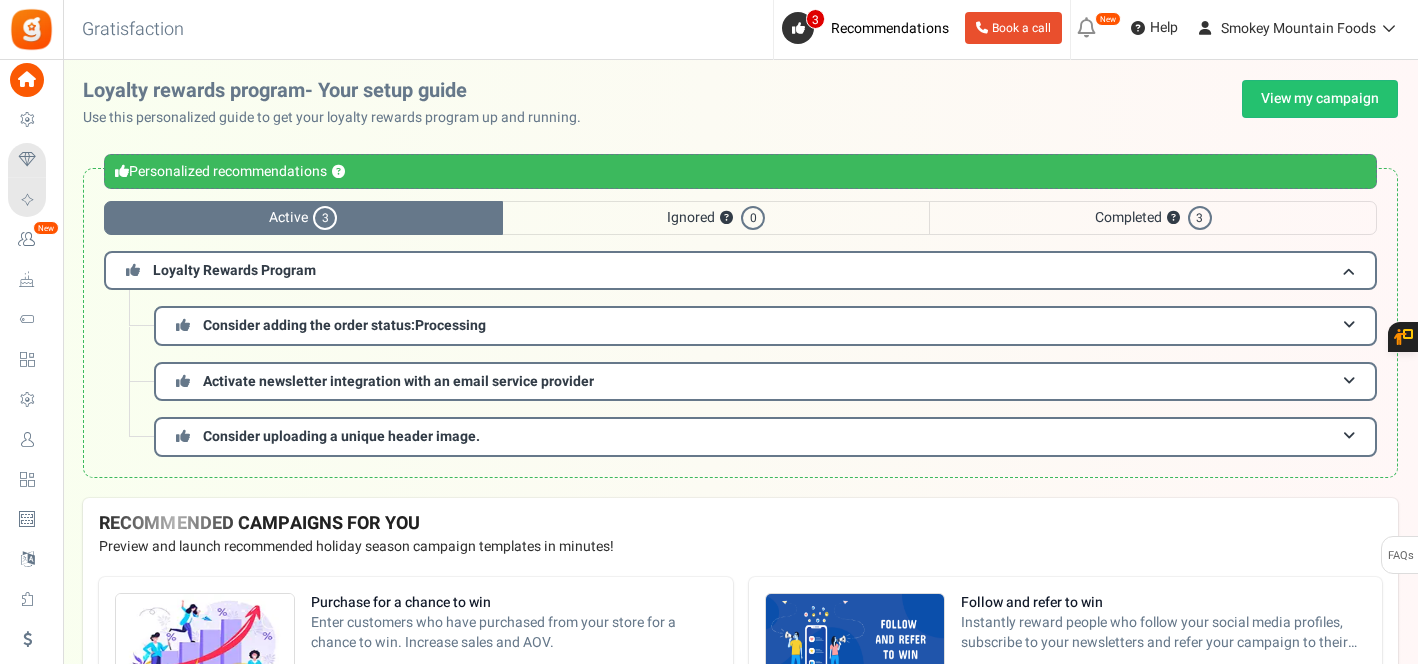 scroll, scrollTop: 0, scrollLeft: 0, axis: both 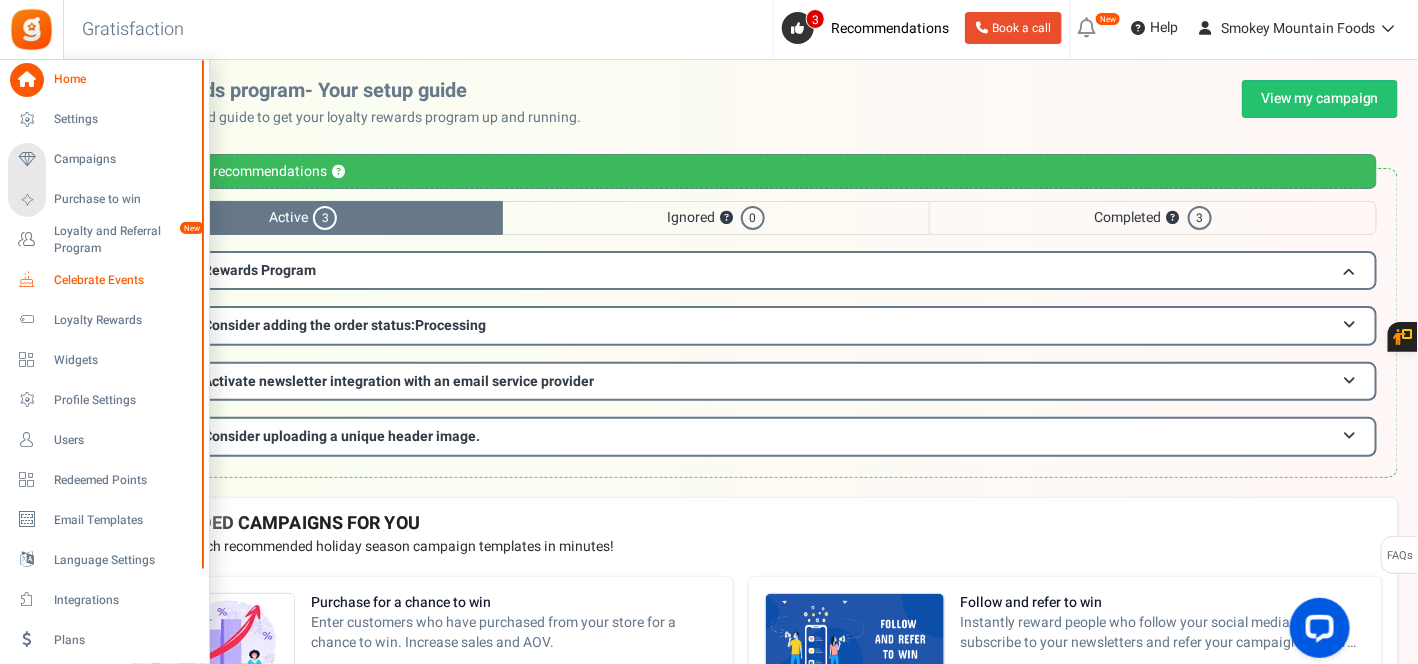 click on "Celebrate Events" at bounding box center [124, 280] 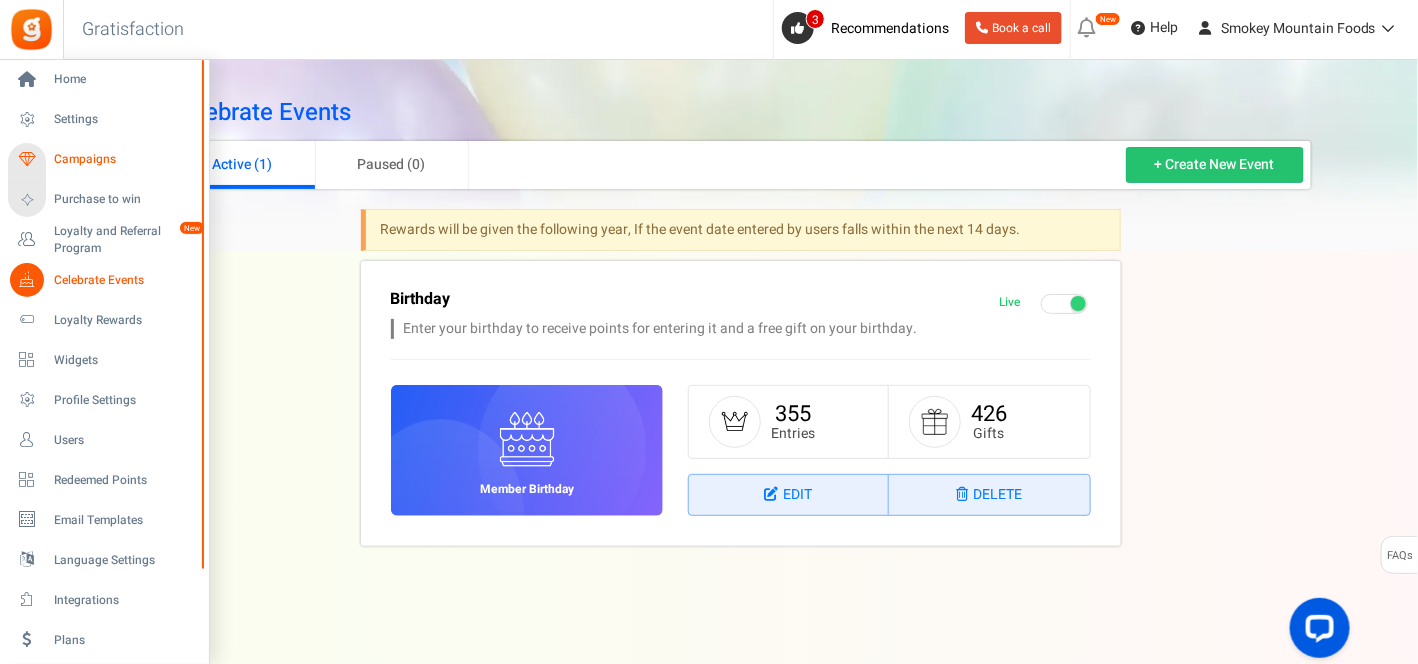 click on "Campaigns" at bounding box center (124, 159) 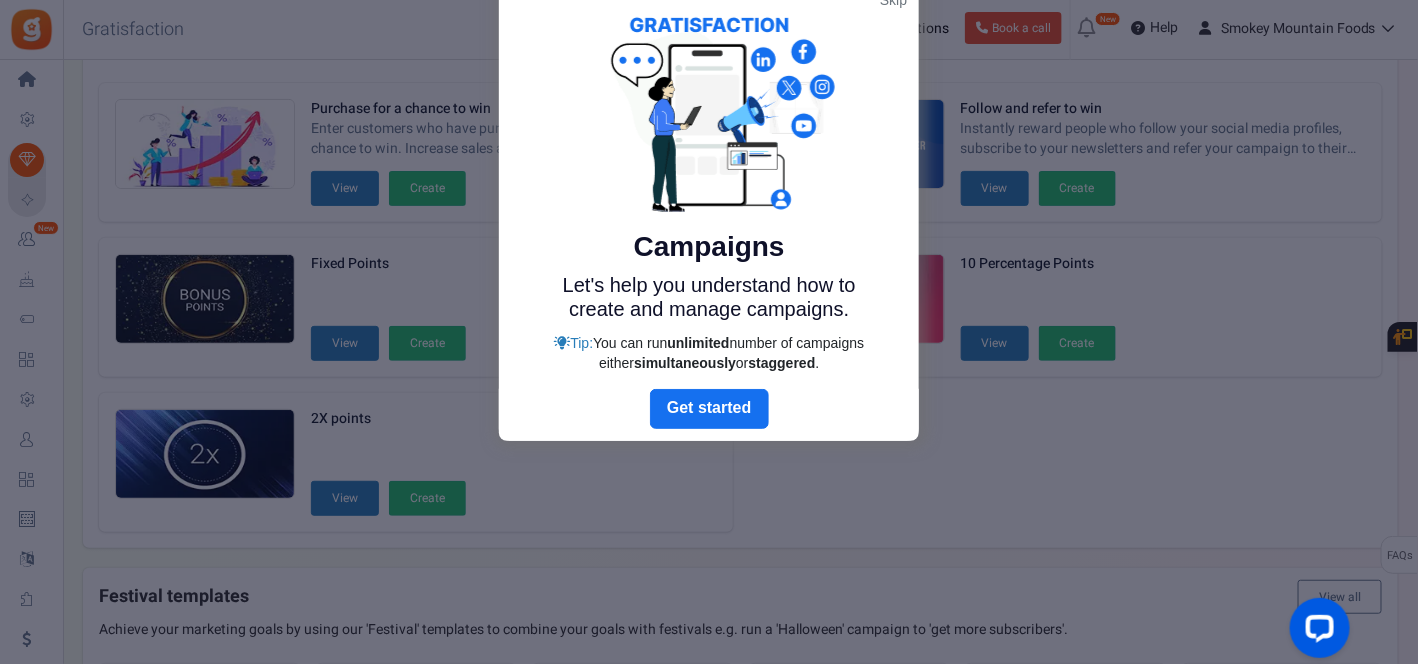 scroll, scrollTop: 100, scrollLeft: 0, axis: vertical 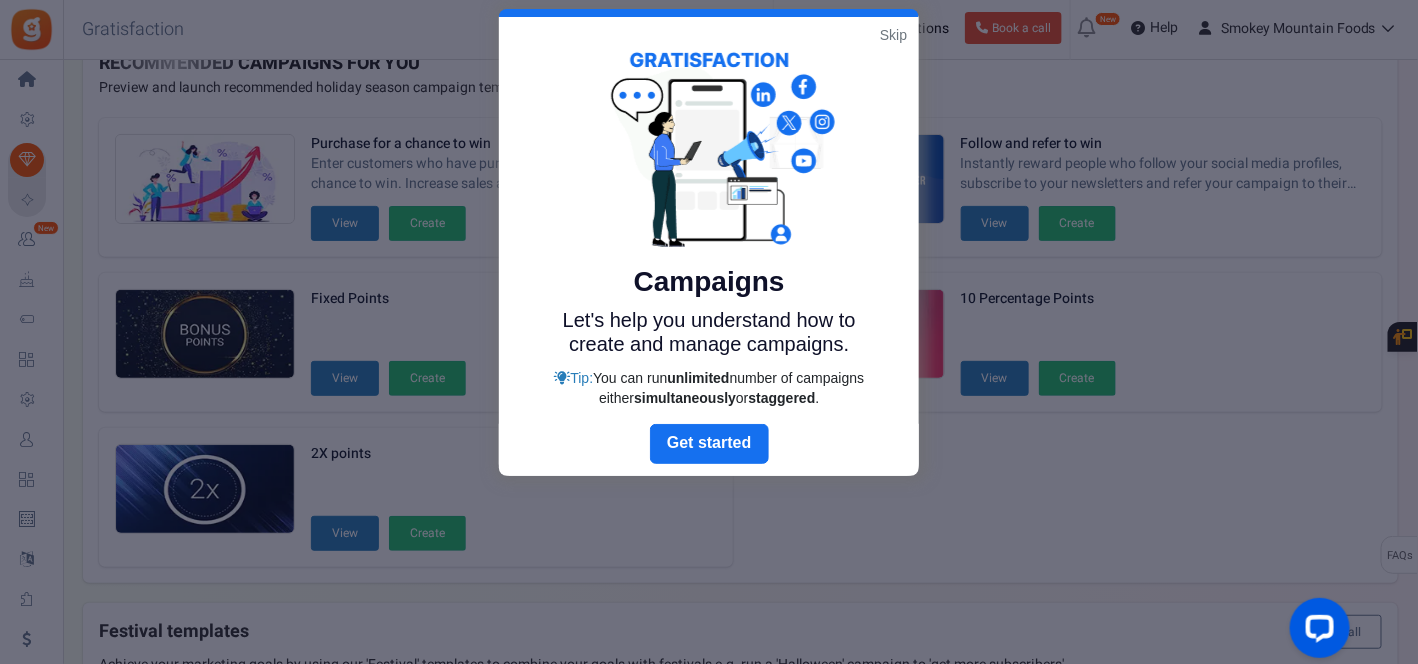 click on "Skip" at bounding box center (893, 35) 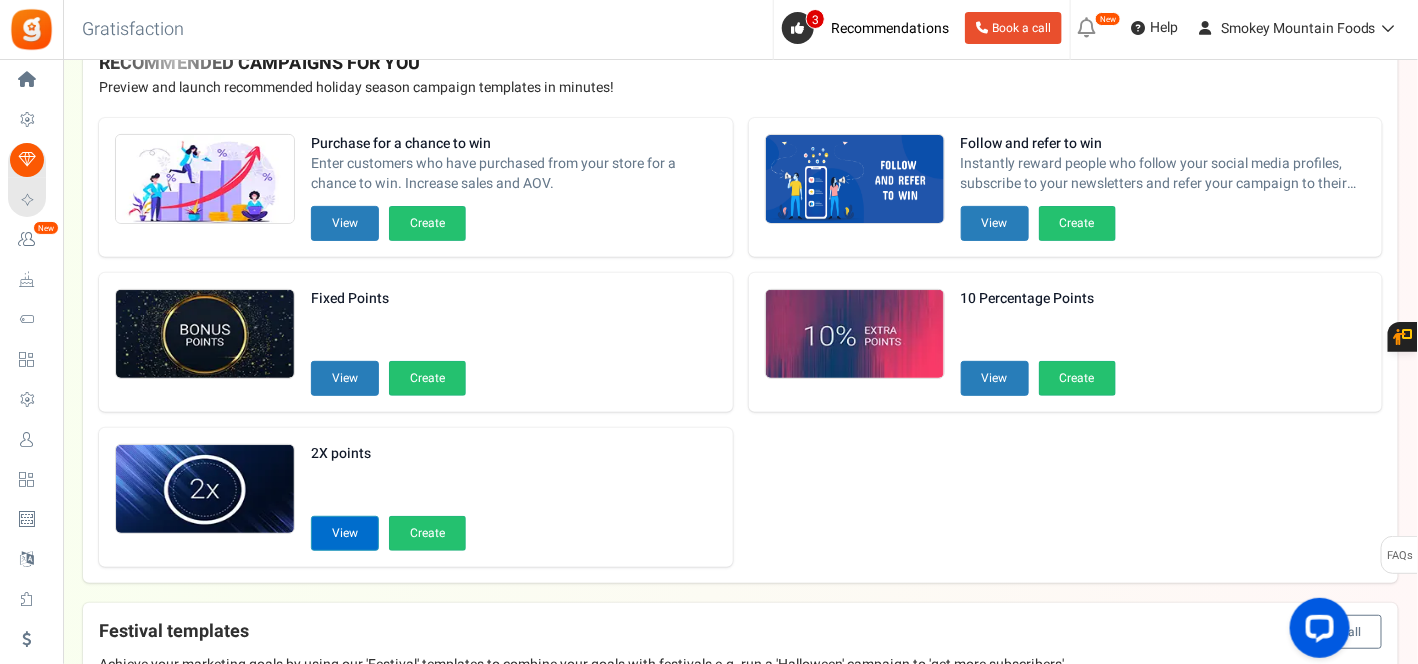 click on "View" at bounding box center (345, 533) 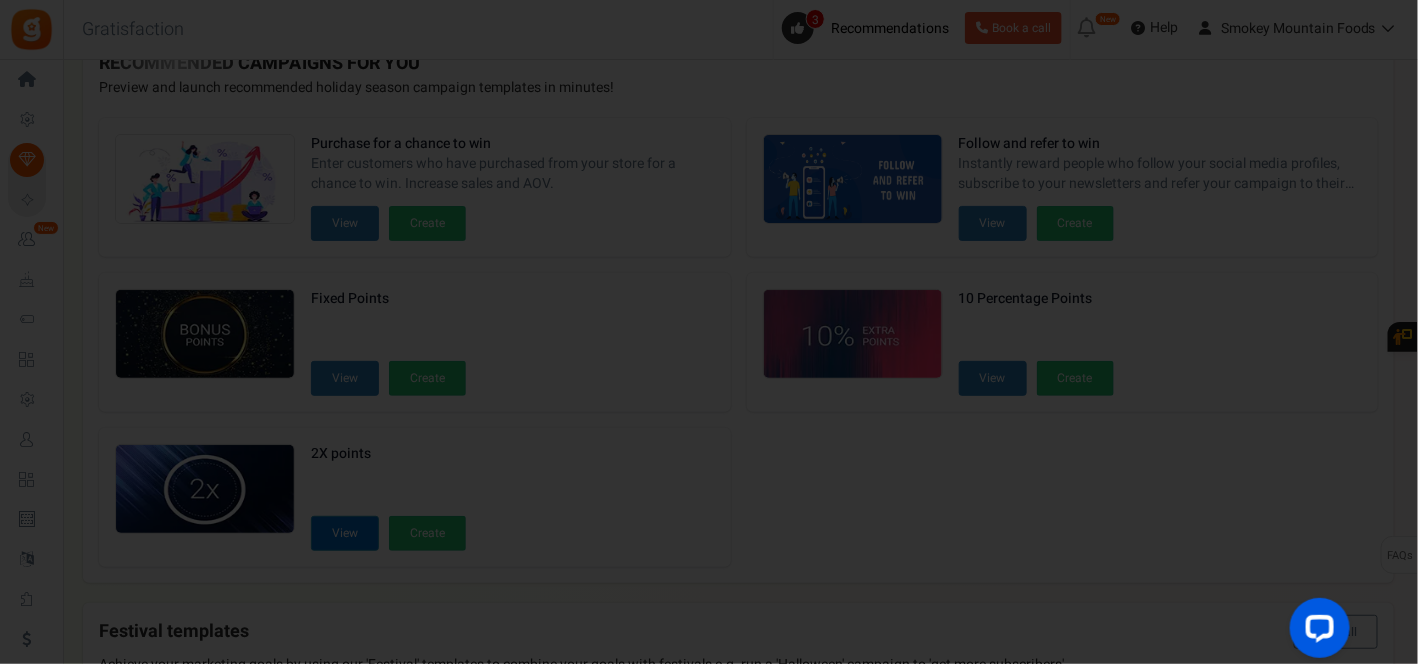 scroll, scrollTop: 0, scrollLeft: 0, axis: both 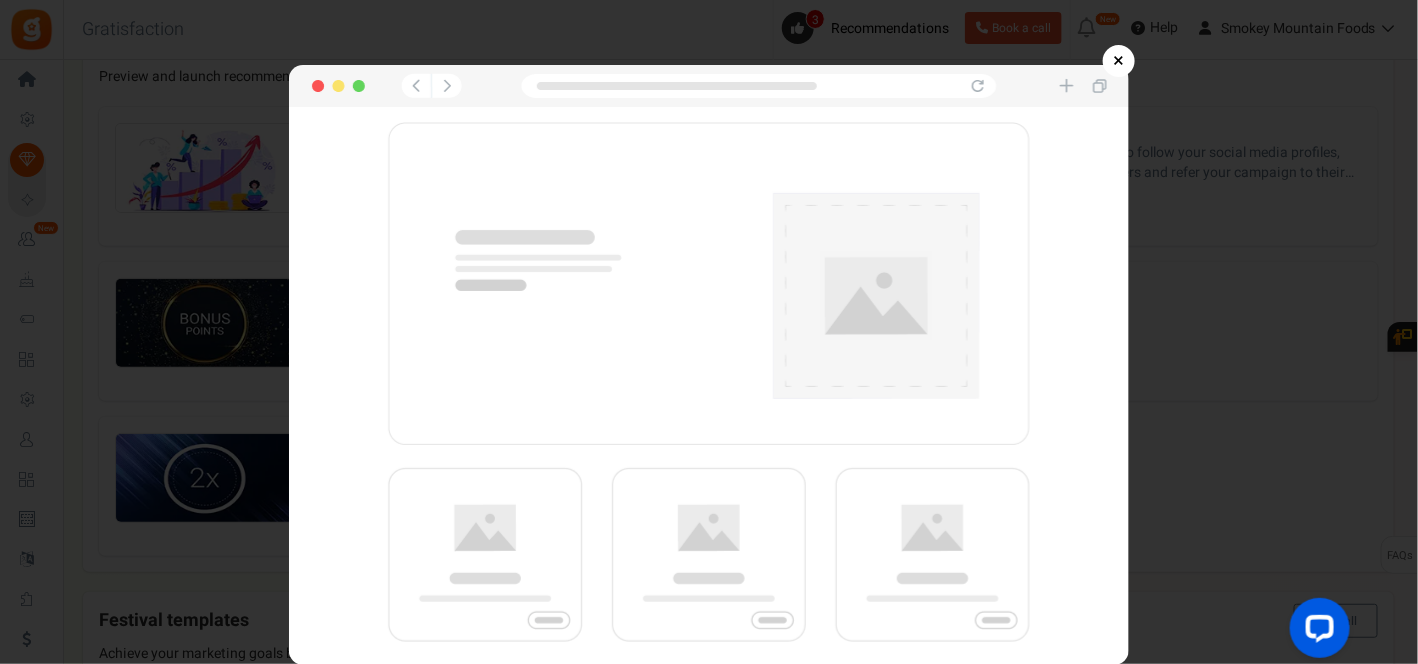 click at bounding box center [709, 365] 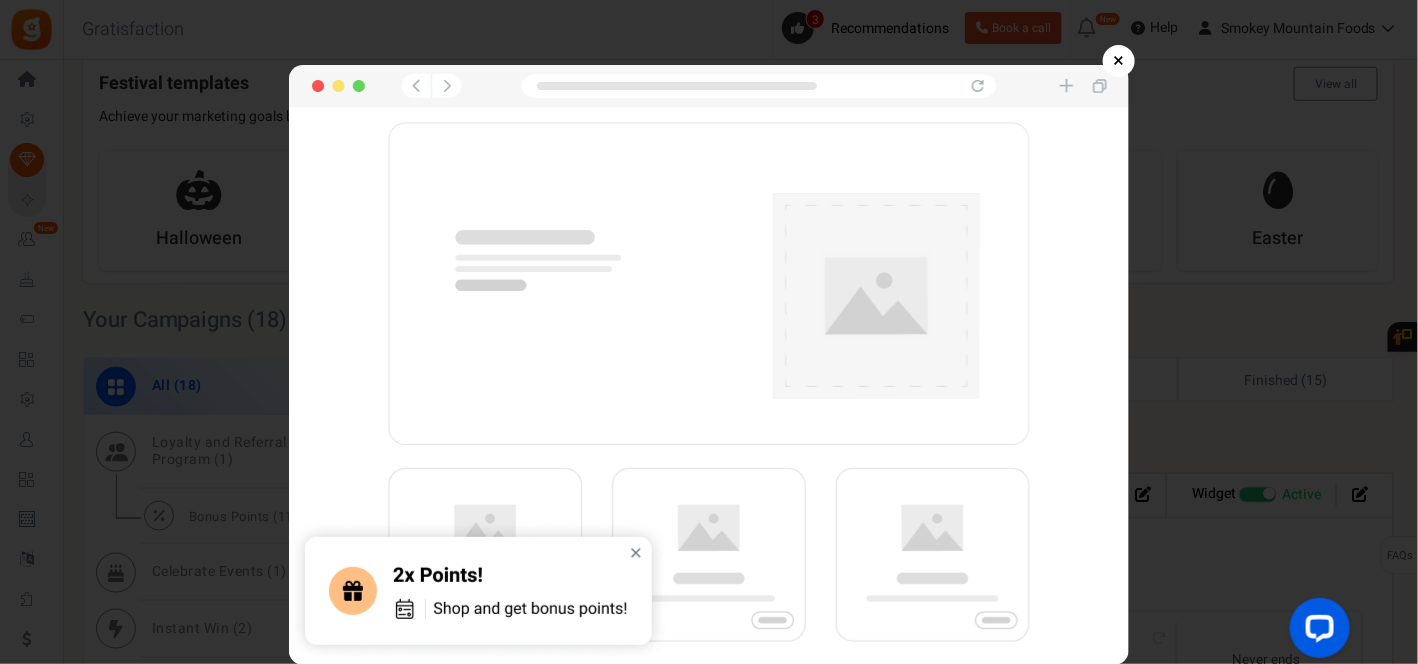 scroll, scrollTop: 666, scrollLeft: 0, axis: vertical 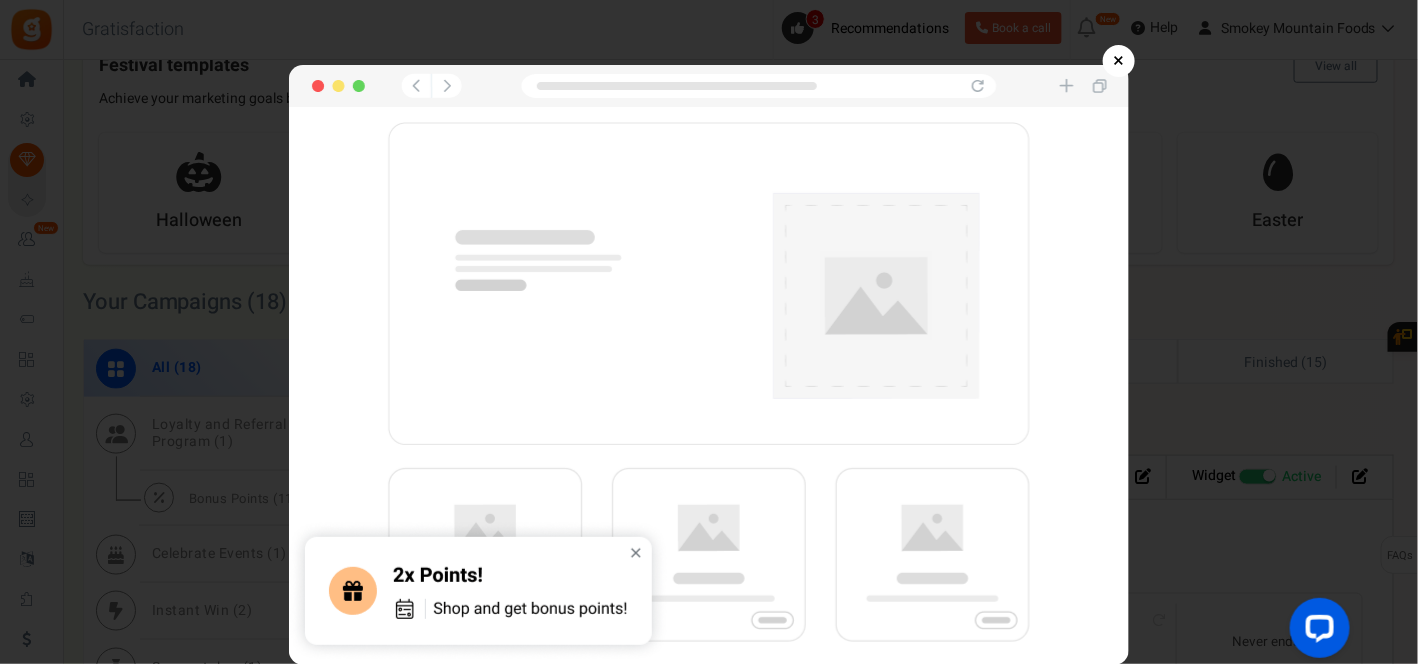 click at bounding box center (709, 365) 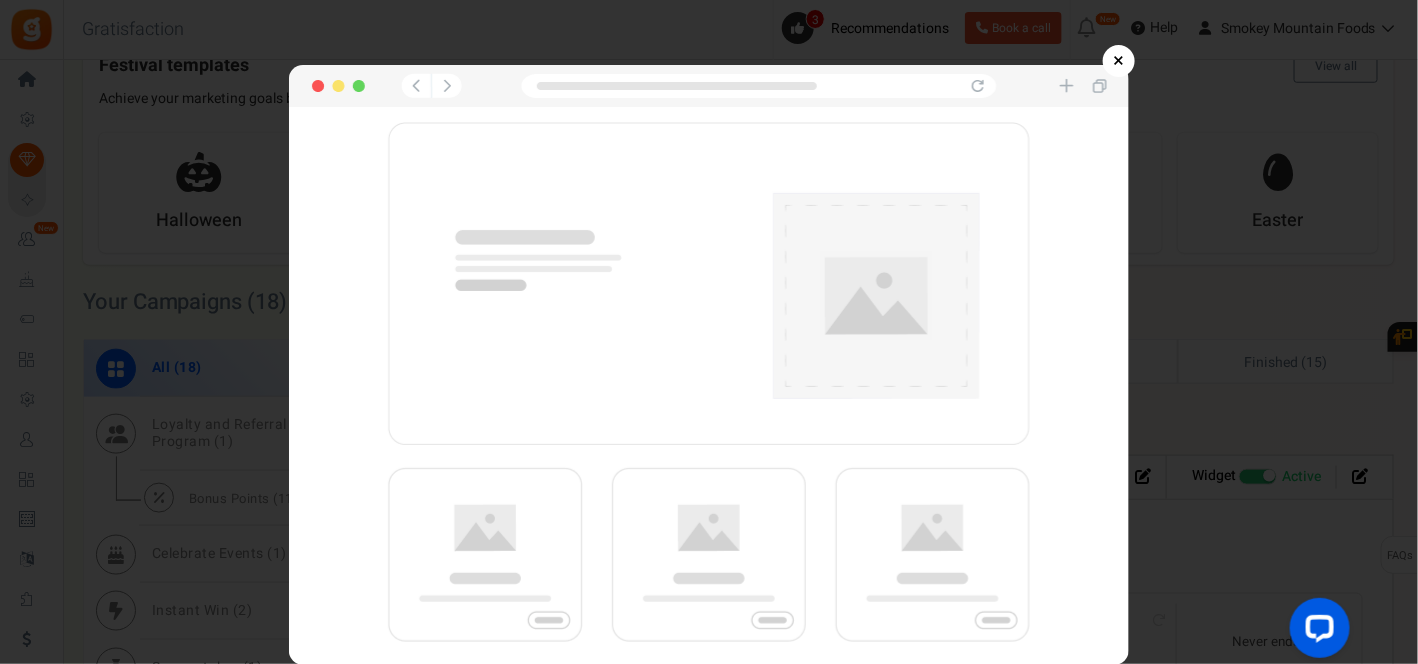 click at bounding box center [709, 365] 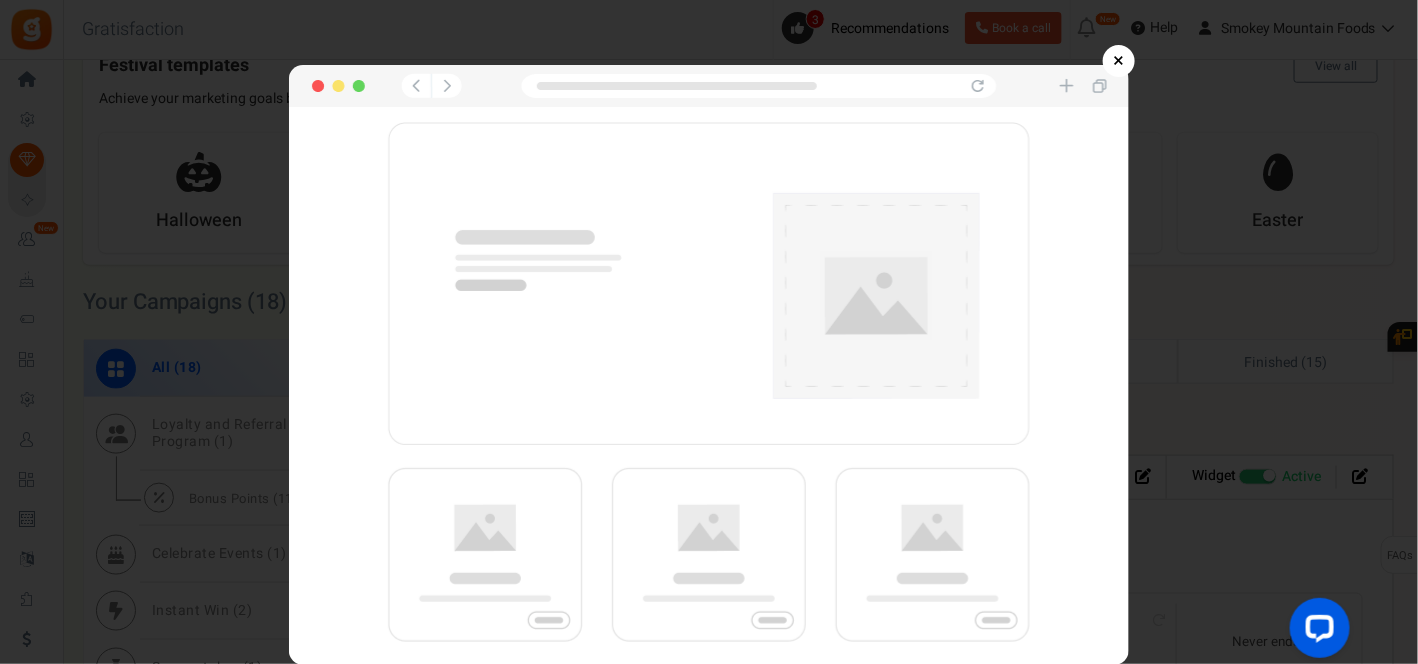 click at bounding box center (709, 365) 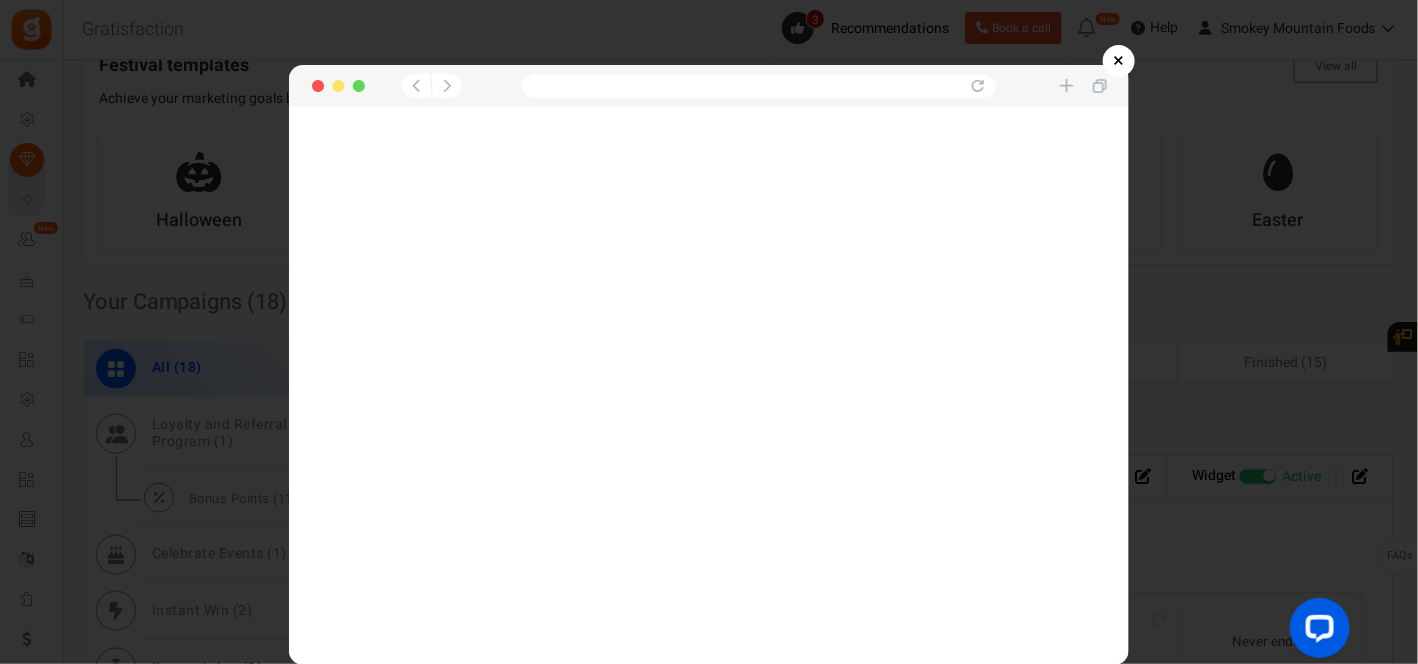 click at bounding box center (709, 365) 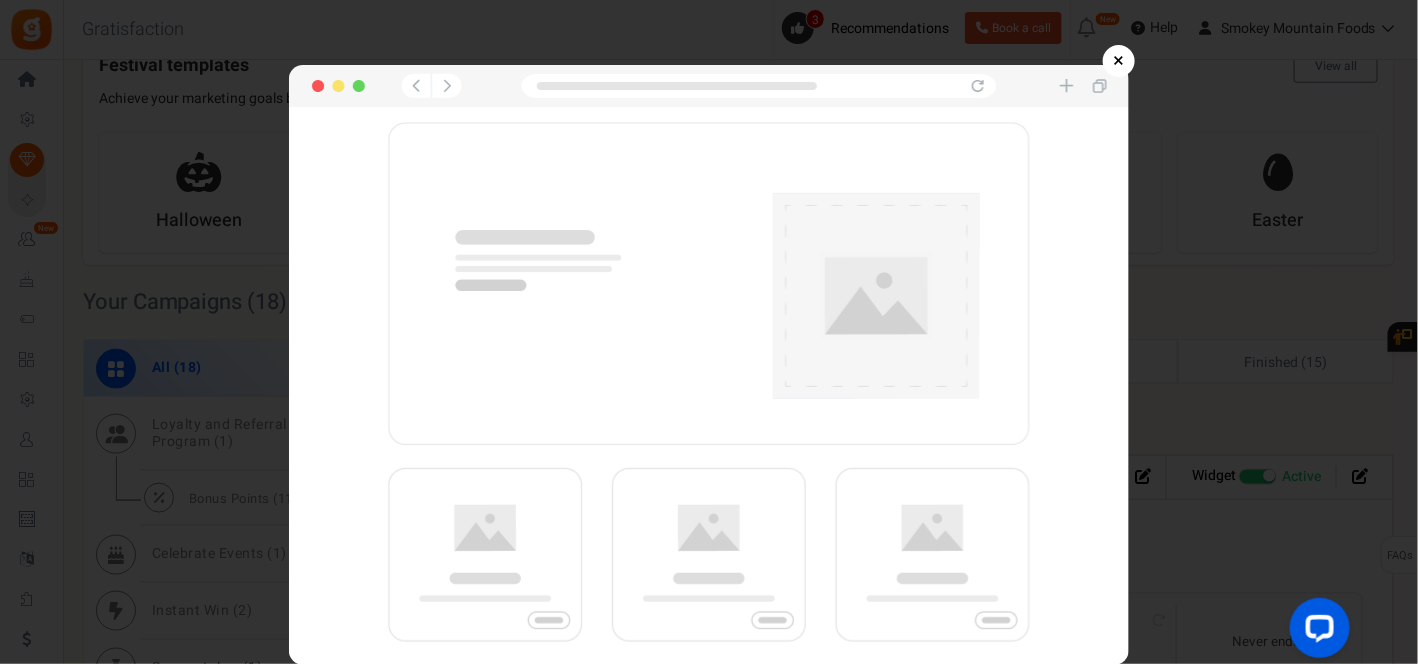 click on "×" at bounding box center (1119, 61) 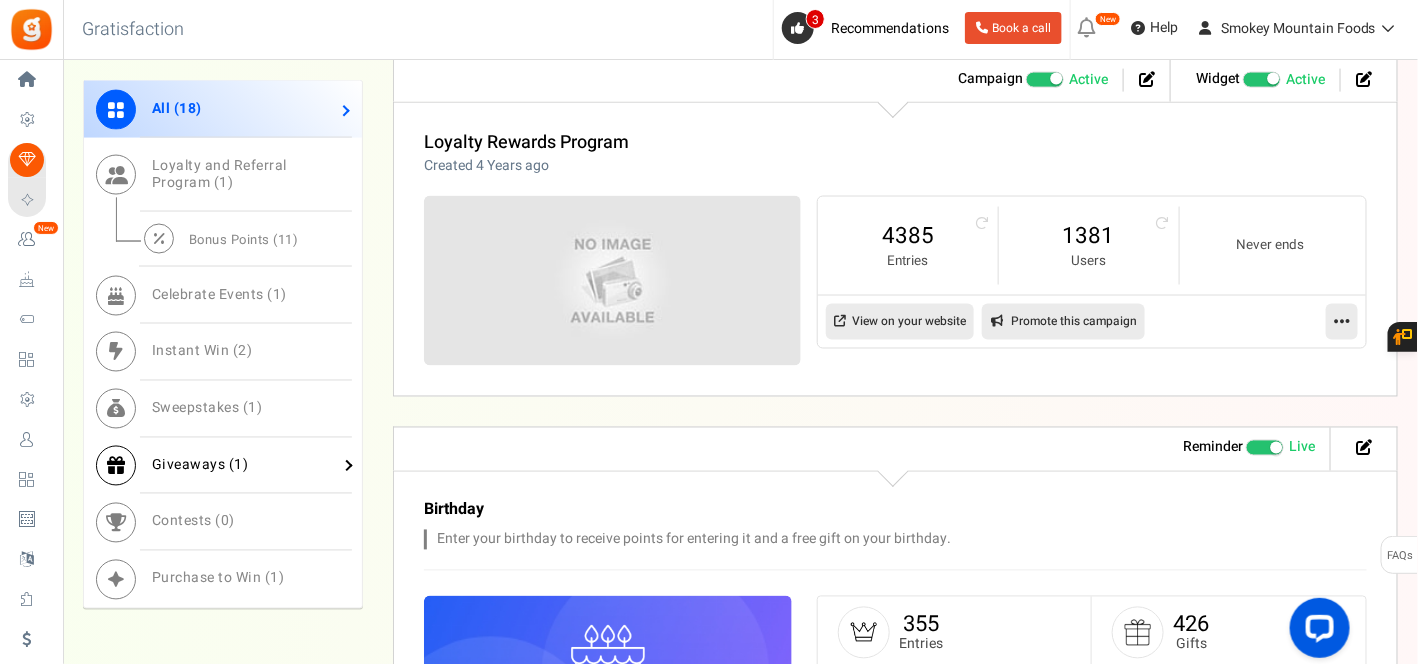 scroll, scrollTop: 1111, scrollLeft: 0, axis: vertical 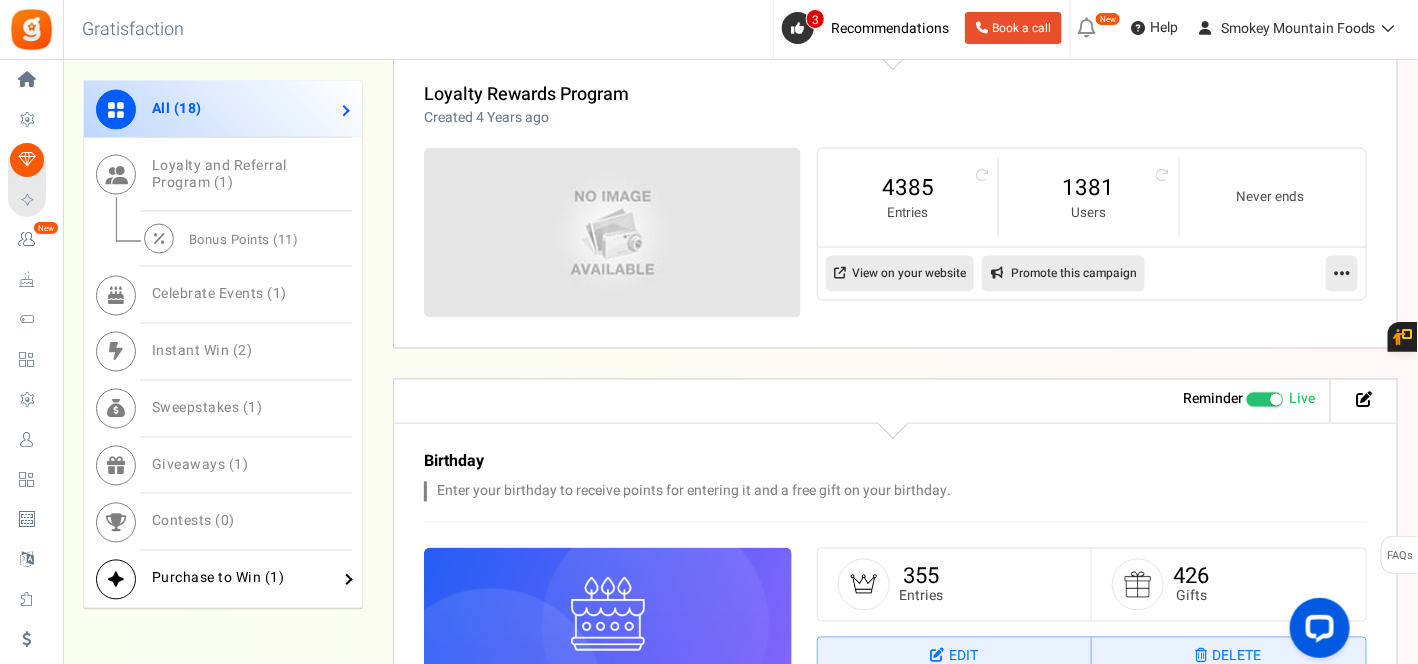 click on "Purchase to Win ( 1 )" at bounding box center [218, 578] 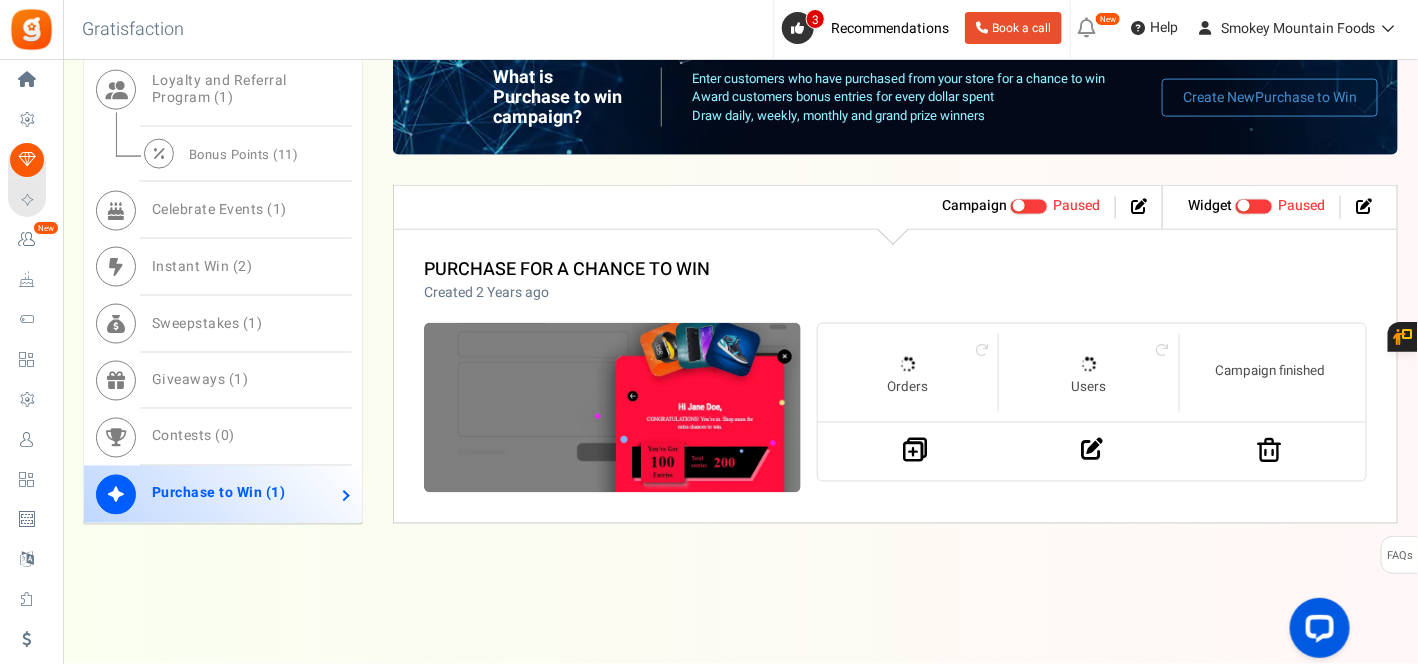 scroll, scrollTop: 1005, scrollLeft: 0, axis: vertical 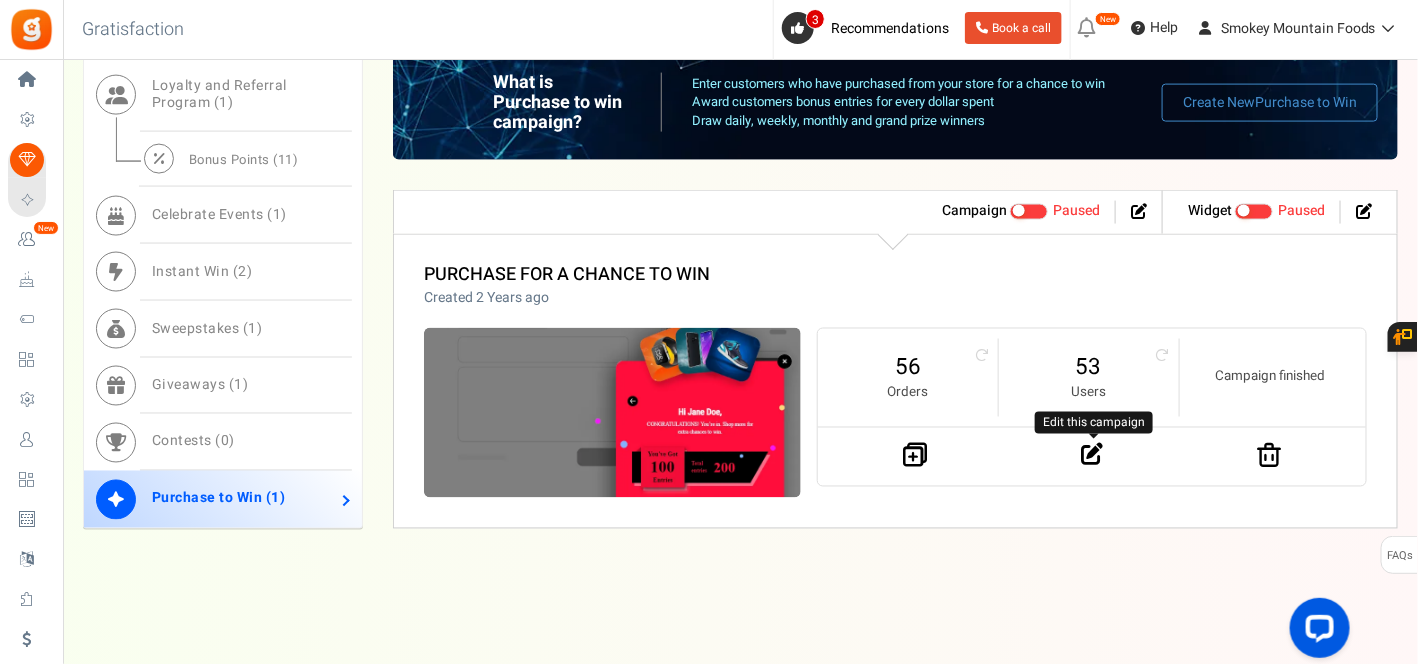 click at bounding box center (1092, 455) 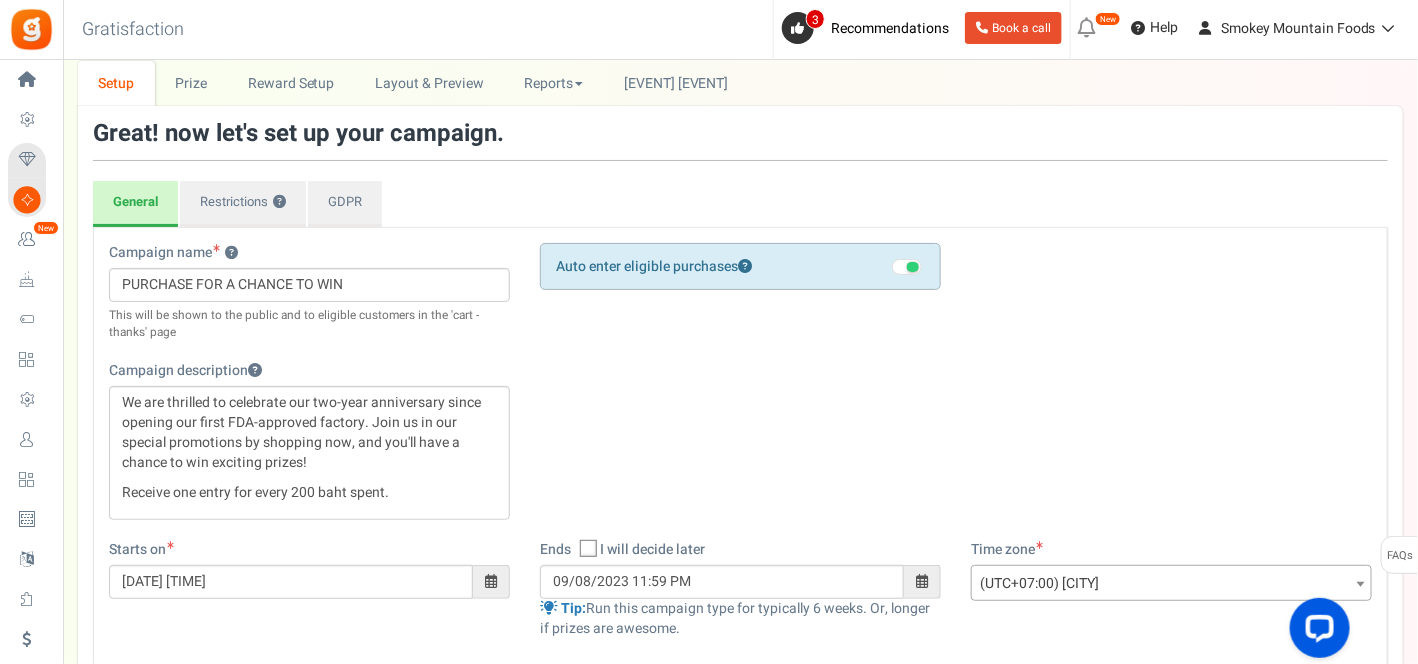 scroll, scrollTop: 111, scrollLeft: 0, axis: vertical 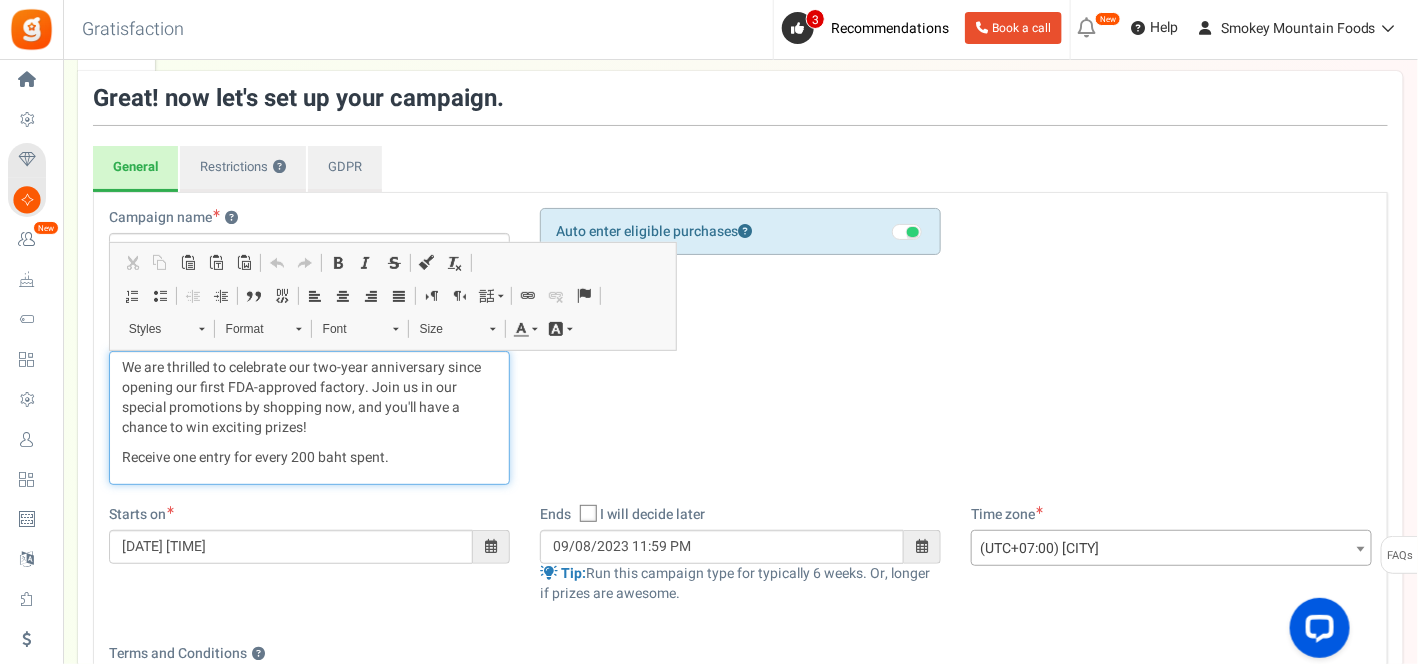 click on "We are thrilled to celebrate our two-year anniversary since opening our first FDA-approved factory. Join us in our special promotions by shopping now, and you'll have a chance to win exciting prizes!" at bounding box center [309, 398] 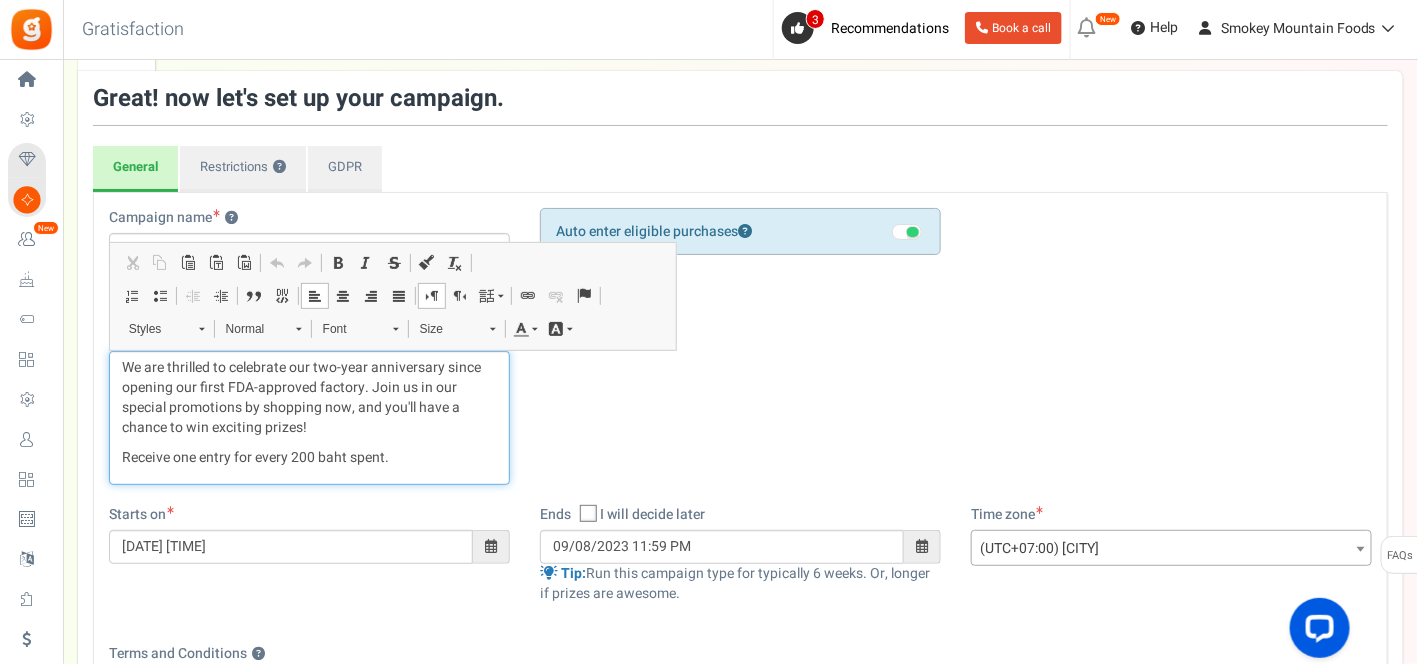 type 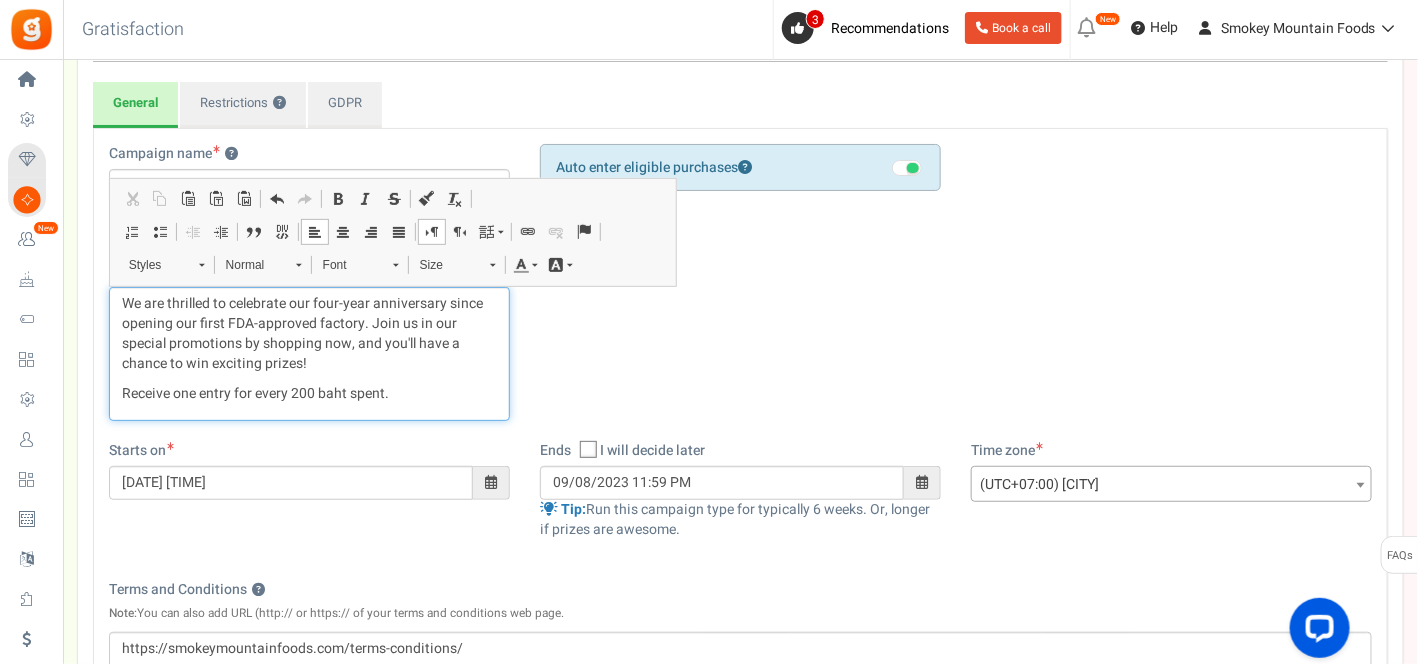 scroll, scrollTop: 222, scrollLeft: 0, axis: vertical 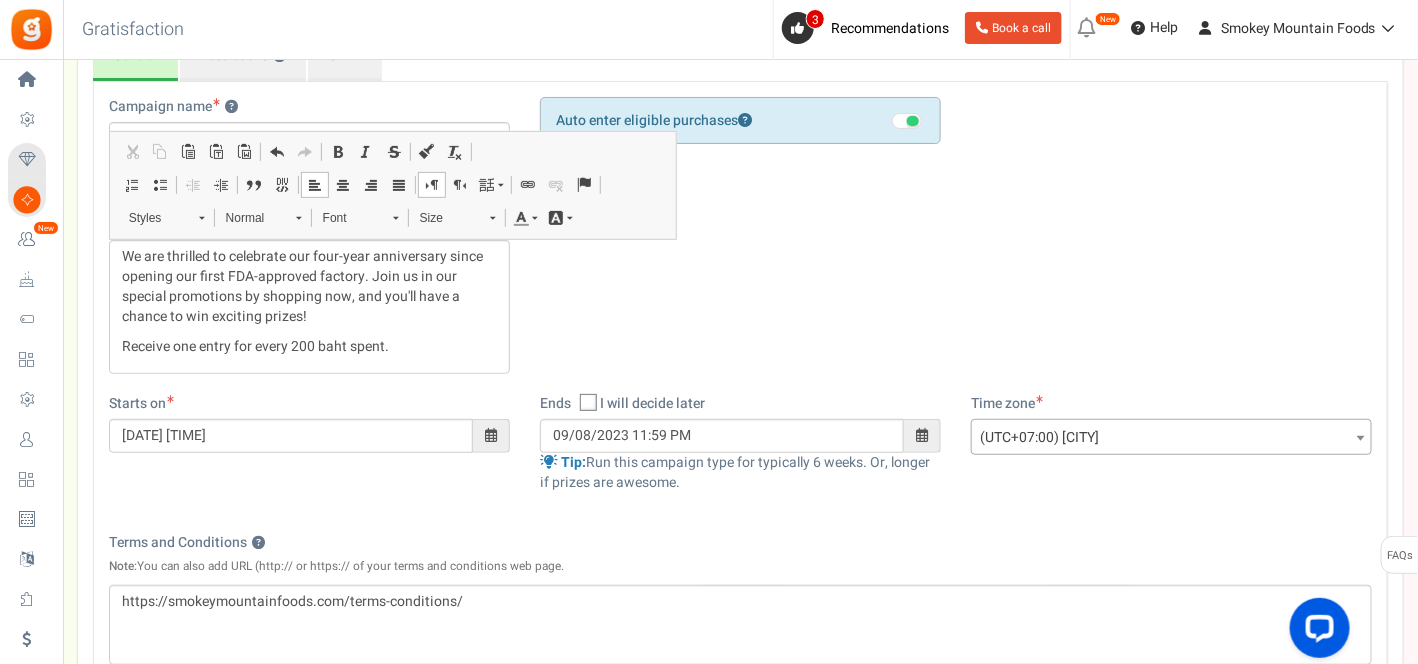 click at bounding box center (491, 435) 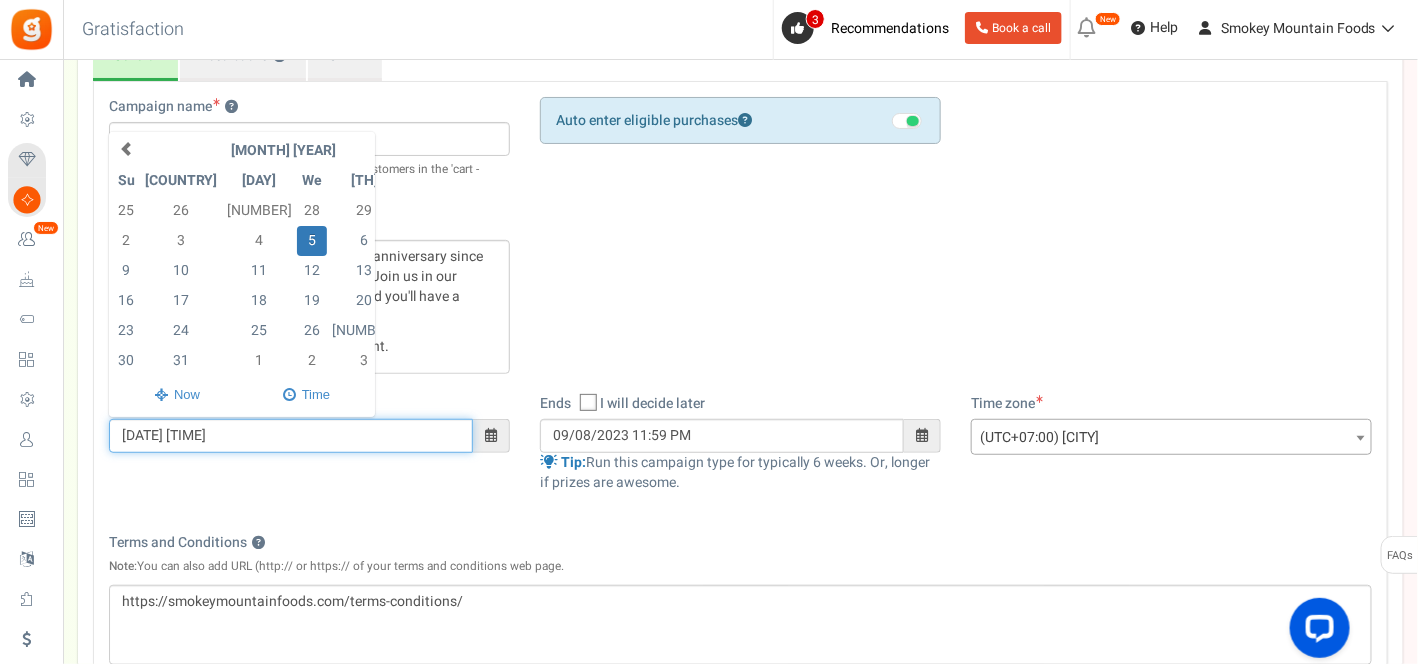click at bounding box center [442, 149] 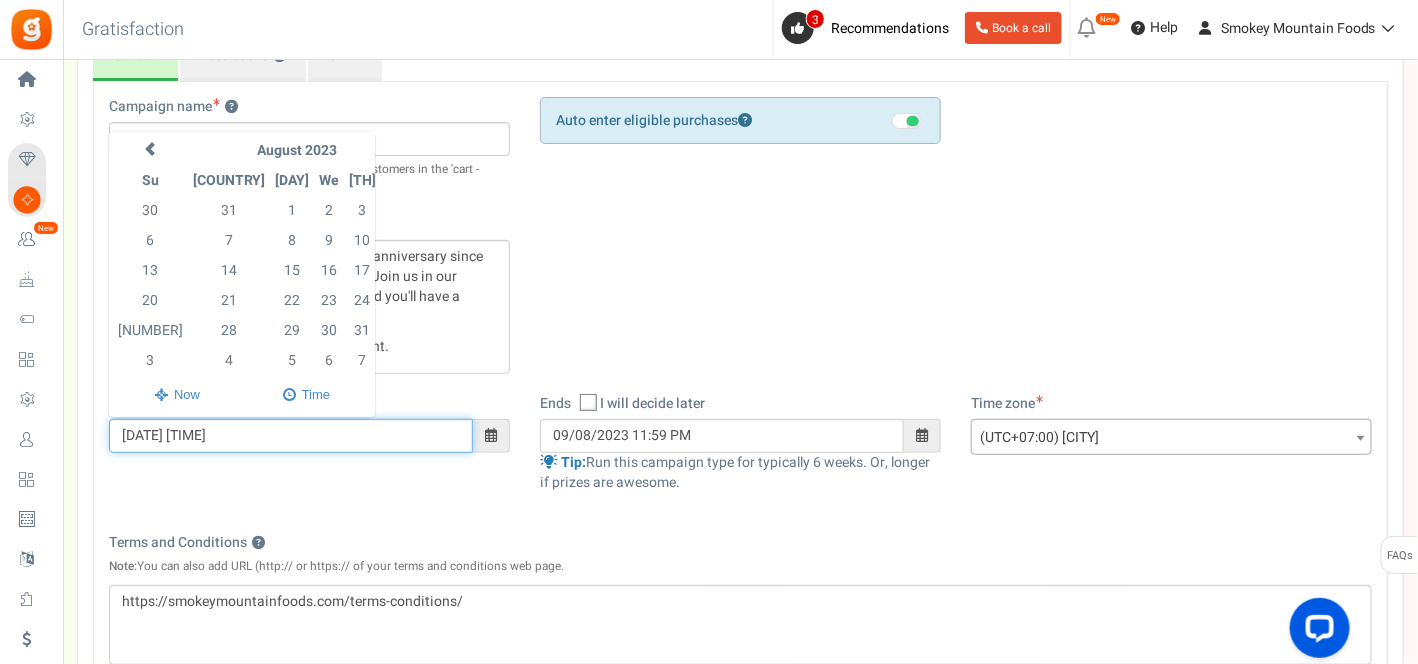 click at bounding box center [421, 149] 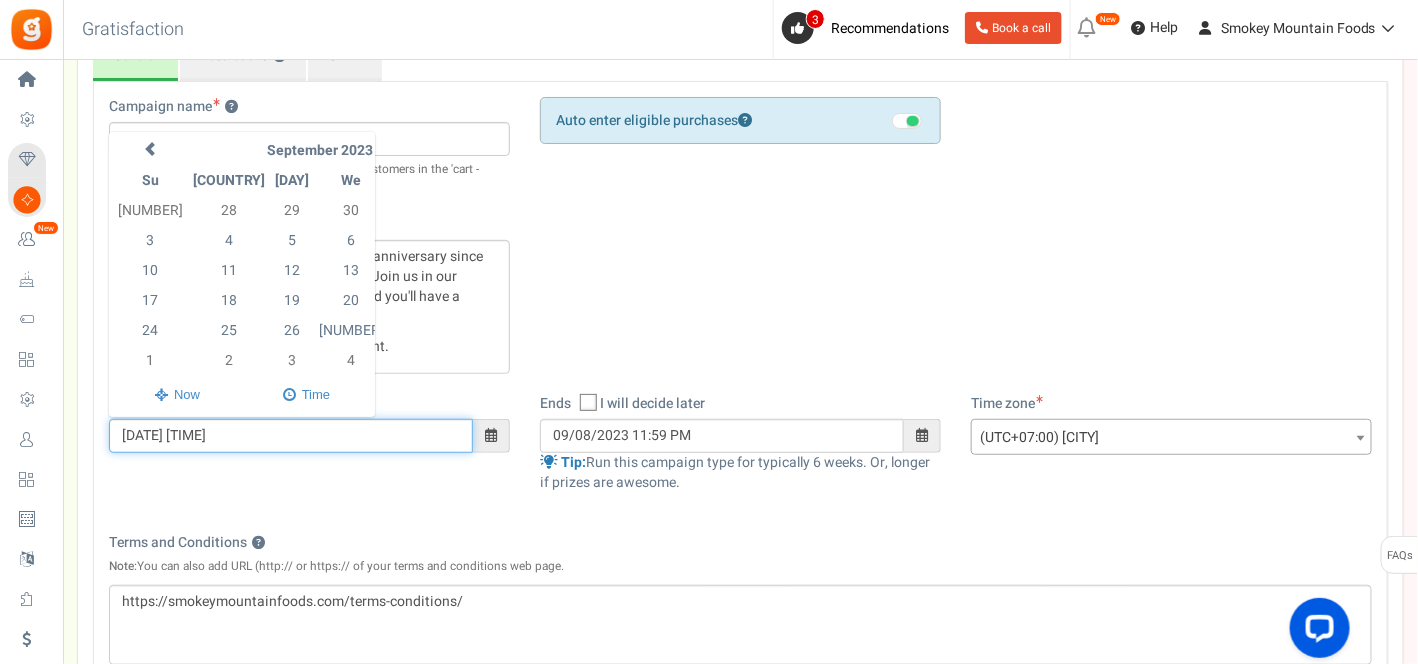 click at bounding box center (466, 149) 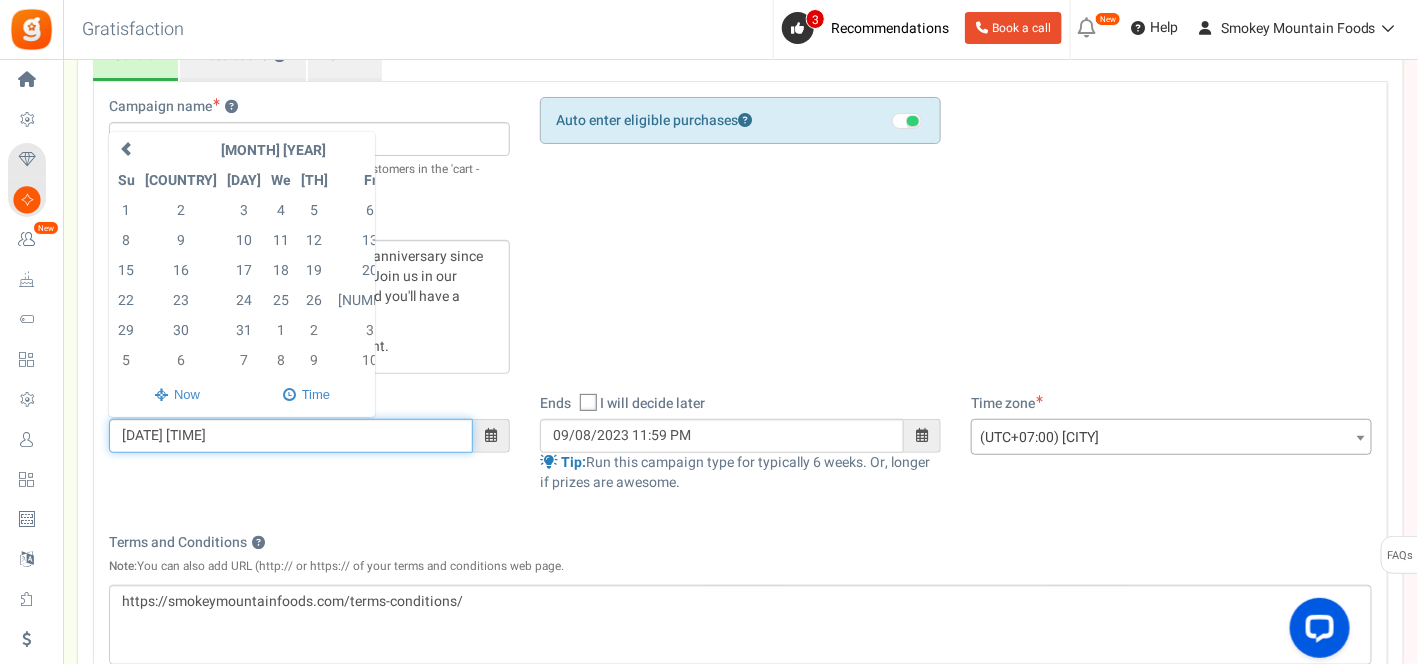 click at bounding box center [422, 149] 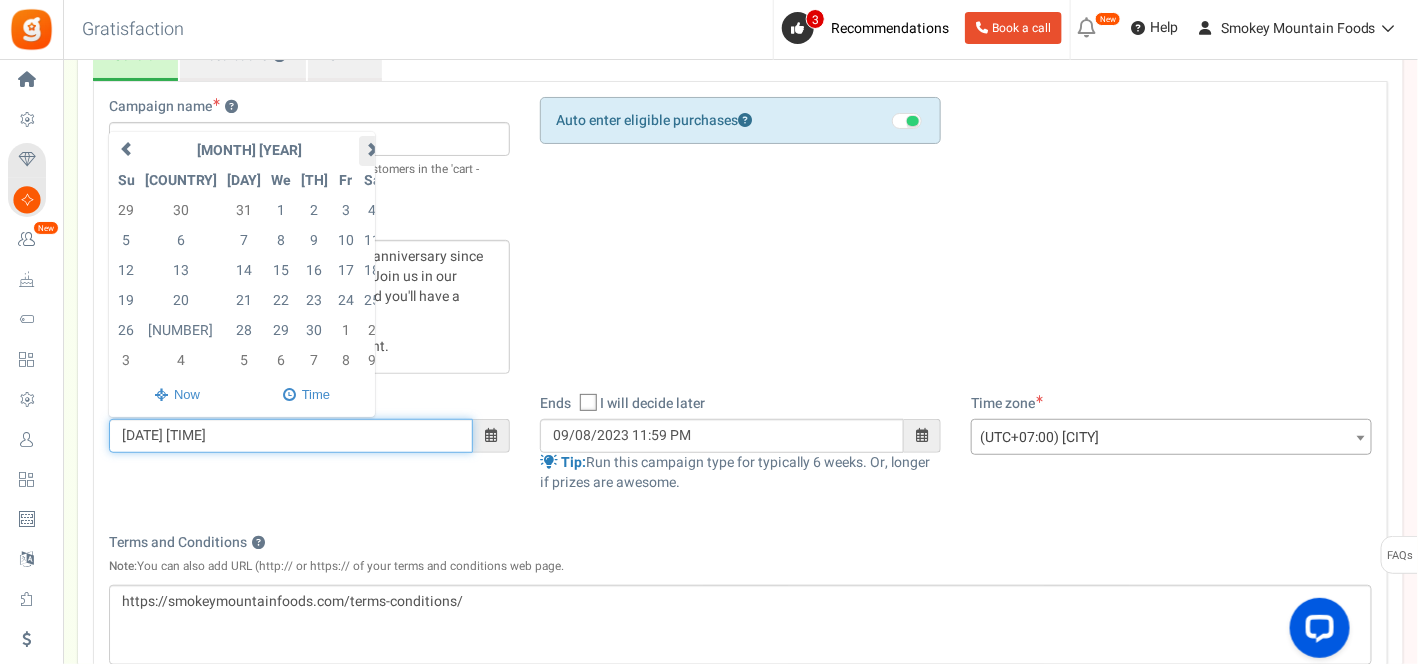 click at bounding box center [373, 149] 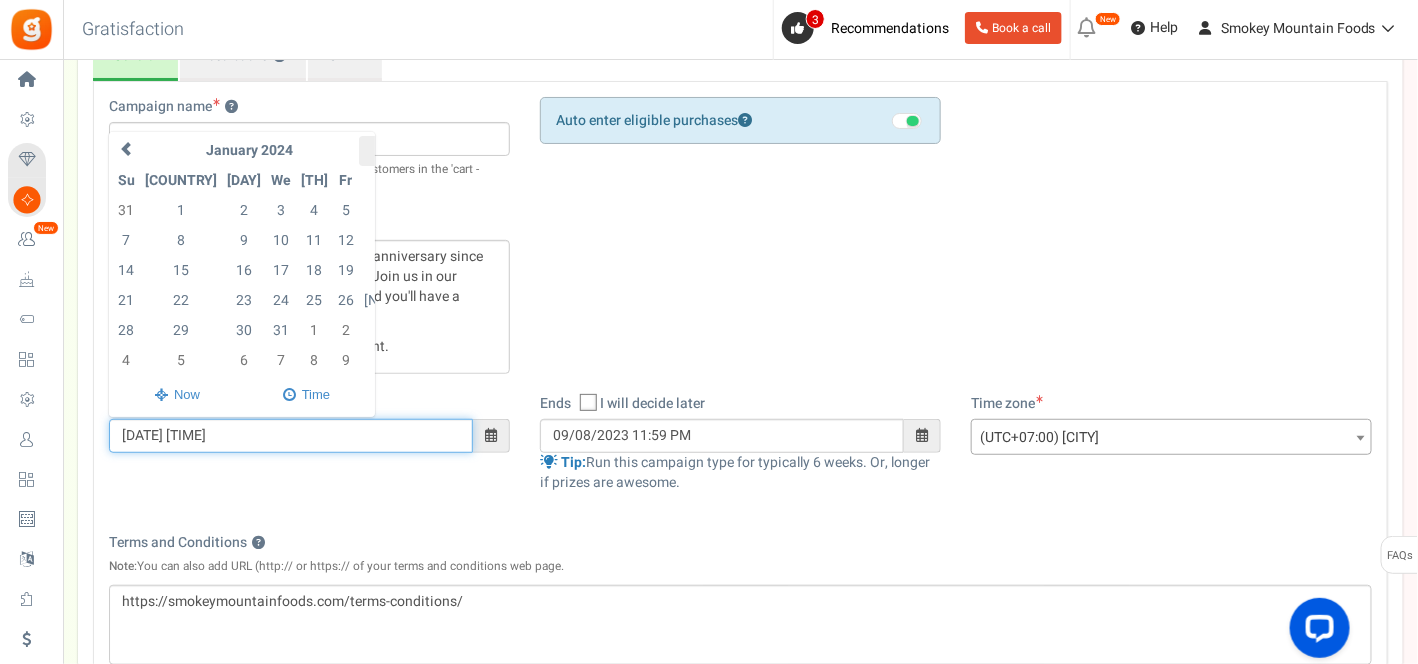 click at bounding box center (397, 149) 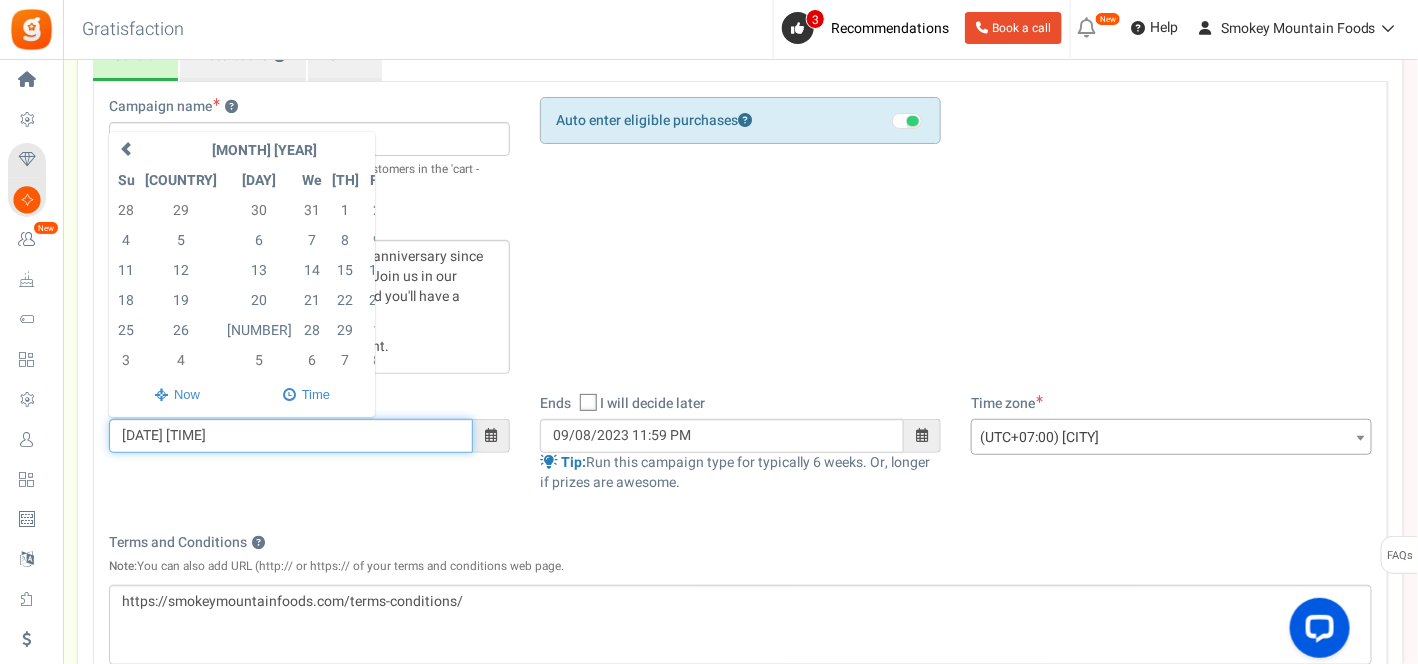 click at bounding box center [404, 149] 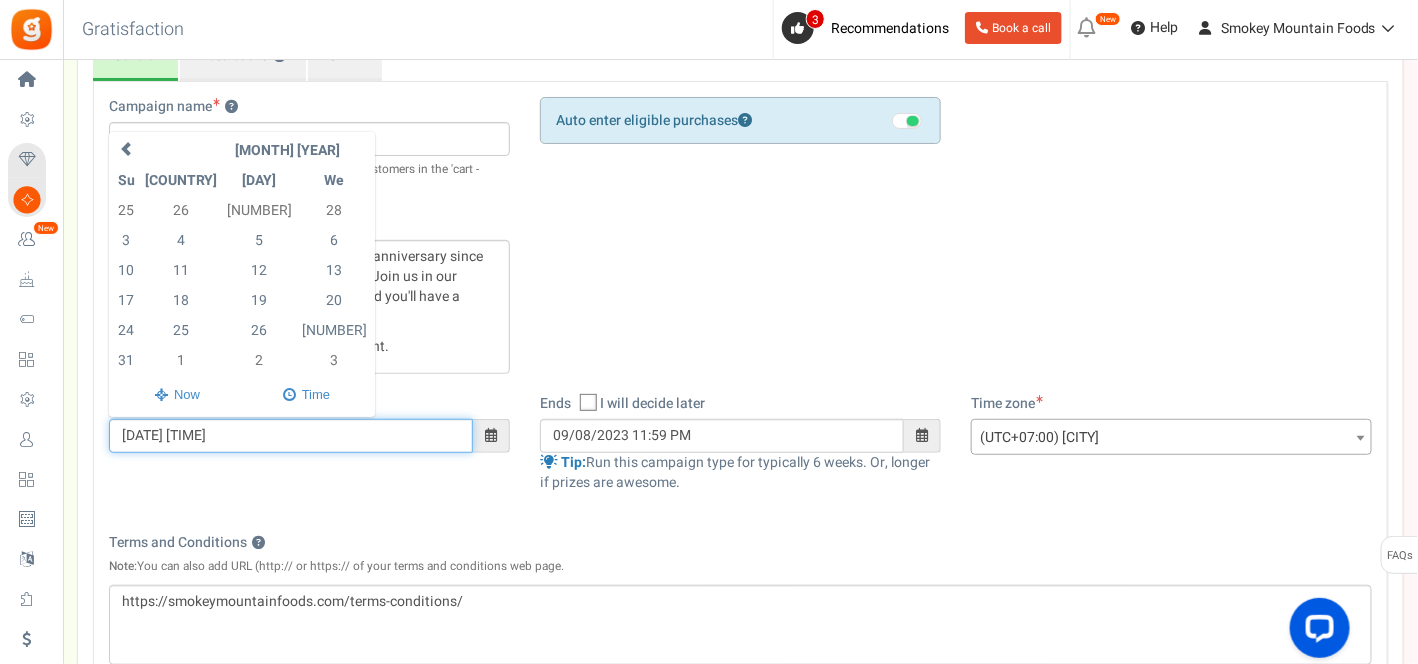 click at bounding box center (449, 149) 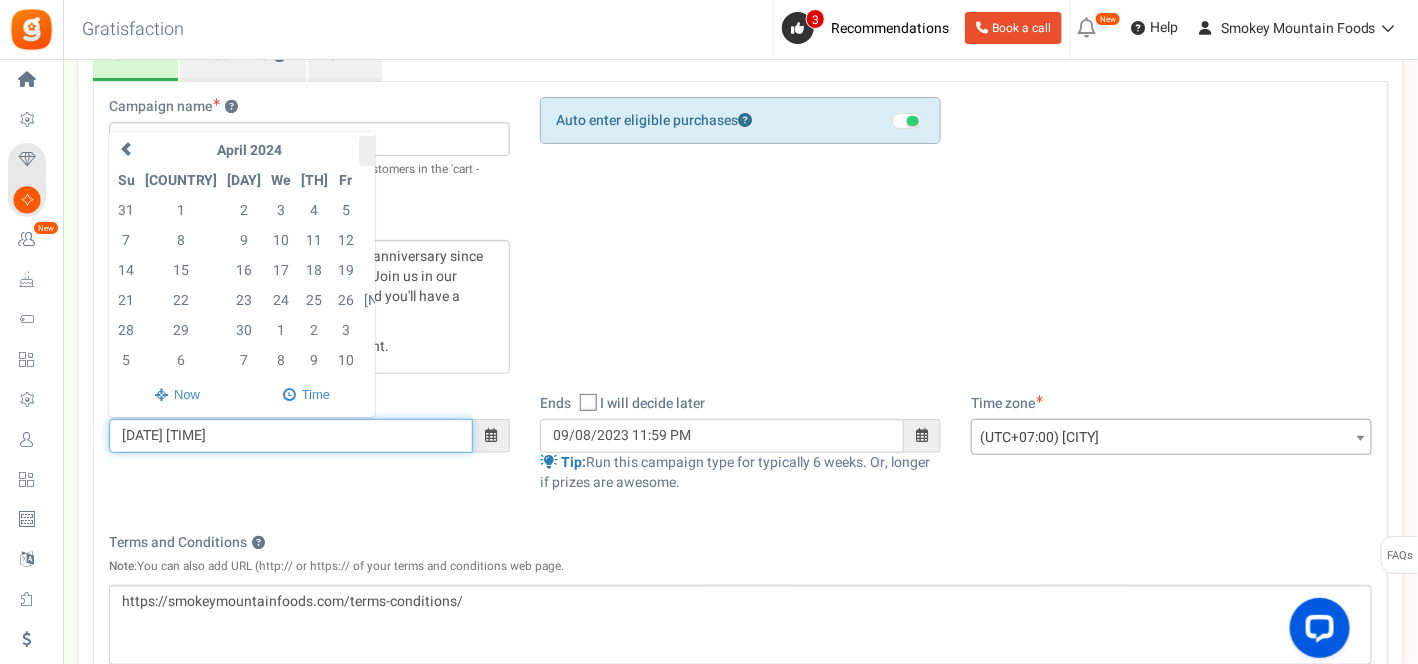 click at bounding box center (397, 149) 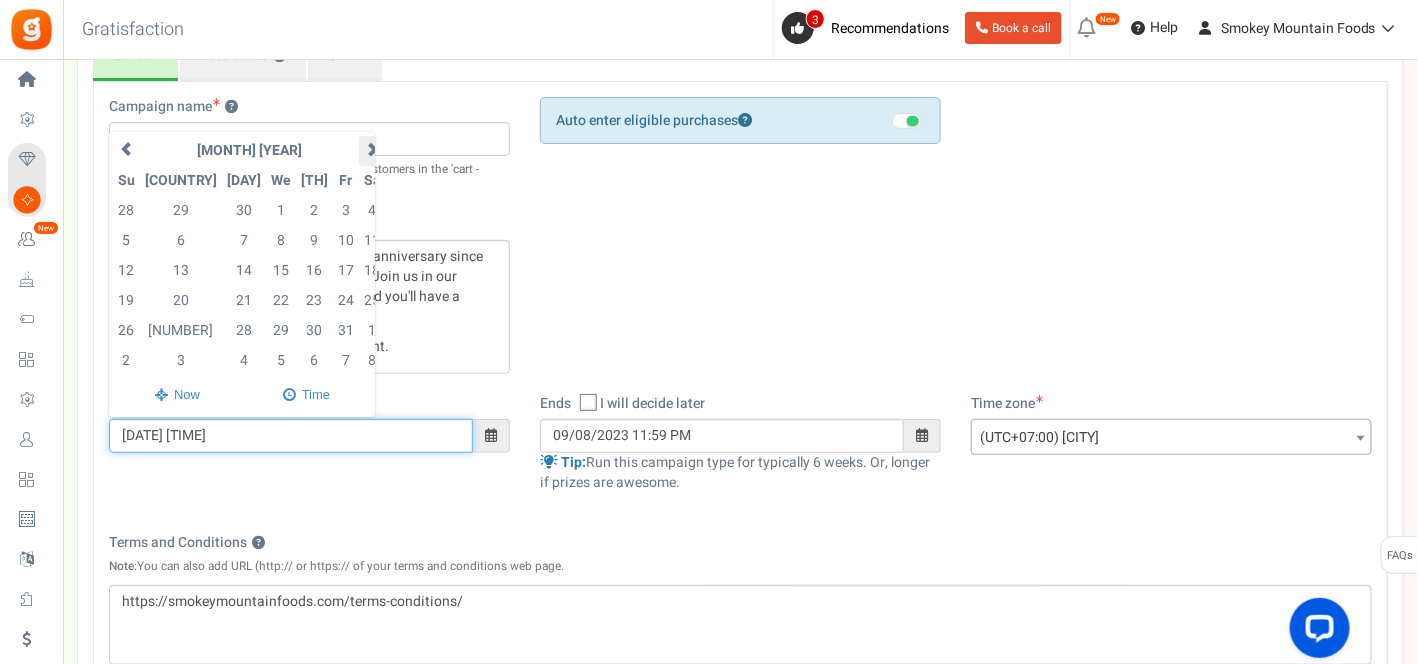 click at bounding box center (373, 149) 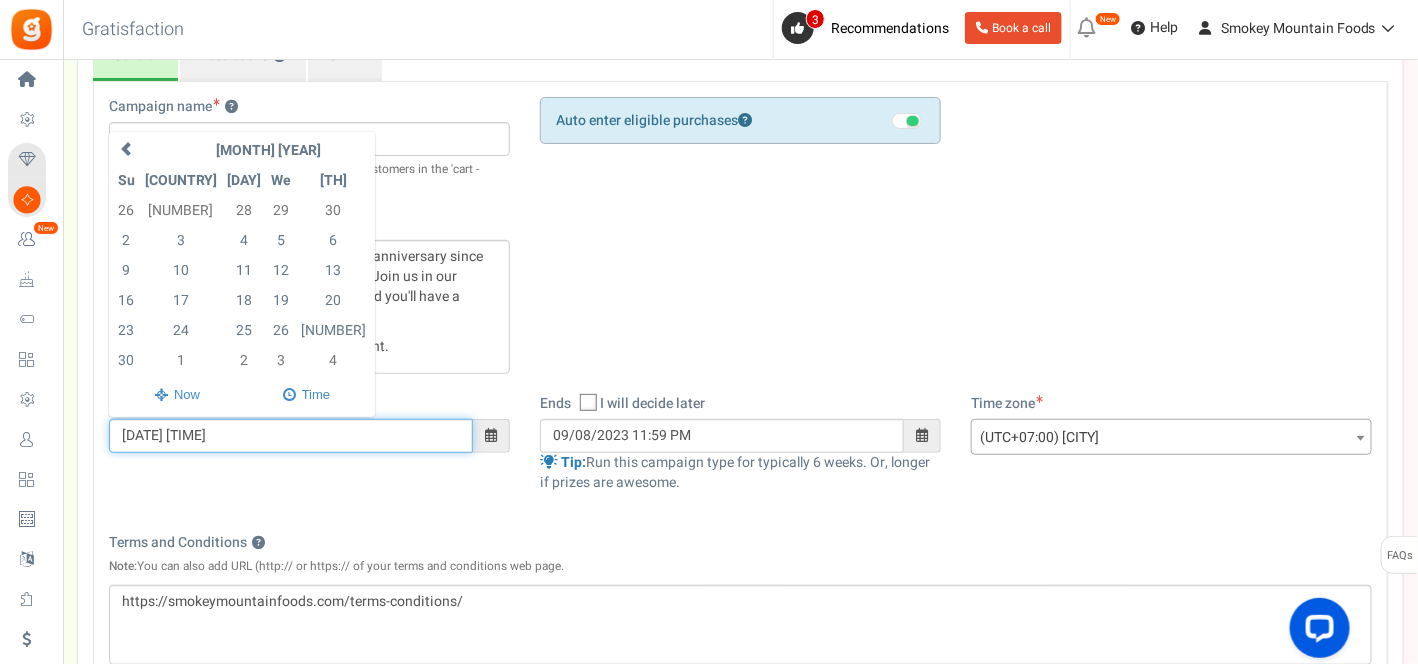 click at bounding box center [411, 149] 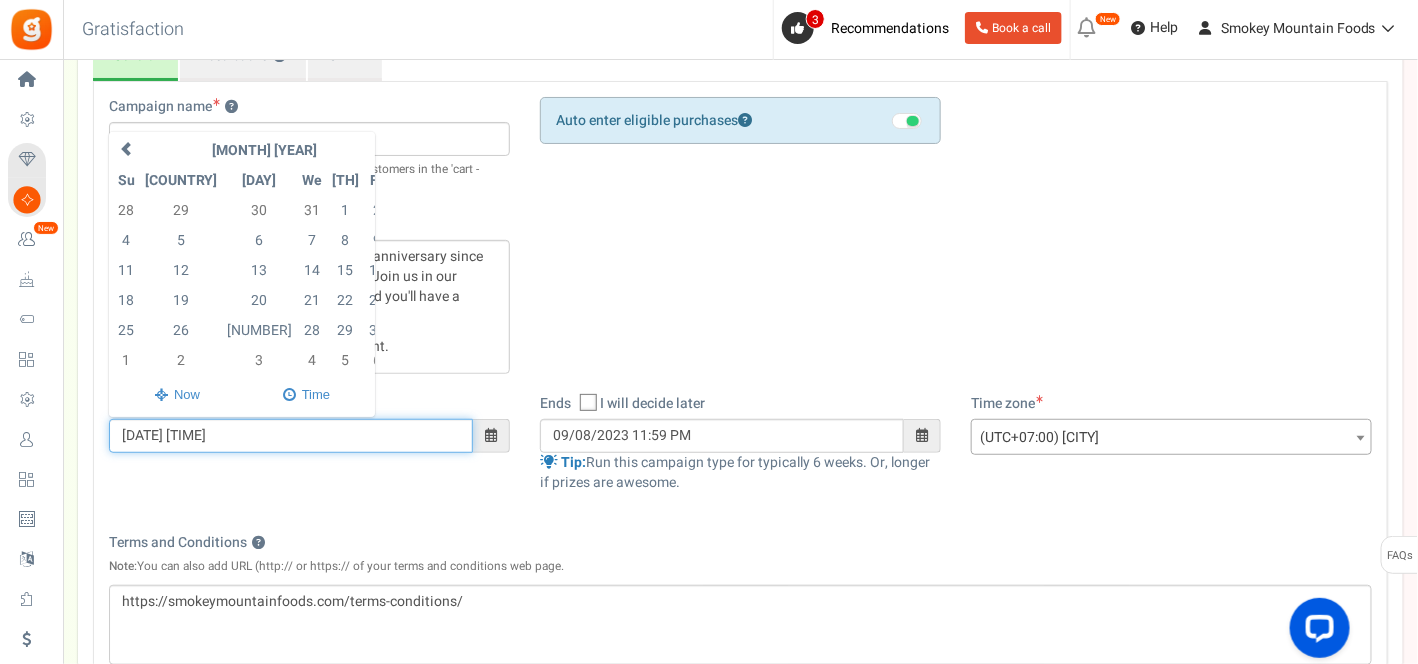 click at bounding box center (404, 149) 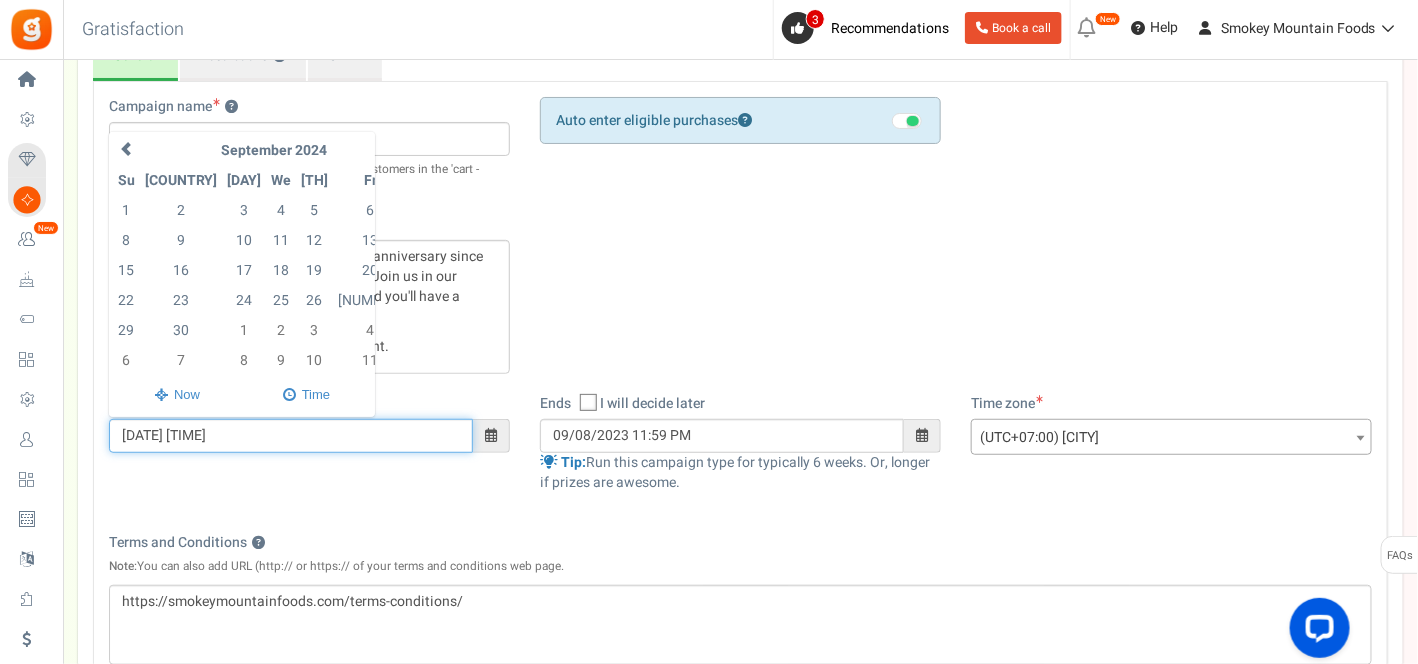 click at bounding box center [422, 149] 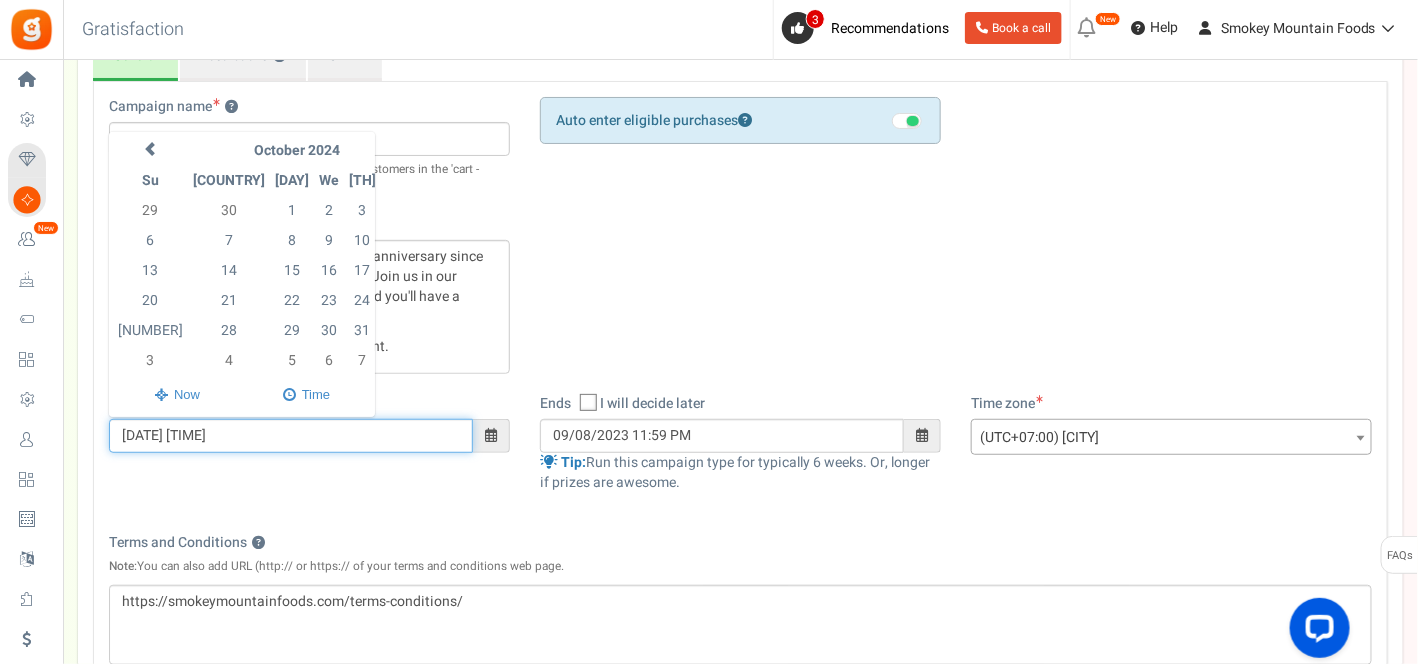 click at bounding box center [421, 149] 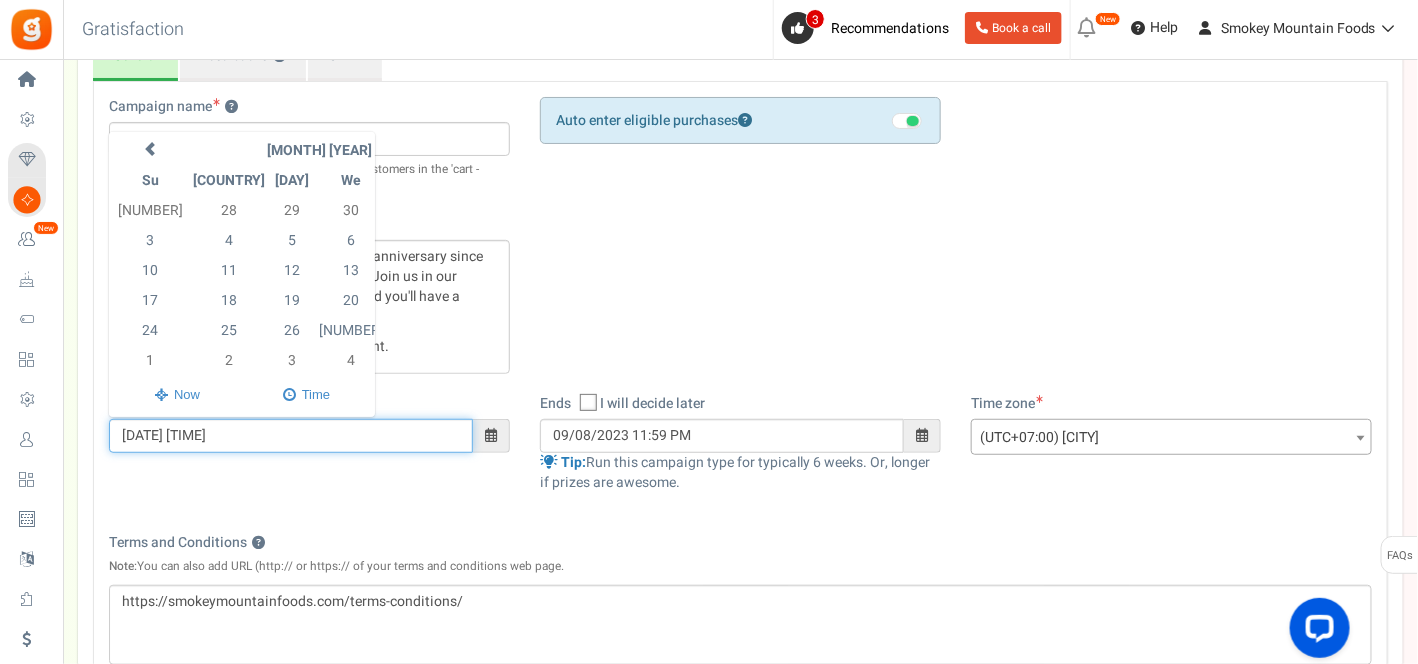 click at bounding box center [466, 149] 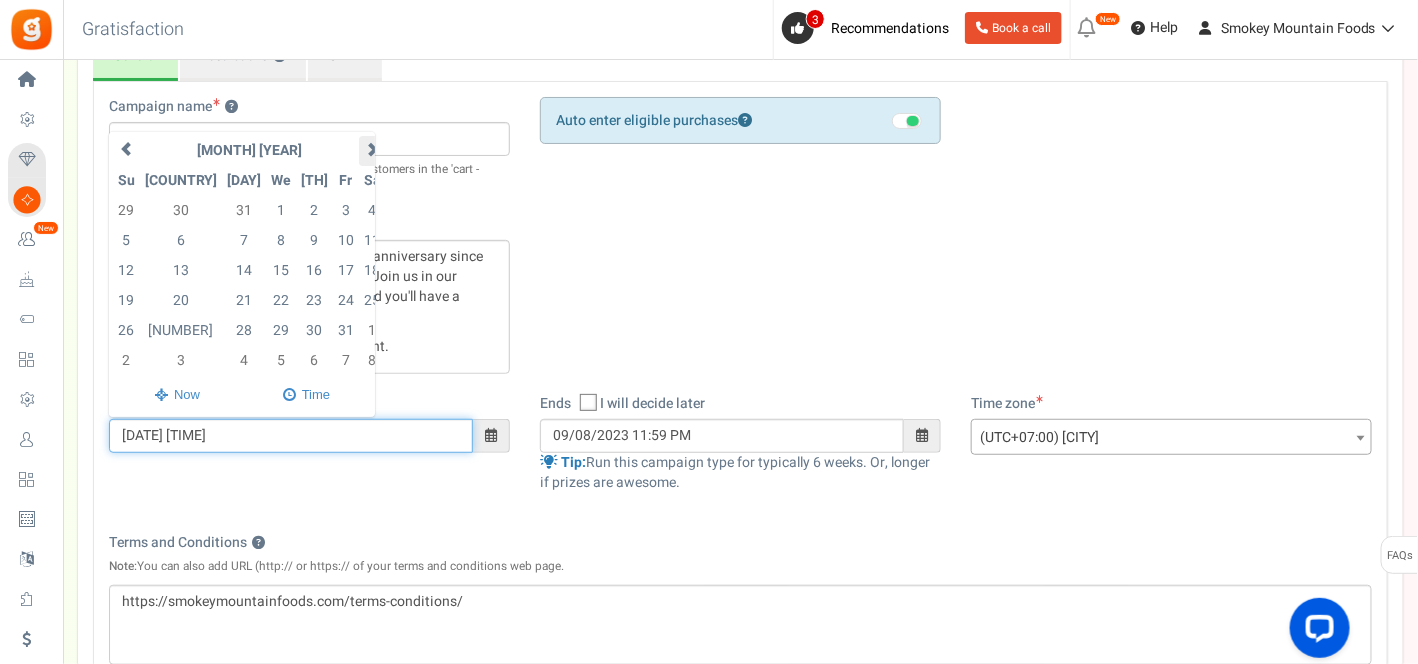 click at bounding box center [373, 149] 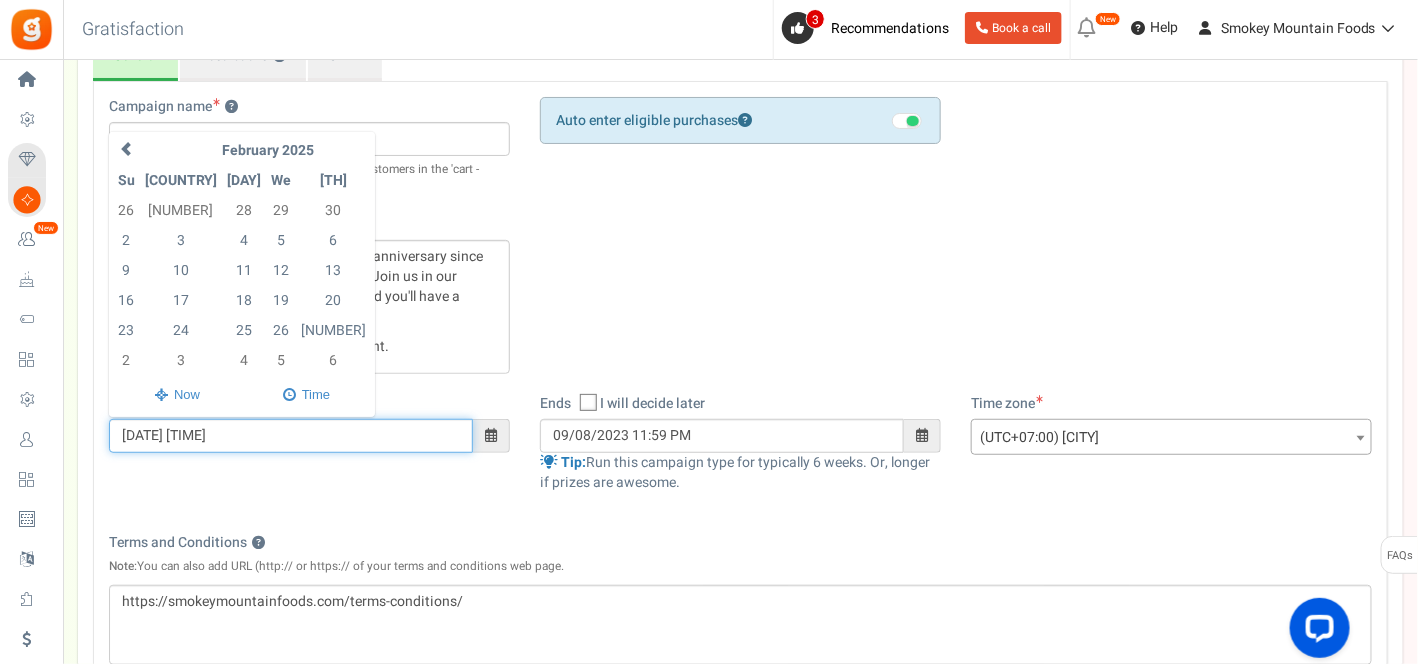 click at bounding box center (411, 149) 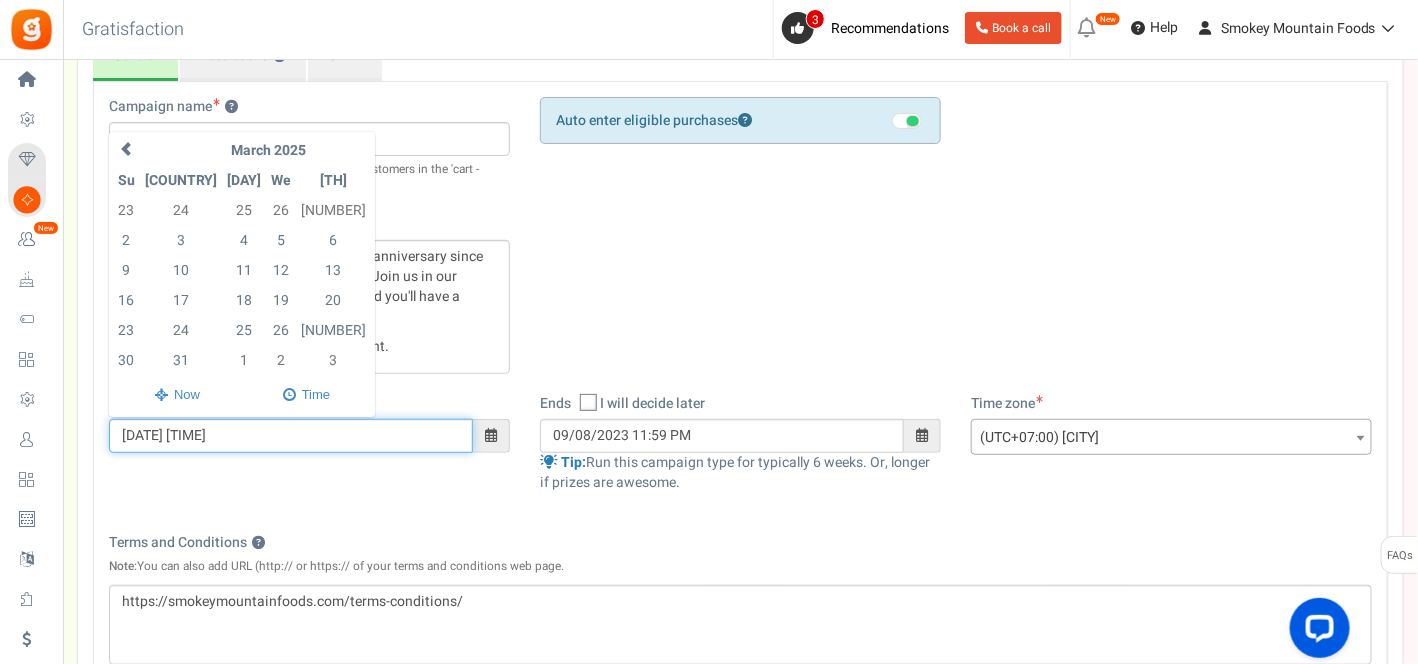 click at bounding box center (411, 149) 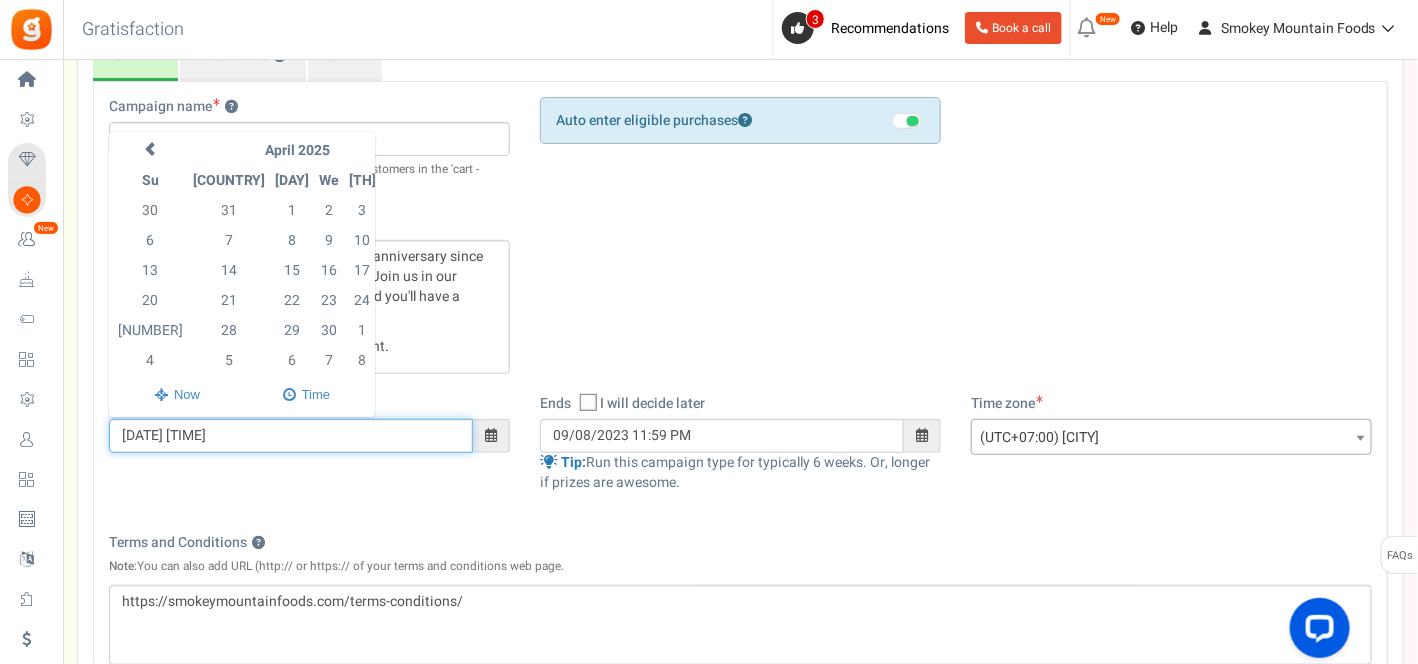click at bounding box center [421, 149] 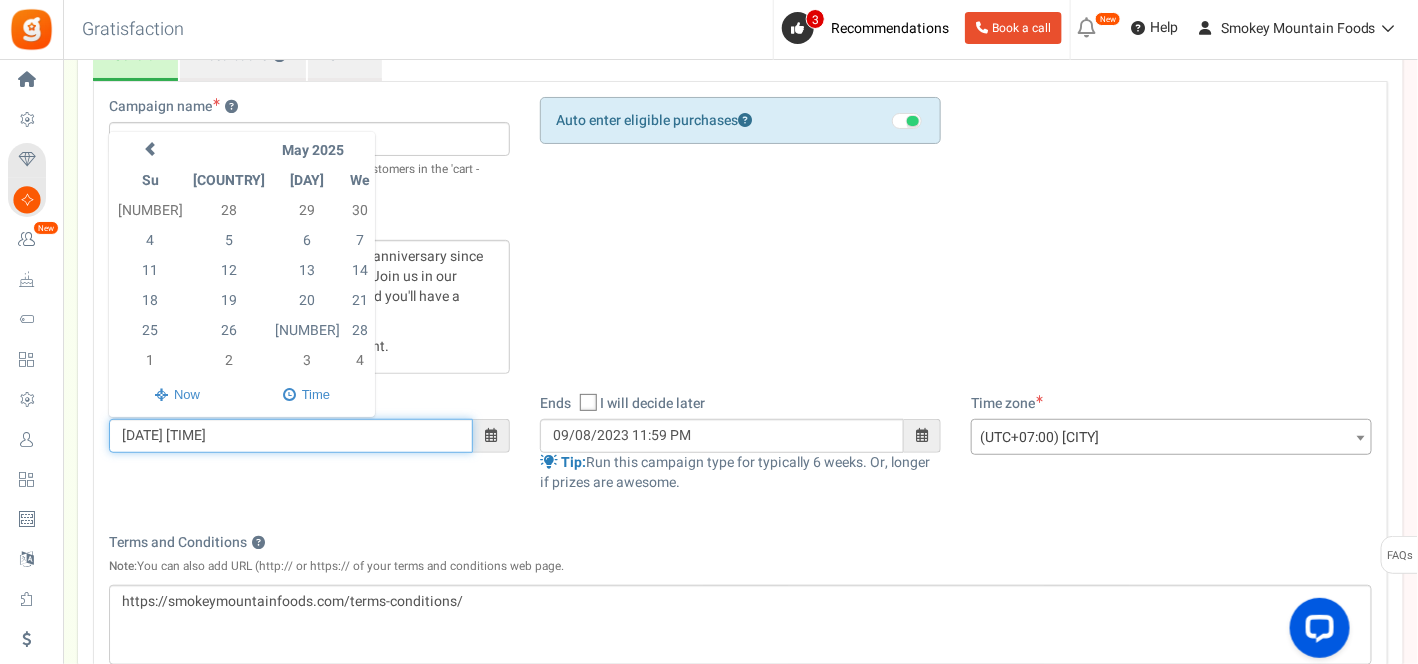 click at bounding box center (452, 149) 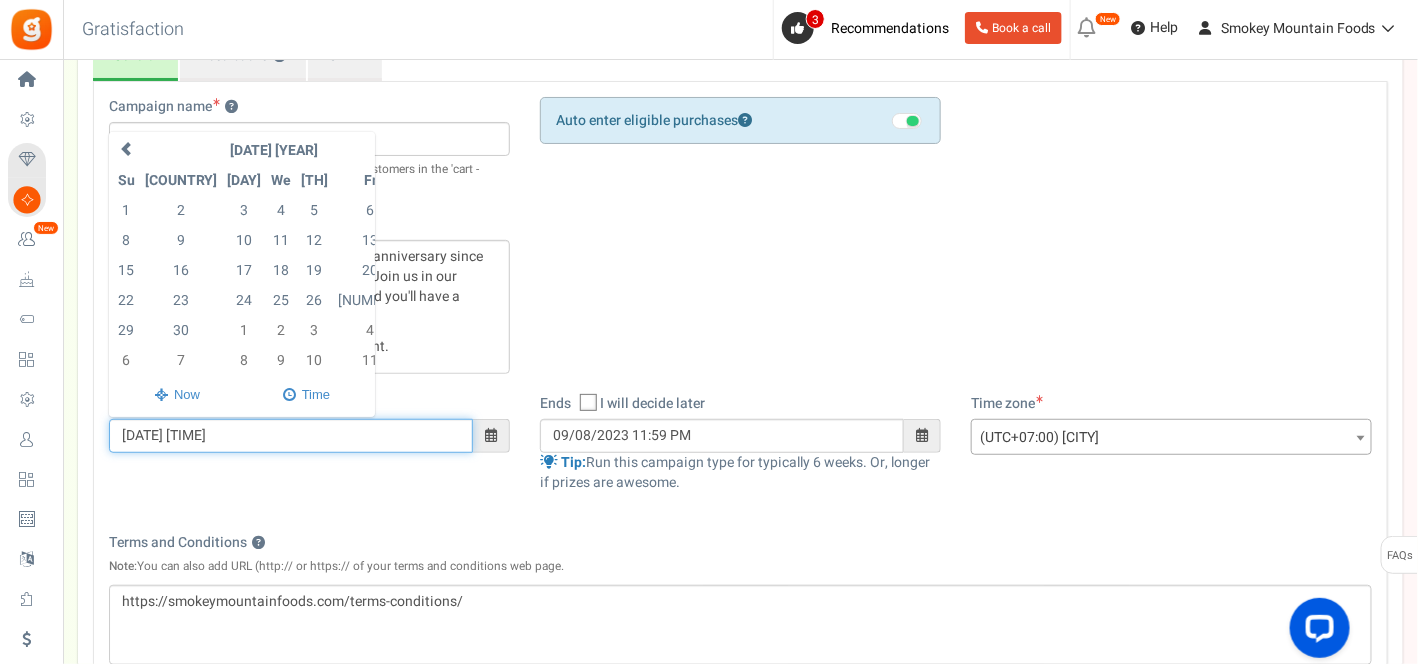 click at bounding box center [422, 149] 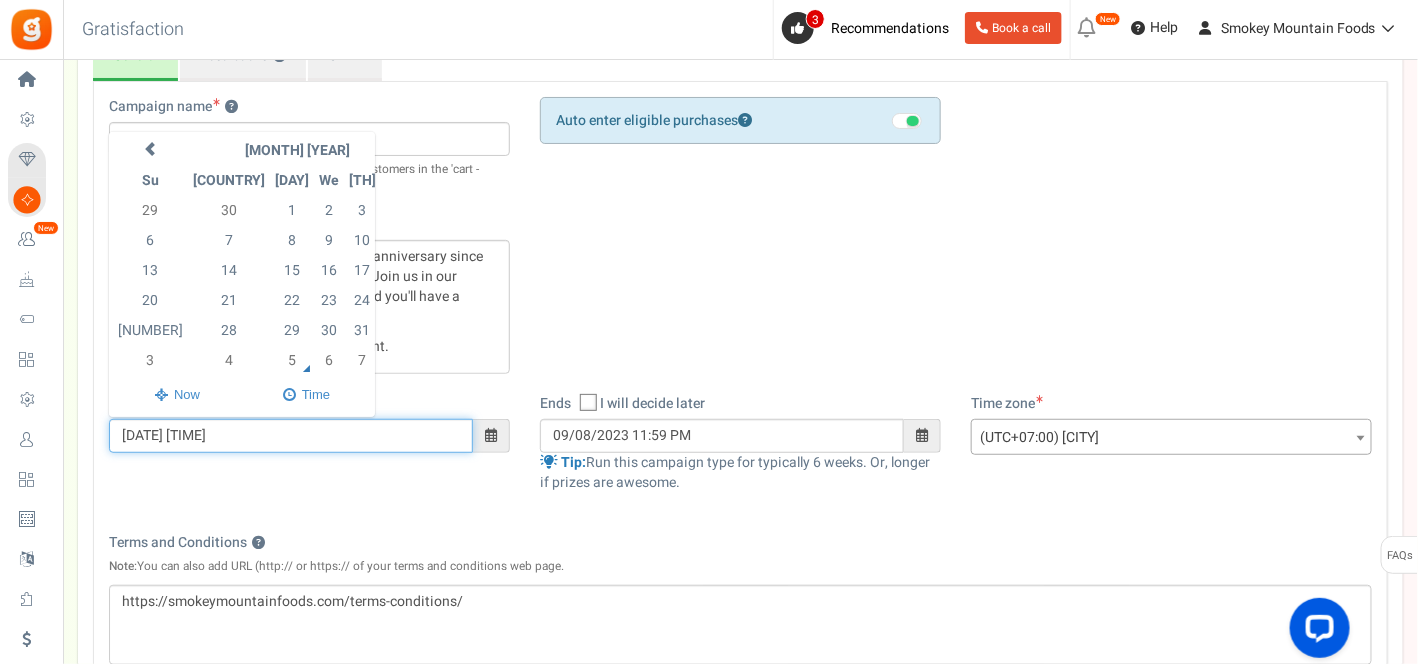 click at bounding box center [421, 149] 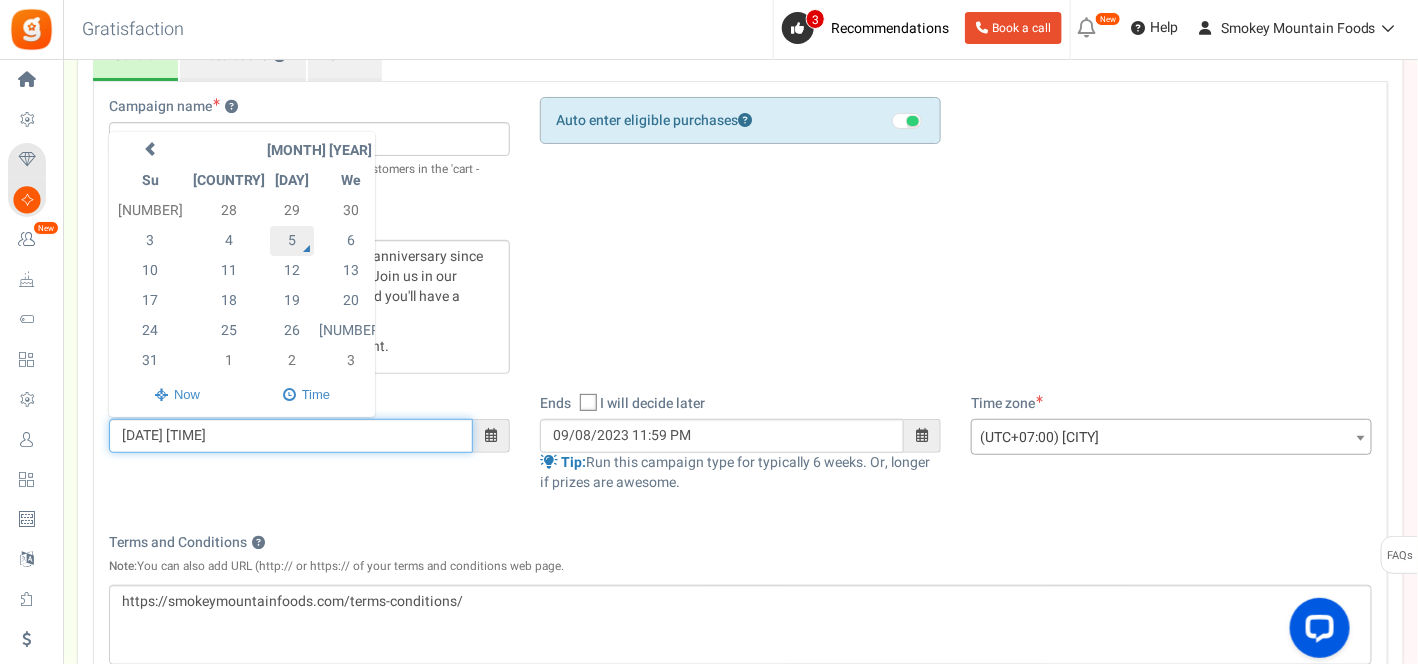 click on "5" at bounding box center (292, 241) 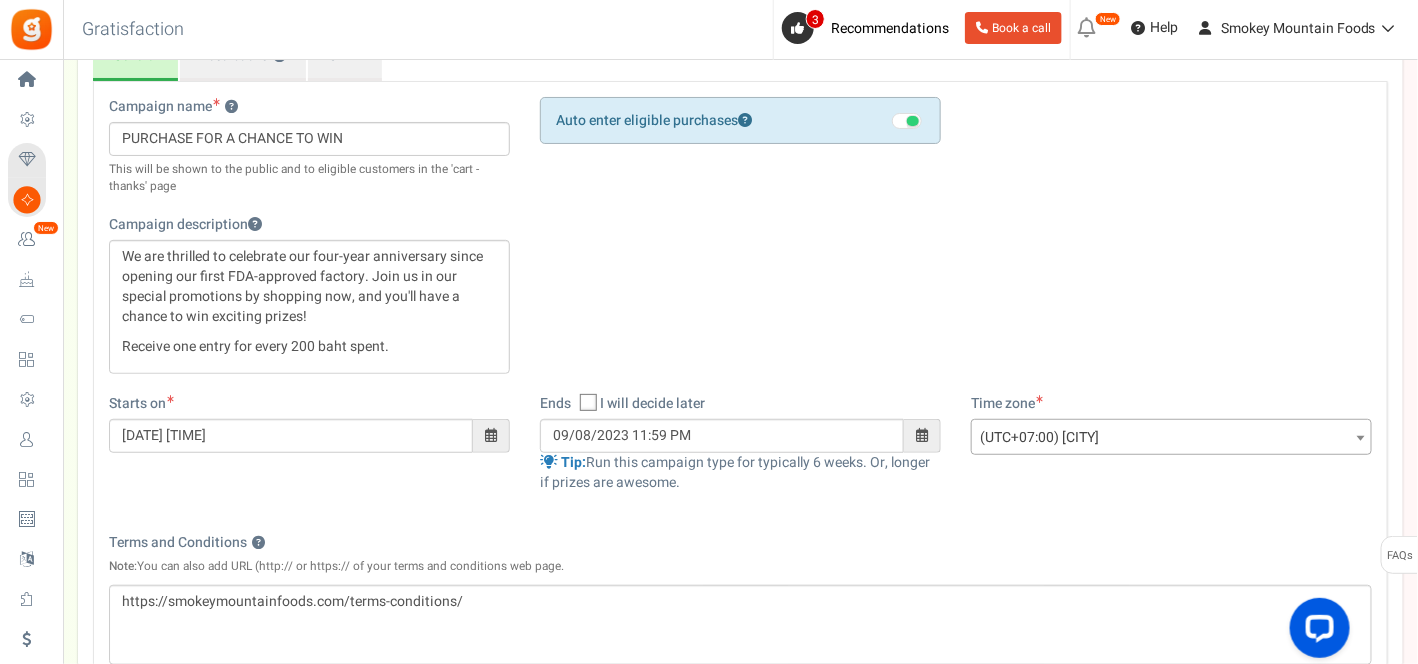 click at bounding box center [922, 435] 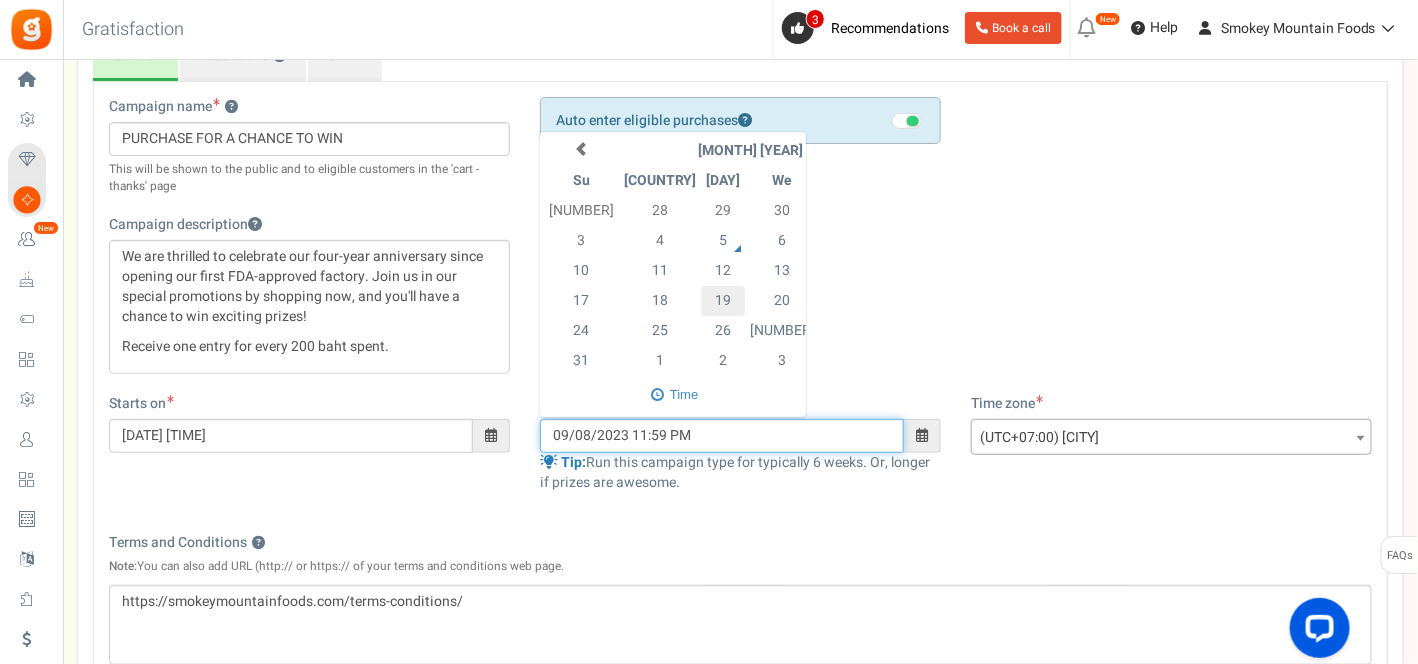 click on "19" at bounding box center [723, 301] 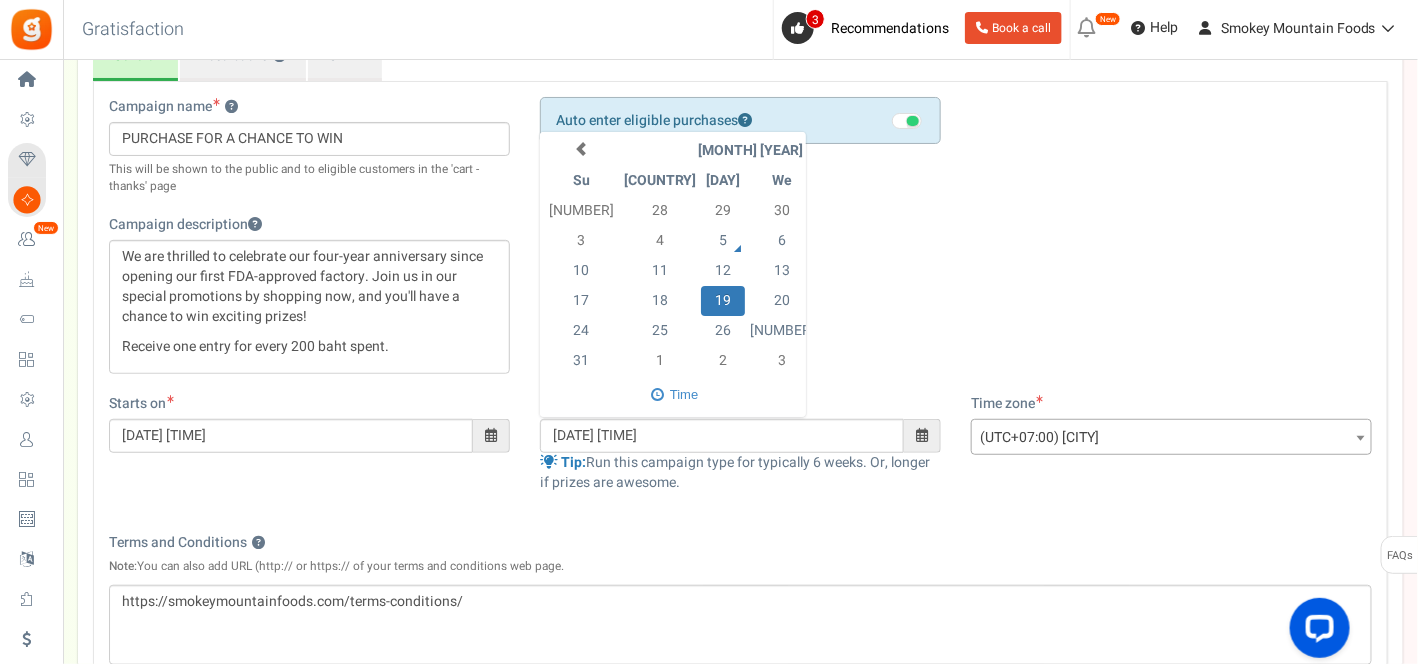 click on "Campaign name  ?
Display
Title shown publicly
PURCHASE FOR A CHANCE TO WIN This will be shown to the public and to eligible customers in the 'cart -thanks' page
Campaign description
Receive one entry for every 200 baht spent. Hide total entry count ?" at bounding box center (740, 245) 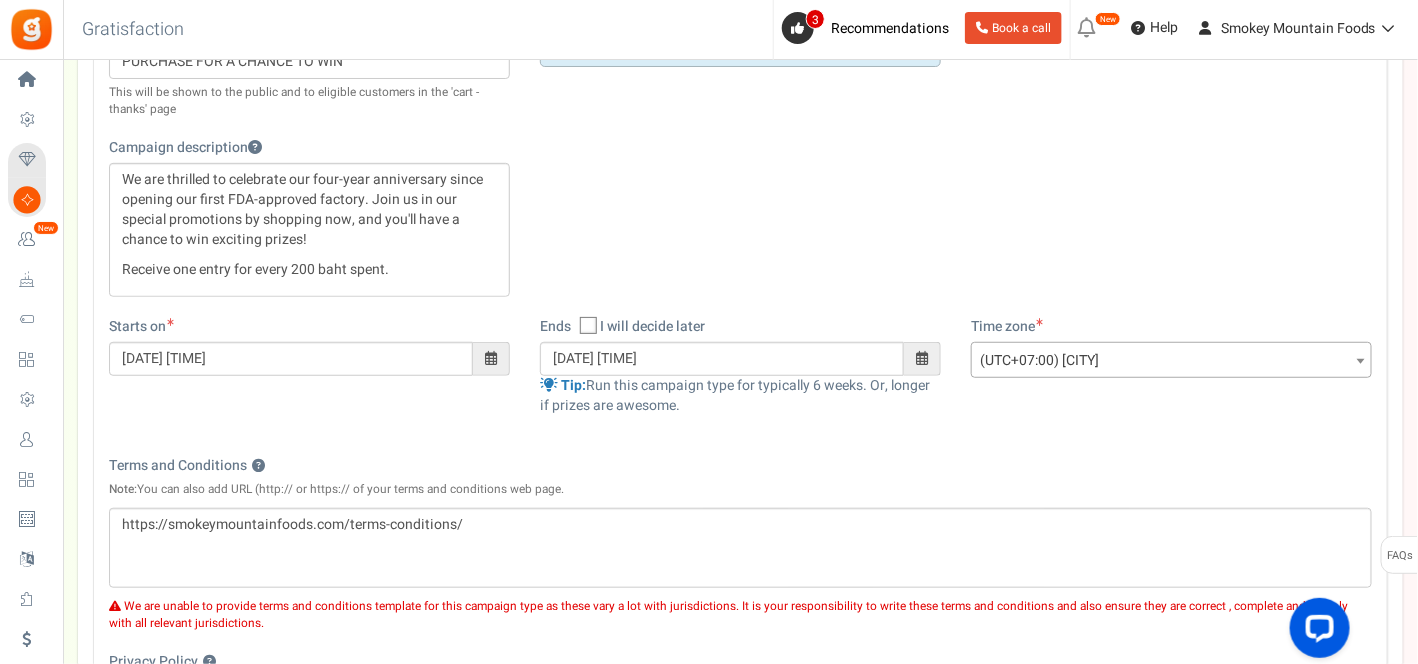 scroll, scrollTop: 333, scrollLeft: 0, axis: vertical 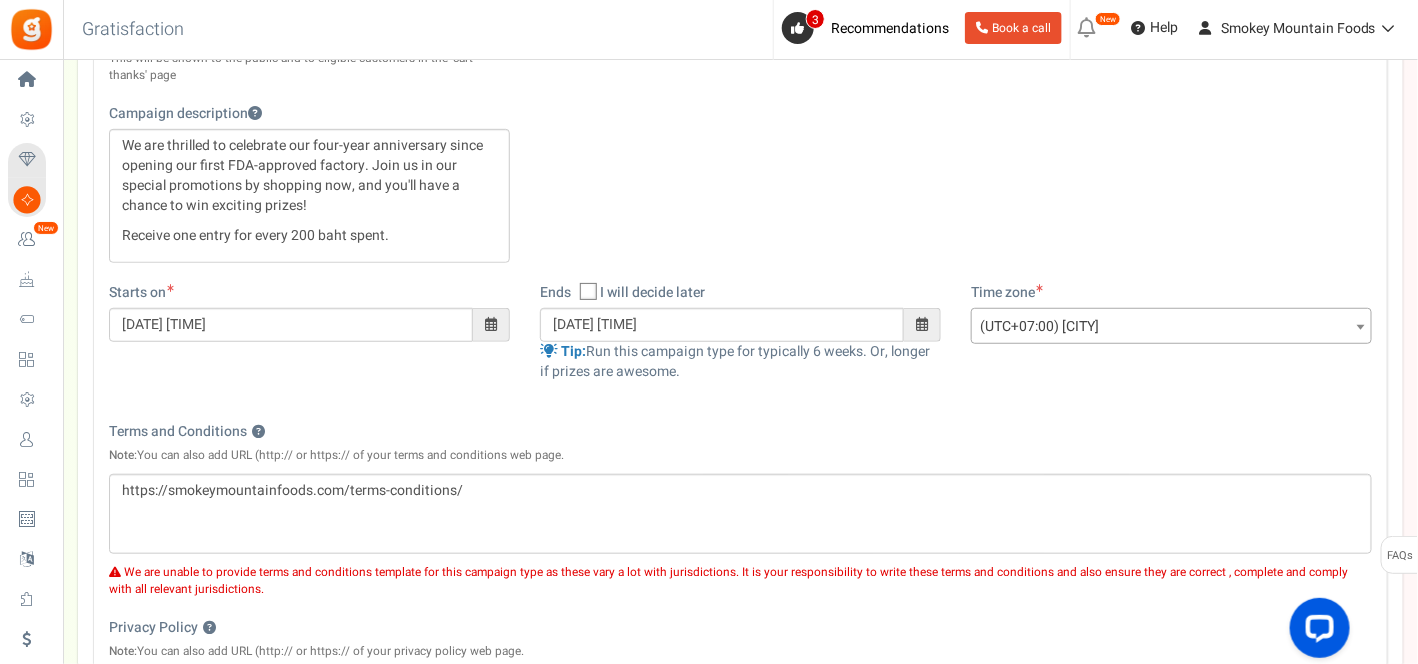 click at bounding box center (922, 324) 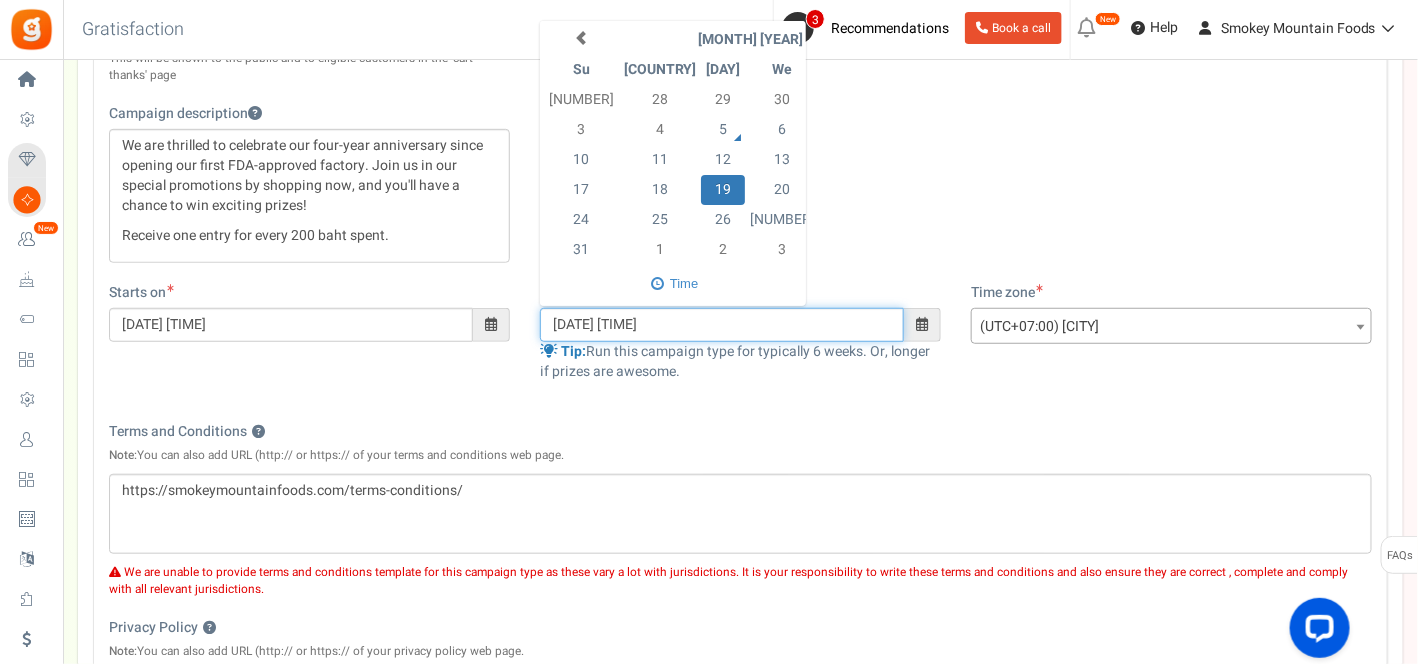 click on "30" at bounding box center [896, 220] 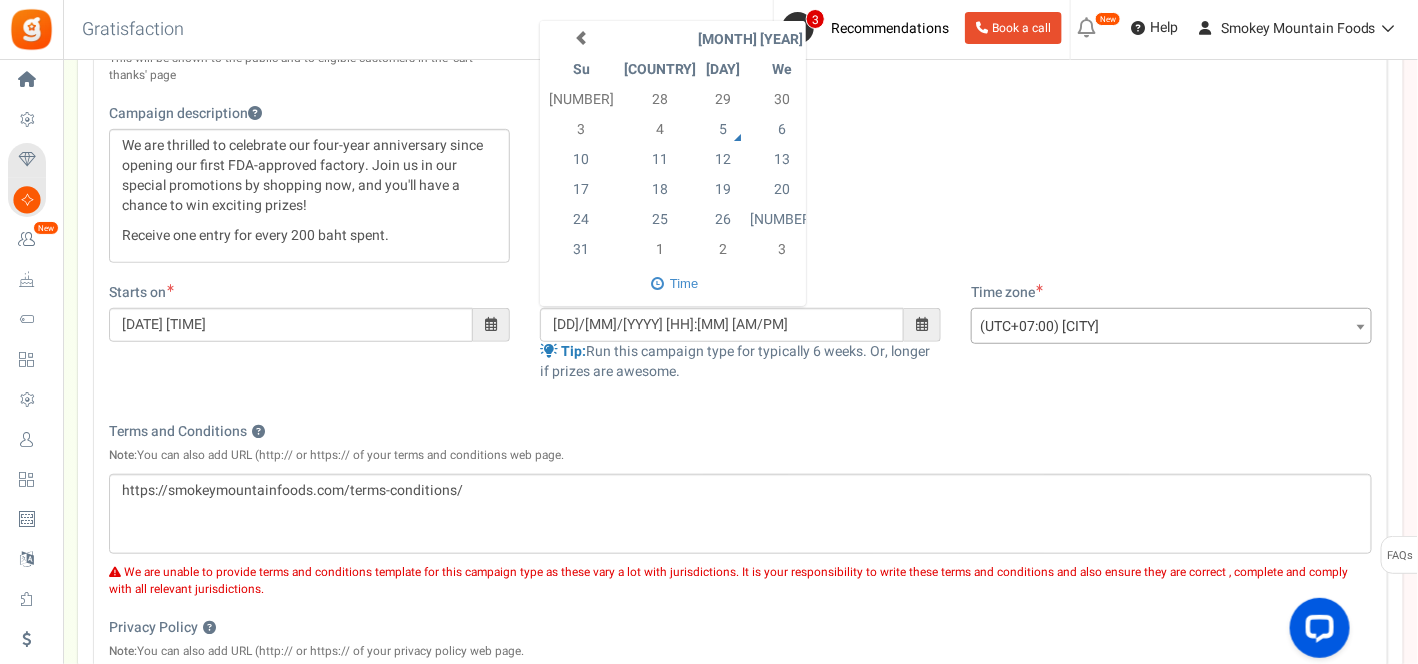 click on "Ends
Open
On
I will decide later
[DATE] [MONTH] [YEAR] Su Mo Tu We Th Fr Sa 27 28 29 30 31 1 2 3 4 5 6 7 8 9 10 11 1" at bounding box center (740, 342) 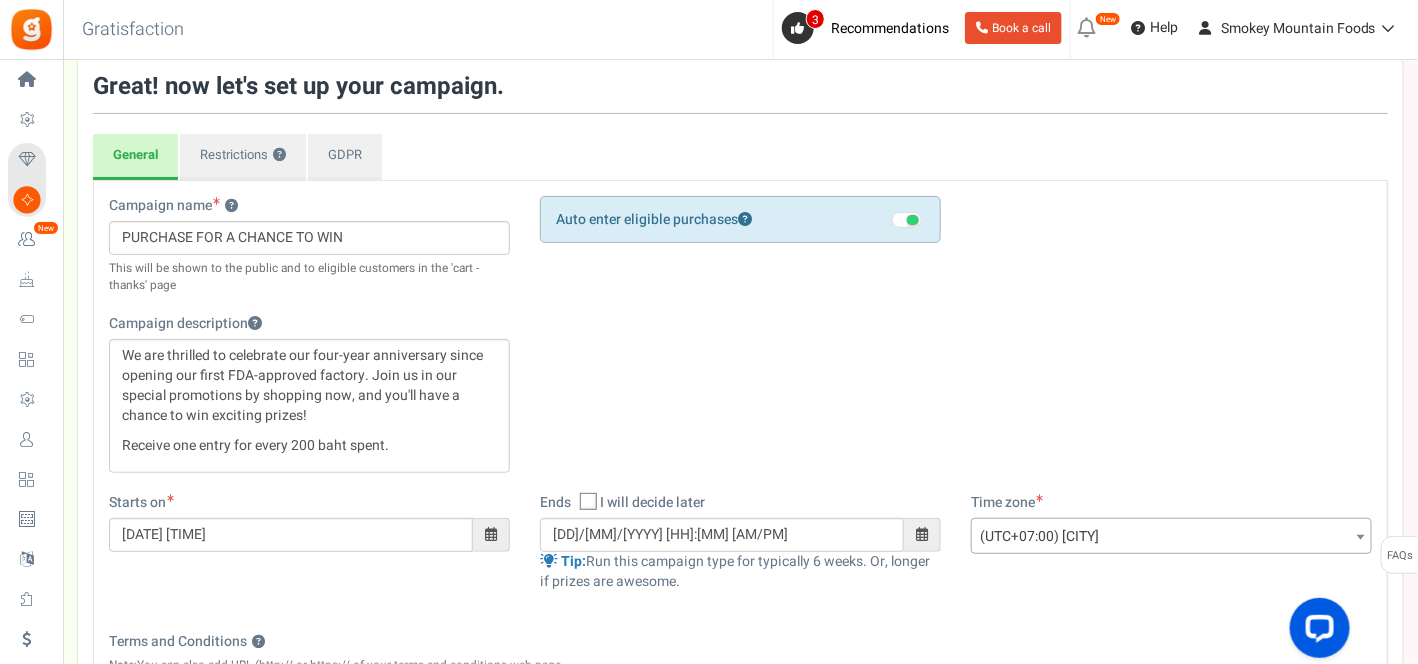 scroll, scrollTop: 91, scrollLeft: 0, axis: vertical 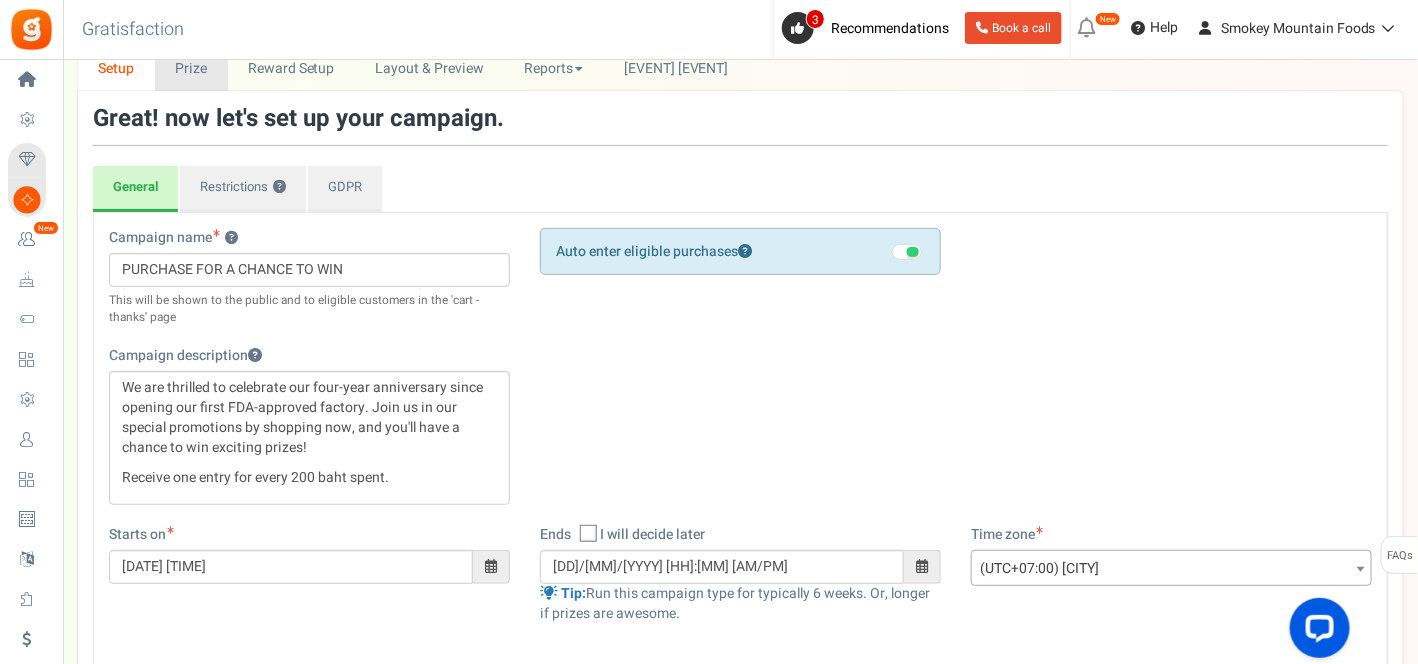 click on "Prize" at bounding box center (191, 68) 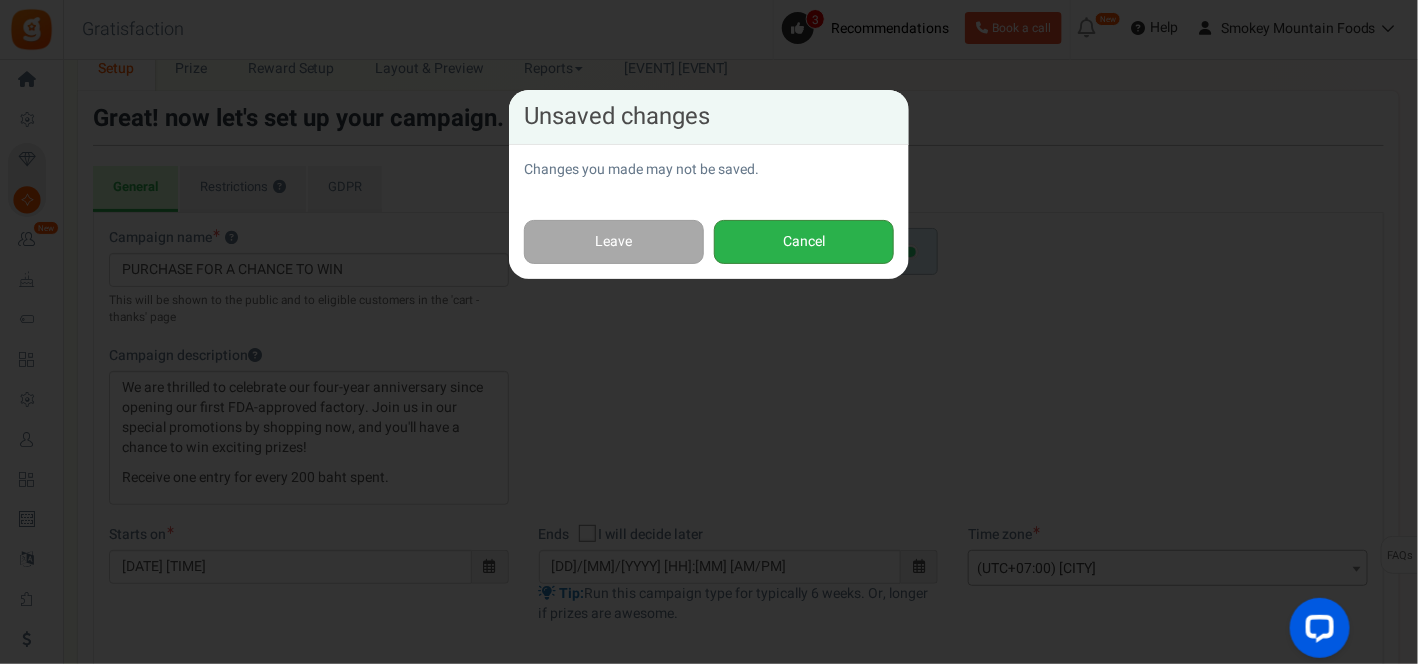 click on "Cancel" at bounding box center (804, 242) 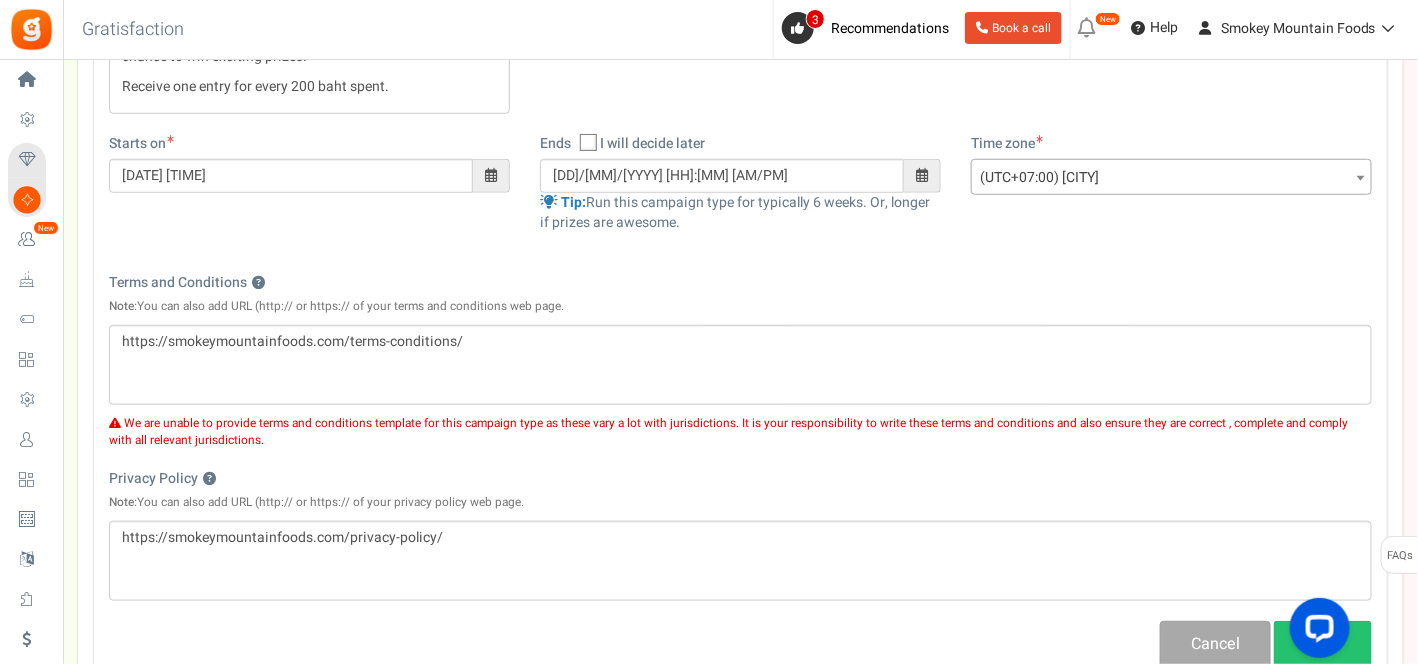 scroll, scrollTop: 647, scrollLeft: 0, axis: vertical 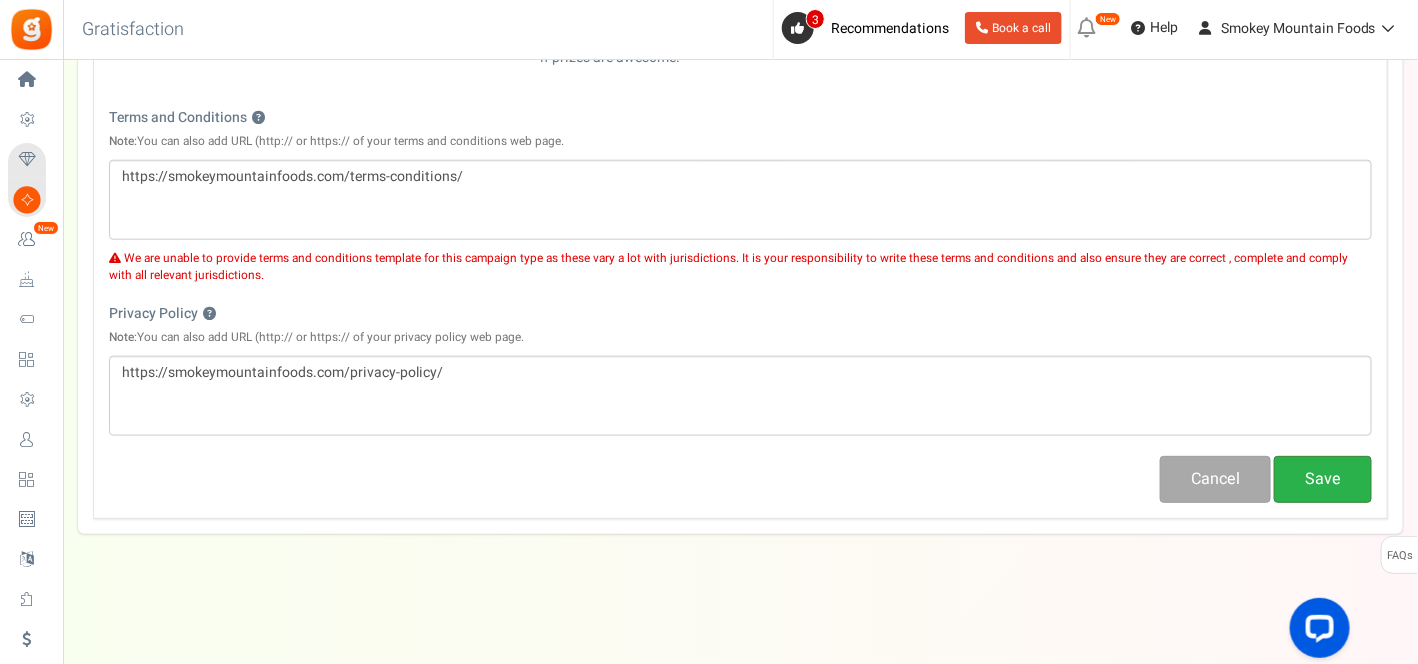 click on "Save" at bounding box center (1323, 479) 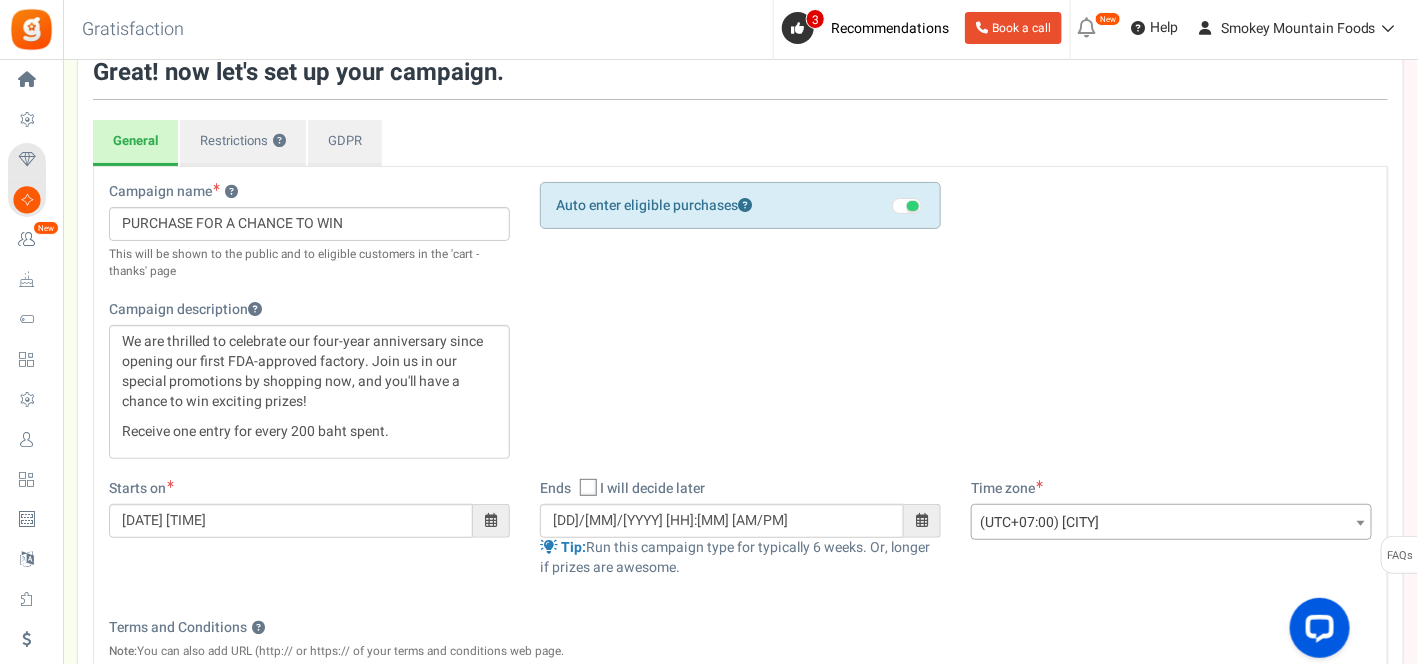scroll, scrollTop: 91, scrollLeft: 0, axis: vertical 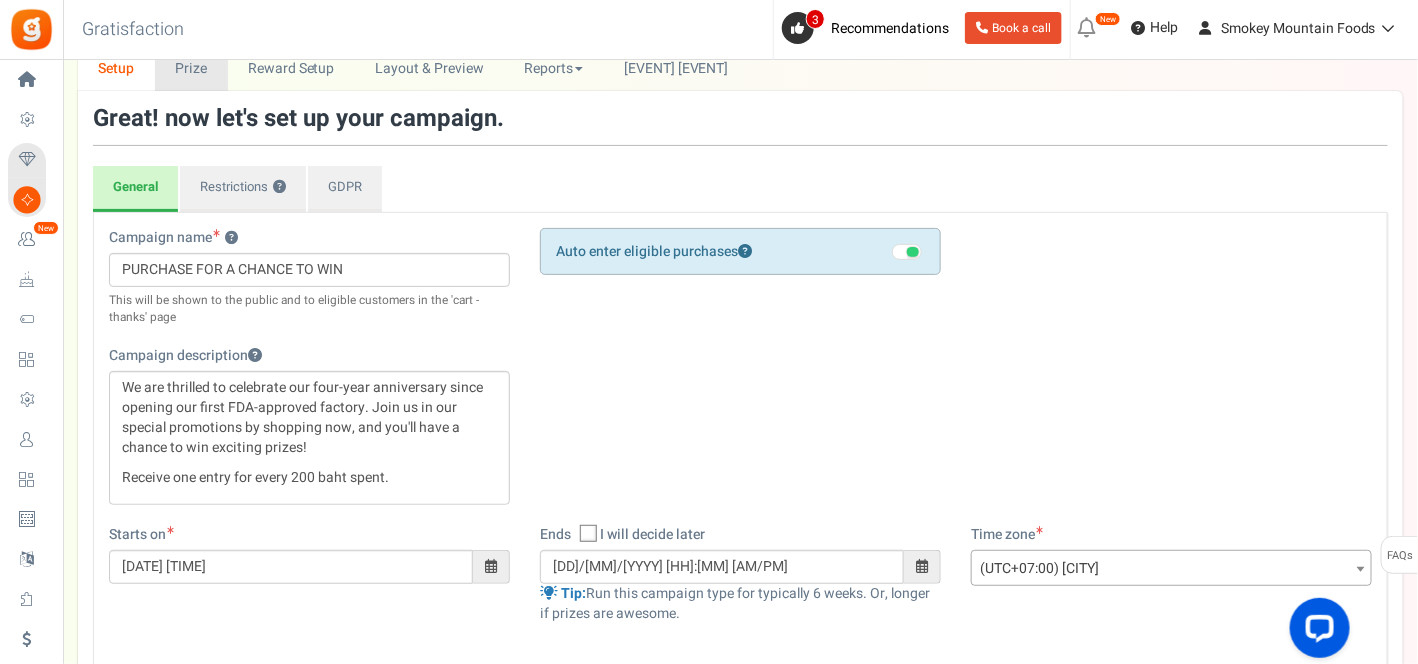 click on "Prize" at bounding box center (191, 68) 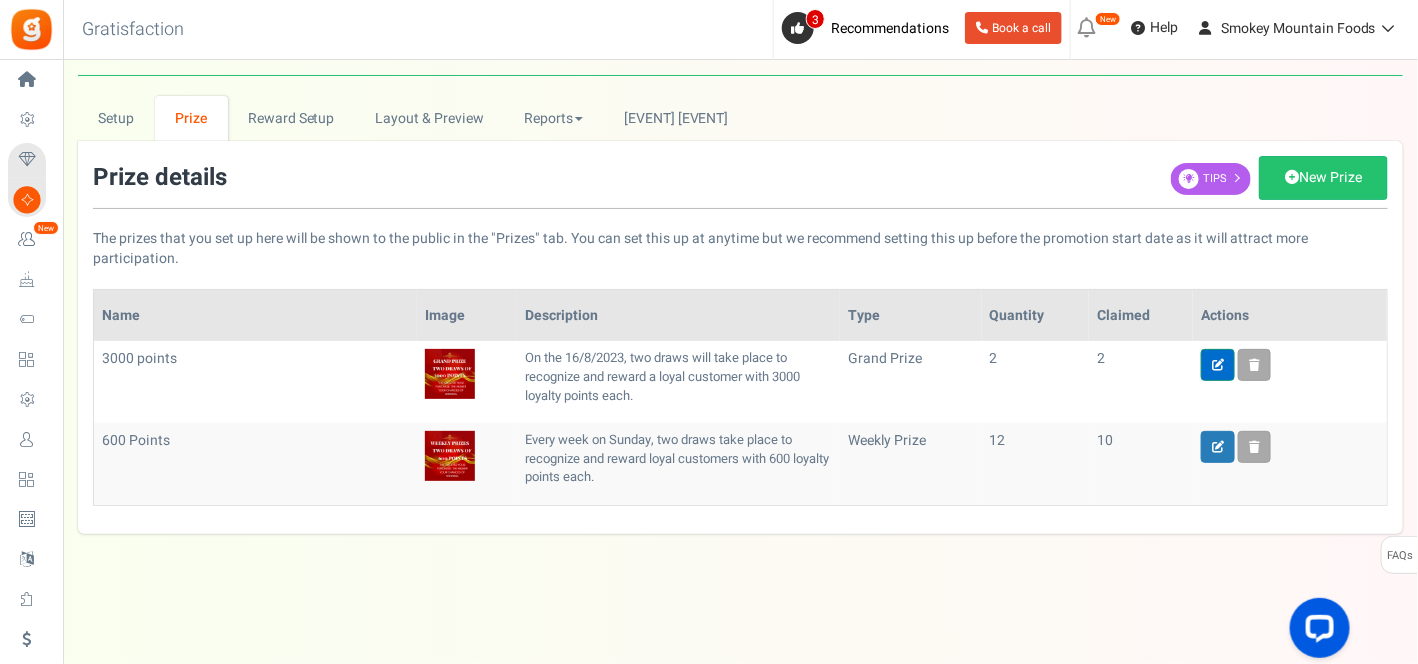 click at bounding box center (1218, 365) 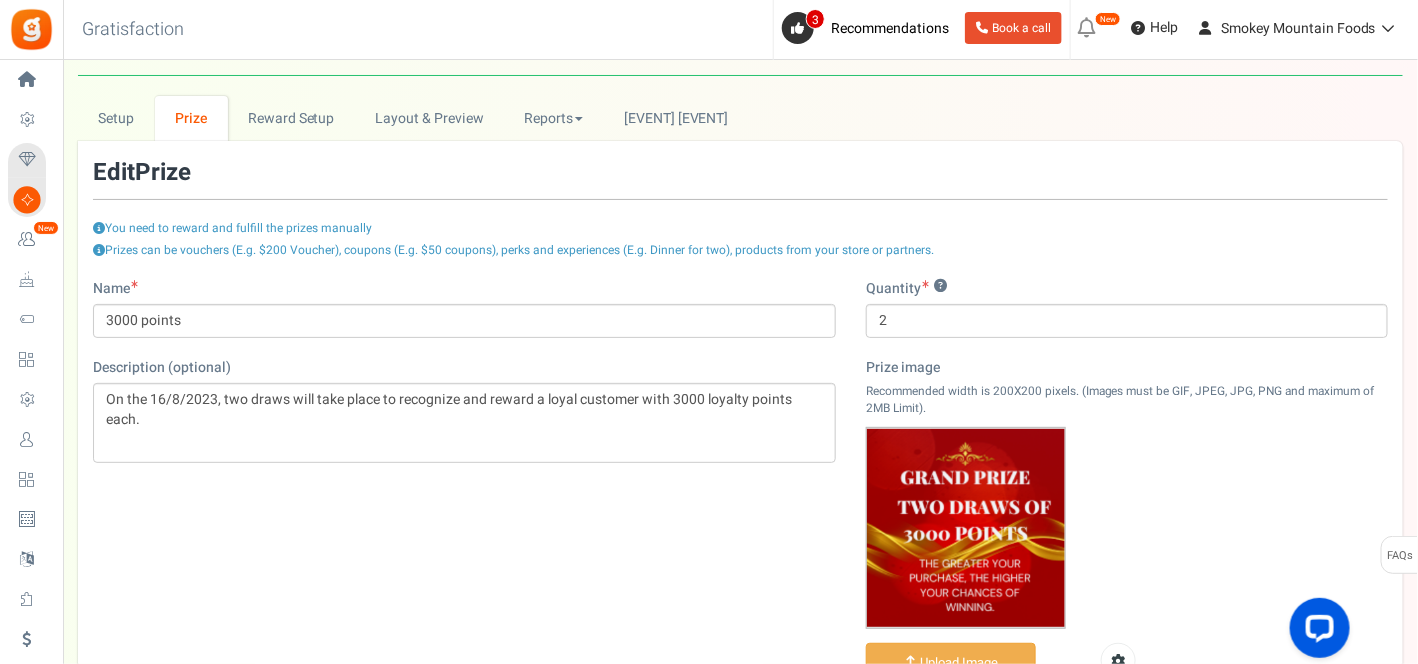 scroll, scrollTop: 152, scrollLeft: 0, axis: vertical 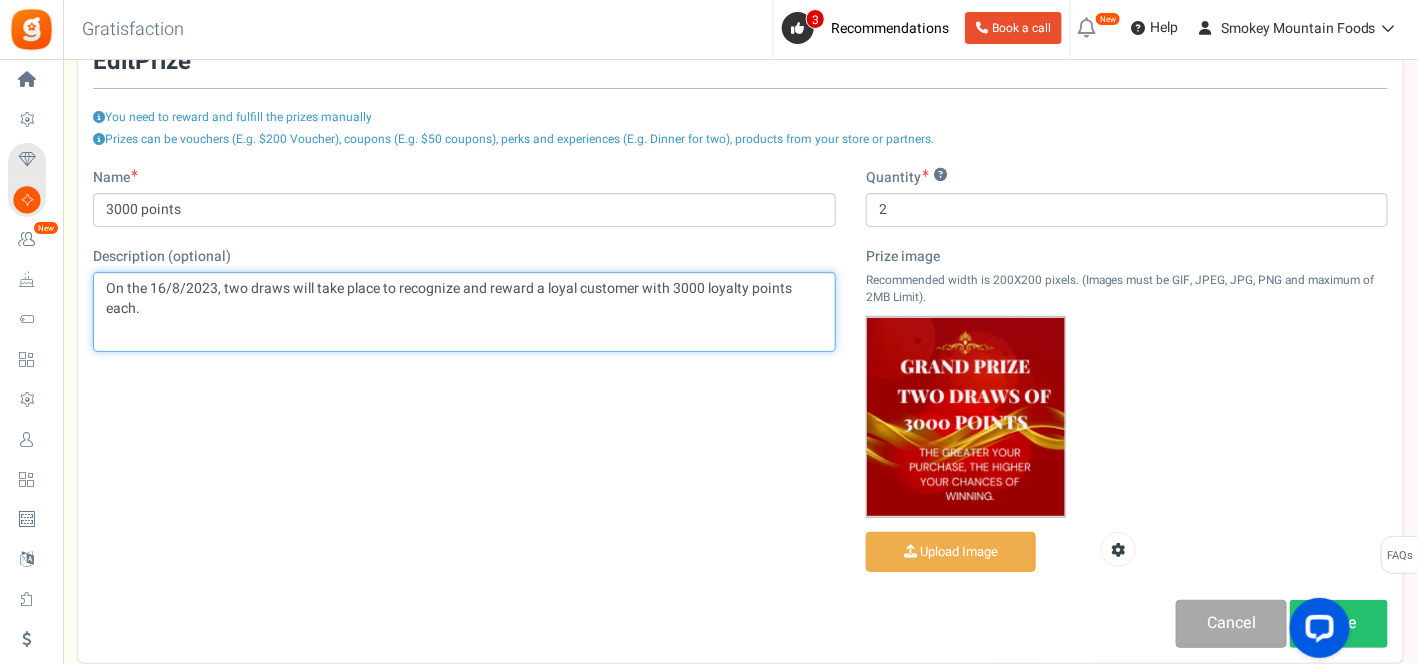 click on "On the 16/8/2023, two draws will take place to recognize and reward a loyal customer with 3000 loyalty points each." at bounding box center (464, 299) 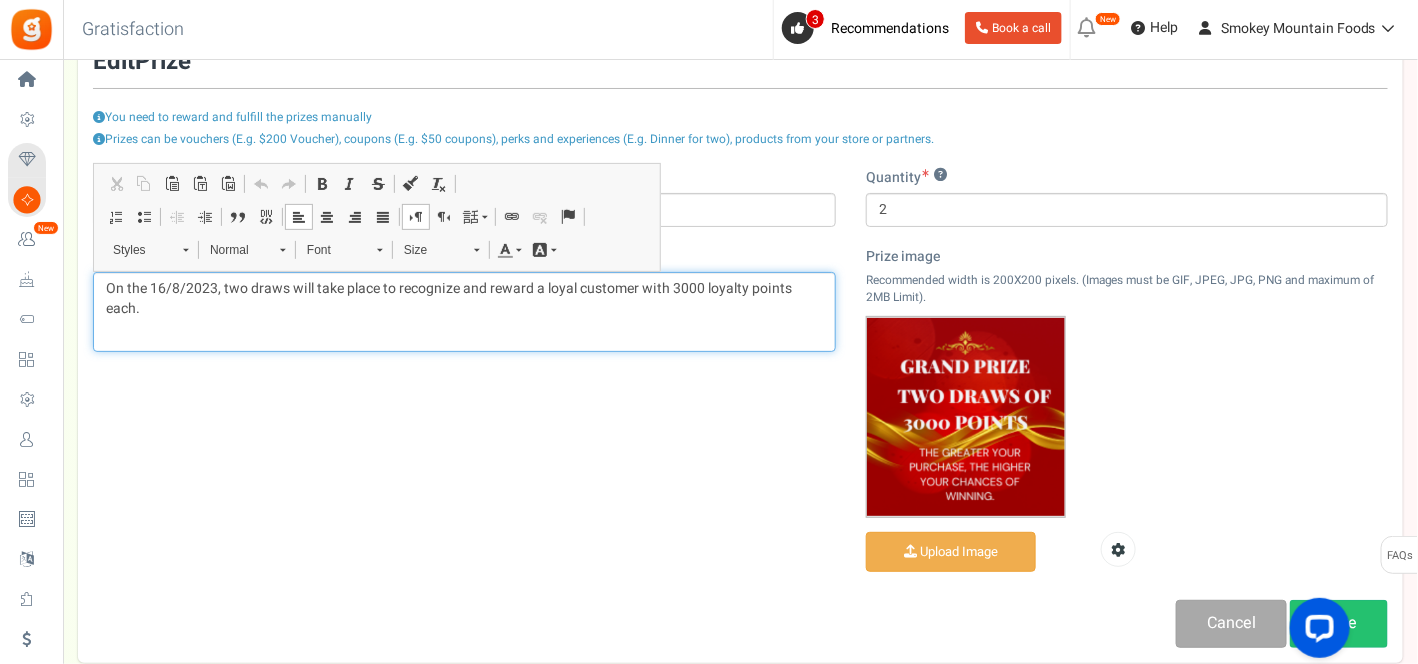 type 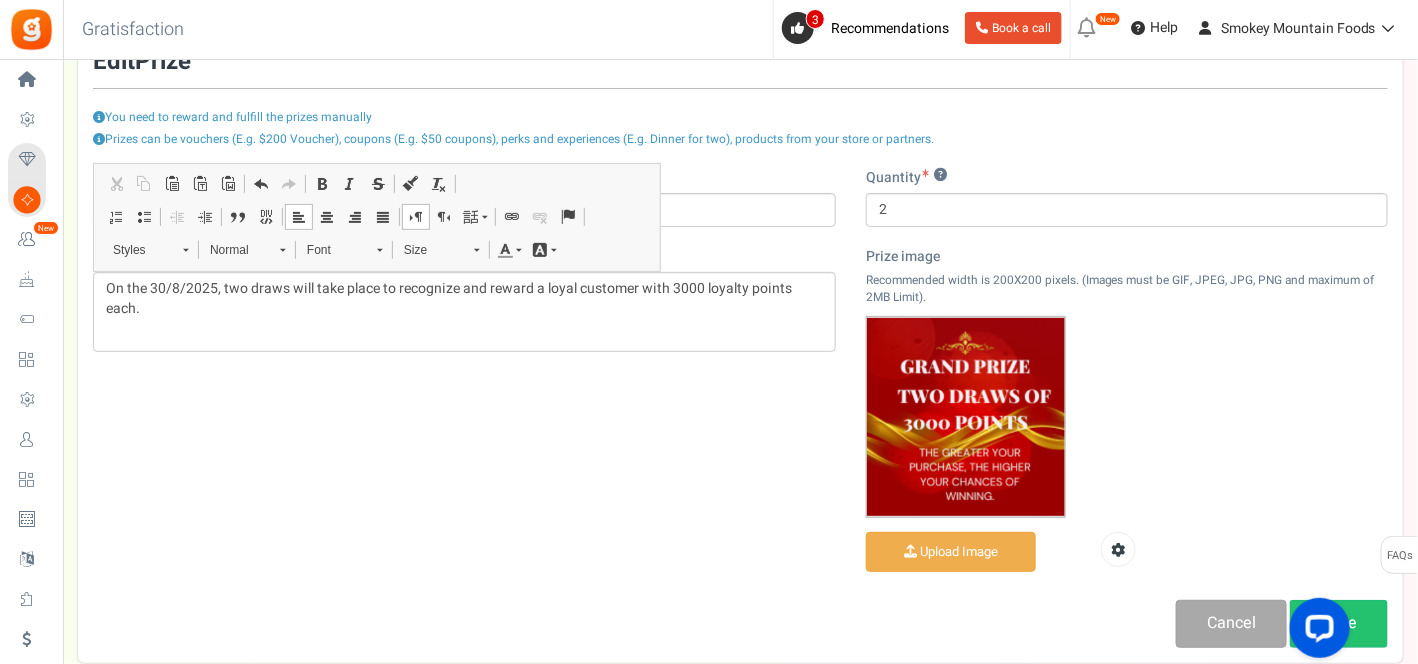 click on "Name
3000 points
Description (optional)
On the 30/8/2025, two draws will take place to recognize and reward a loyal customer with 3000 loyalty points each.
Type  ?
Grand Prize
Daily Prize
Weekly Prize
Monthly Prize
Quantity  ?
2
Prize image
Recommended width is 200X200 pixels. (Images must be GIF, JPEG, JPG, PNG and maximum of 2MB Limit).
Upload Image
Cancel
Save" at bounding box center (740, 408) 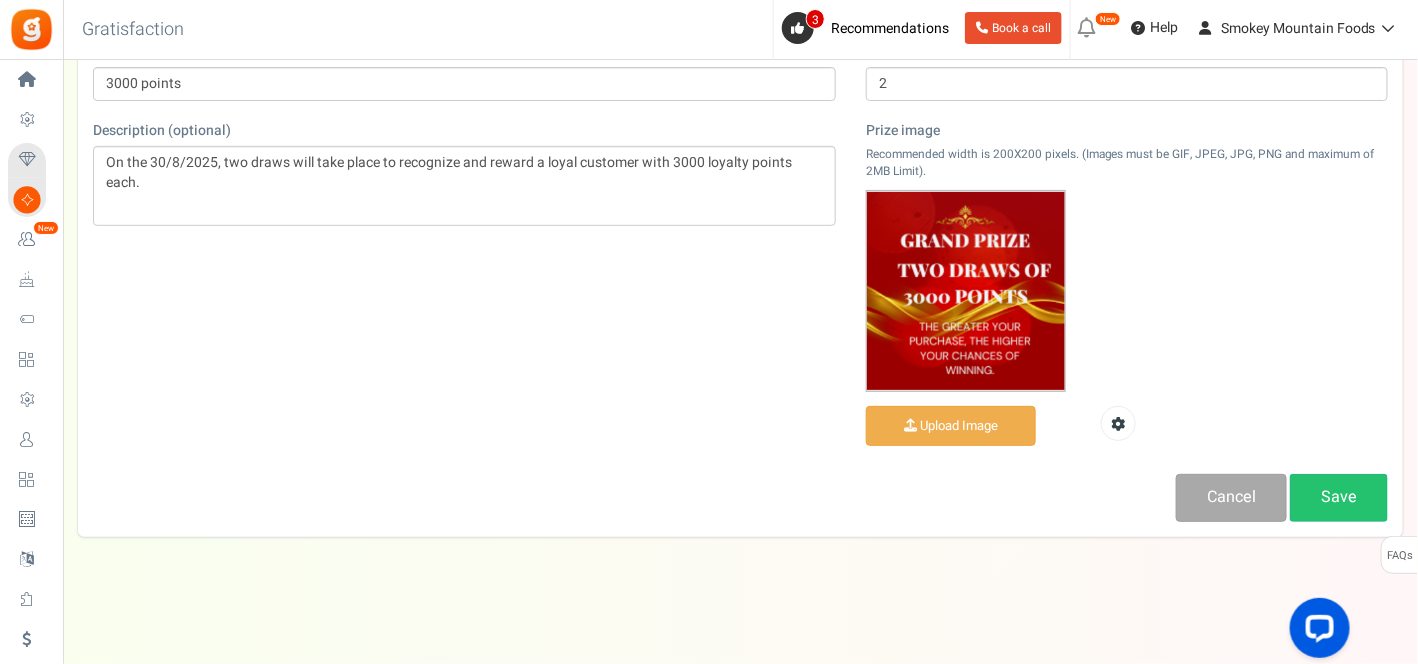 scroll, scrollTop: 280, scrollLeft: 0, axis: vertical 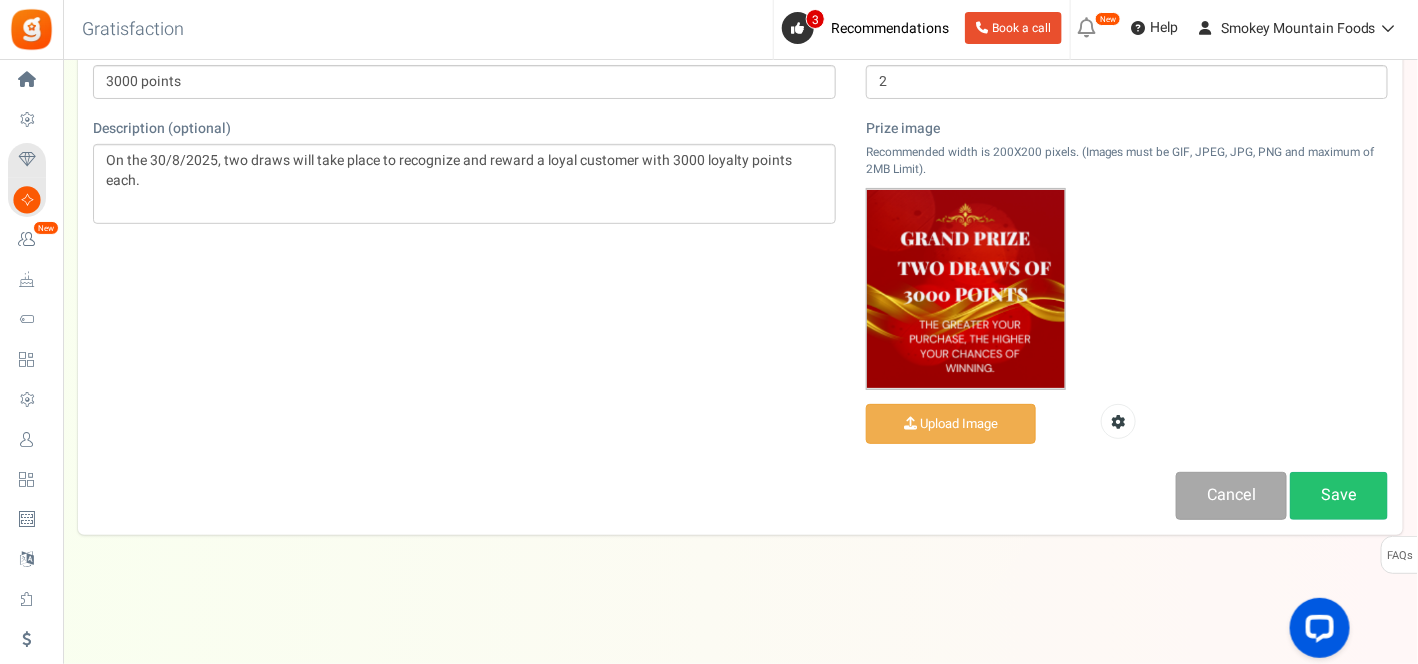 click at bounding box center [966, 289] 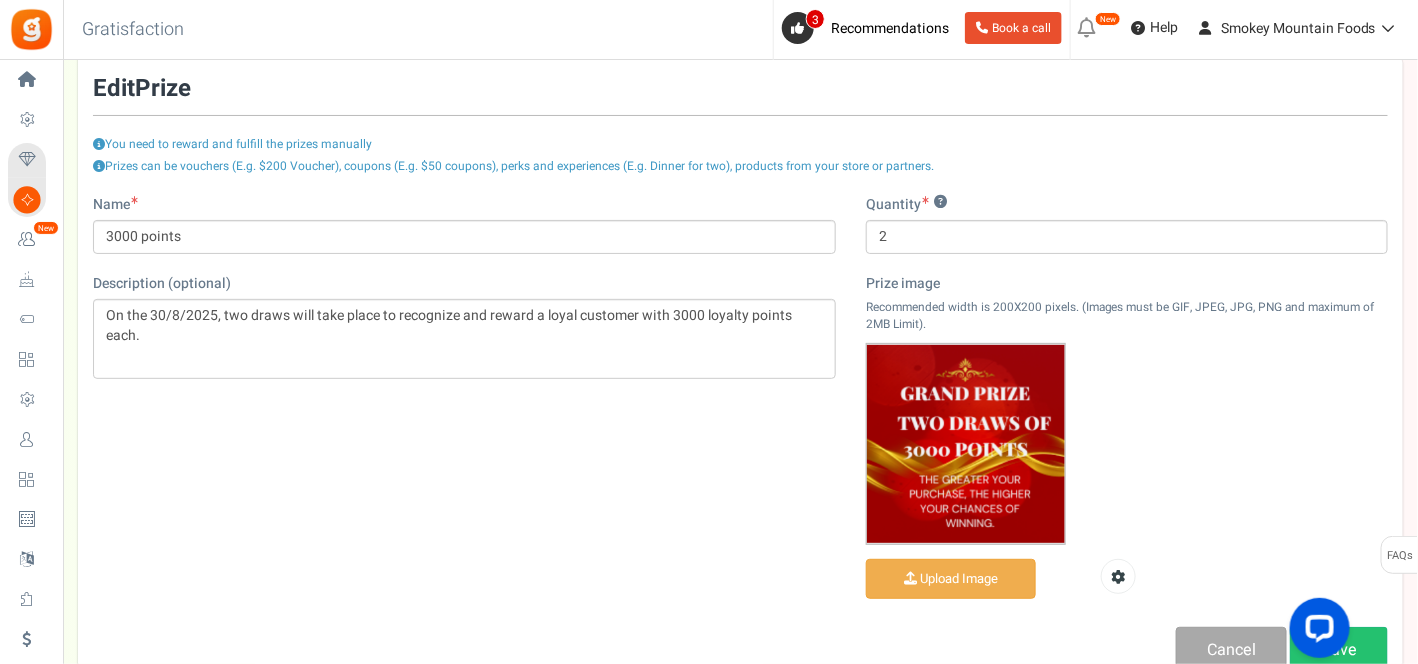 scroll, scrollTop: 169, scrollLeft: 0, axis: vertical 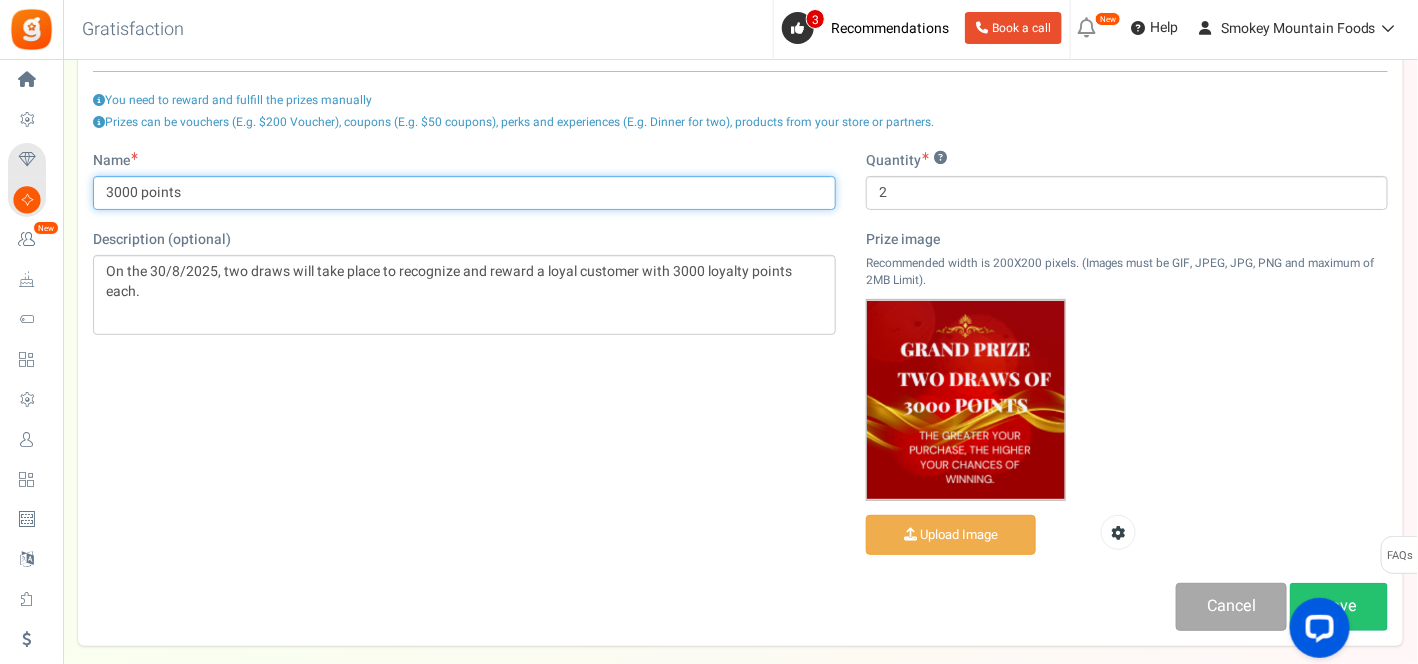 click on "3000 points" at bounding box center (464, 193) 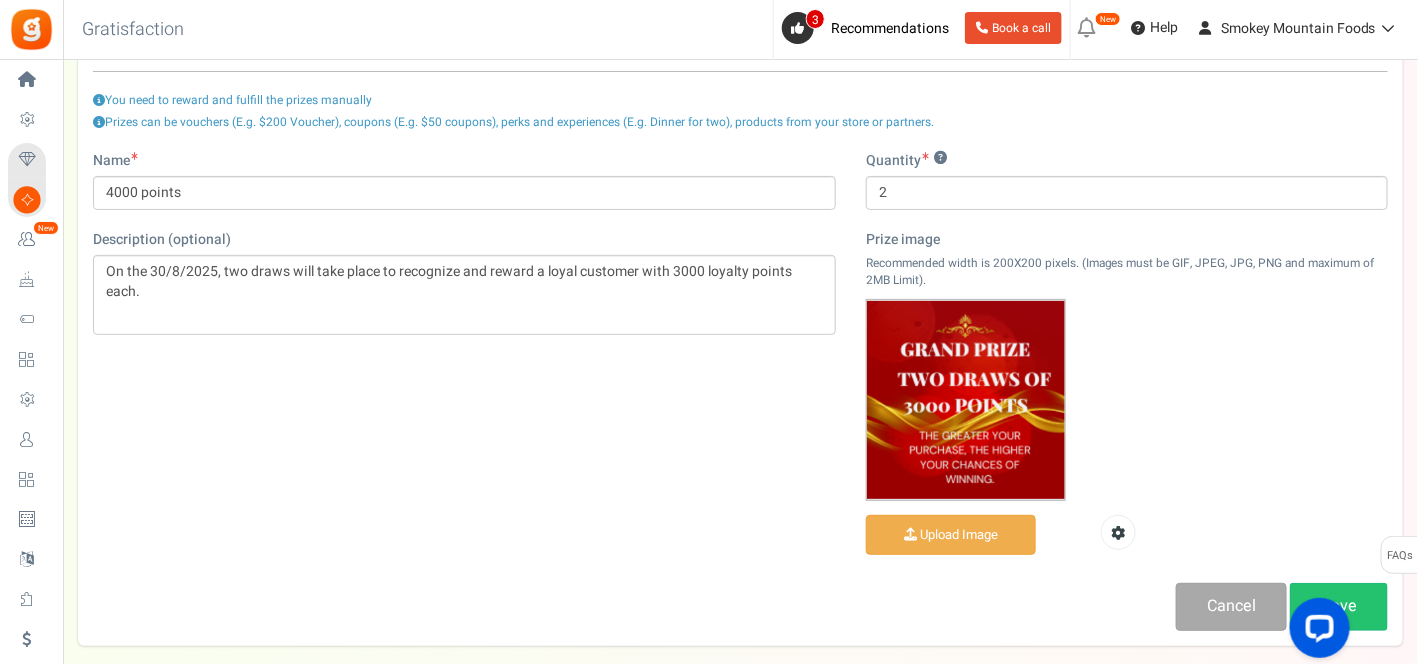 click on "Name
4000 points
Description (optional)
On the 30/8/2025, two draws will take place to recognize and reward a loyal customer with 3000 loyalty points each.
Type  ?
Grand Prize
Daily Prize
Weekly Prize
Monthly Prize
Quantity  ?
2
Prize image
Recommended width is 200X200 pixels. (Images must be GIF, JPEG, JPG, PNG and maximum of 2MB Limit).
Upload Image
Cancel
Save" at bounding box center [740, 391] 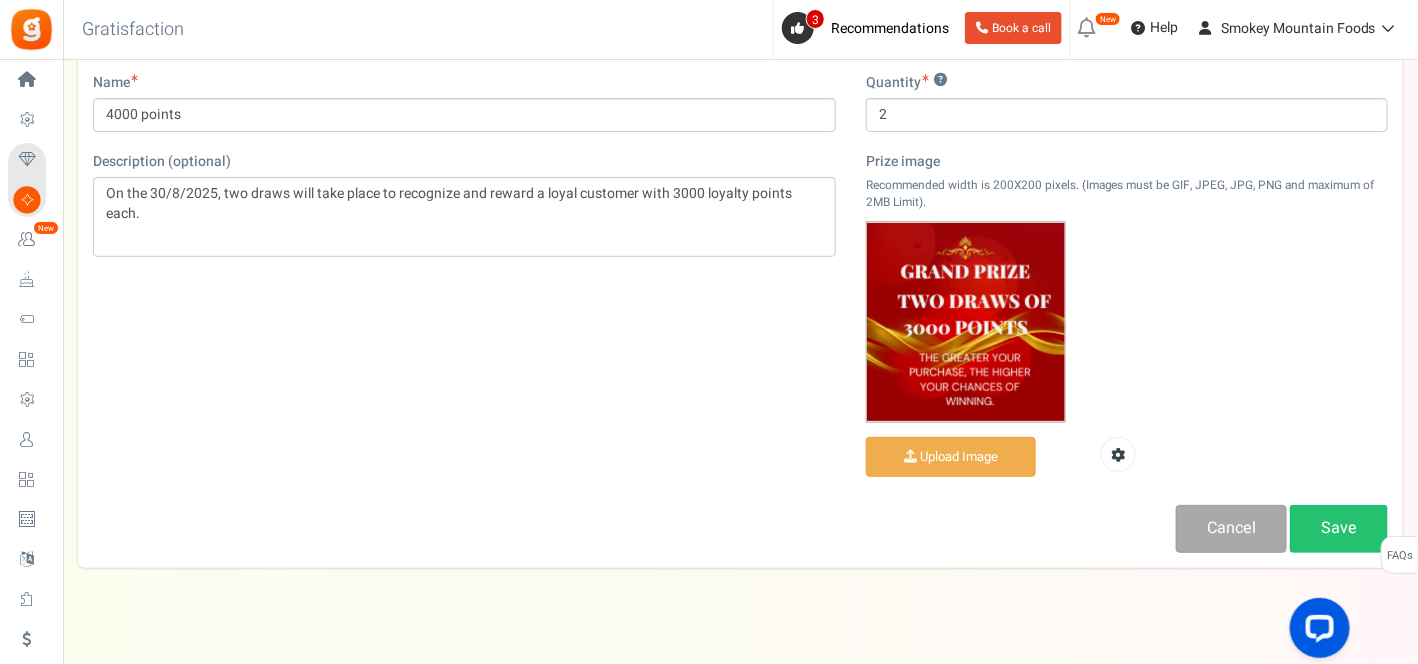 scroll, scrollTop: 280, scrollLeft: 0, axis: vertical 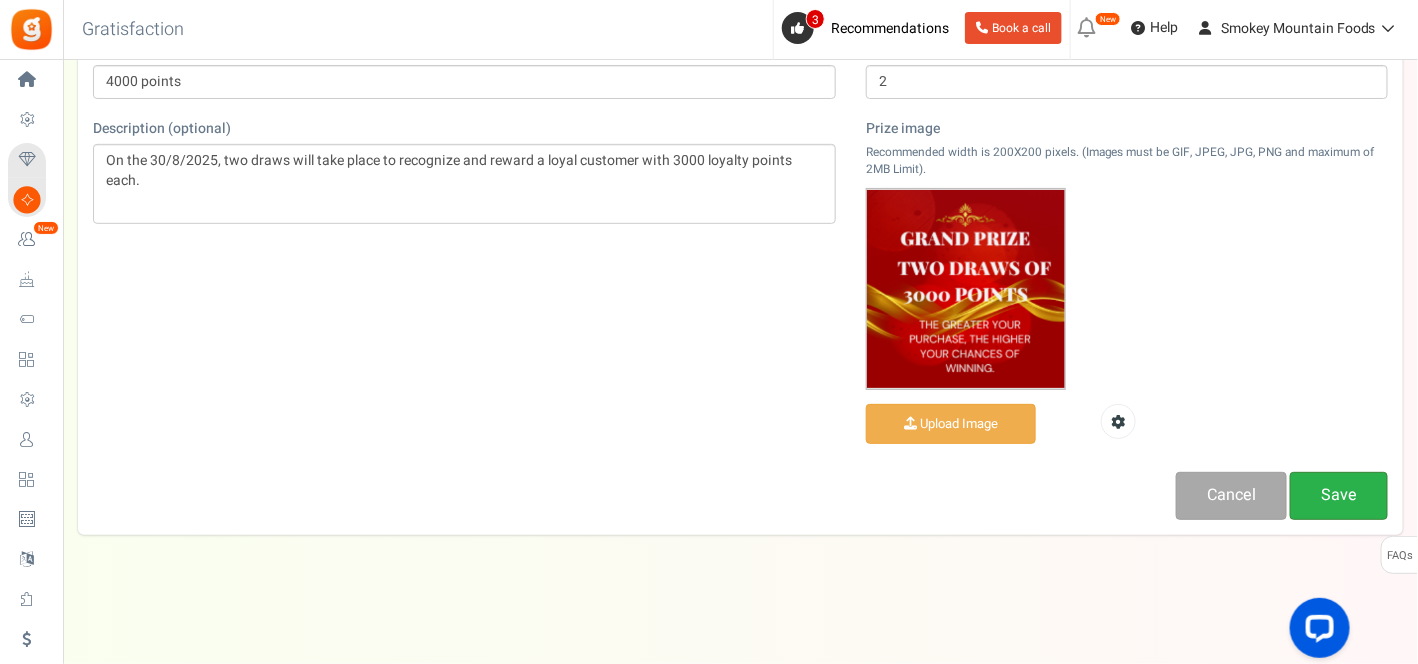 click on "Save" at bounding box center (1339, 495) 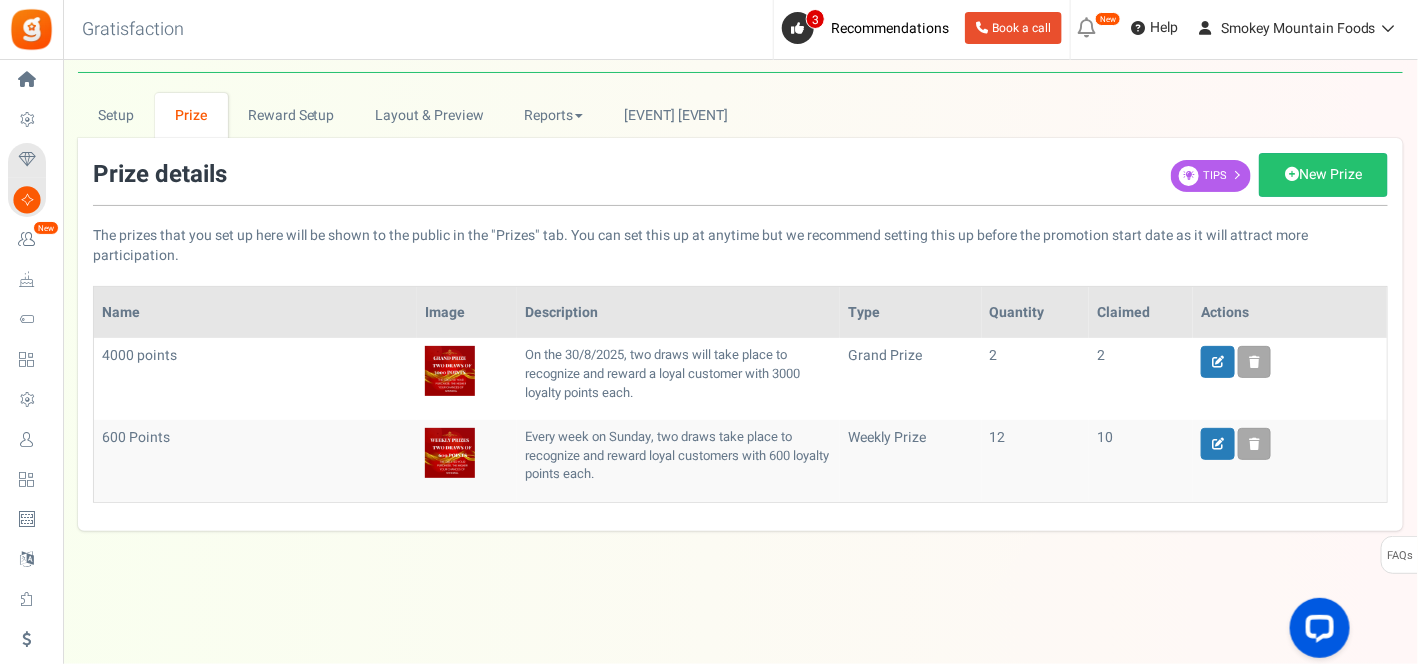 scroll, scrollTop: 41, scrollLeft: 0, axis: vertical 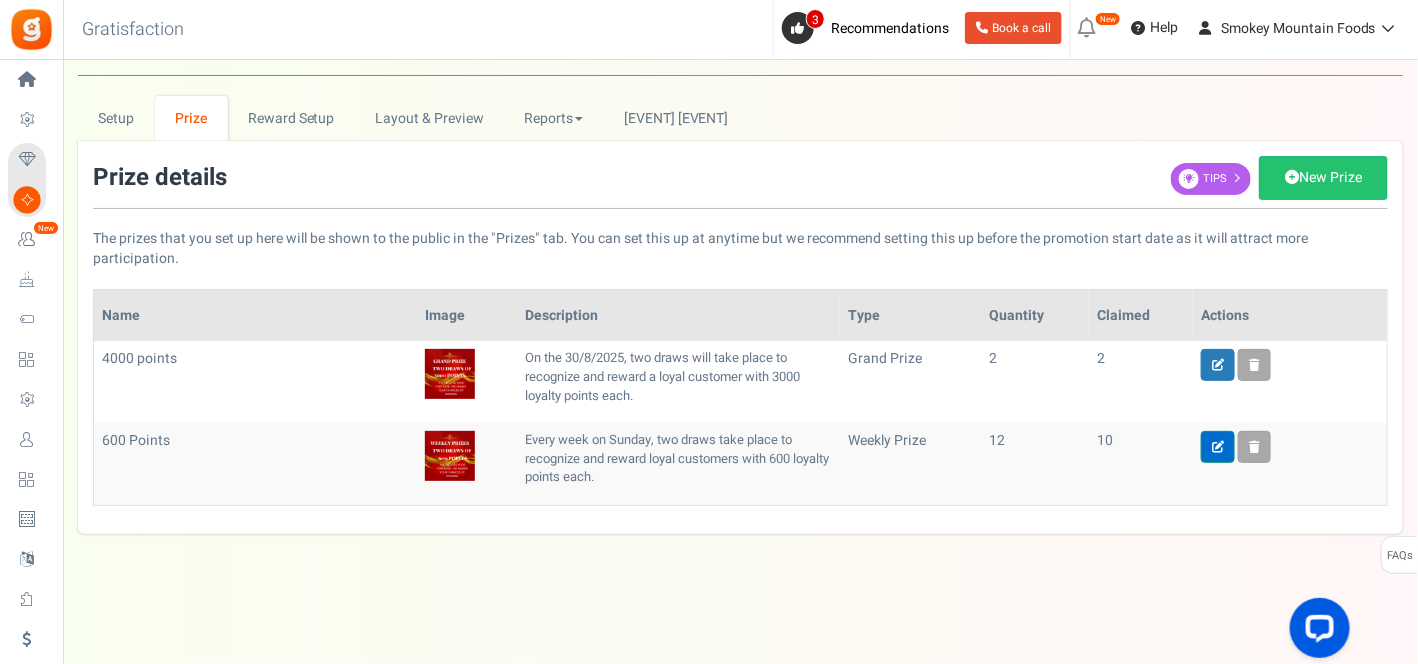 click at bounding box center [1218, 447] 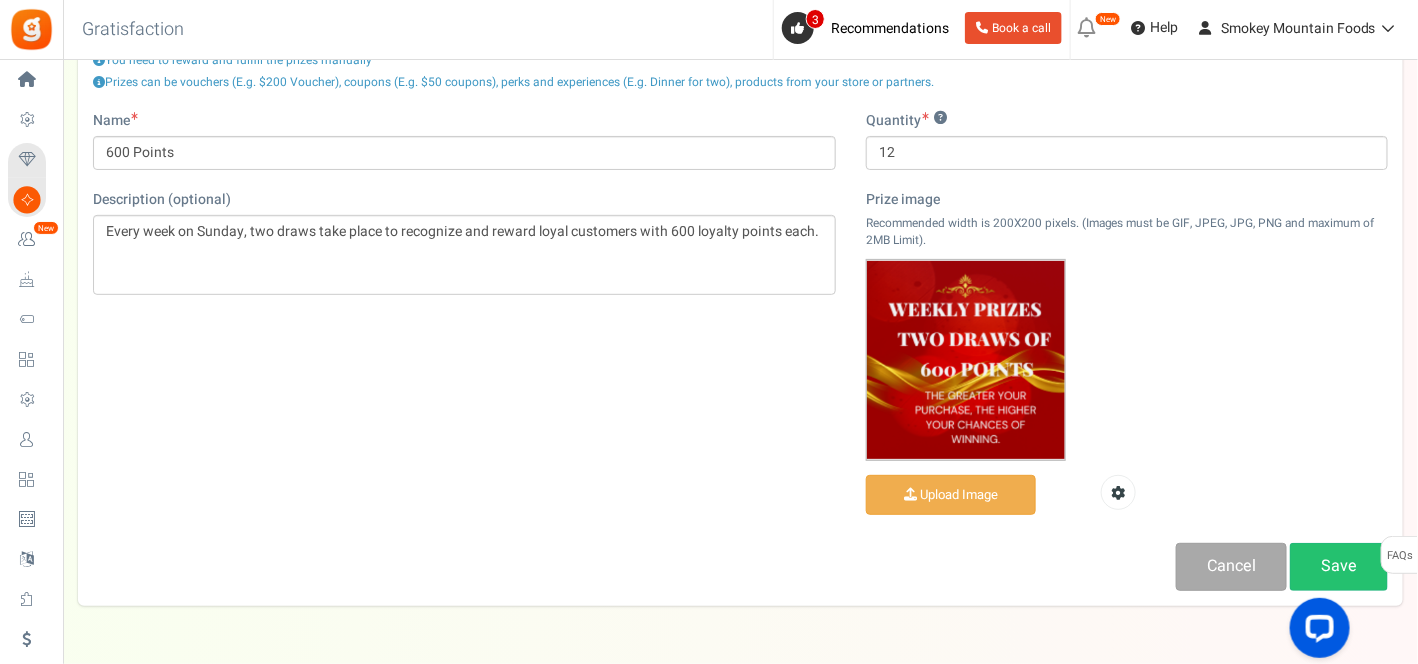 scroll, scrollTop: 263, scrollLeft: 0, axis: vertical 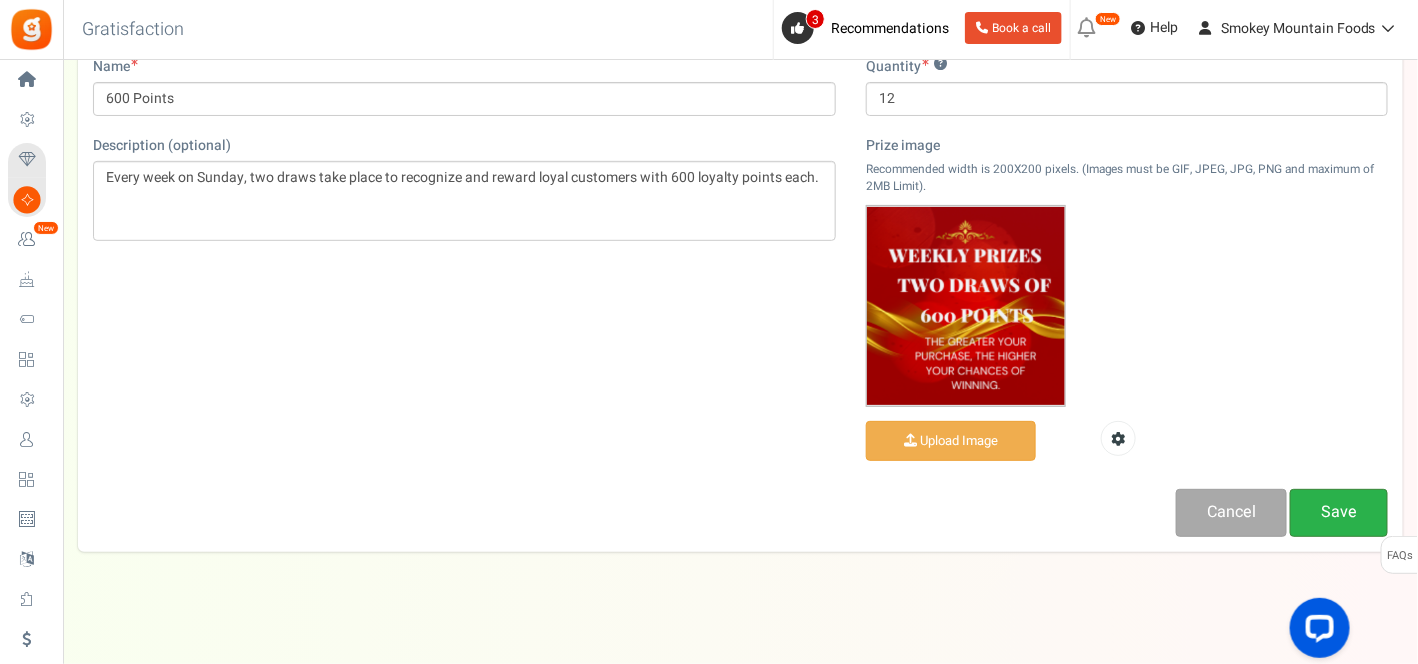 click on "Save" at bounding box center [1339, 512] 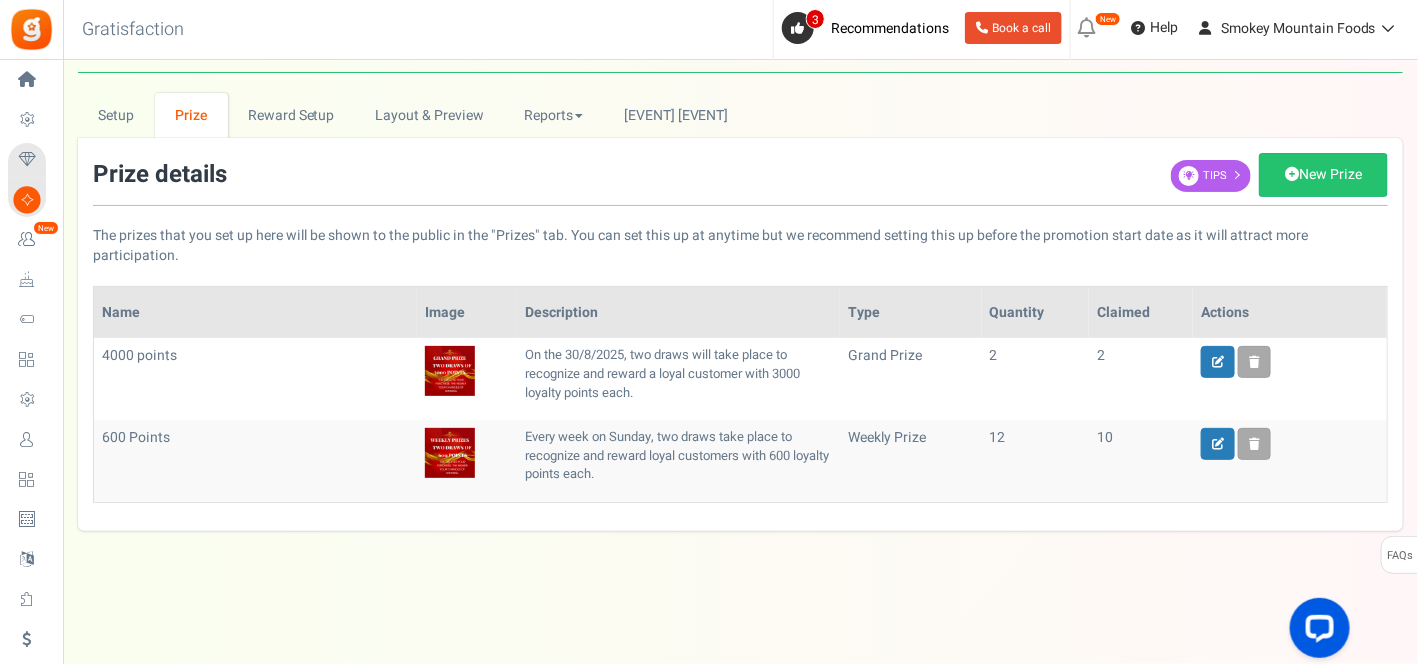 scroll, scrollTop: 41, scrollLeft: 0, axis: vertical 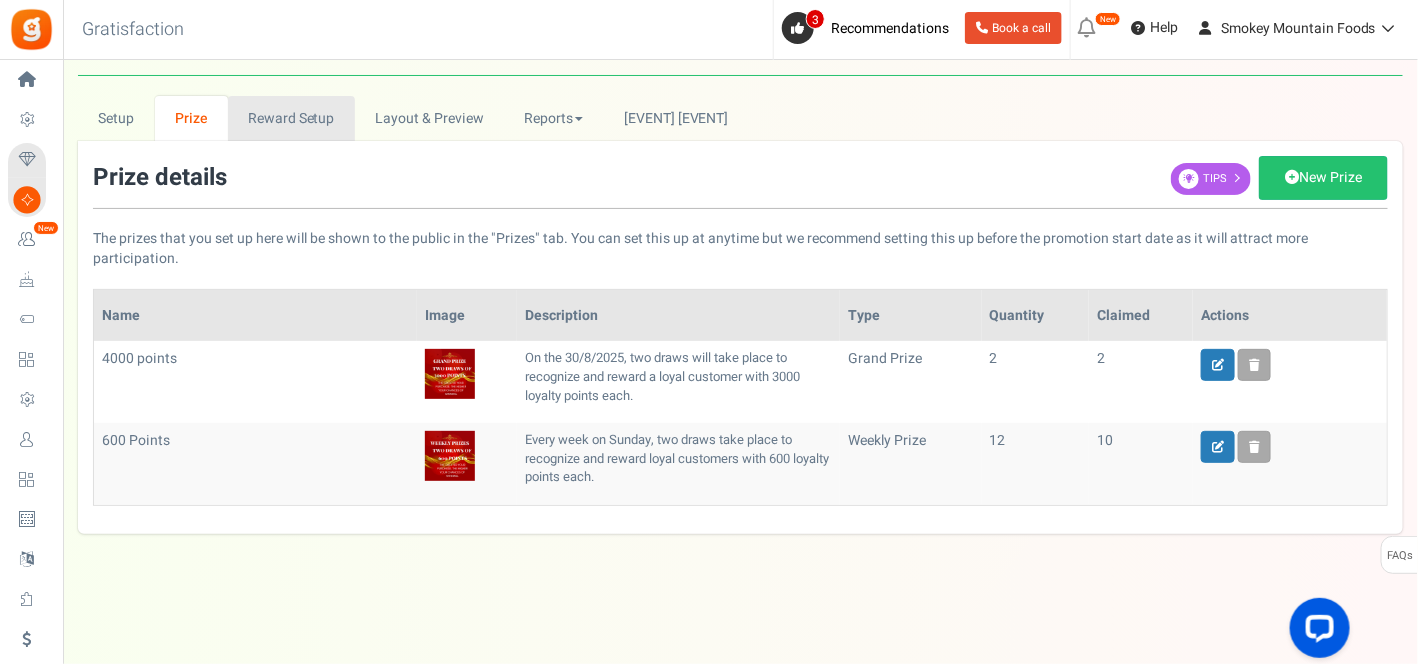 click on "Reward Setup" at bounding box center [291, 118] 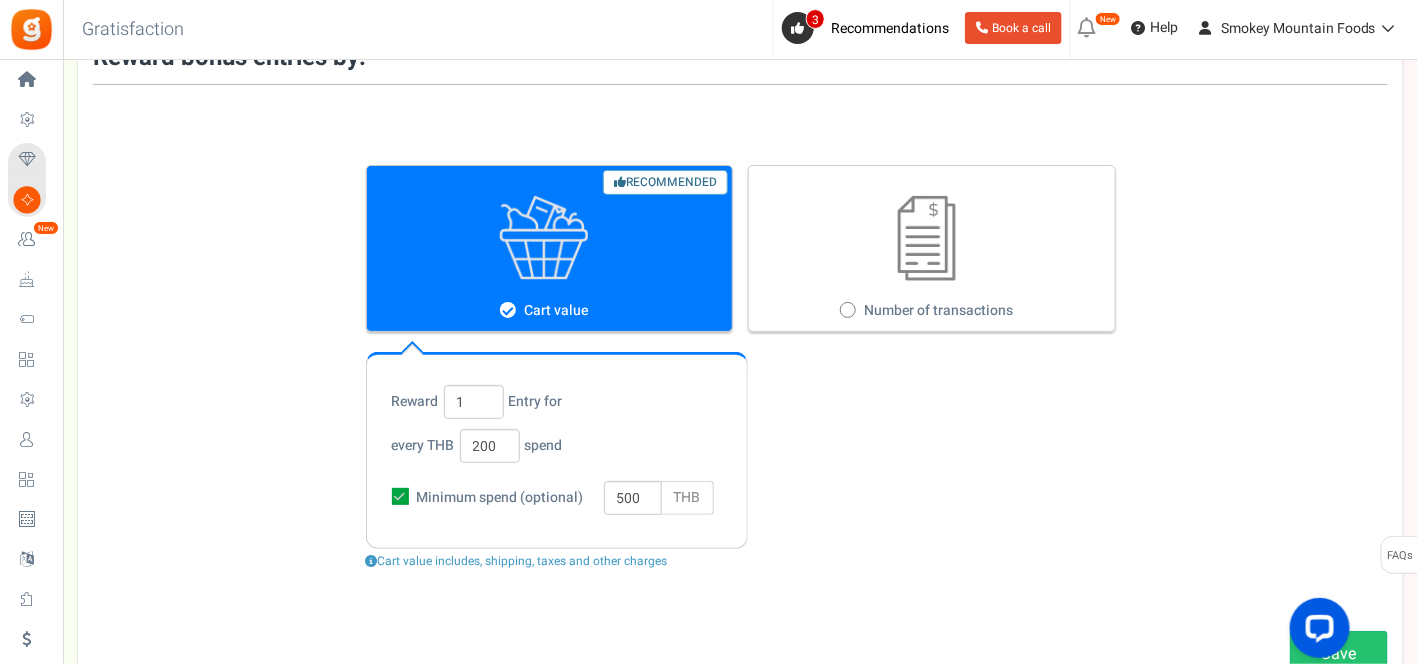 scroll, scrollTop: 41, scrollLeft: 0, axis: vertical 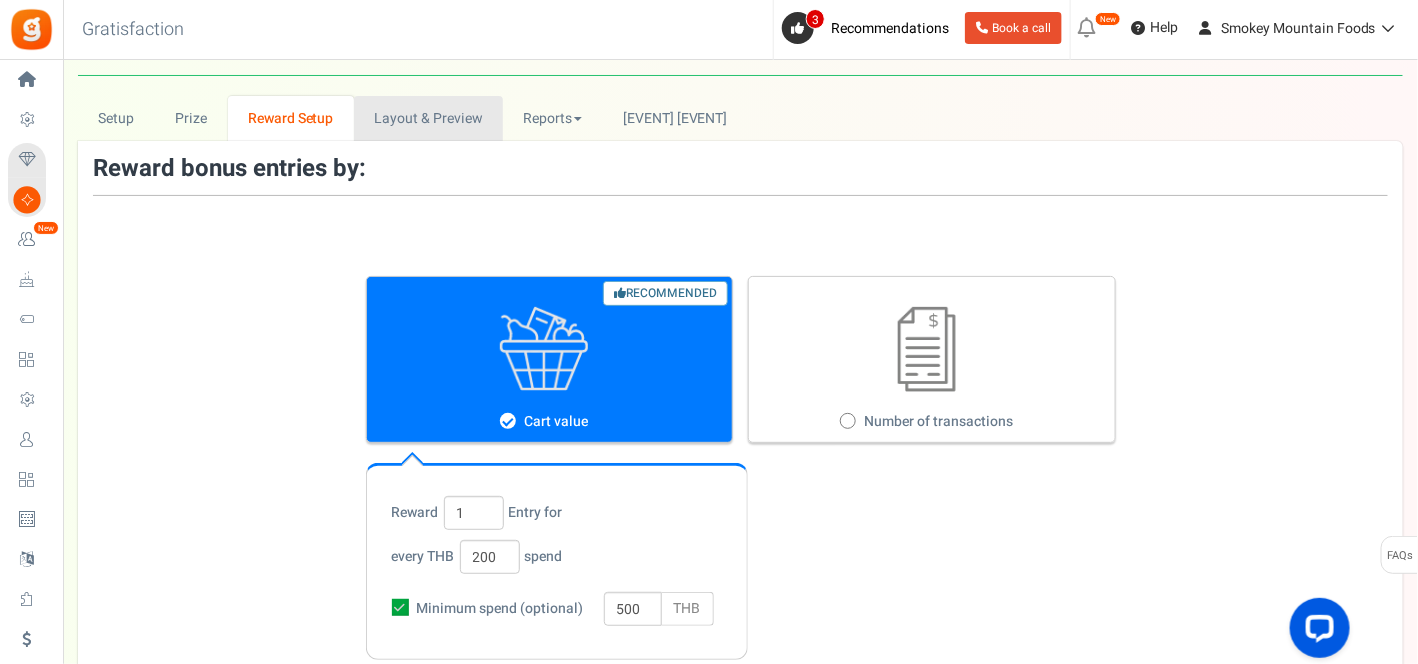 click on "Layout & Preview" at bounding box center [428, 118] 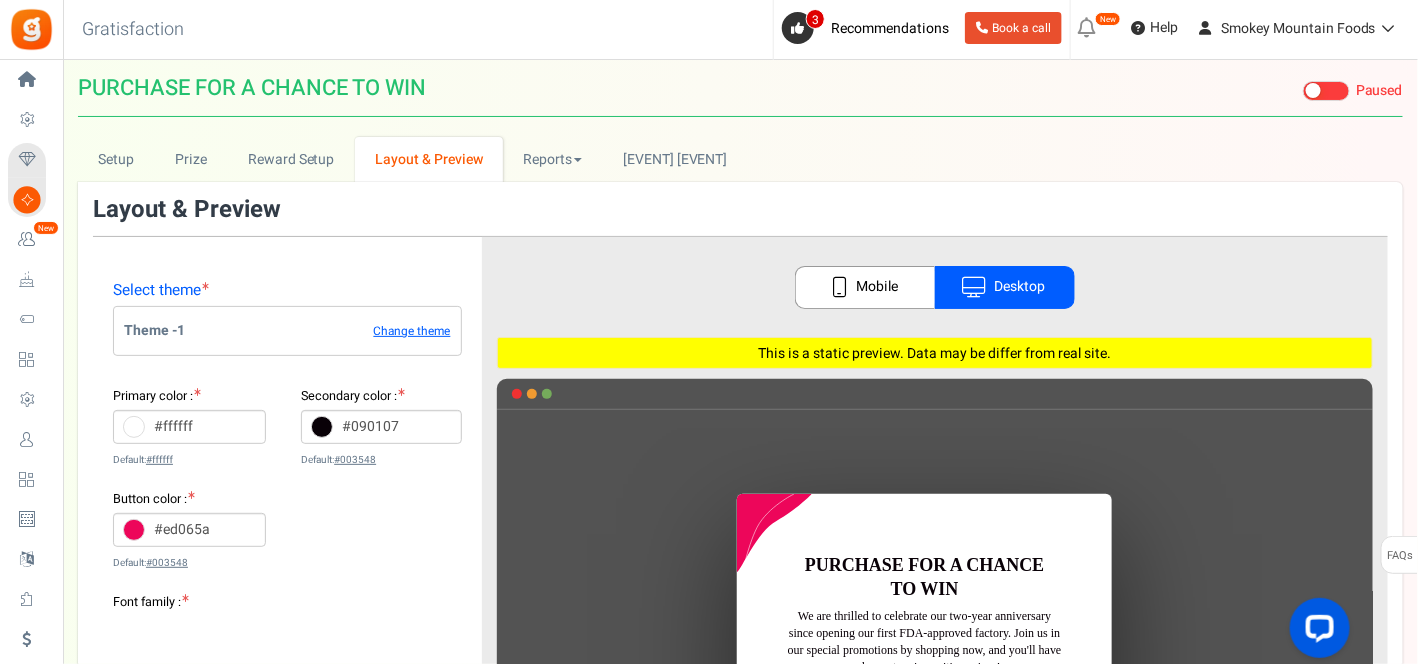 scroll, scrollTop: 0, scrollLeft: 0, axis: both 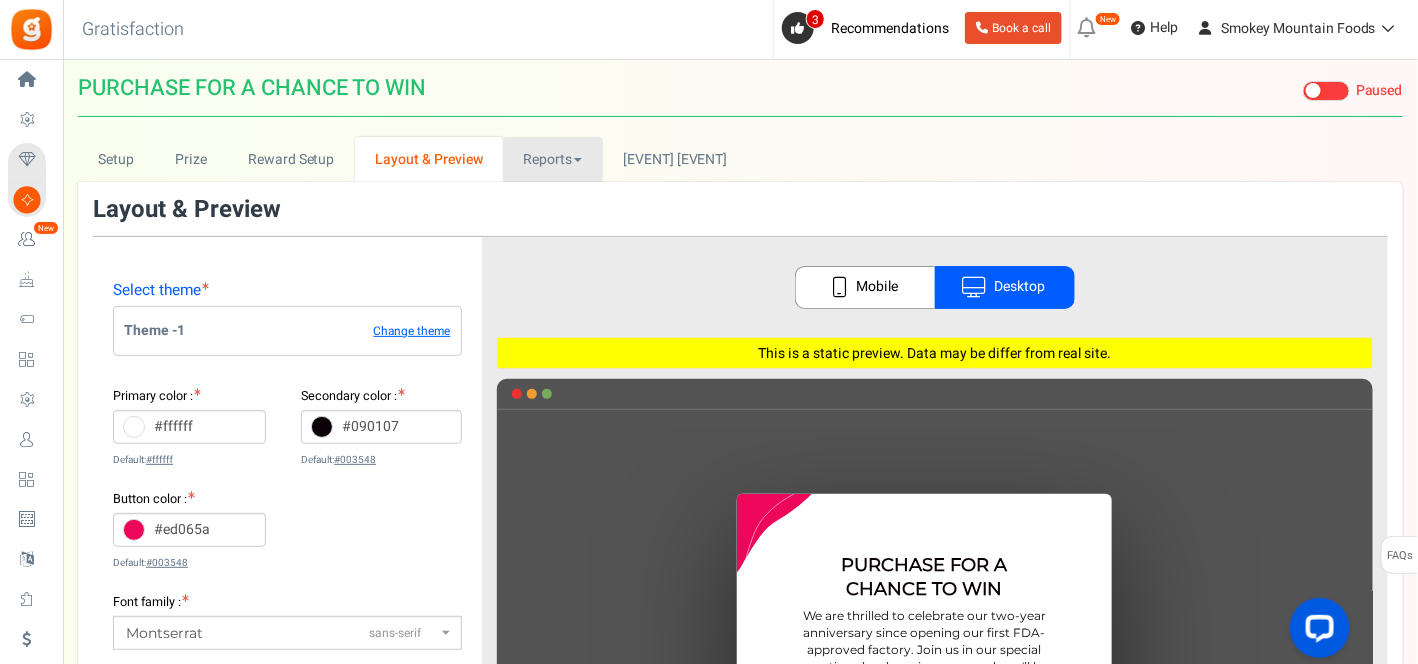 click on "Reports" at bounding box center (553, 159) 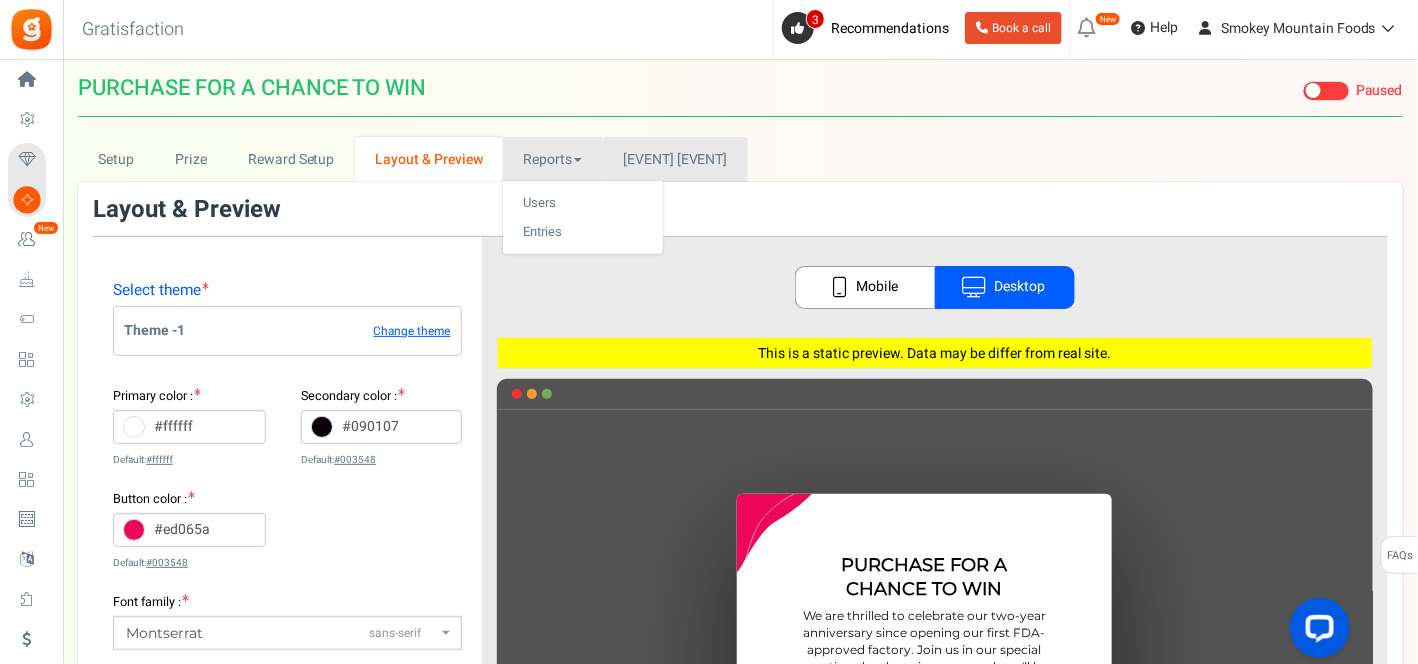 click on "Winner Draw" at bounding box center (675, 159) 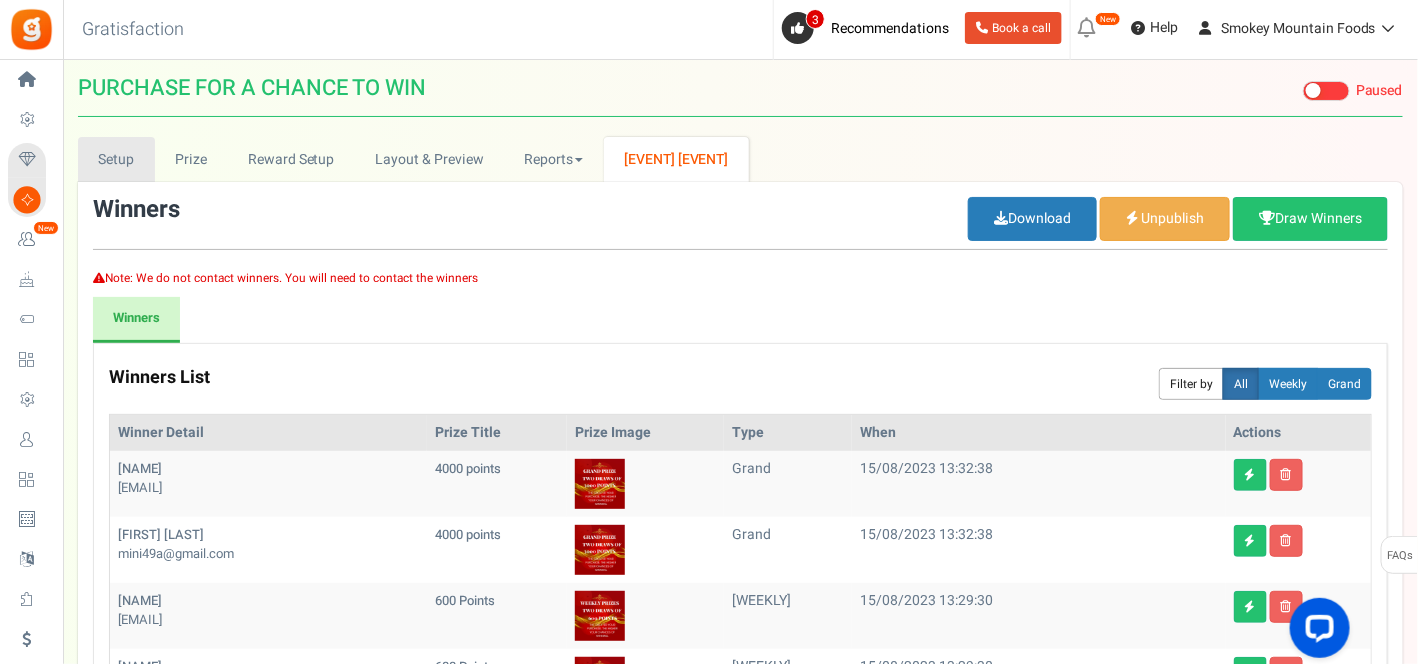 click on "Setup" at bounding box center (116, 159) 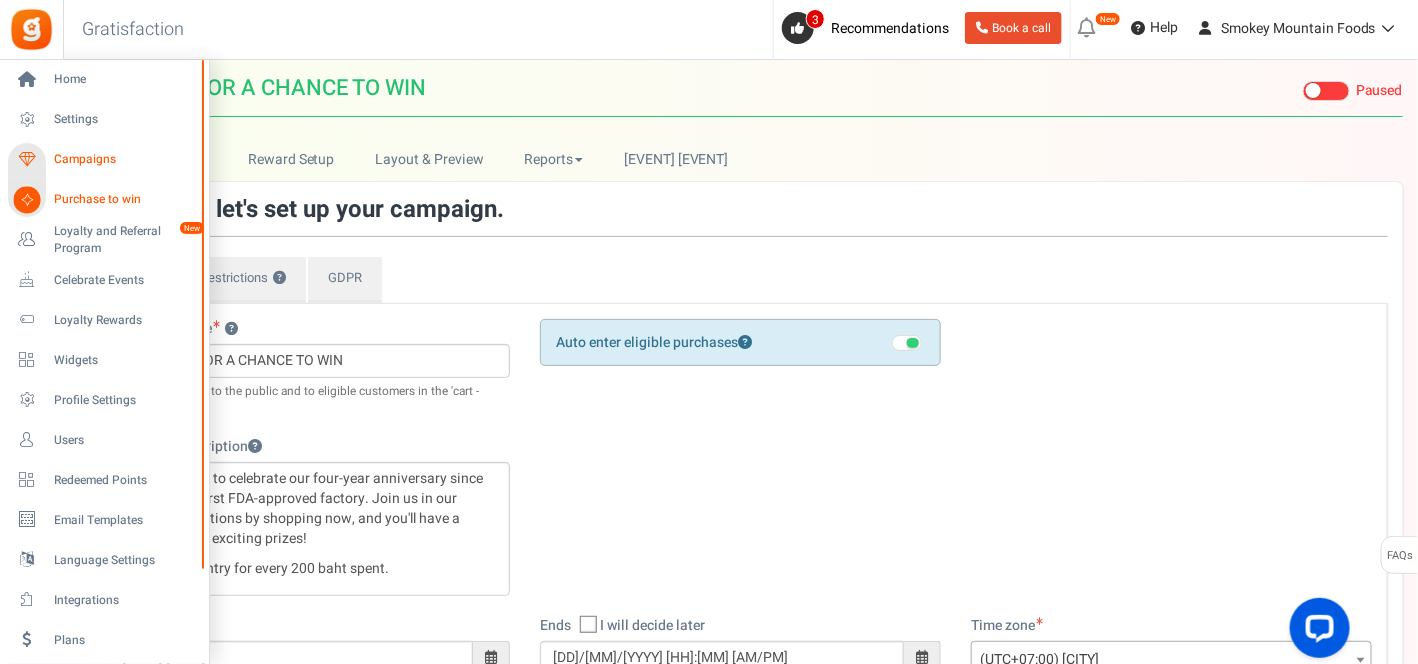 click on "Campaigns" at bounding box center (124, 159) 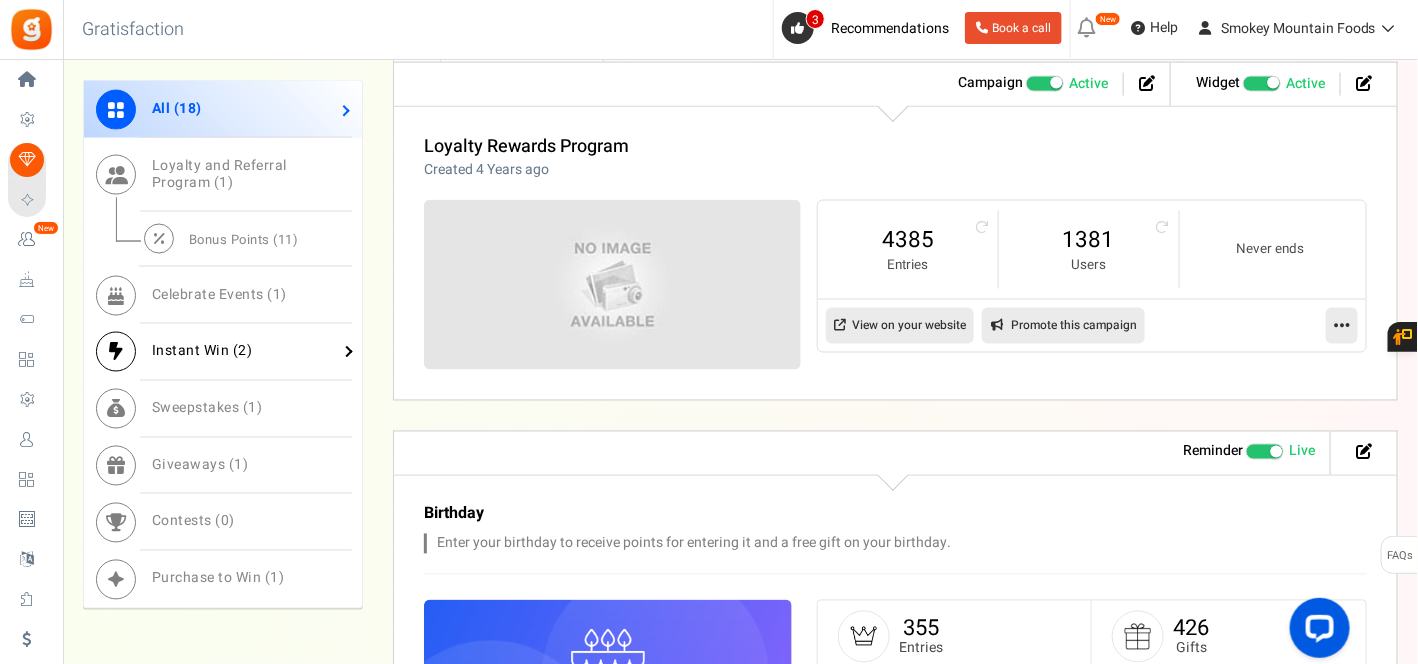 scroll, scrollTop: 1111, scrollLeft: 0, axis: vertical 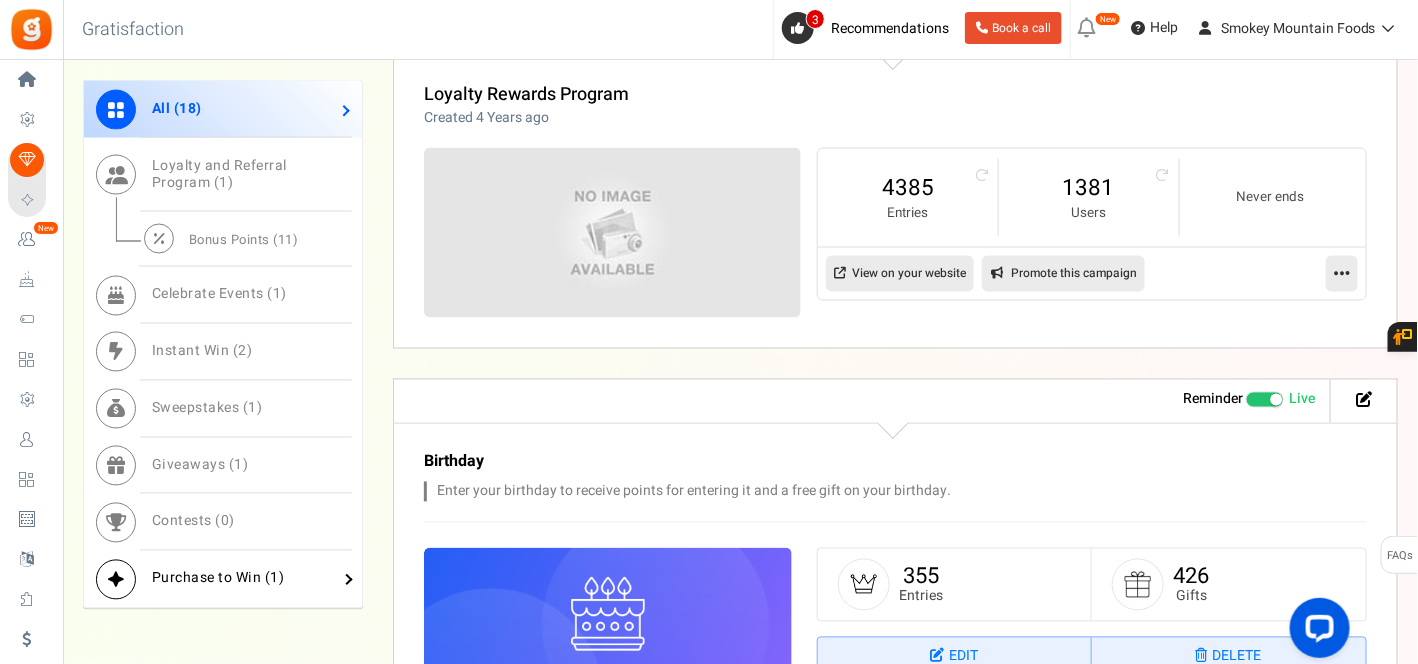 click on "Purchase to Win ( 1 )" at bounding box center (223, 579) 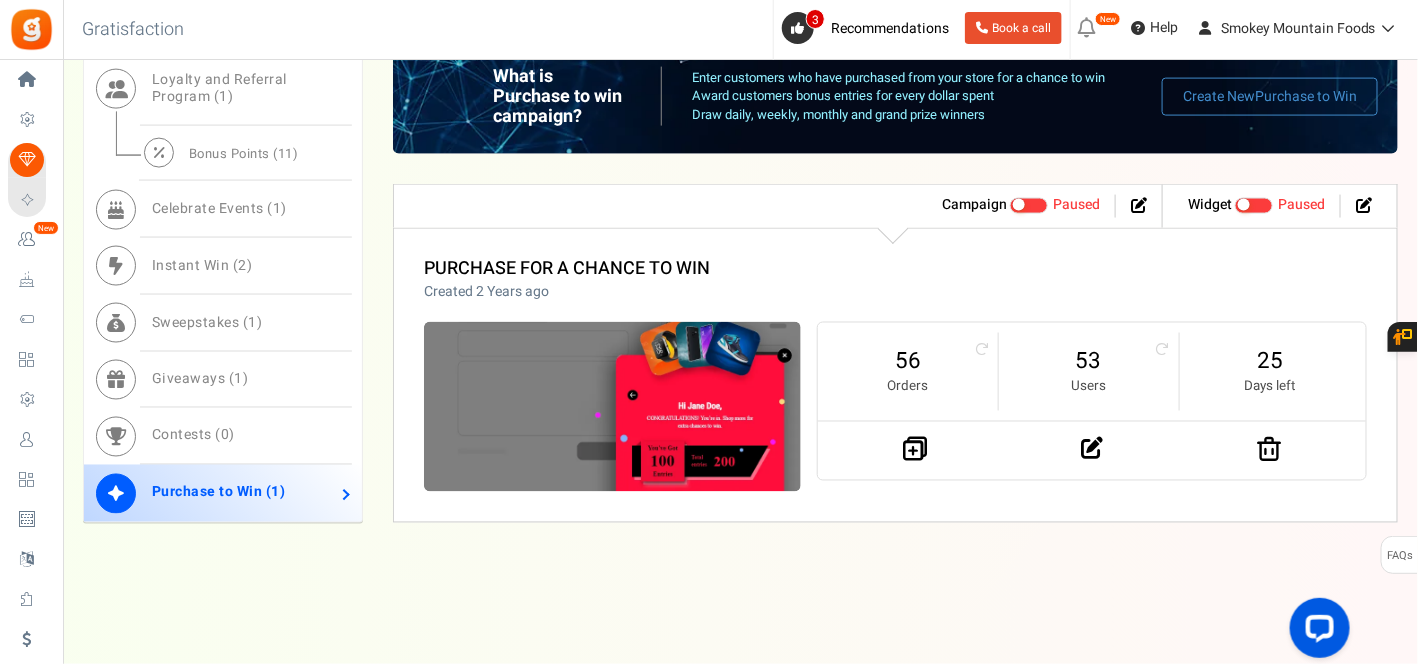 scroll, scrollTop: 1006, scrollLeft: 0, axis: vertical 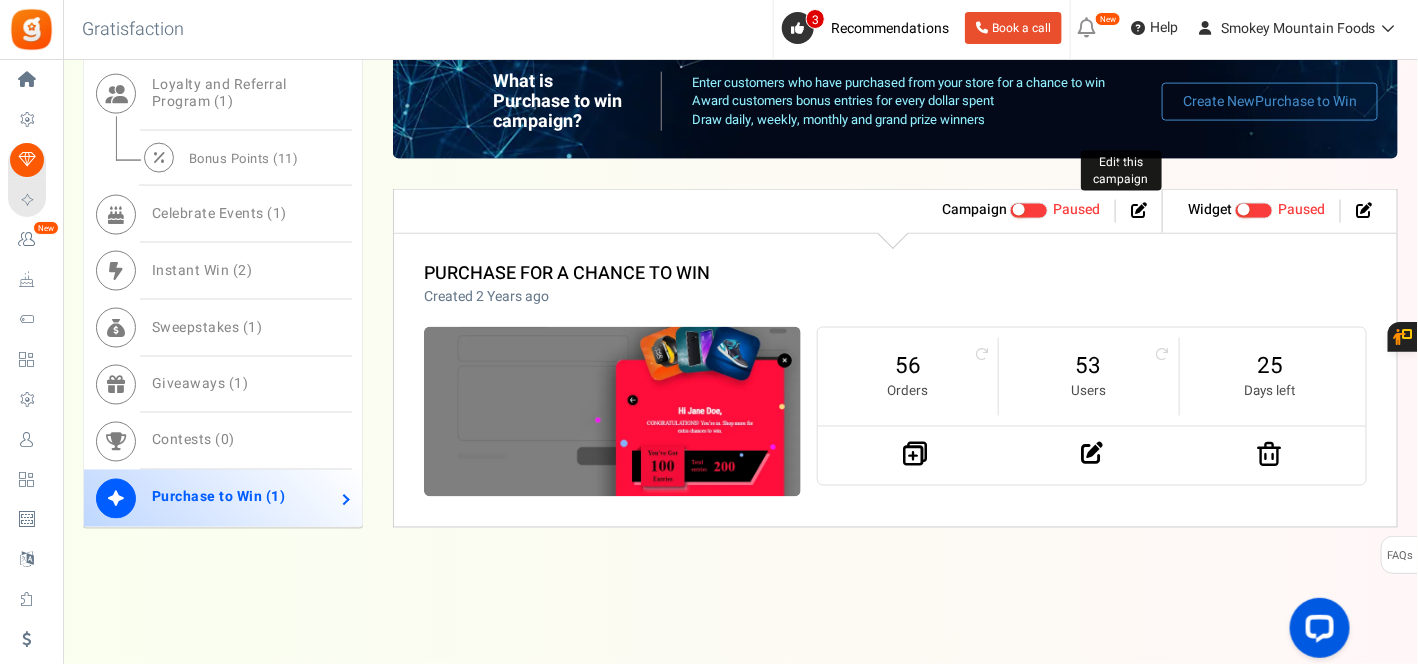 click at bounding box center (1139, 210) 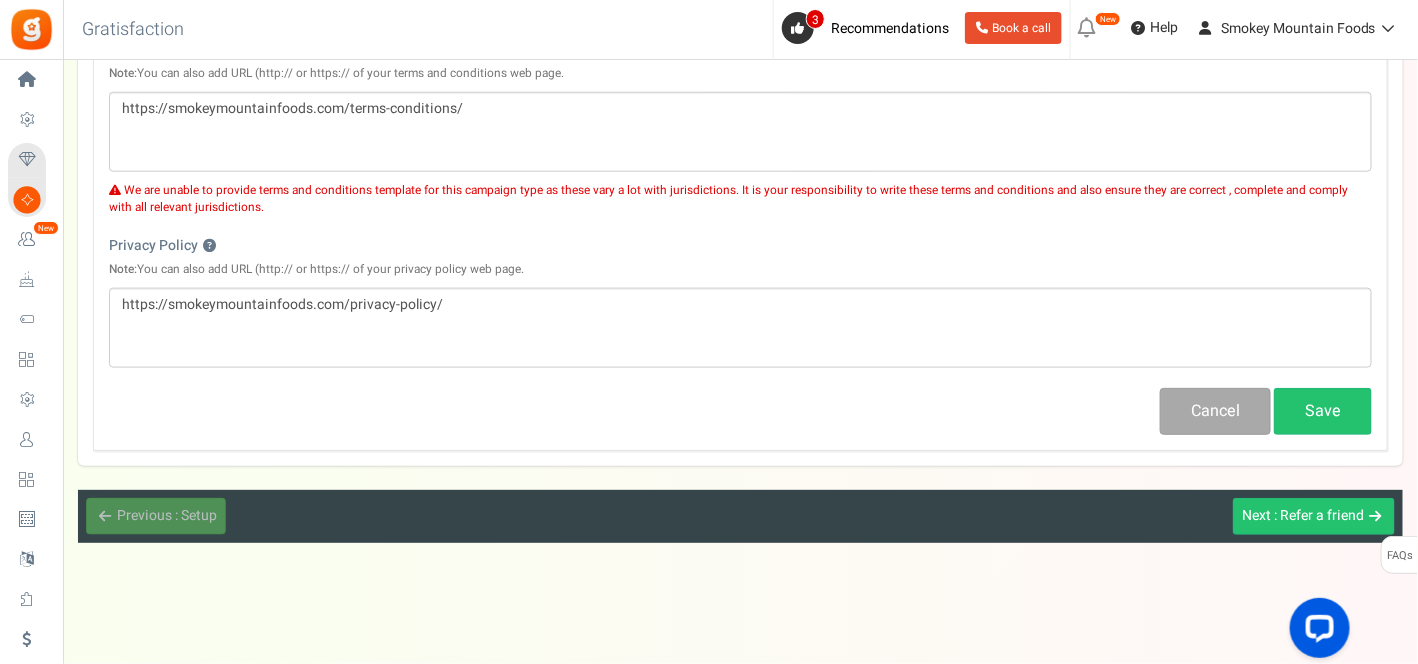 scroll, scrollTop: 0, scrollLeft: 0, axis: both 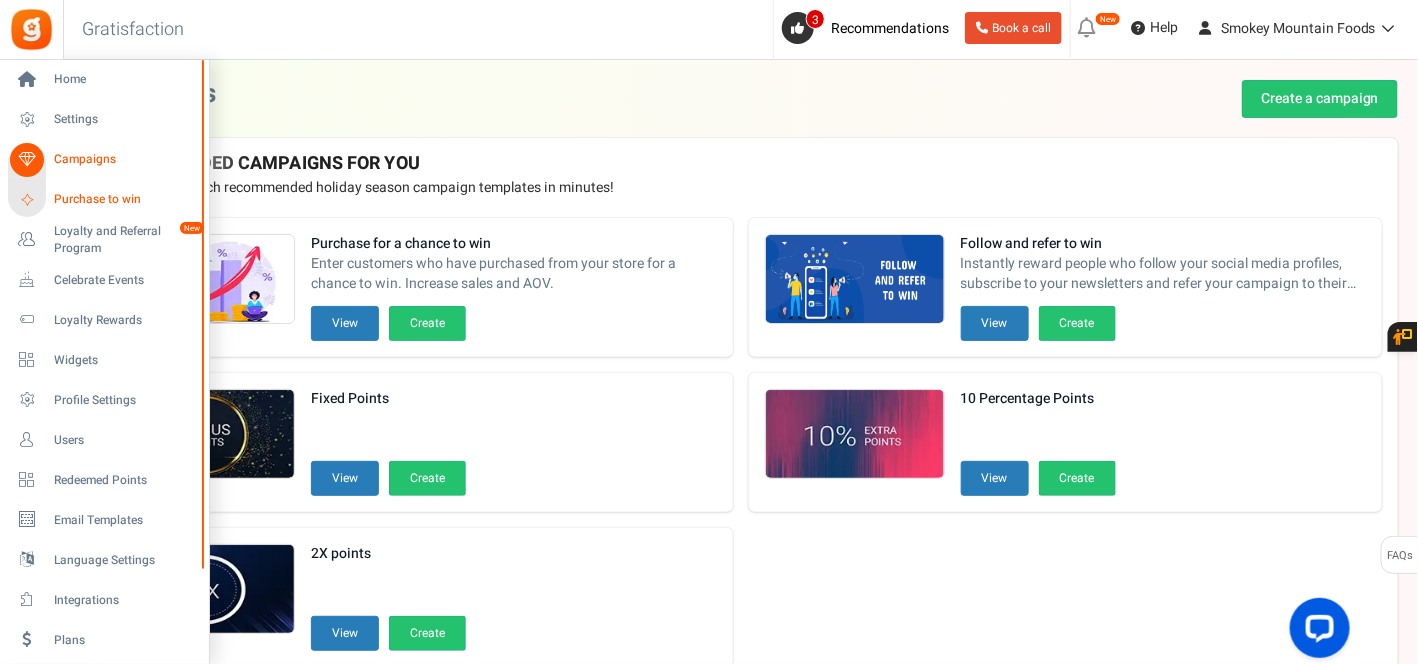 click on "Purchase to win" at bounding box center (124, 199) 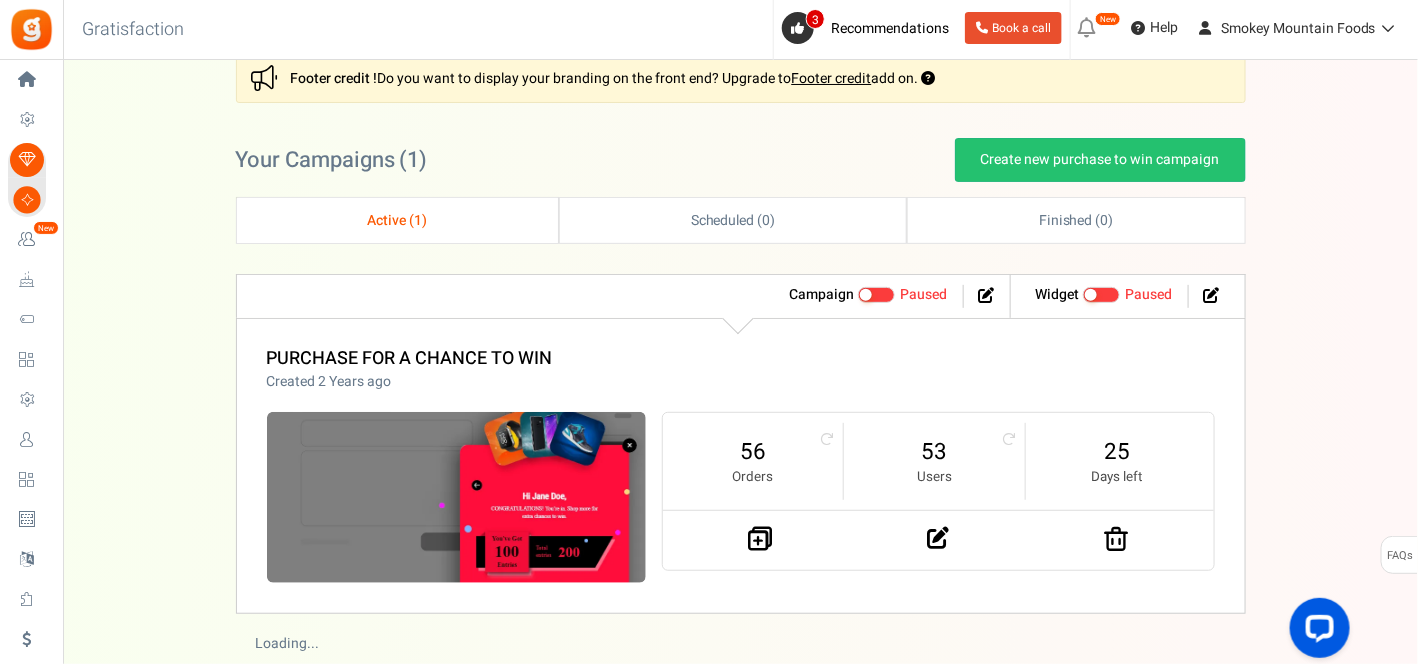 scroll, scrollTop: 111, scrollLeft: 0, axis: vertical 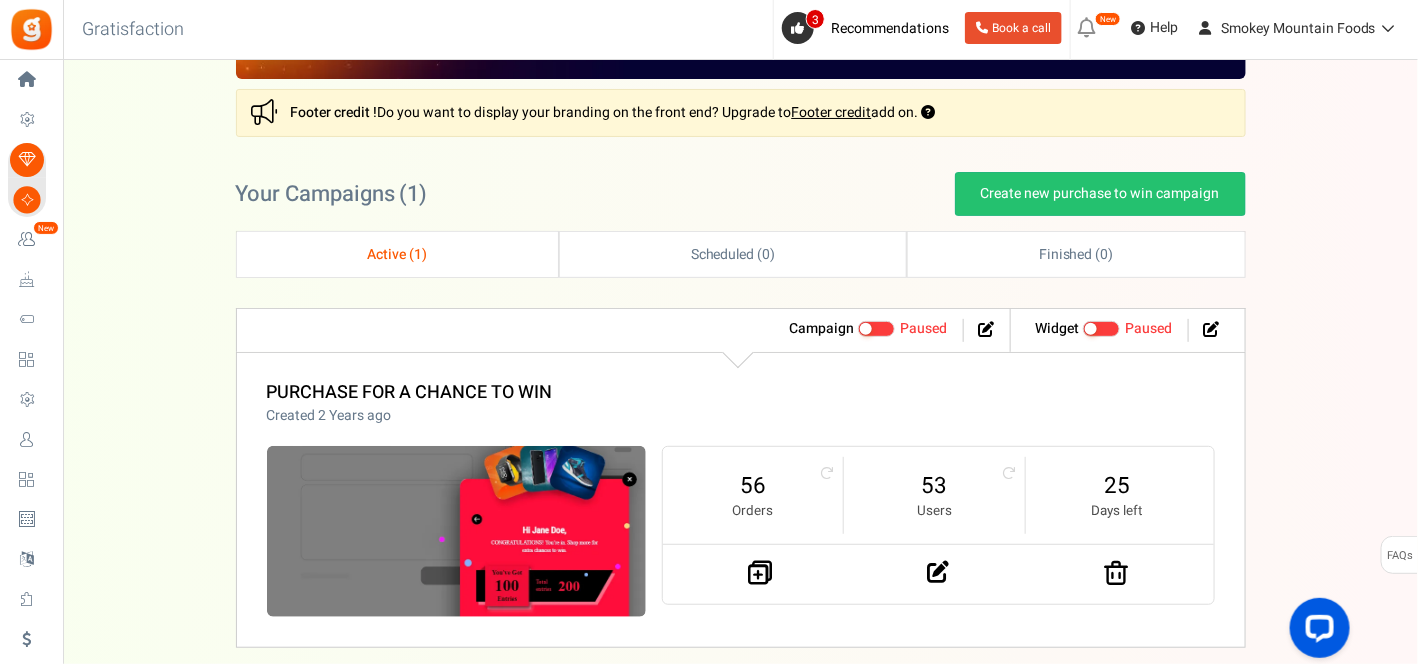 click on "Active ( 1 )" at bounding box center [397, 254] 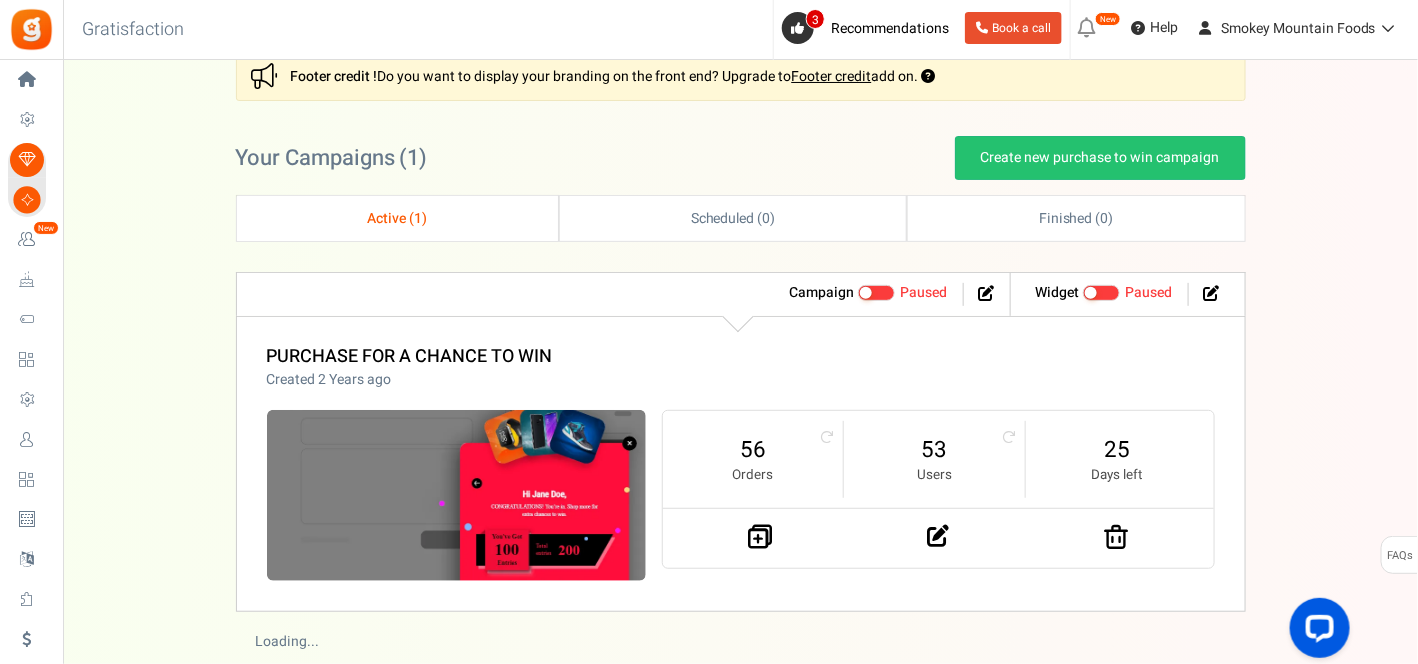 scroll, scrollTop: 36, scrollLeft: 0, axis: vertical 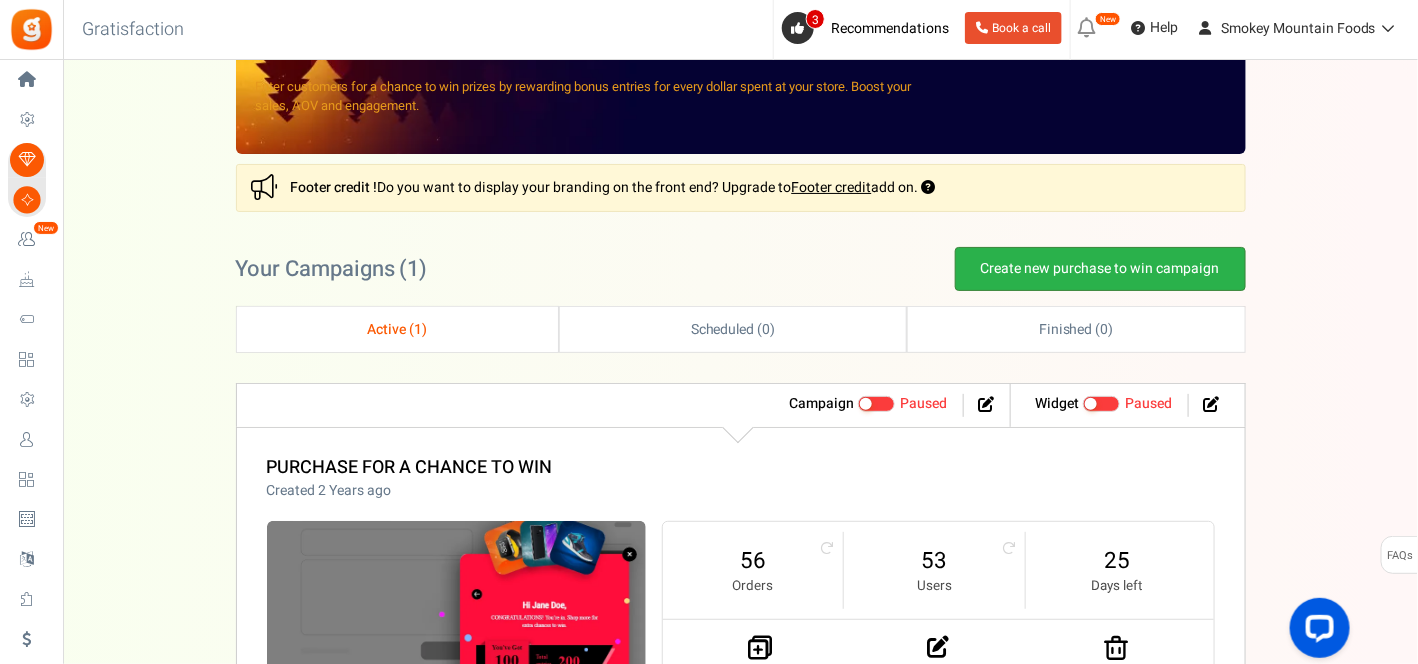 click on "Create new purchase to win campaign" at bounding box center [1100, 269] 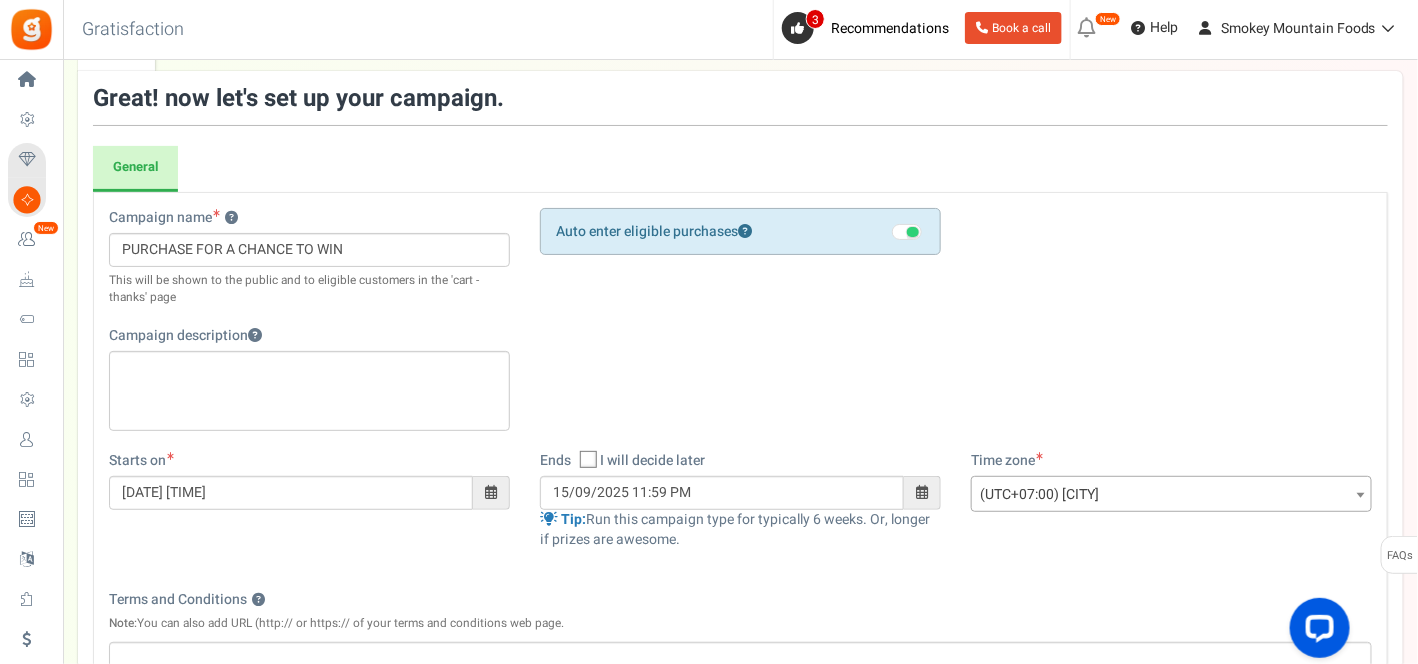 scroll, scrollTop: 0, scrollLeft: 0, axis: both 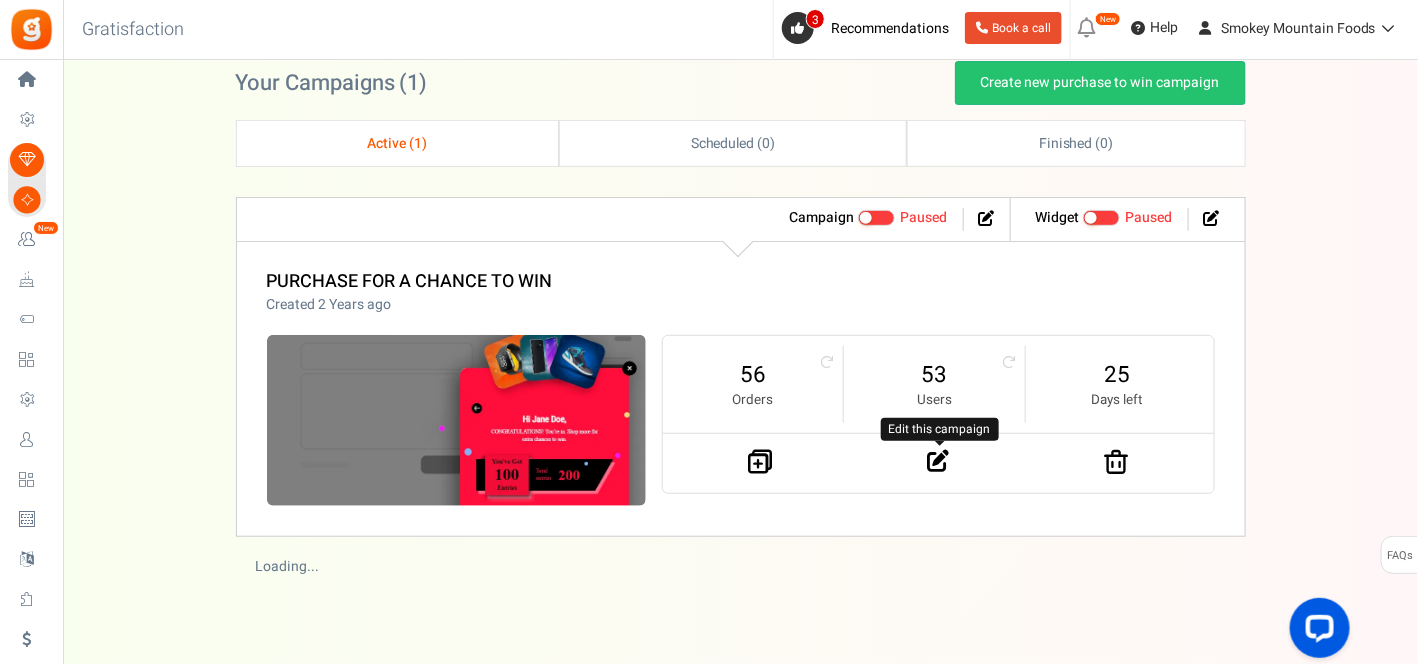 click at bounding box center [938, 461] 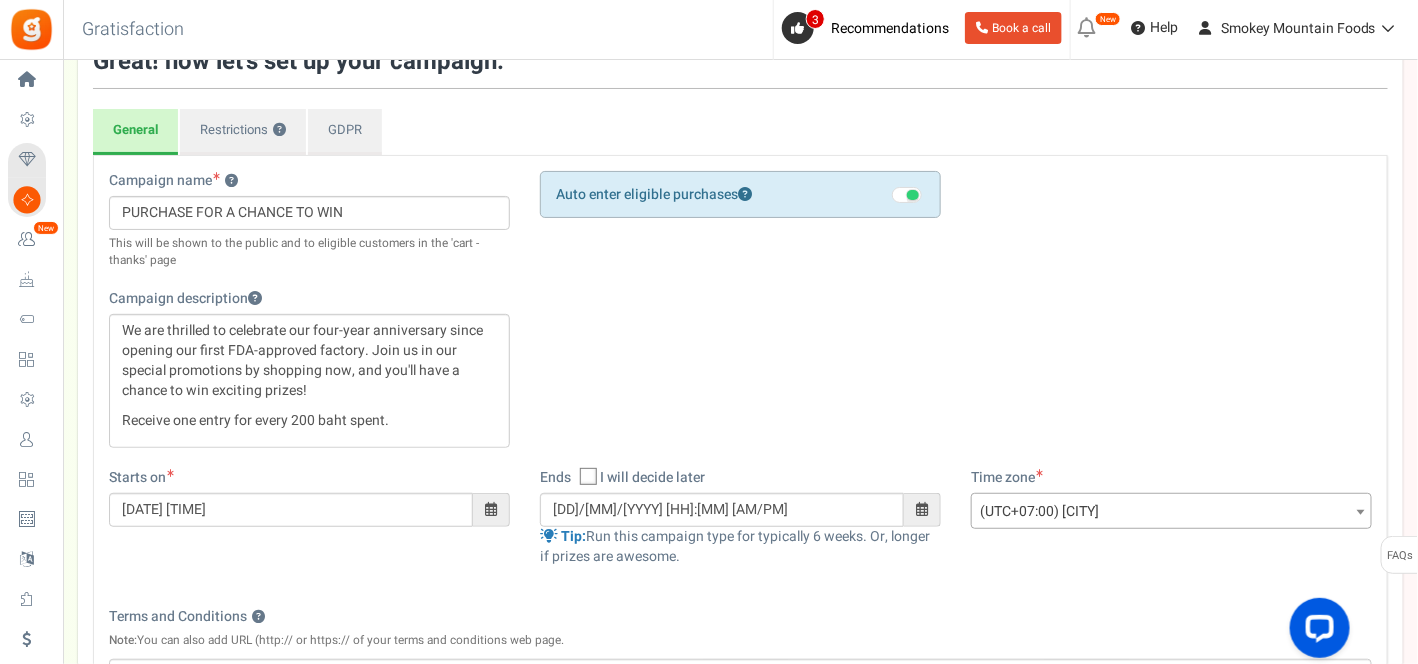 scroll, scrollTop: 91, scrollLeft: 0, axis: vertical 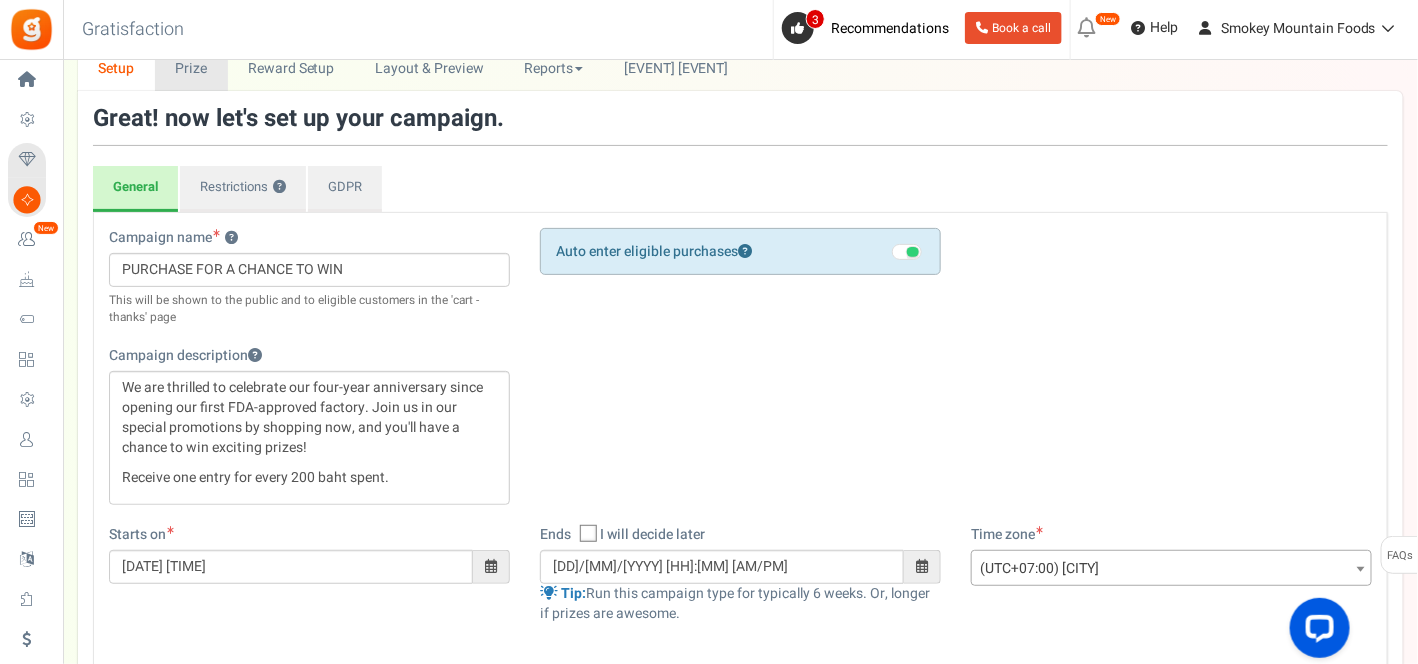 click on "Prize" at bounding box center [191, 68] 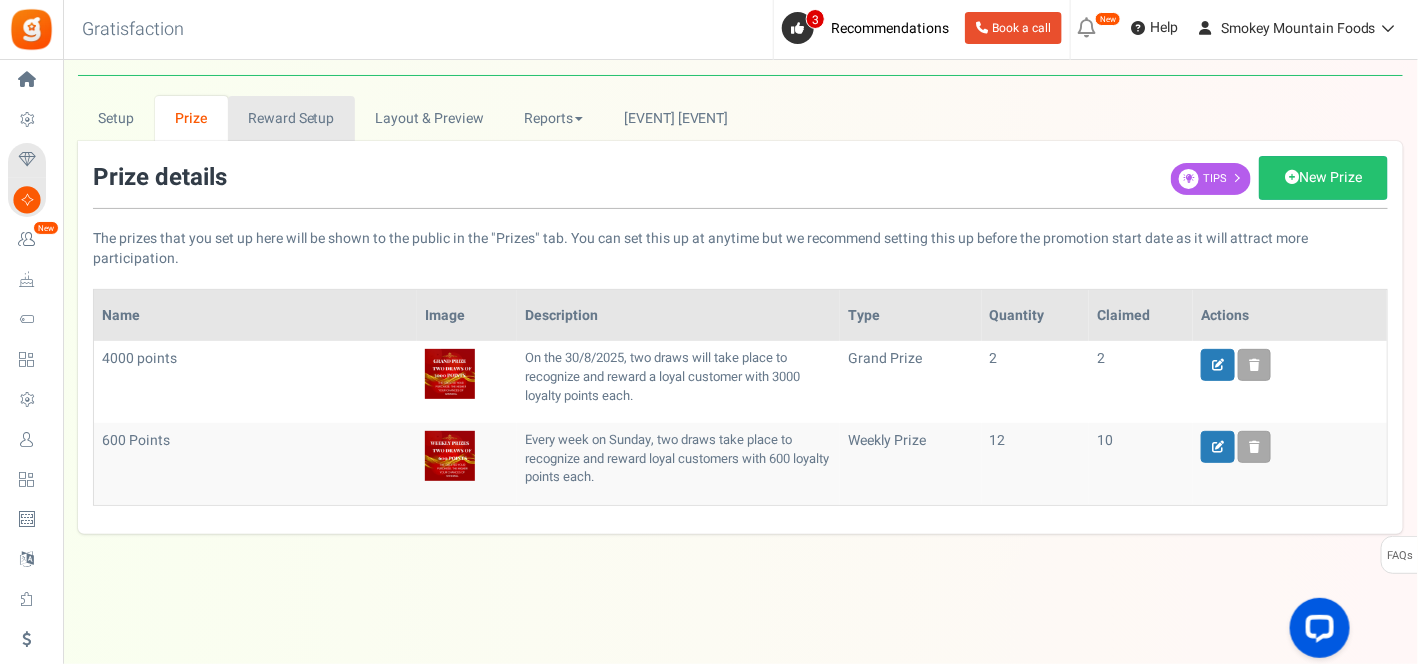 click on "Reward Setup" at bounding box center (291, 118) 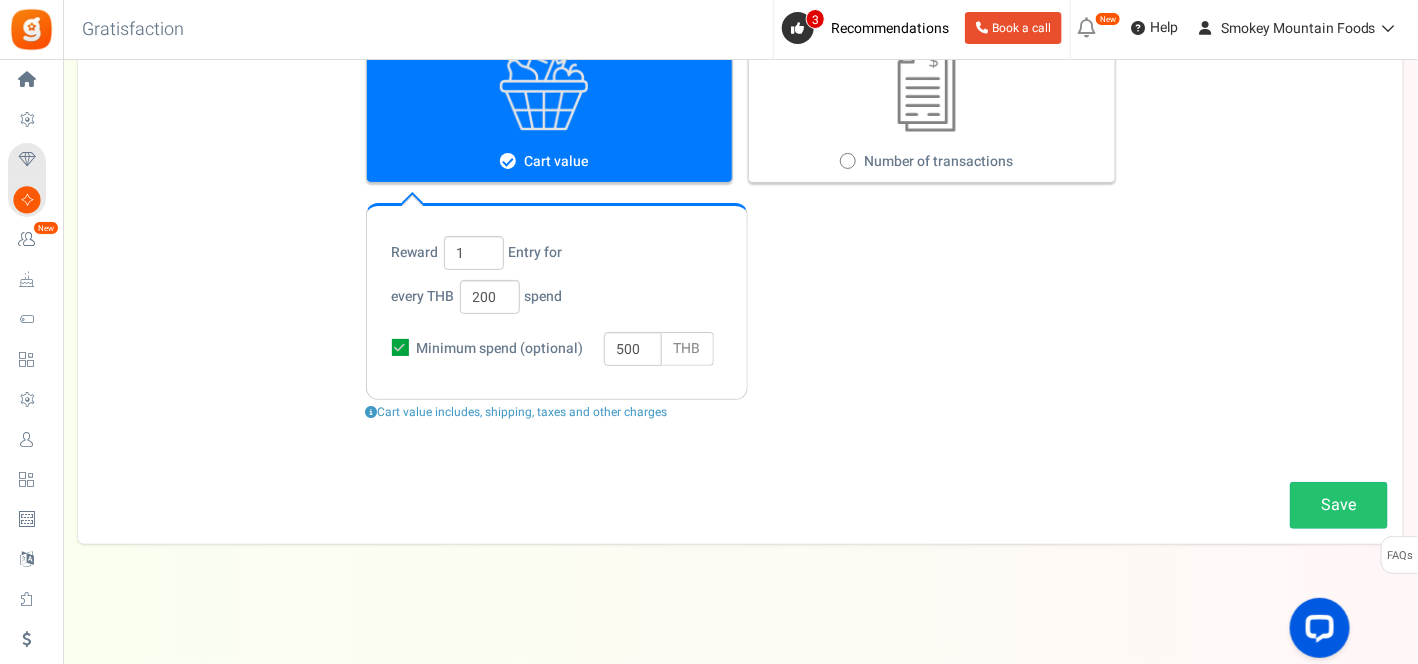 scroll, scrollTop: 311, scrollLeft: 0, axis: vertical 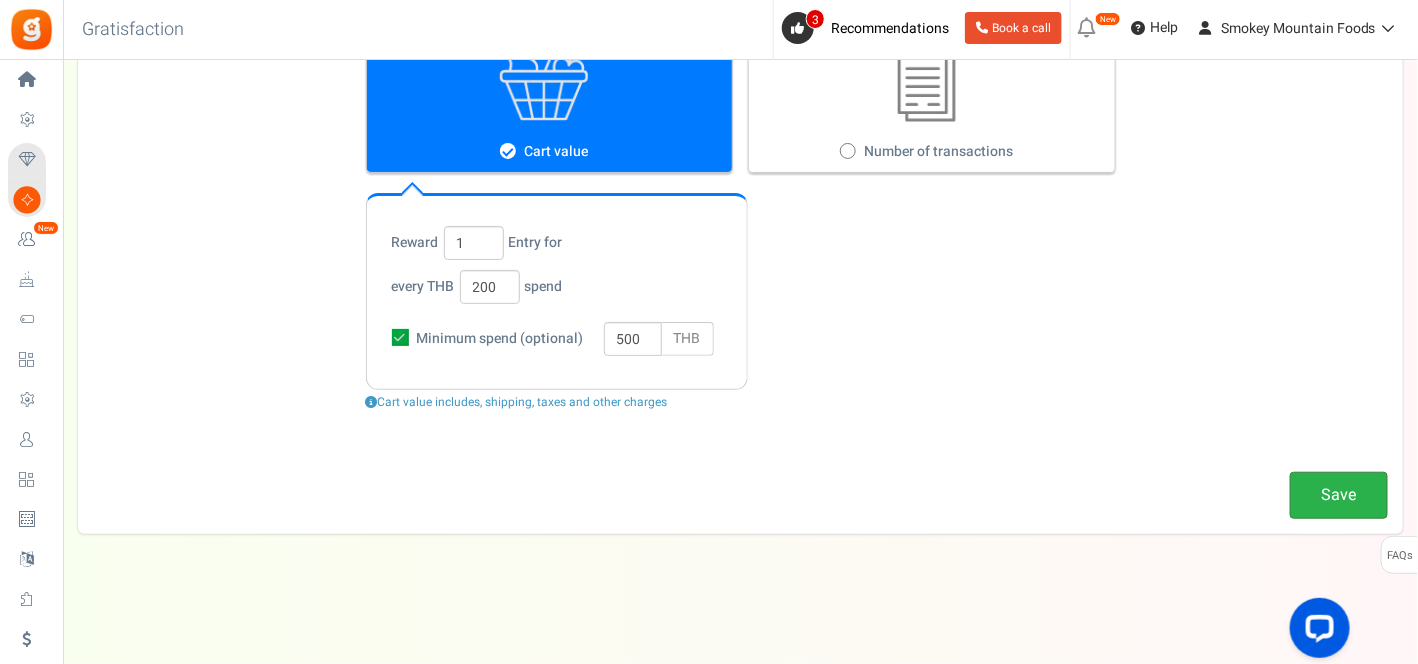 click on "Save" at bounding box center (1339, 495) 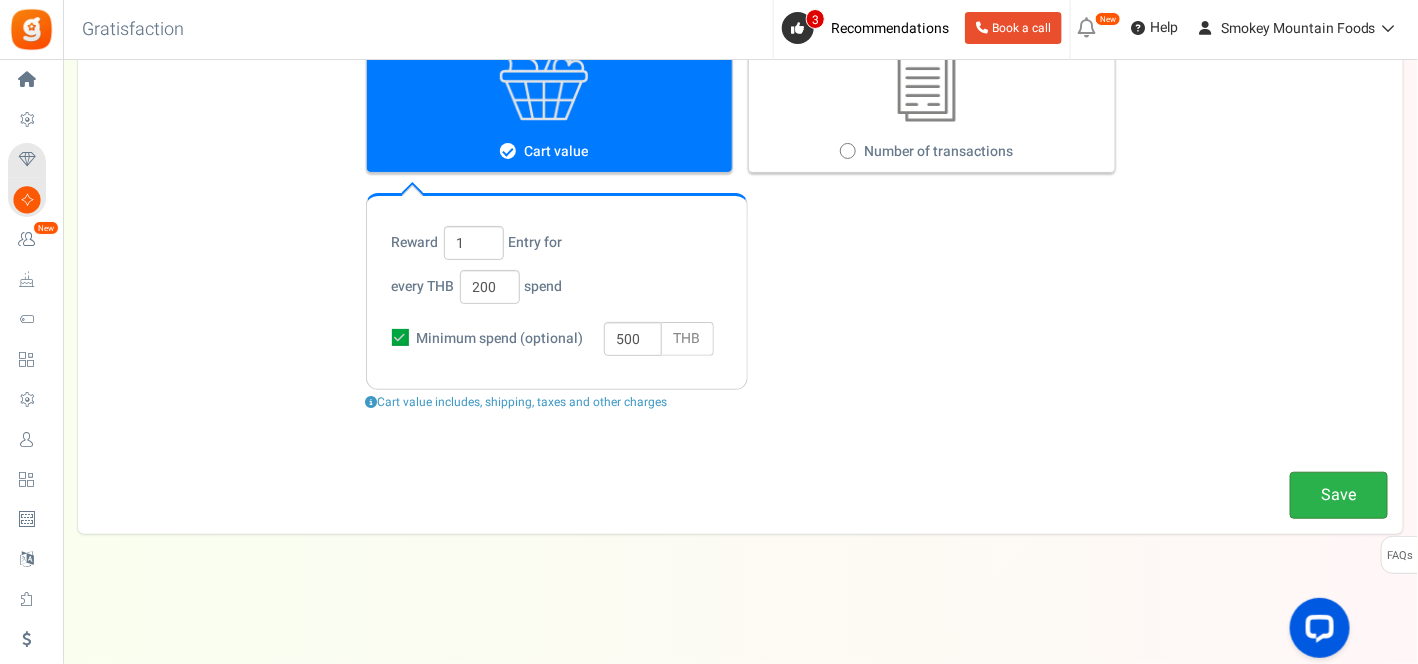 click on "Save" at bounding box center [1339, 495] 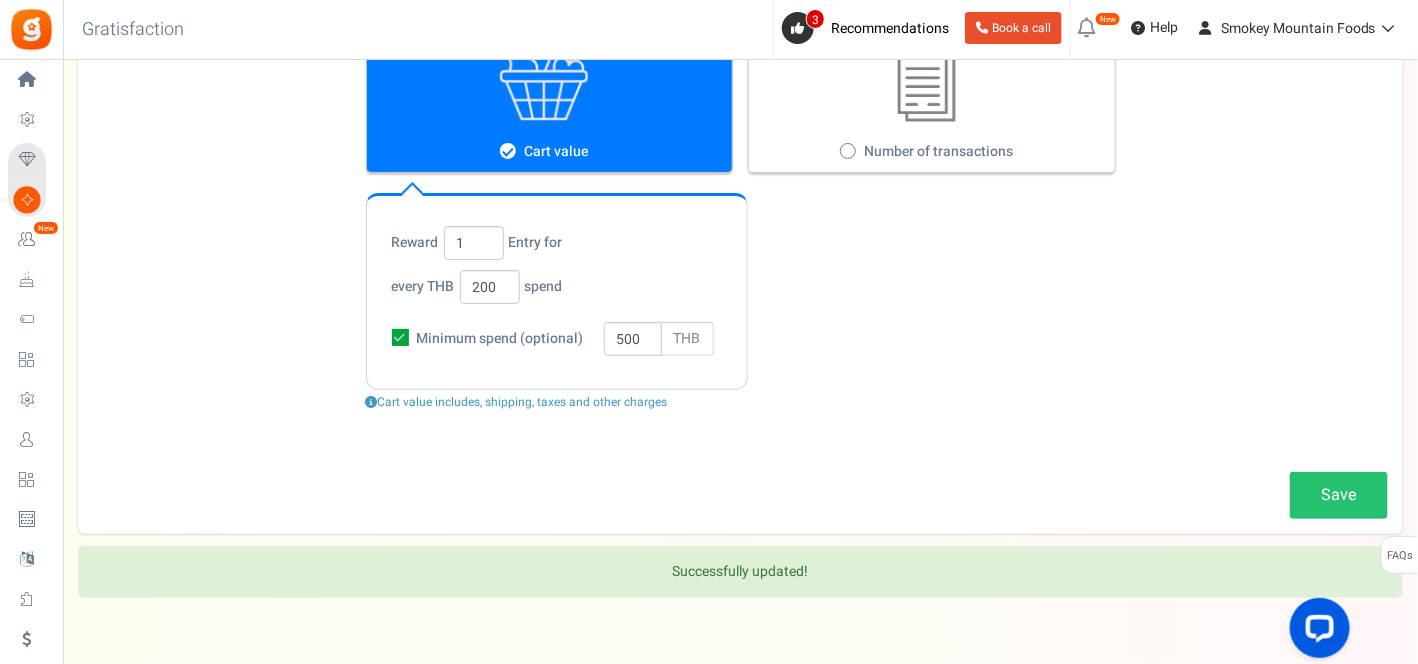 scroll, scrollTop: 0, scrollLeft: 0, axis: both 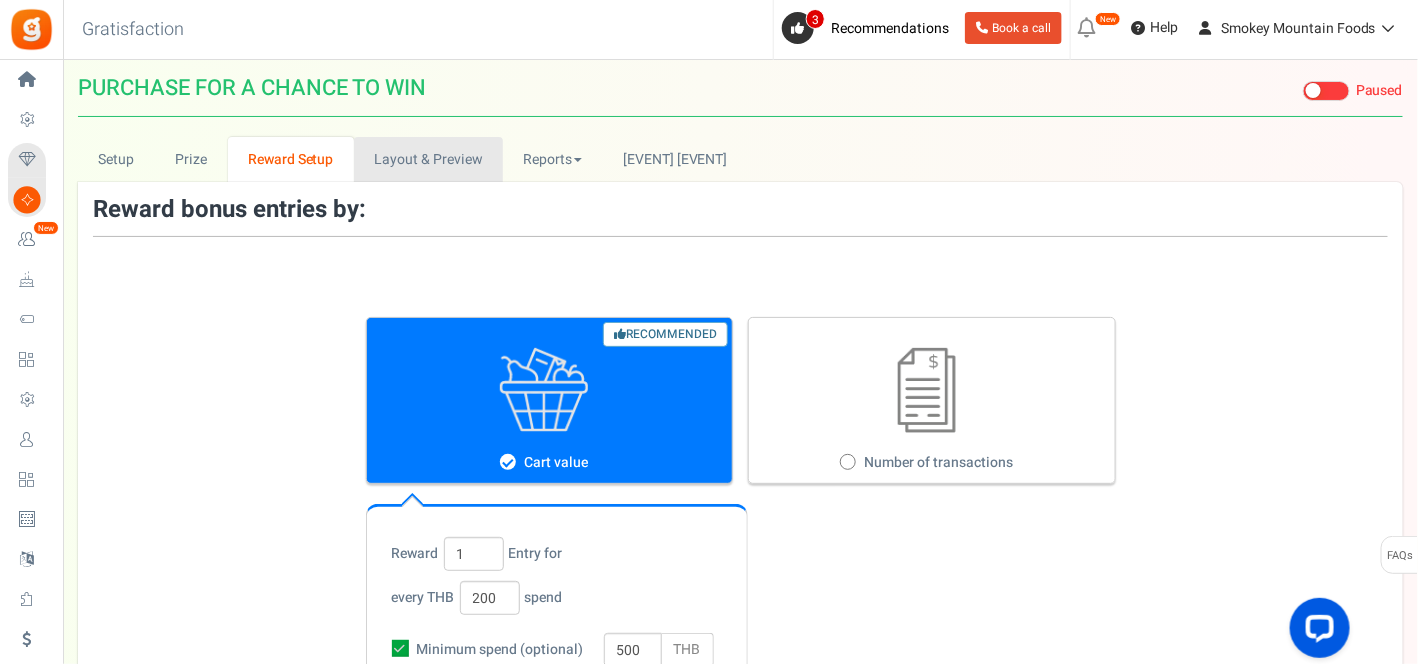 click on "Layout & Preview" at bounding box center [428, 159] 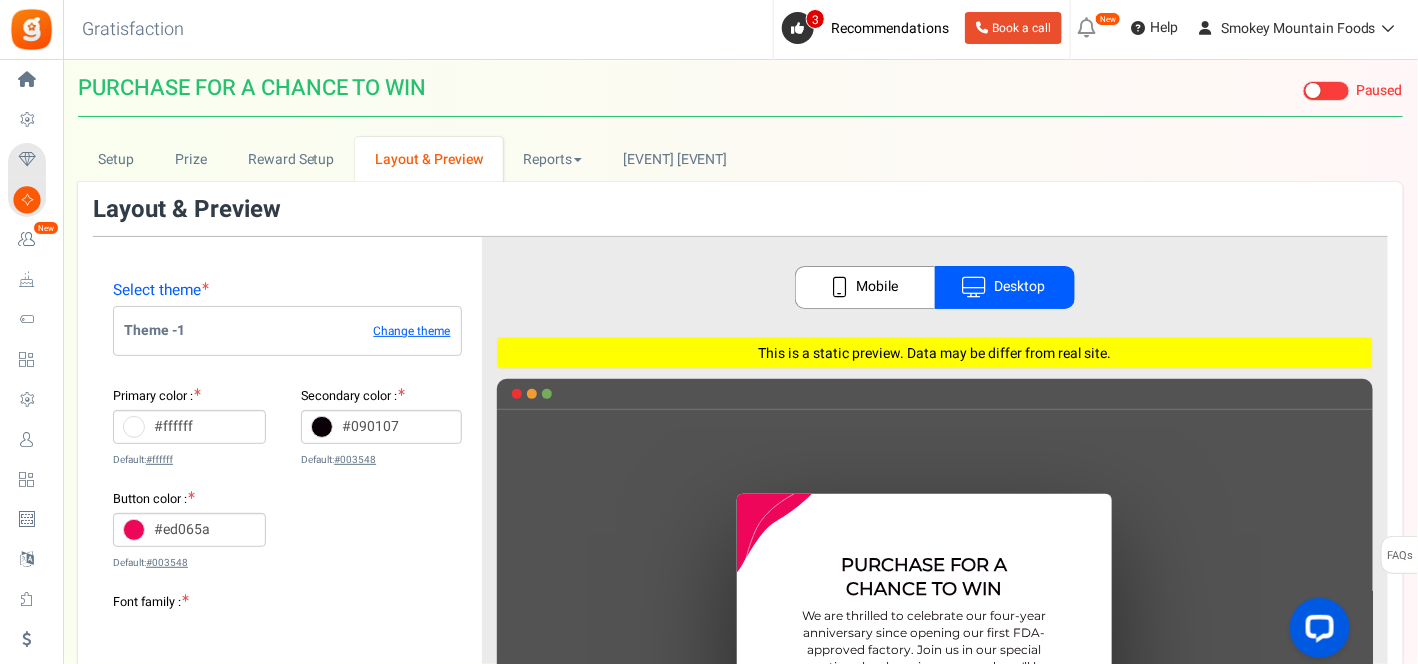 scroll, scrollTop: 0, scrollLeft: 0, axis: both 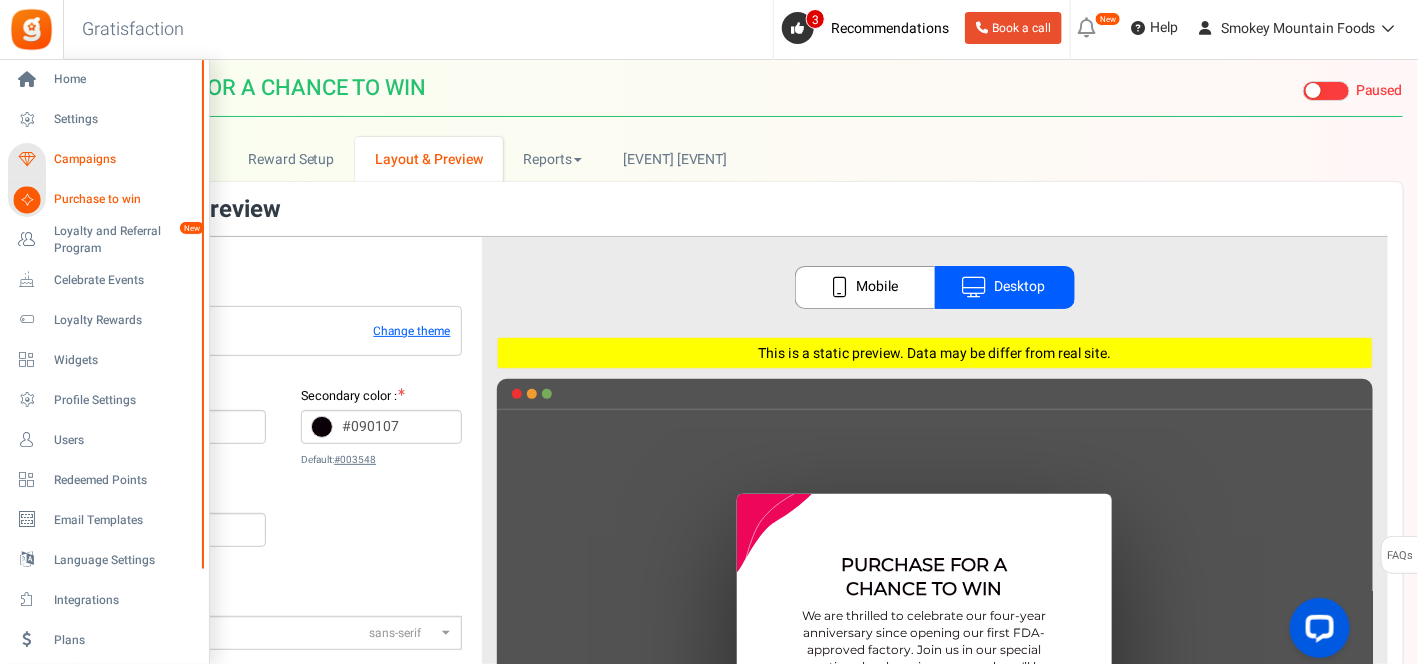click on "Campaigns" at bounding box center [124, 159] 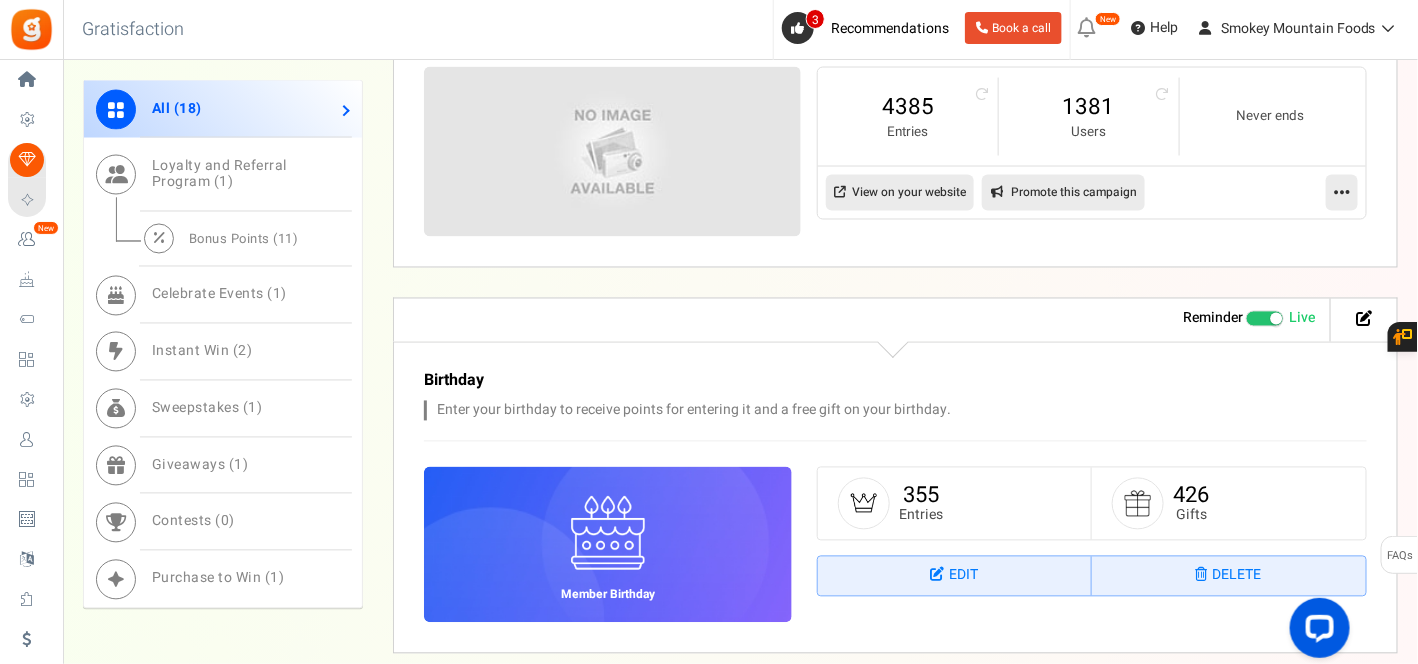 scroll, scrollTop: 1222, scrollLeft: 0, axis: vertical 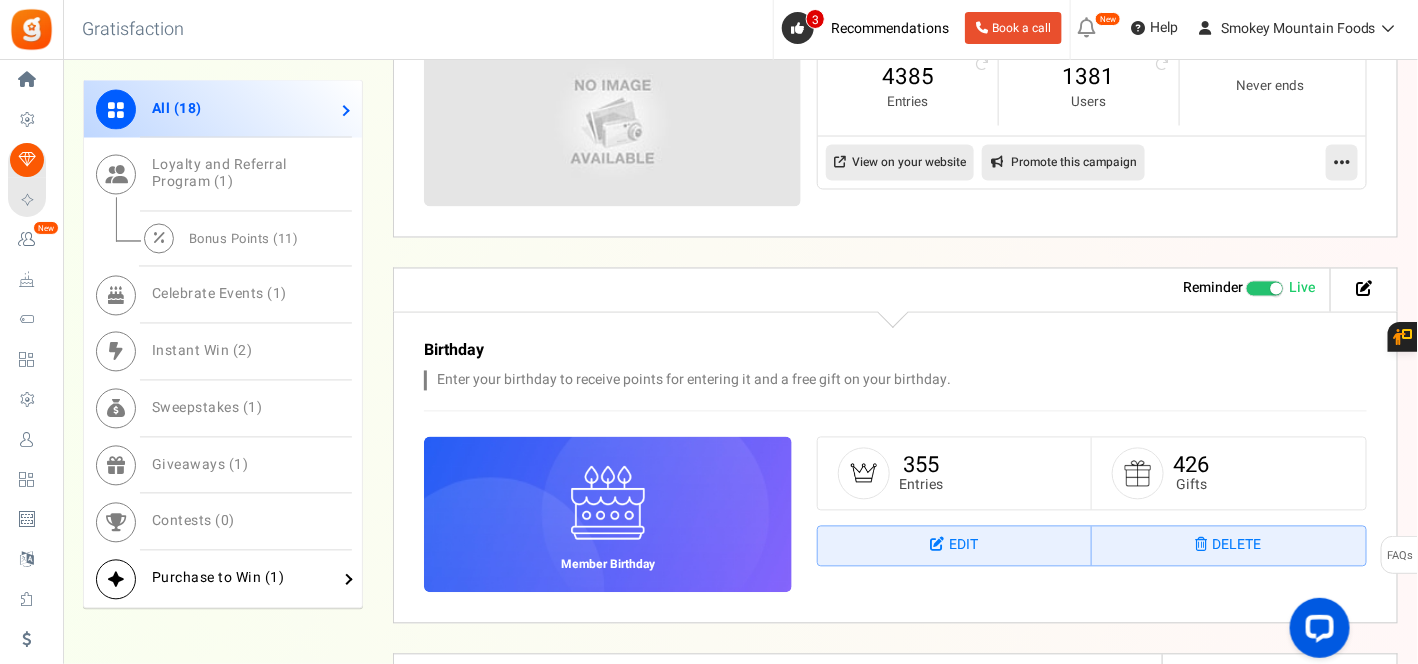 click on "Purchase to Win ( 1 )" at bounding box center (218, 578) 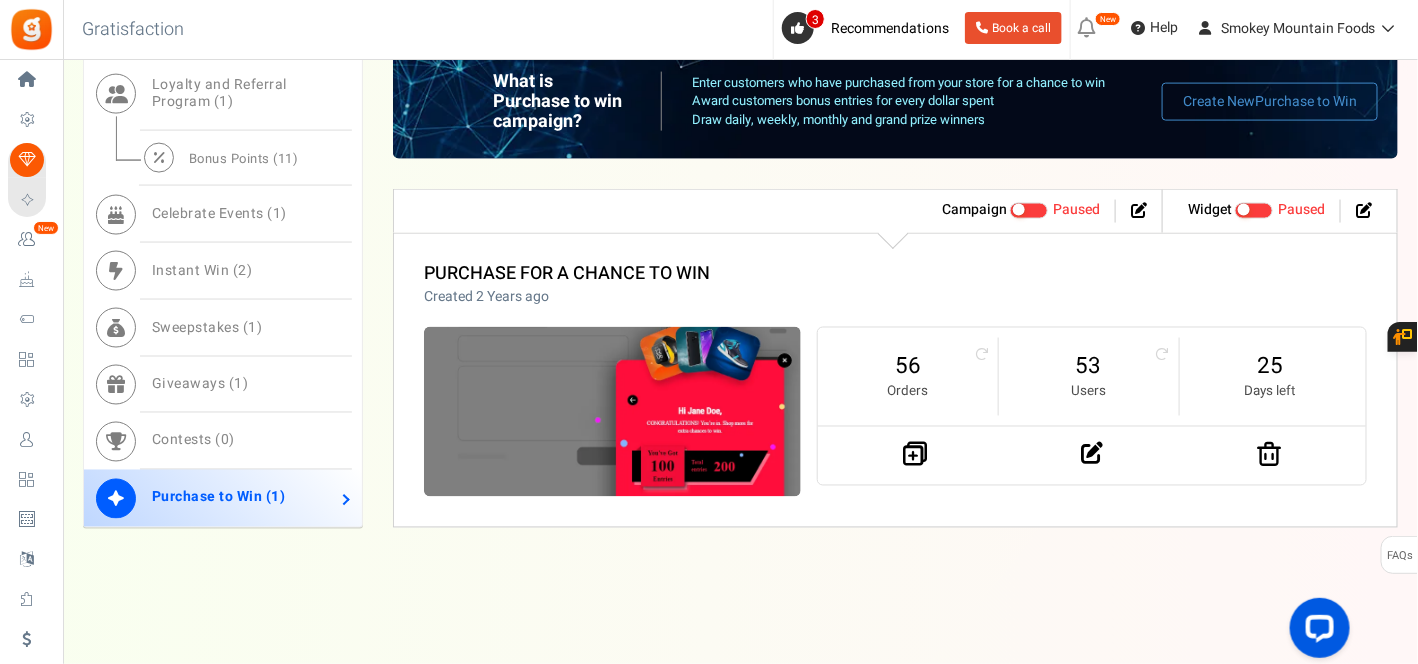 click at bounding box center [1029, 211] 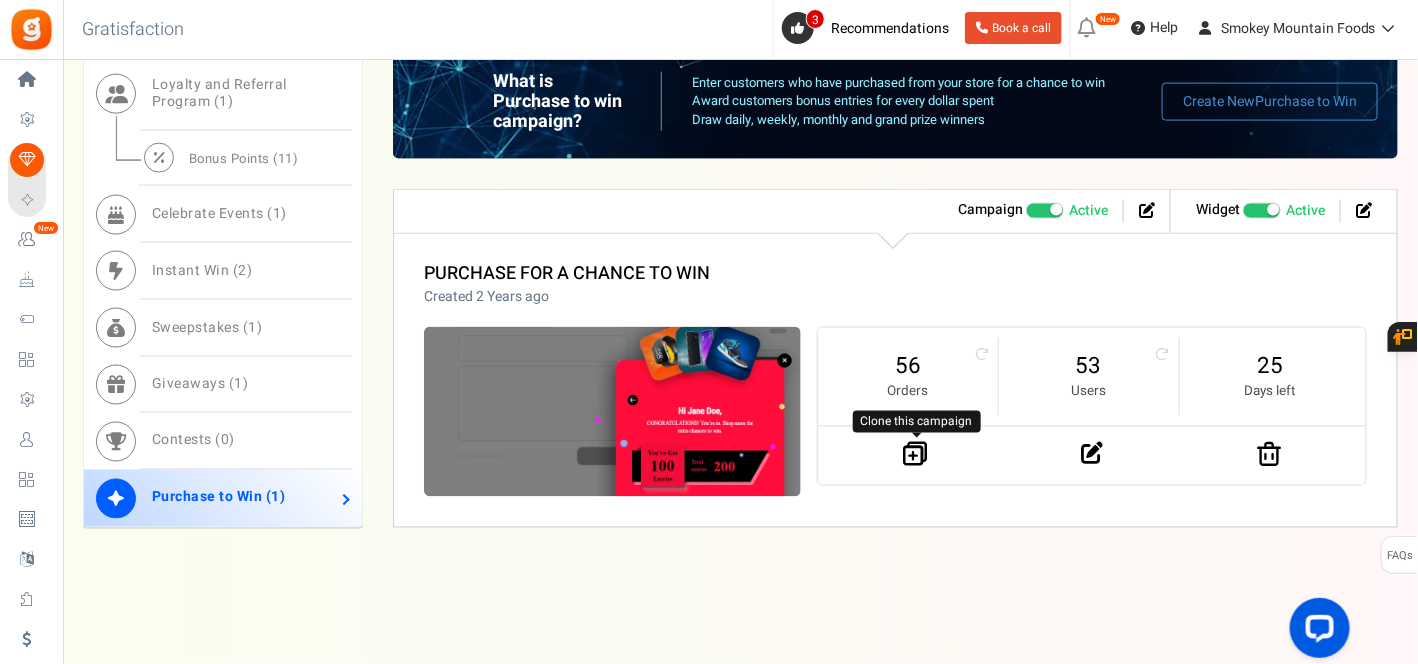 click at bounding box center (915, 454) 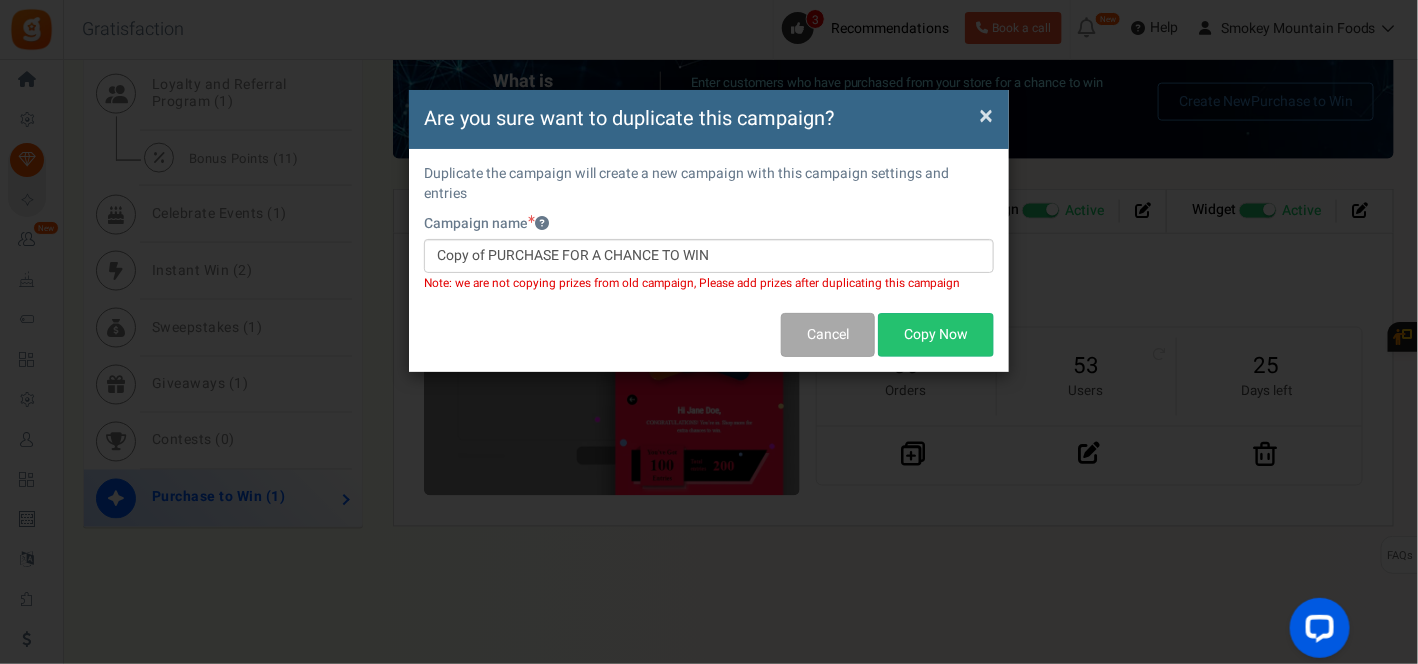 scroll, scrollTop: 0, scrollLeft: 0, axis: both 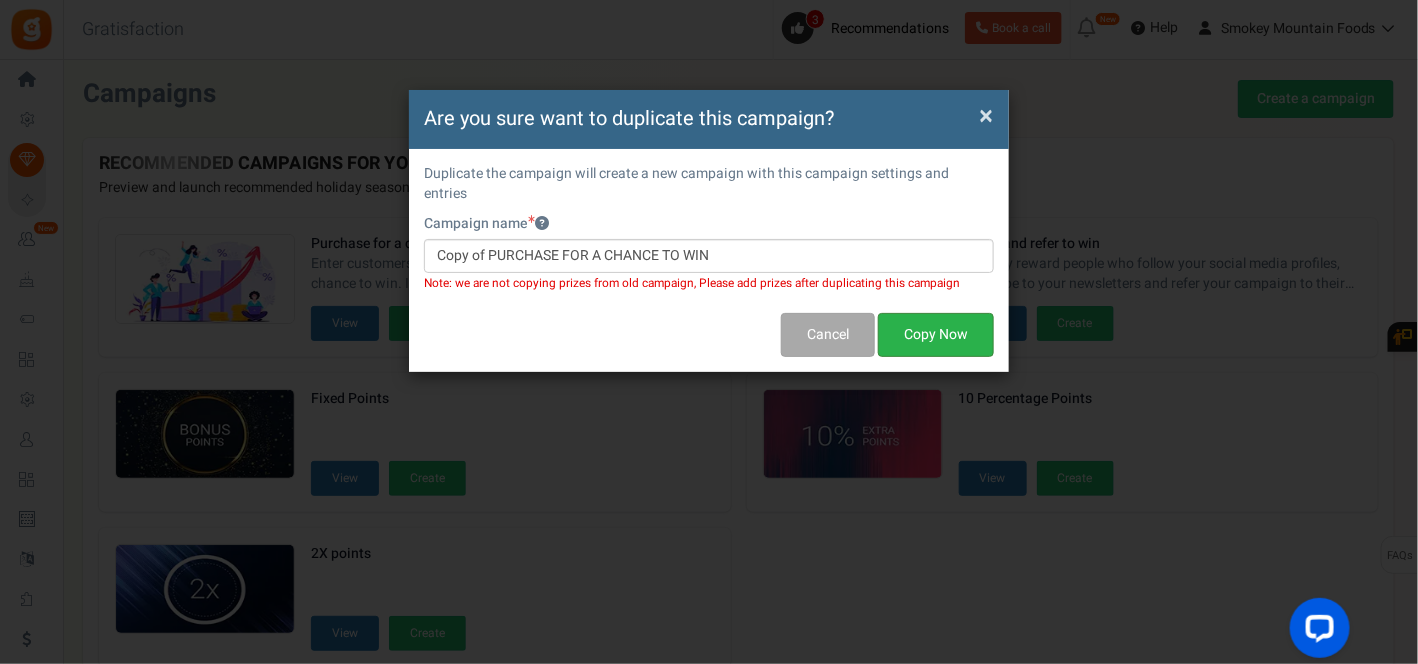 click on "Copy Now" at bounding box center [936, 335] 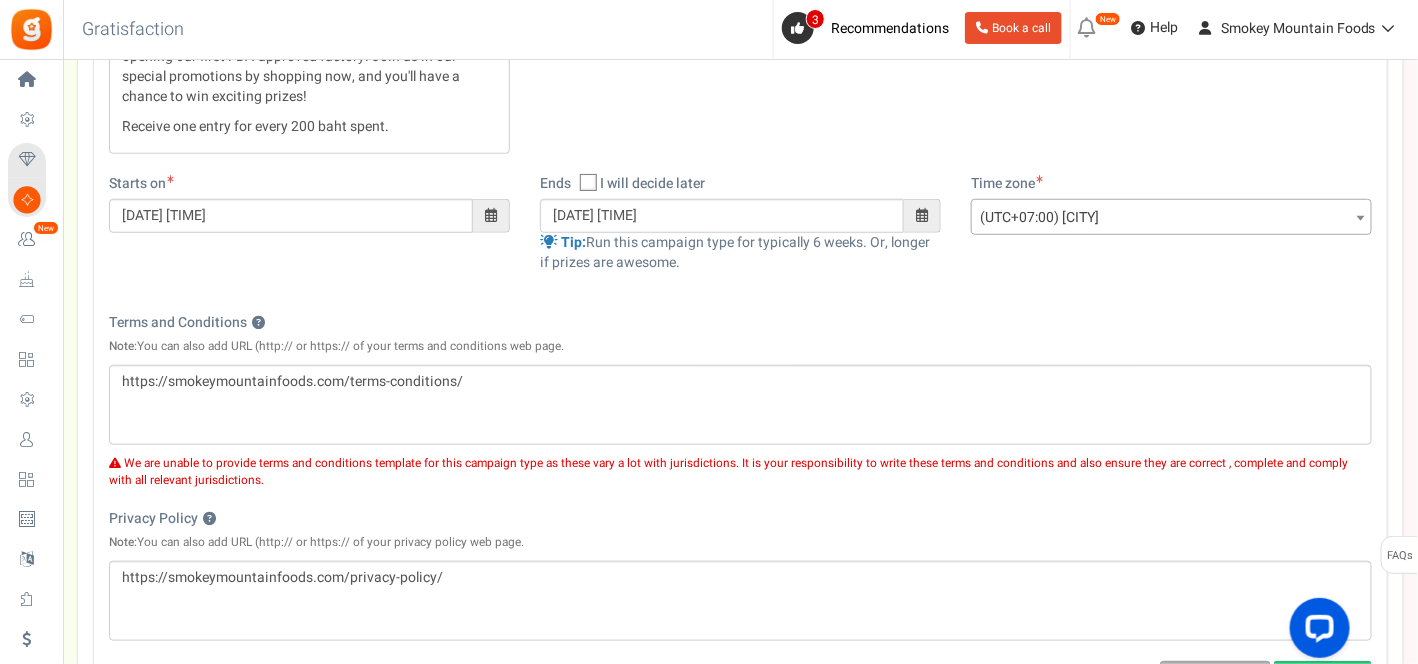 scroll, scrollTop: 444, scrollLeft: 0, axis: vertical 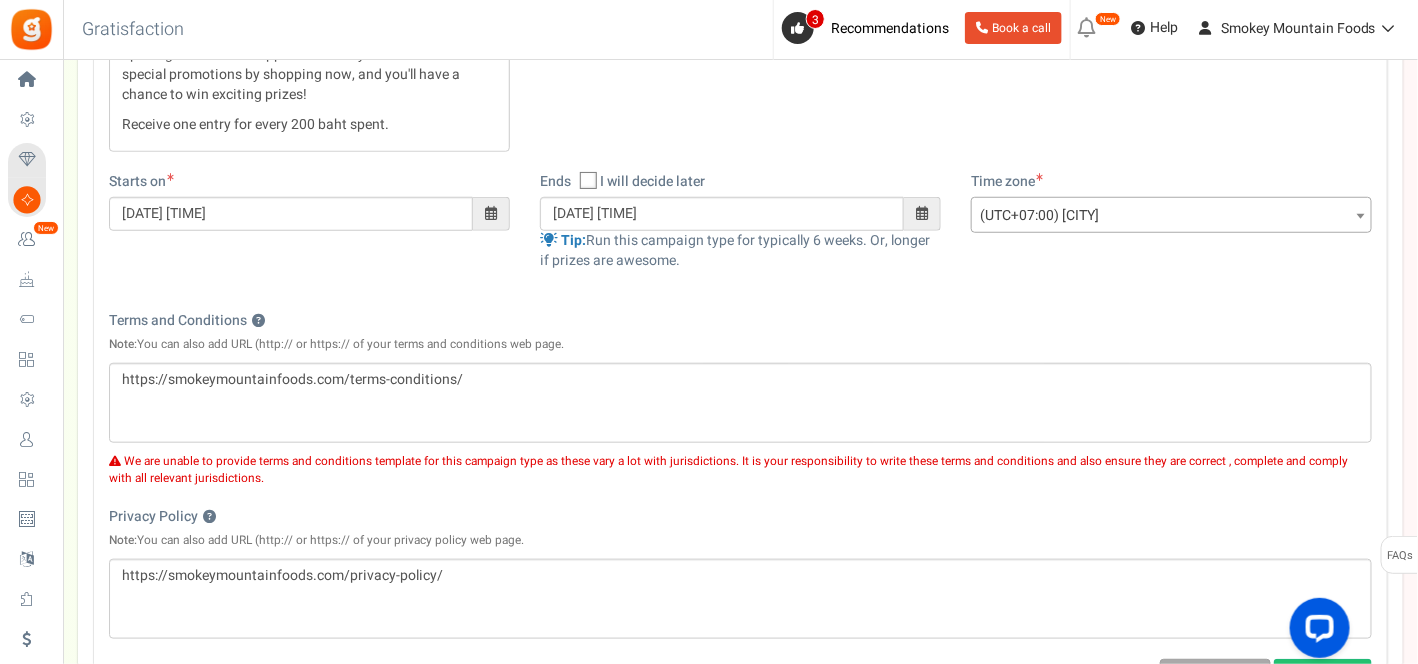 click at bounding box center [922, 214] 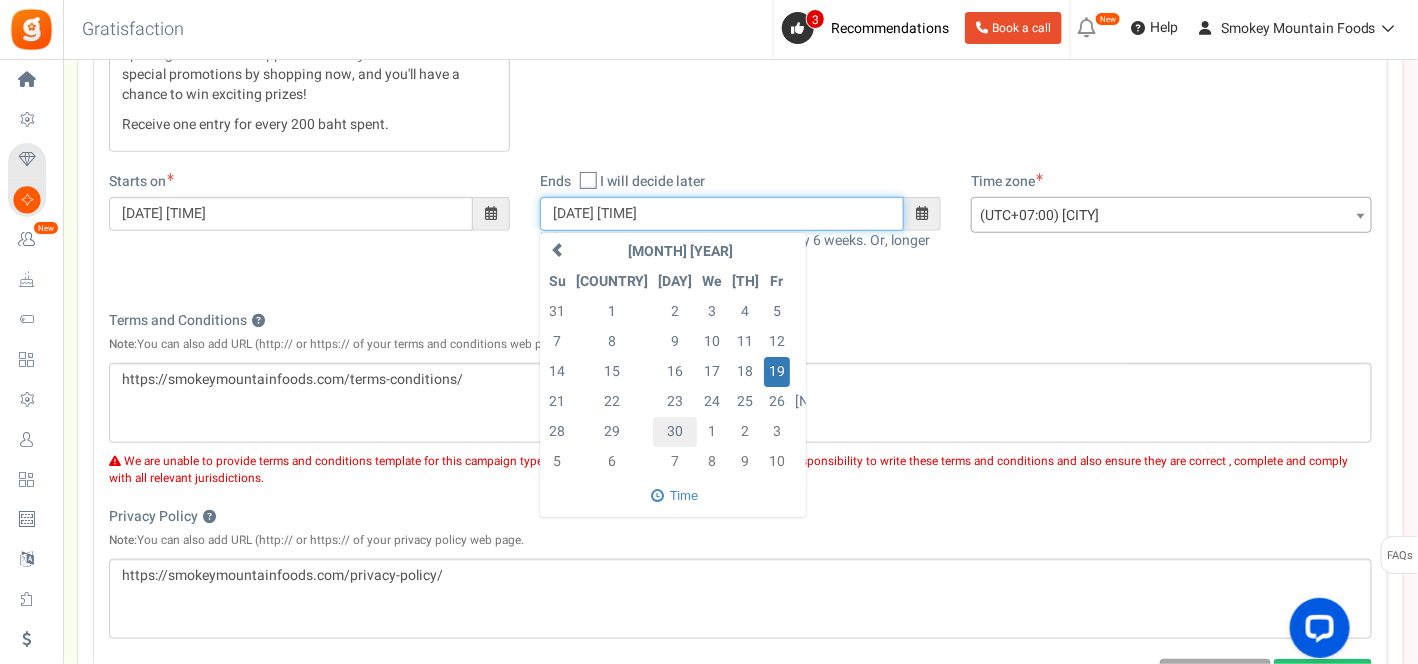 click on "30" at bounding box center [675, 432] 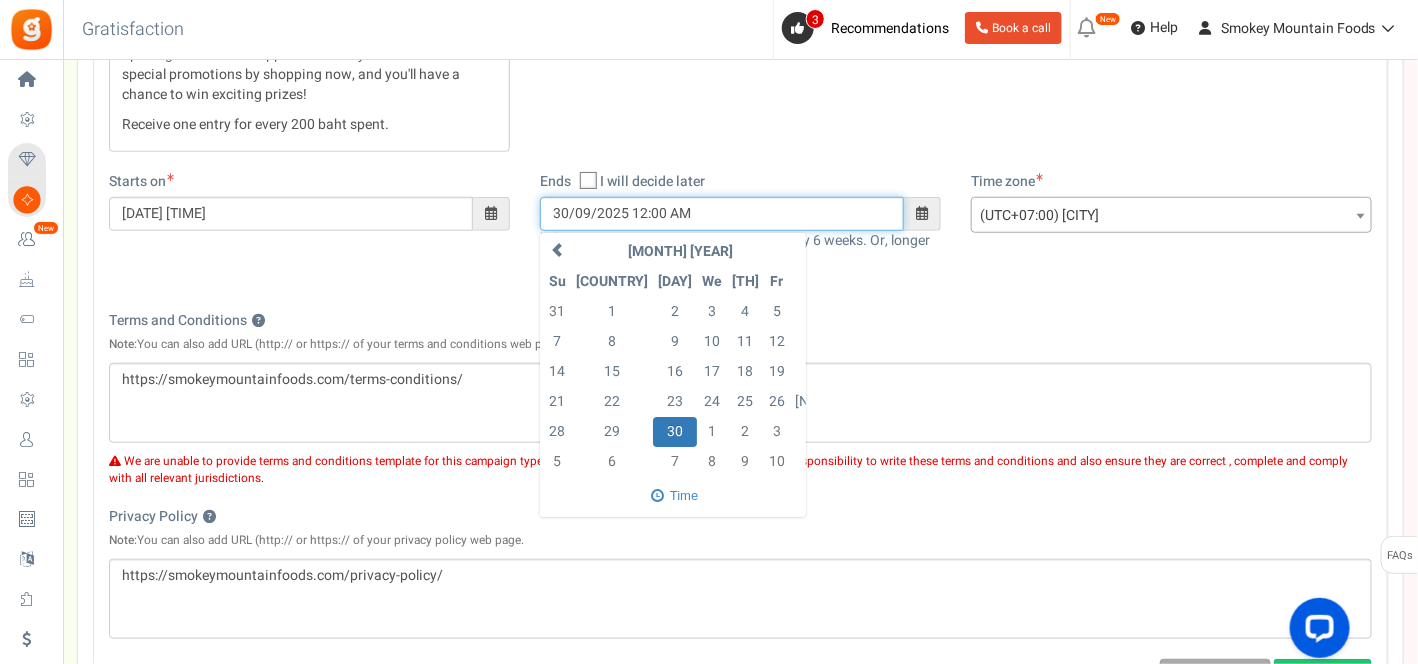 scroll, scrollTop: 711, scrollLeft: 0, axis: vertical 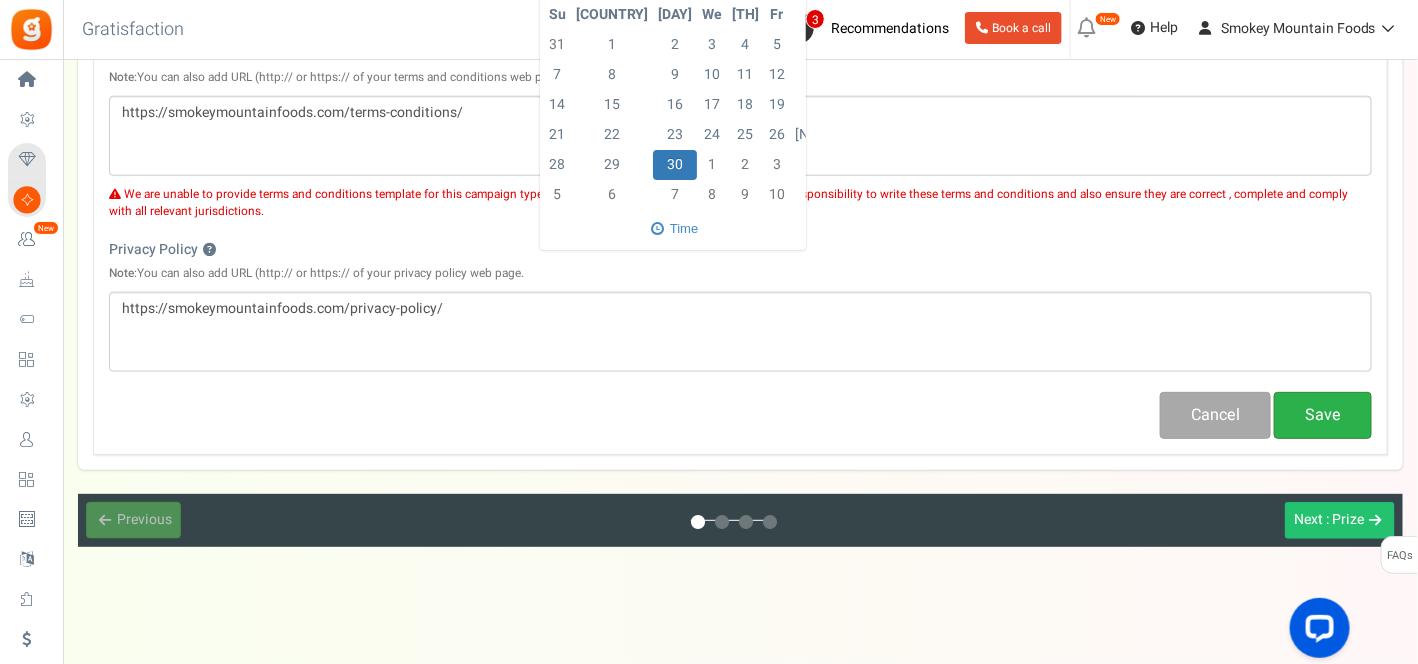 click on "Save" at bounding box center (1323, 415) 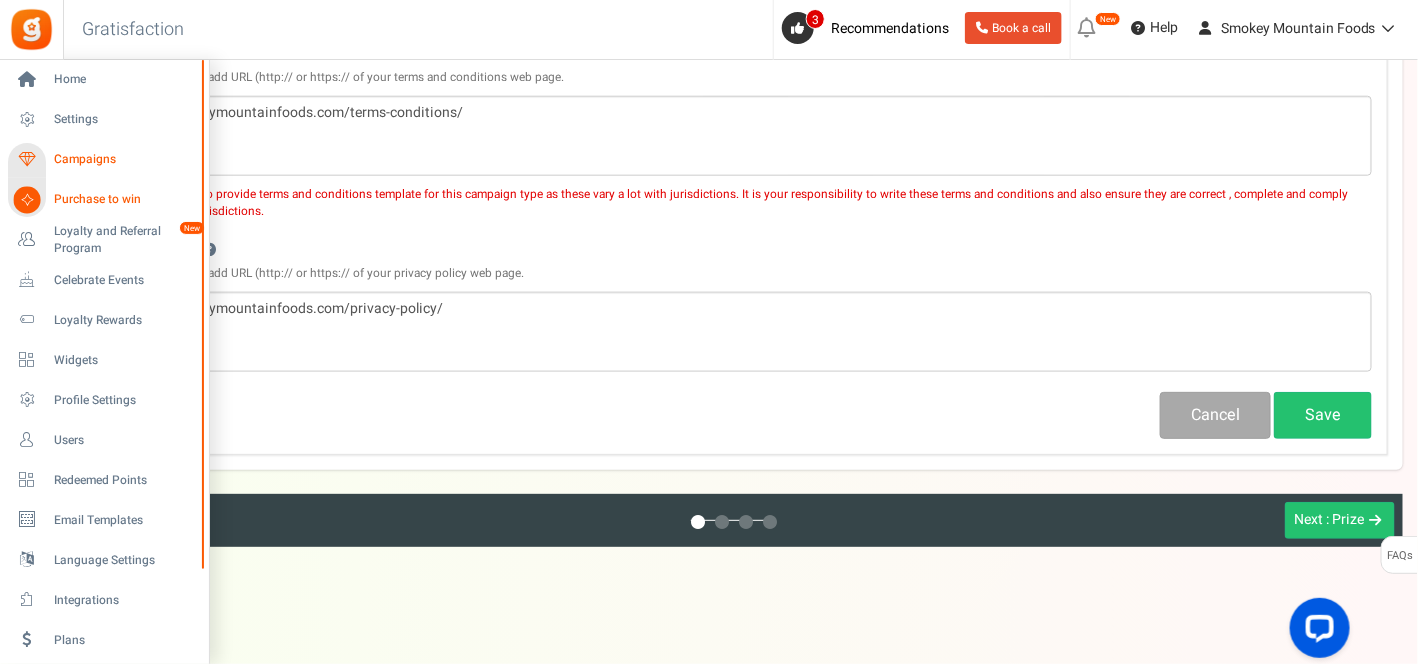 click on "Campaigns" at bounding box center (124, 159) 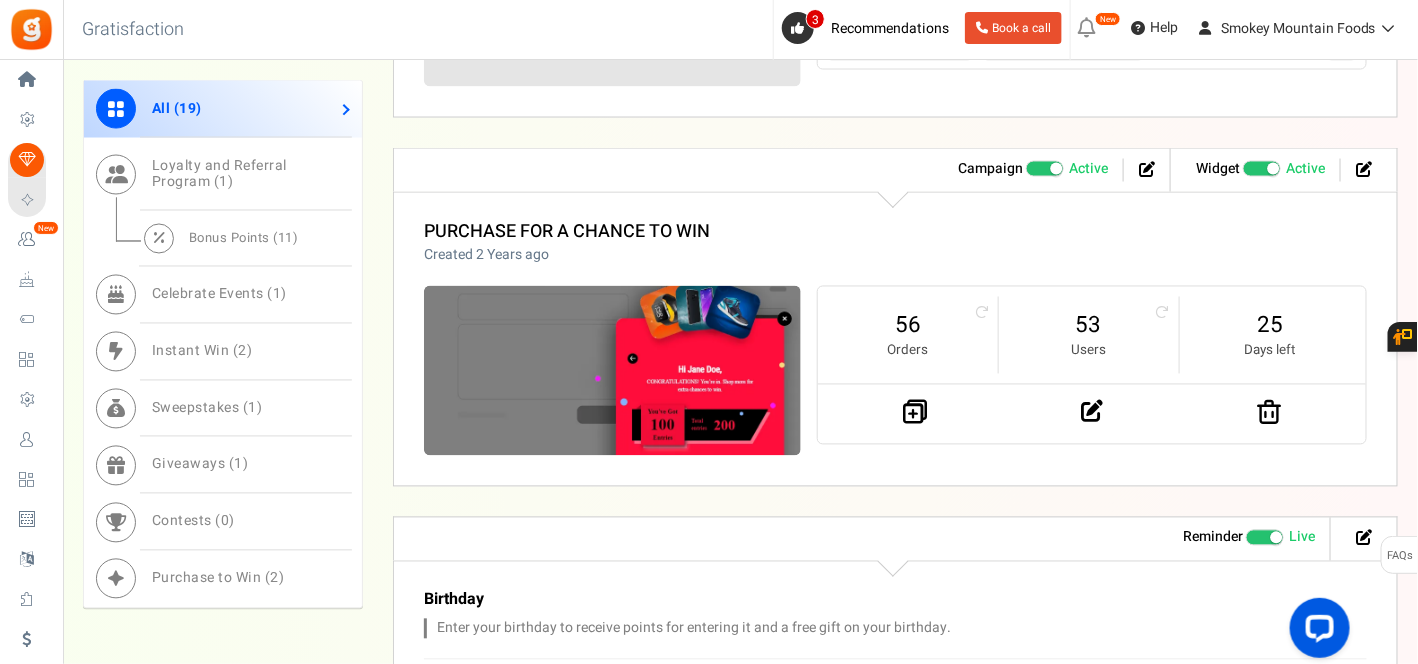 scroll, scrollTop: 1222, scrollLeft: 0, axis: vertical 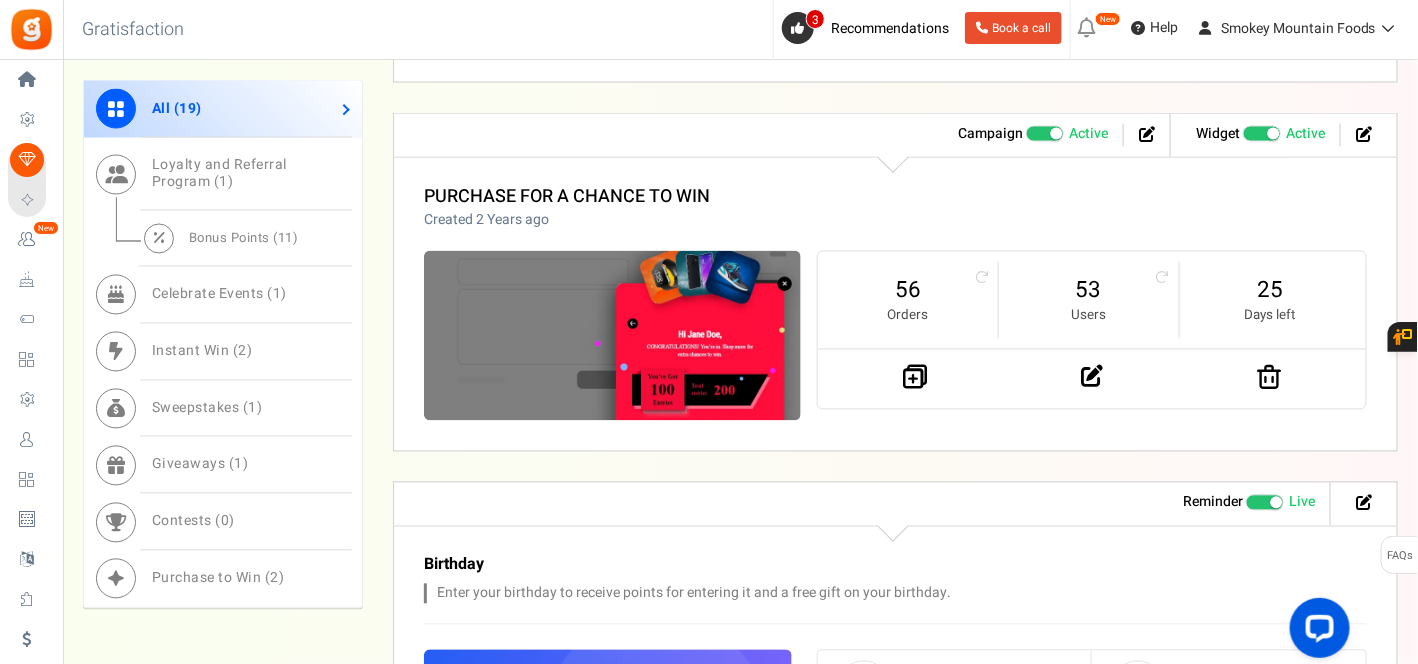 click at bounding box center (1045, 134) 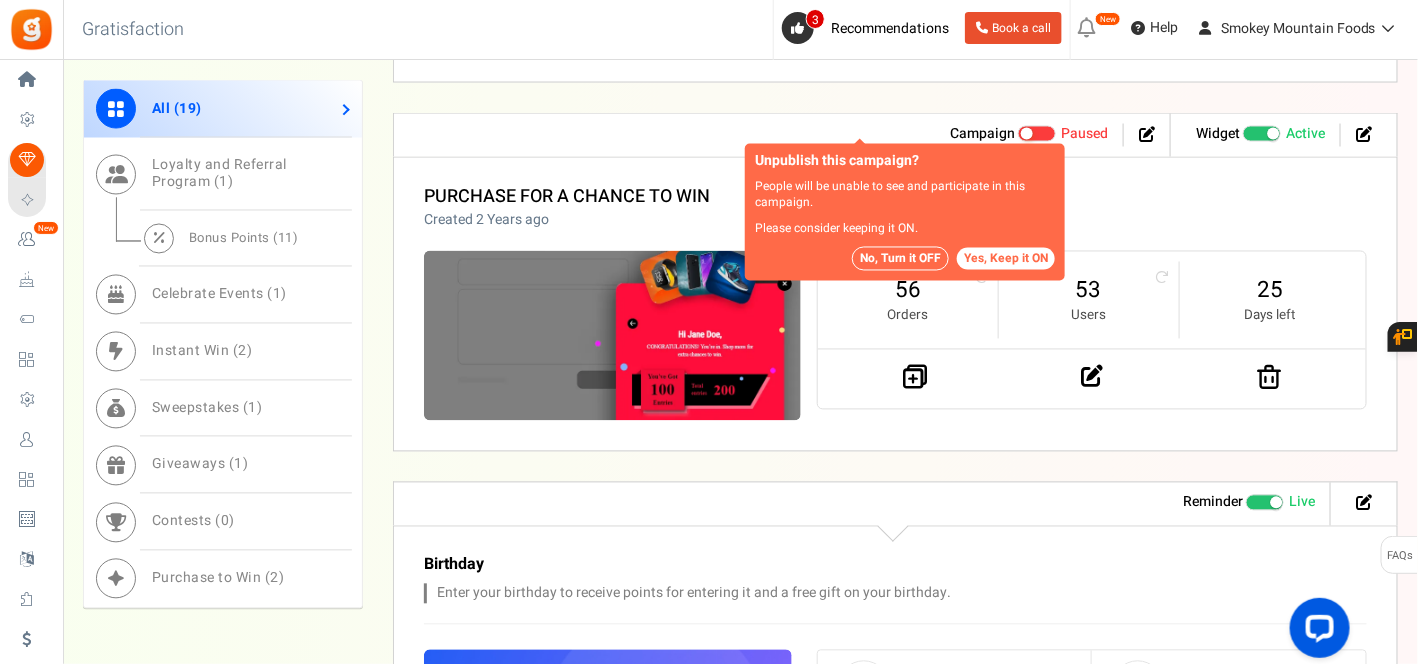 click on "Recommended: TURN ON" at bounding box center (1262, 134) 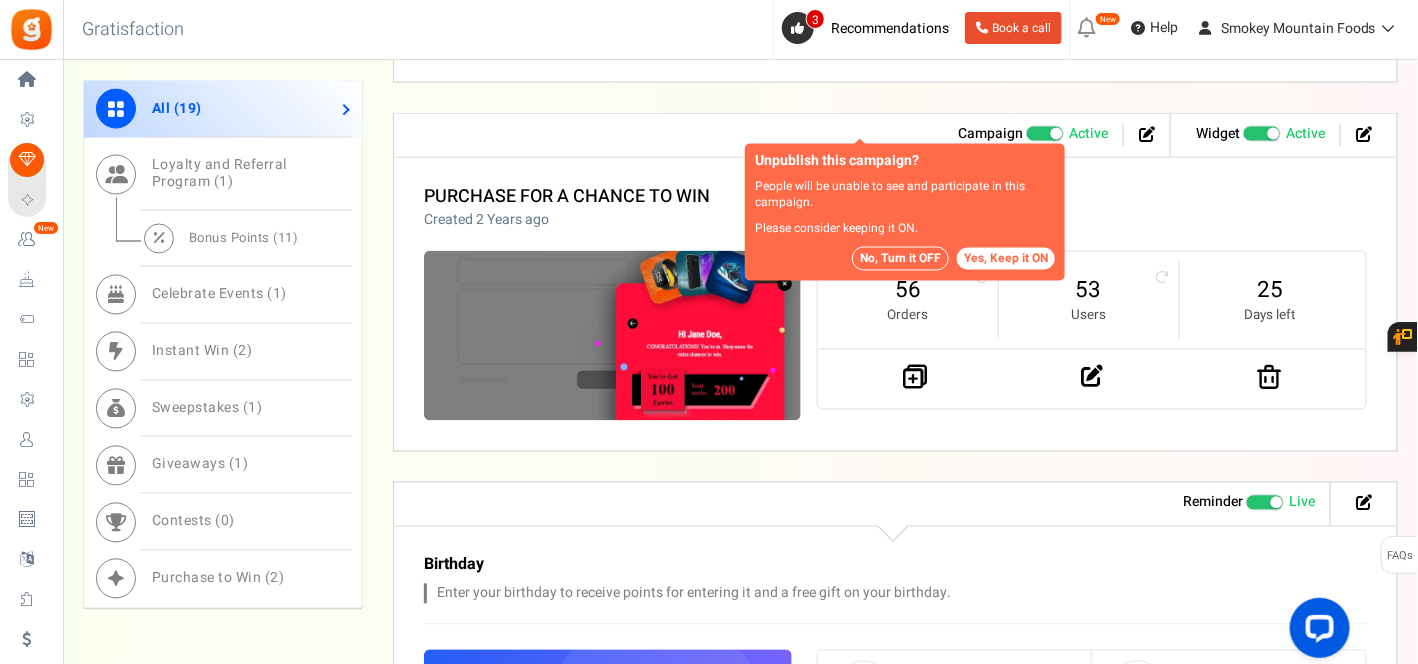 click on "Recommended: TURN ON
Active
Paused" at bounding box center [1243, 134] 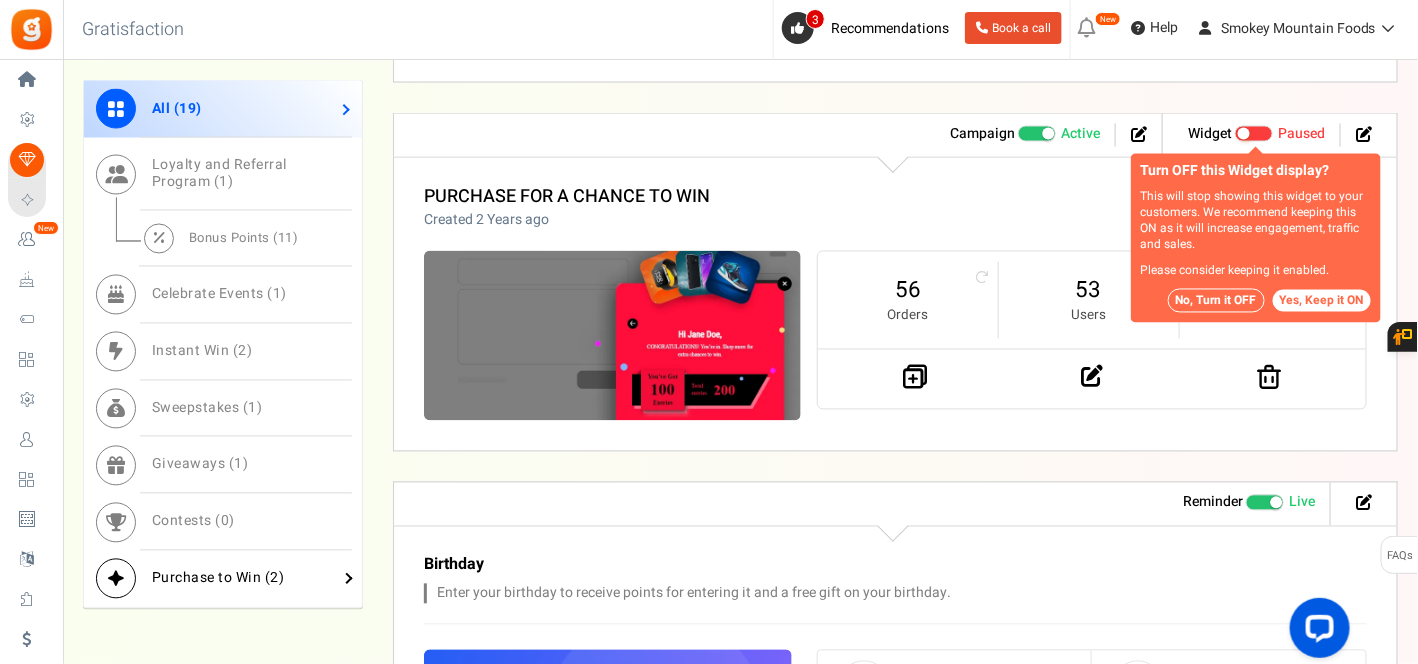 click on "Purchase to Win ( 2 )" at bounding box center (218, 578) 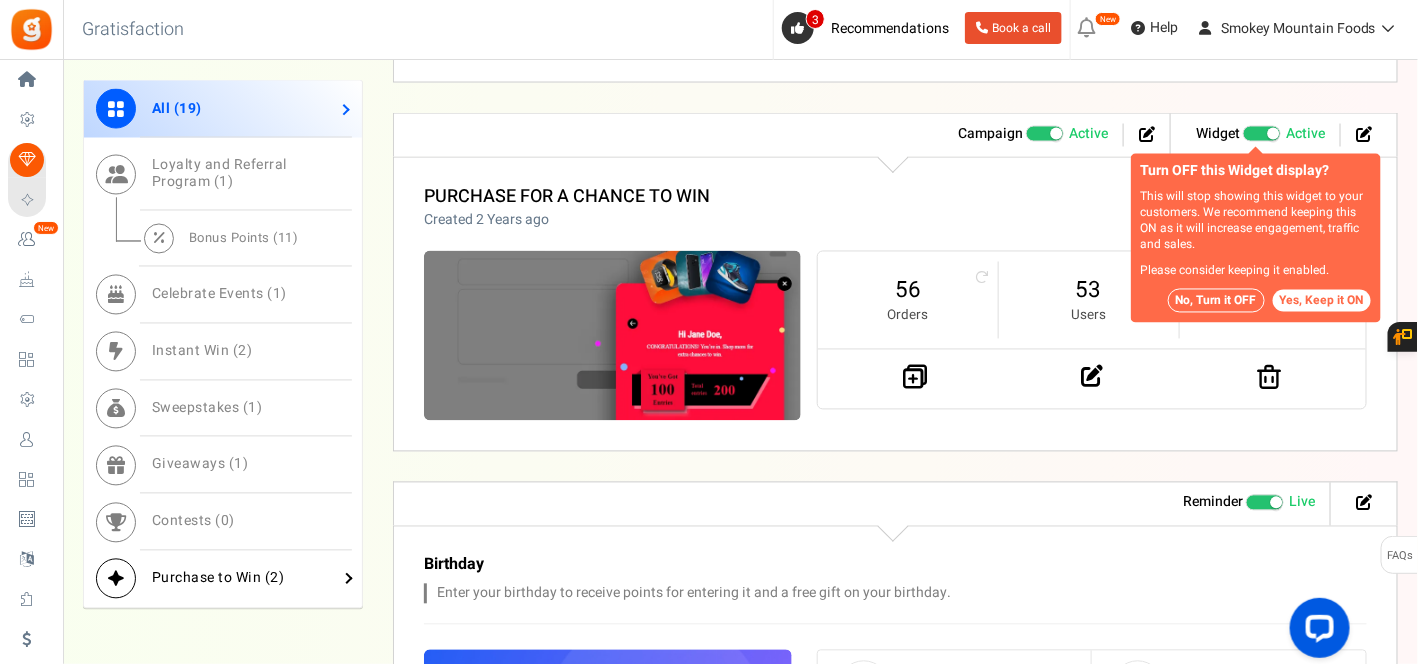 scroll, scrollTop: 1190, scrollLeft: 0, axis: vertical 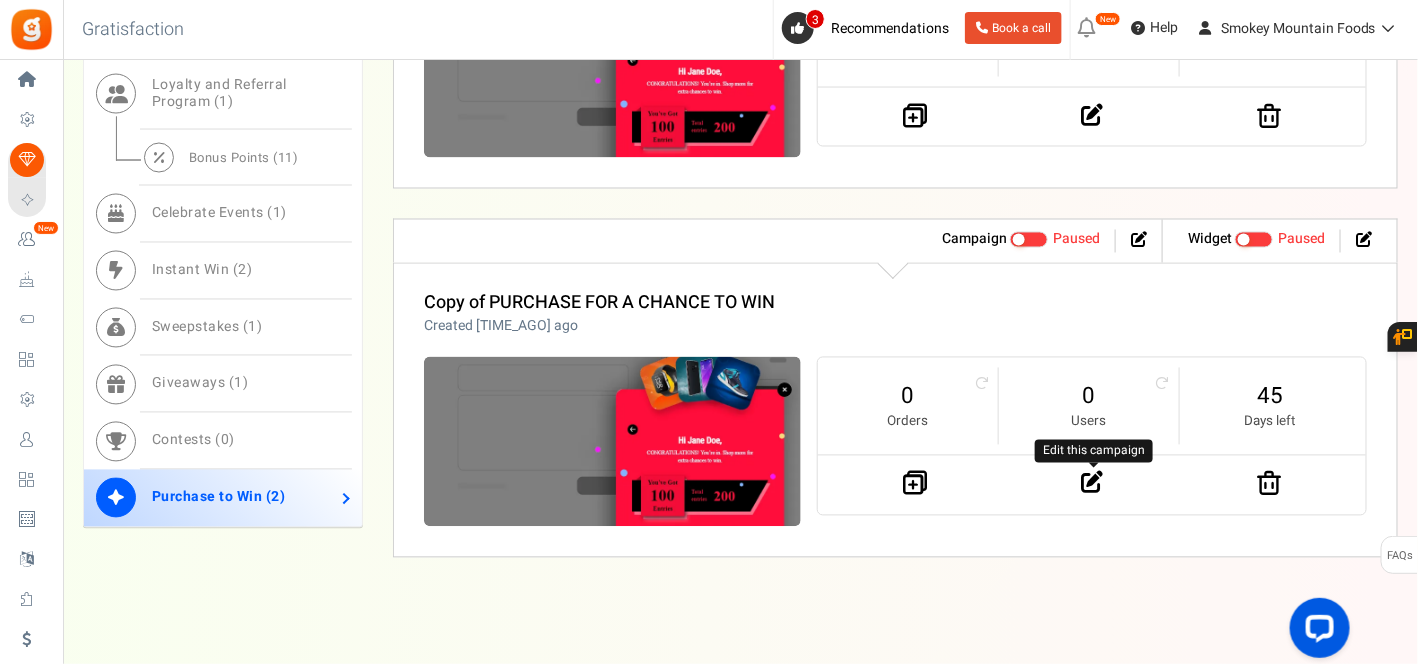 click at bounding box center (1092, 483) 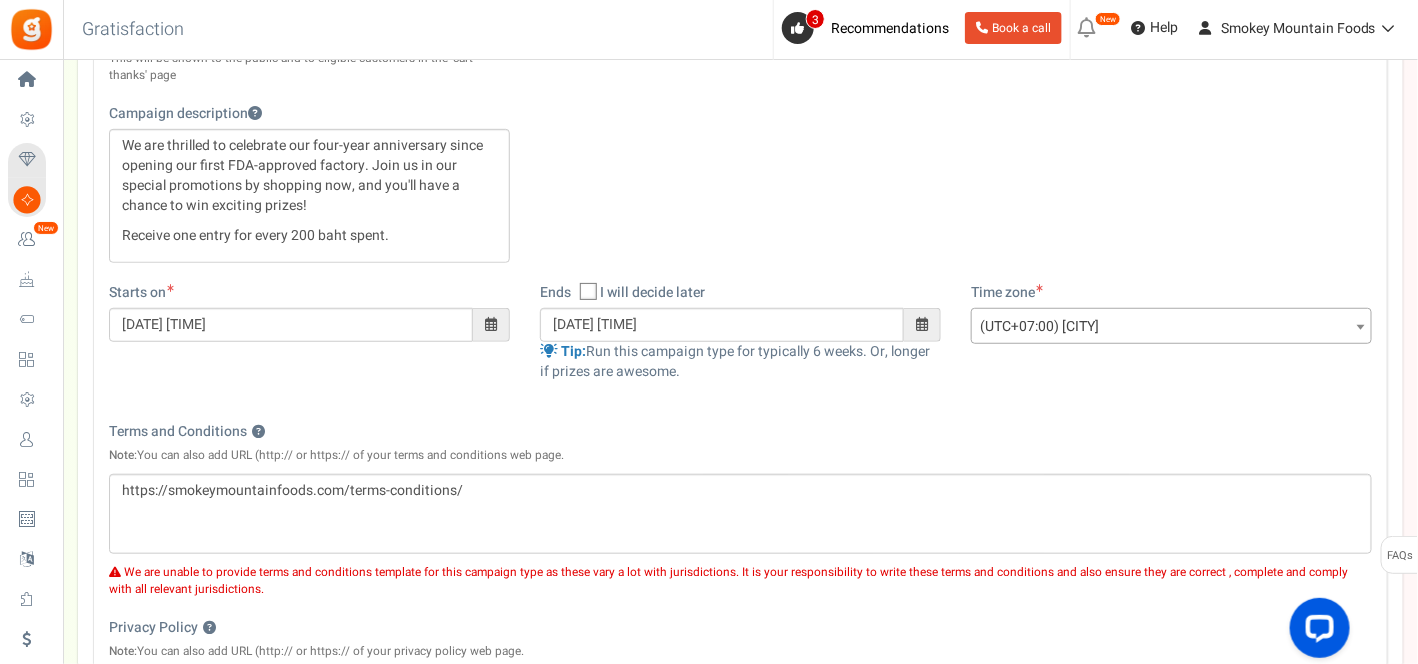 scroll, scrollTop: 222, scrollLeft: 0, axis: vertical 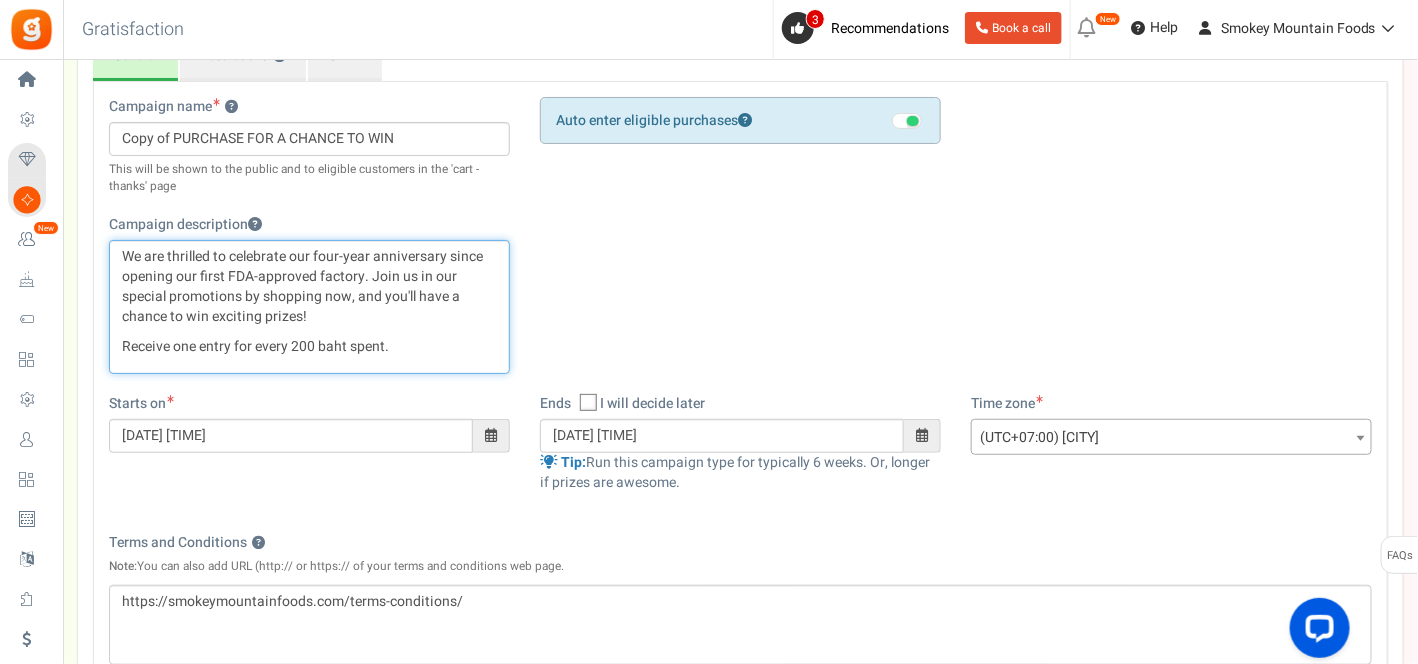 click on "Receive one entry for every 200 baht spent." at bounding box center (309, 347) 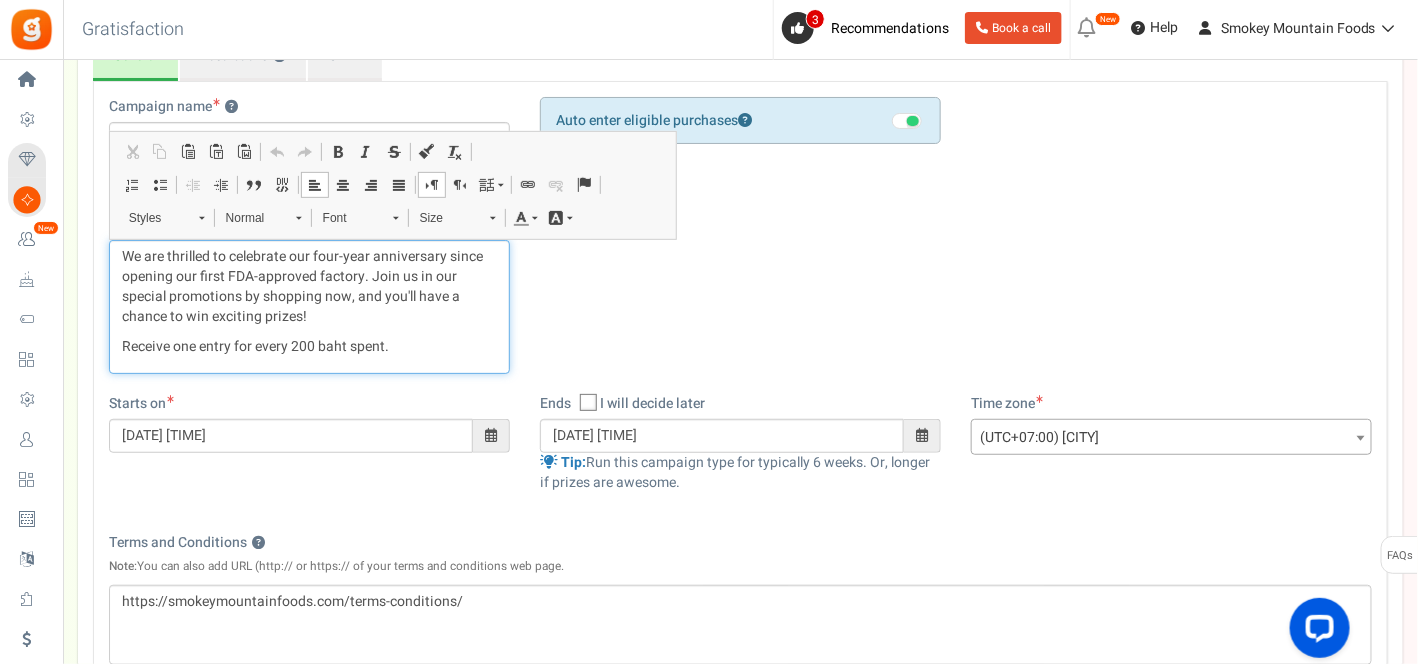 type 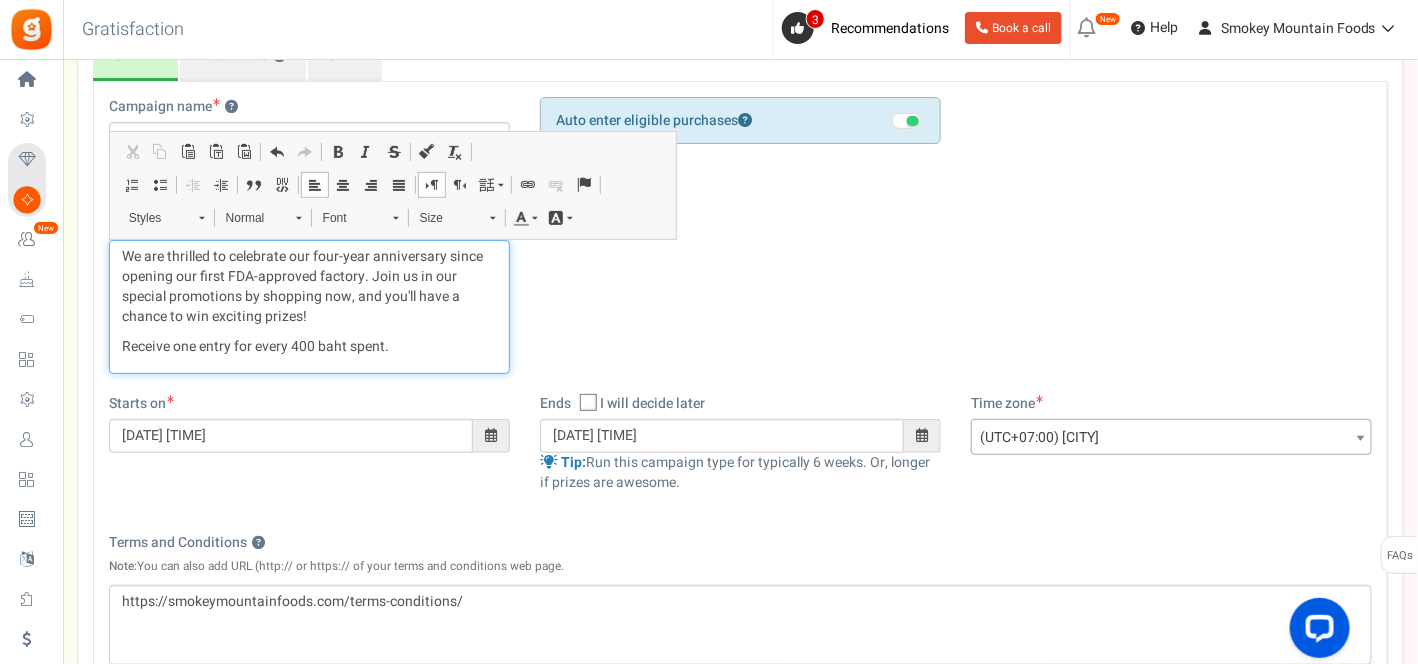 scroll, scrollTop: 111, scrollLeft: 0, axis: vertical 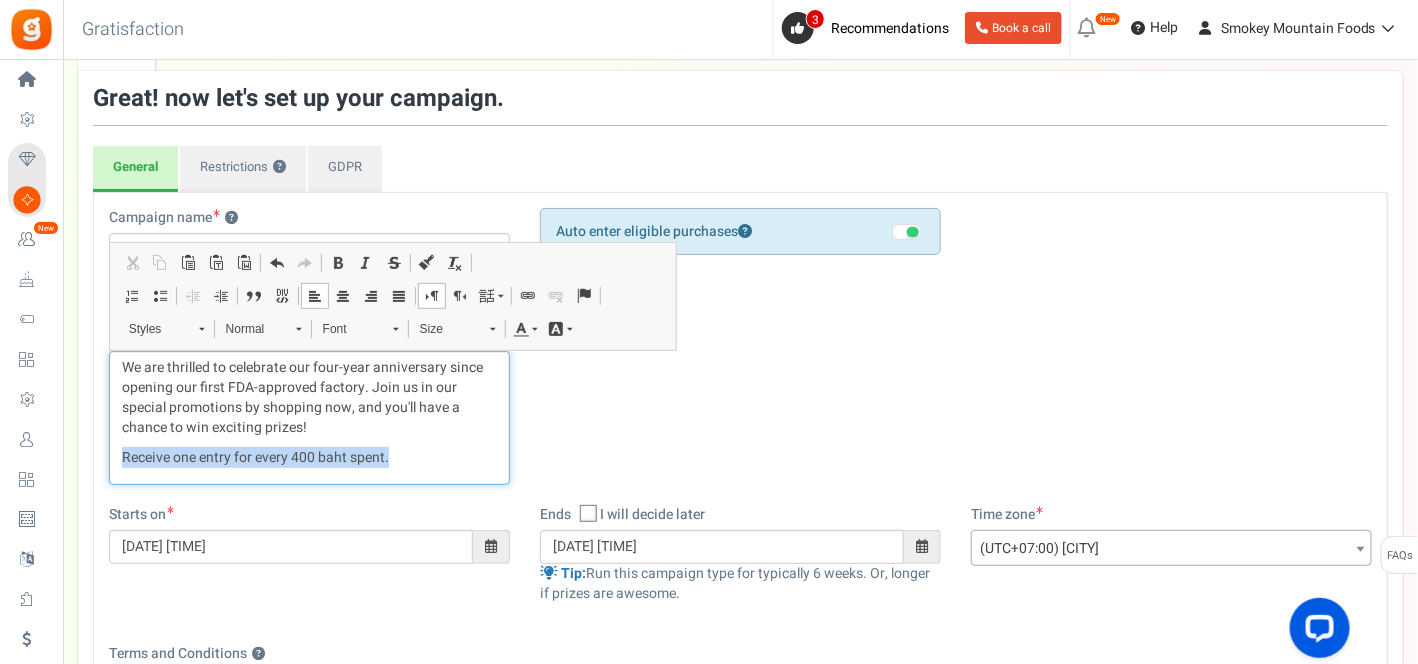 drag, startPoint x: 393, startPoint y: 460, endPoint x: 95, endPoint y: 463, distance: 298.0151 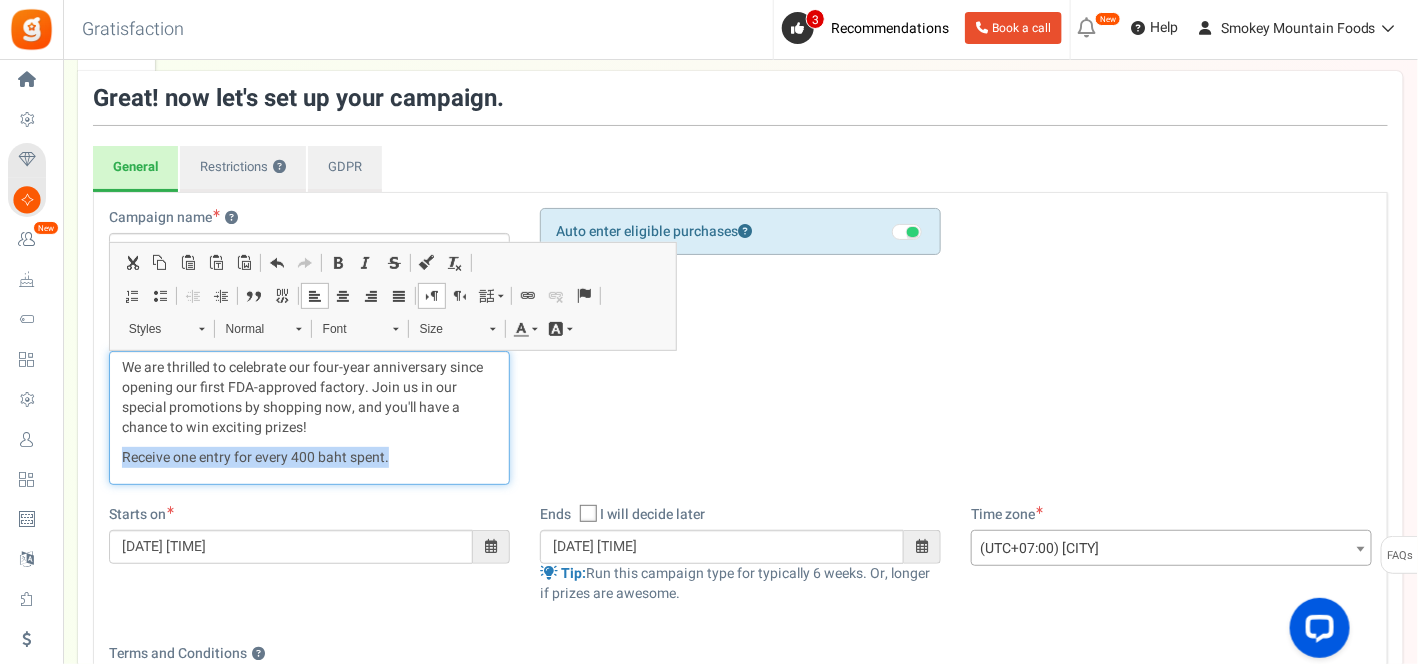 click at bounding box center (338, 263) 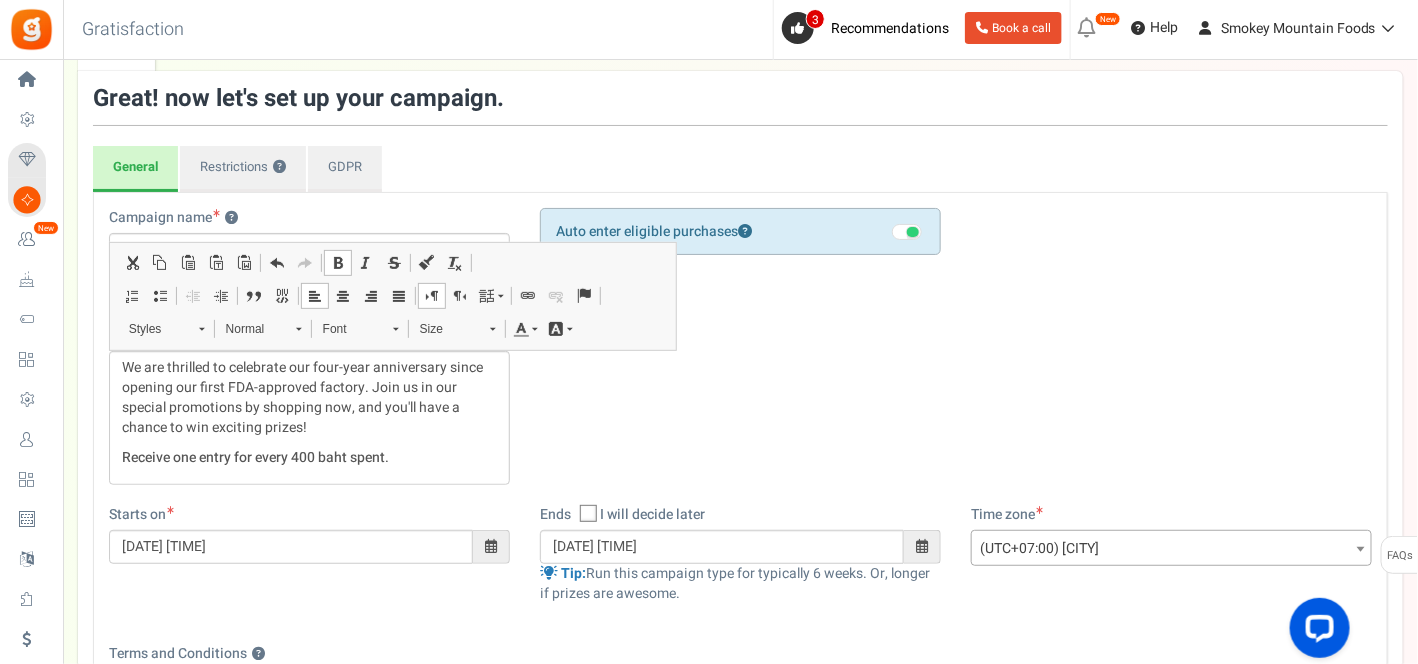 click on "Campaign name  ?
Display
Title shown publicly
Copy of PURCHASE FOR A CHANCE TO WIN This will be shown to the public and to eligible customers in the 'cart -thanks' page
Campaign description
Receive one entry for every 400 baht spent. ? (Optional)" at bounding box center (740, 356) 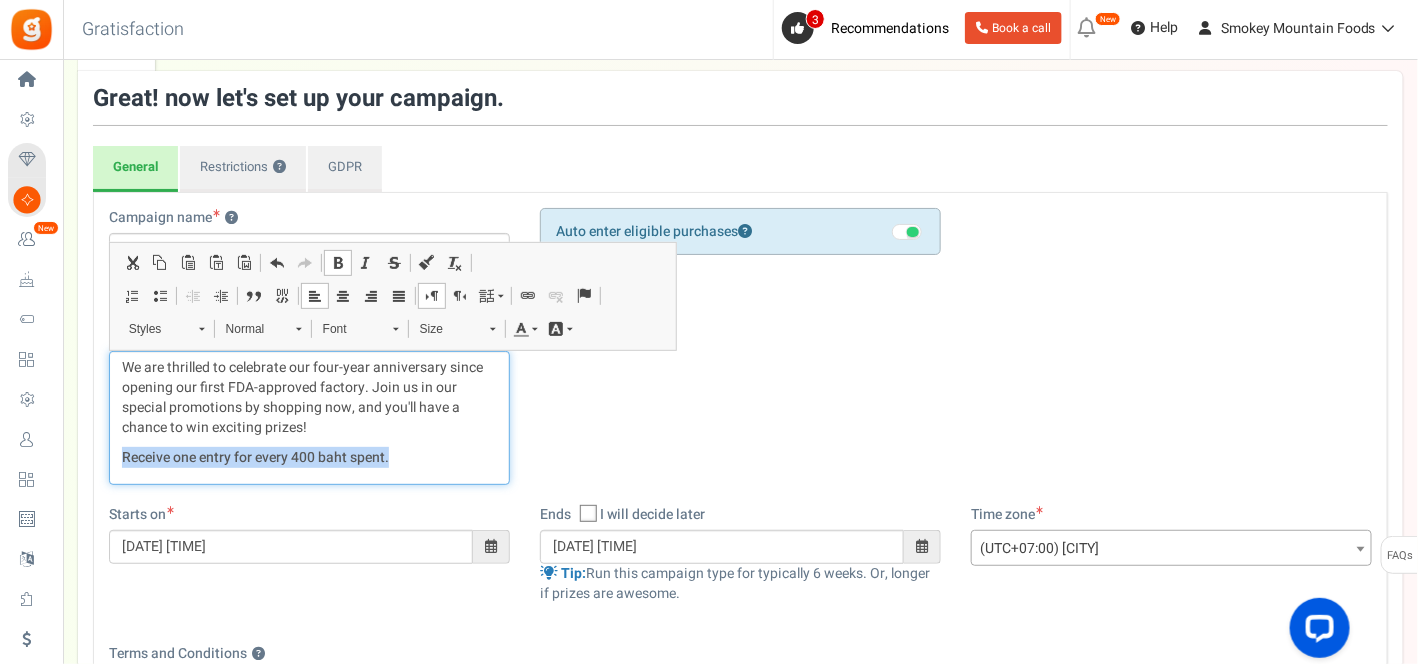 drag, startPoint x: 397, startPoint y: 458, endPoint x: 67, endPoint y: 458, distance: 330 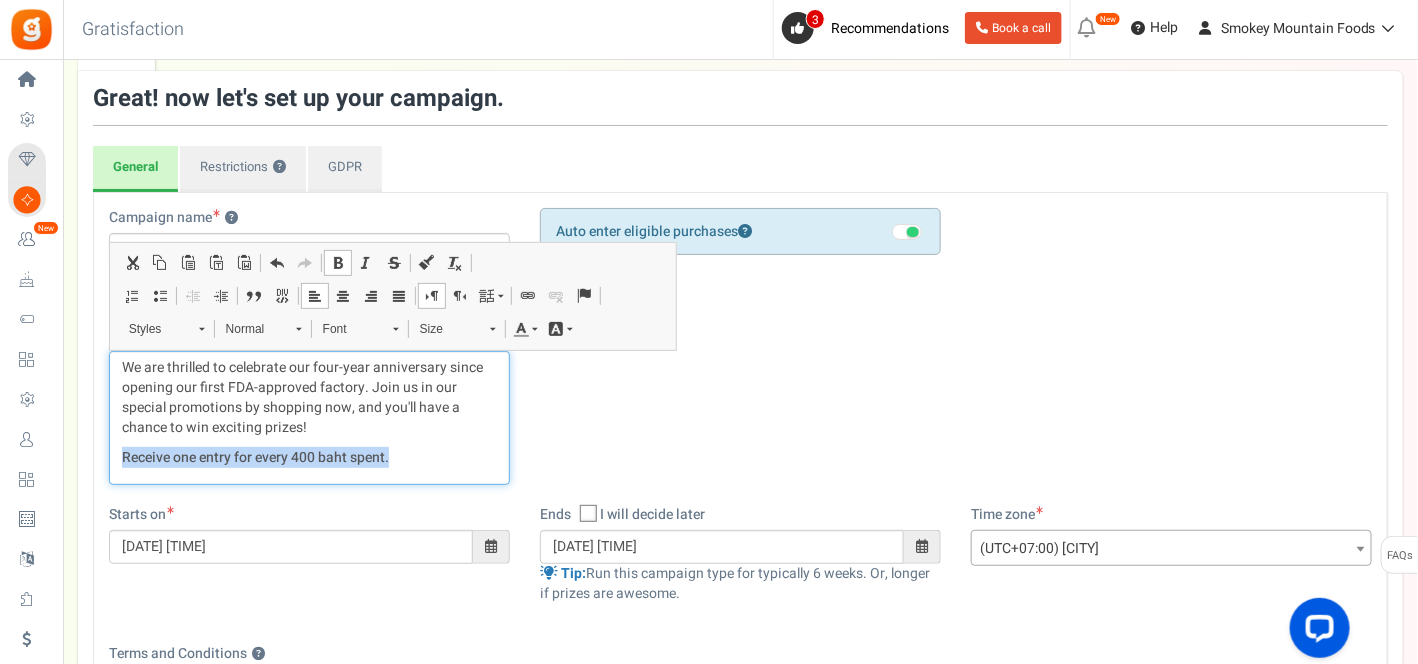 click at bounding box center [338, 263] 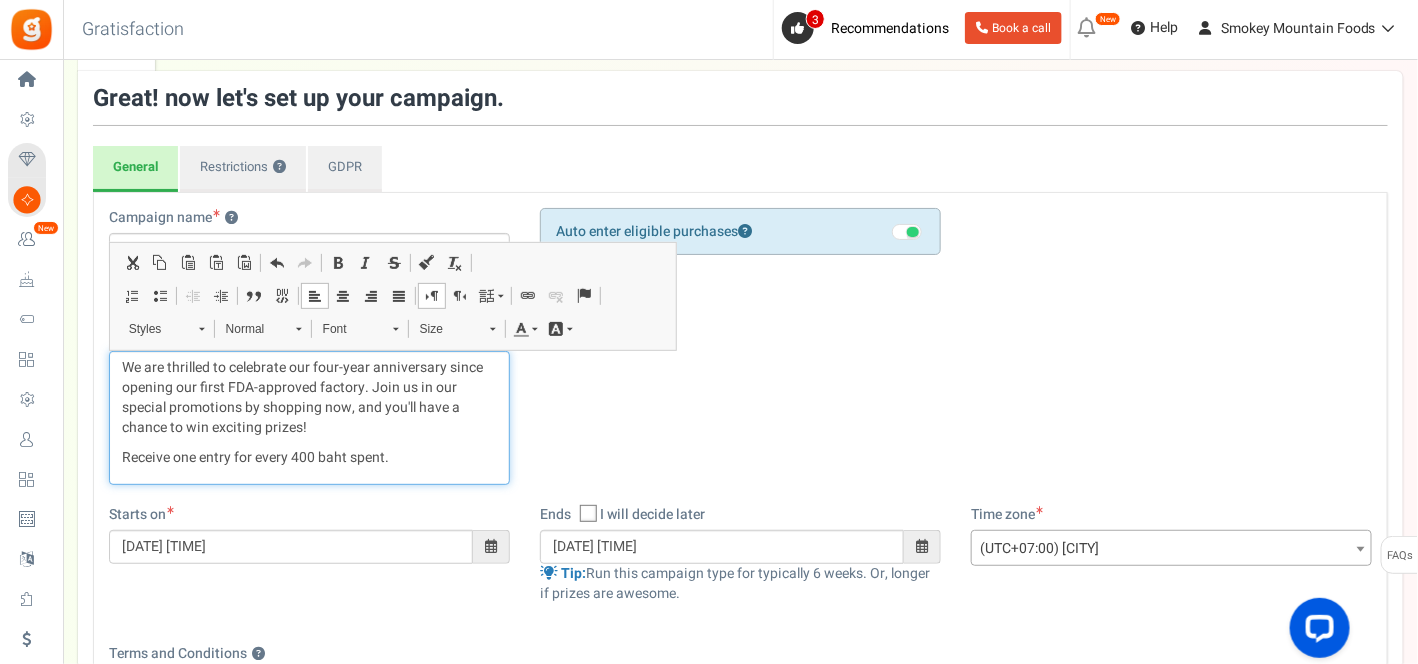 click at bounding box center [338, 263] 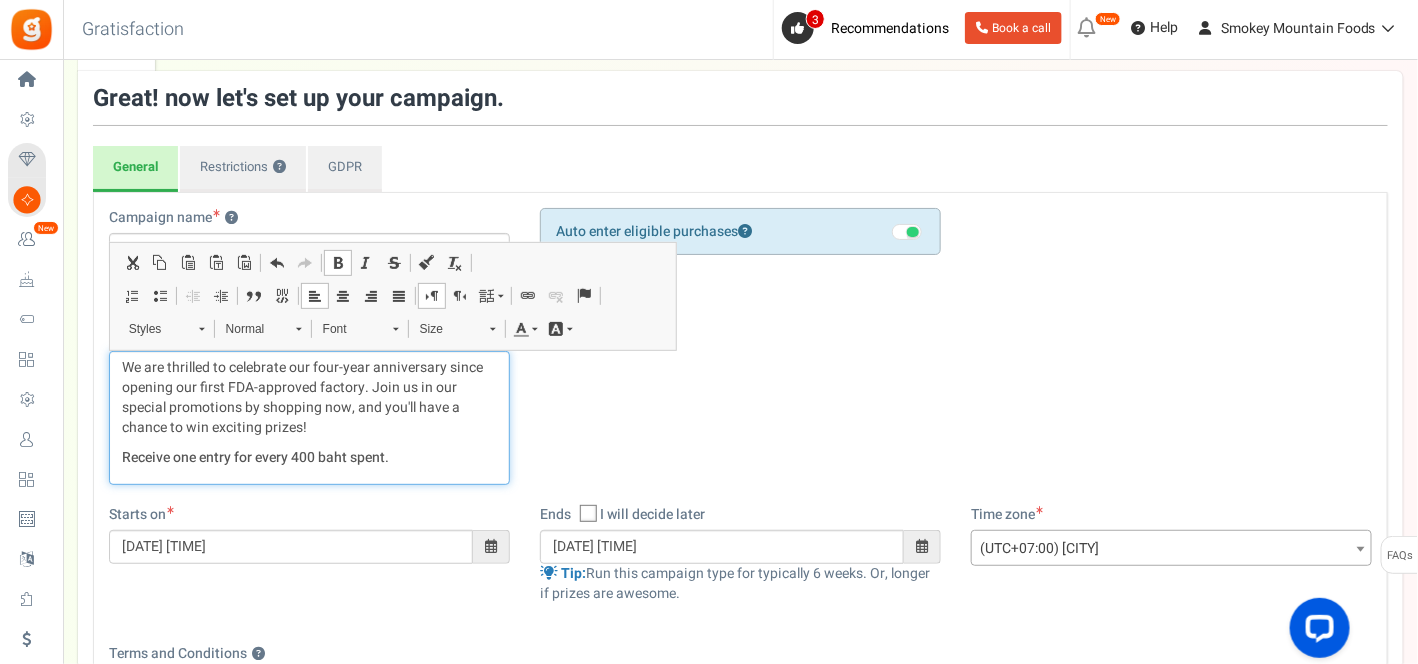 click on "Receive one entry for every 400 baht spent." at bounding box center [309, 458] 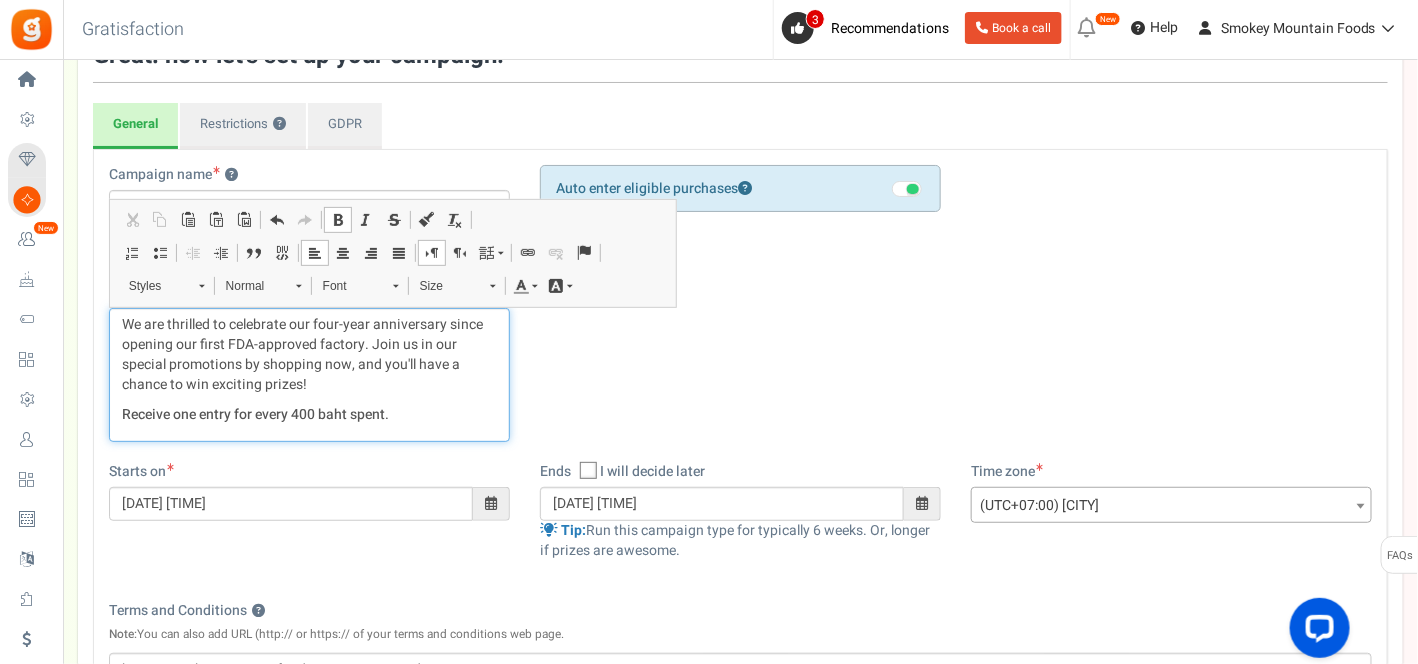 scroll, scrollTop: 222, scrollLeft: 0, axis: vertical 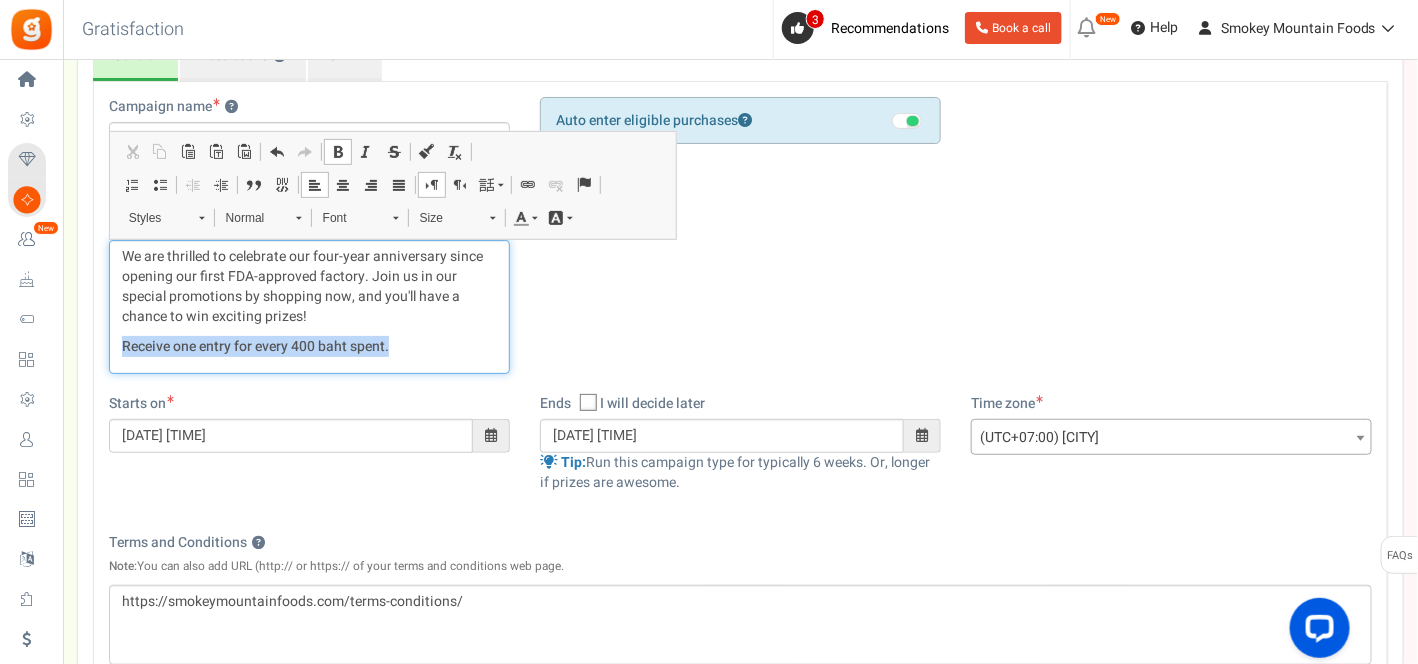 drag, startPoint x: 394, startPoint y: 344, endPoint x: 111, endPoint y: 347, distance: 283.0159 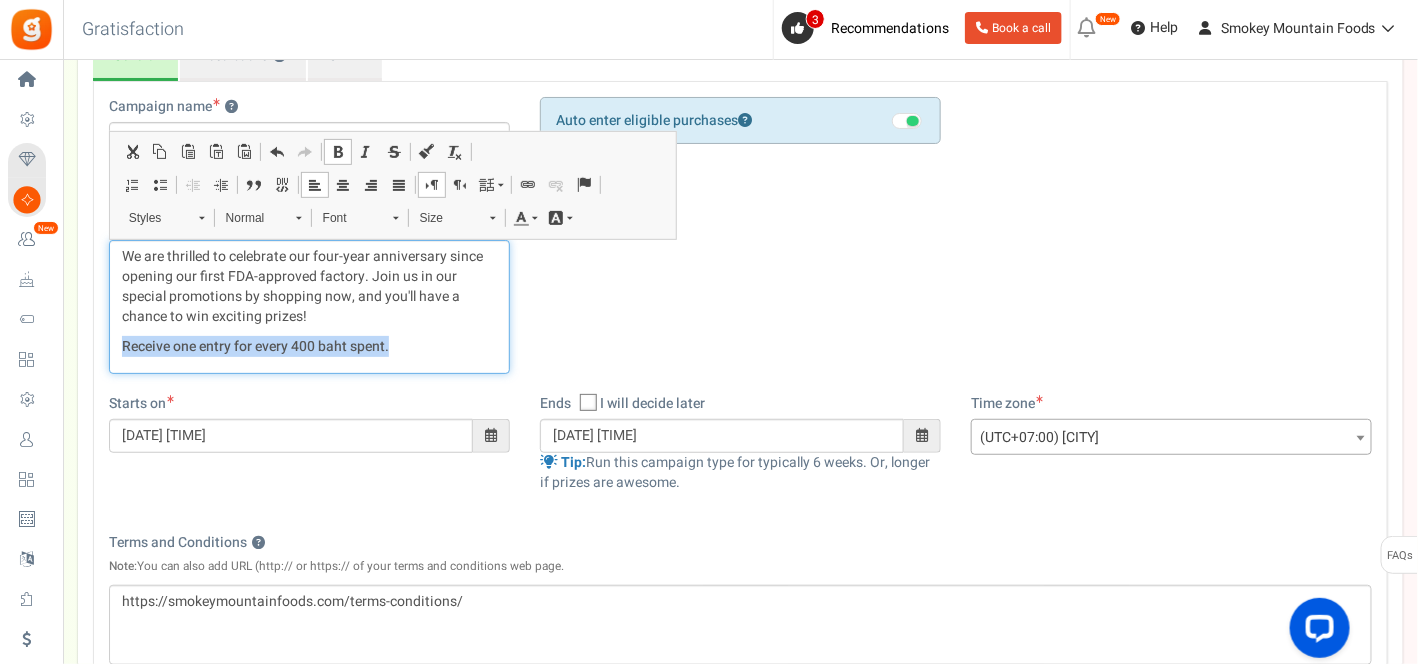 click at bounding box center [535, 218] 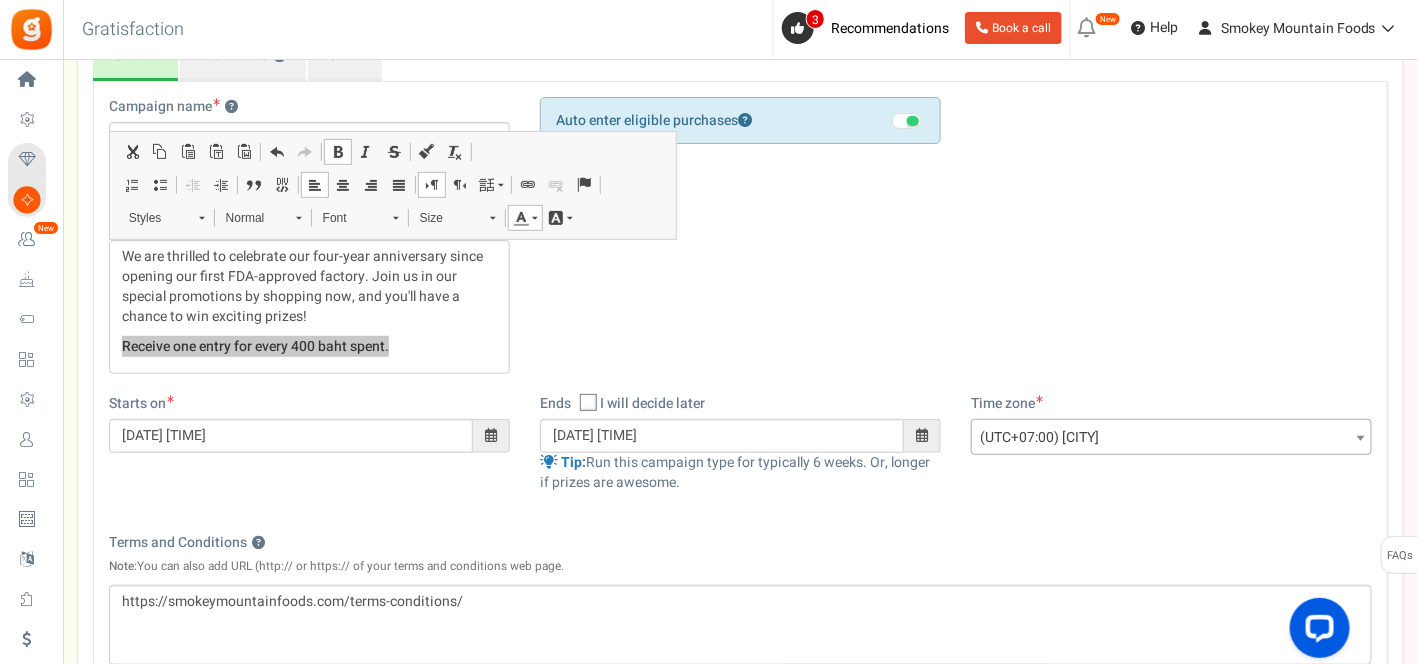 scroll, scrollTop: 0, scrollLeft: 0, axis: both 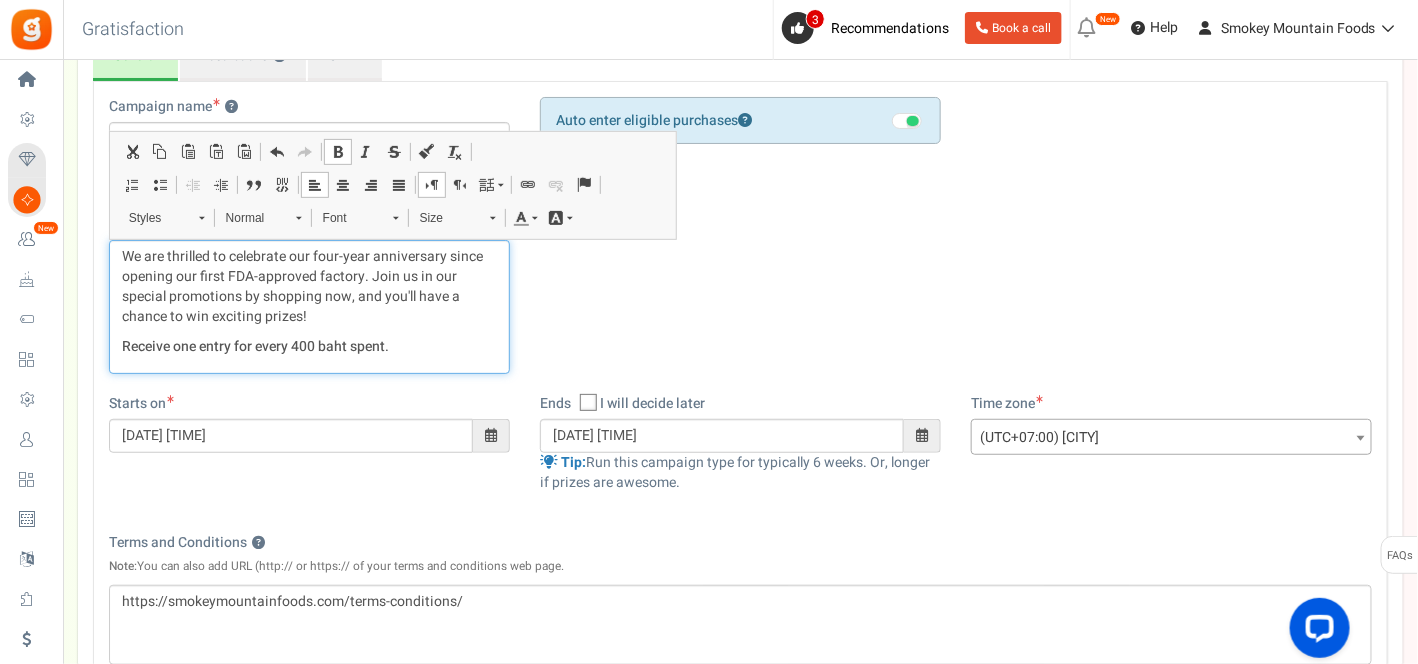click on "We are thrilled to celebrate our four-year anniversary since opening our first FDA-approved factory. Join us in our special promotions by shopping now, and you'll have a chance to win exciting prizes!" at bounding box center (309, 287) 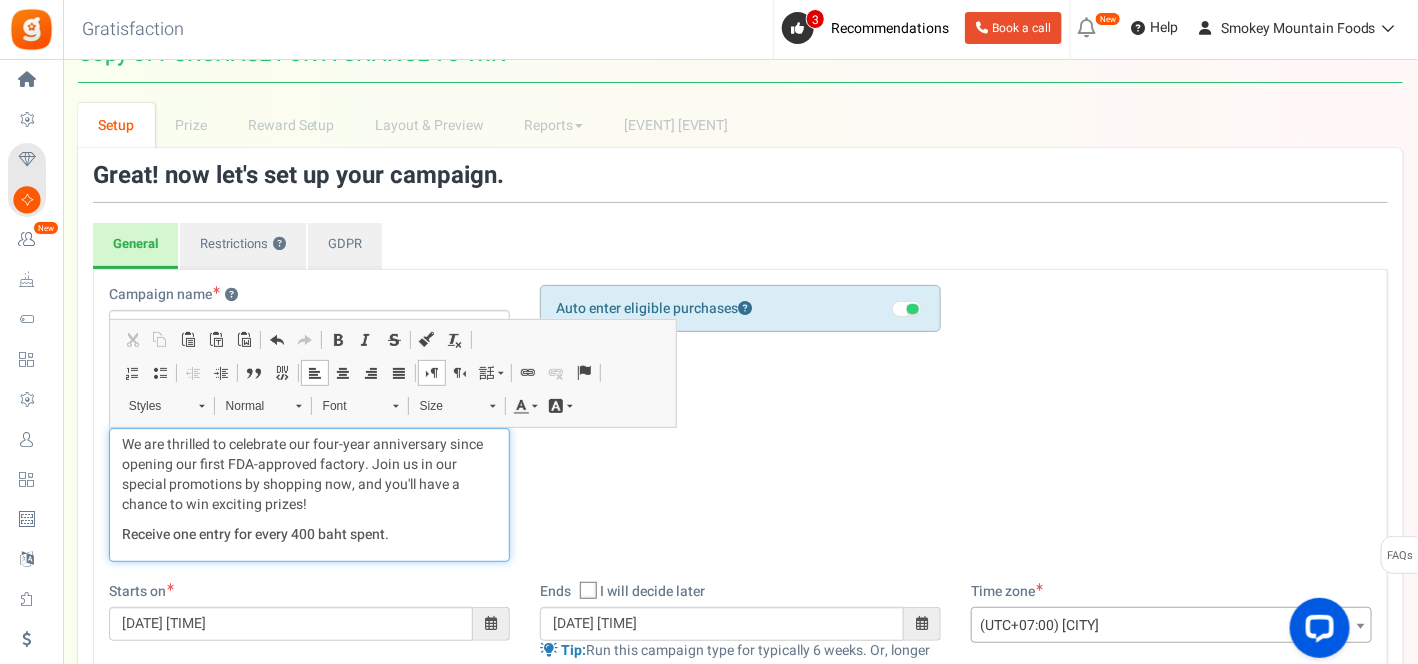 scroll, scrollTop: 0, scrollLeft: 0, axis: both 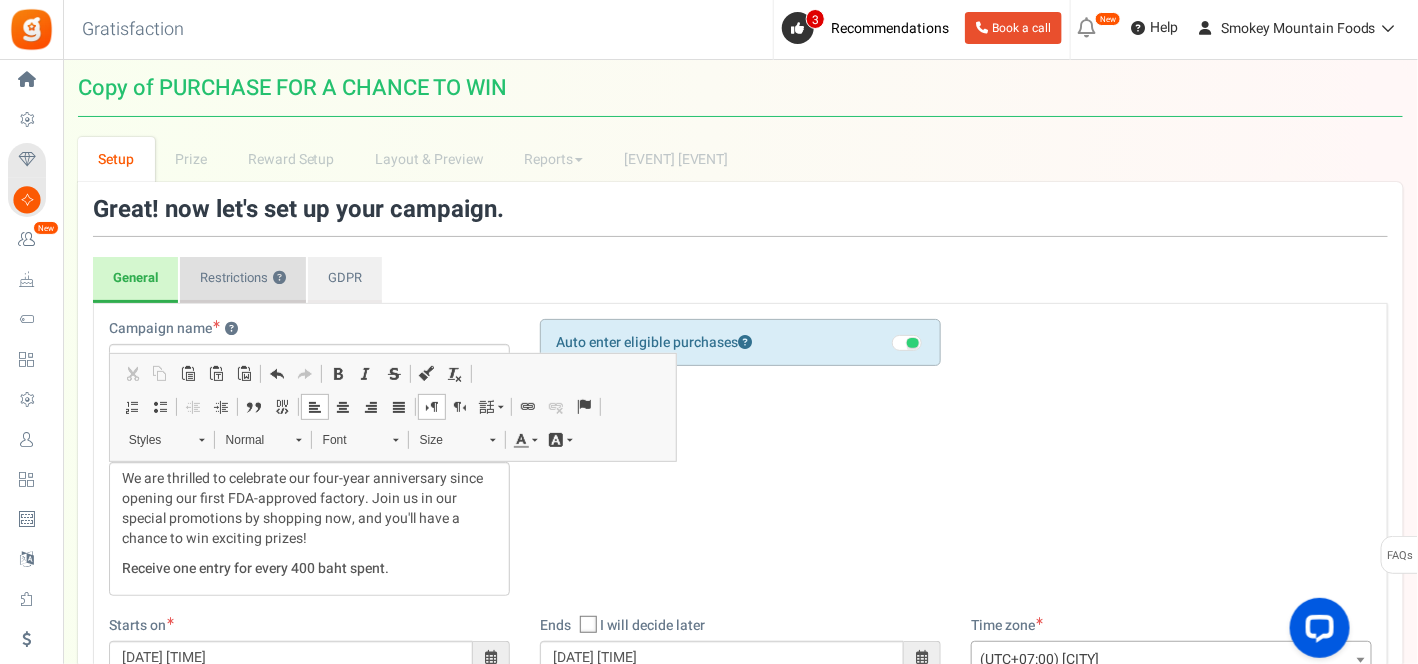 click on "Restrictions  ?" at bounding box center [243, 280] 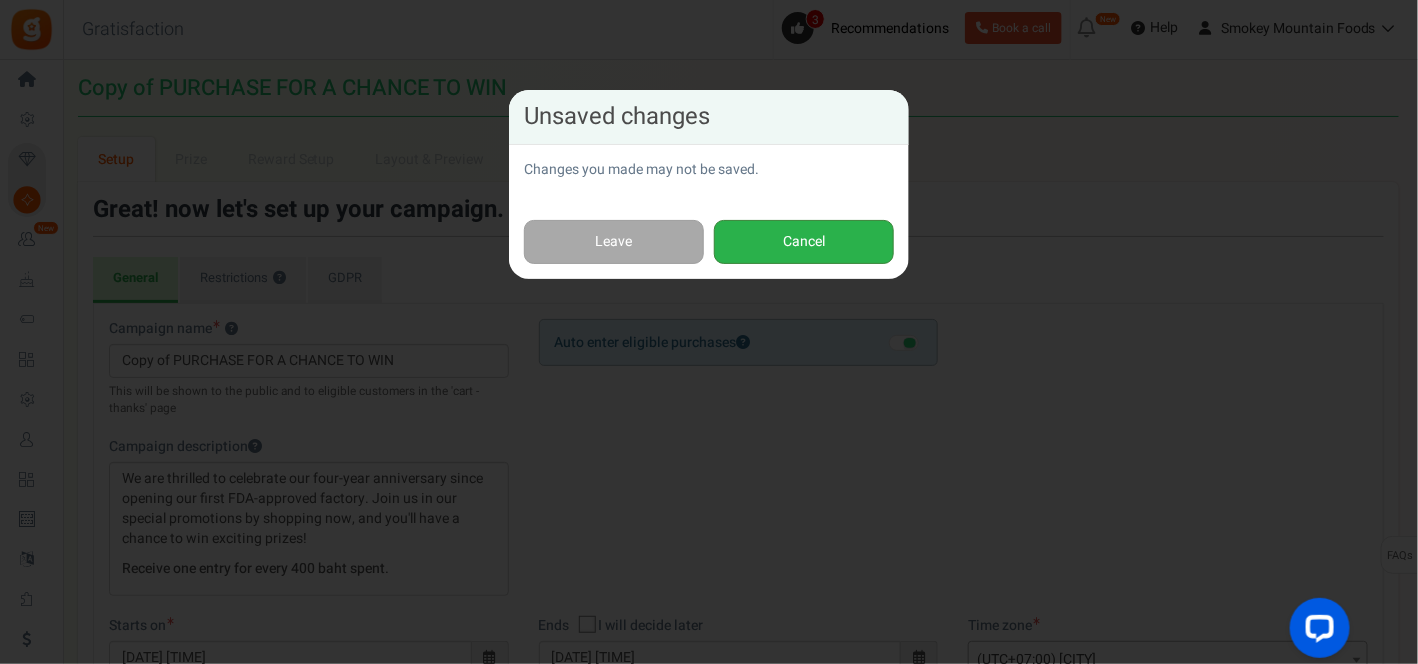 click on "Cancel" at bounding box center [804, 242] 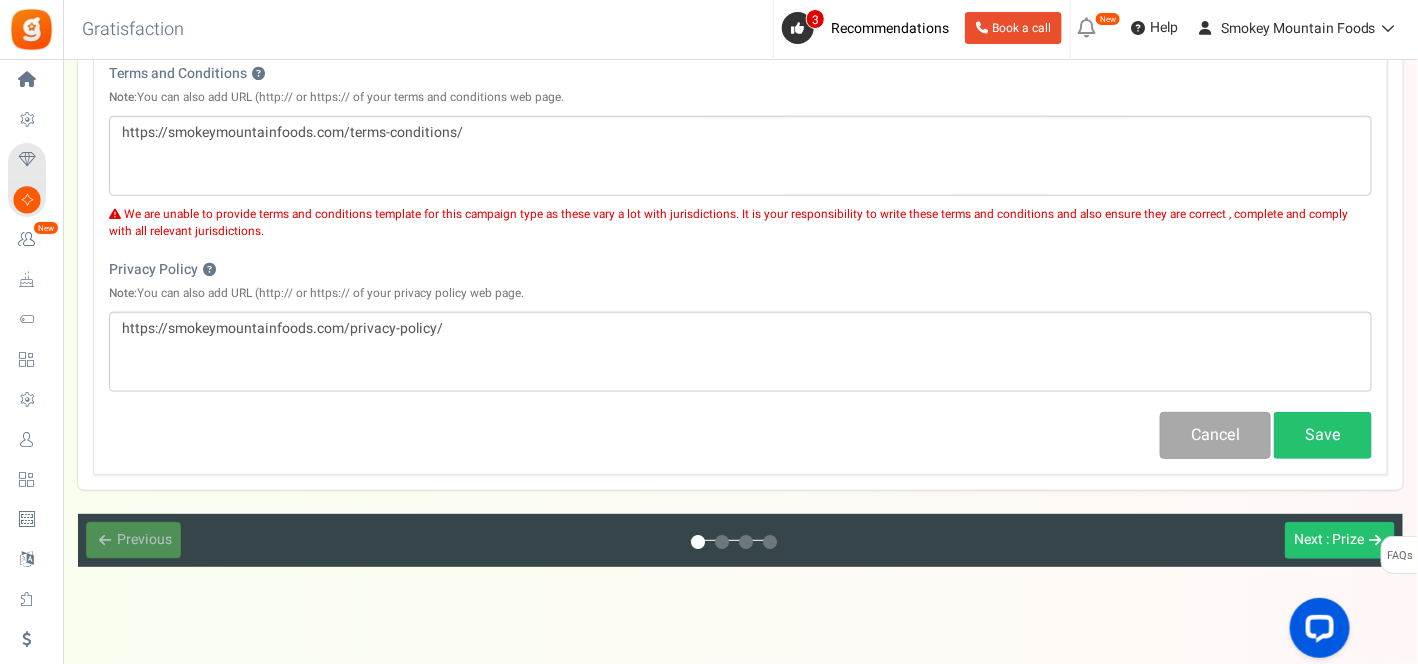 scroll, scrollTop: 711, scrollLeft: 0, axis: vertical 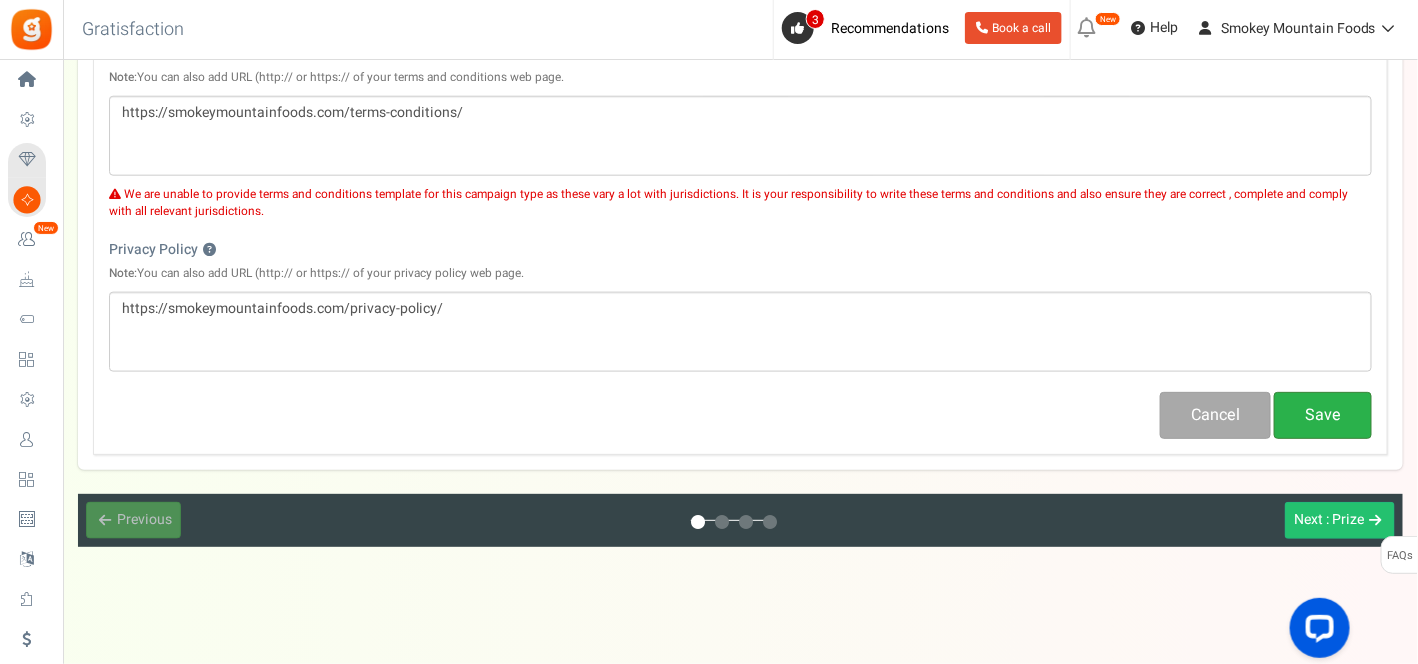 click on "Save" at bounding box center (1323, 415) 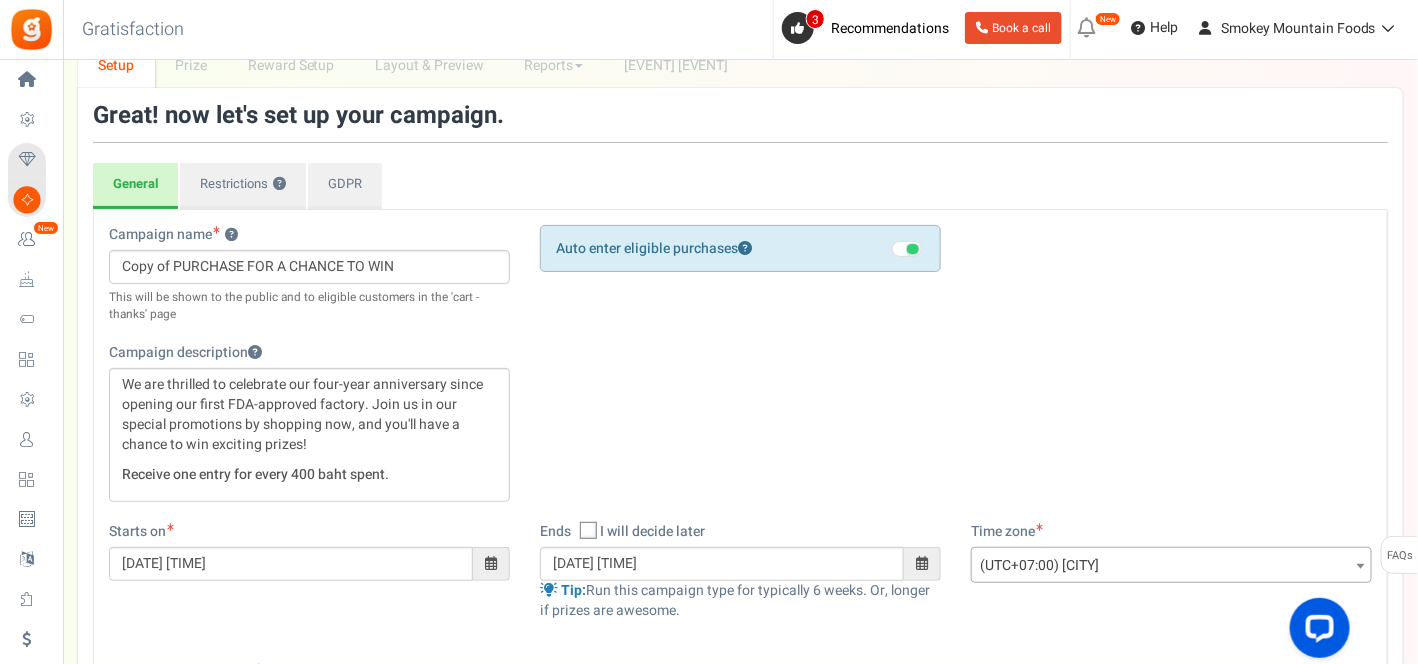 scroll, scrollTop: 44, scrollLeft: 0, axis: vertical 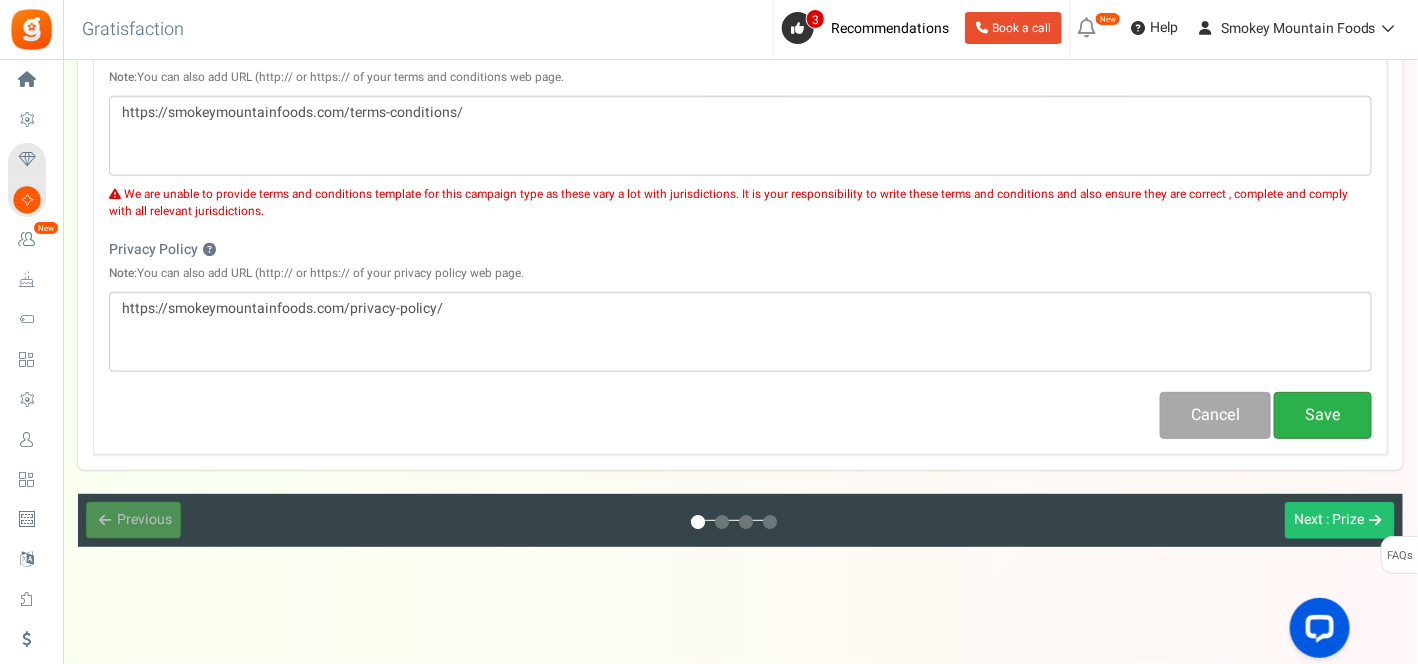 click on "Save" at bounding box center (1323, 415) 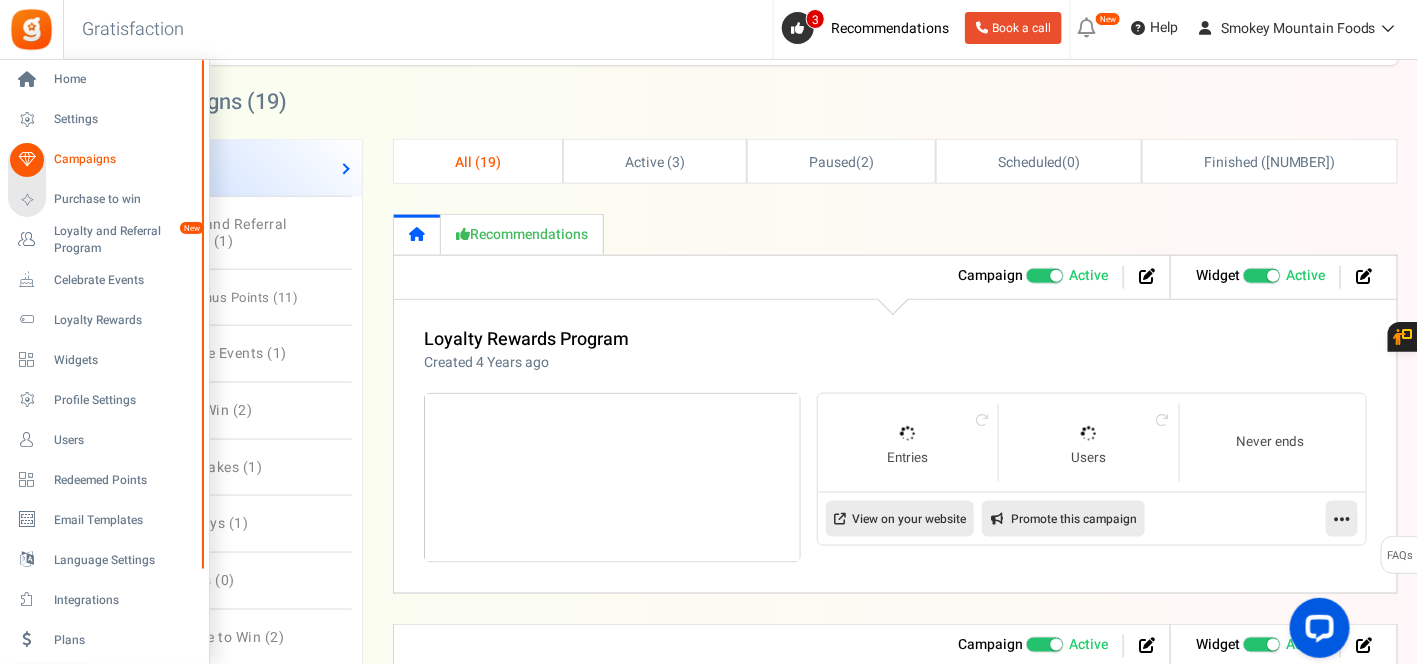 scroll, scrollTop: 0, scrollLeft: 0, axis: both 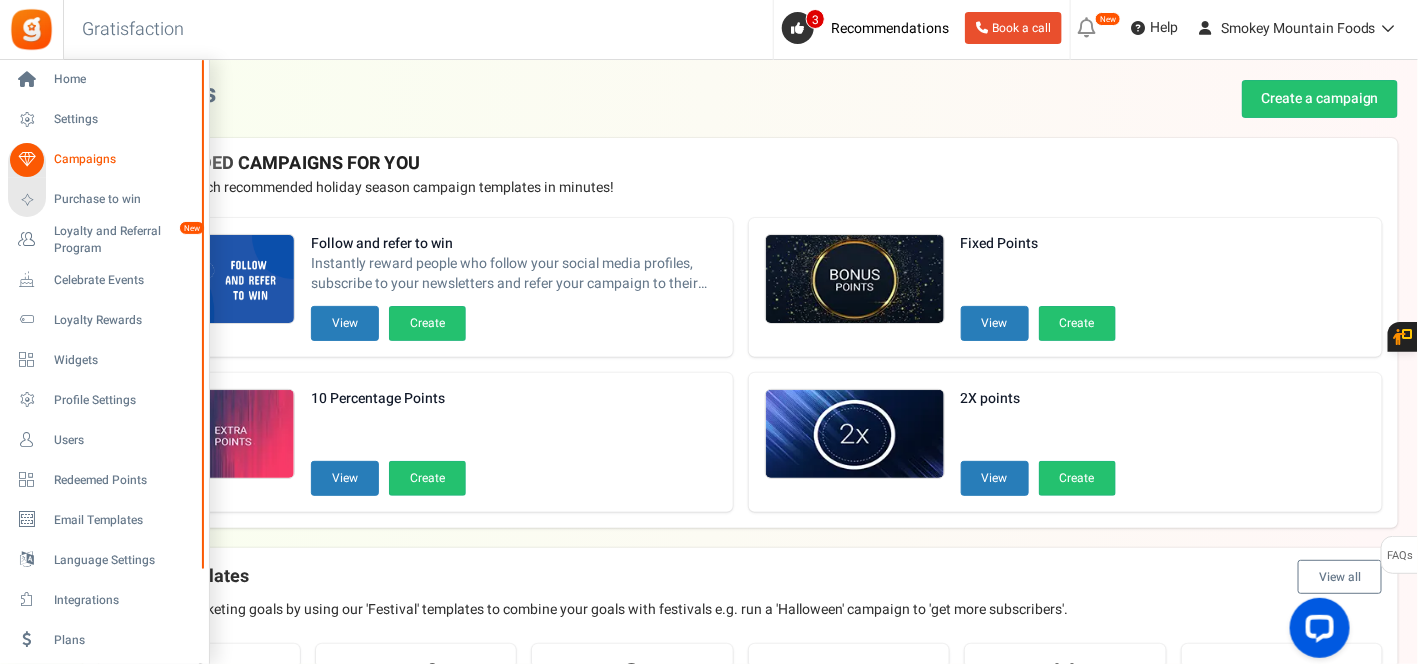 click on "Campaigns" at bounding box center [124, 159] 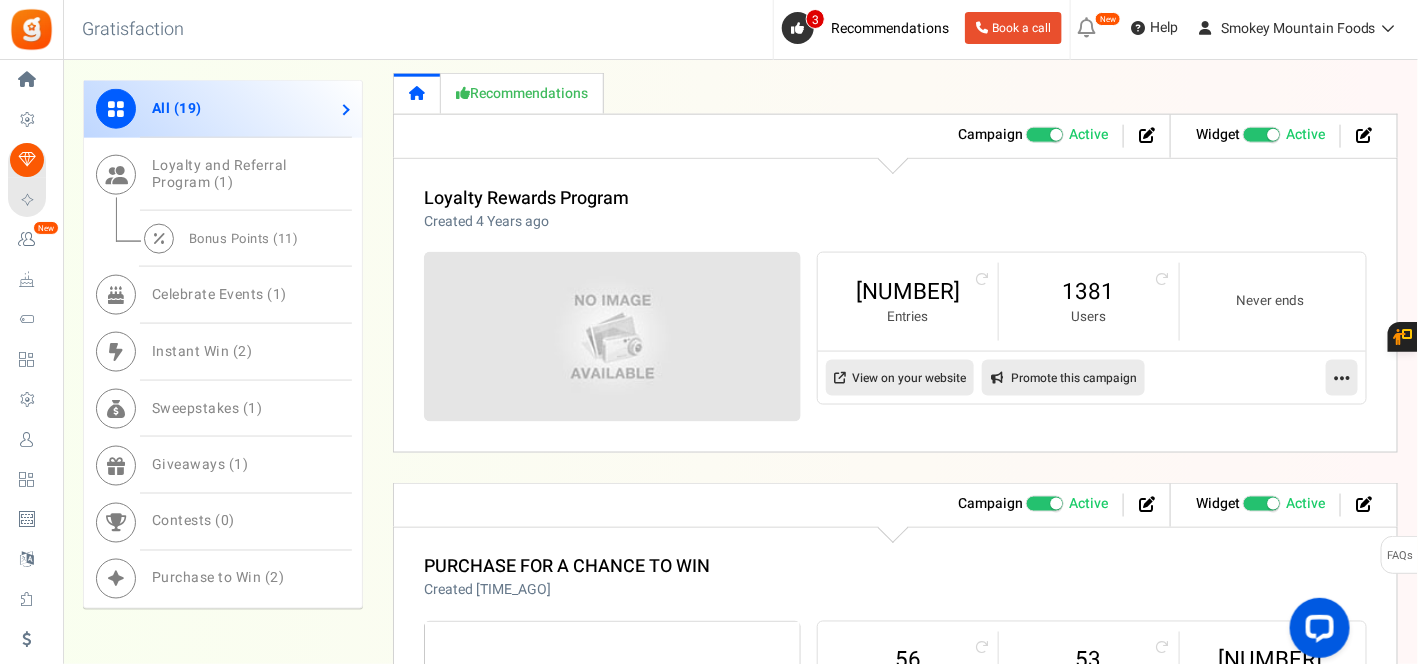 scroll, scrollTop: 888, scrollLeft: 0, axis: vertical 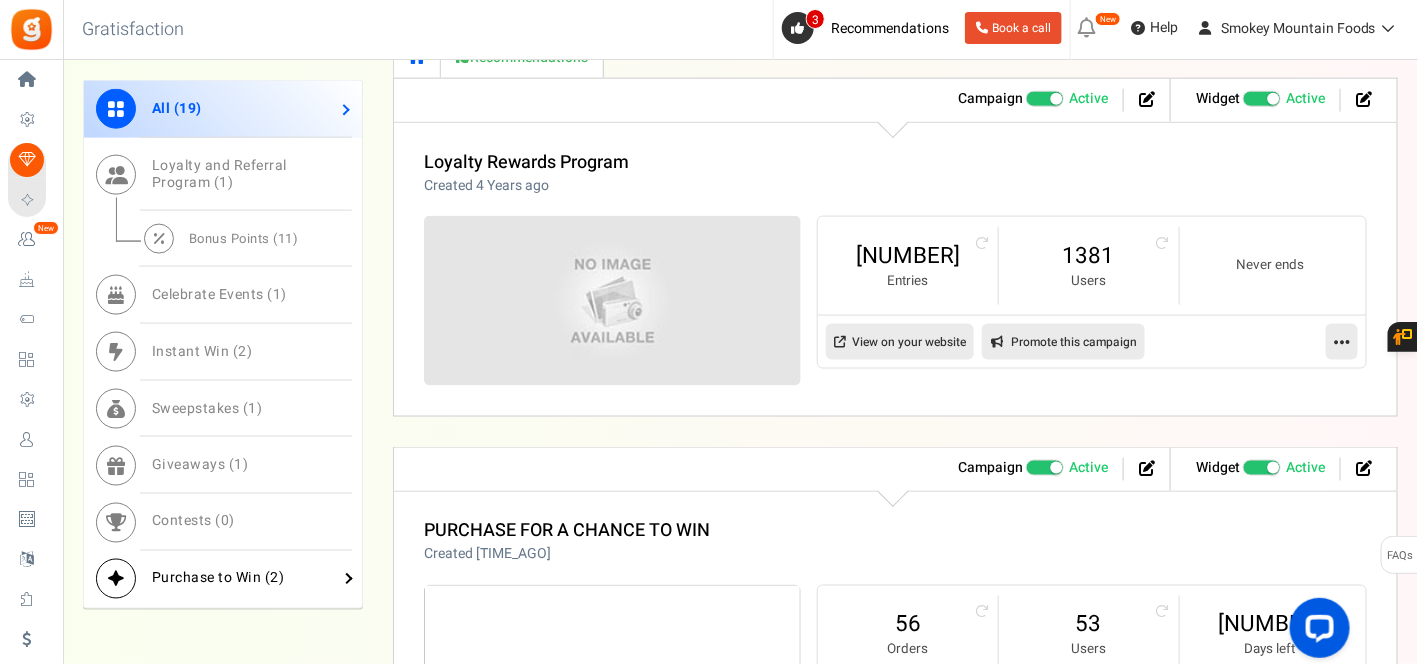 click on "Purchase to Win ( 2 )" at bounding box center (218, 578) 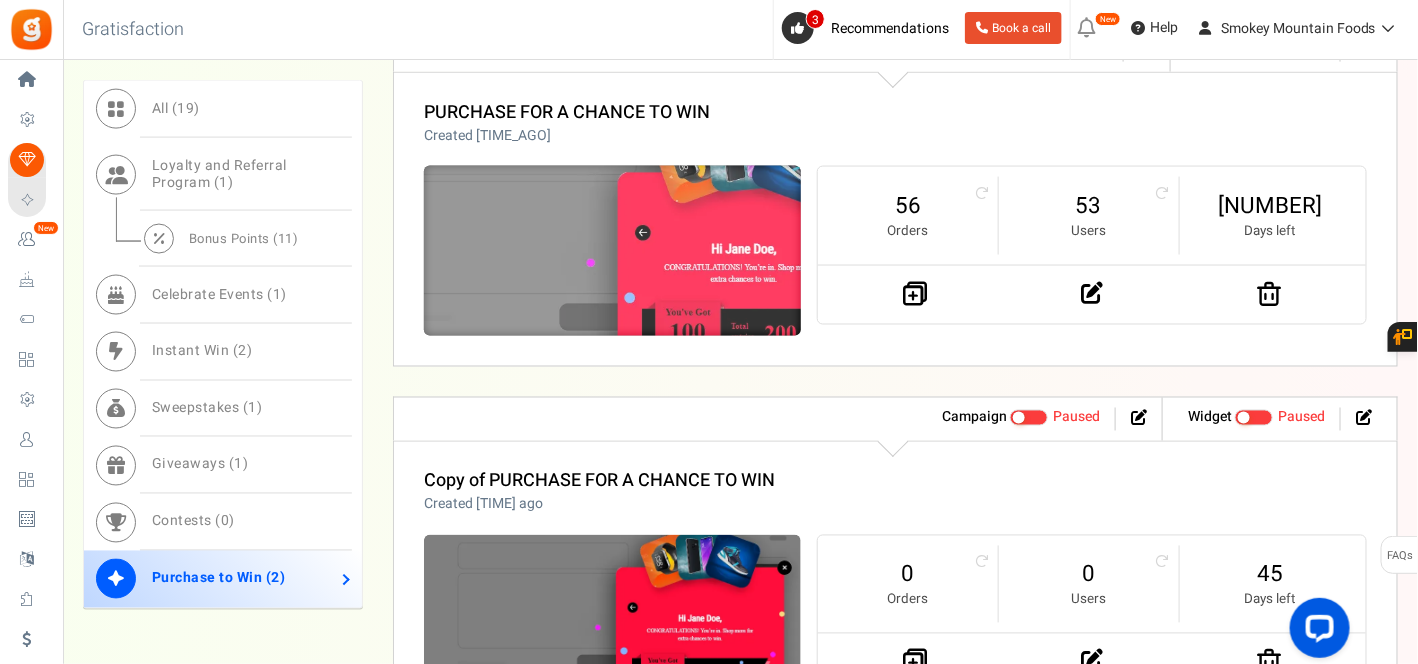 scroll, scrollTop: 968, scrollLeft: 0, axis: vertical 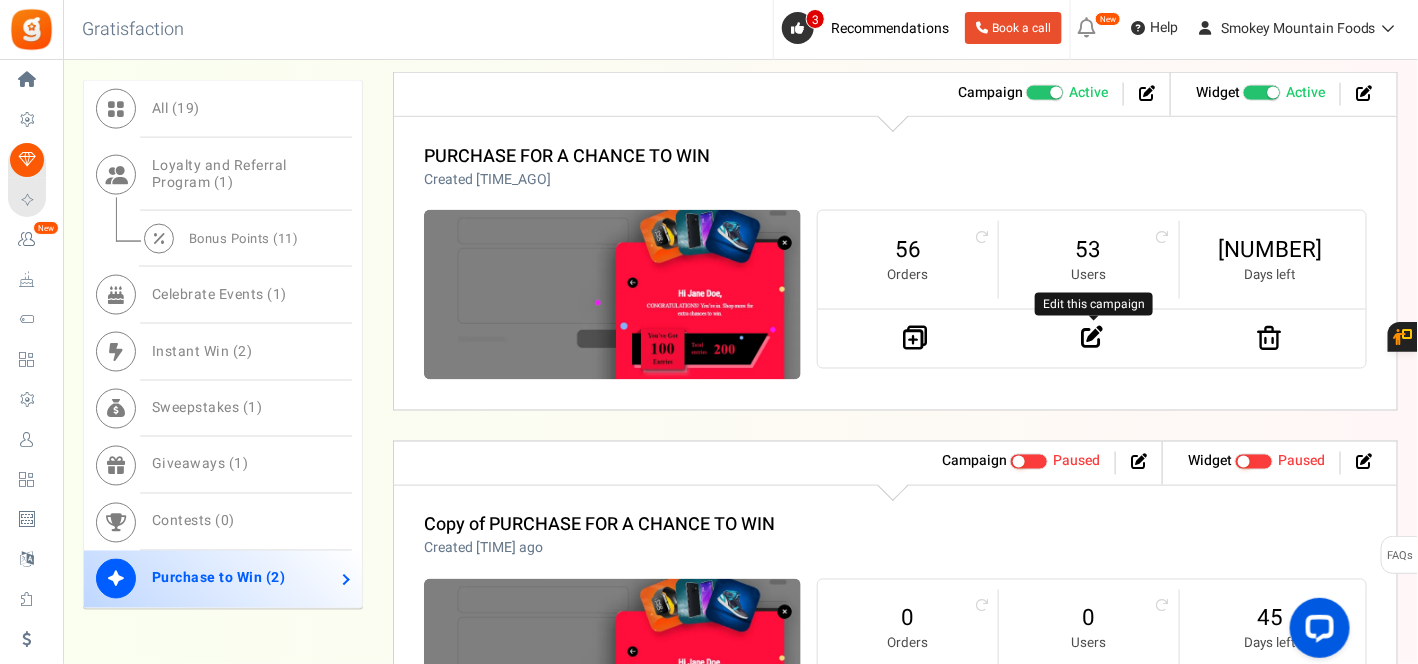 click at bounding box center [1092, 337] 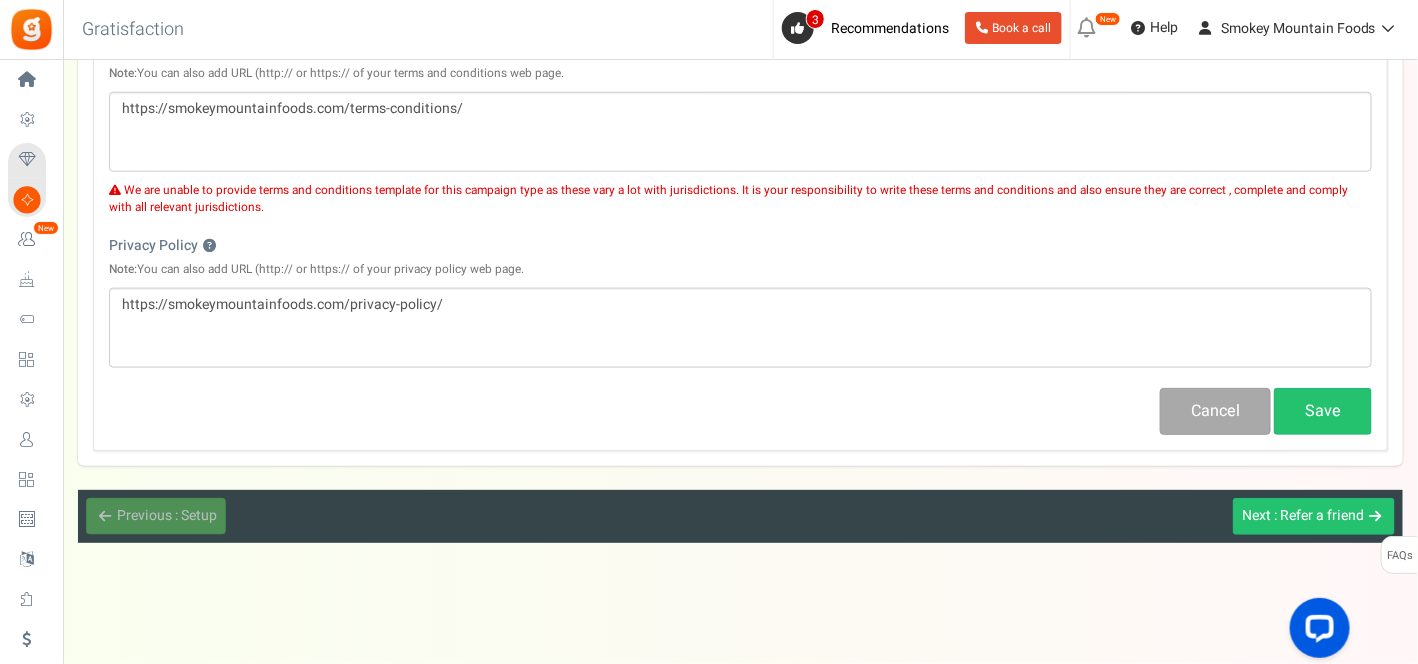 scroll, scrollTop: 0, scrollLeft: 0, axis: both 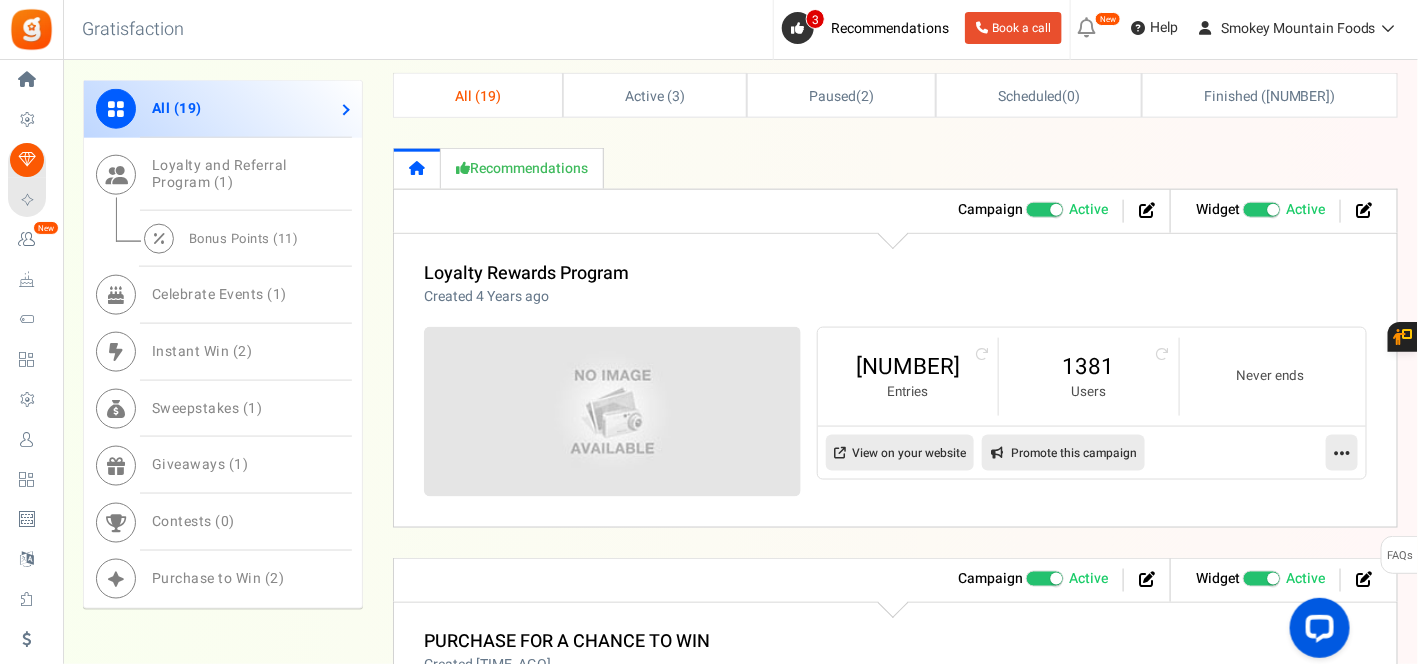 click at bounding box center [1045, 210] 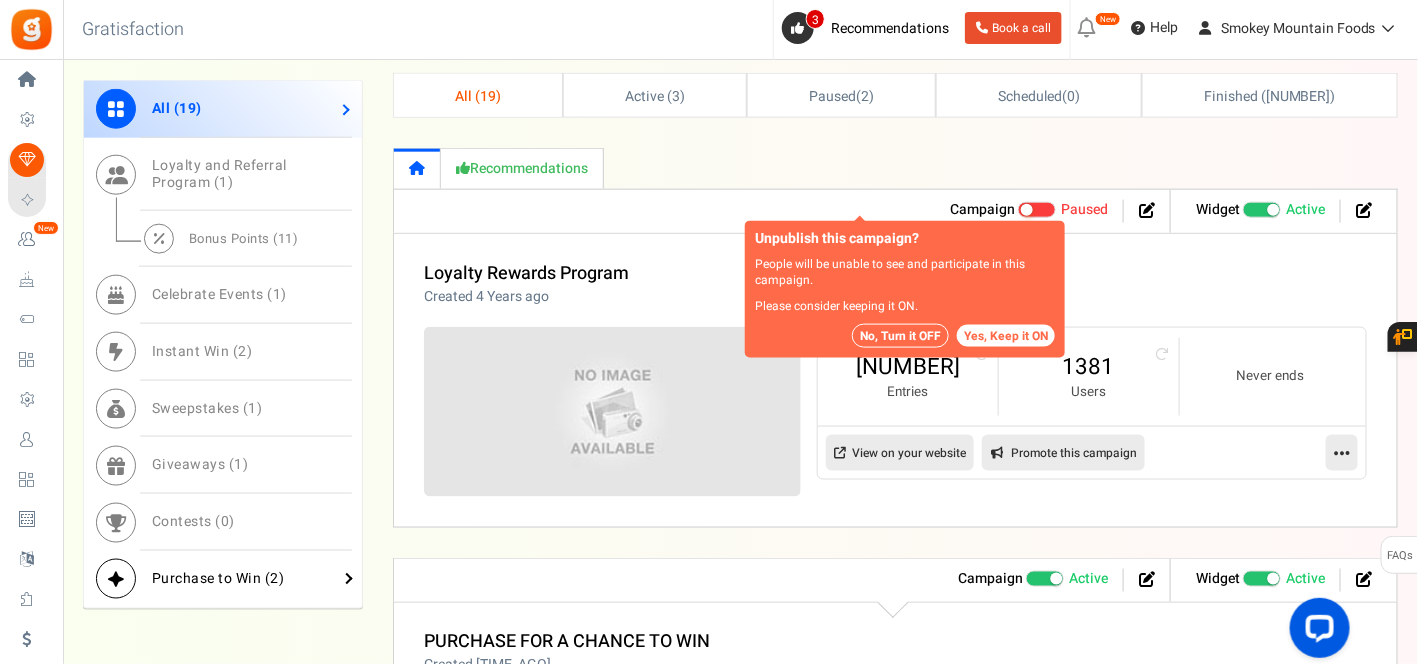 click on "Purchase to Win ( 2 )" at bounding box center (218, 578) 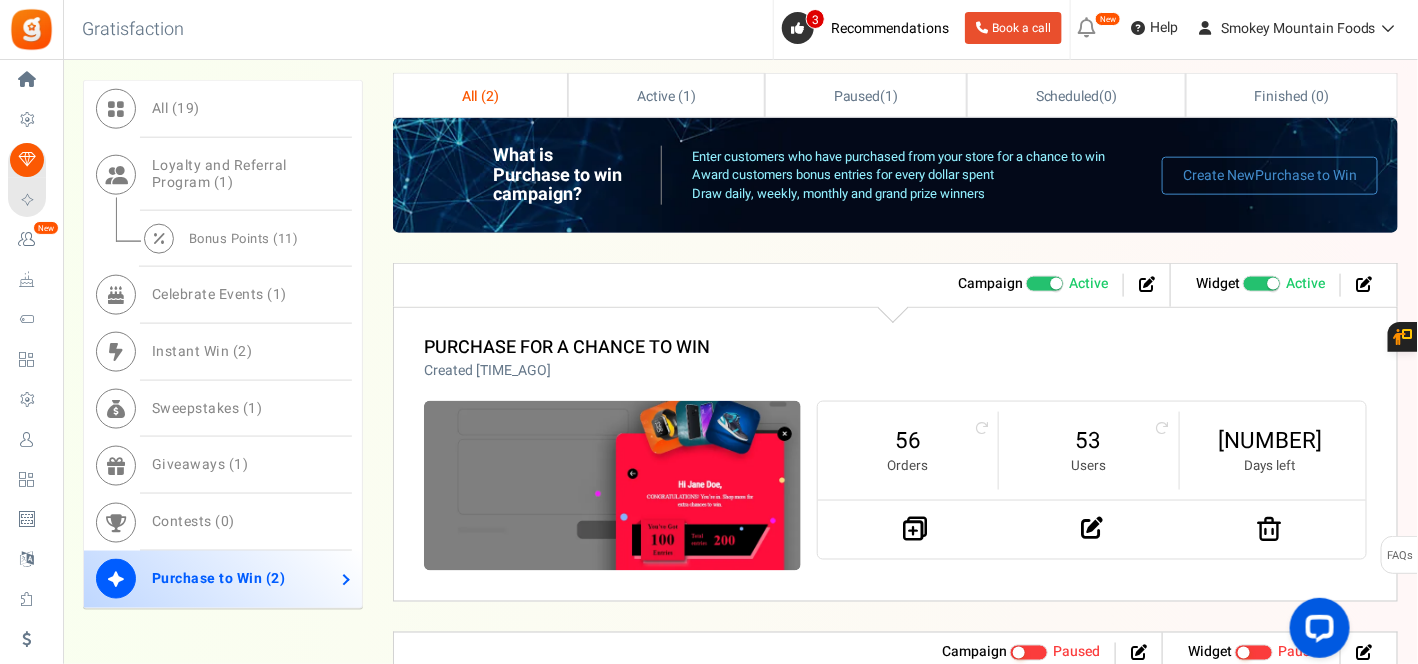 click at bounding box center (1045, 284) 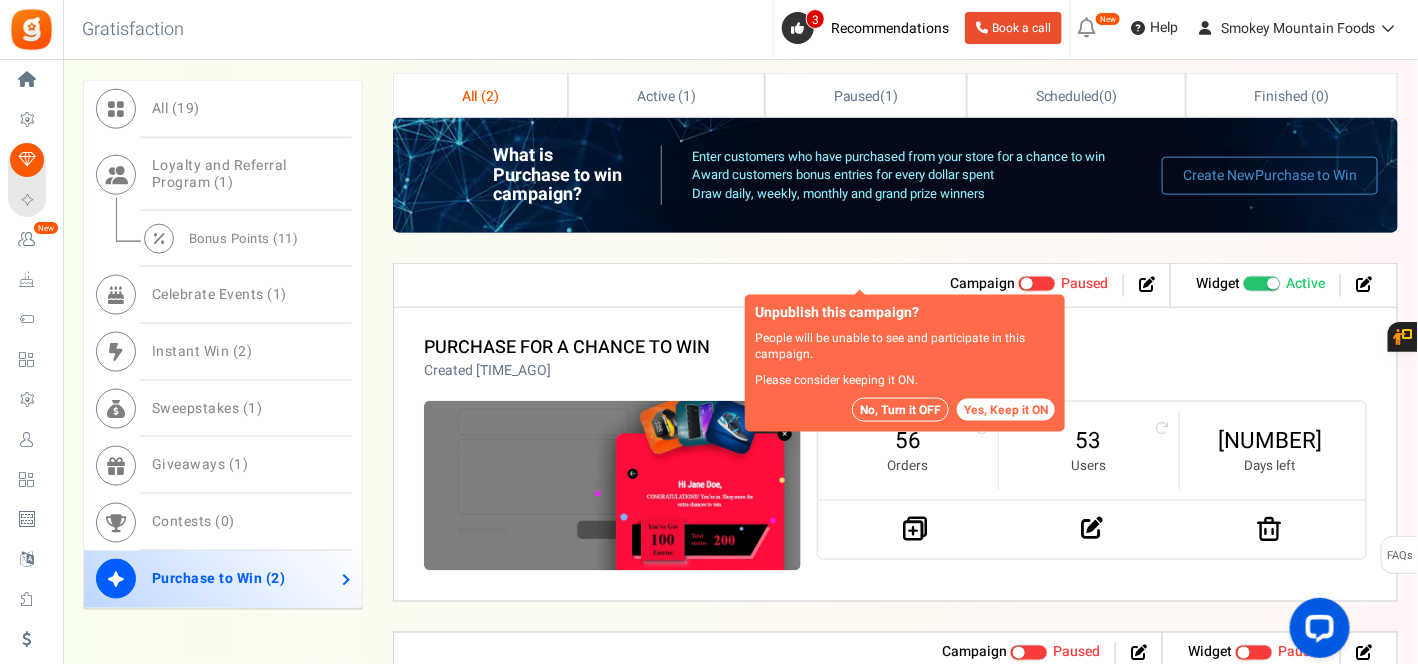 click on "Recommended: TURN ON" at bounding box center (1262, 284) 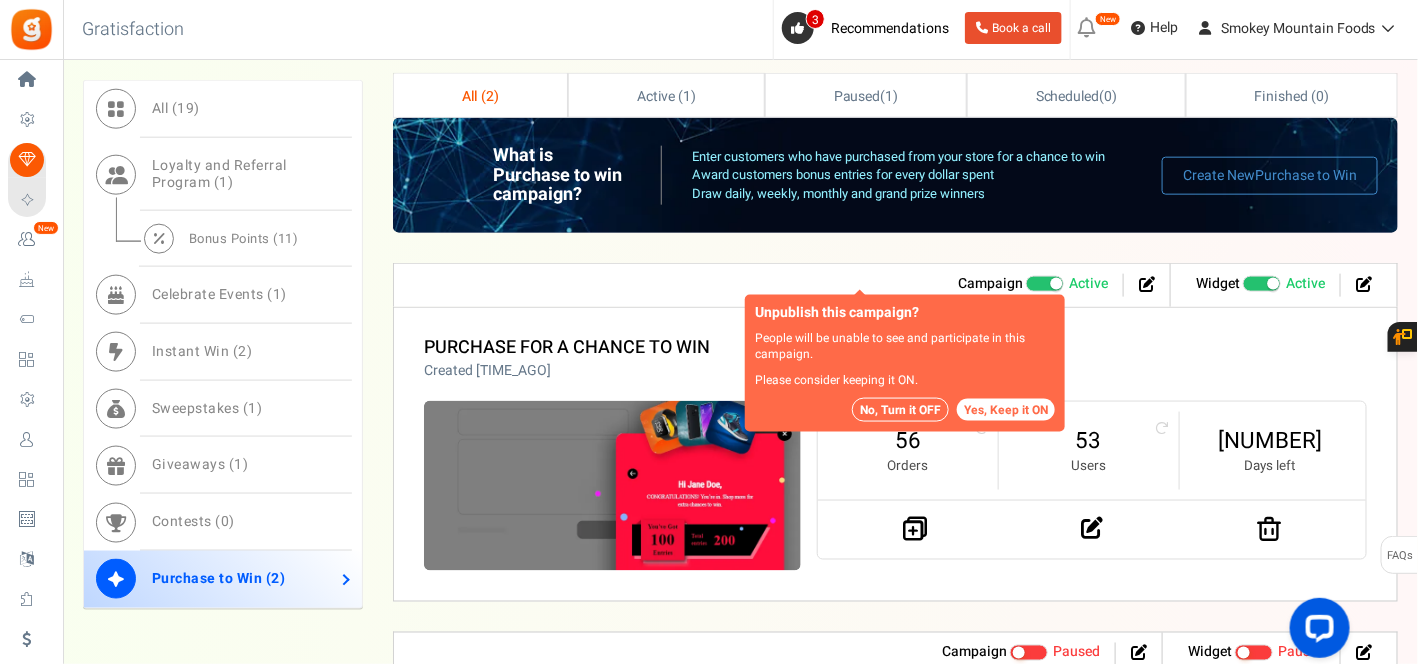 click on "Recommended: TURN ON
Active
Paused" at bounding box center [1243, 284] 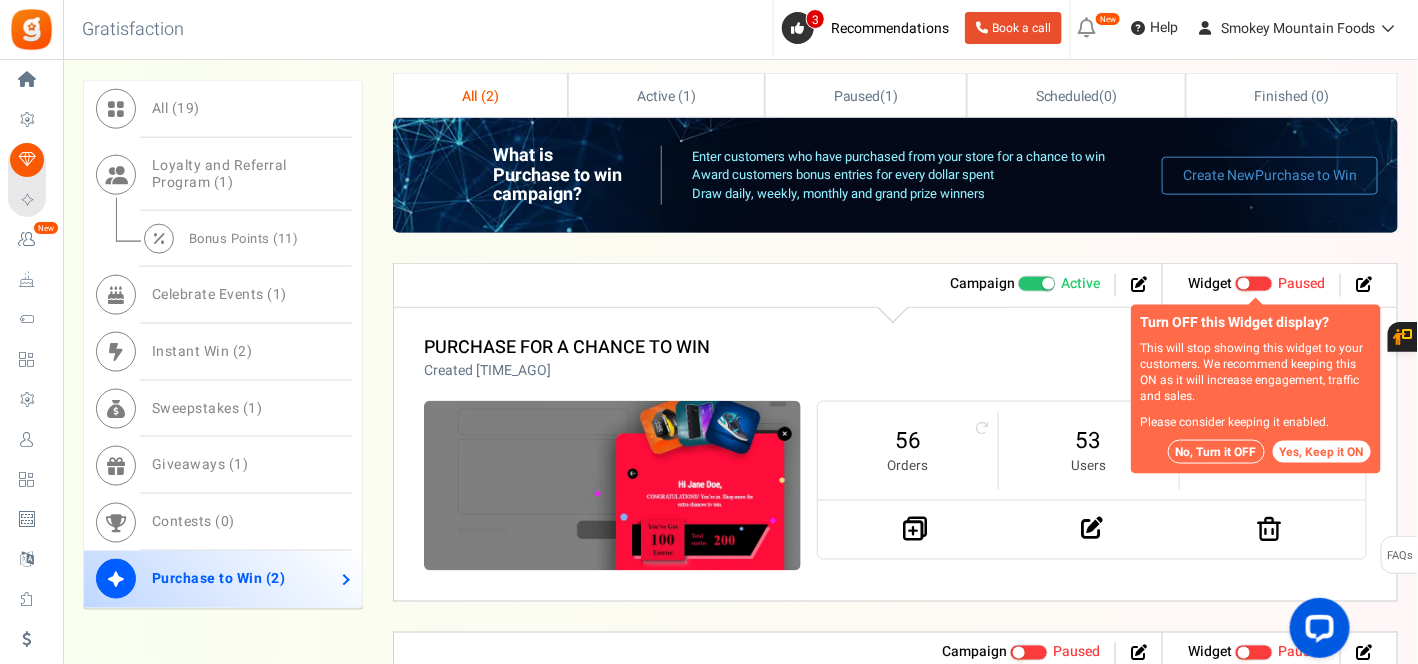 click at bounding box center (1037, 284) 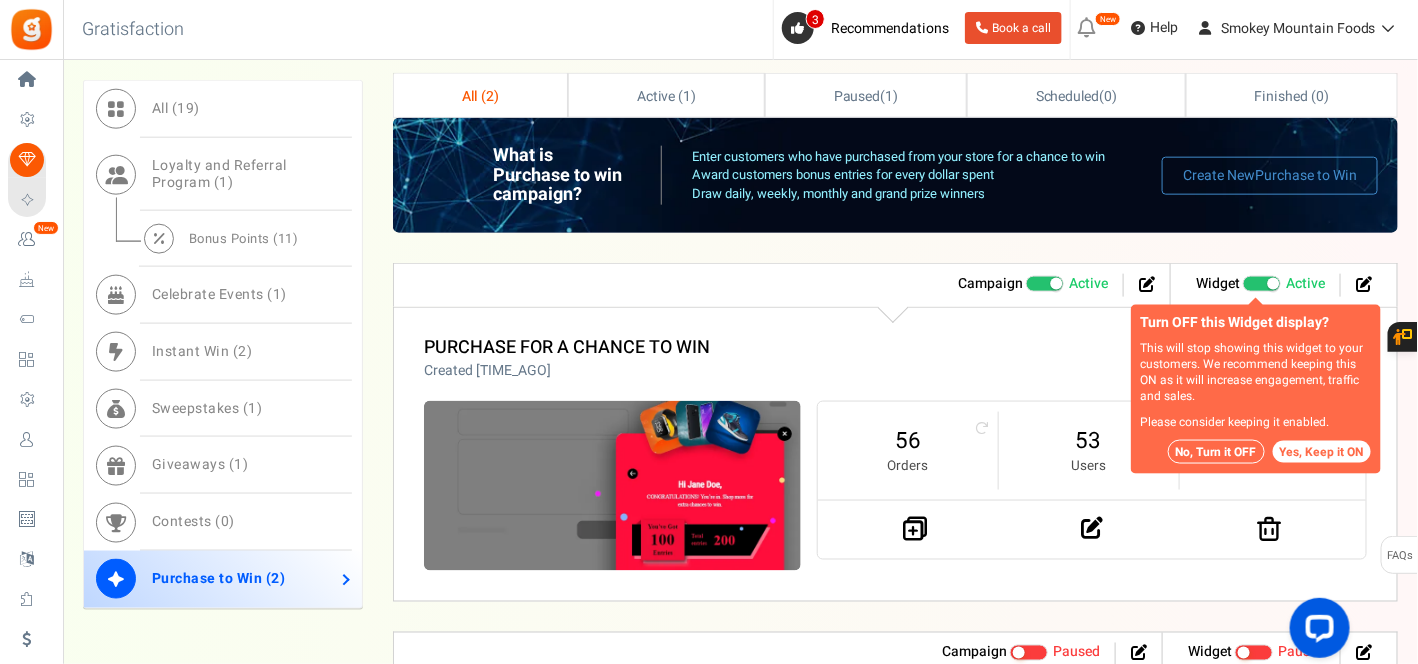 click on "Active
Paused" at bounding box center (1026, 284) 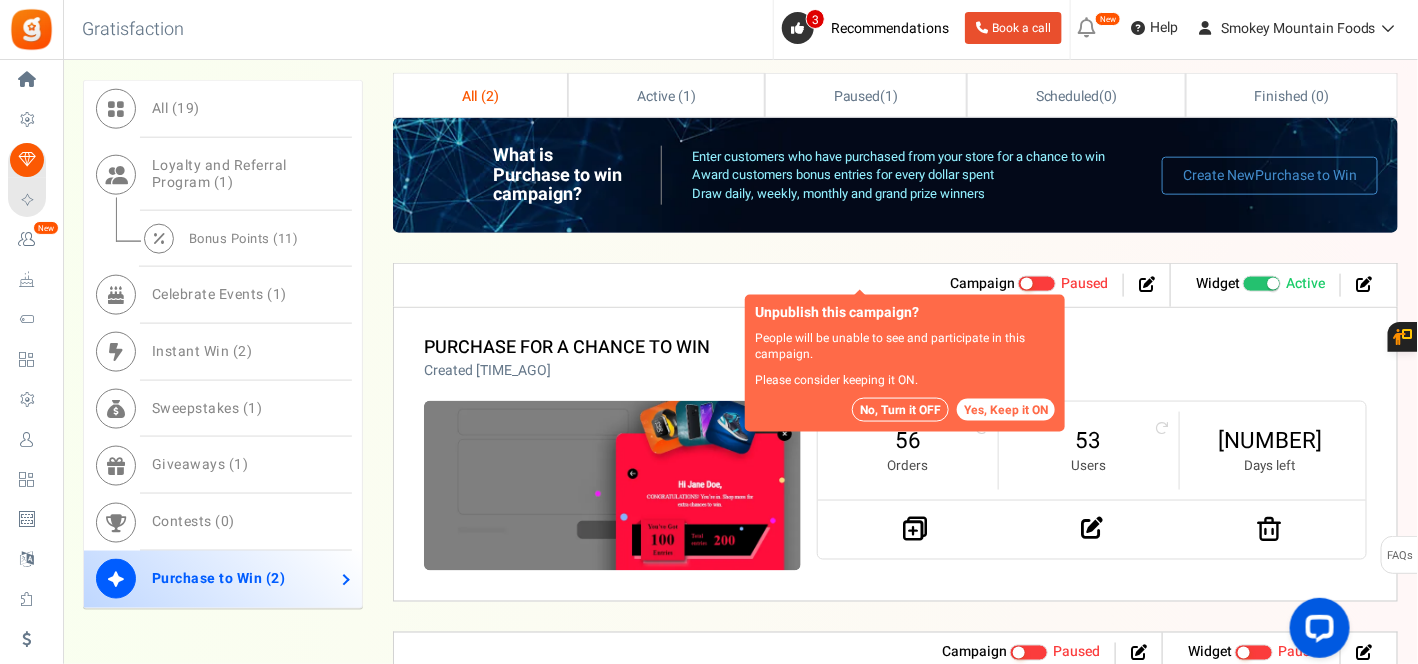 click on "No, Turn it OFF" at bounding box center (900, 410) 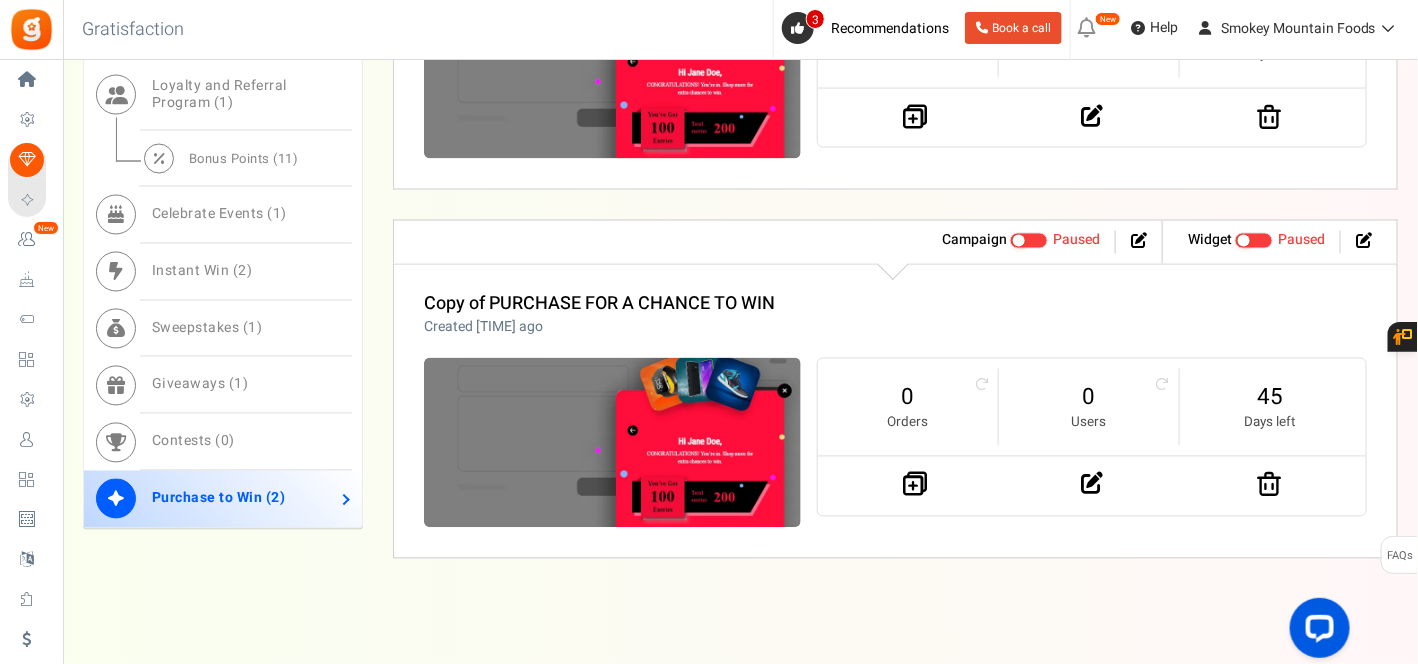 scroll, scrollTop: 1190, scrollLeft: 0, axis: vertical 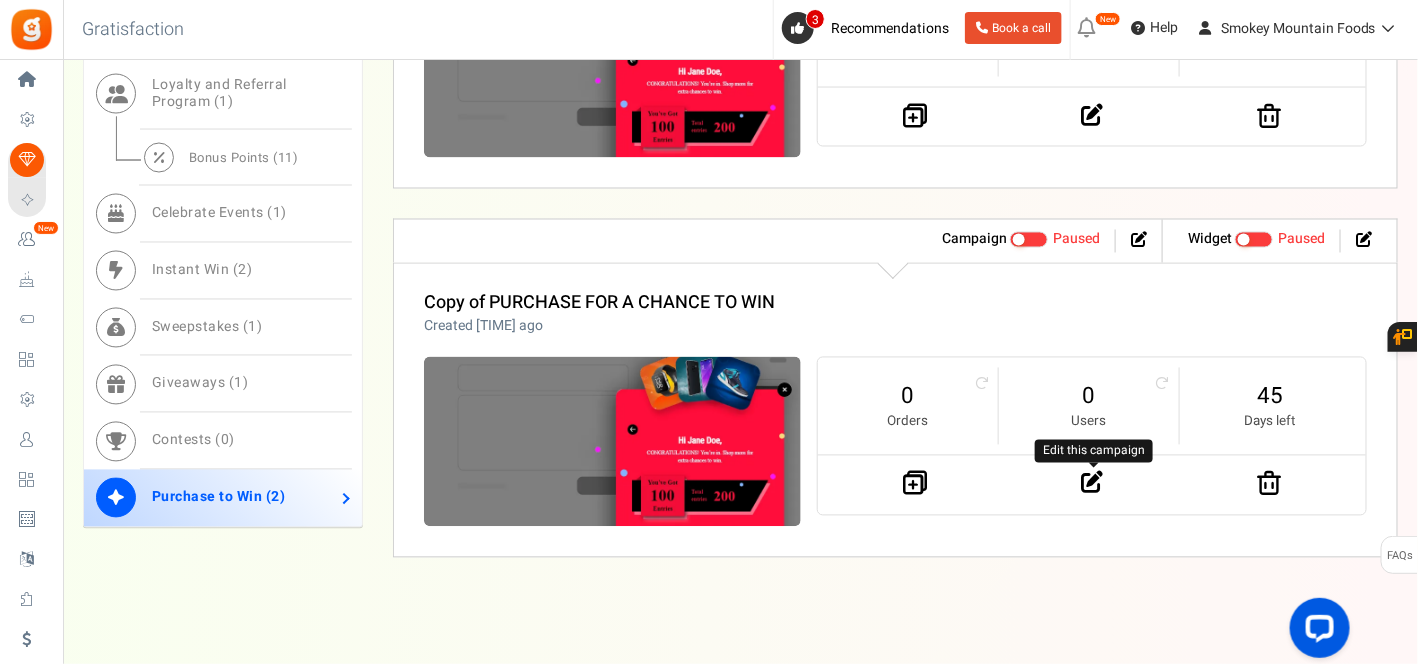 click at bounding box center (1092, 483) 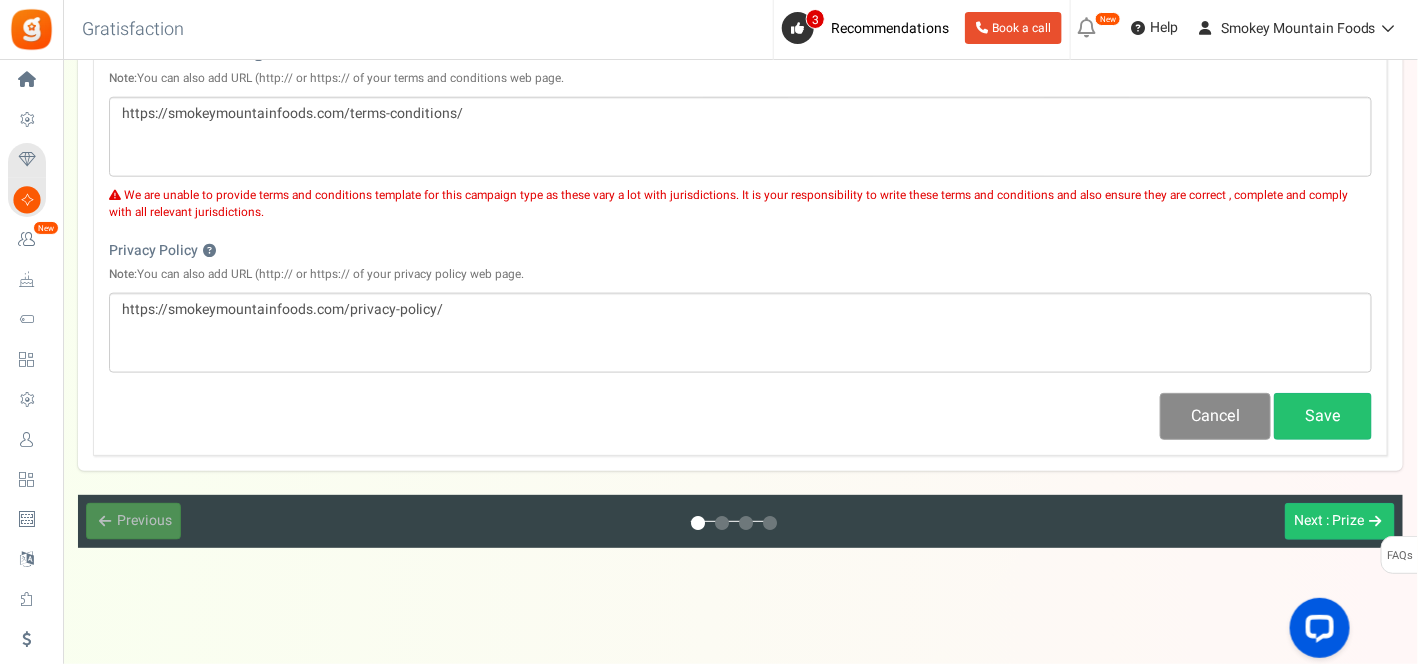 scroll, scrollTop: 711, scrollLeft: 0, axis: vertical 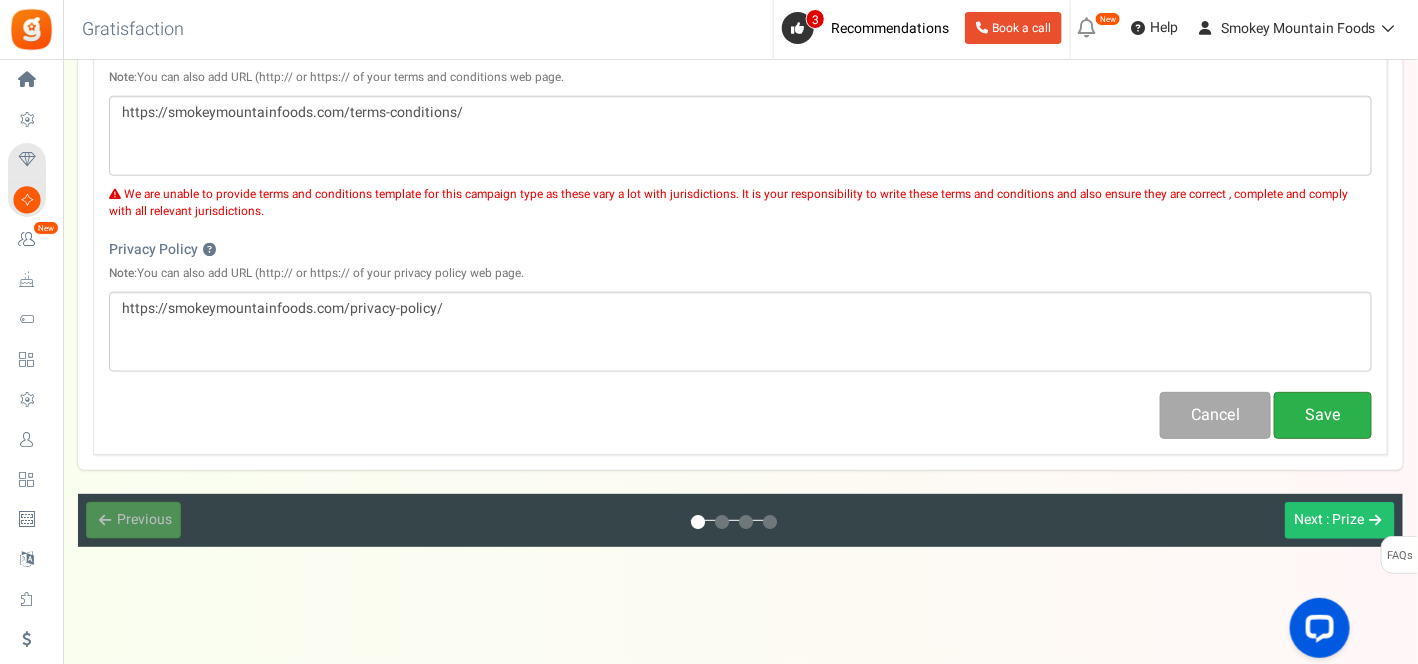 click on "Save" at bounding box center [1323, 415] 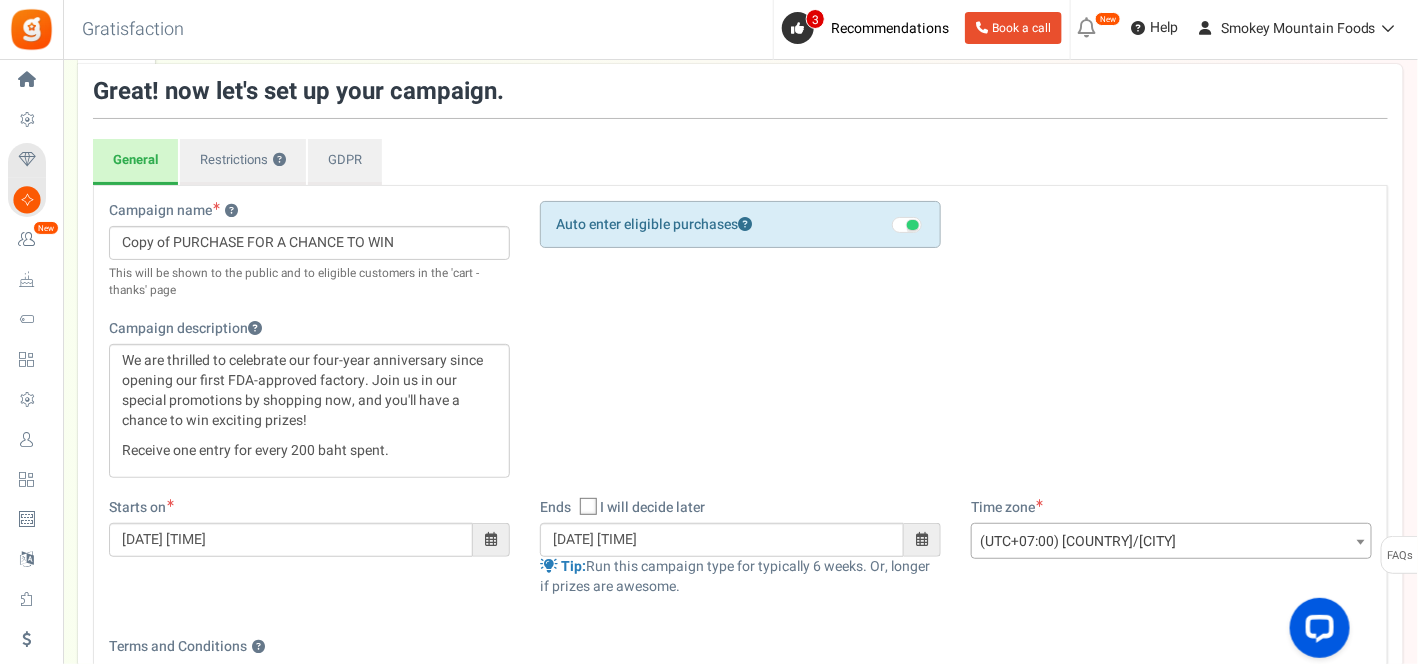 scroll, scrollTop: 44, scrollLeft: 0, axis: vertical 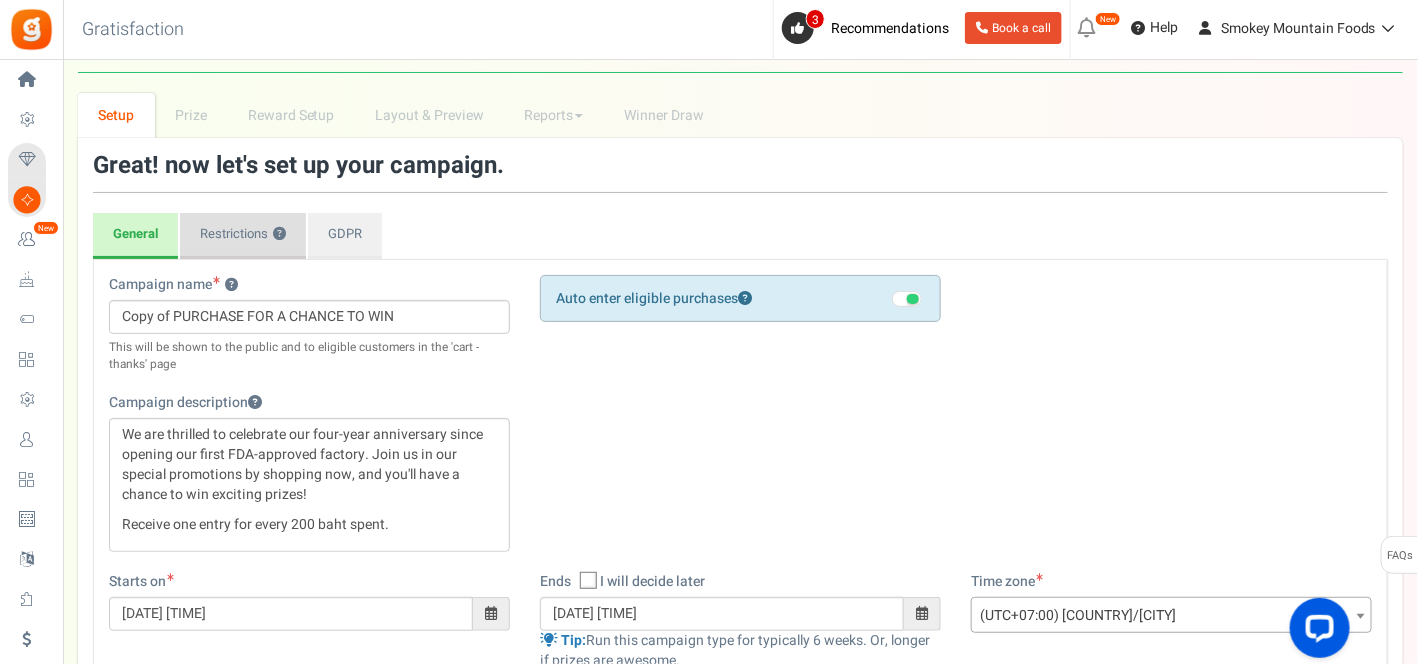 click on "Restrictions  ?" at bounding box center (243, 236) 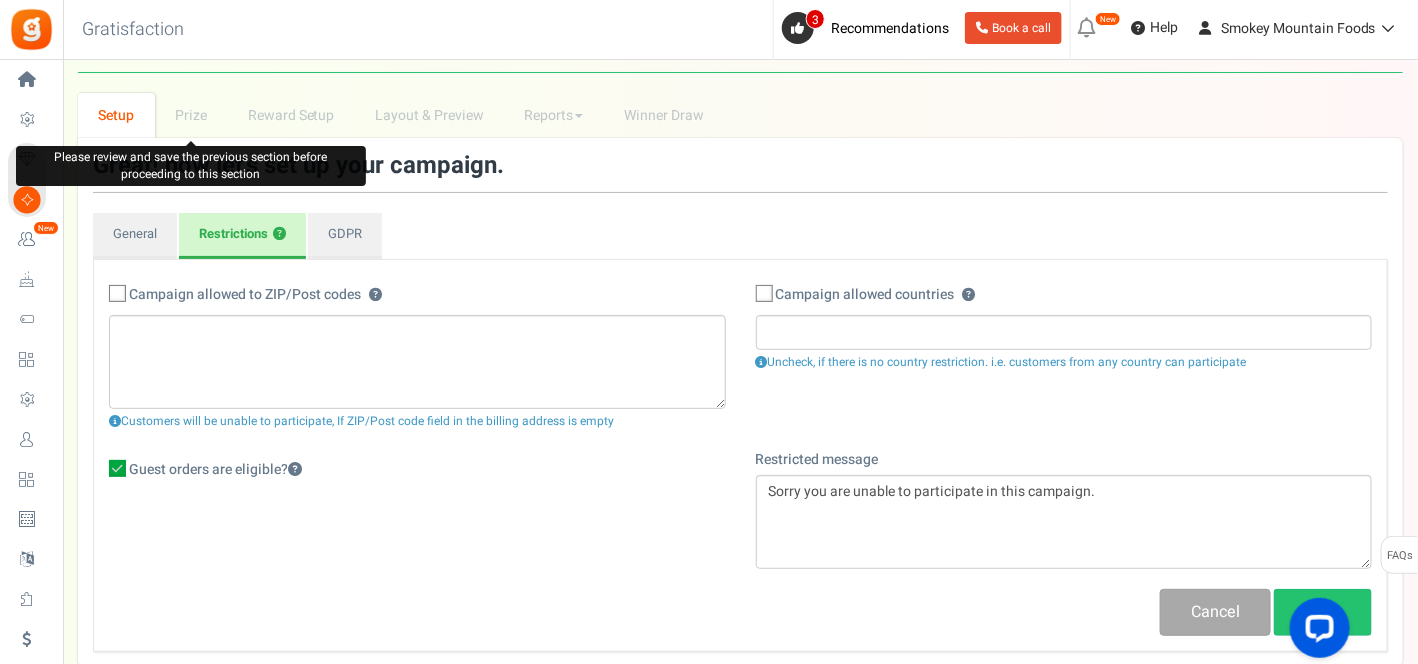 click on "Prize" at bounding box center [191, 115] 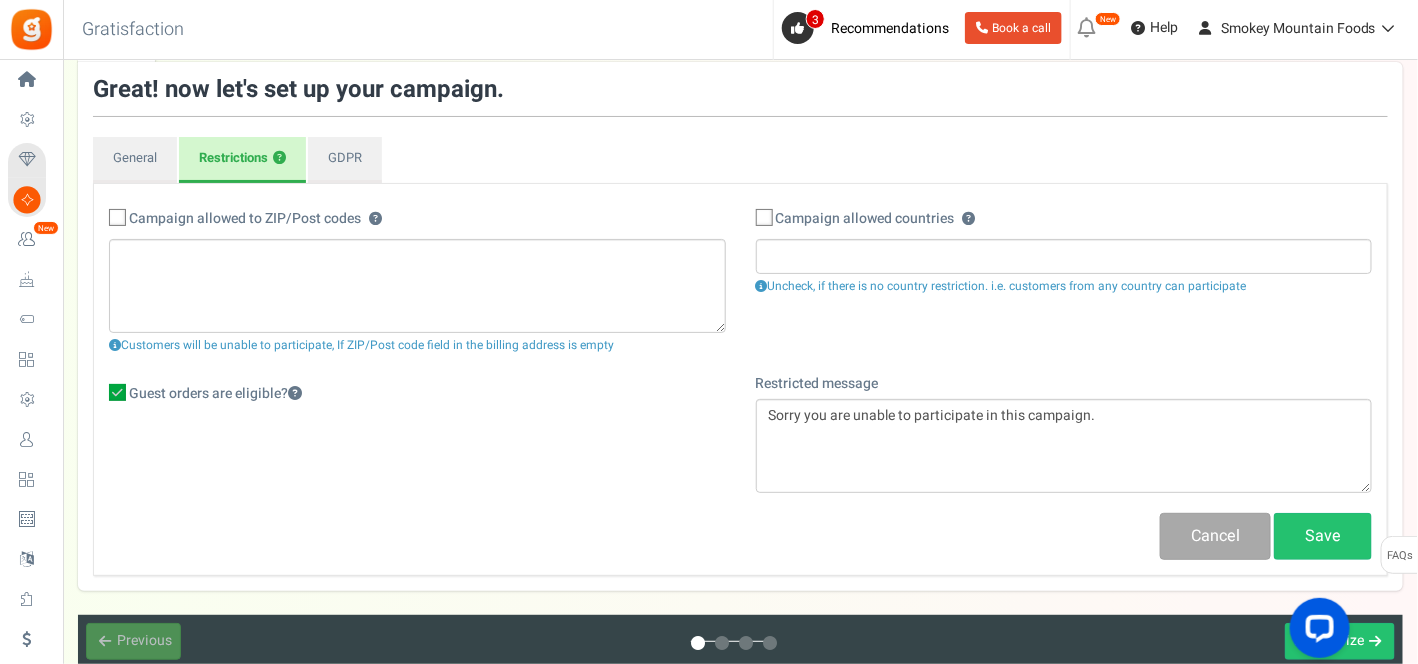 scroll, scrollTop: 241, scrollLeft: 0, axis: vertical 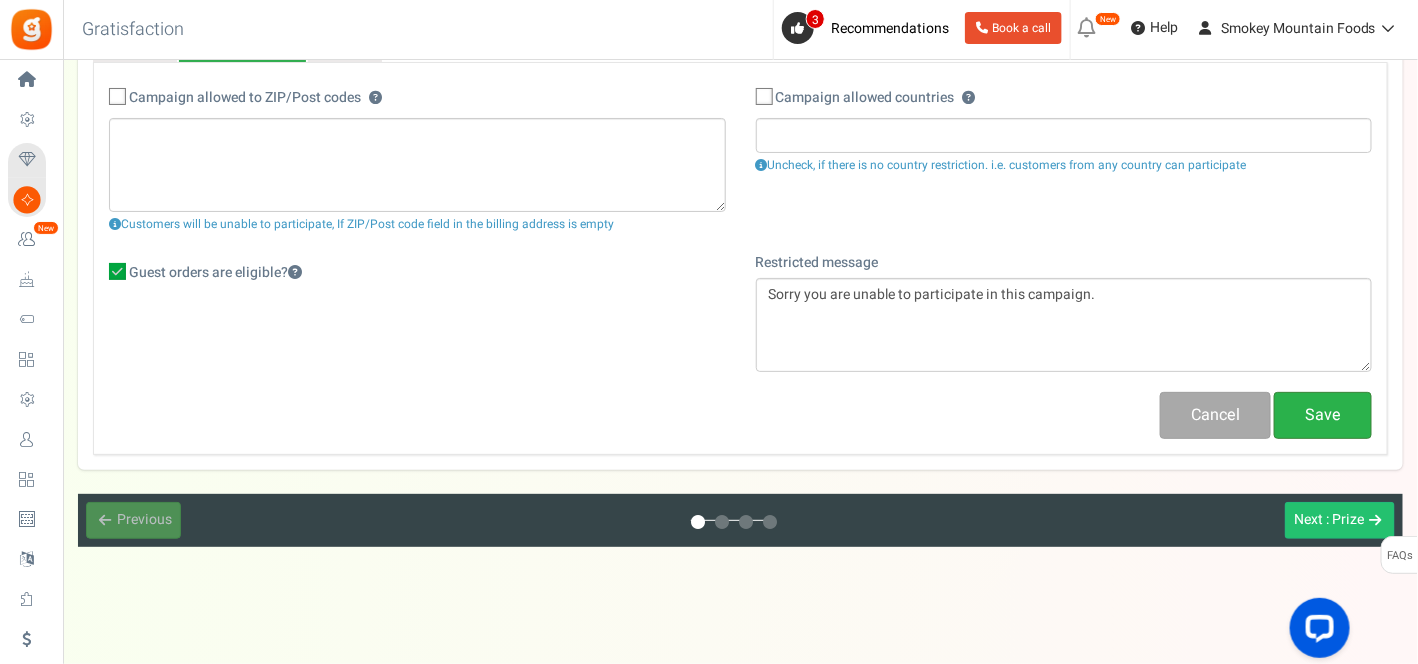 click on "Save" at bounding box center [1323, 415] 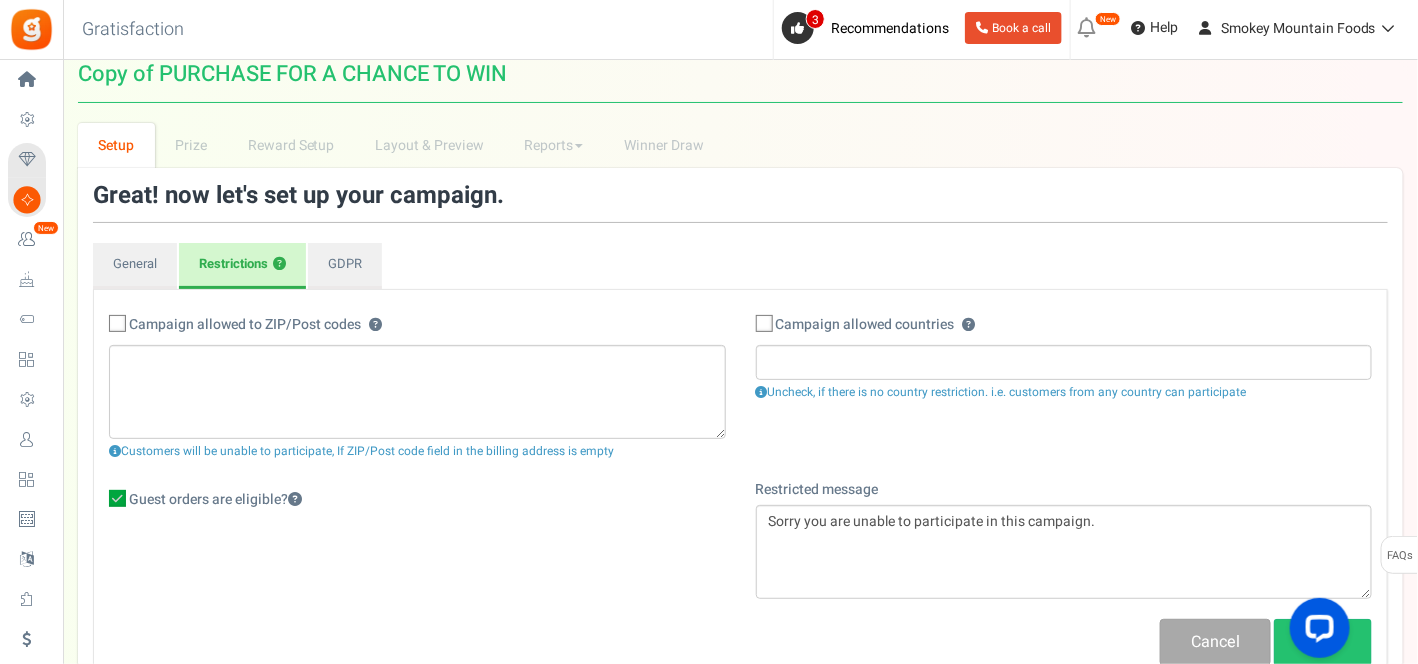 scroll, scrollTop: 0, scrollLeft: 0, axis: both 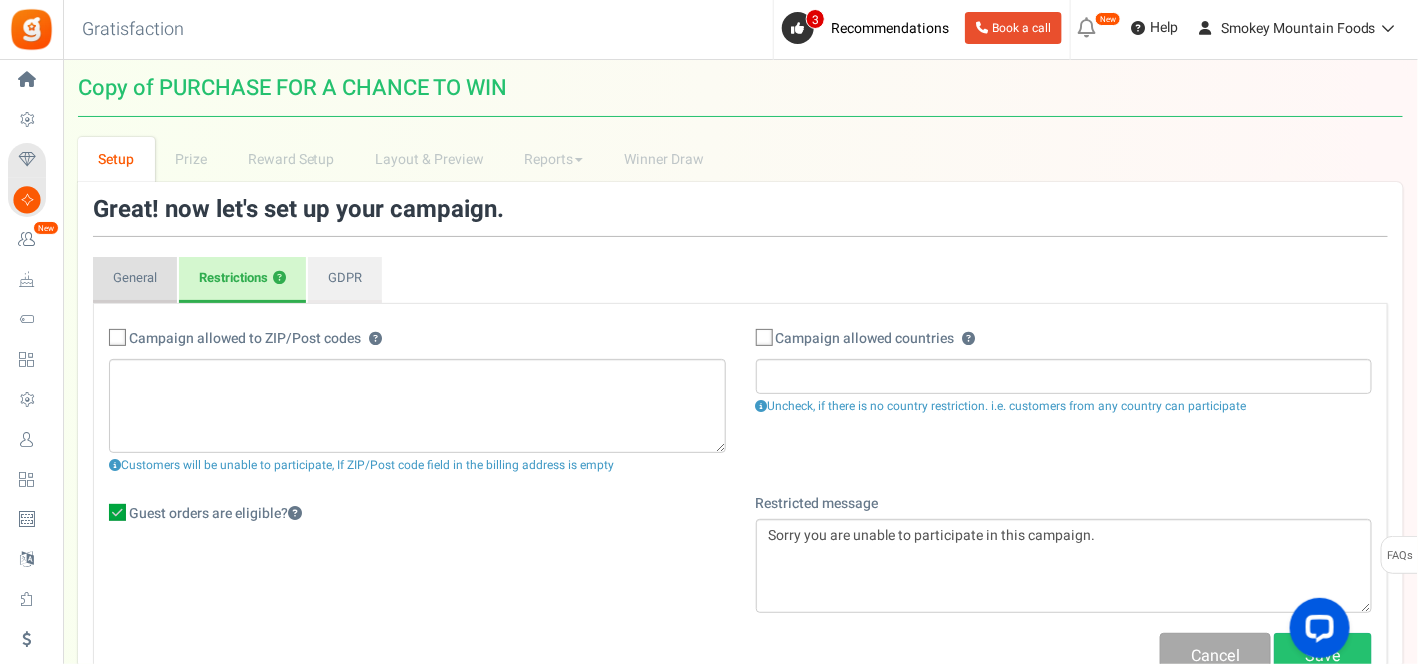 click on "General" at bounding box center [135, 280] 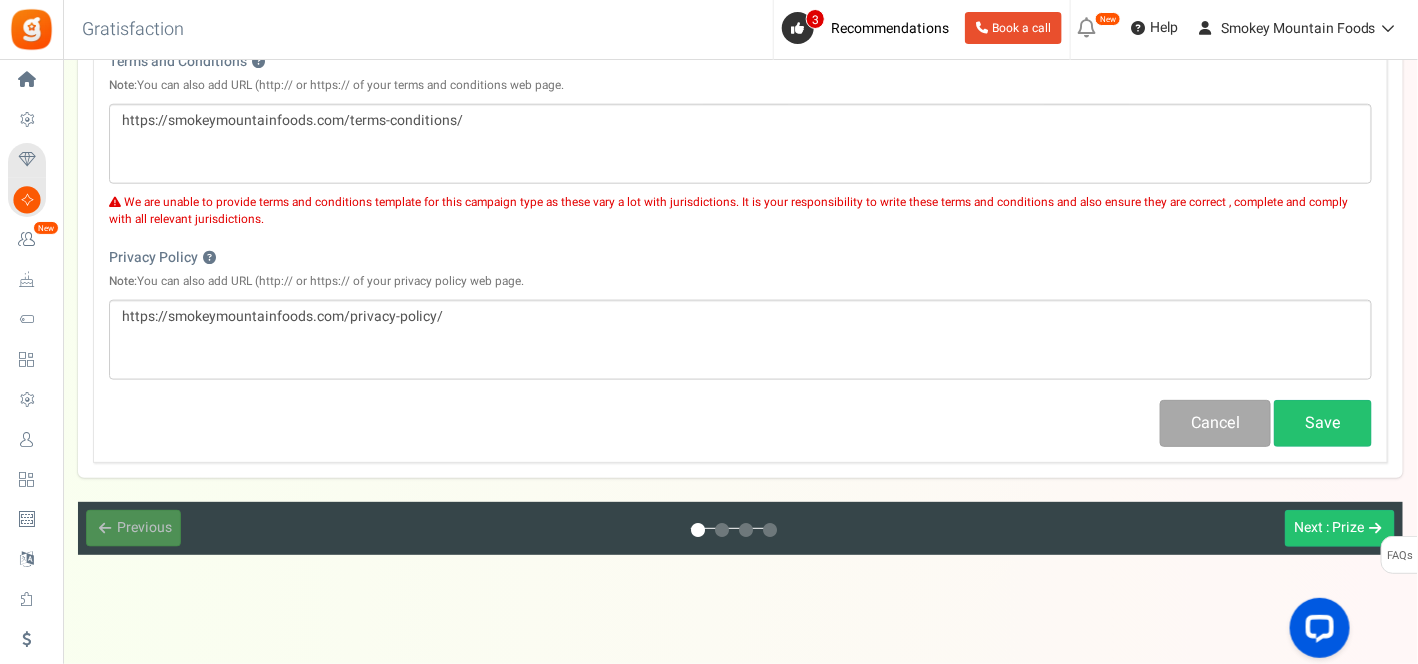 scroll, scrollTop: 711, scrollLeft: 0, axis: vertical 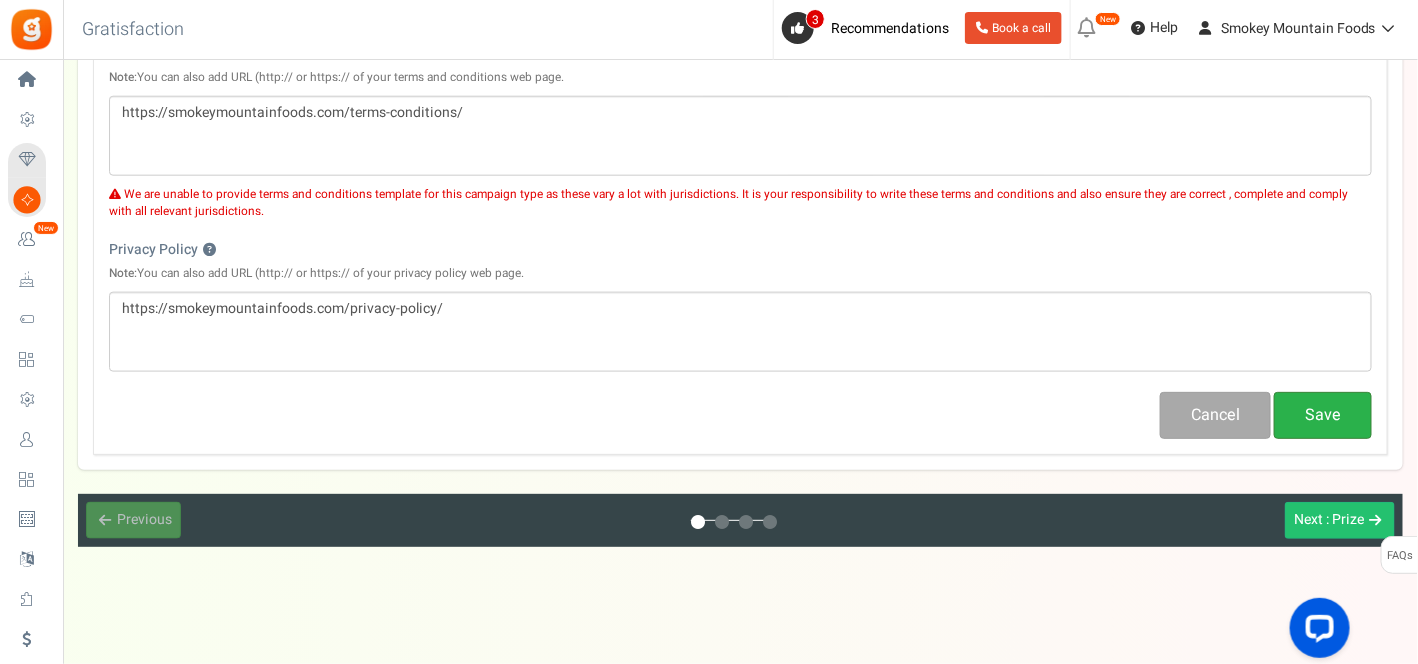 click on "Save" at bounding box center [1323, 415] 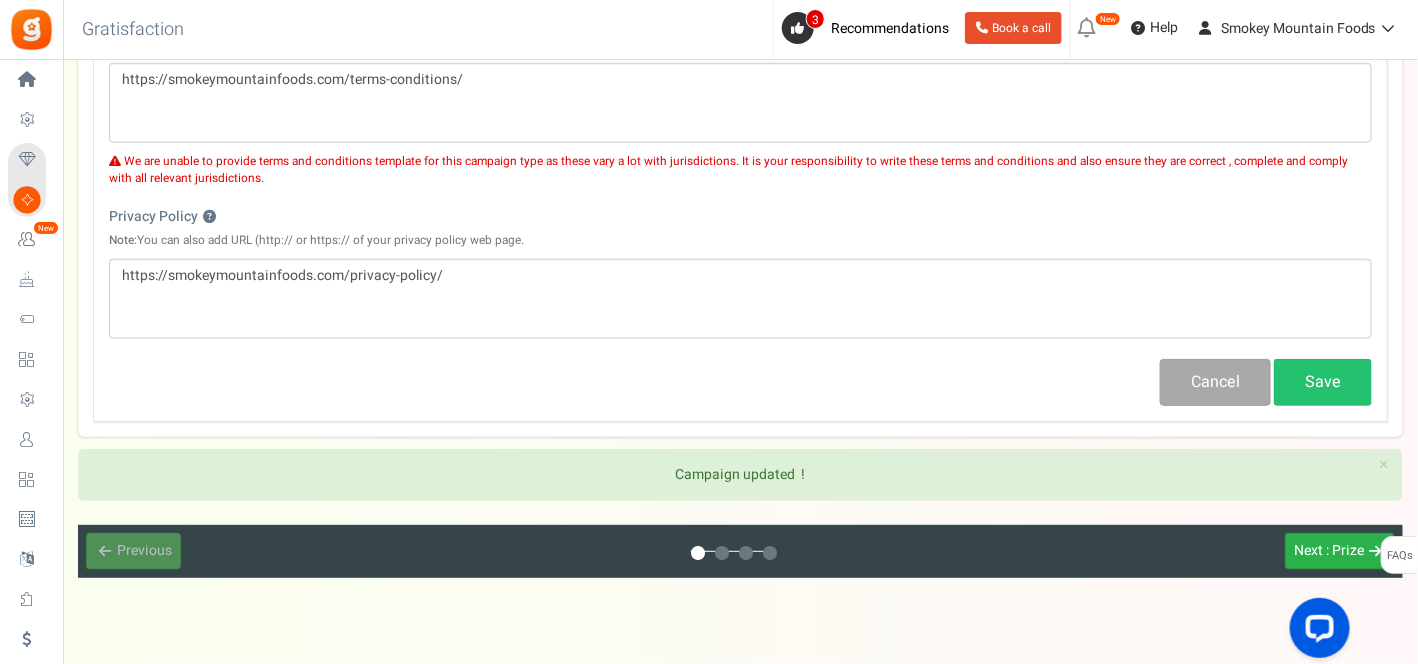 scroll, scrollTop: 774, scrollLeft: 0, axis: vertical 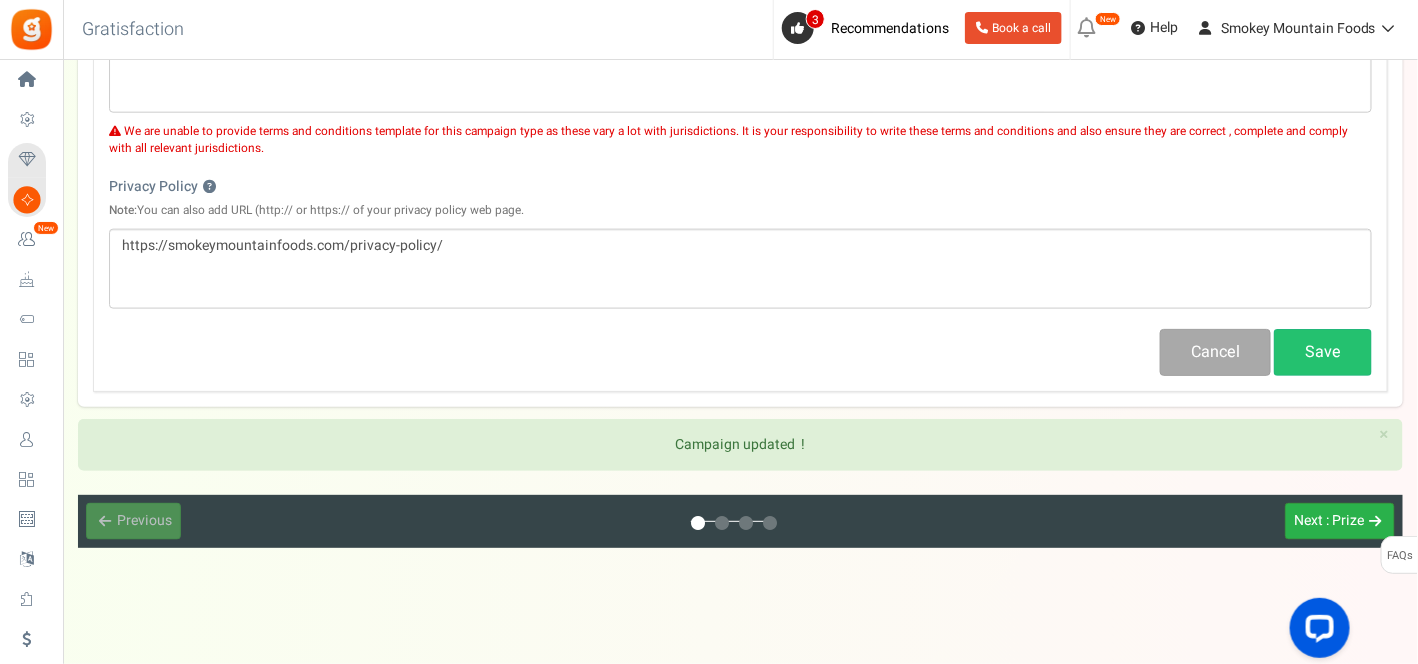 click on "Next" at bounding box center (1308, 520) 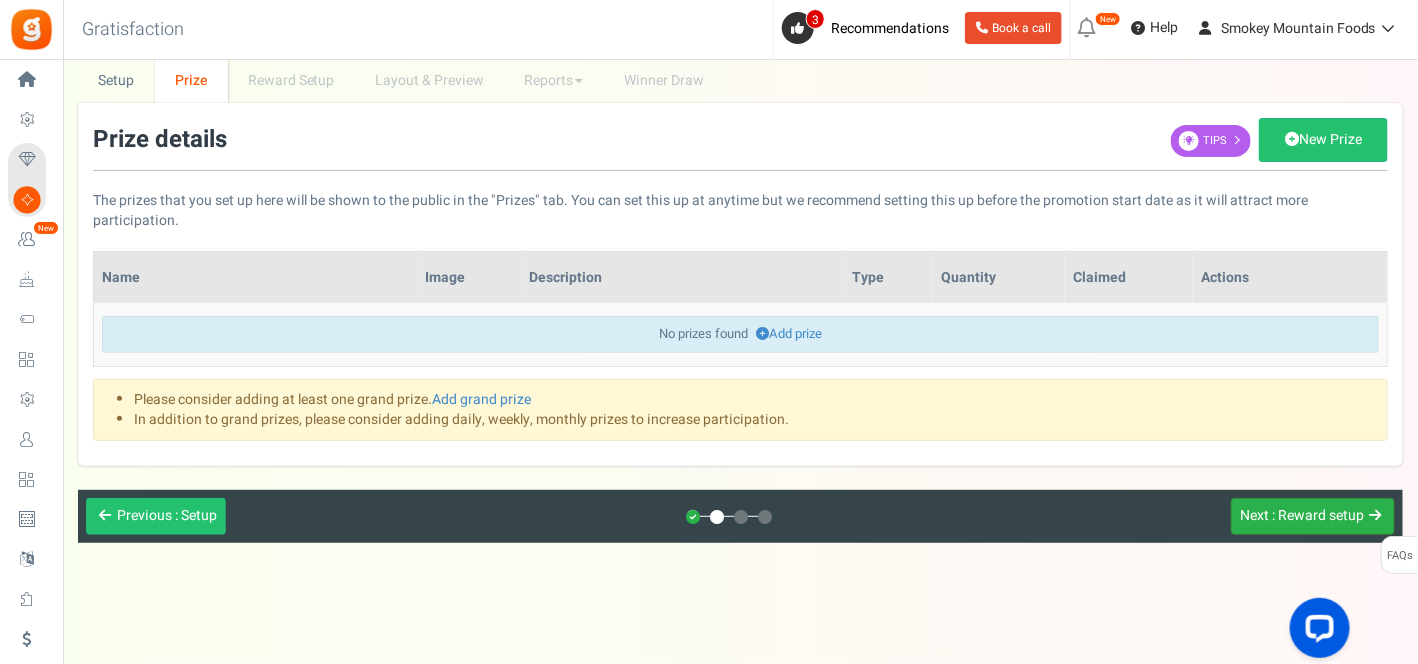 scroll, scrollTop: 74, scrollLeft: 0, axis: vertical 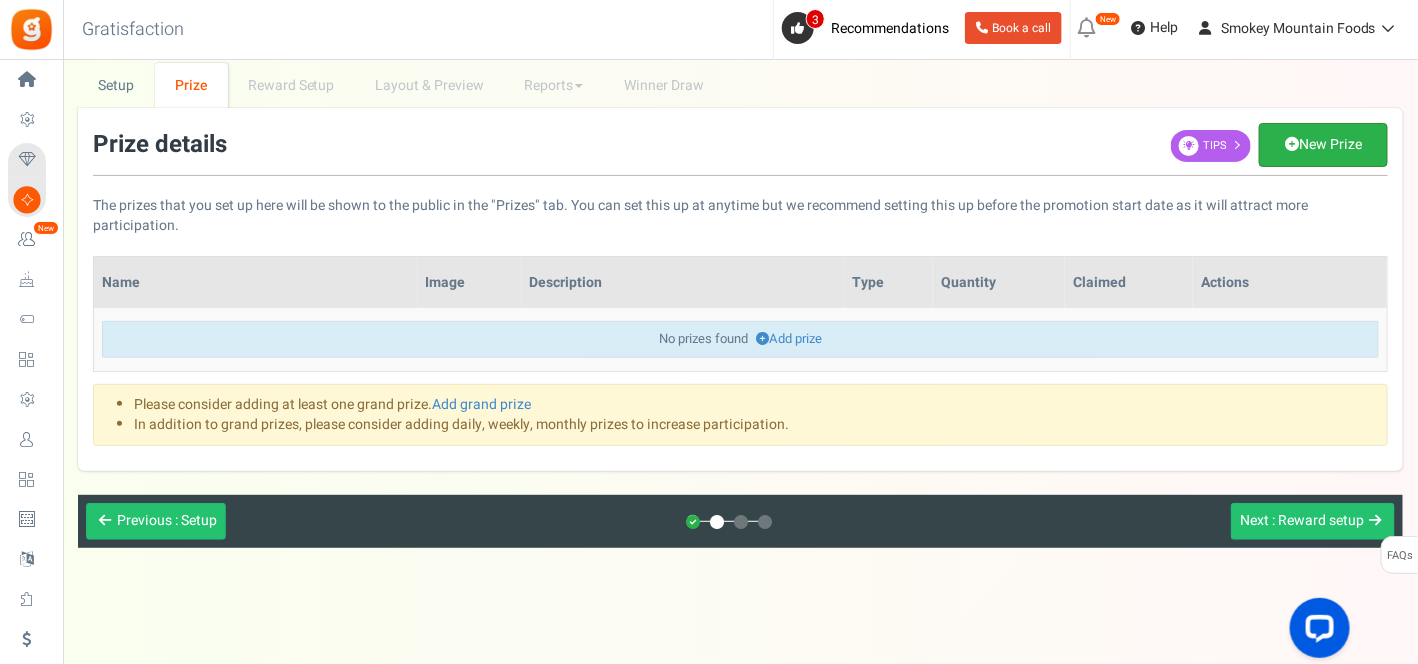 click on "New Prize" at bounding box center (1323, 145) 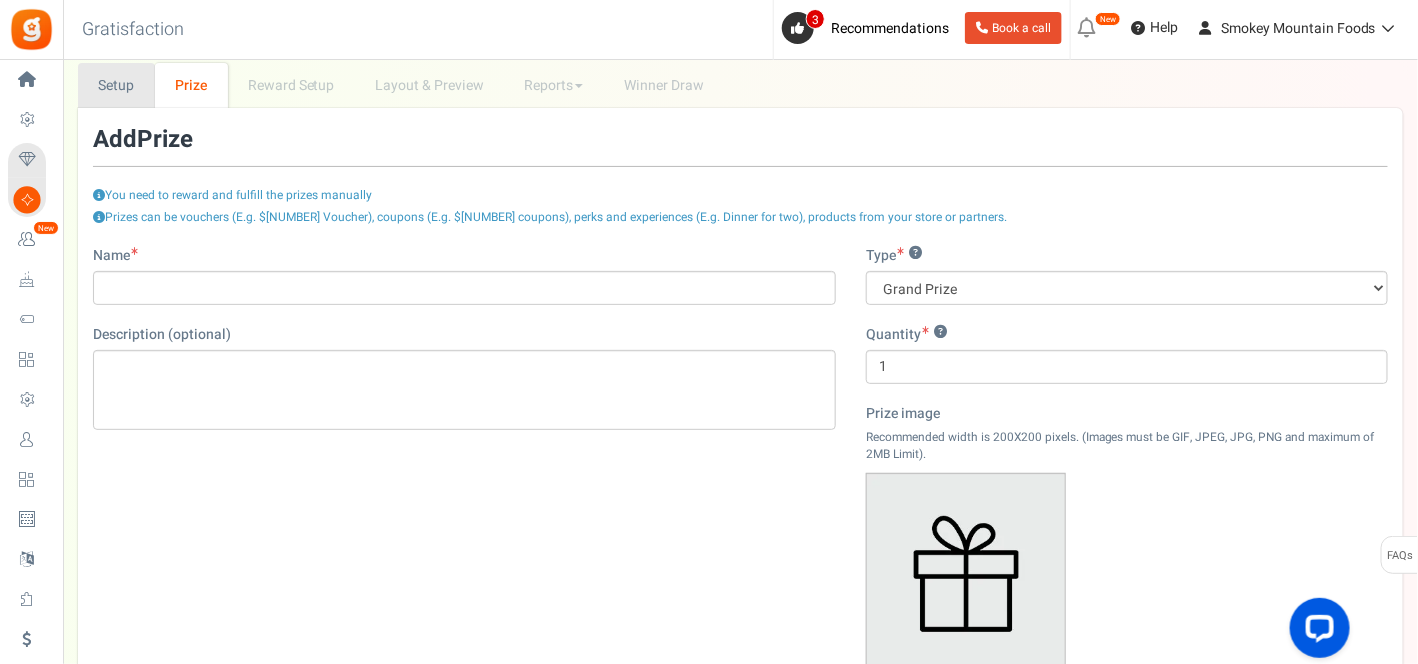 click on "Setup" at bounding box center (116, 85) 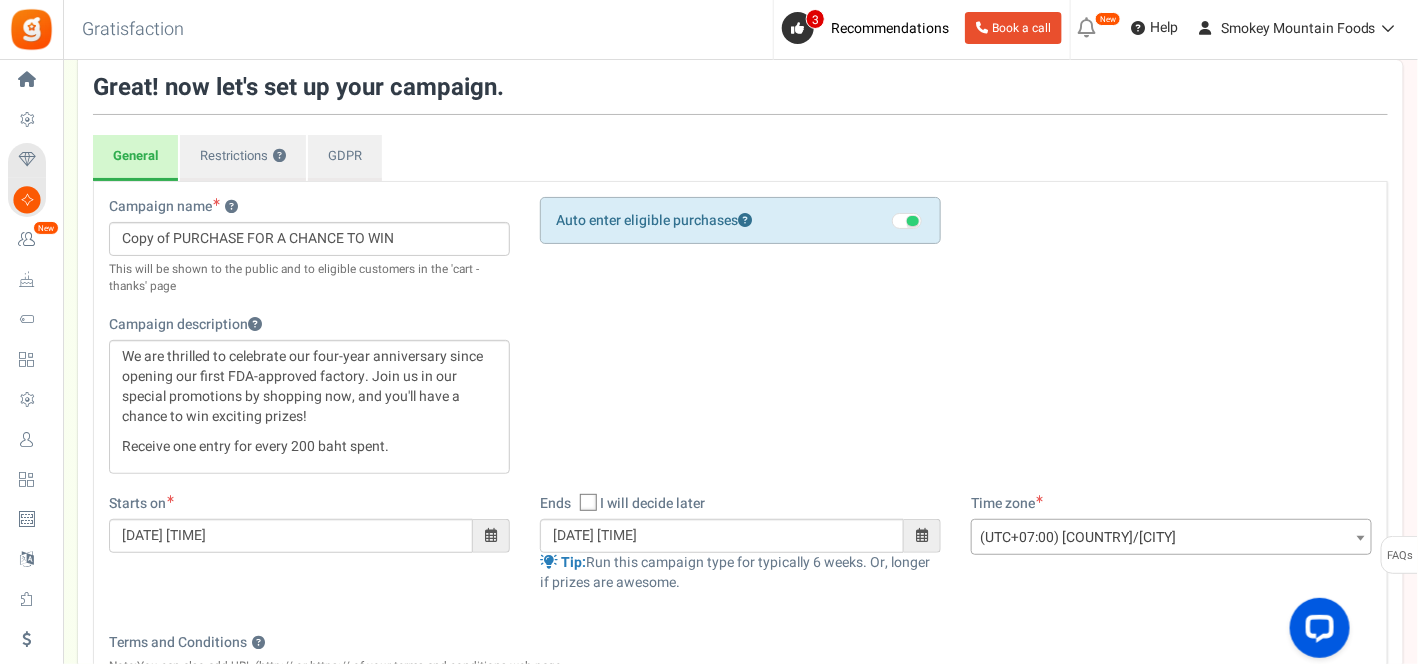 scroll, scrollTop: 74, scrollLeft: 0, axis: vertical 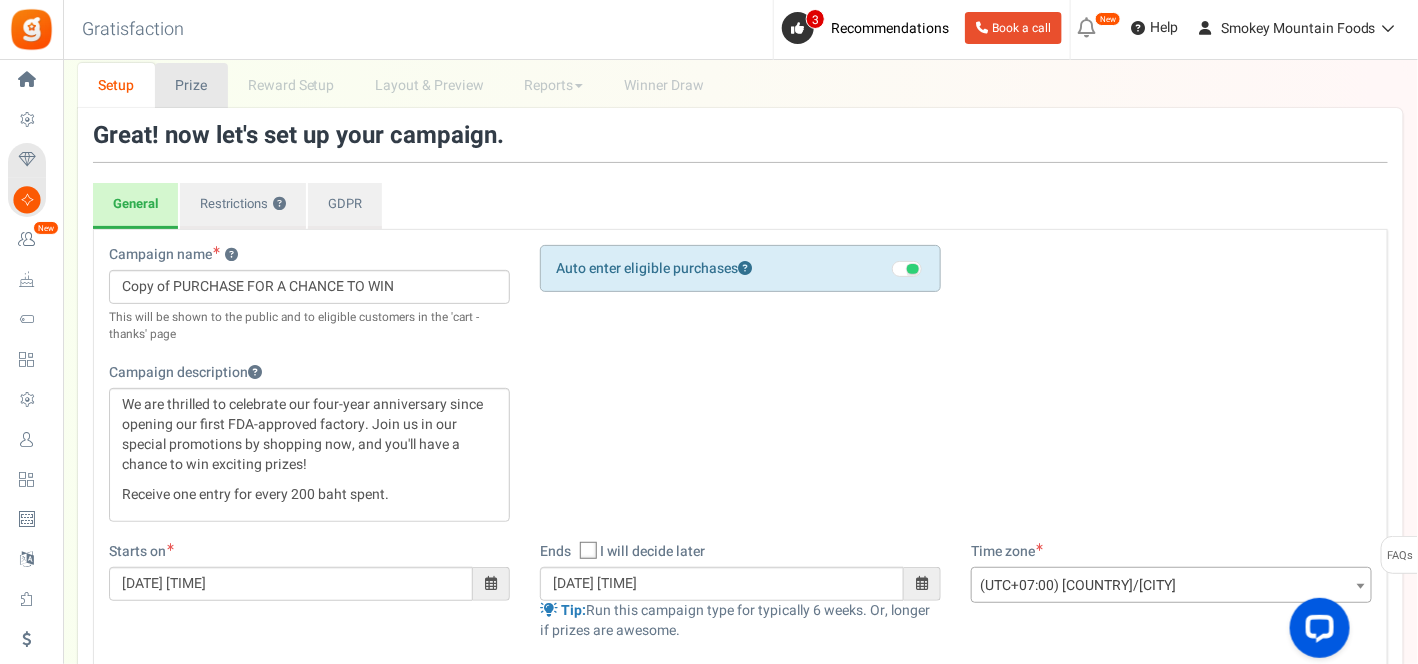 click on "Prize" at bounding box center [191, 85] 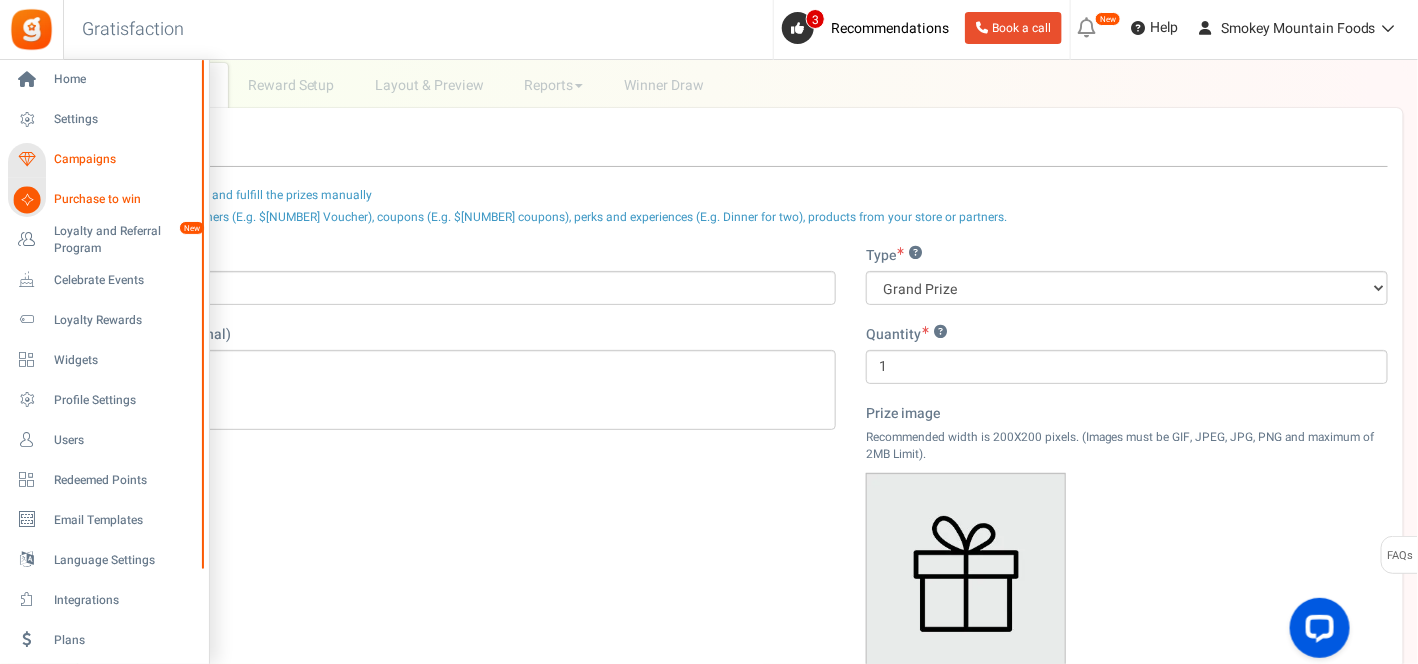 click on "Campaigns" at bounding box center [124, 159] 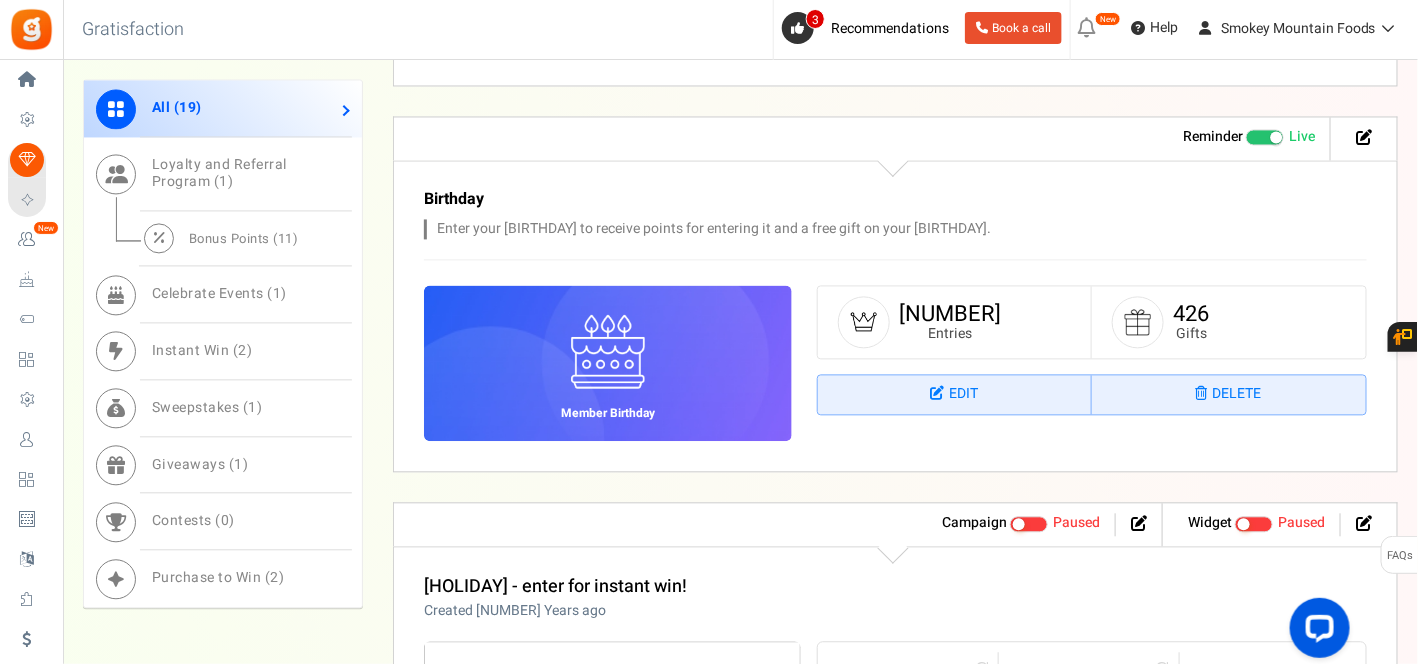 scroll, scrollTop: 1444, scrollLeft: 0, axis: vertical 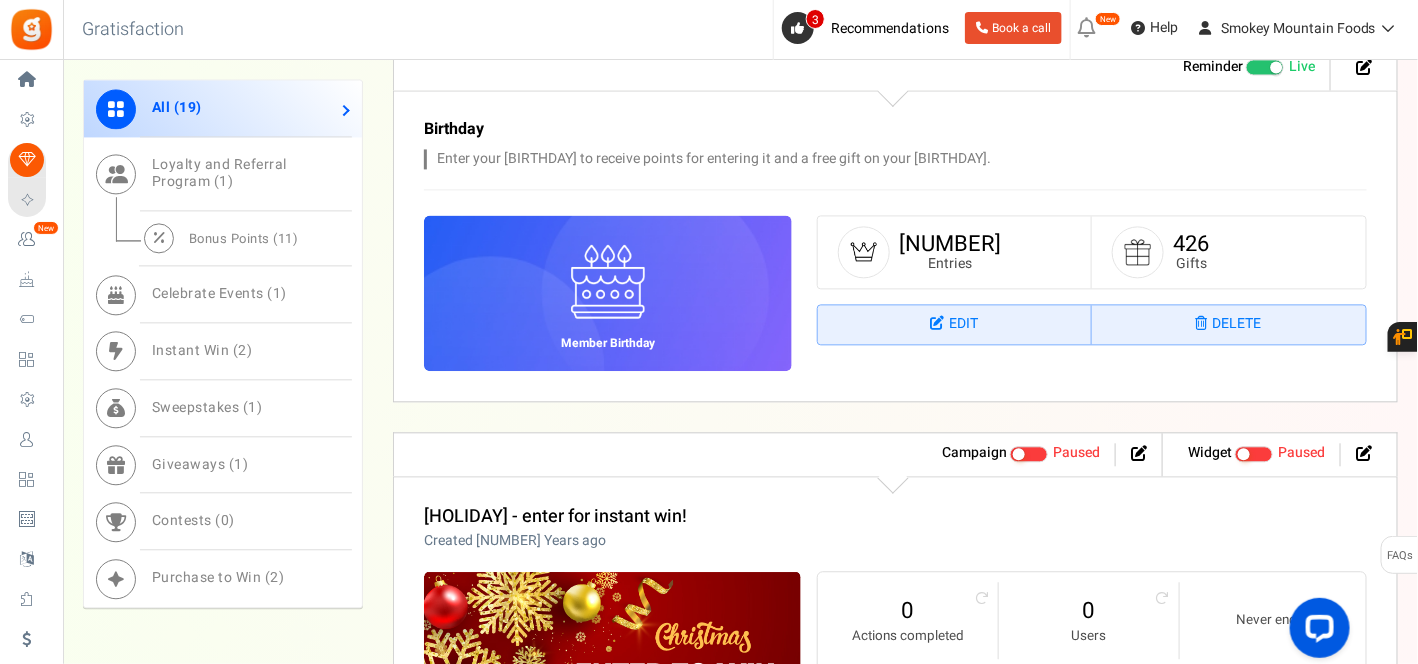 click on "Purchase to Win ( 2 )" at bounding box center (218, 578) 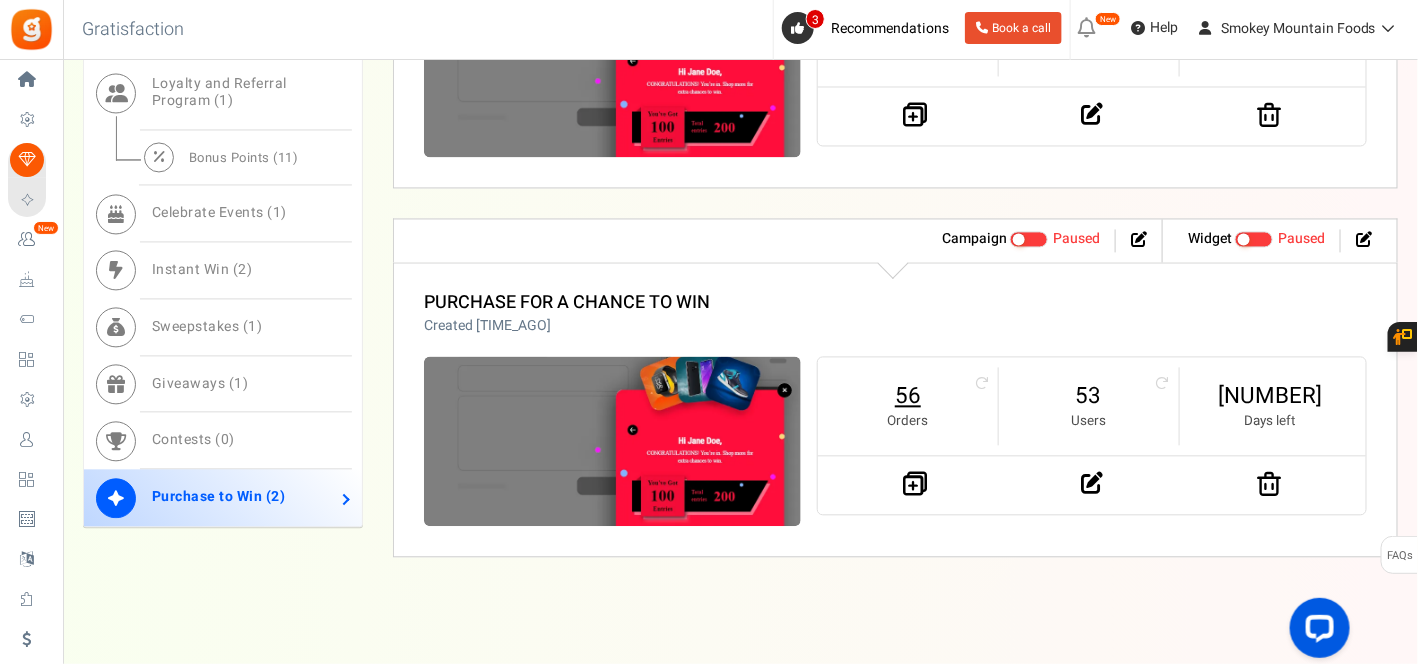 click on "56" at bounding box center (908, 397) 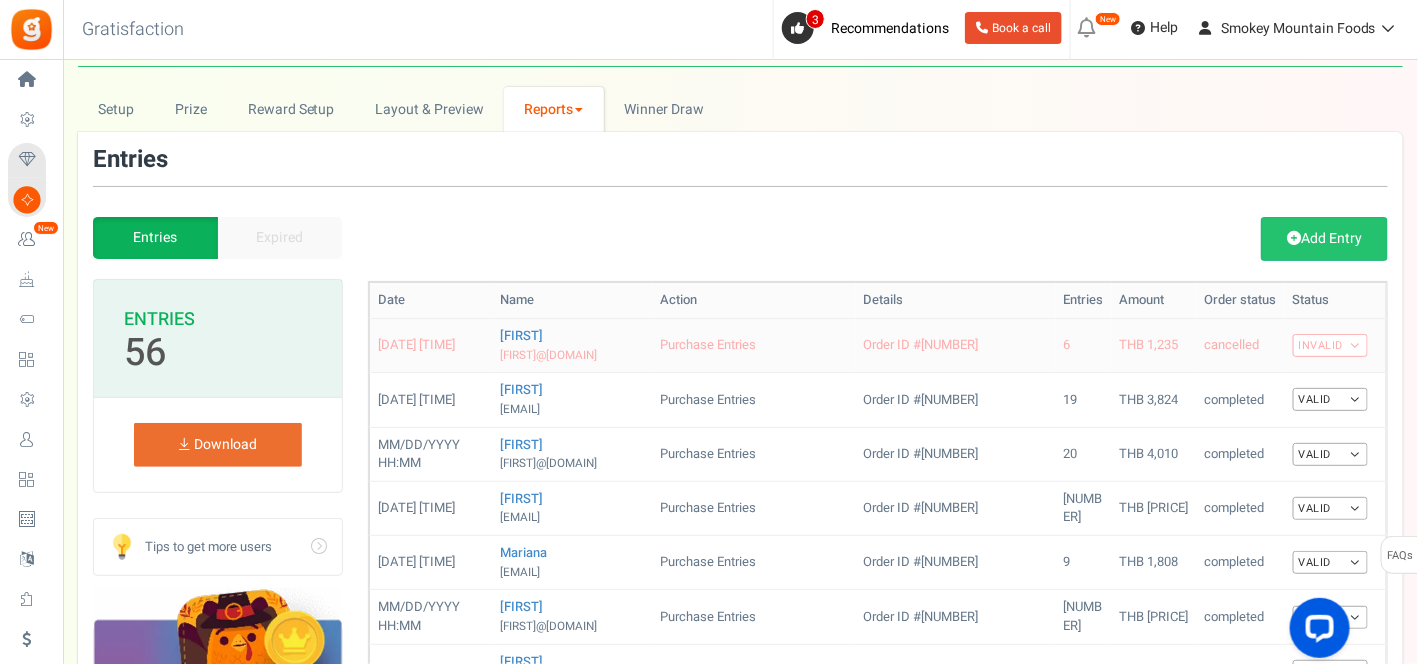 scroll, scrollTop: 0, scrollLeft: 0, axis: both 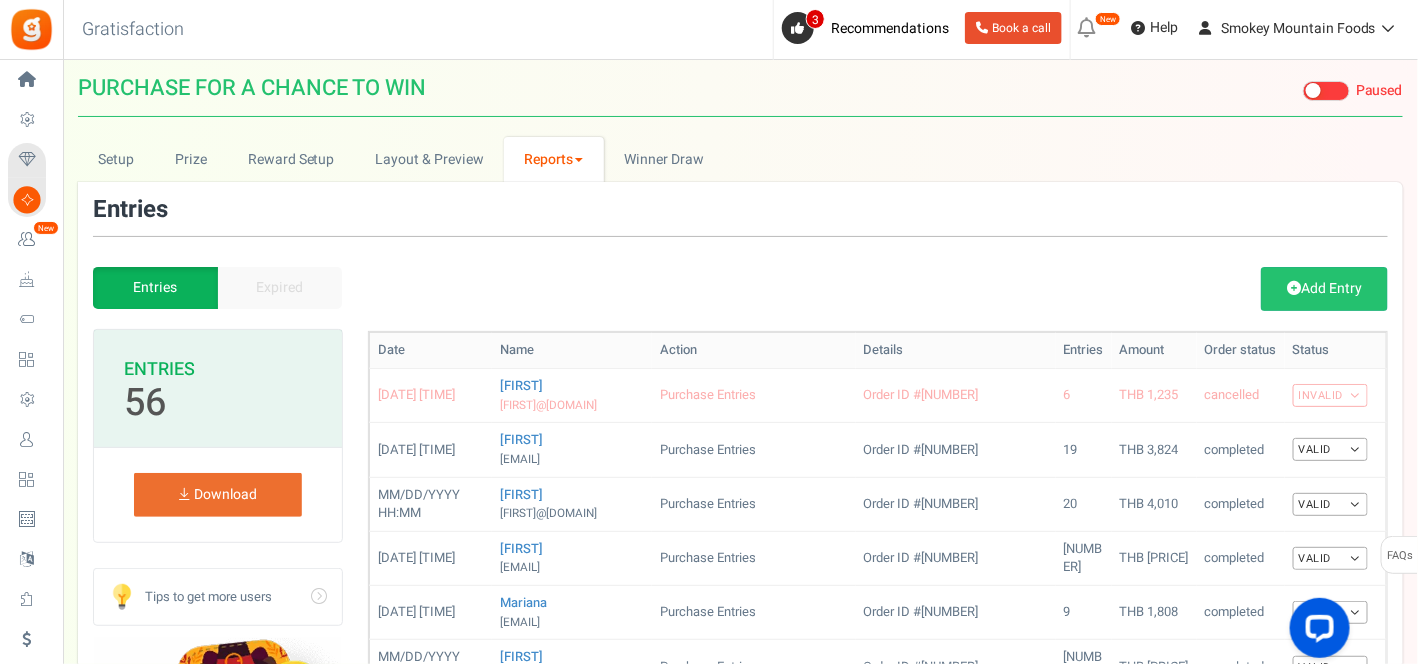click on "Entries
Expired" at bounding box center (218, 288) 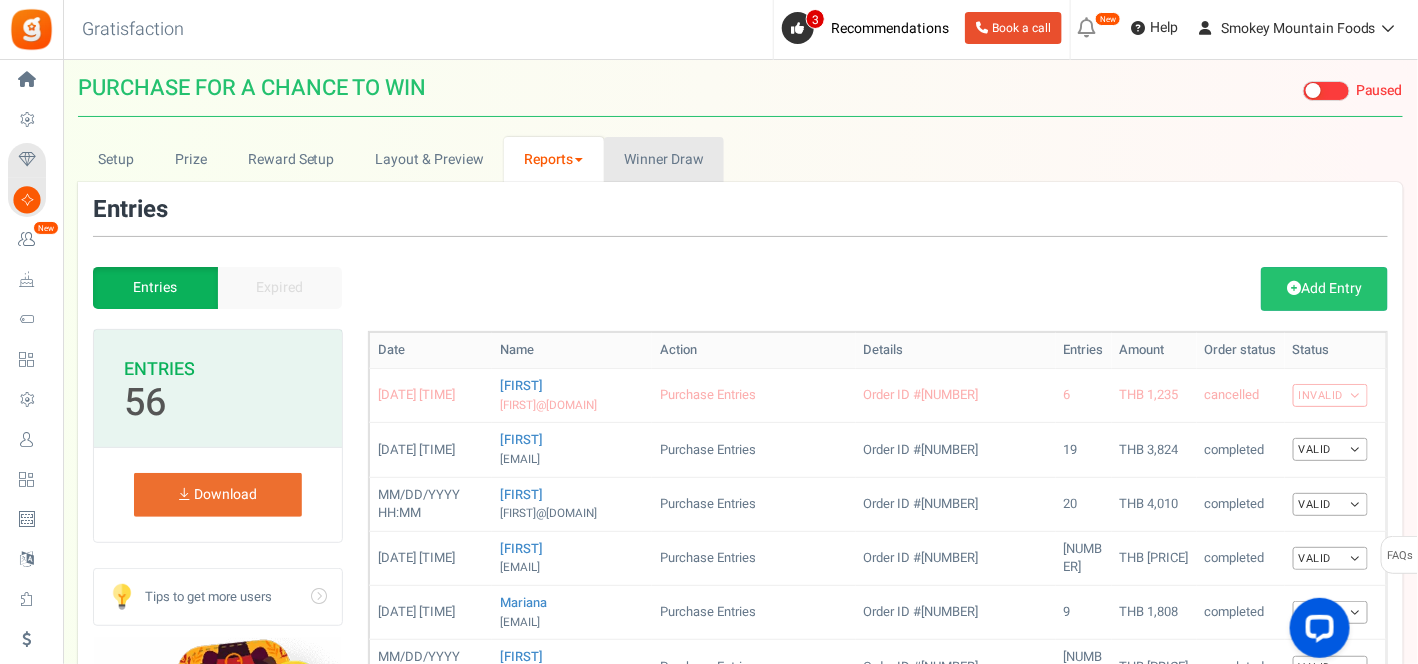 click on "Winner Draw" at bounding box center (663, 159) 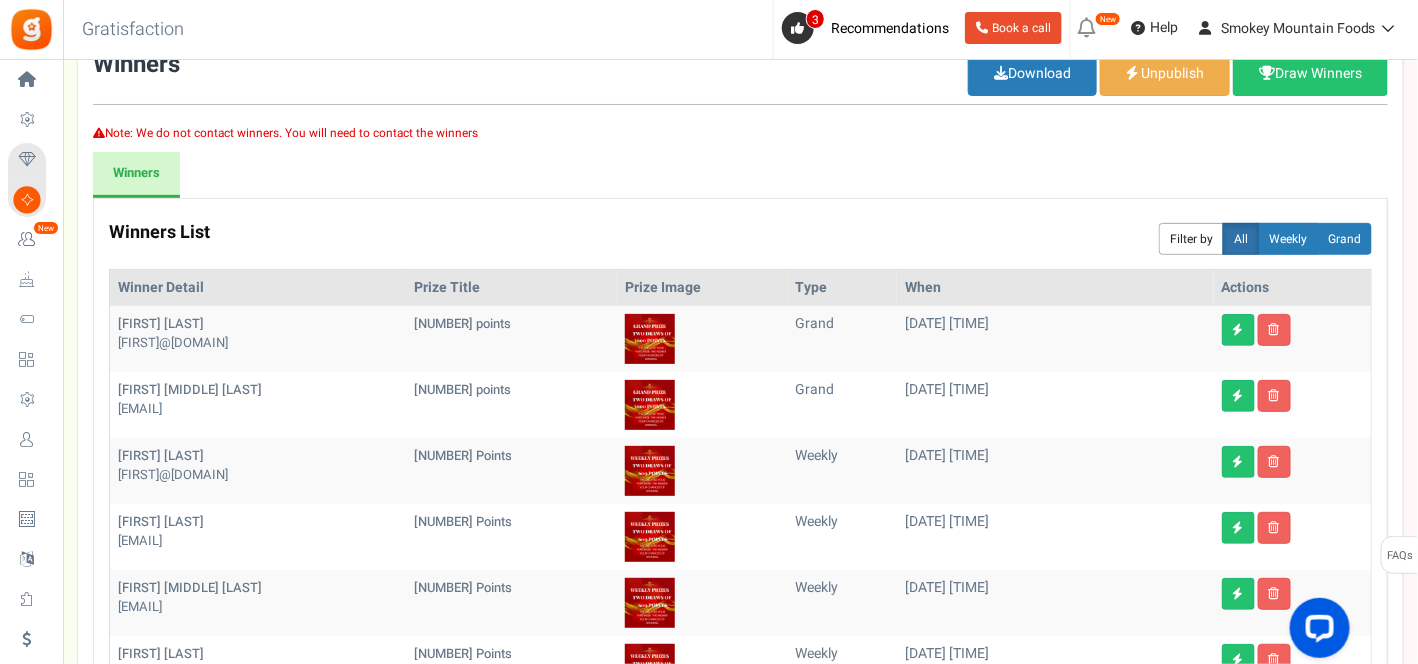 scroll, scrollTop: 111, scrollLeft: 0, axis: vertical 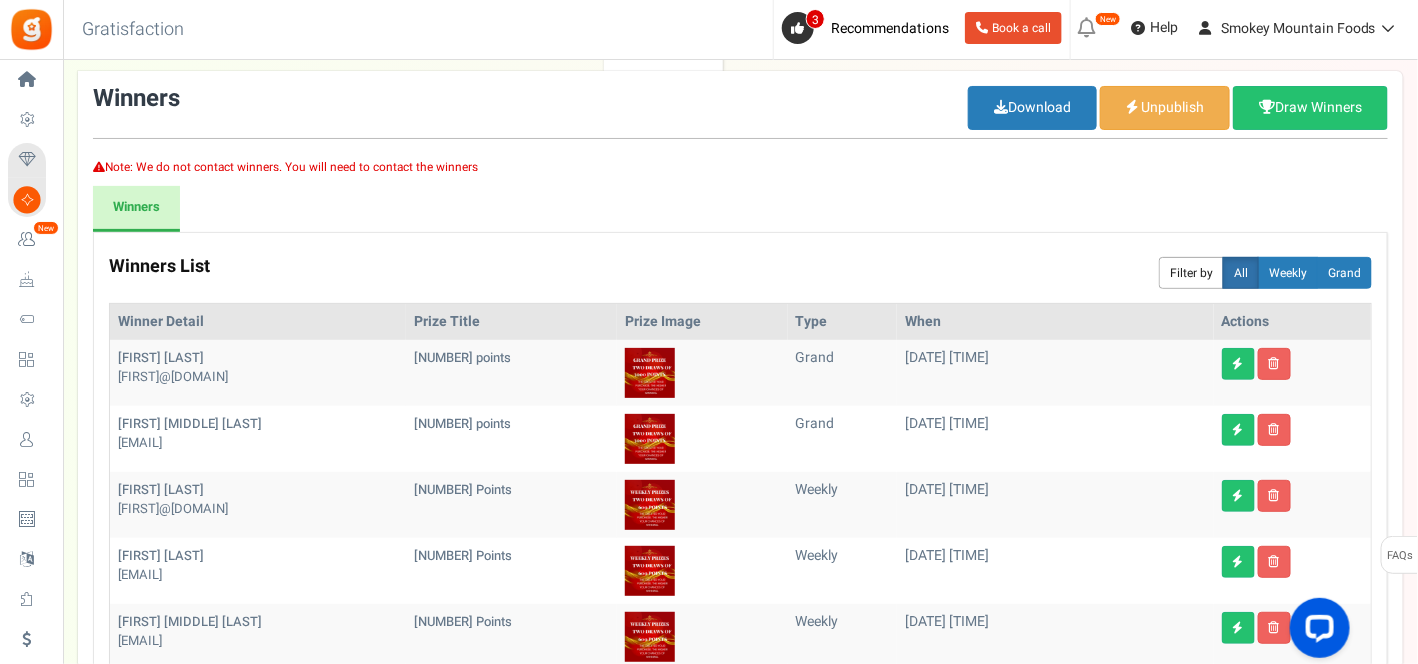 click on "Sean Tait seanmtait@gmail.com" at bounding box center (258, 373) 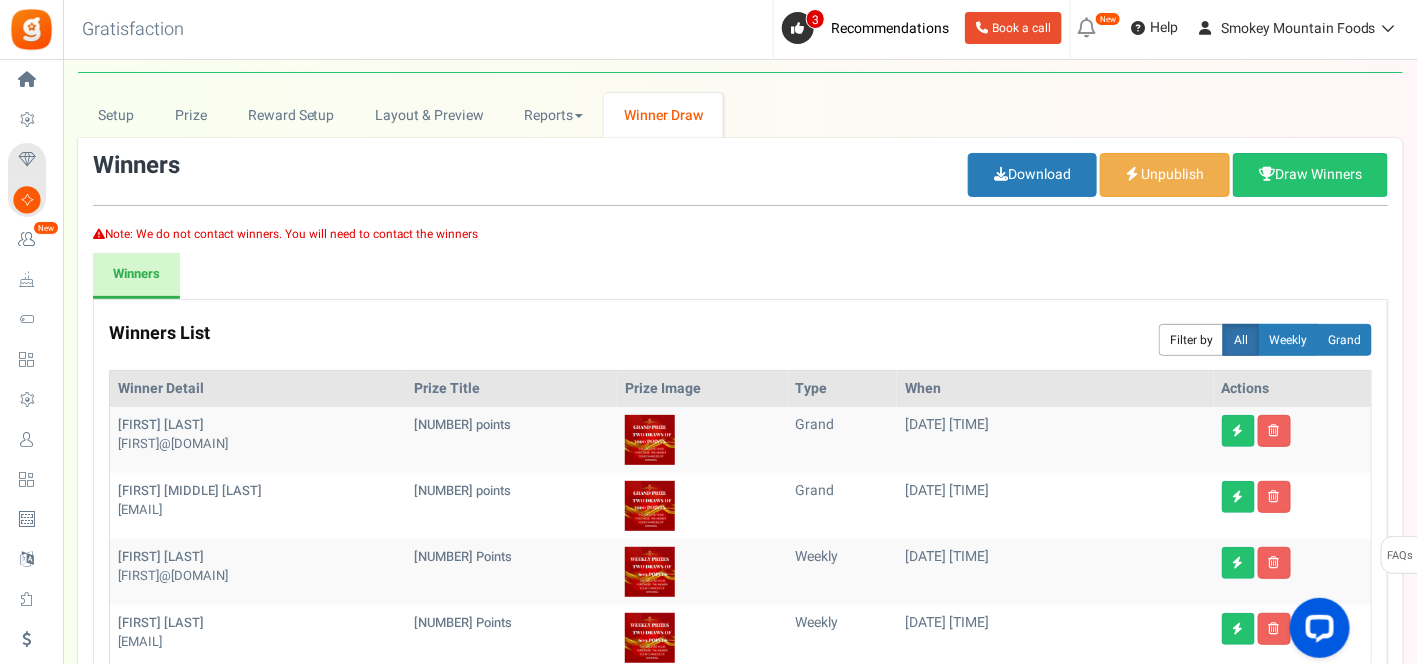 scroll, scrollTop: 0, scrollLeft: 0, axis: both 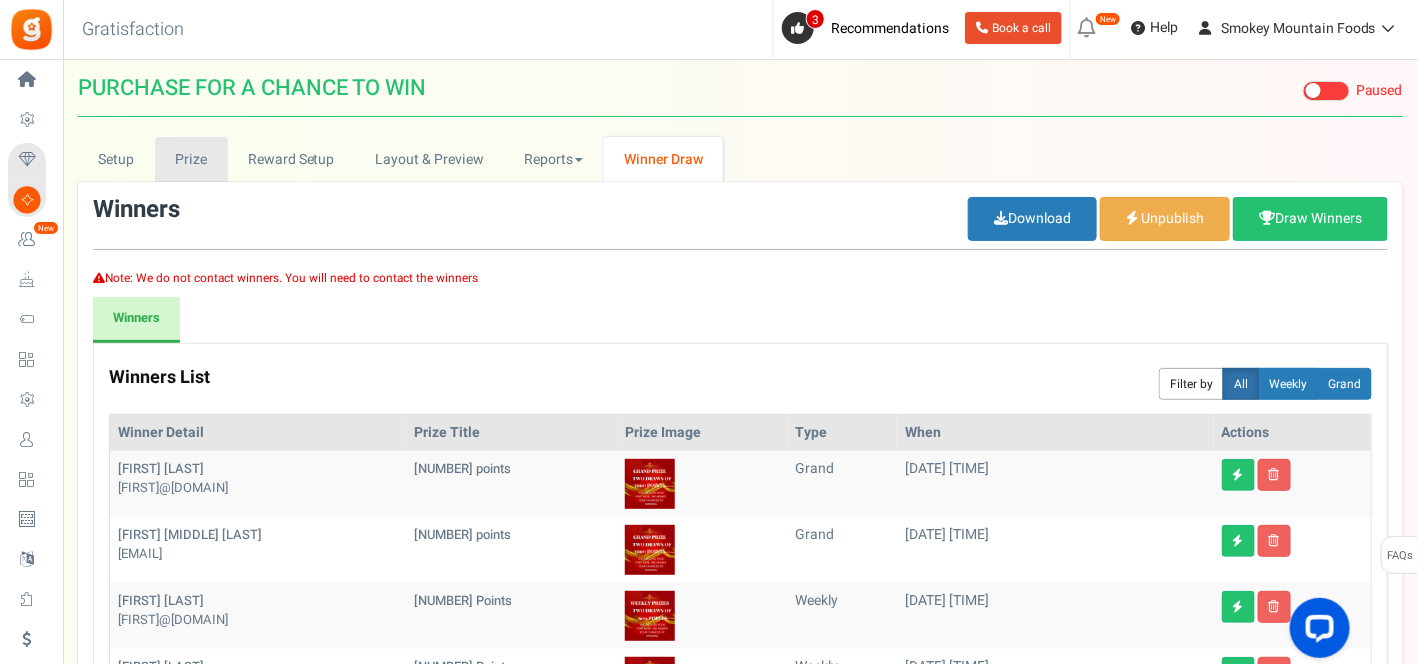 click on "Prize" at bounding box center (191, 159) 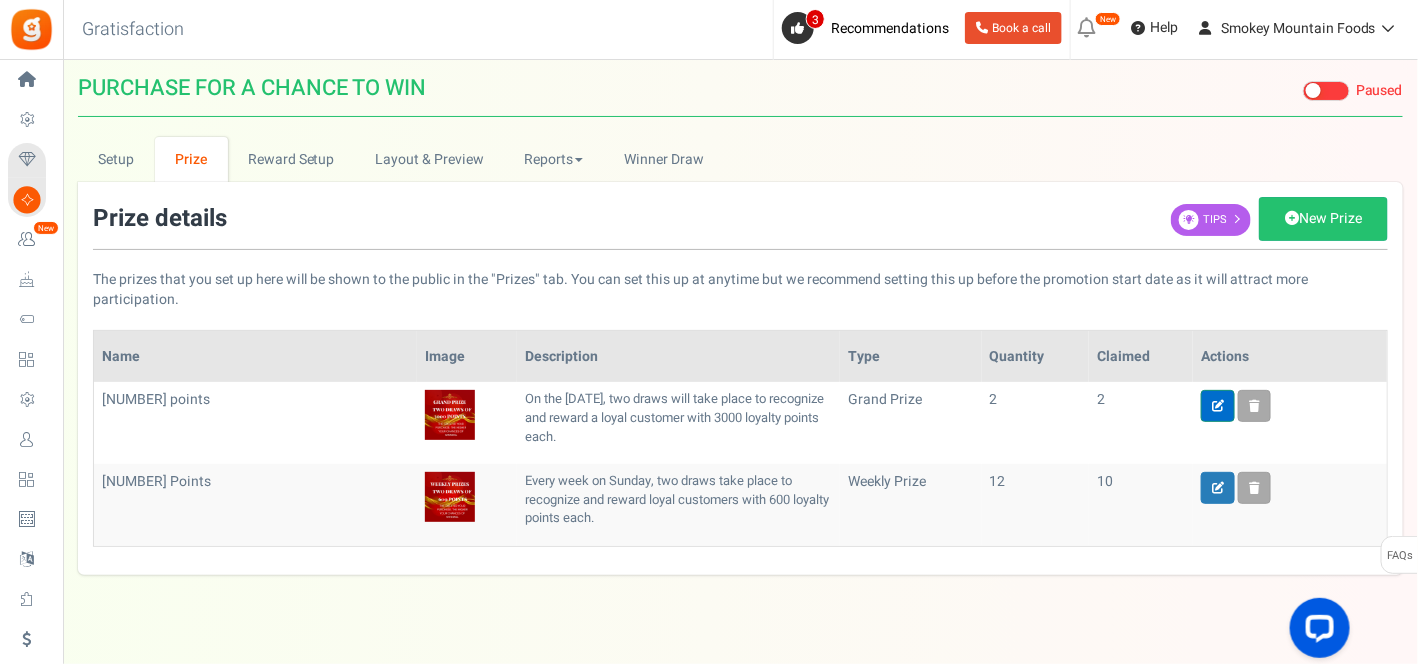 click at bounding box center (1218, 406) 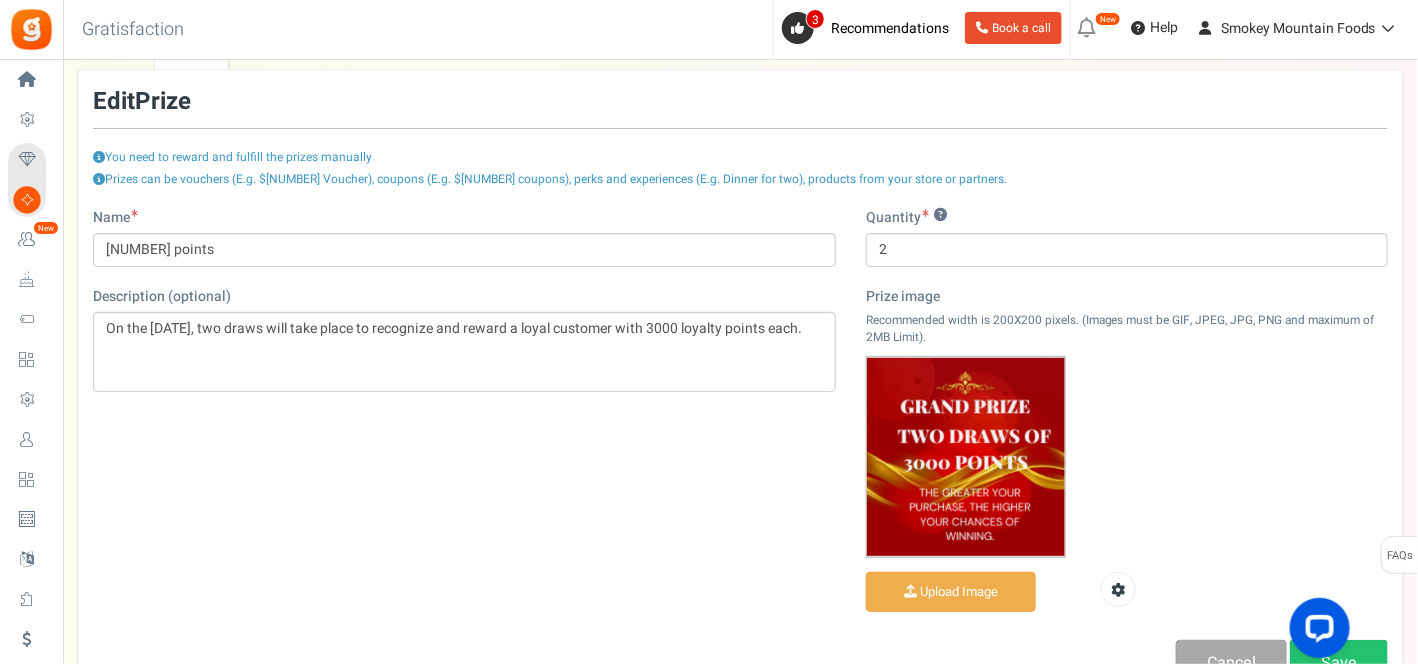 scroll, scrollTop: 222, scrollLeft: 0, axis: vertical 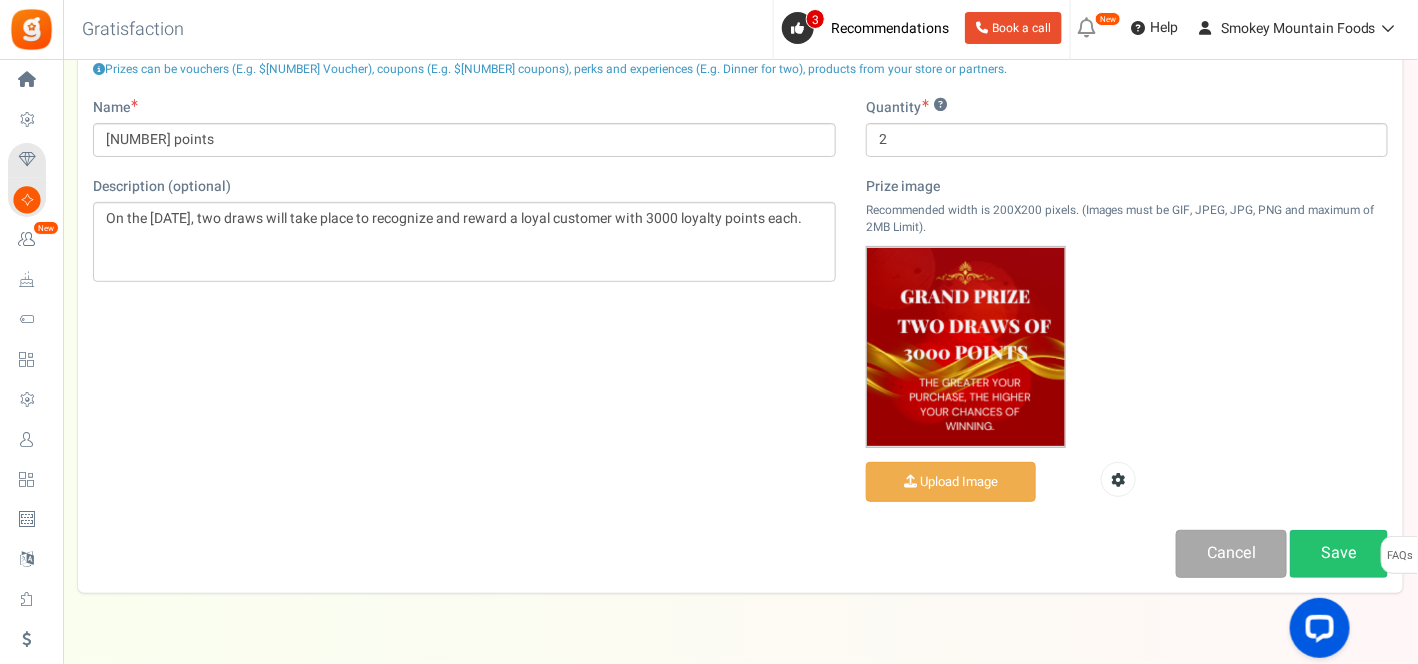 click on "Campaigns" at bounding box center (0, 0) 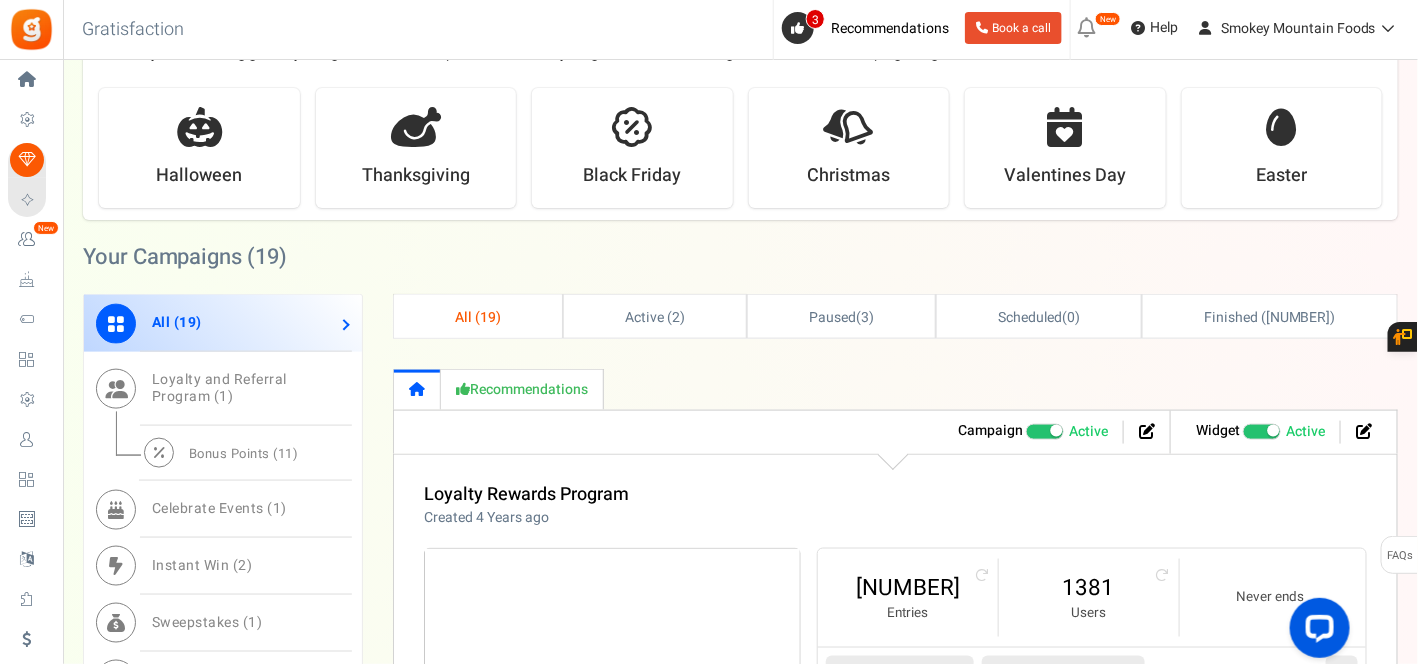 scroll, scrollTop: 777, scrollLeft: 0, axis: vertical 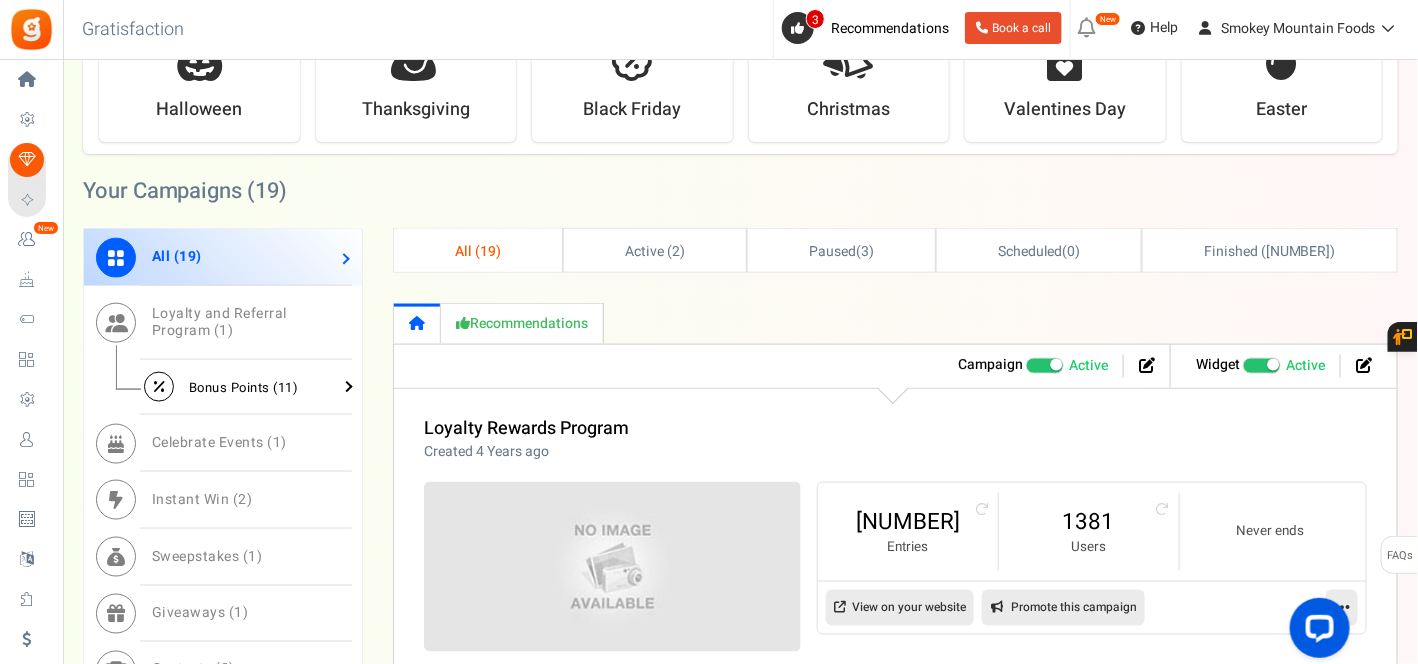 click on "Bonus Points ( 11 )" at bounding box center (244, 387) 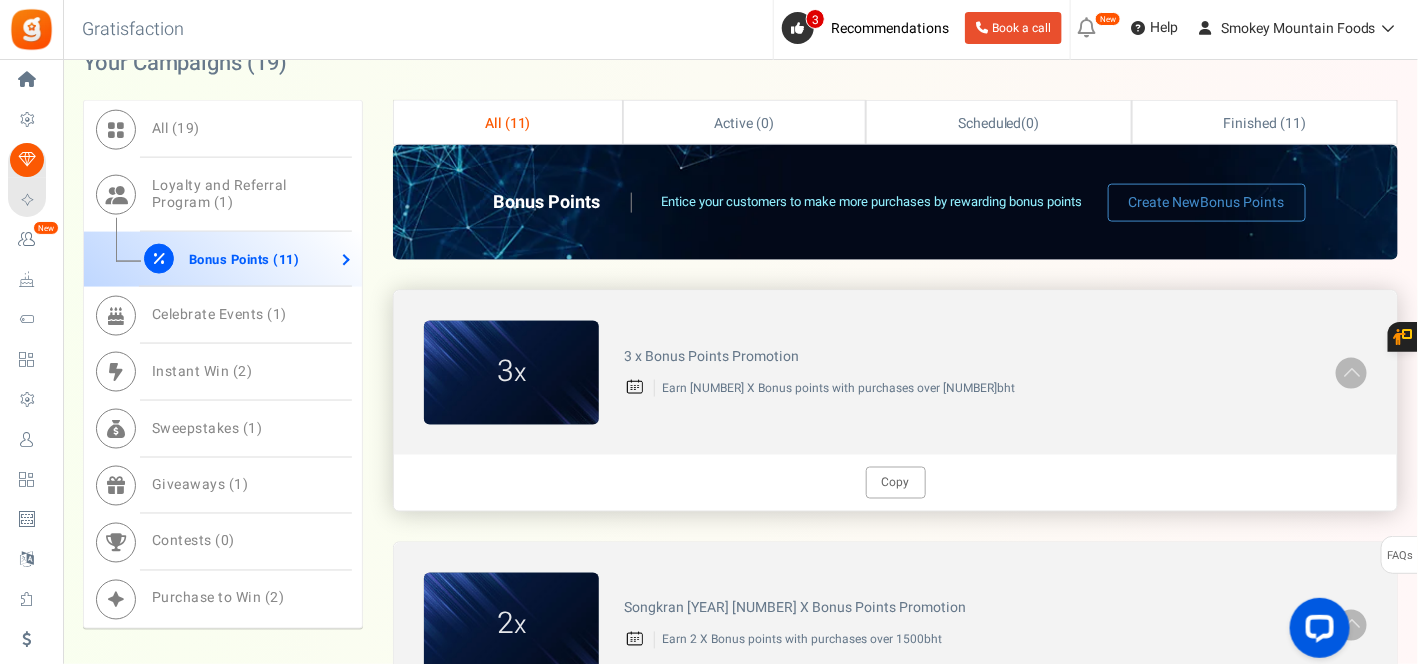 scroll, scrollTop: 1000, scrollLeft: 0, axis: vertical 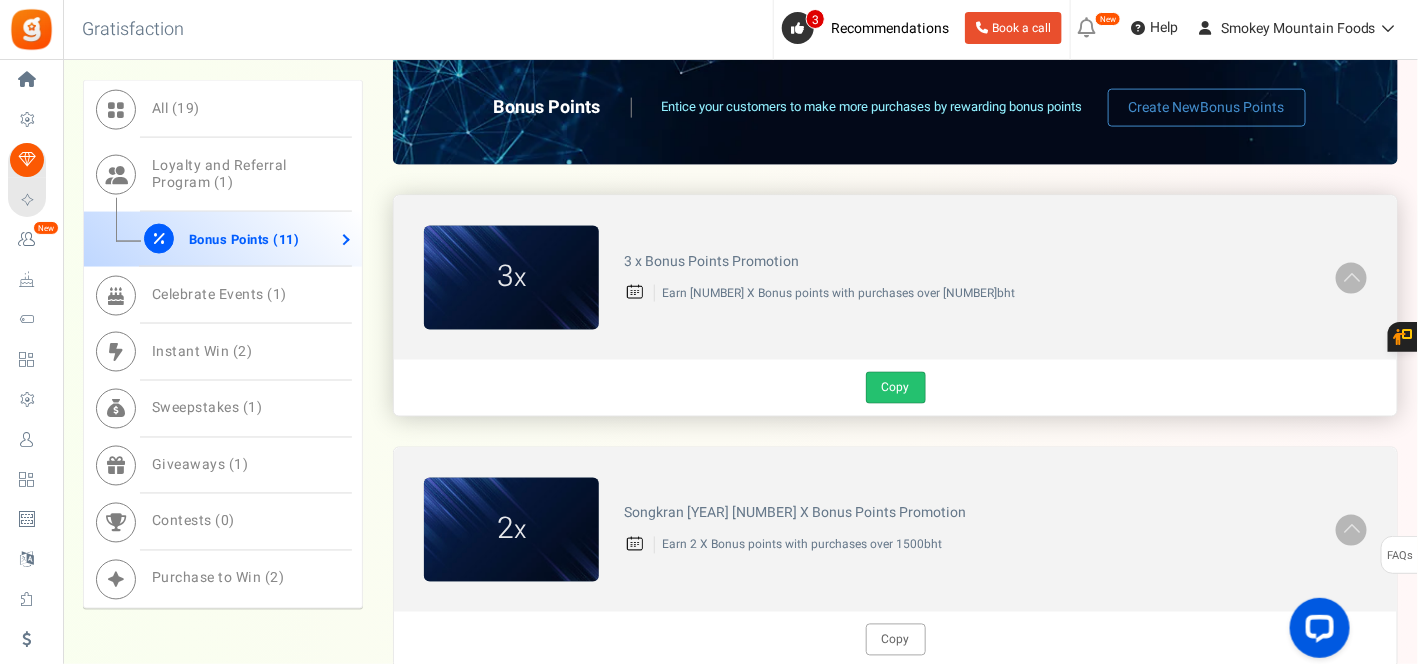 click on "Copy" at bounding box center [896, 388] 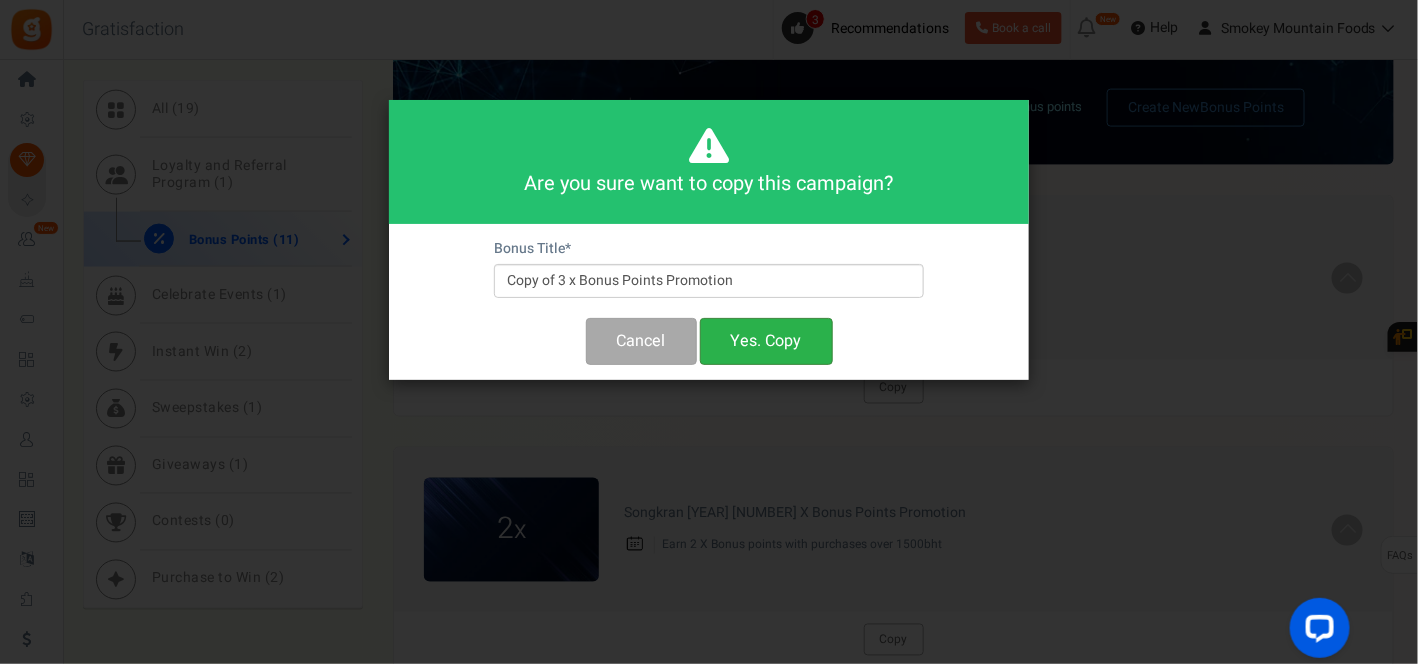 click on "Yes. Copy" at bounding box center [766, 341] 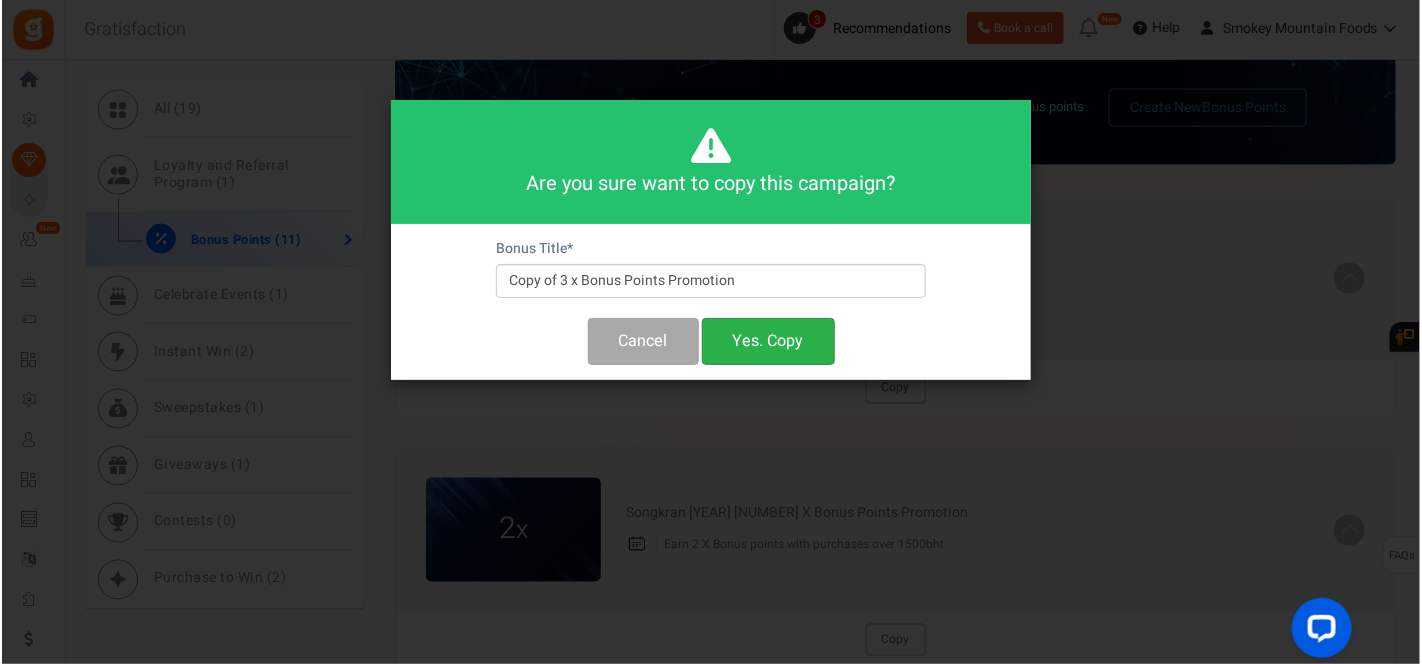 scroll, scrollTop: 0, scrollLeft: 0, axis: both 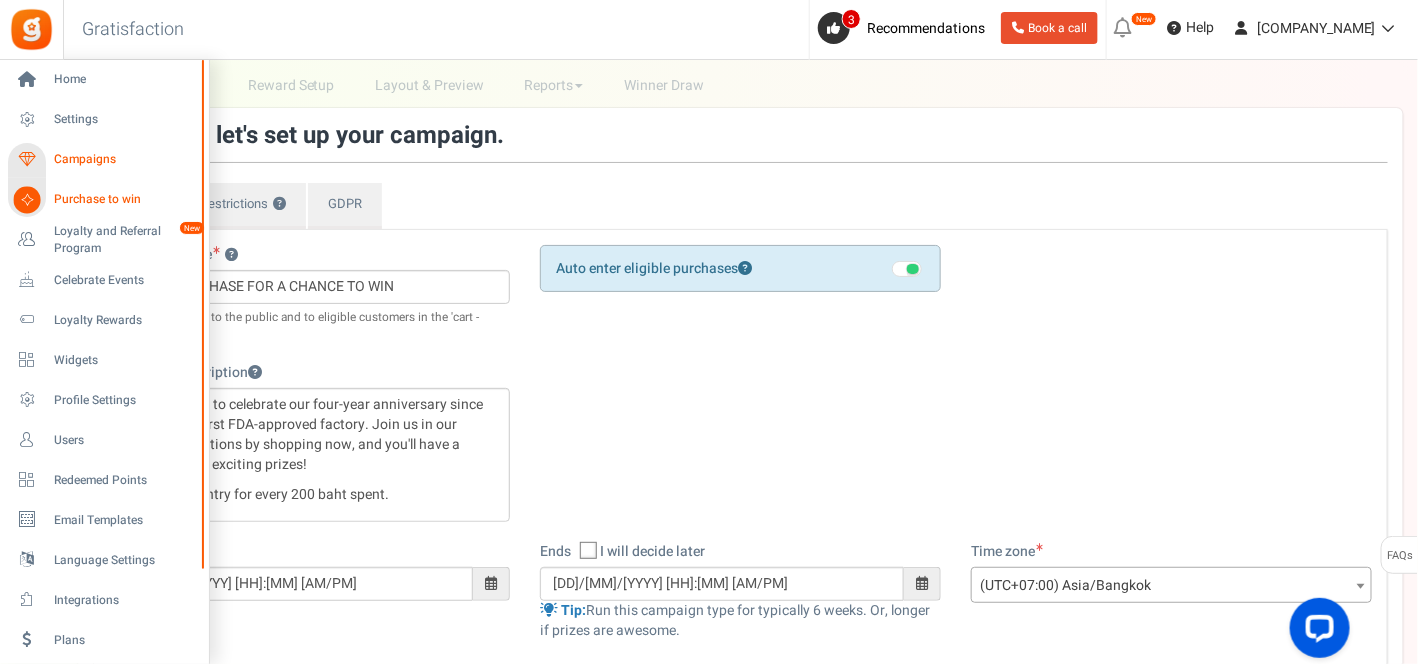 click on "Campaigns" at bounding box center [124, 159] 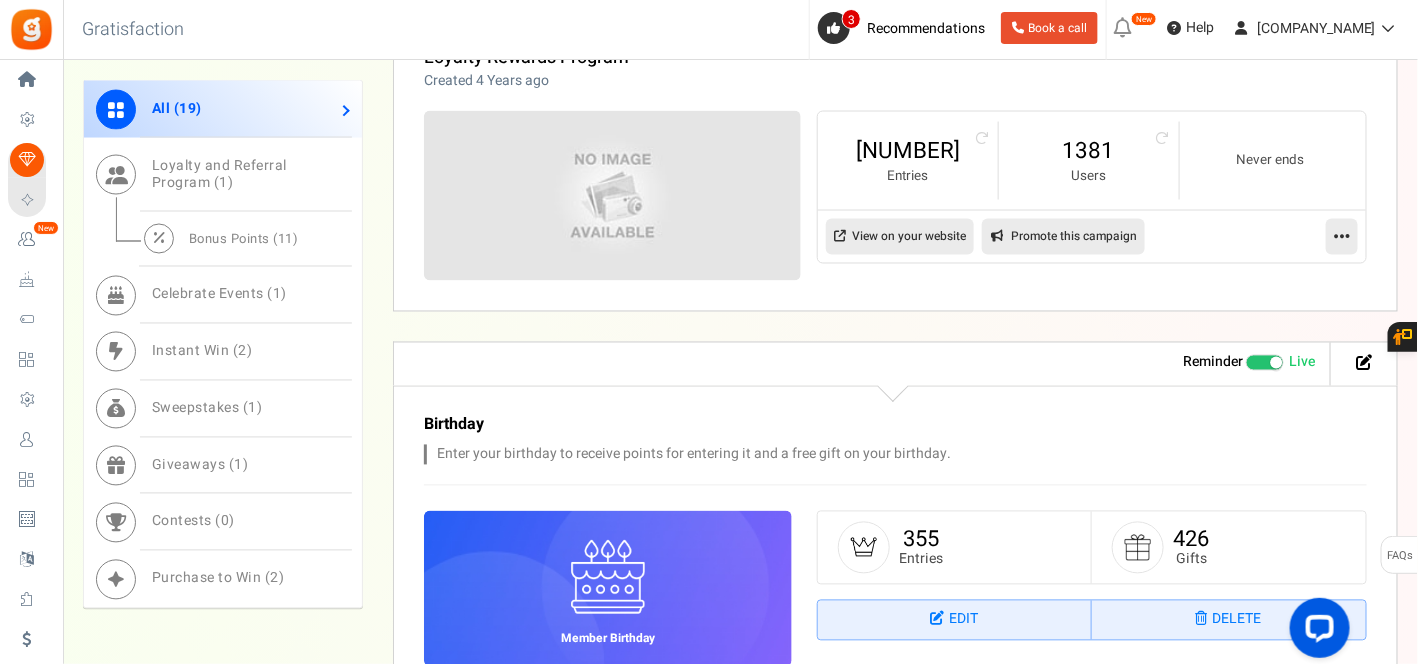 scroll, scrollTop: 1222, scrollLeft: 0, axis: vertical 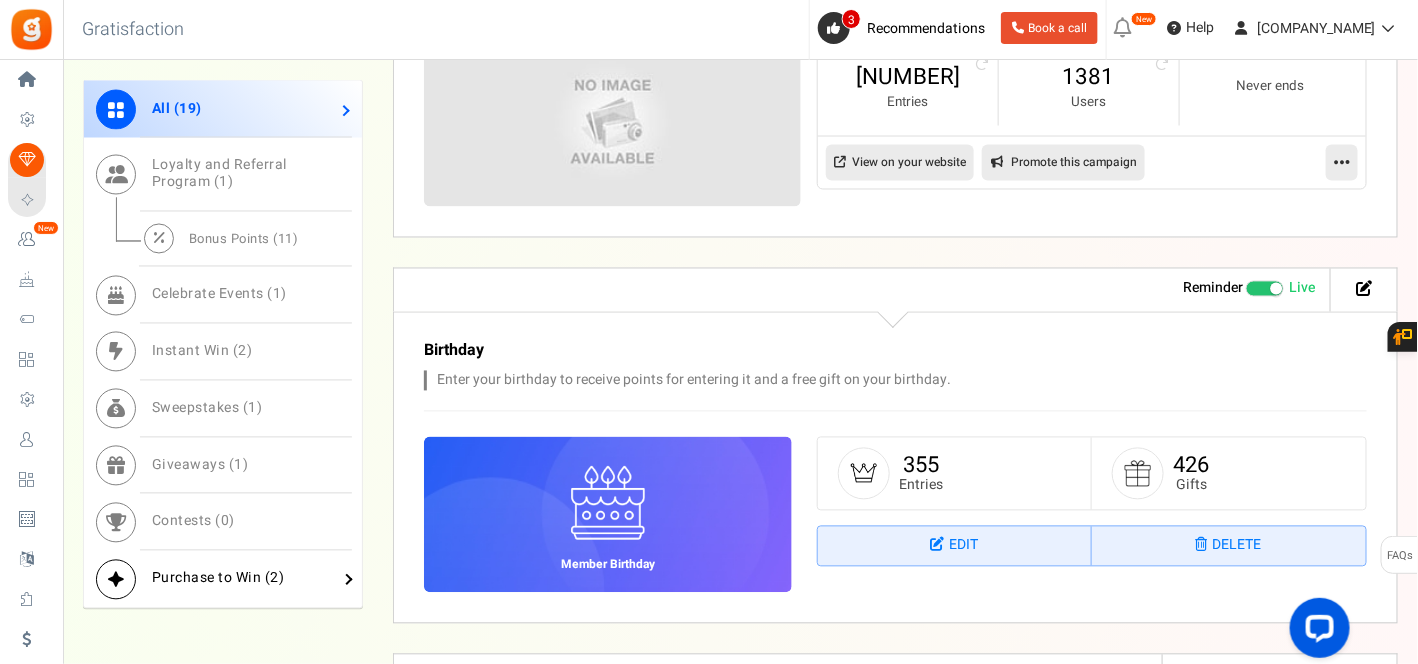 click on "Purchase to Win ( 2 )" at bounding box center [218, 578] 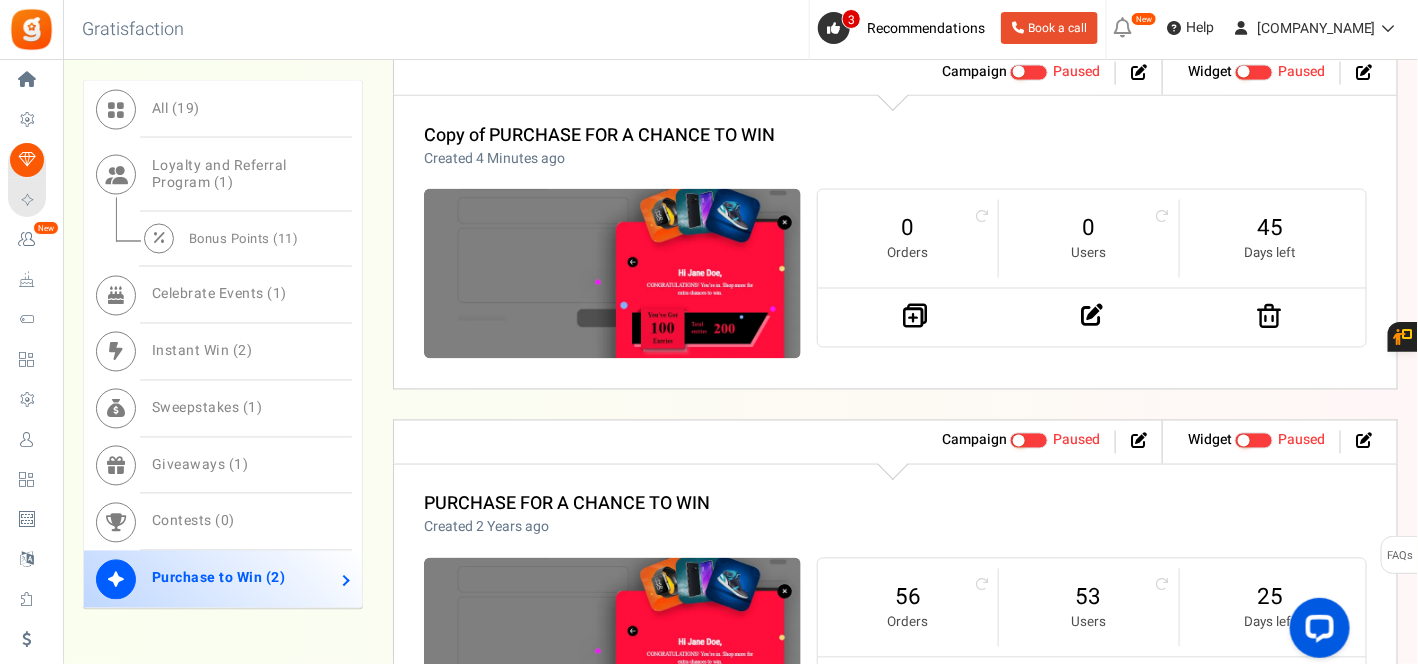 scroll, scrollTop: 1111, scrollLeft: 0, axis: vertical 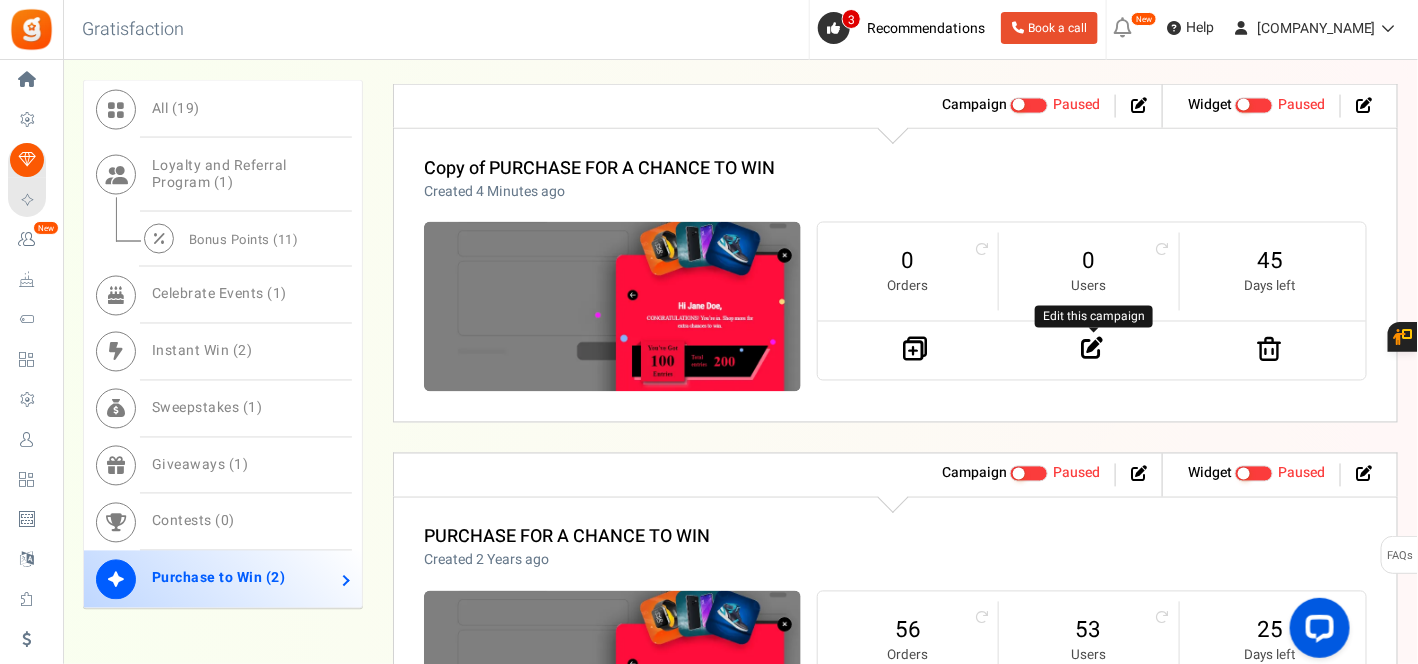 click at bounding box center [1092, 349] 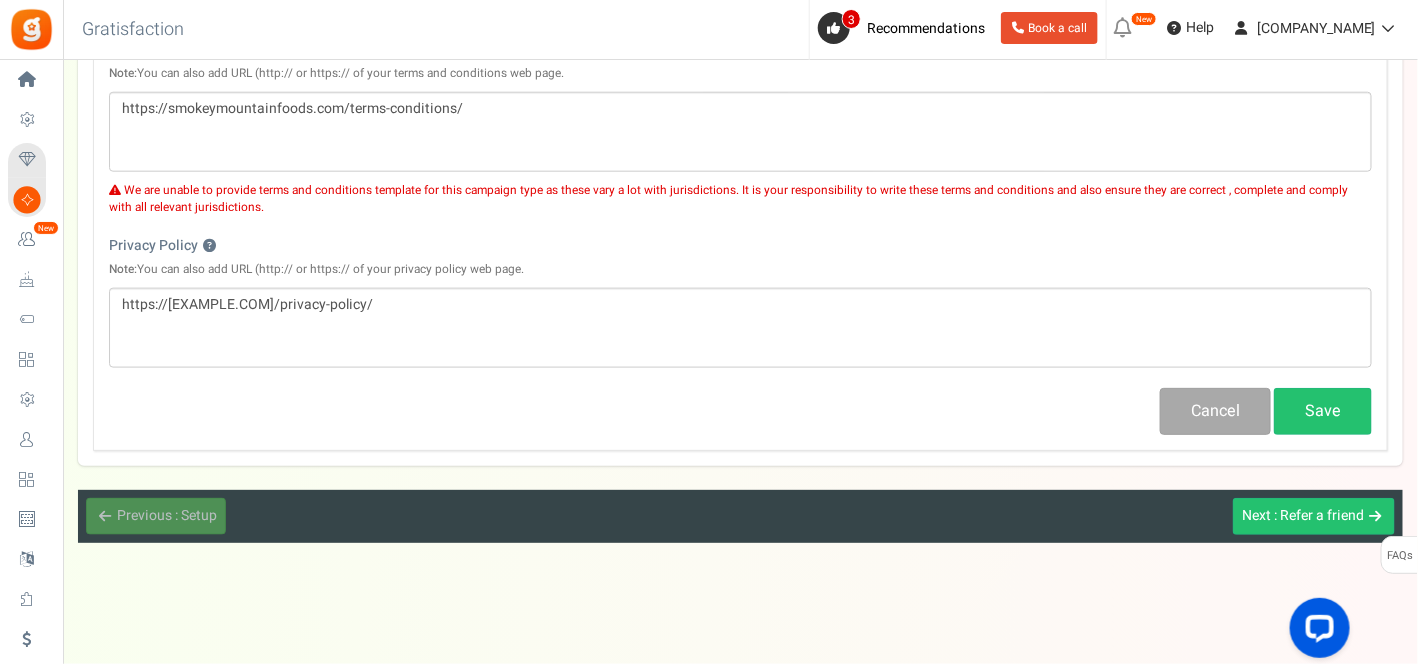 scroll, scrollTop: 0, scrollLeft: 0, axis: both 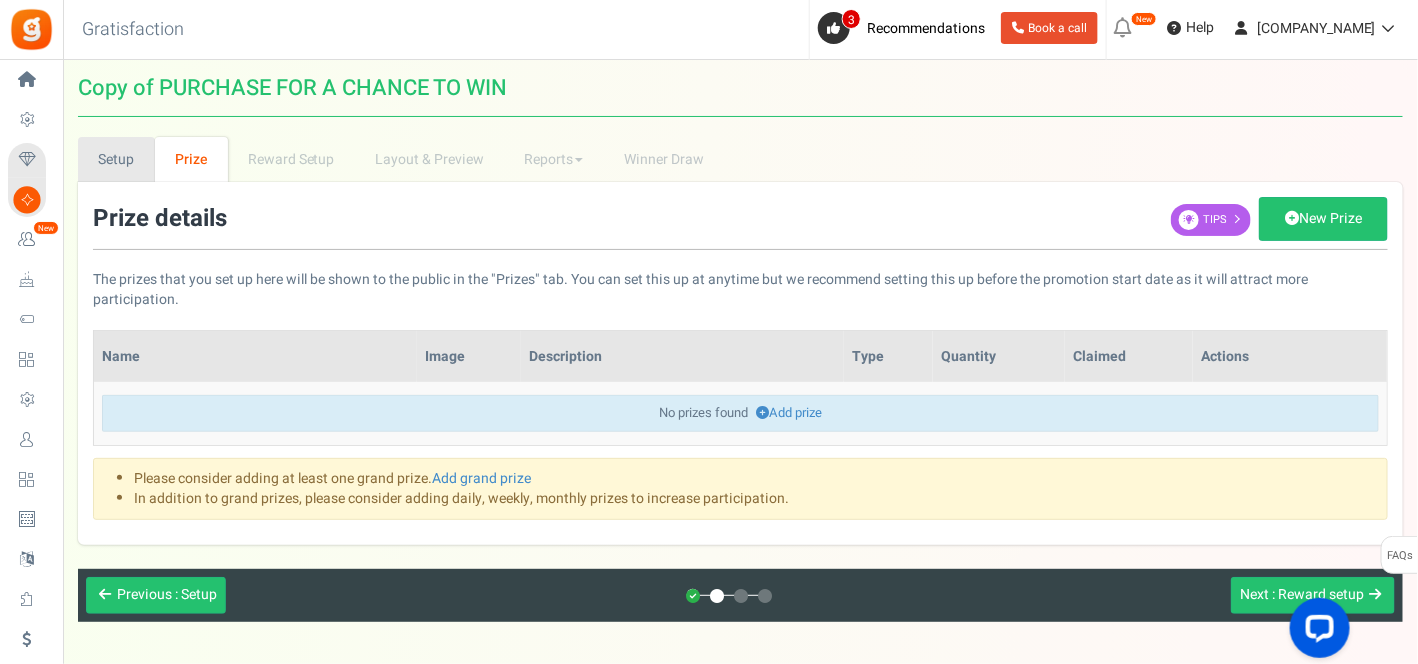 click on "Setup" at bounding box center [116, 159] 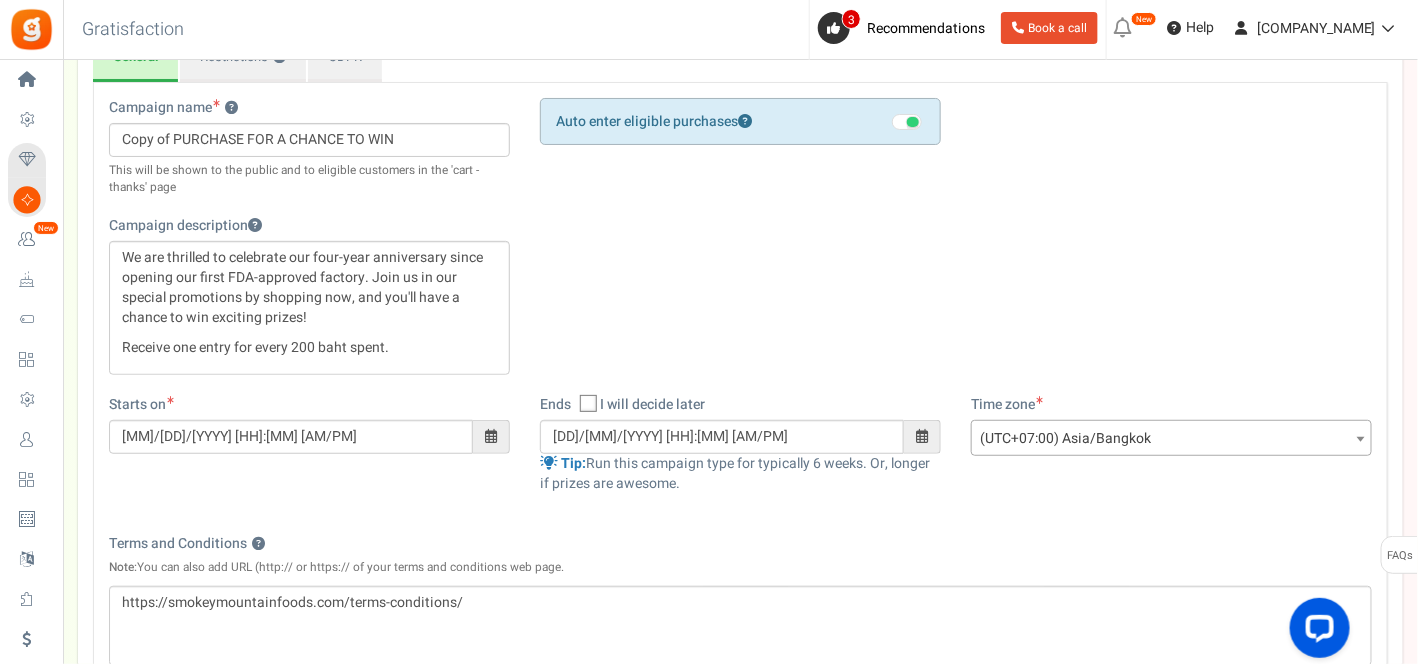 scroll, scrollTop: 222, scrollLeft: 0, axis: vertical 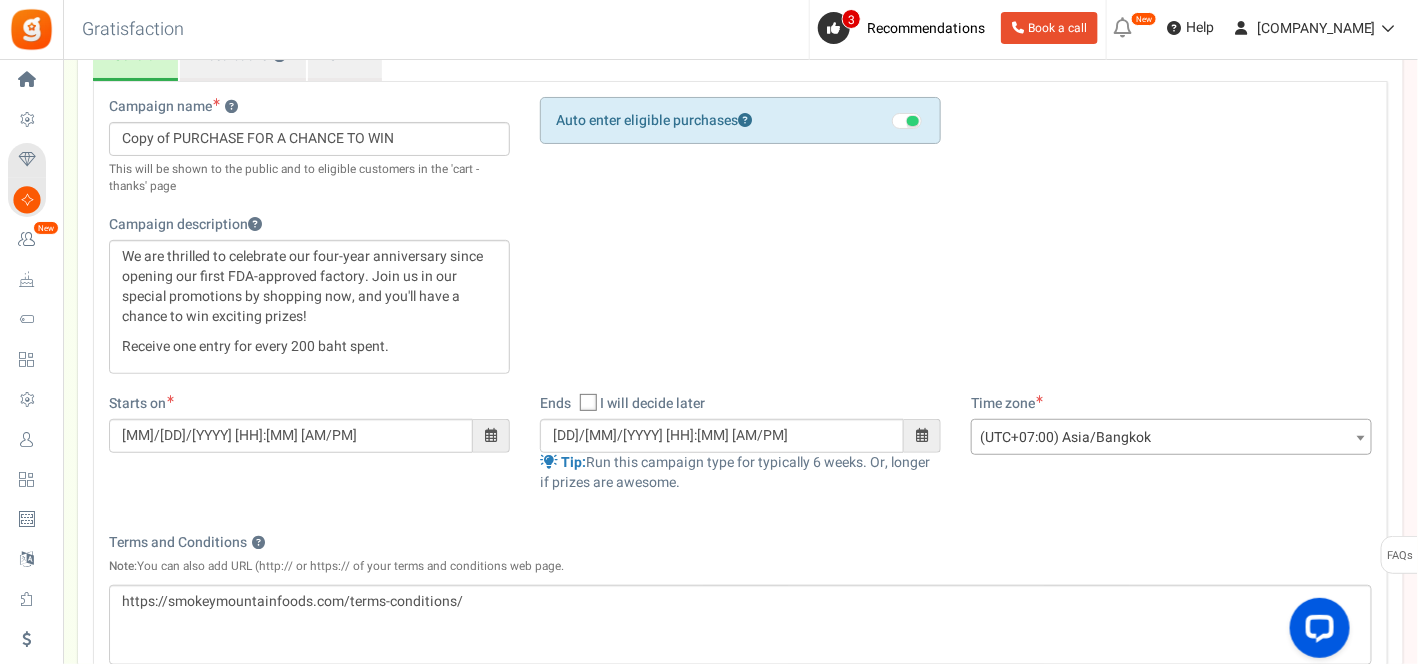click at bounding box center [922, 435] 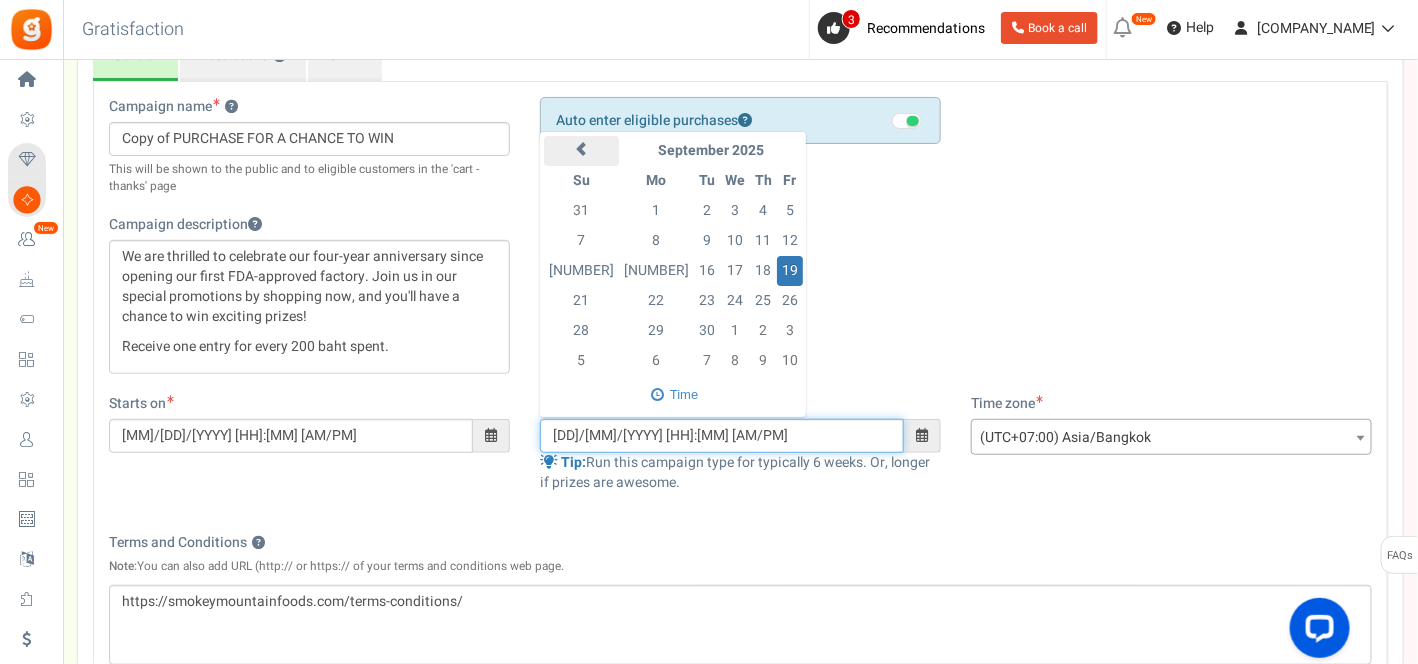 click at bounding box center (582, 149) 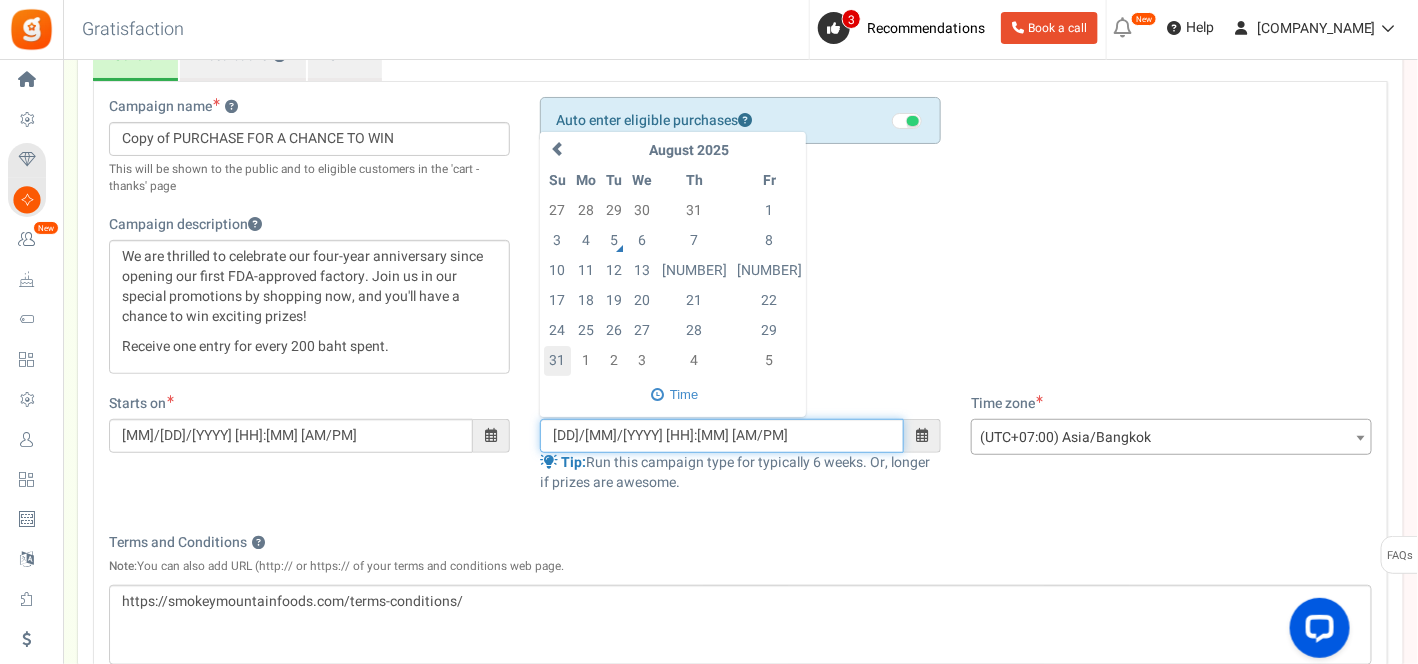 click on "31" at bounding box center (557, 361) 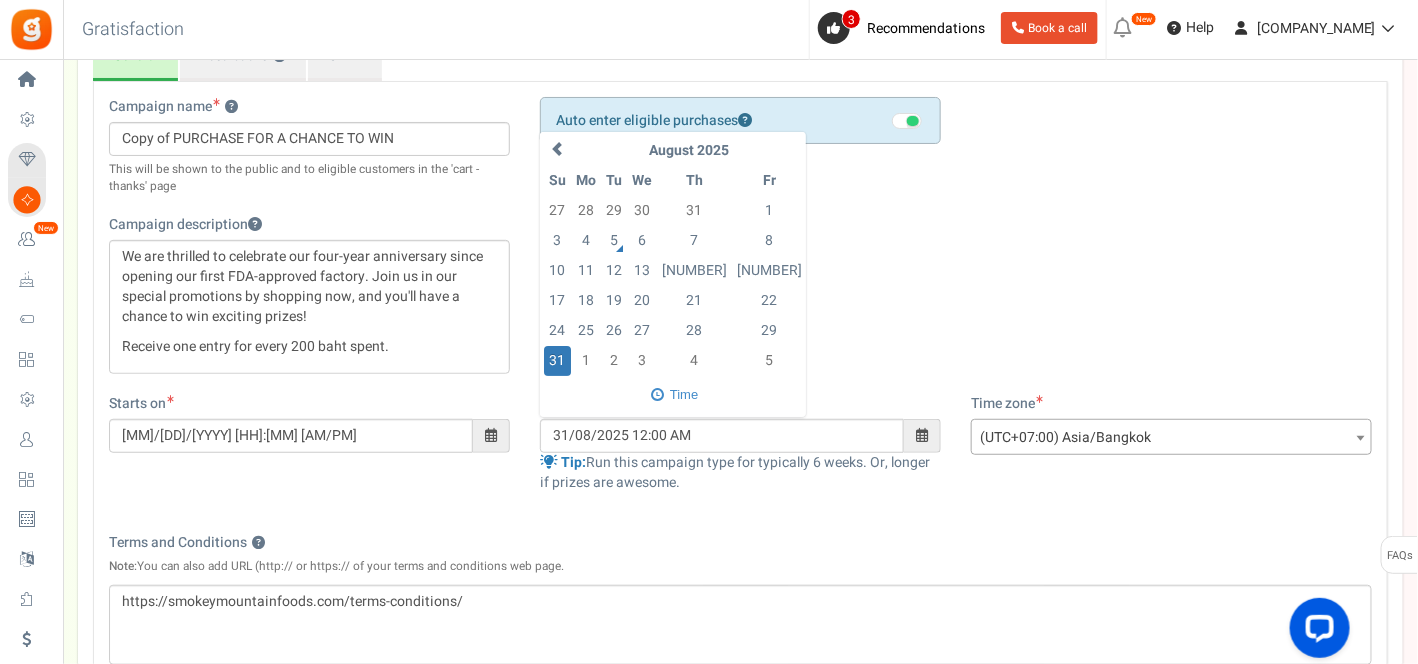 click on "Campaign name  ?
Display
Title shown publicly
Copy of PURCHASE FOR A CHANCE TO WIN This will be shown to the public and to eligible customers in the 'cart -thanks' page
Campaign description
Receive one entry for every 200 baht spent. ? (Optional)" at bounding box center (740, 245) 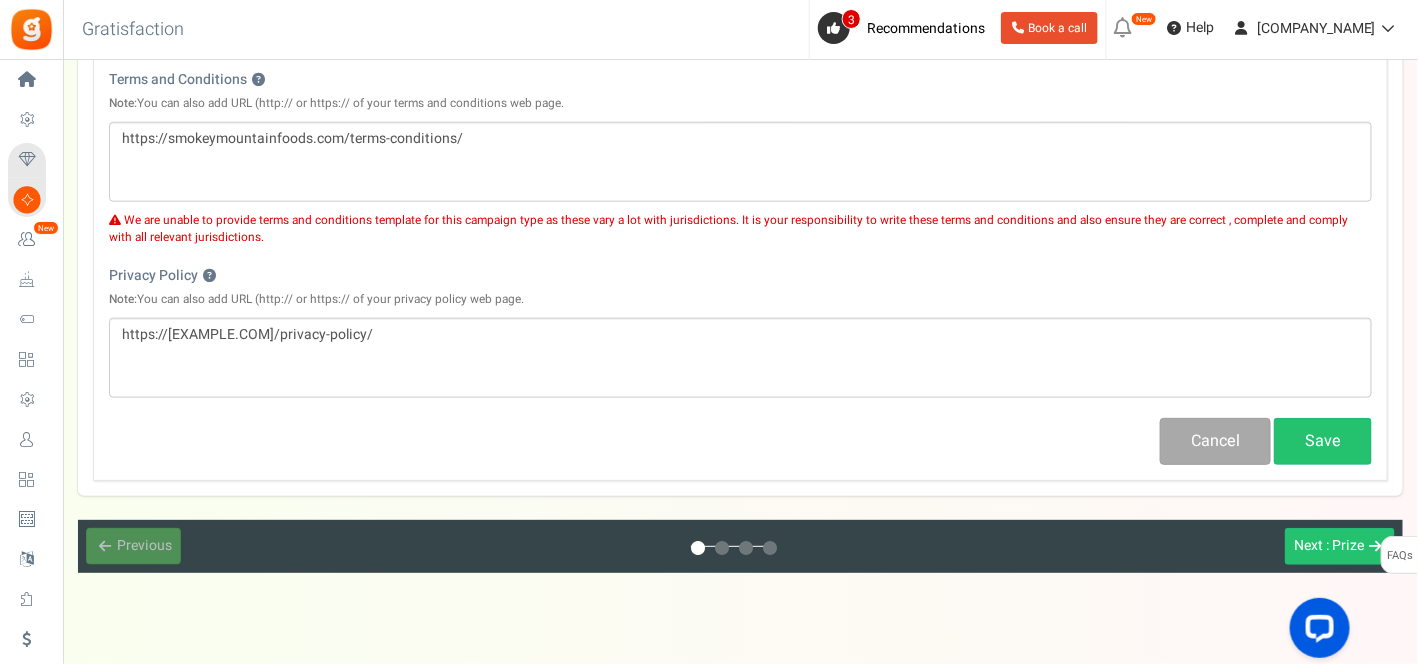 scroll, scrollTop: 711, scrollLeft: 0, axis: vertical 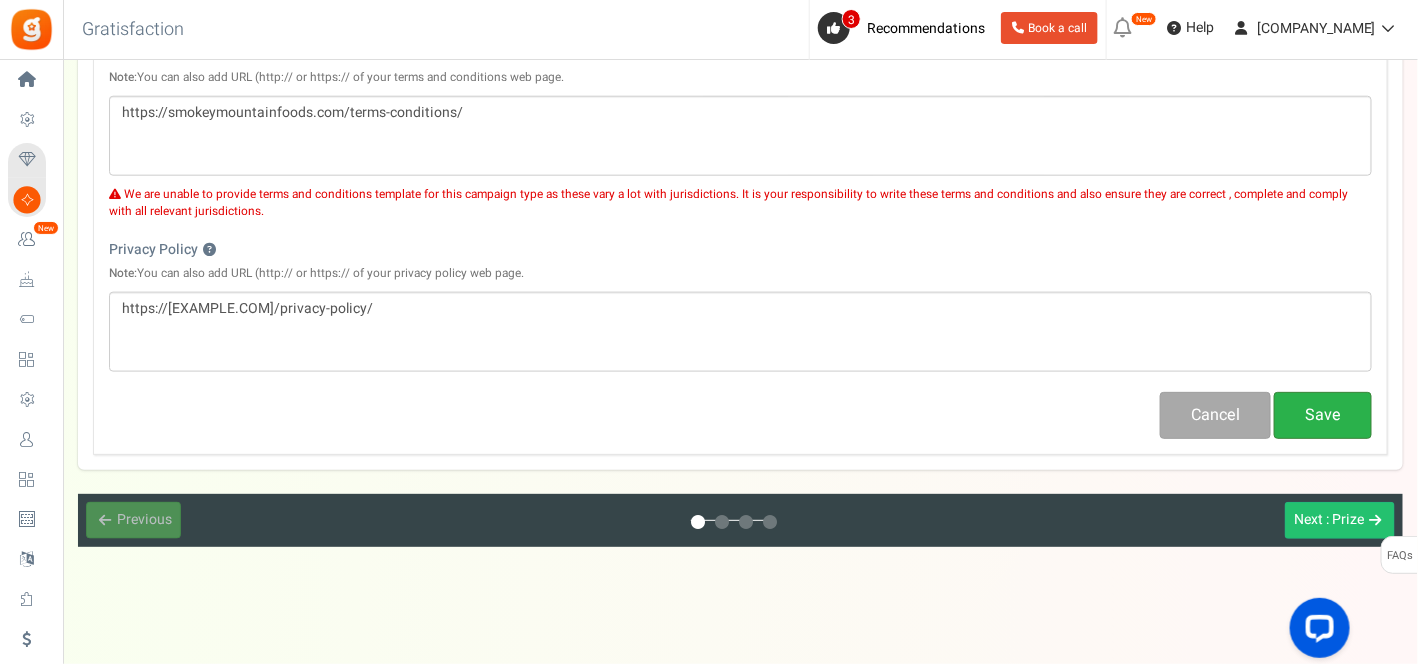 click on "Save" at bounding box center (1323, 415) 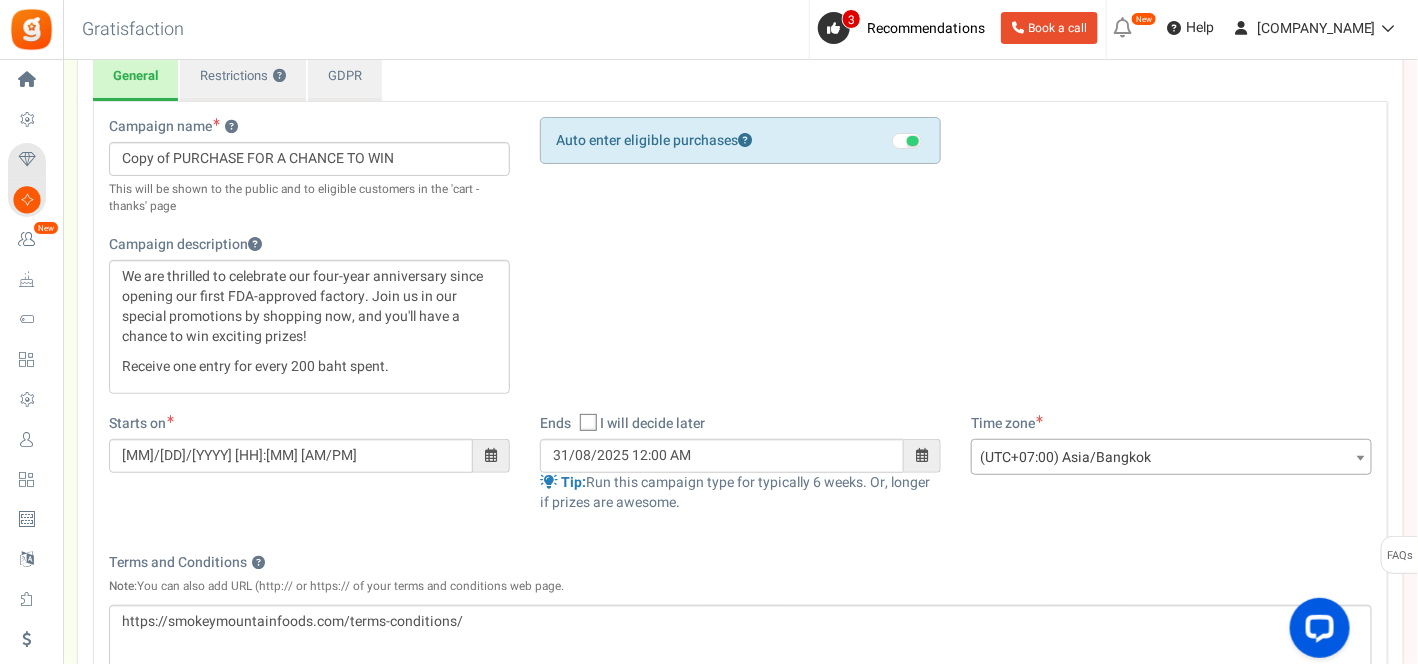 scroll, scrollTop: 155, scrollLeft: 0, axis: vertical 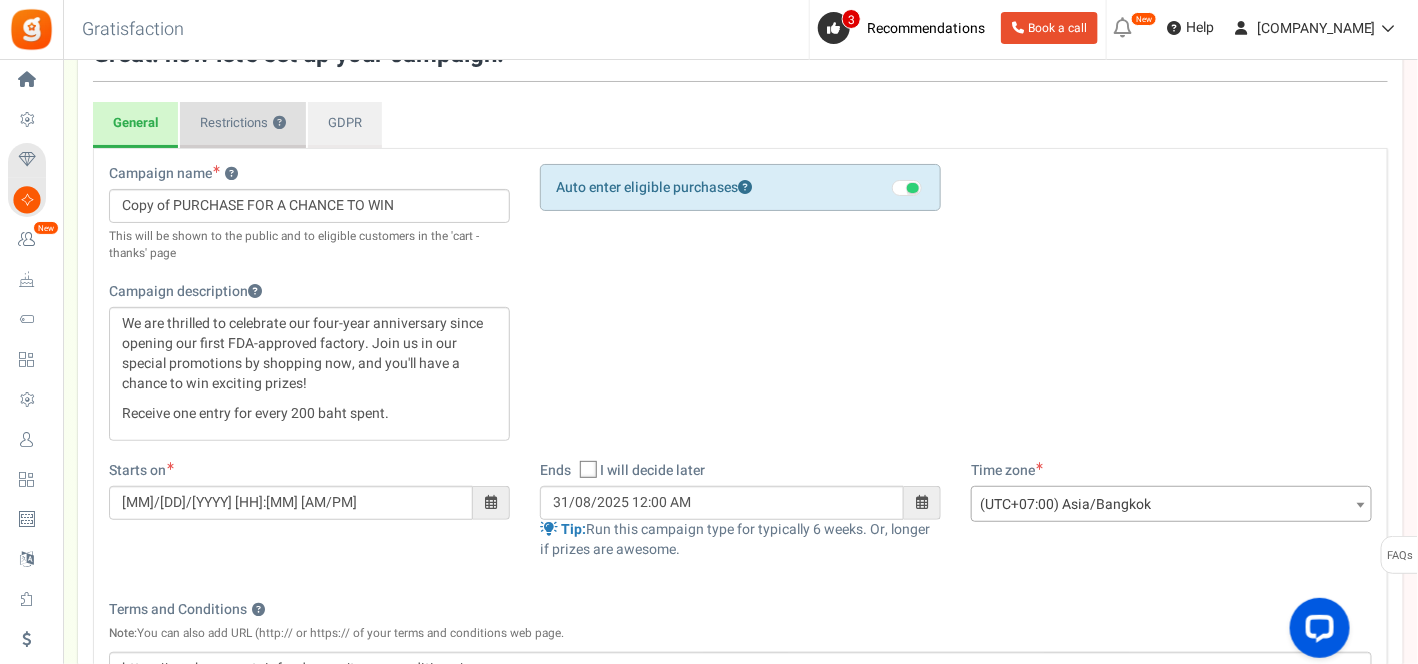 click on "Restrictions  ?" at bounding box center [243, 125] 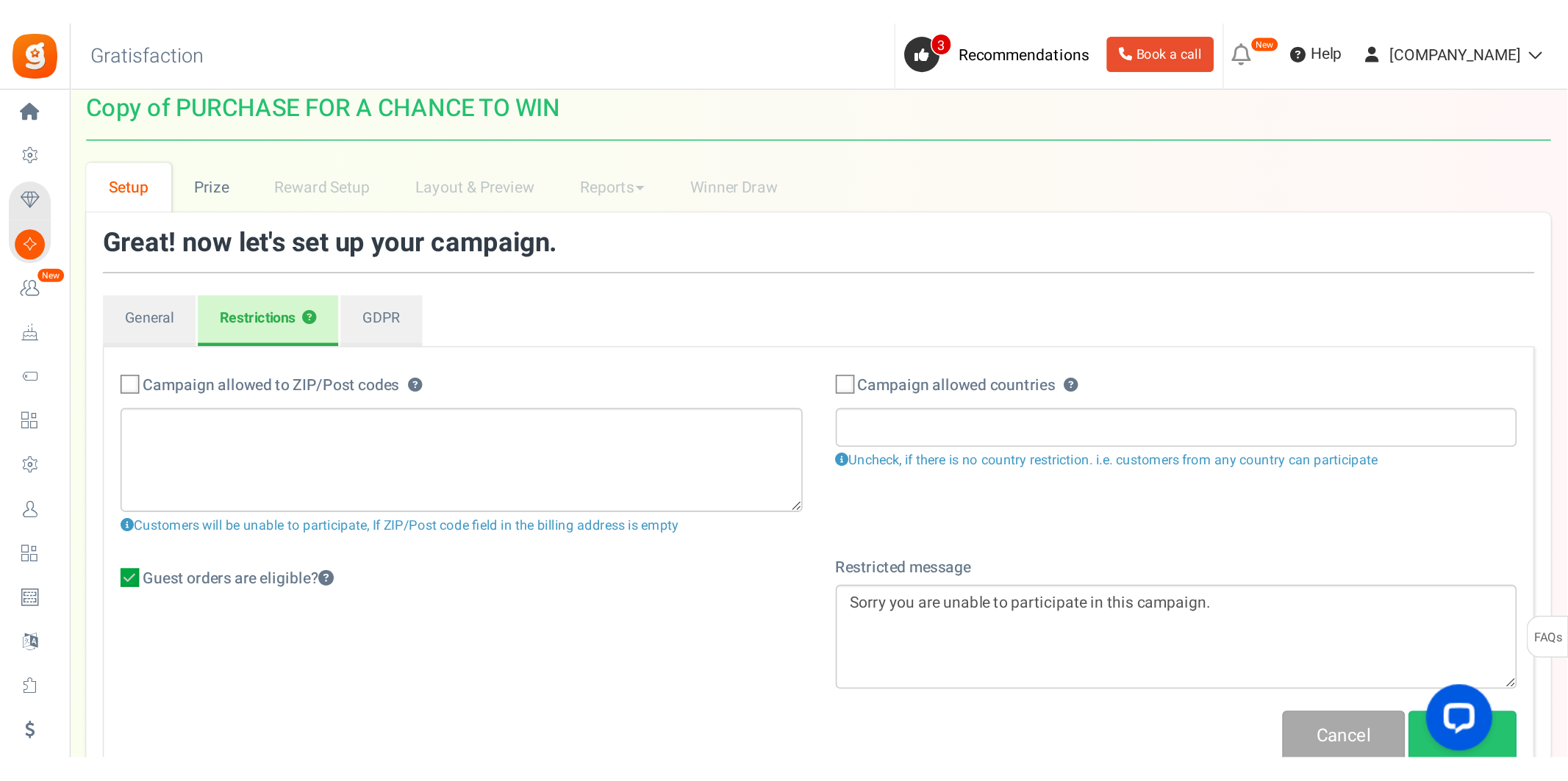 scroll, scrollTop: 0, scrollLeft: 0, axis: both 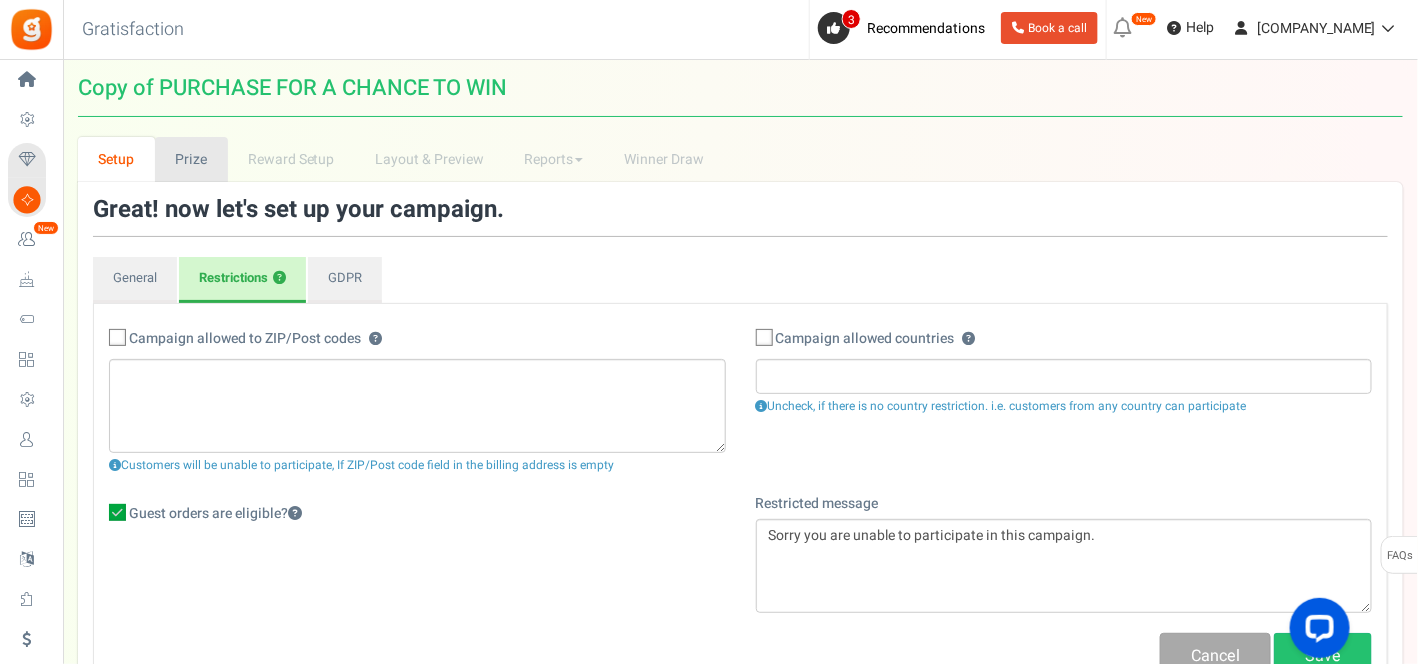 click on "Prize" at bounding box center [191, 159] 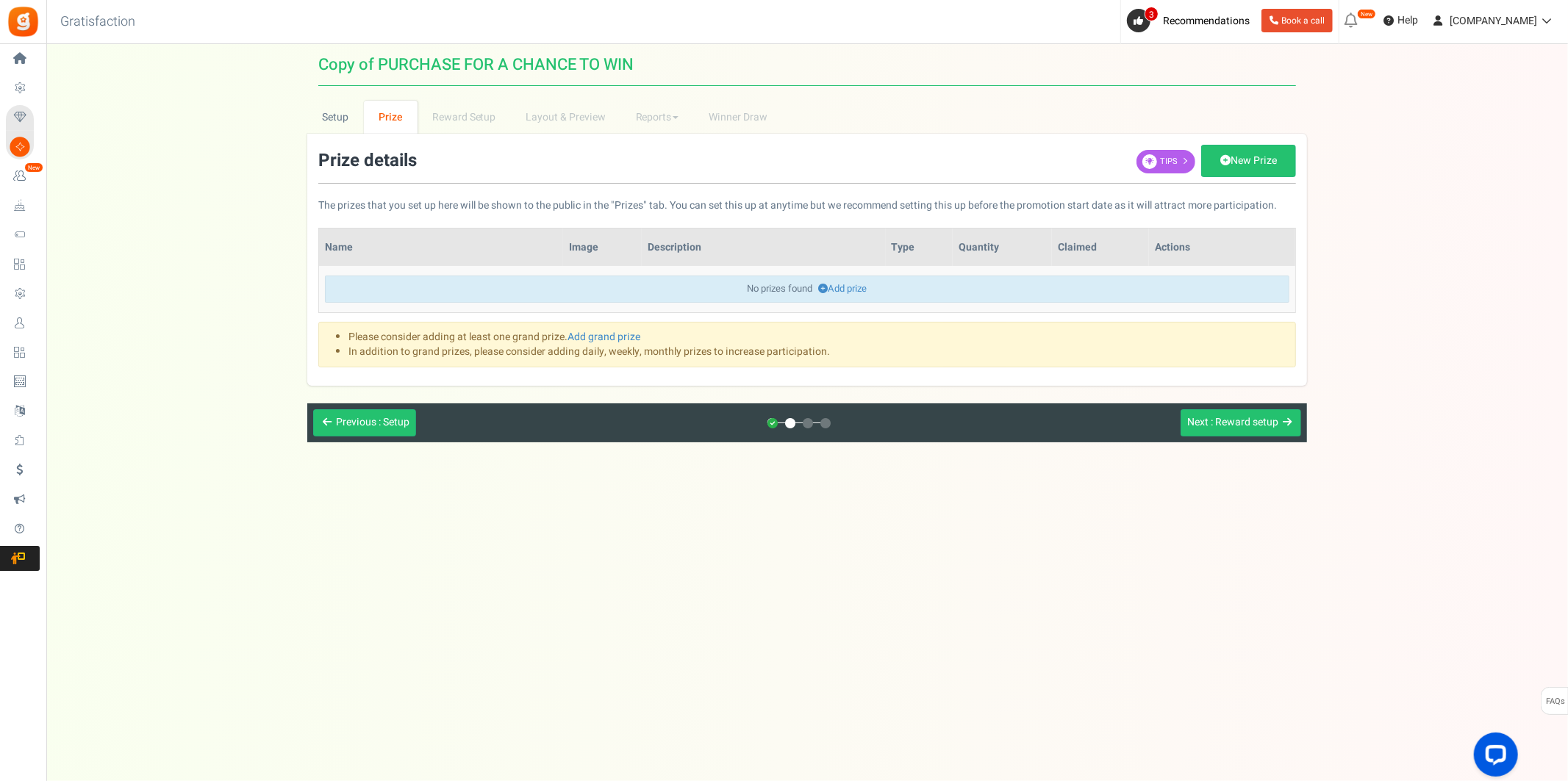 click on "New Prize" at bounding box center [1248, 161] 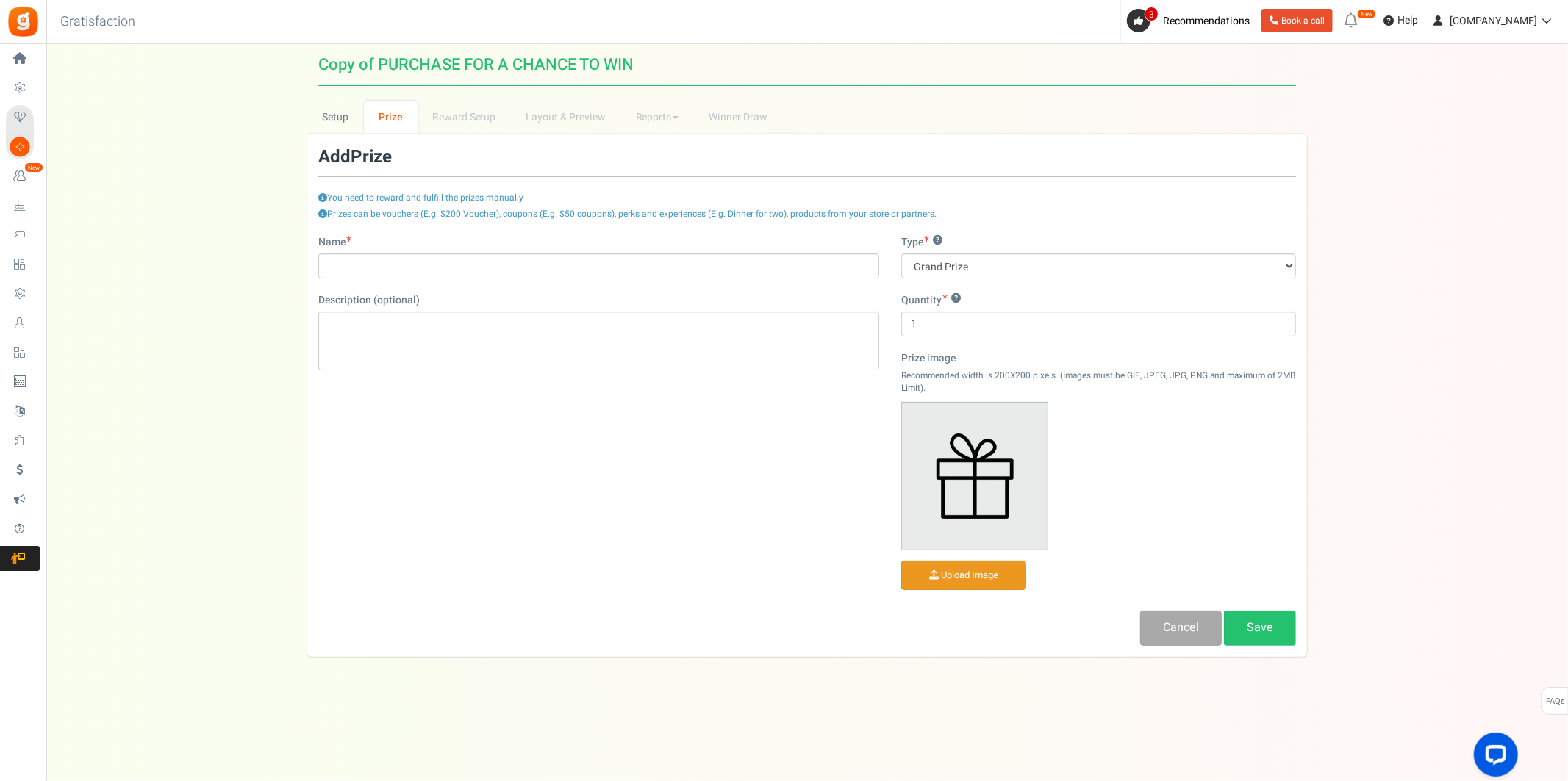 click at bounding box center (964, 575) 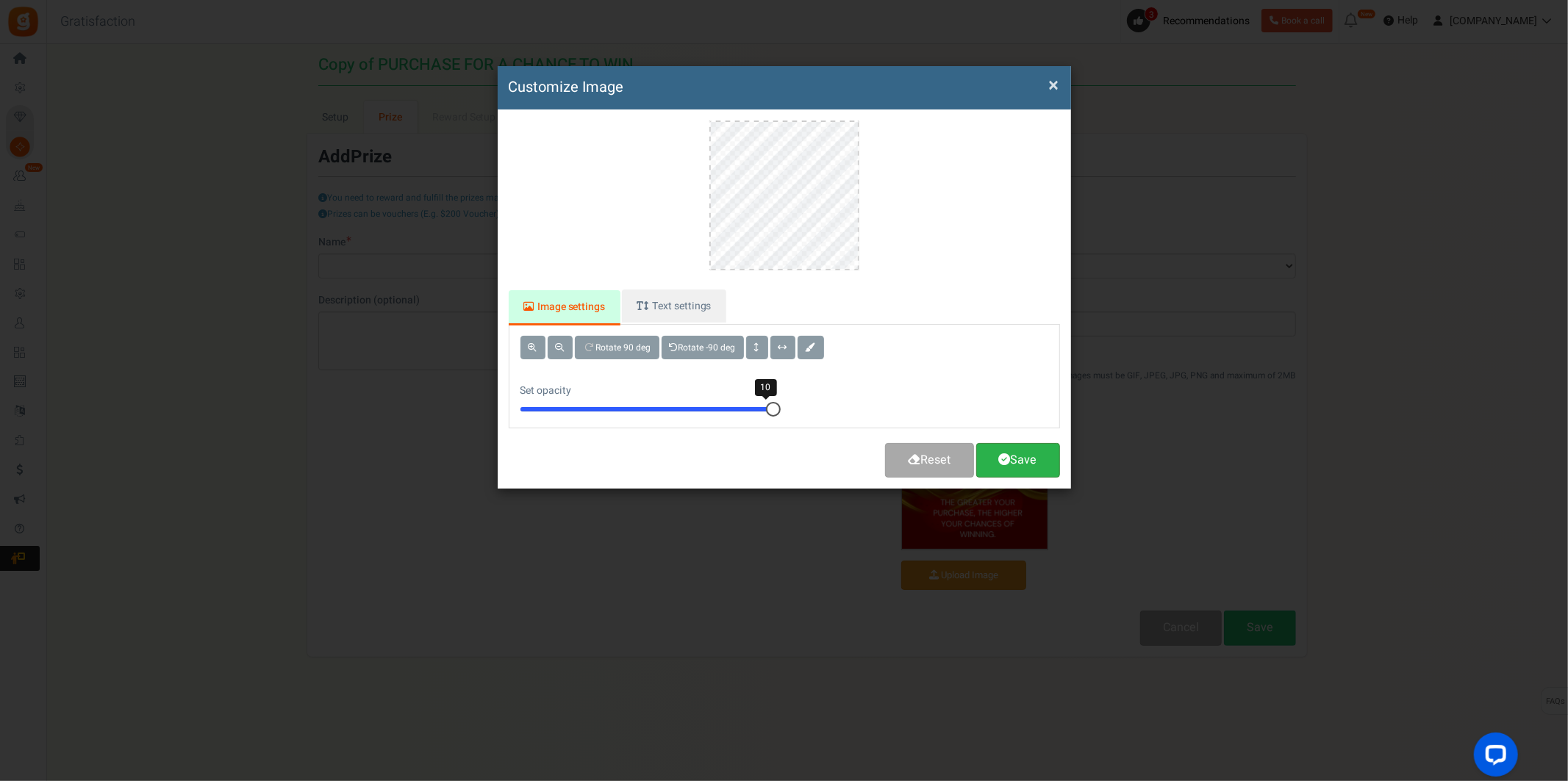click at bounding box center (1005, 459) 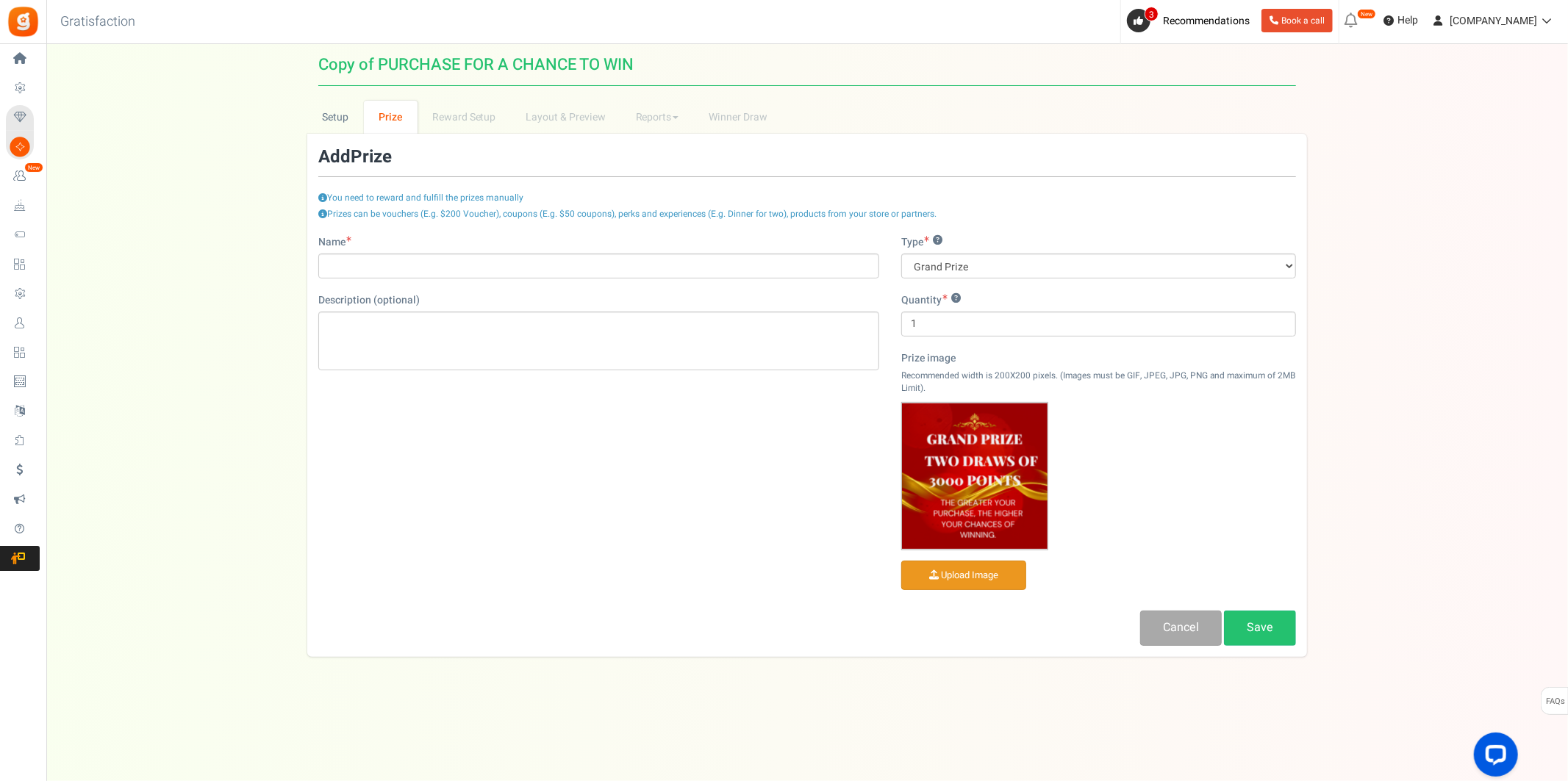 click at bounding box center [975, 476] 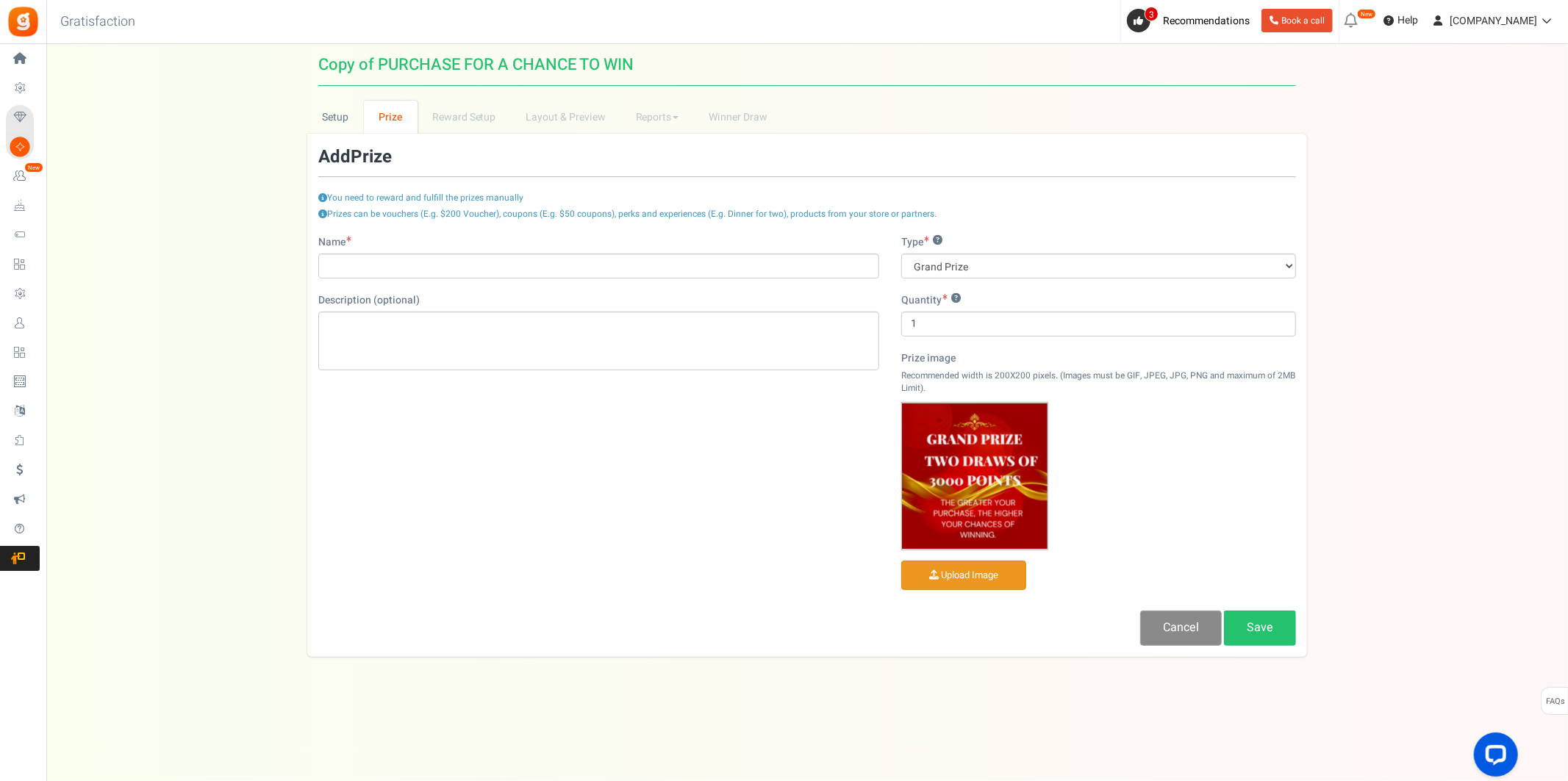 click on "Cancel" at bounding box center (1181, 627) 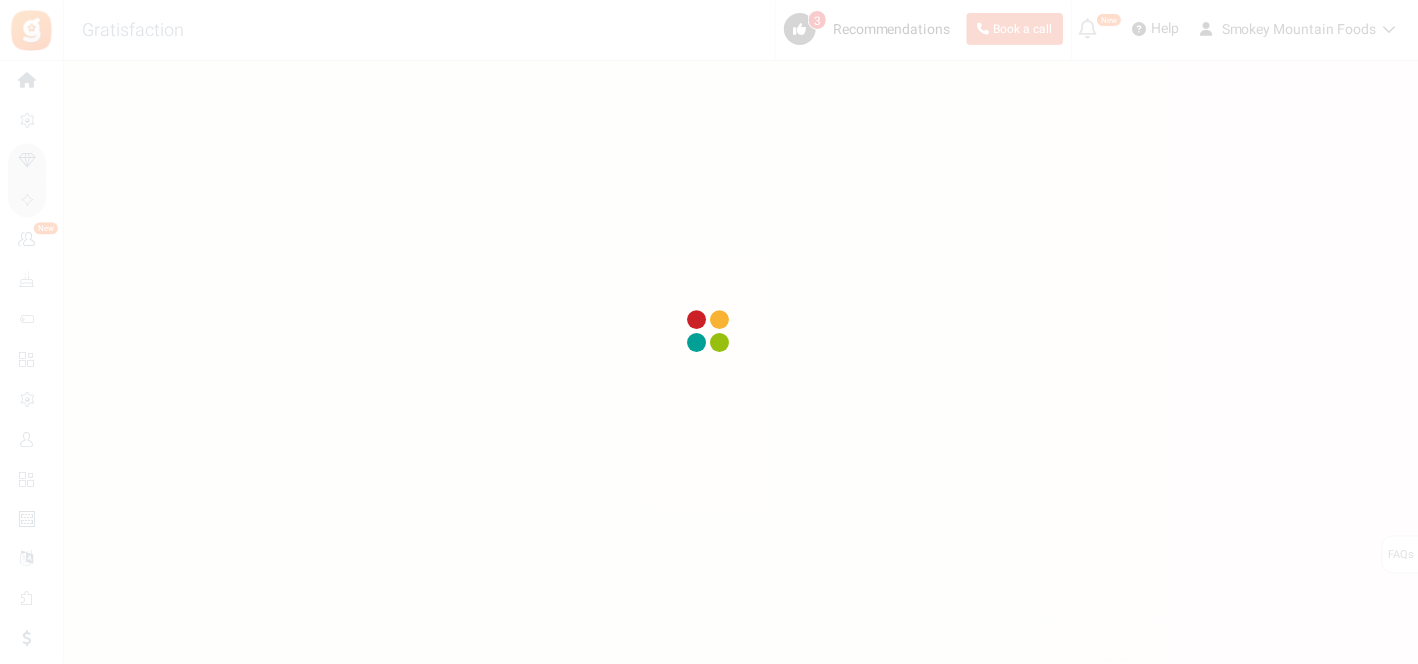 scroll, scrollTop: 0, scrollLeft: 0, axis: both 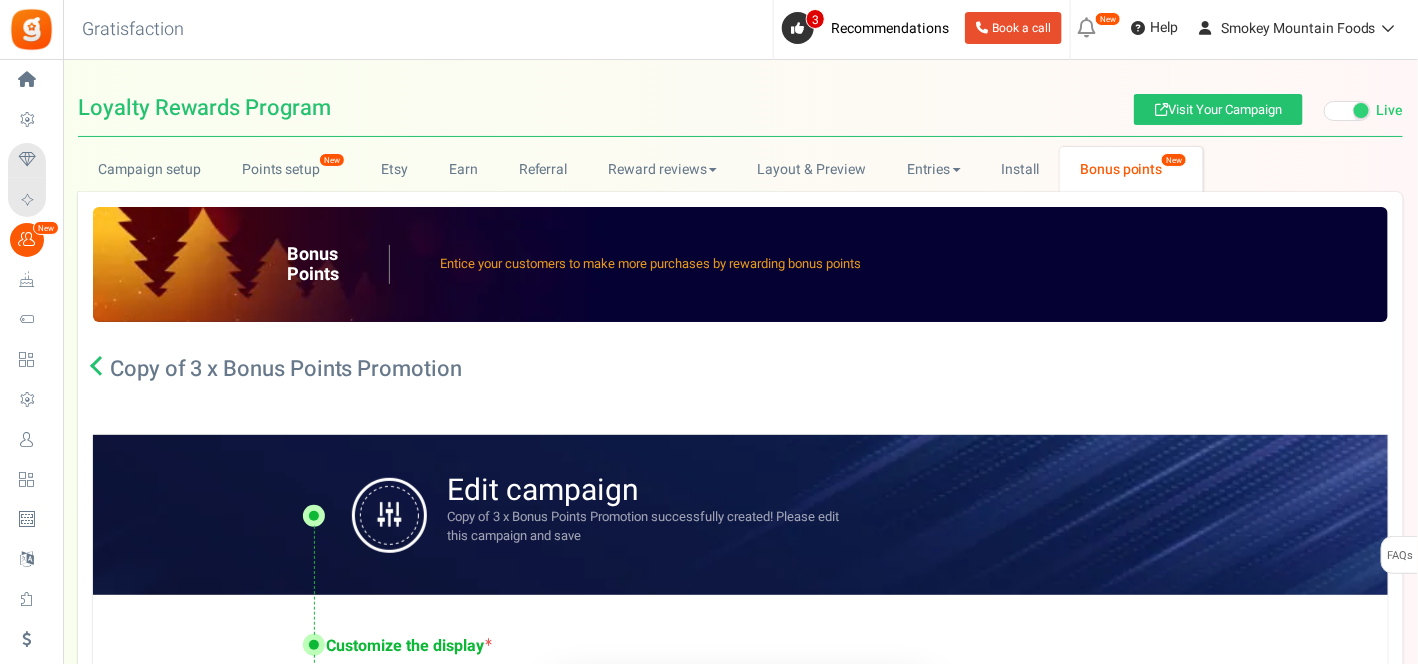 radio on "true" 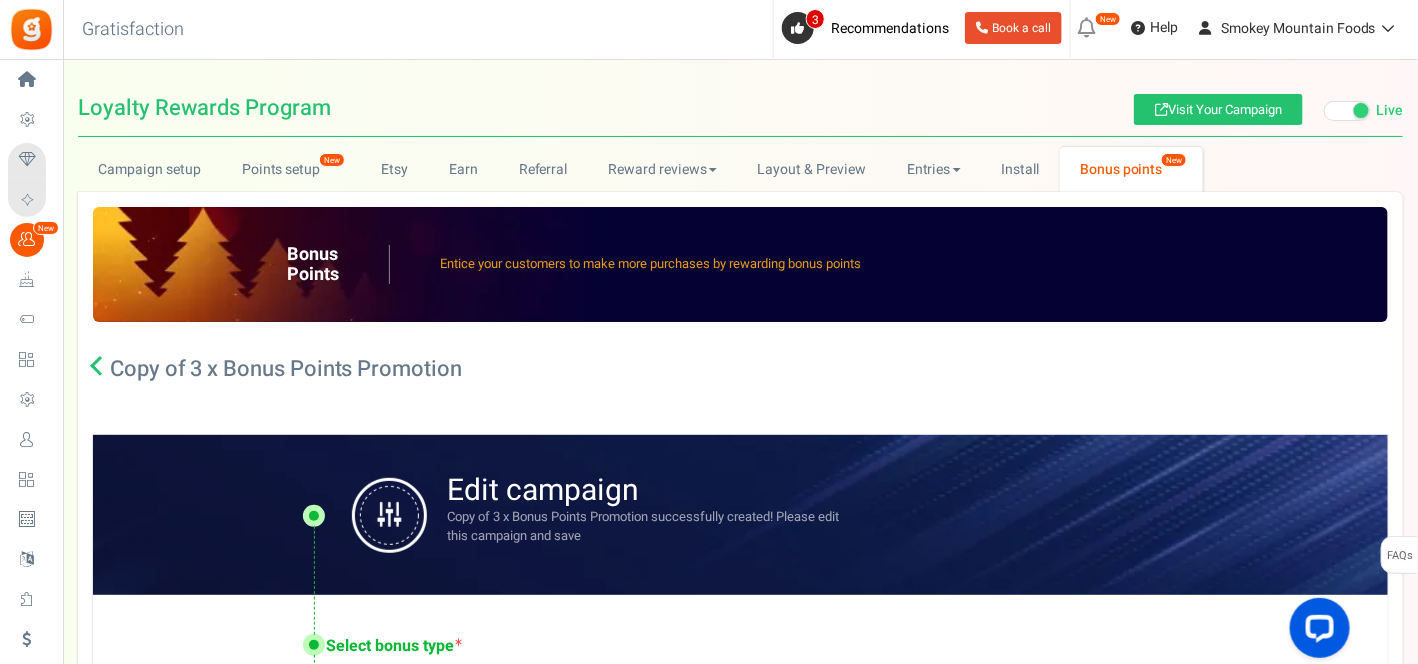 scroll, scrollTop: 0, scrollLeft: 0, axis: both 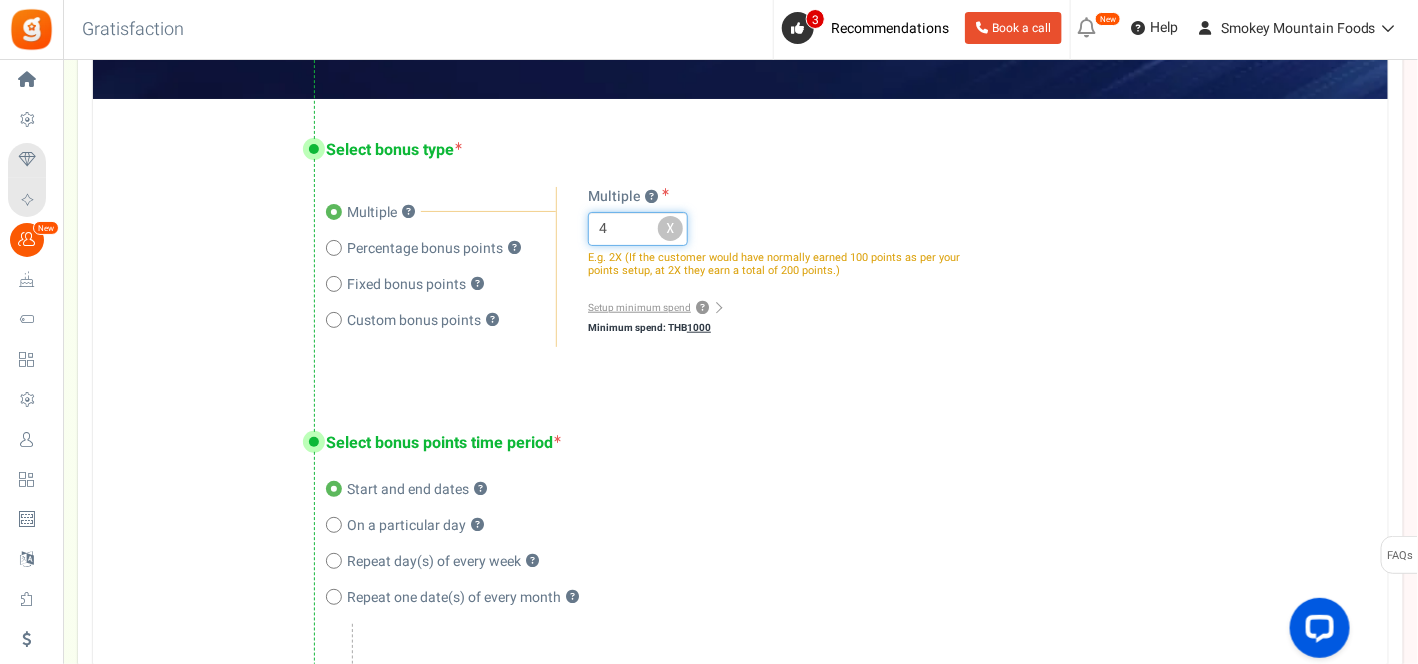 type on "4" 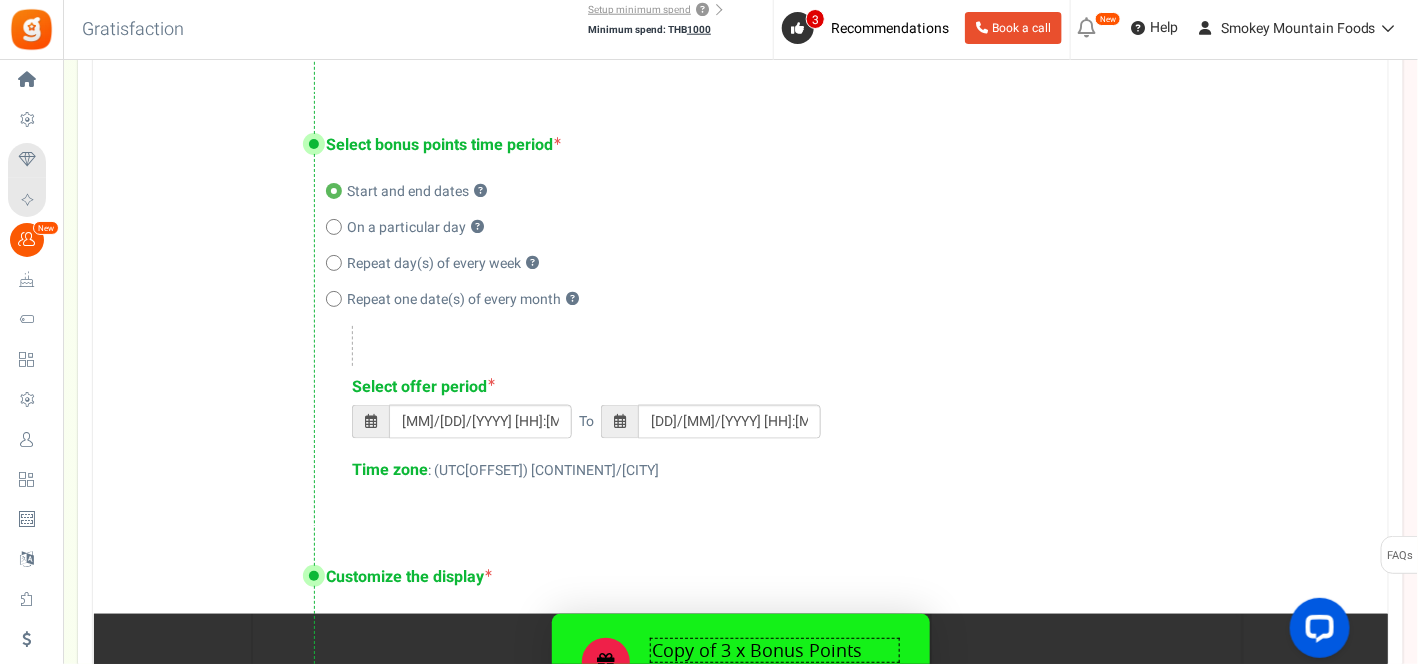 scroll, scrollTop: 829, scrollLeft: 0, axis: vertical 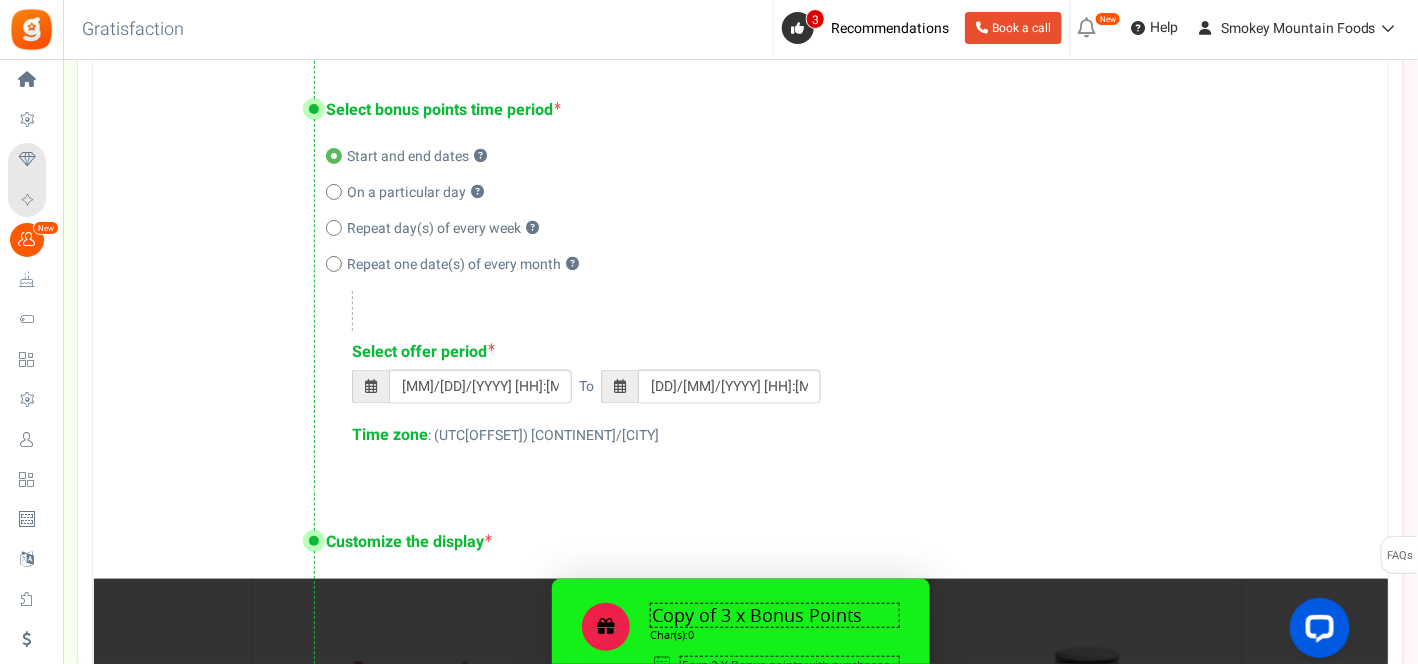 click at bounding box center (620, 386) 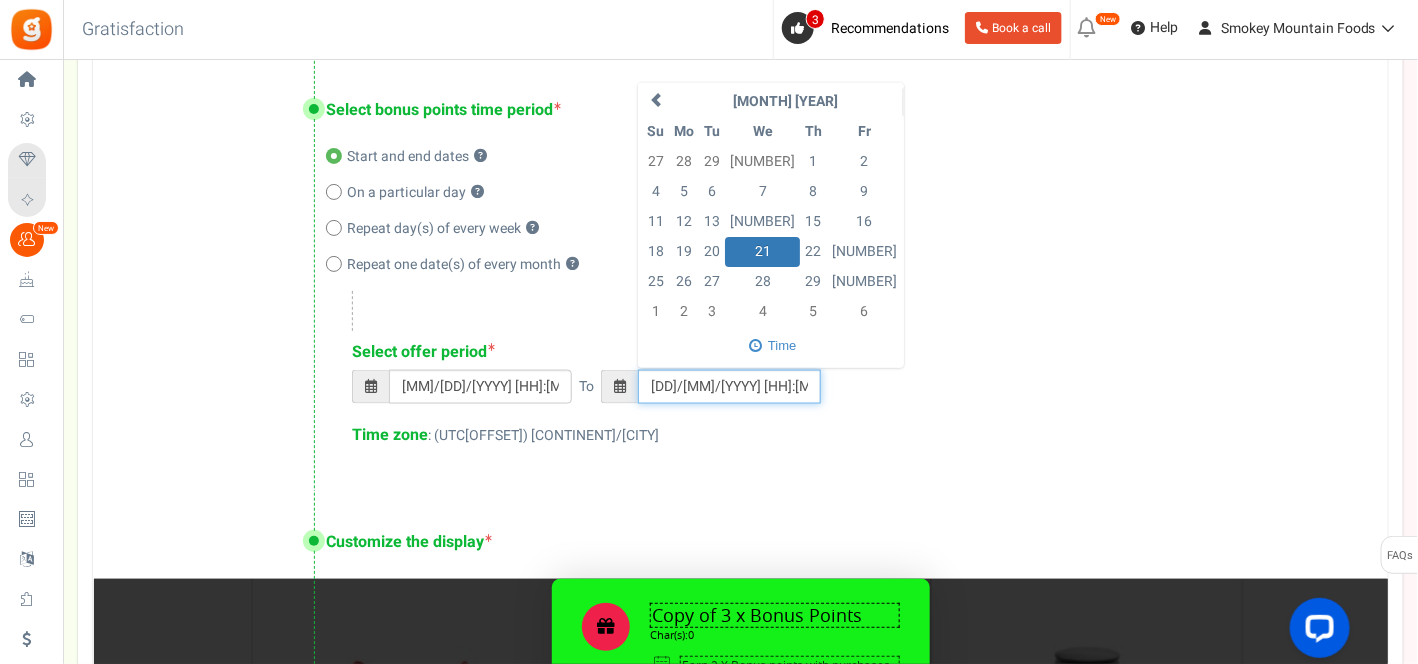 click at bounding box center [916, 100] 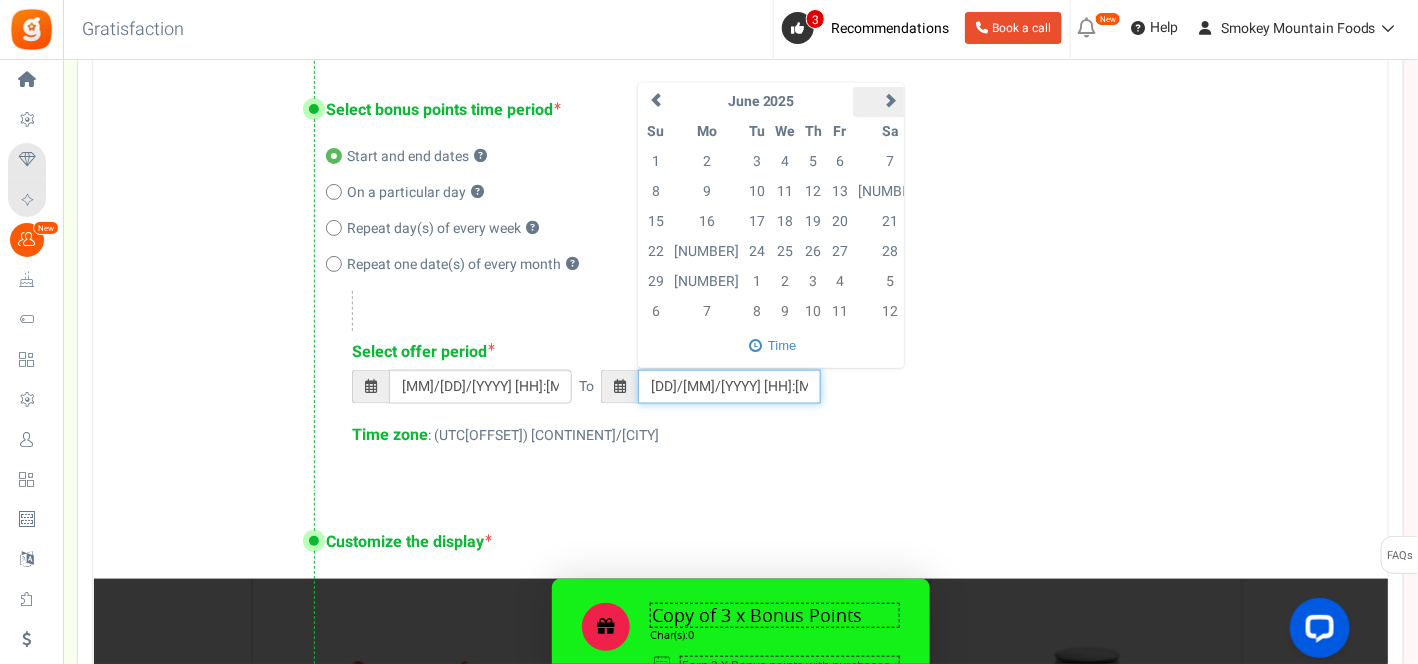 click at bounding box center (891, 100) 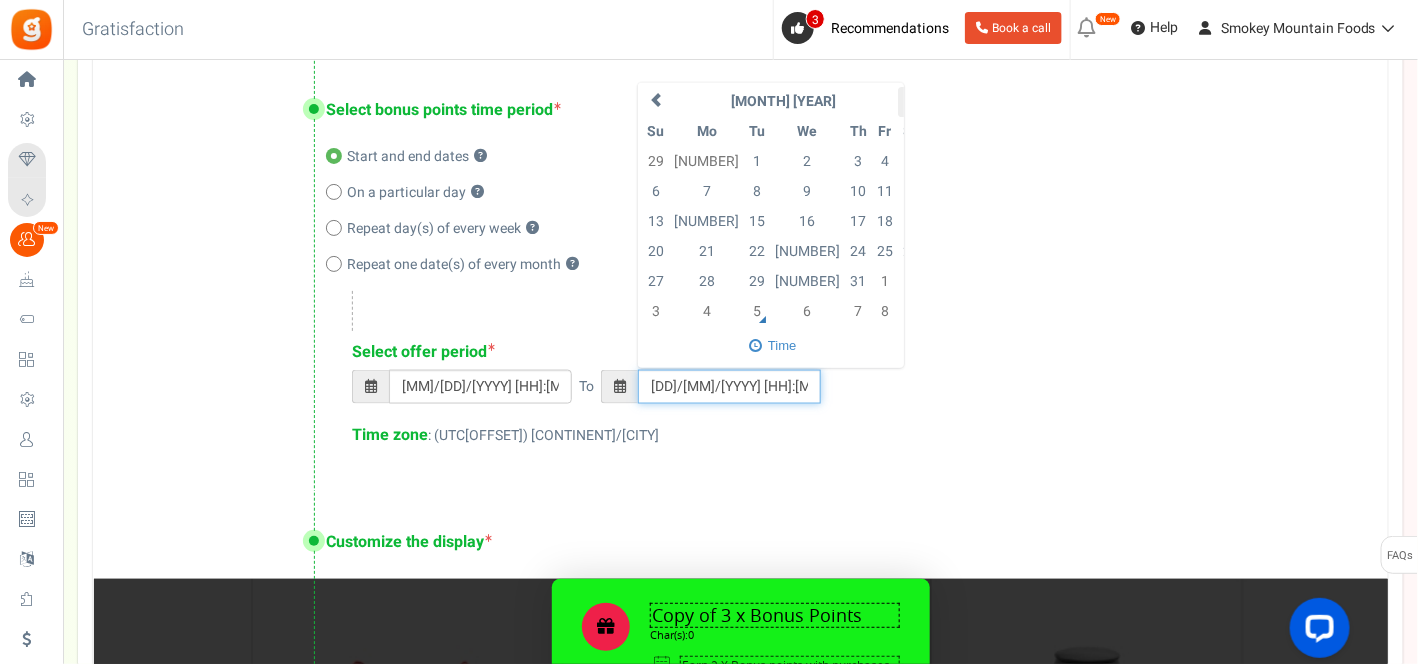click at bounding box center [912, 100] 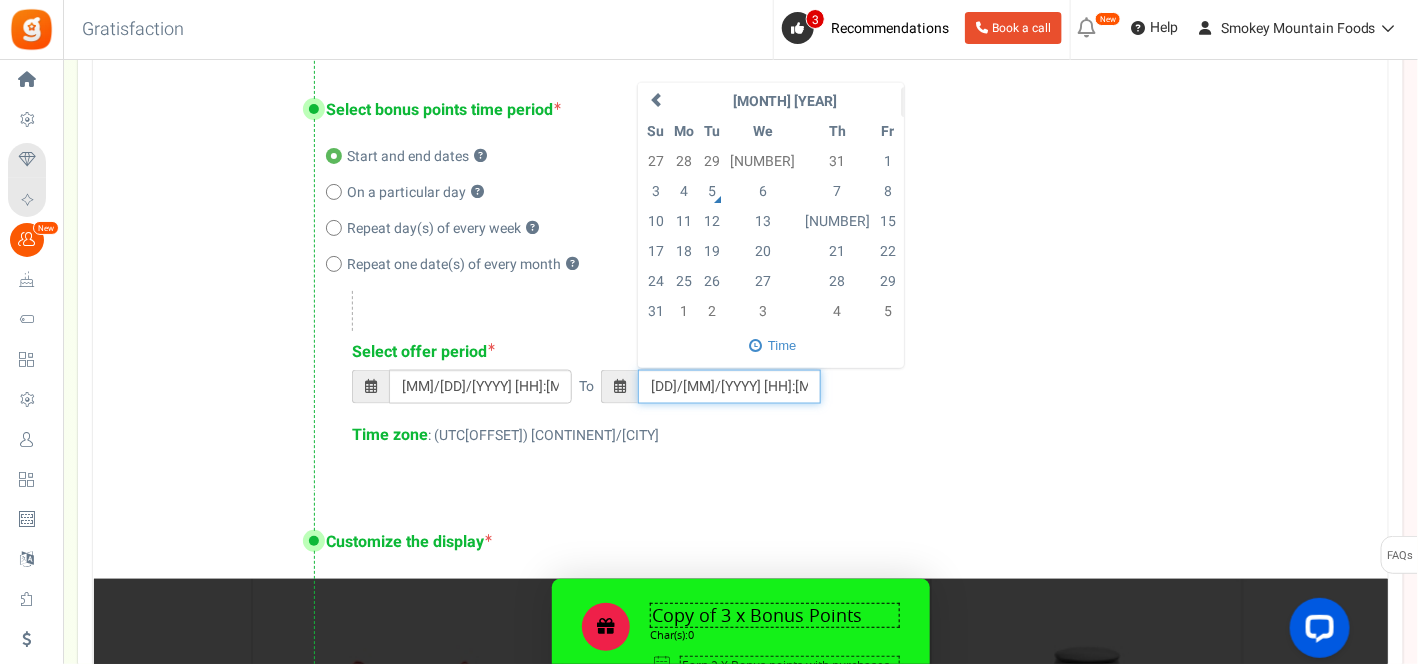 click at bounding box center [939, 100] 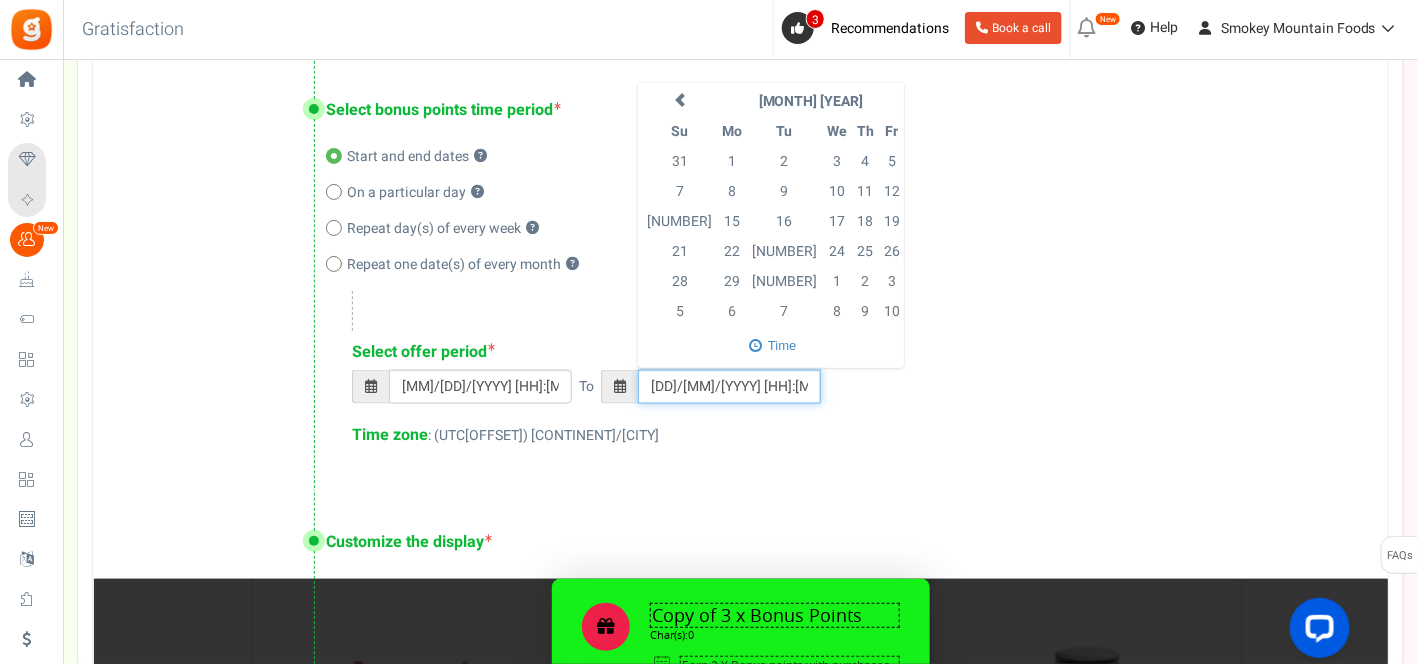 click at bounding box center [919, 100] 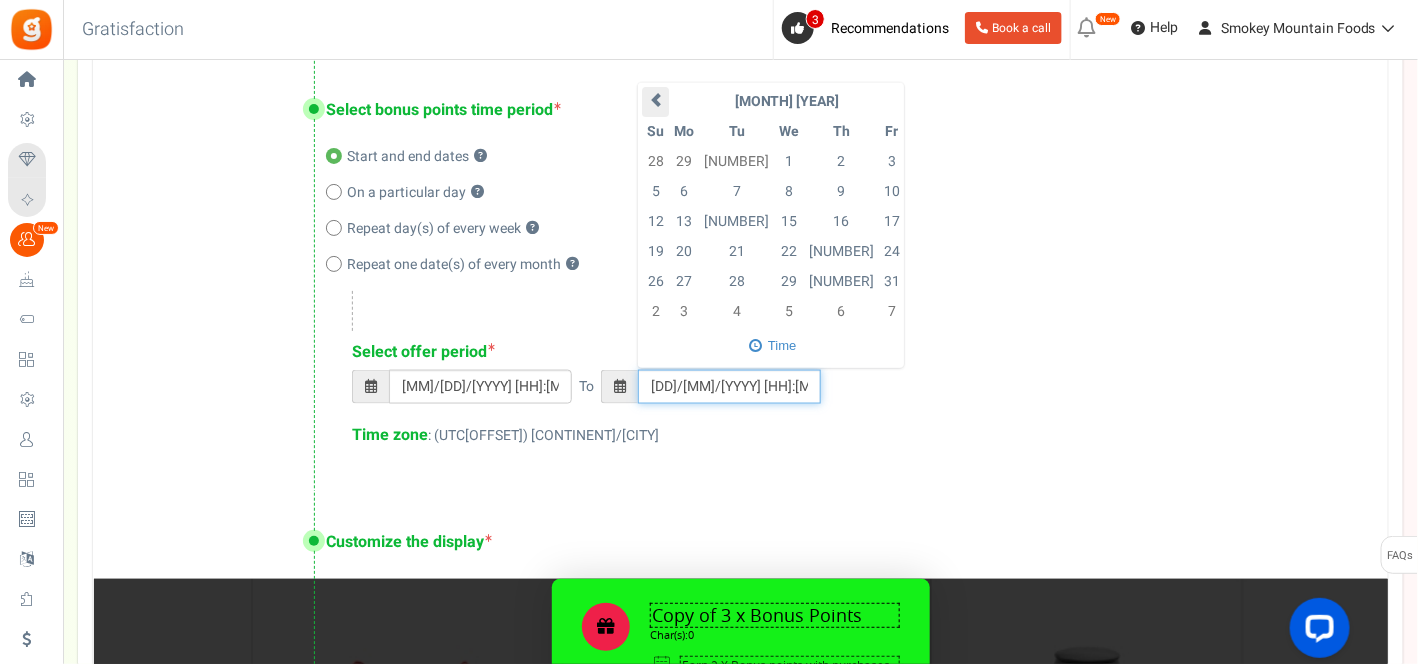click at bounding box center [656, 100] 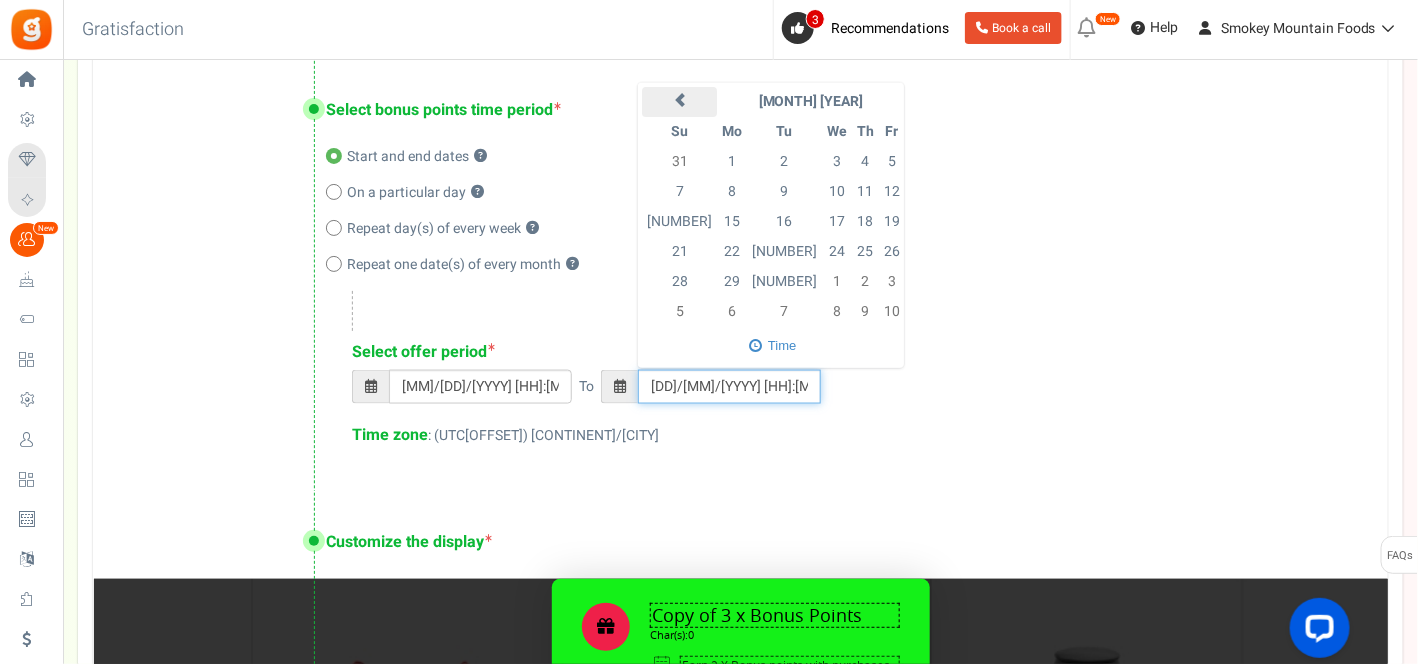 click at bounding box center (679, 102) 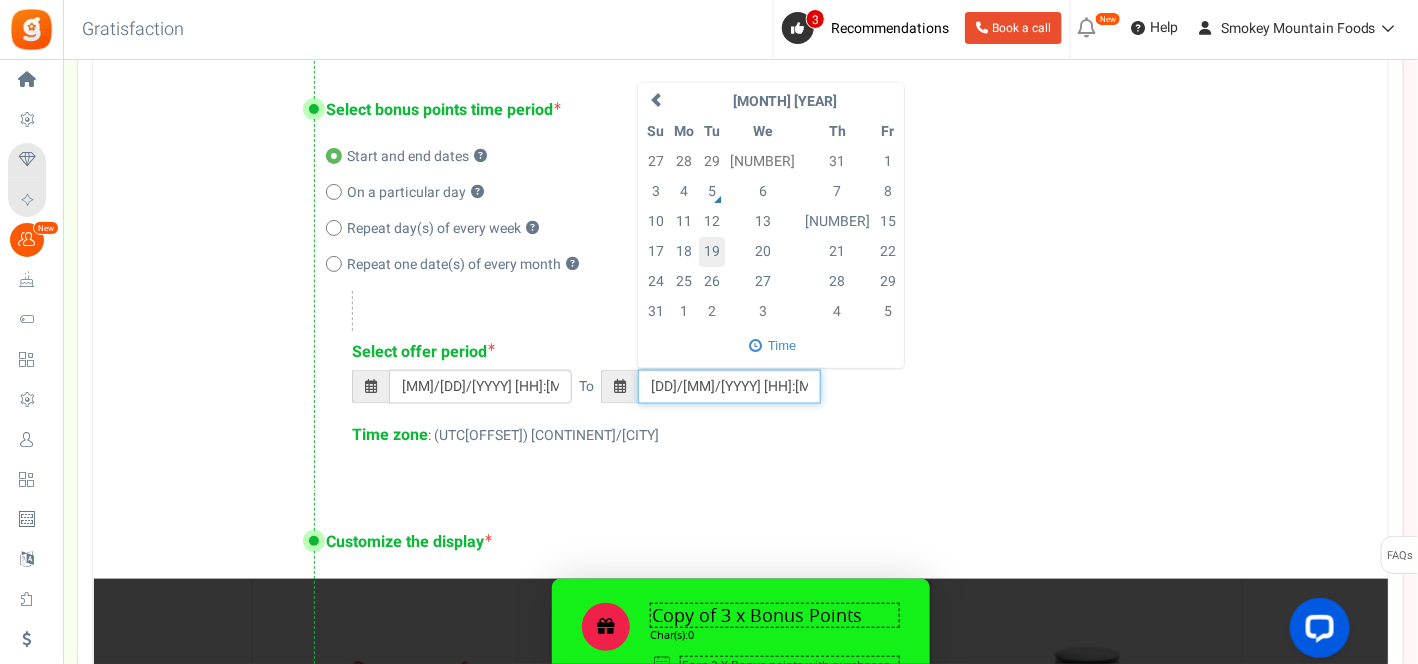 click on "19" at bounding box center (712, 252) 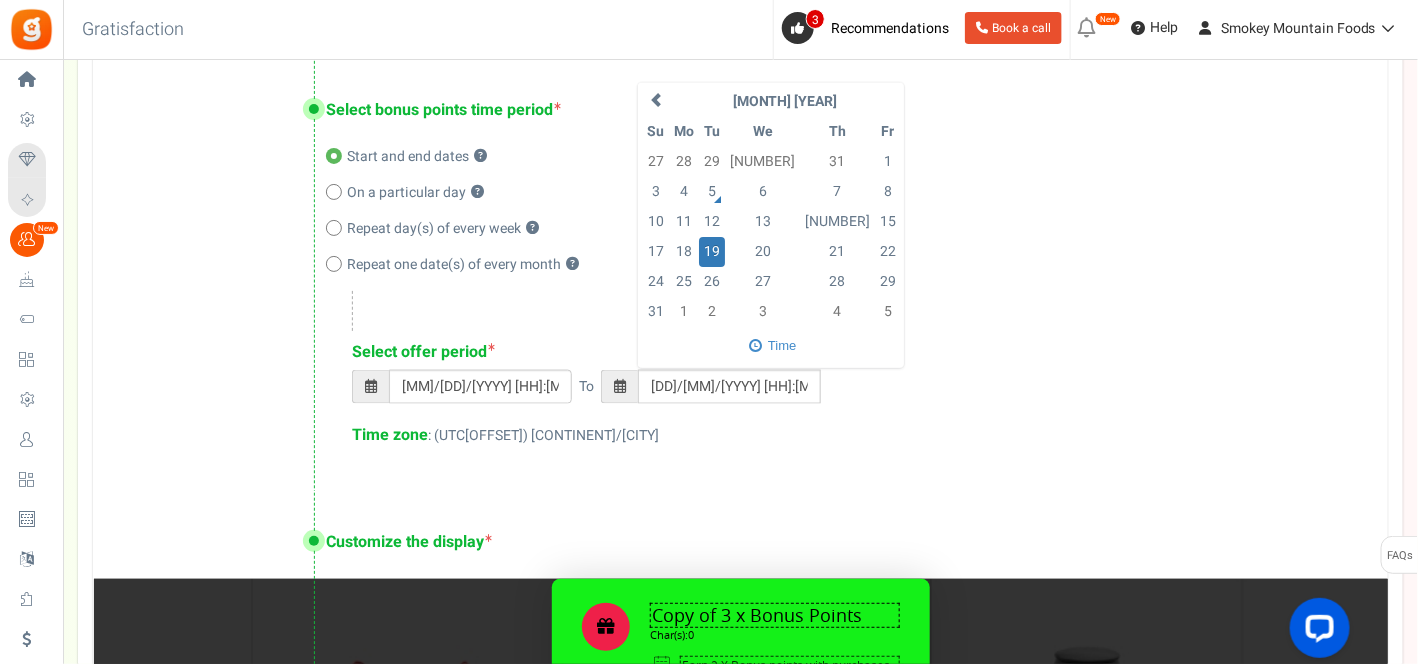 click on "Select bonus points time period
Start and end dates
?
On a particular day
?
Repeat day(s) of every week
?
? Select offer period" at bounding box center [740, 275] 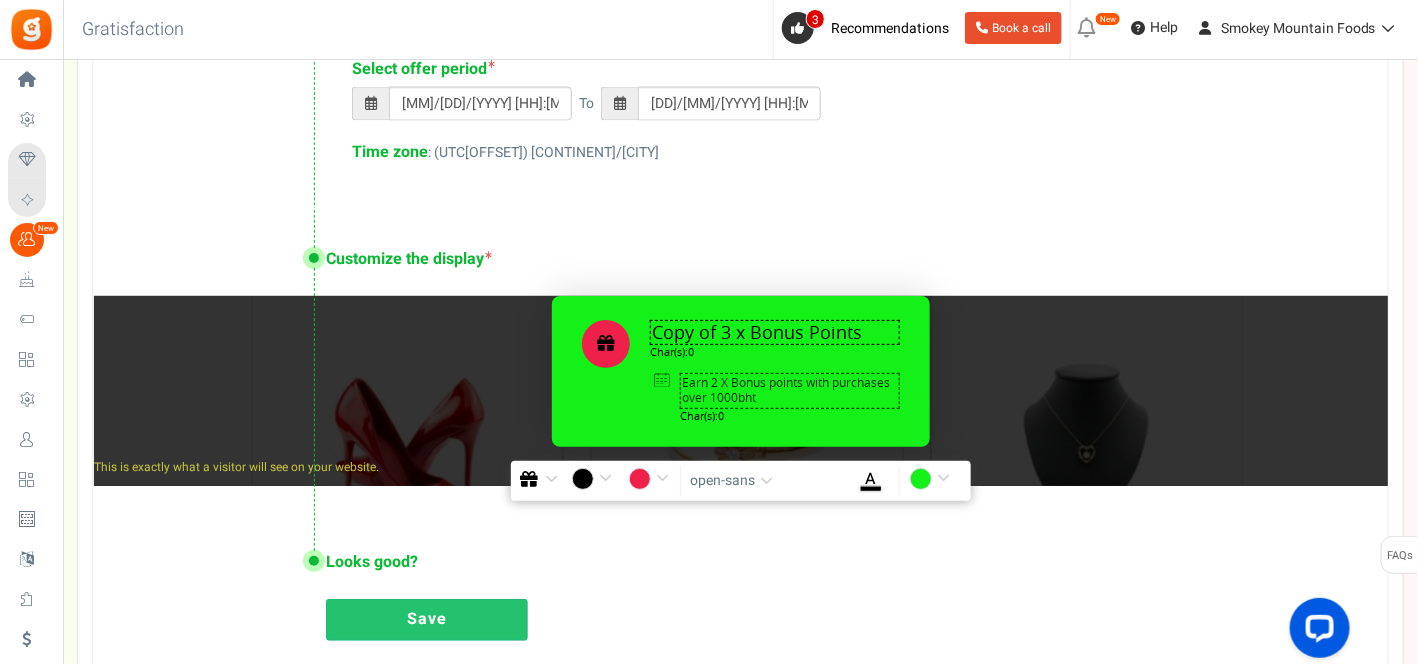 scroll, scrollTop: 1162, scrollLeft: 0, axis: vertical 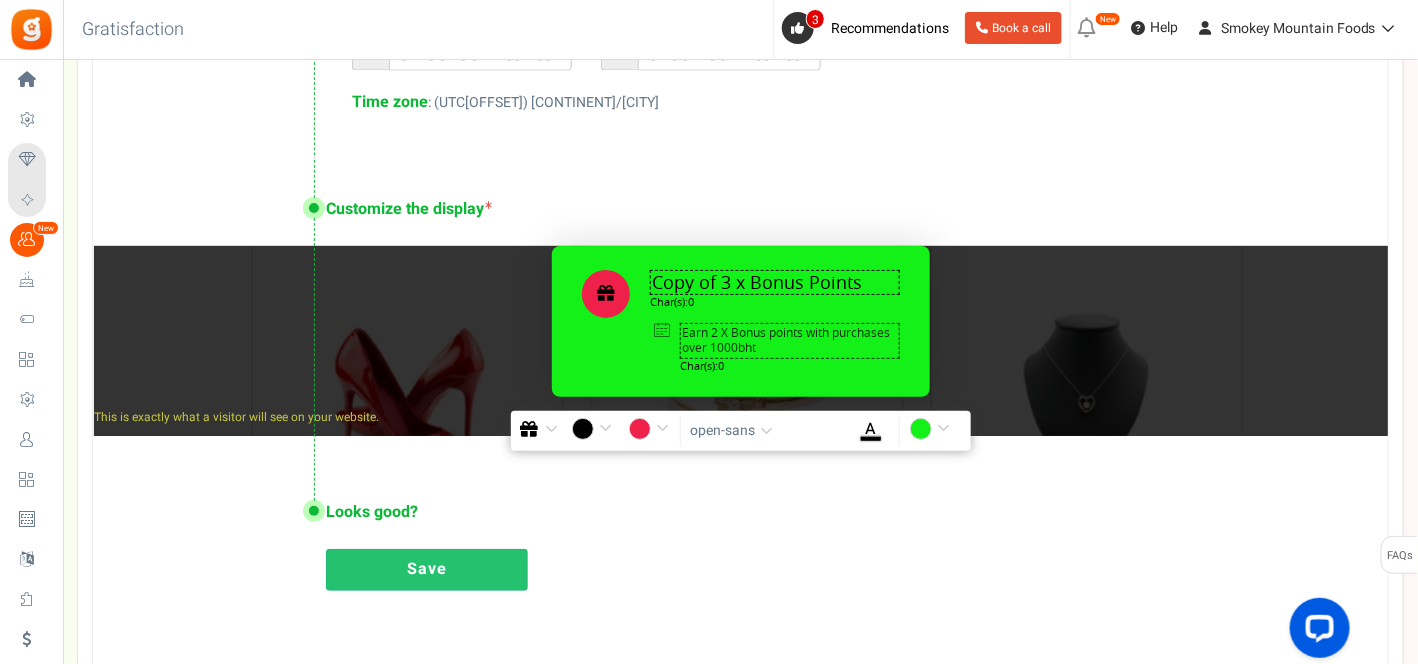 click on "Copy of 3 x Bonus Points Promotion" at bounding box center (775, 282) 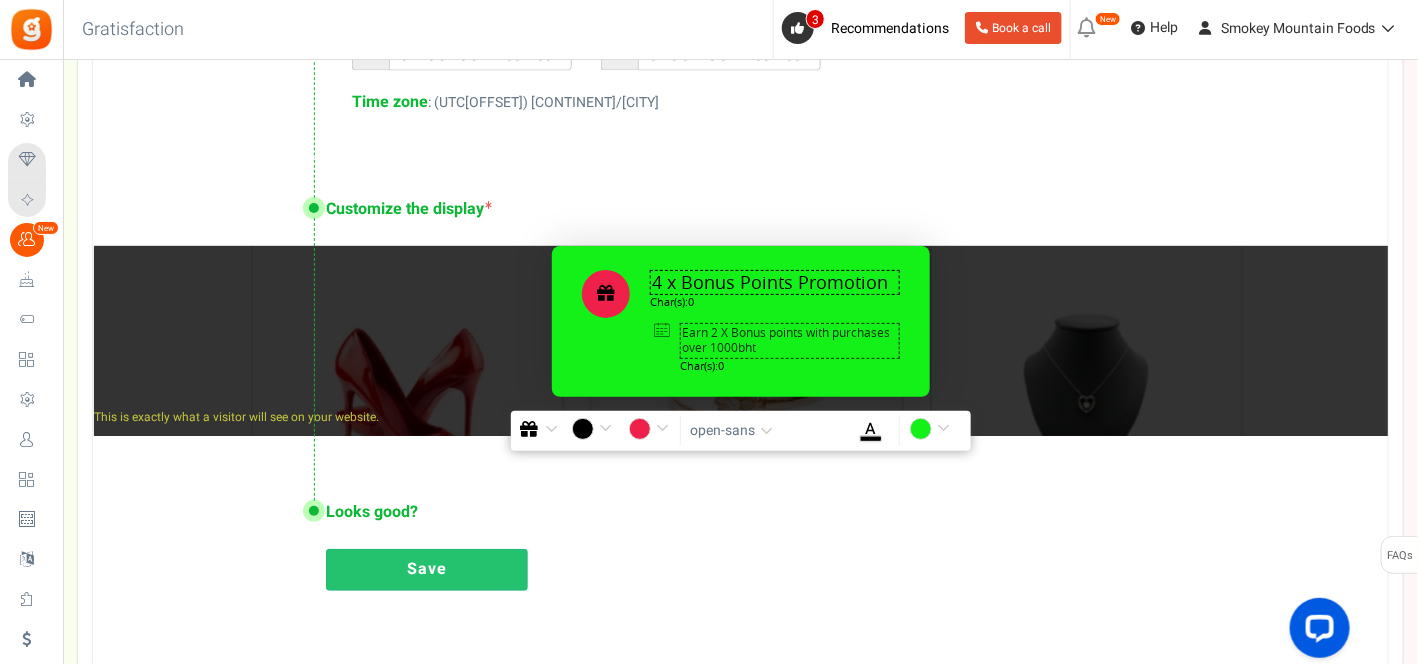type on "4 x Bonus Points Promotion" 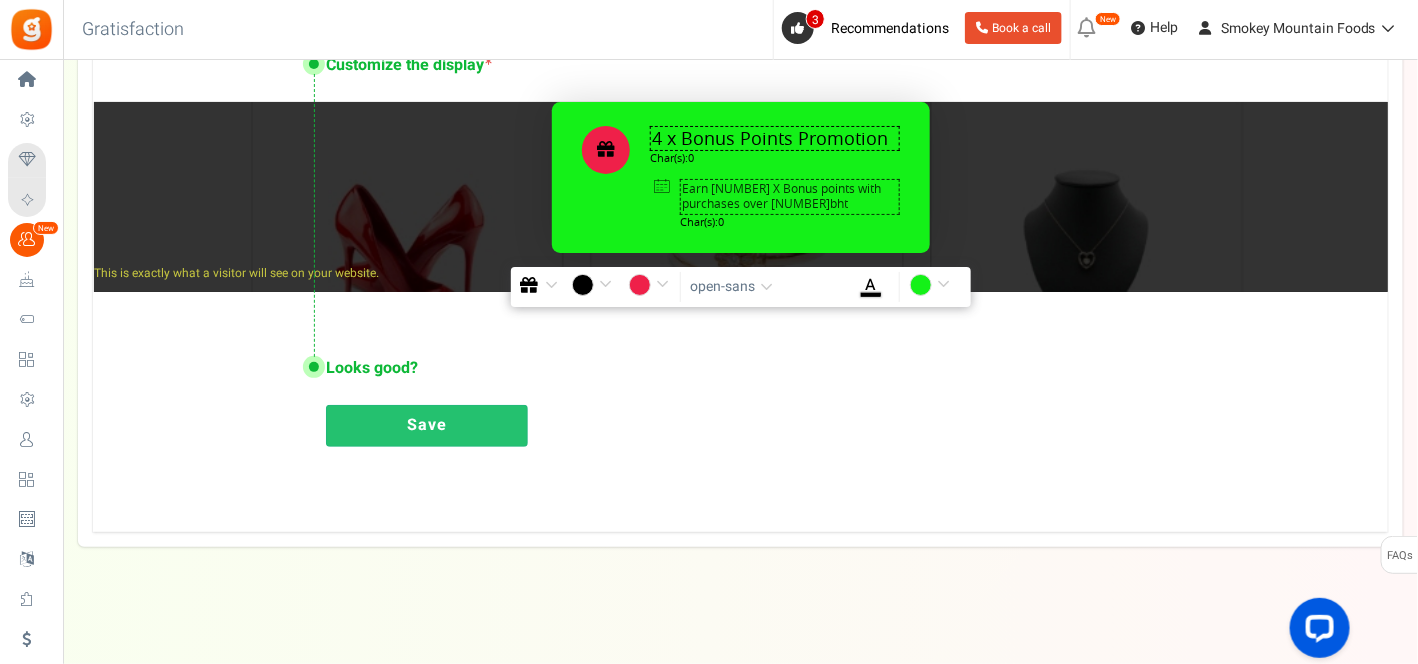 scroll, scrollTop: 1308, scrollLeft: 0, axis: vertical 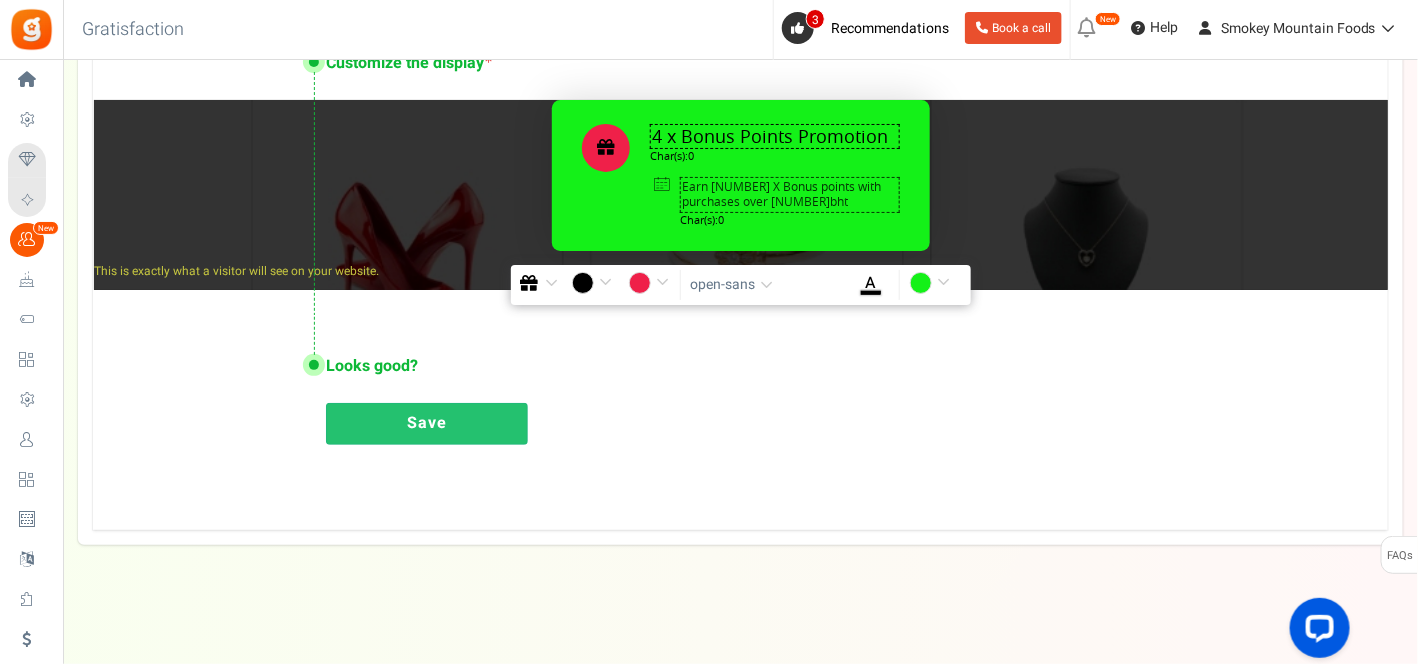 type on "Earn 4 X Bonus points with purchases over 1000bht" 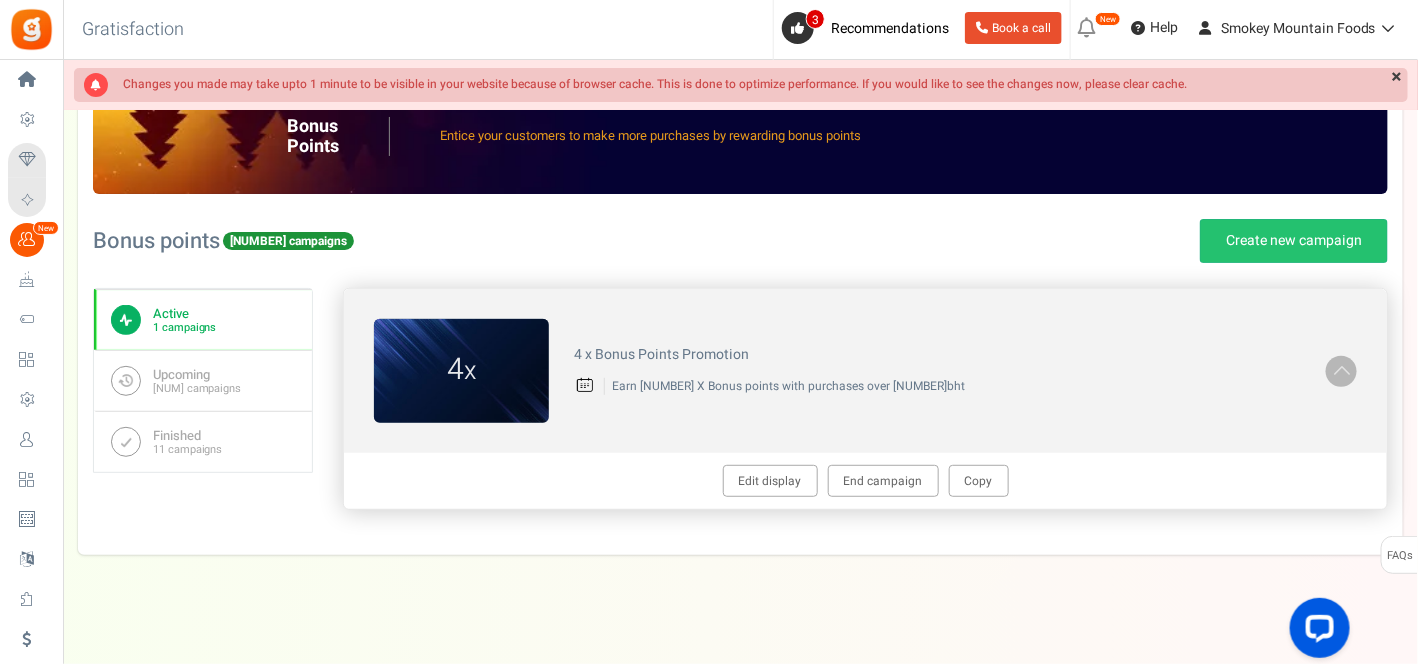scroll, scrollTop: 138, scrollLeft: 0, axis: vertical 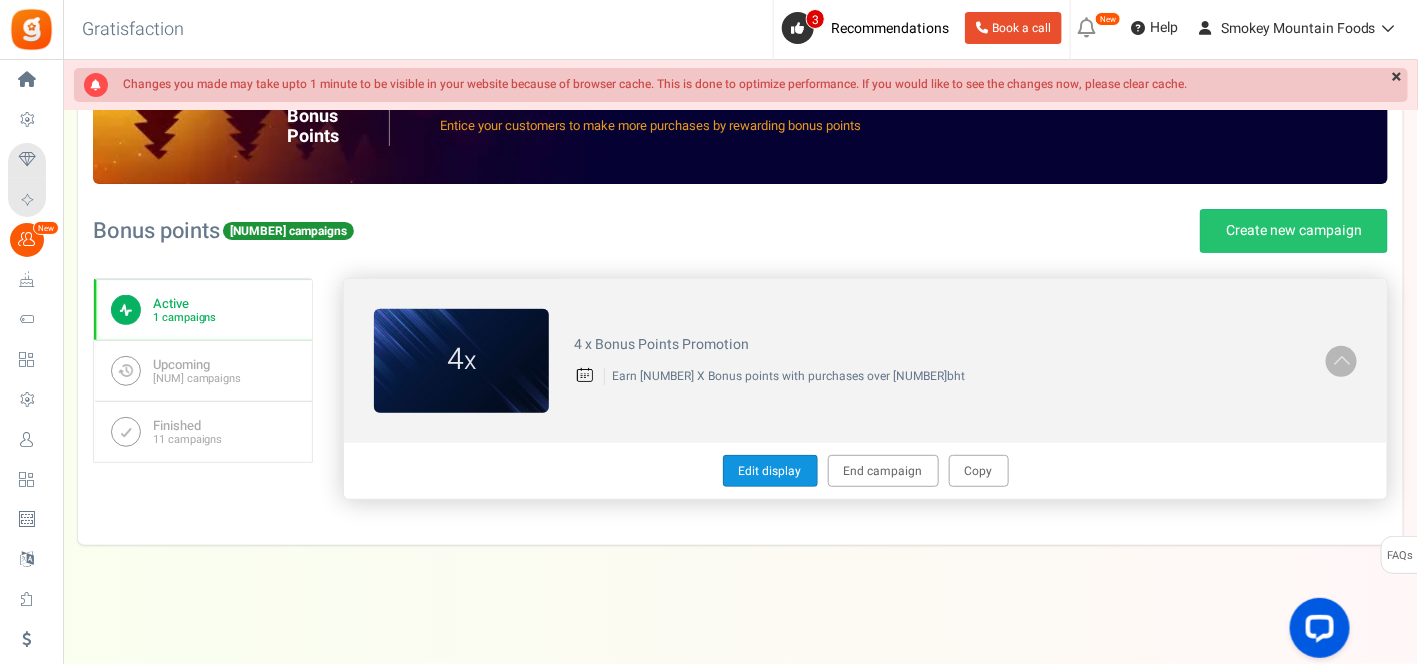 click on "Edit display" at bounding box center (770, 471) 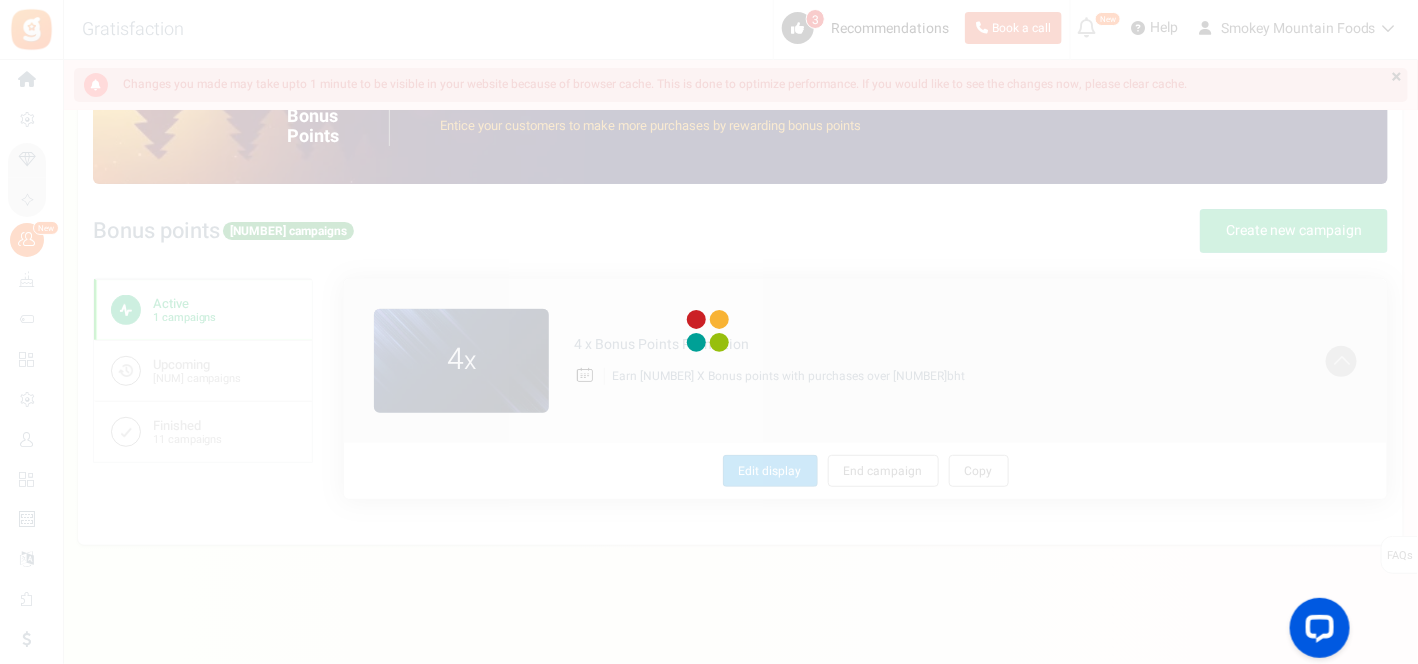 type on "4 x Bonus Points Promotion" 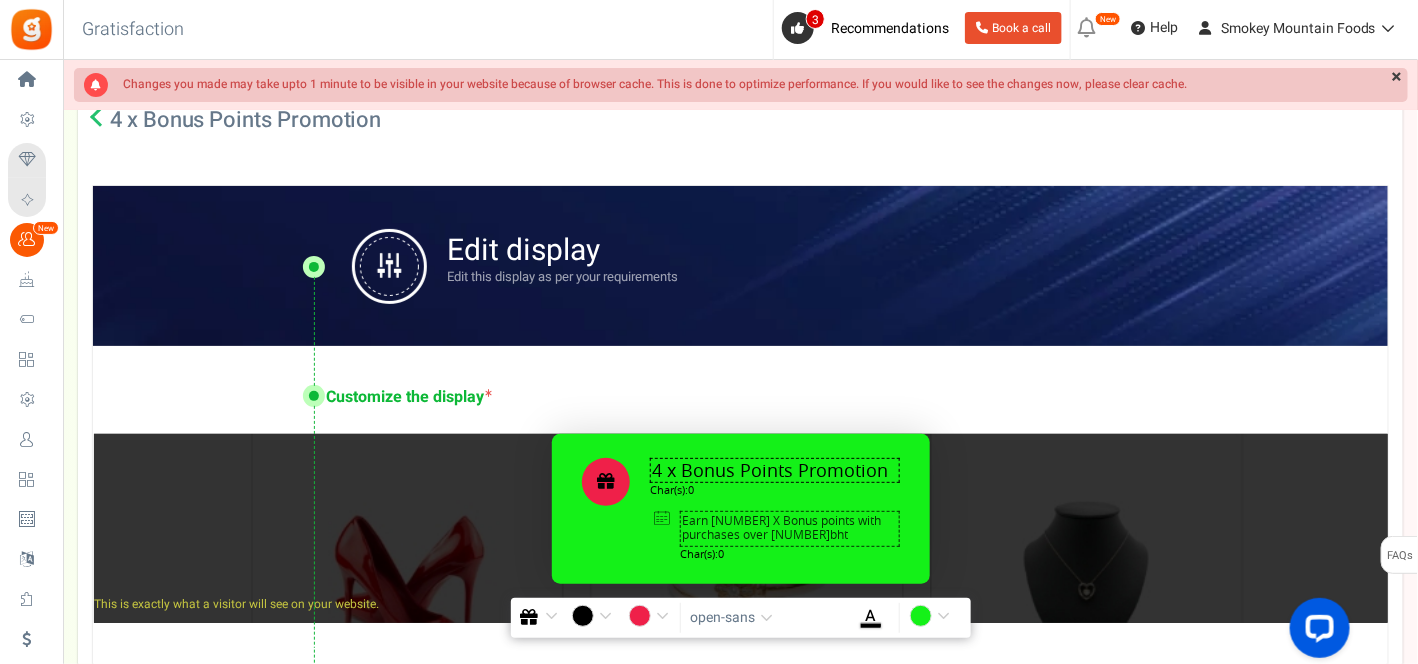 scroll, scrollTop: 360, scrollLeft: 0, axis: vertical 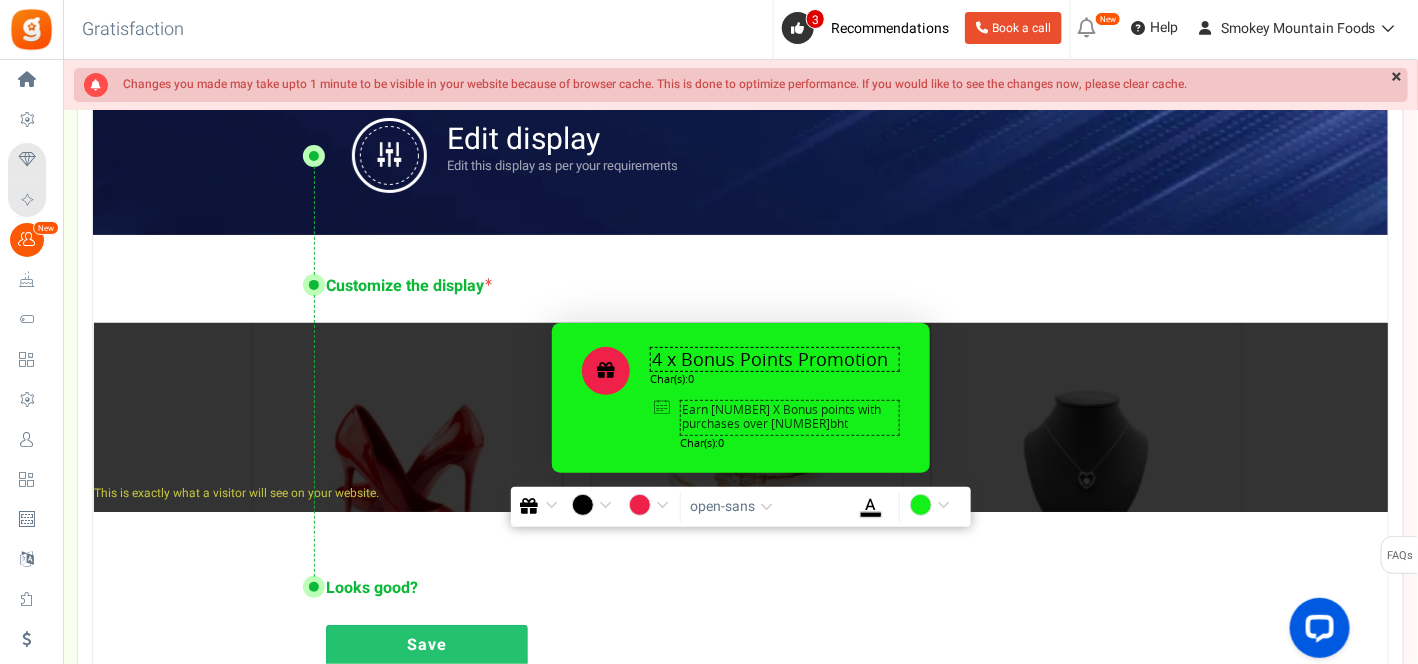 click at bounding box center (389, 155) 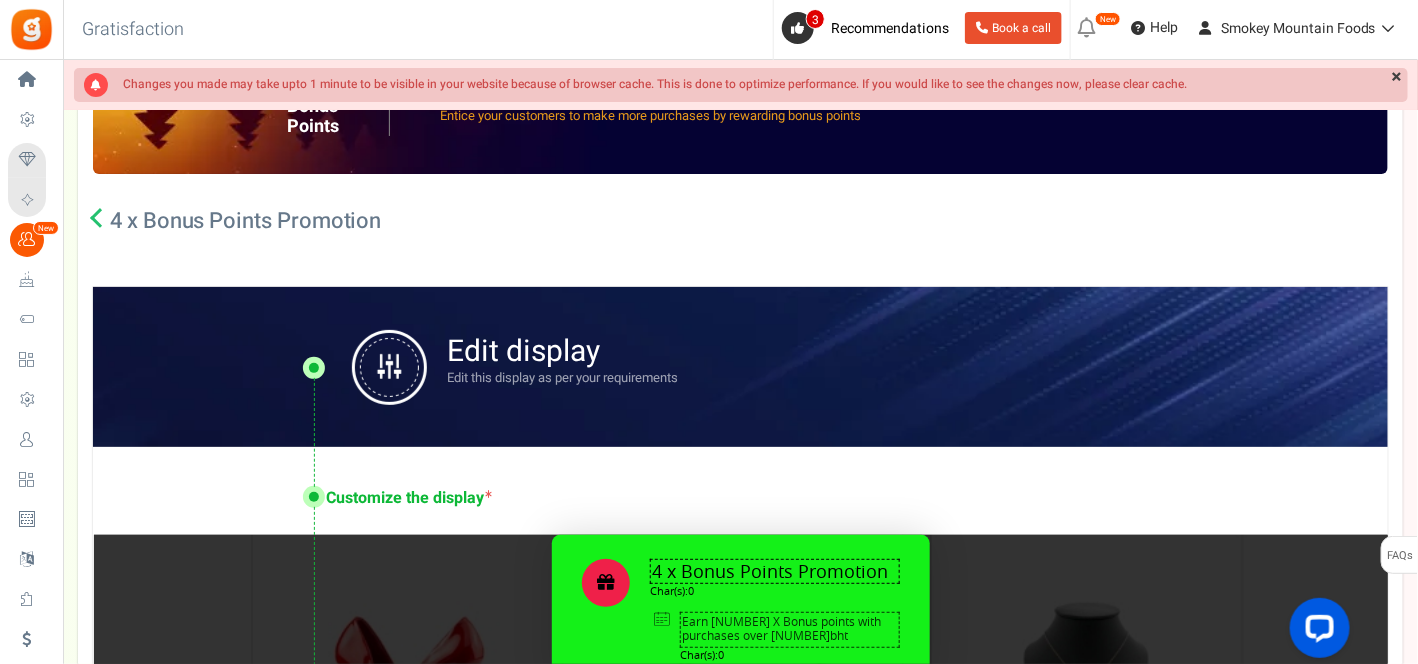 scroll, scrollTop: 138, scrollLeft: 0, axis: vertical 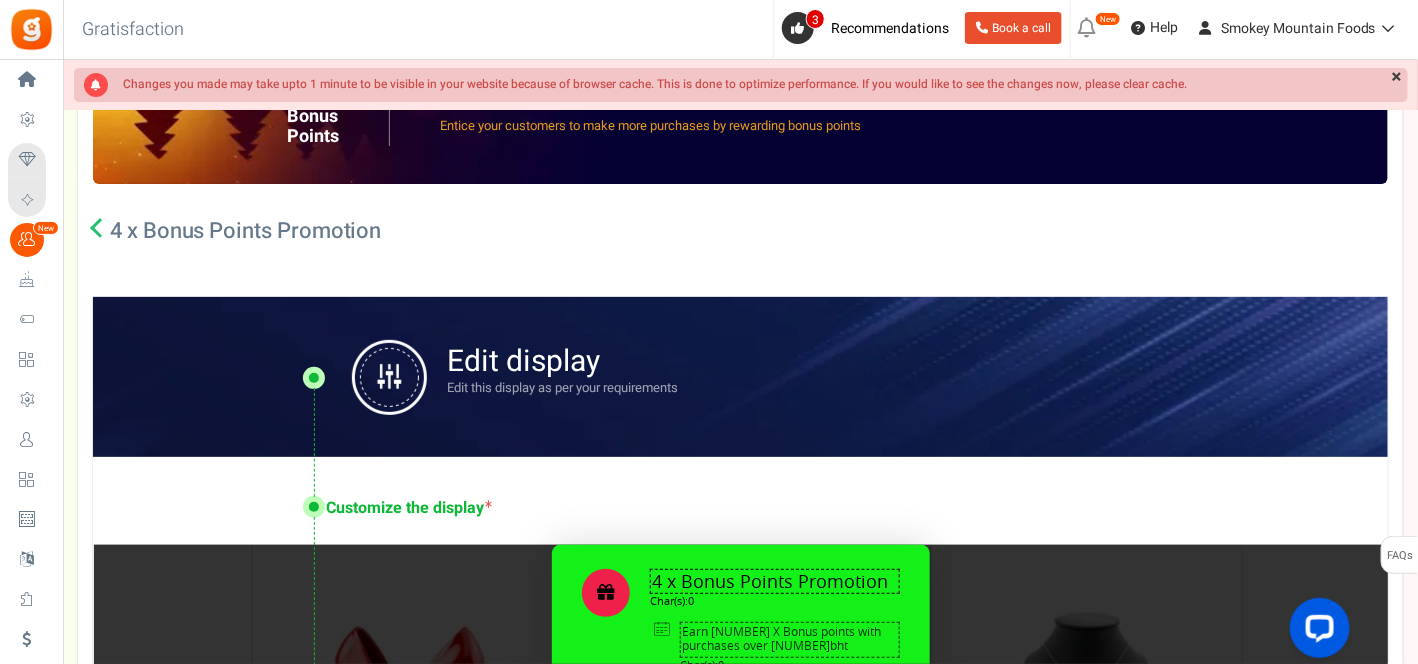 click at bounding box center [100, 228] 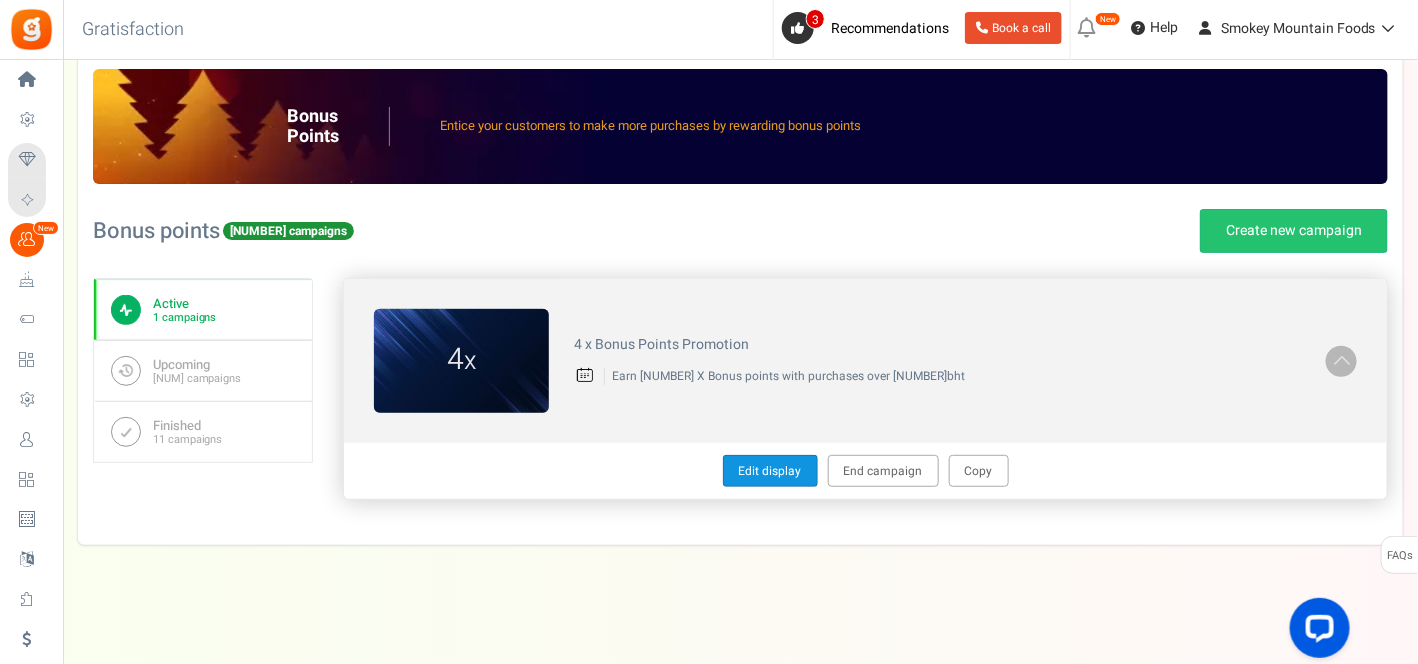 click on "Edit display" at bounding box center (770, 471) 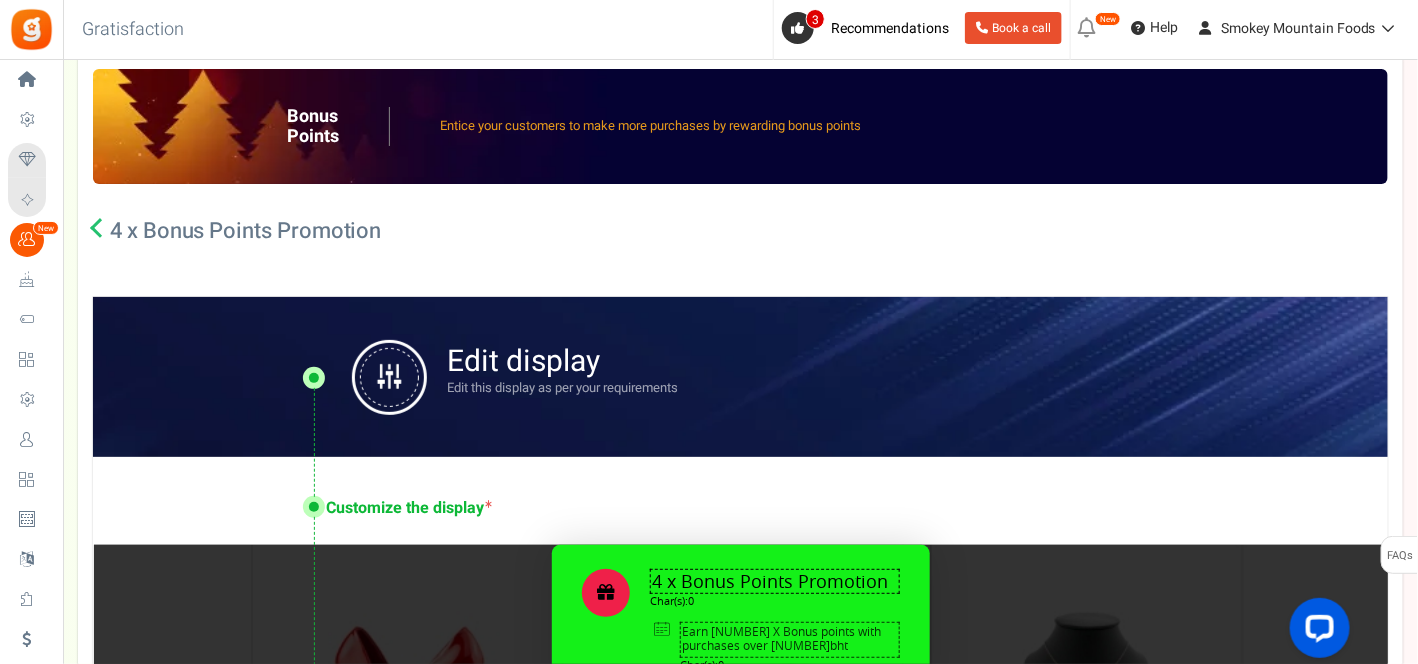 scroll, scrollTop: 249, scrollLeft: 0, axis: vertical 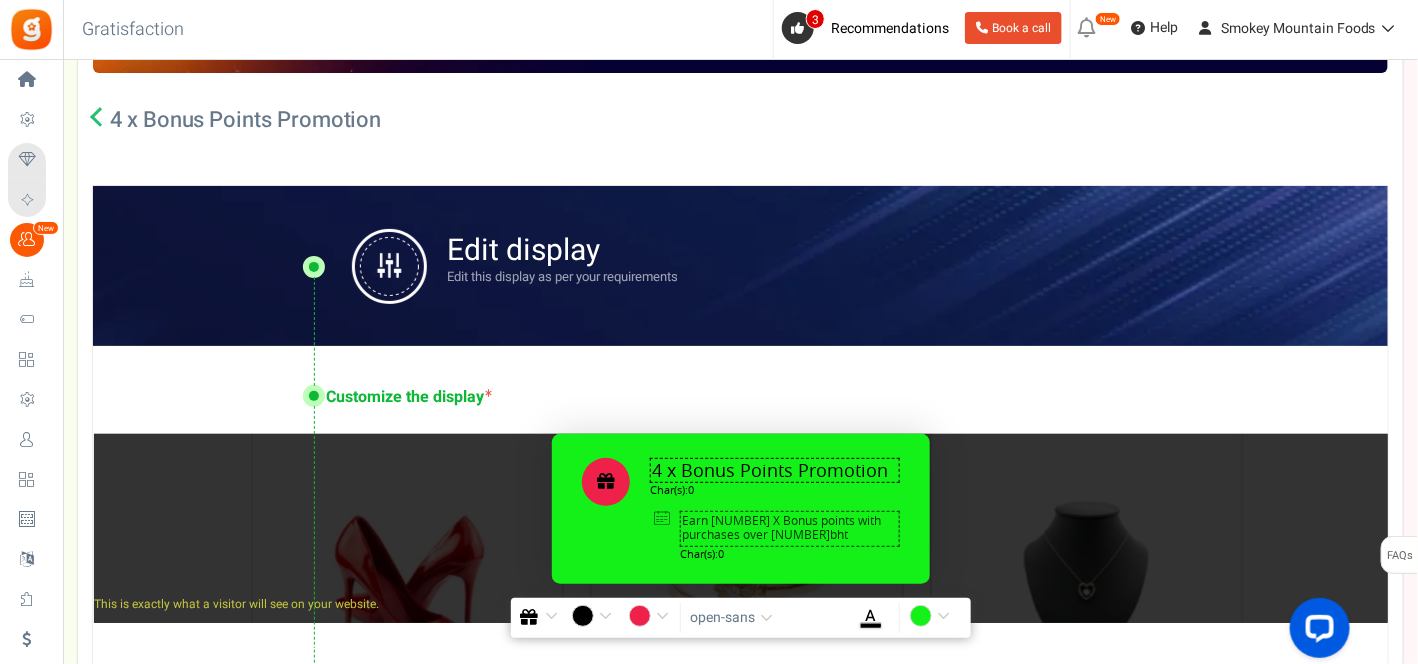 click on "Earn 4 X Bonus points with purchases over 1000bht" at bounding box center [790, 529] 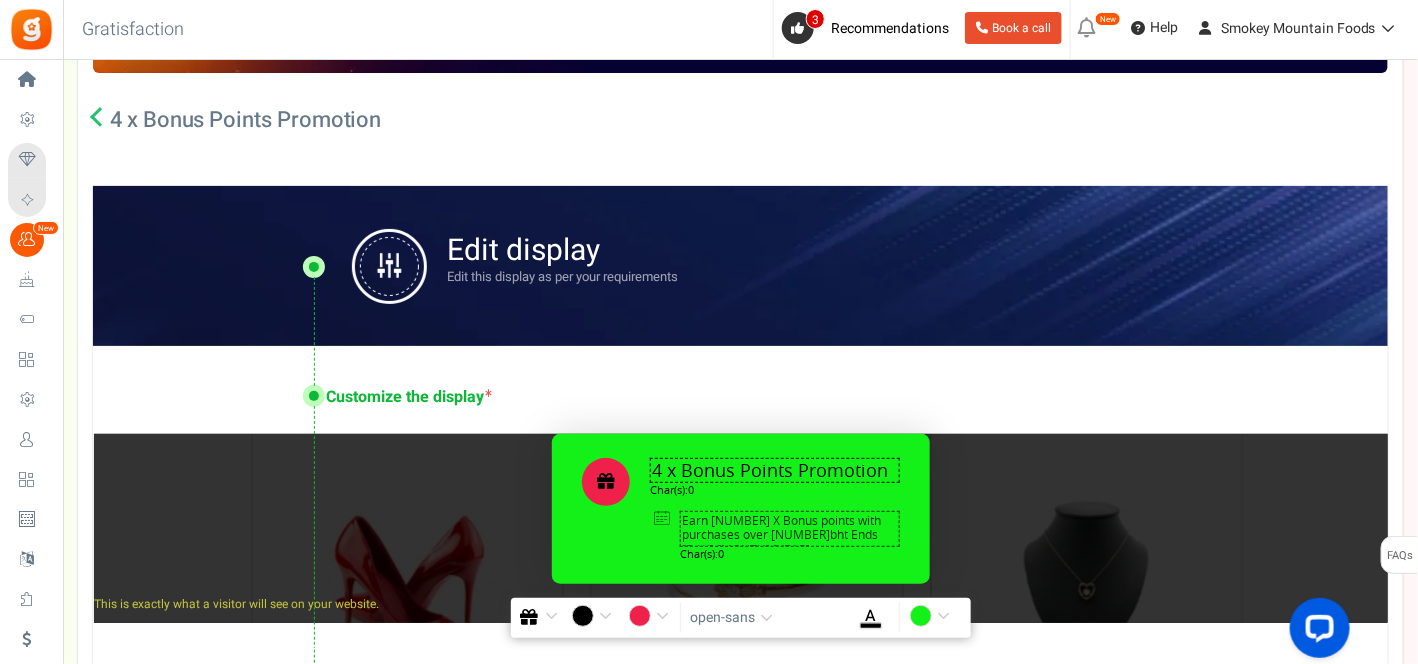 type on "Earn 4 X Bonus points with purchases over 1000bht Ends 19th August 2025" 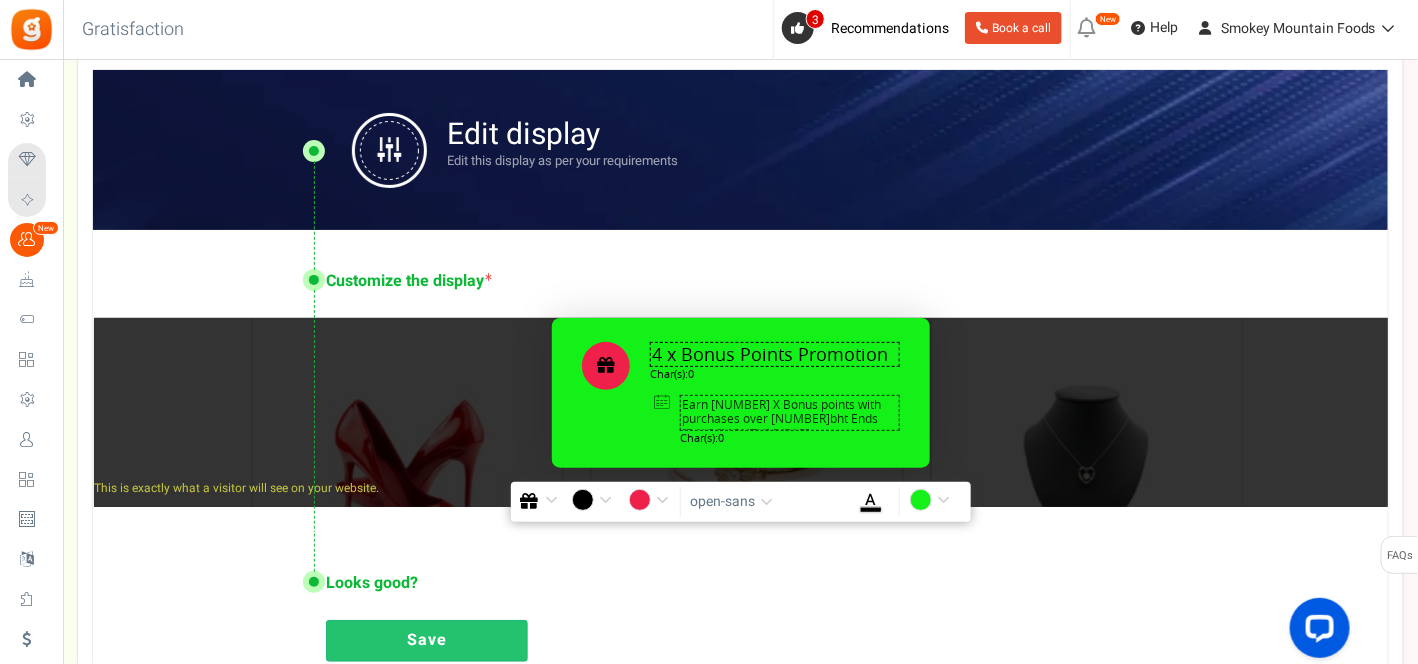 scroll, scrollTop: 471, scrollLeft: 0, axis: vertical 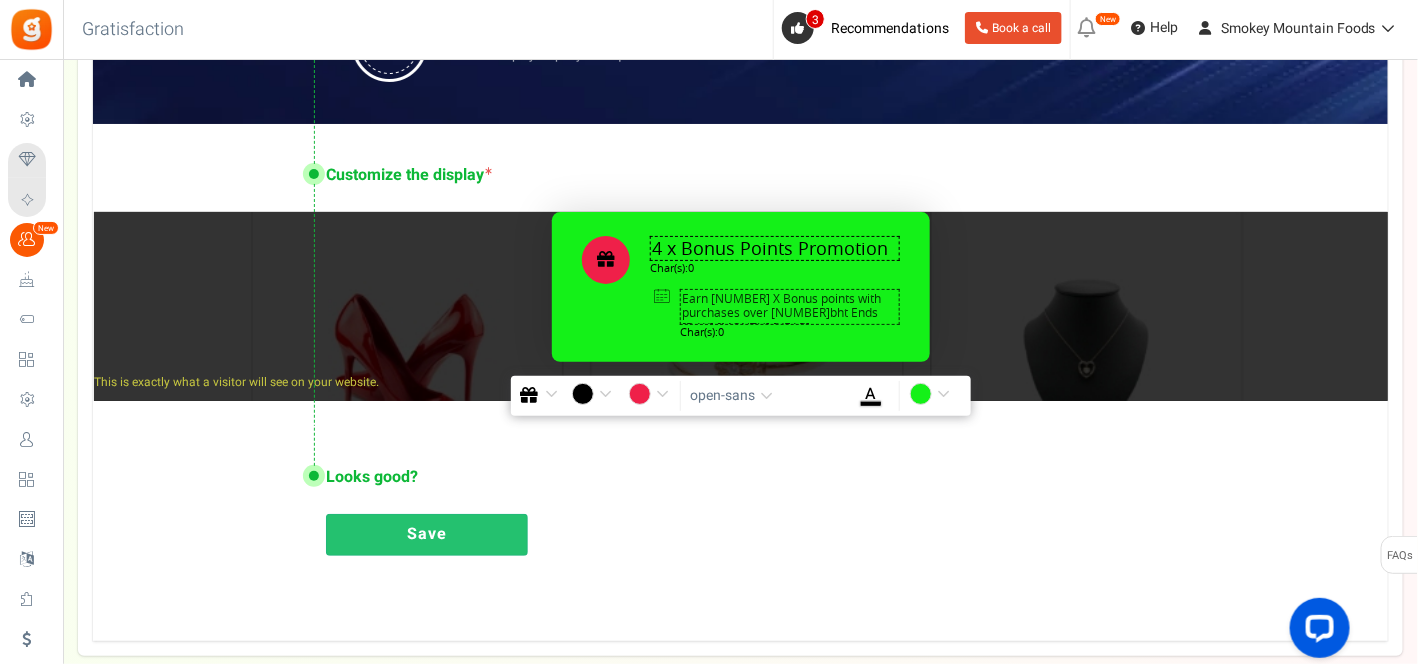 click on "Save" at bounding box center (427, 535) 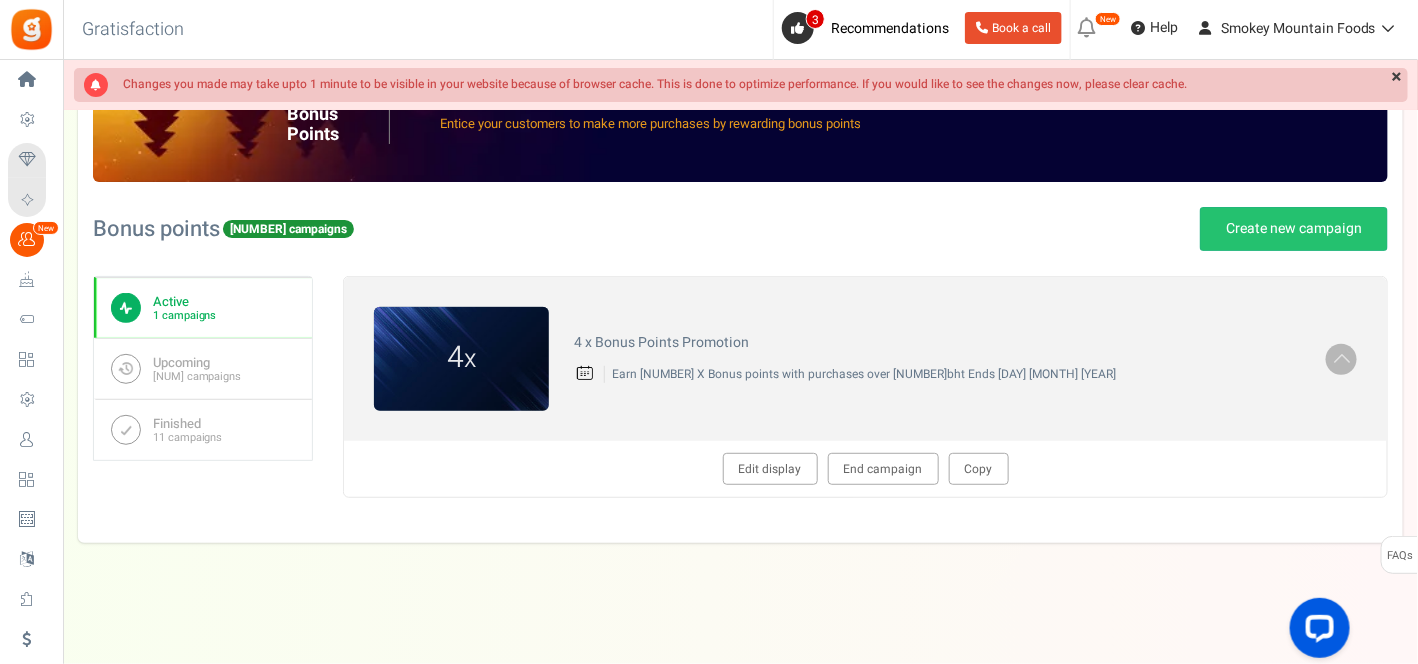 scroll, scrollTop: 138, scrollLeft: 0, axis: vertical 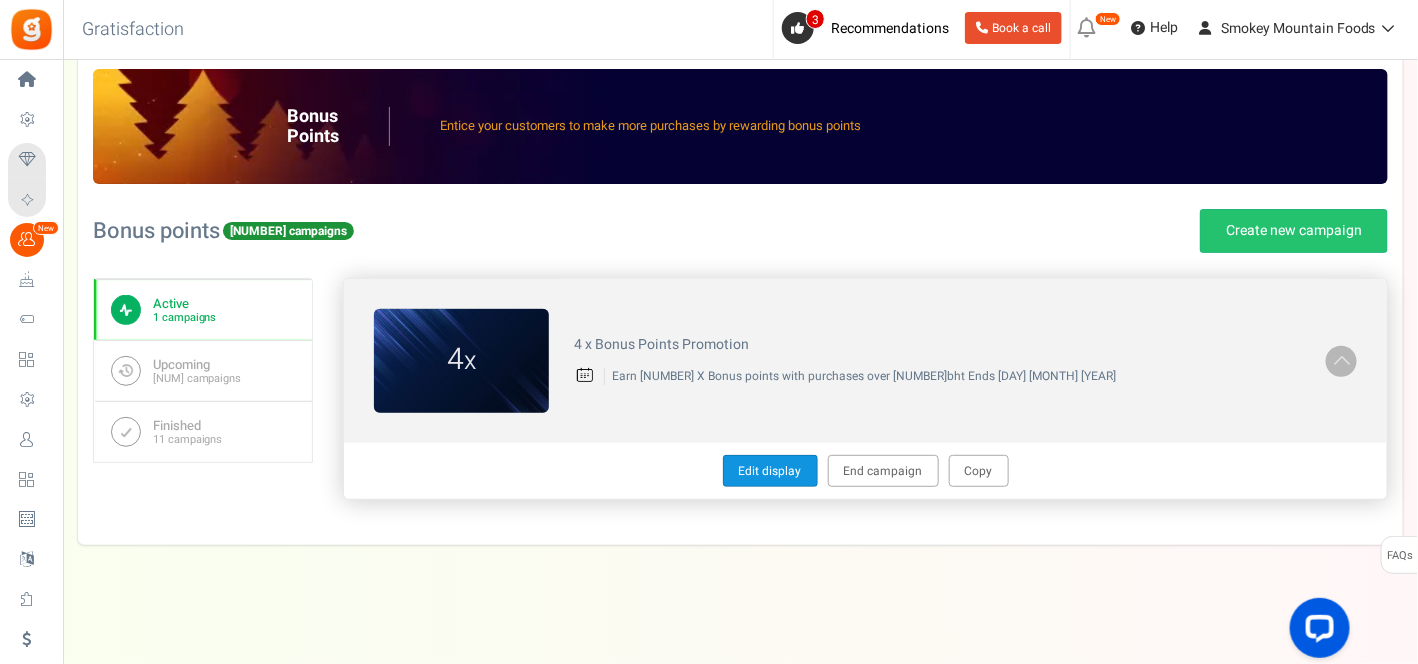 click on "Edit display" at bounding box center [770, 471] 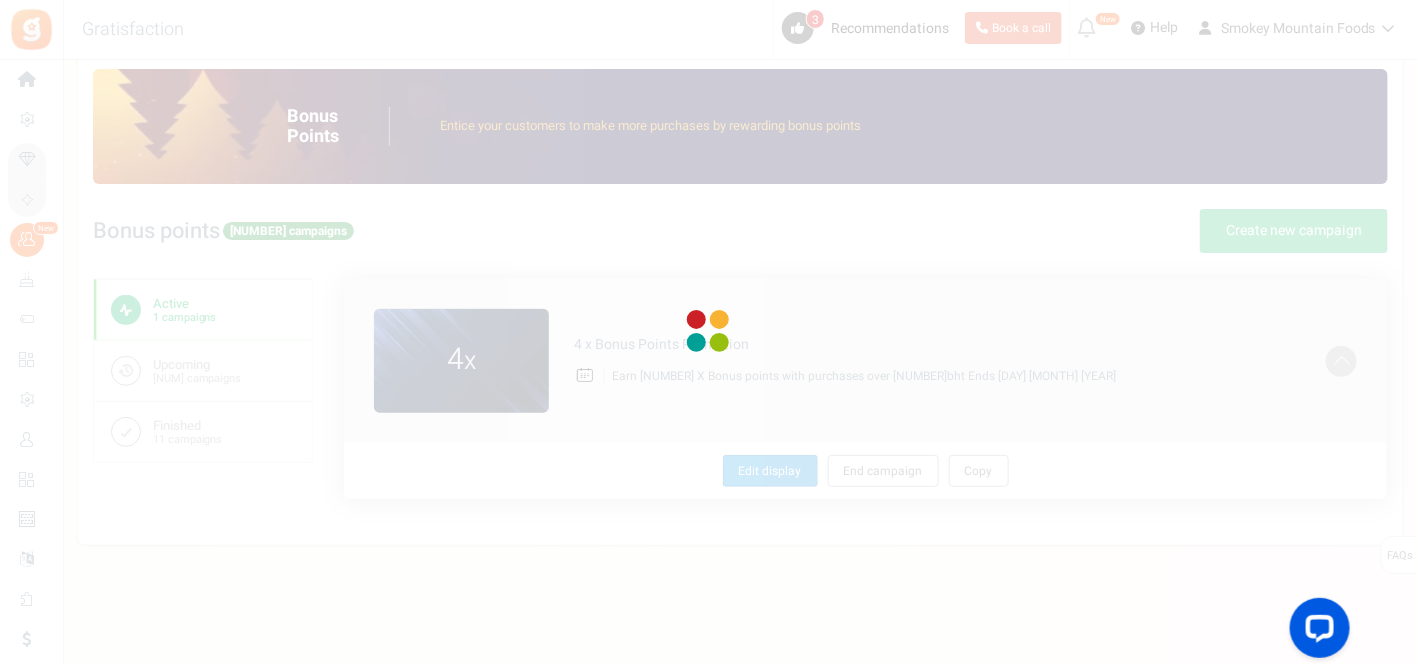 type on "4 x Bonus Points Promotion" 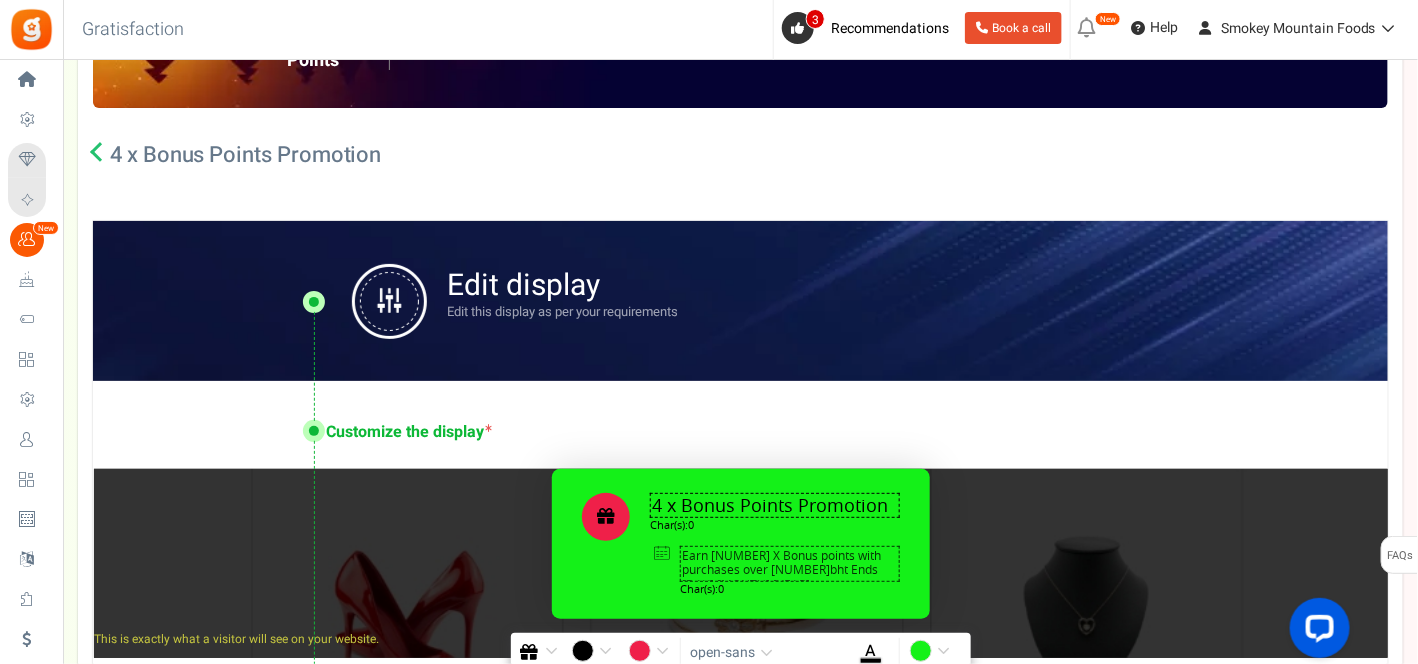 scroll, scrollTop: 249, scrollLeft: 0, axis: vertical 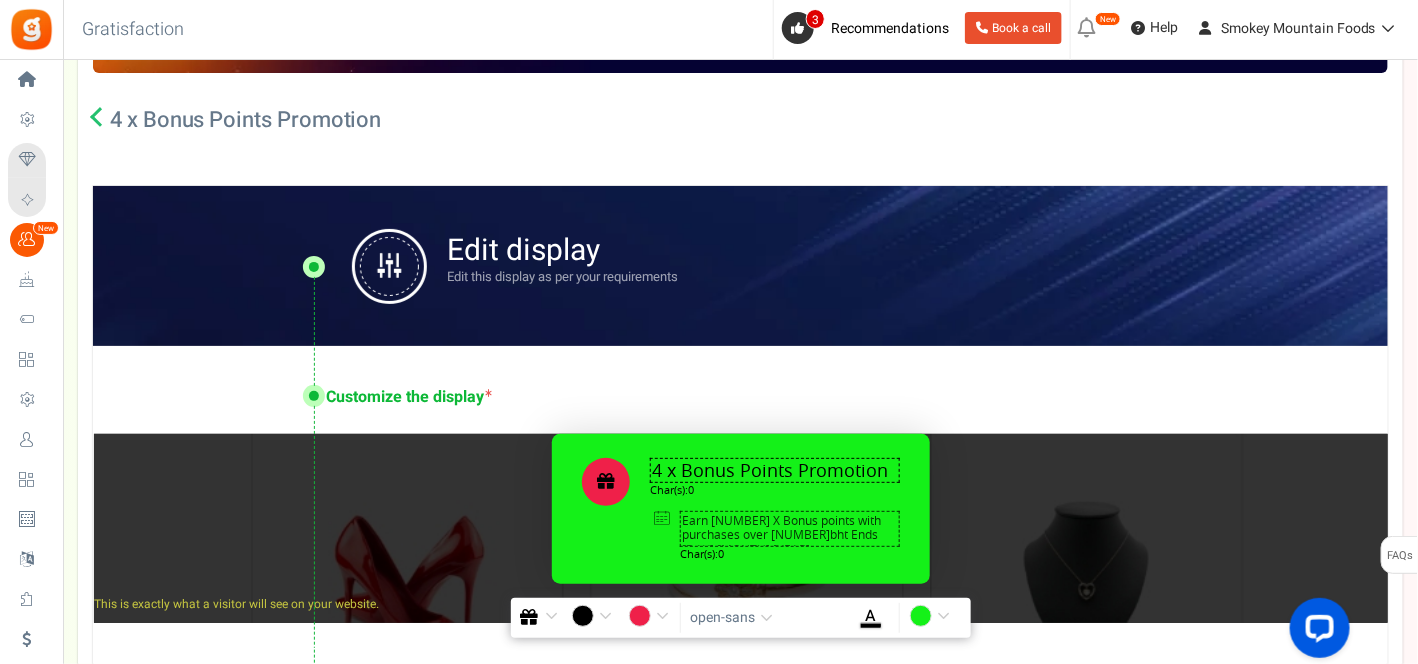 click on "Earn 4 X Bonus points with purchases over 1000bht Ends 19th August 2025" at bounding box center (790, 529) 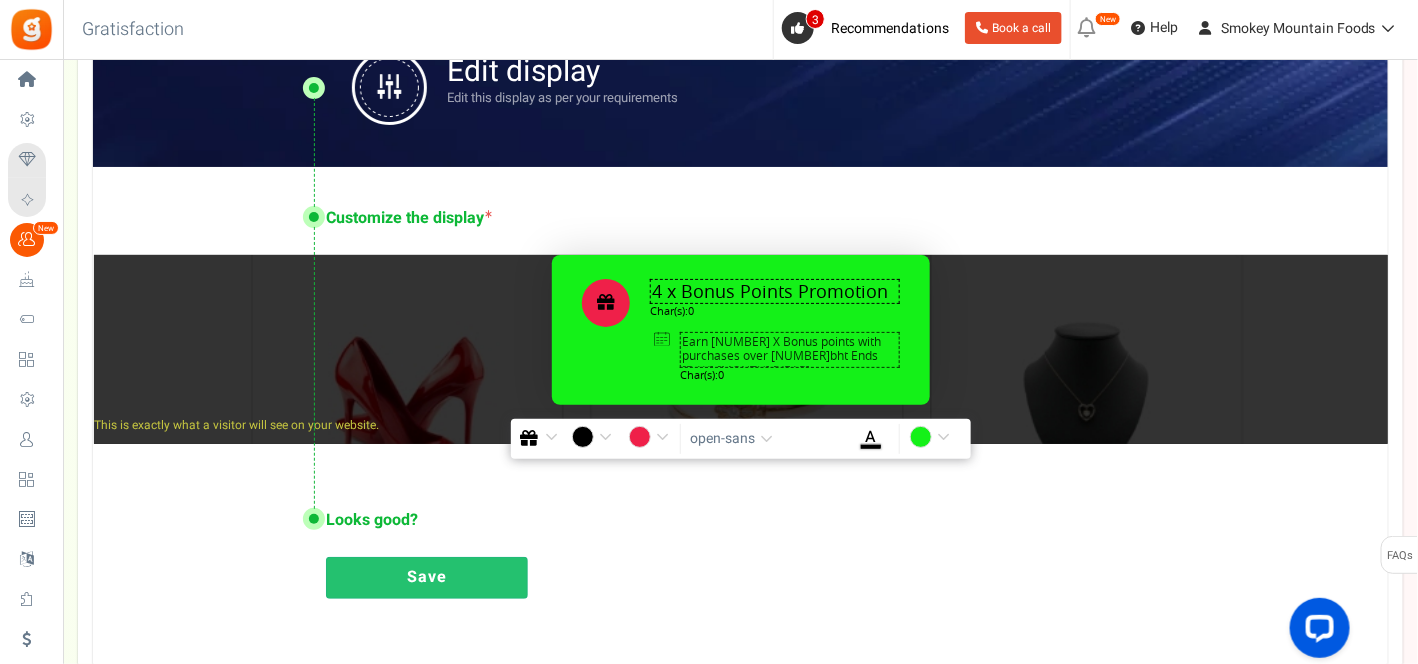 scroll, scrollTop: 471, scrollLeft: 0, axis: vertical 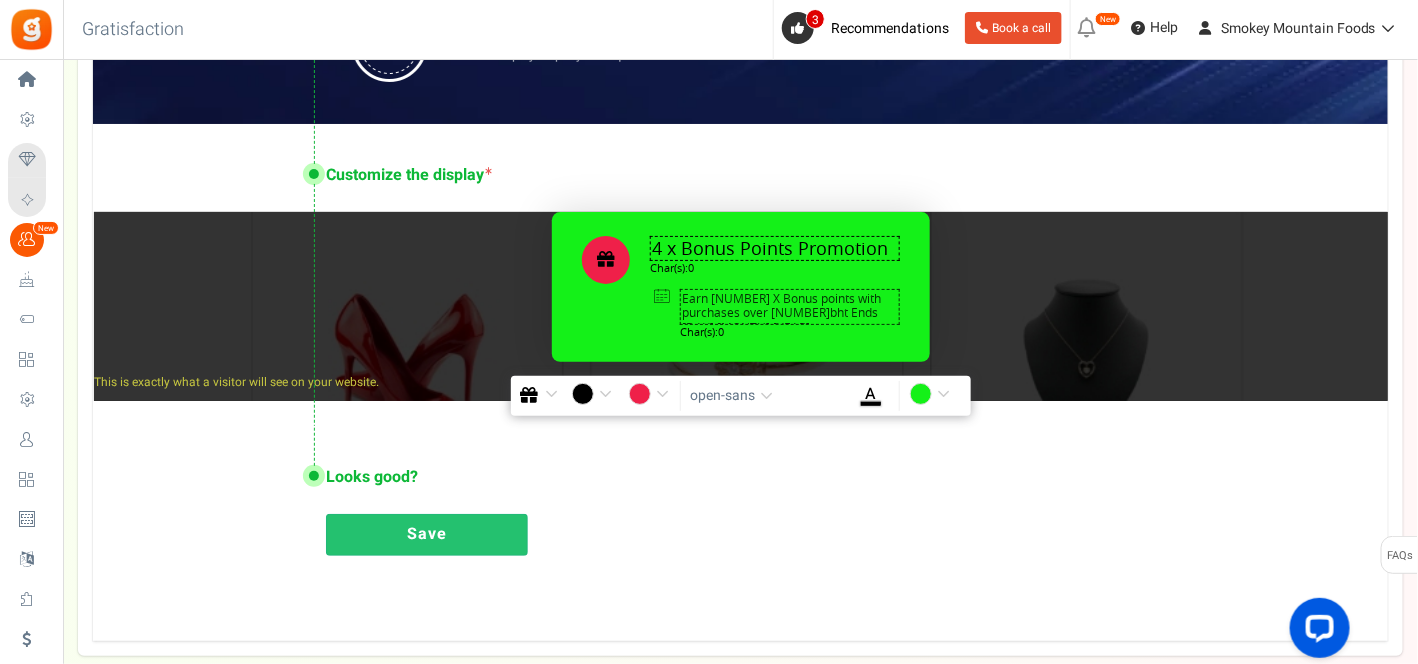 click on "Save" at bounding box center [427, 535] 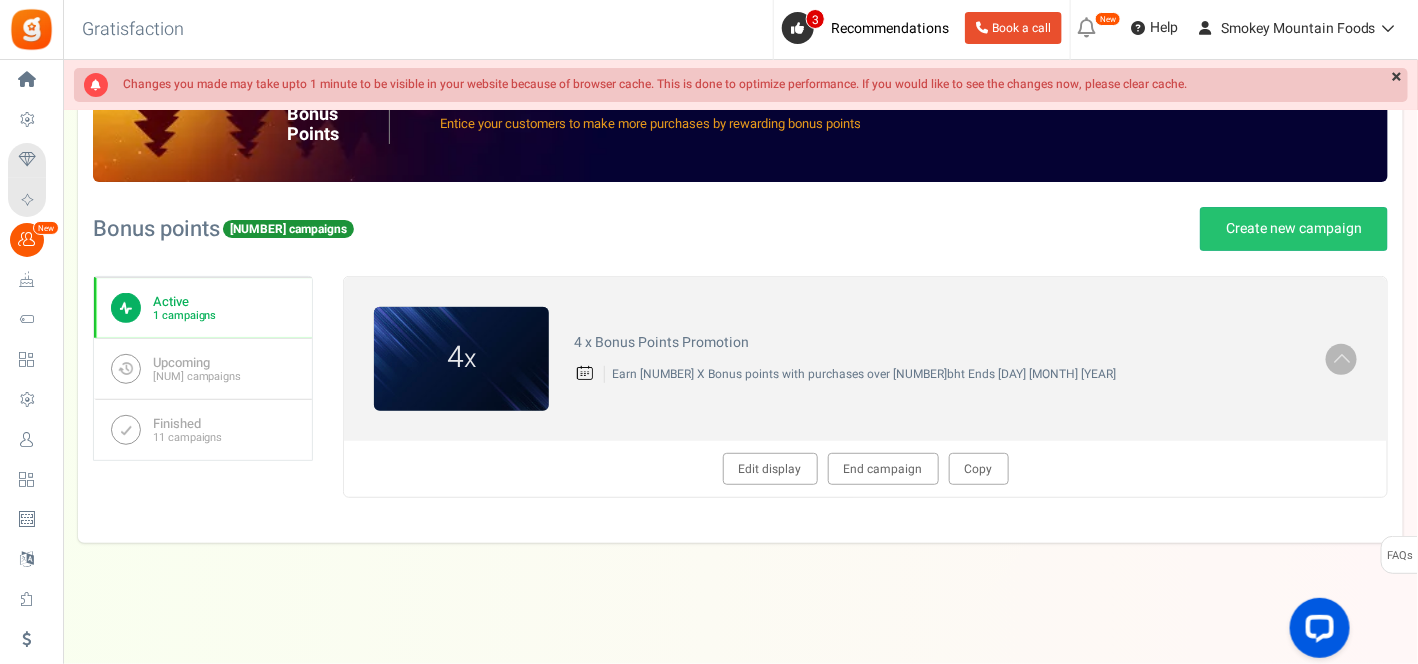 scroll, scrollTop: 138, scrollLeft: 0, axis: vertical 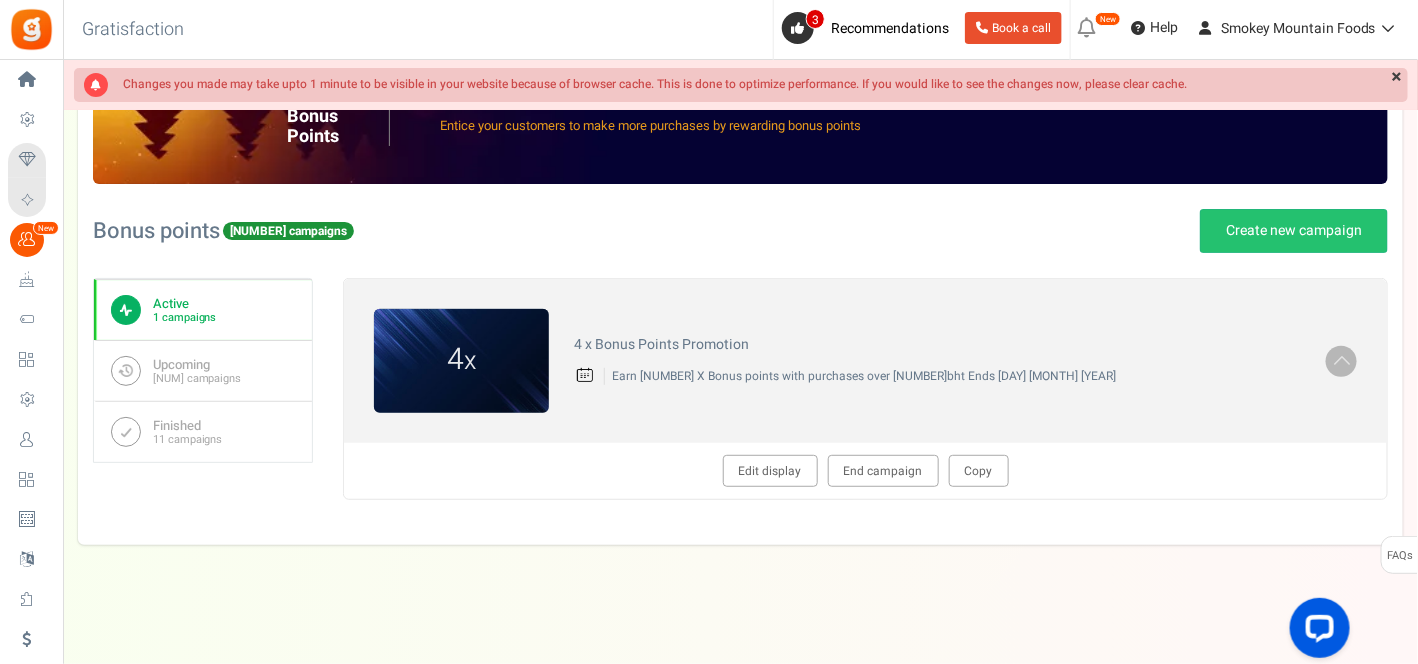 click on "1 campaigns" at bounding box center [184, 317] 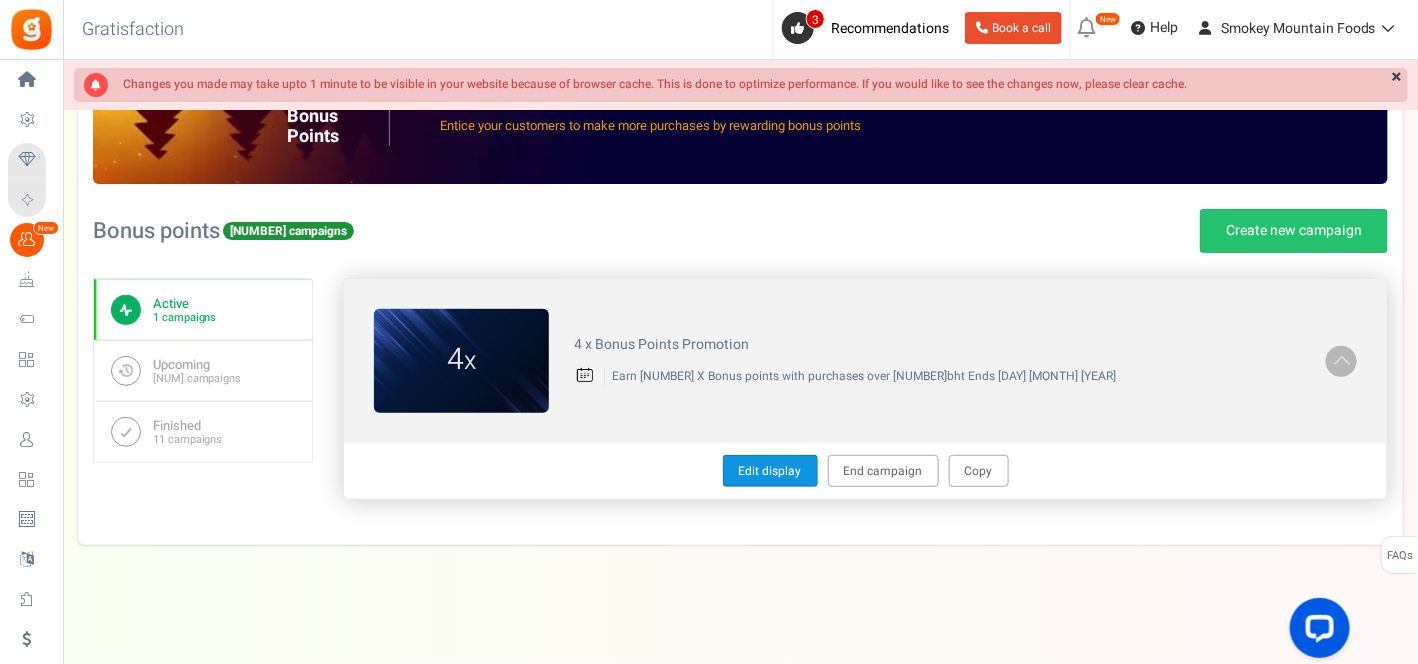 click on "Edit display" at bounding box center (770, 471) 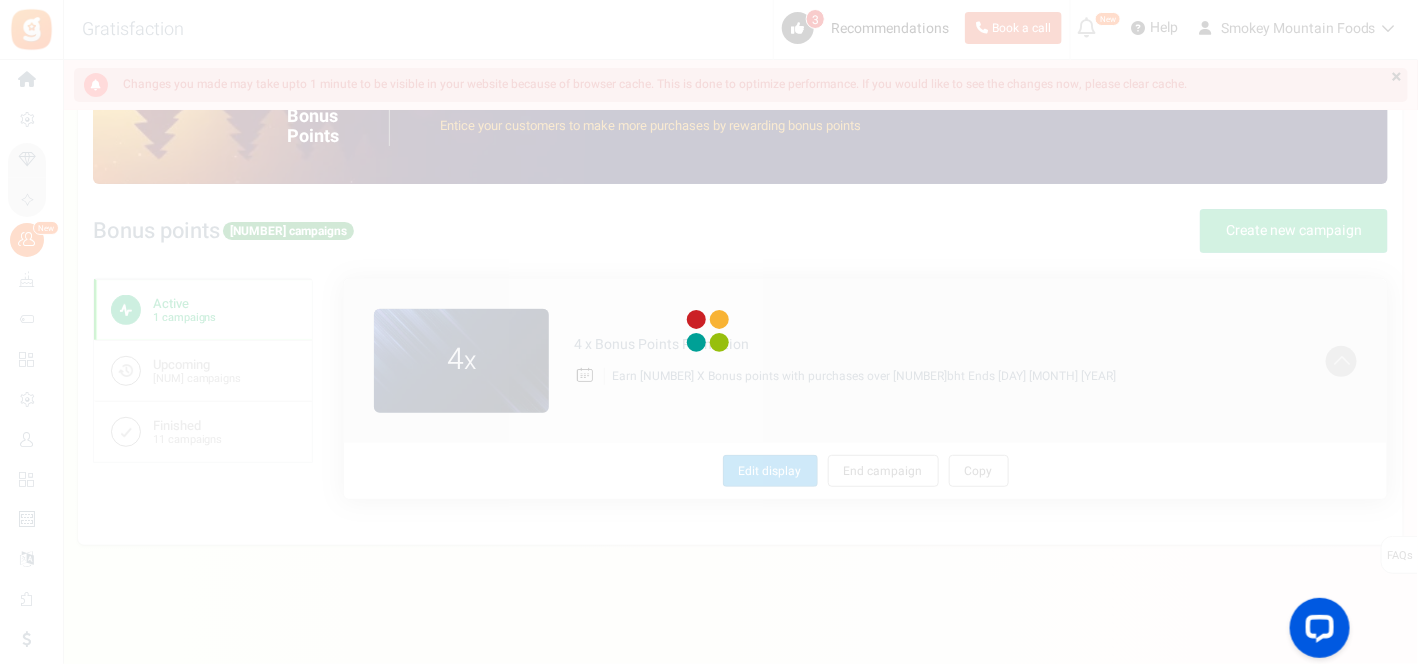 type on "4 x Bonus Points Promotion" 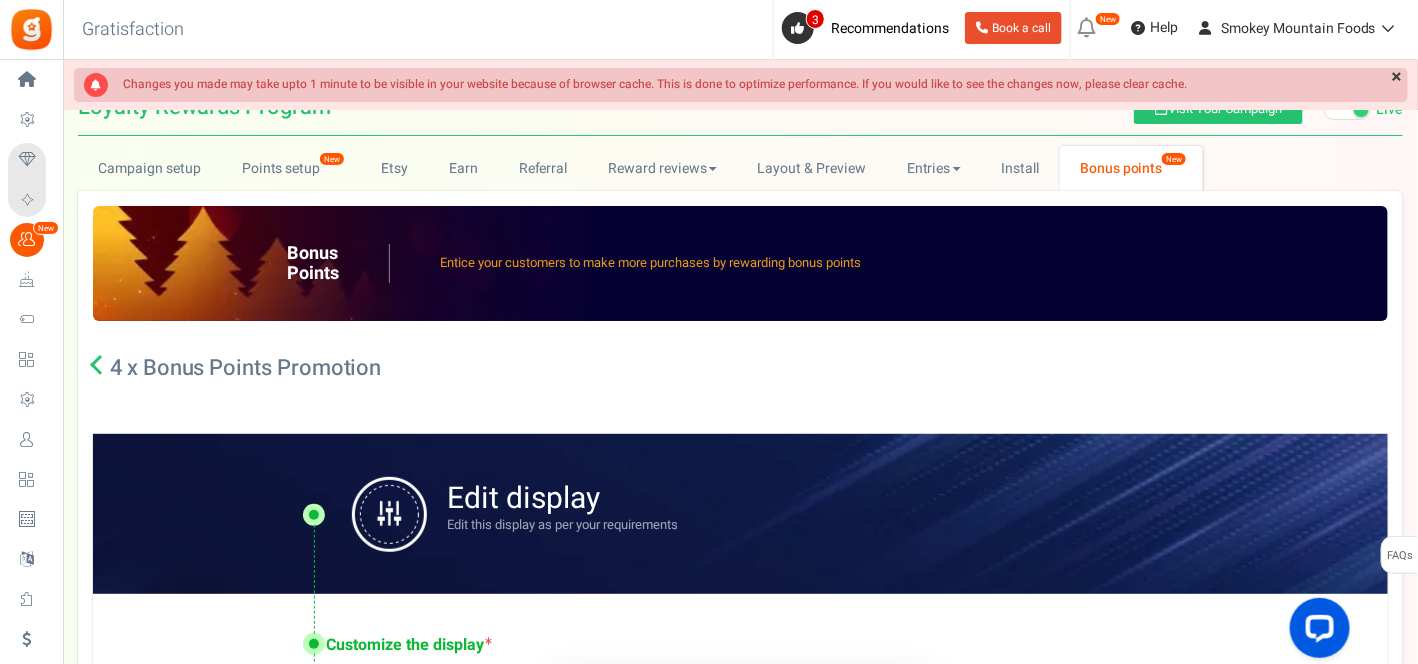 scroll, scrollTop: 0, scrollLeft: 0, axis: both 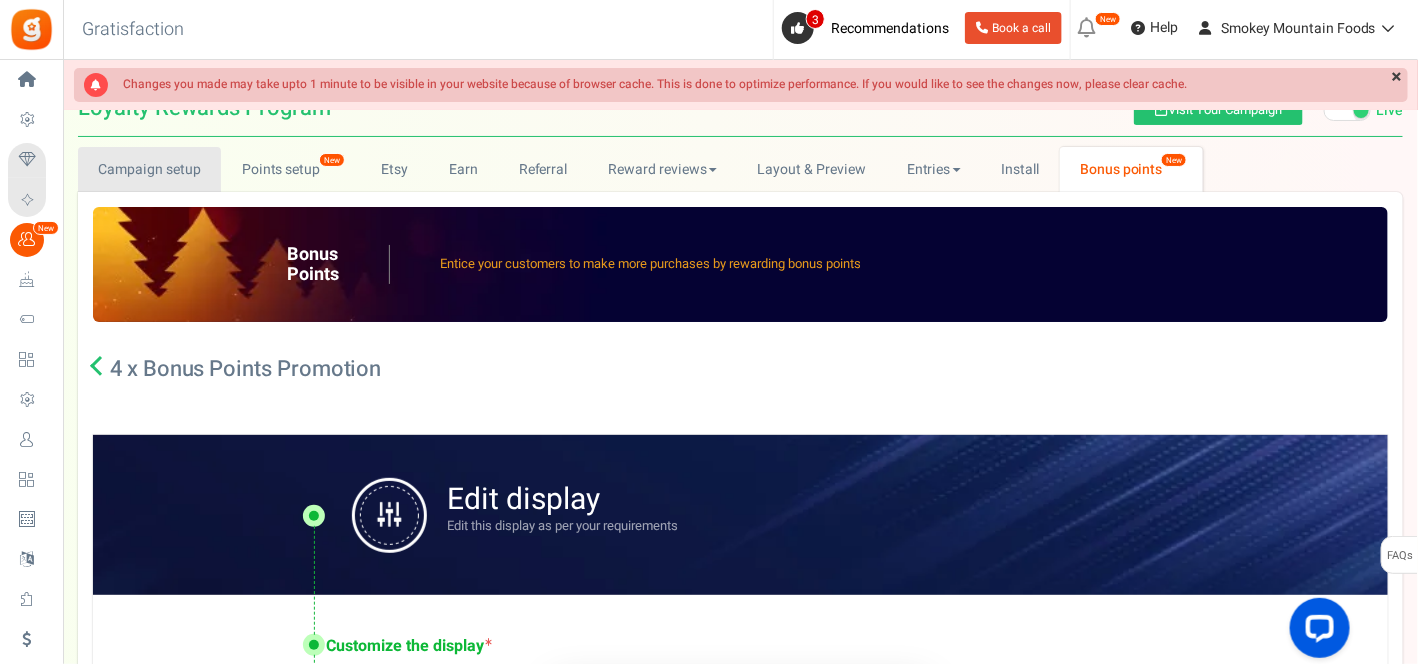click on "Campaign setup" at bounding box center (149, 169) 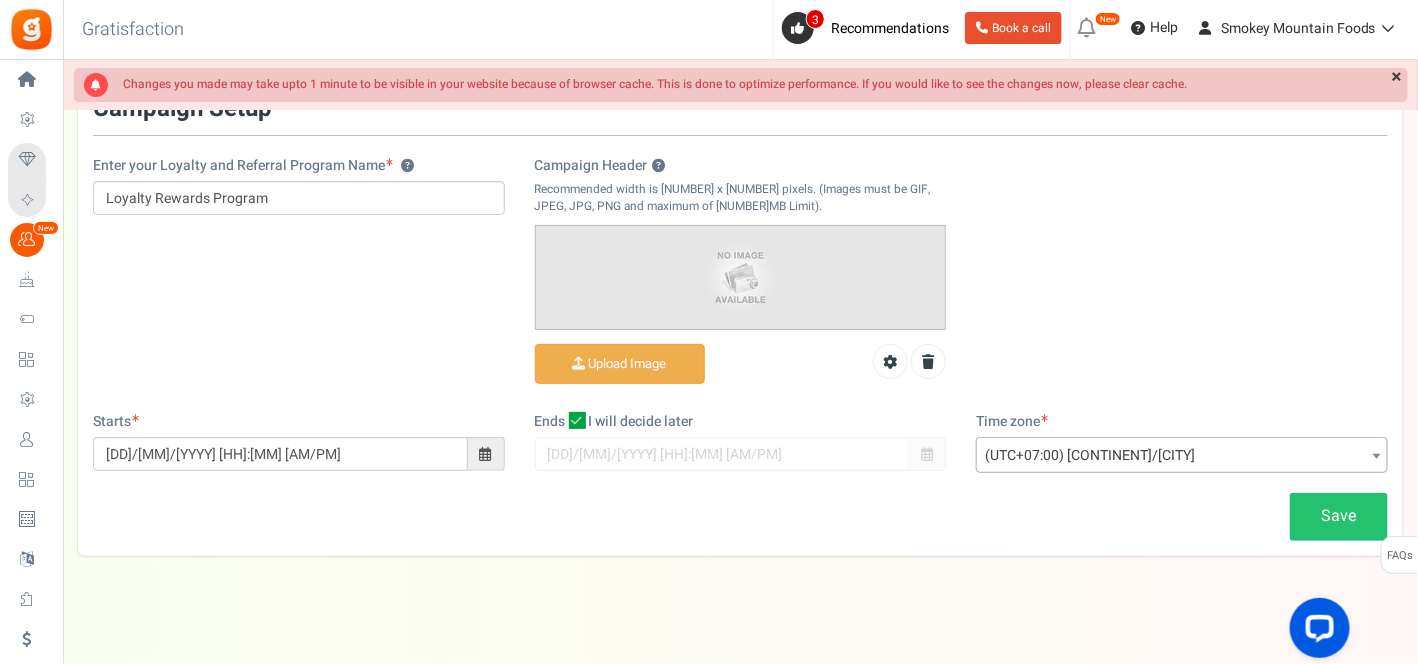 scroll, scrollTop: 0, scrollLeft: 0, axis: both 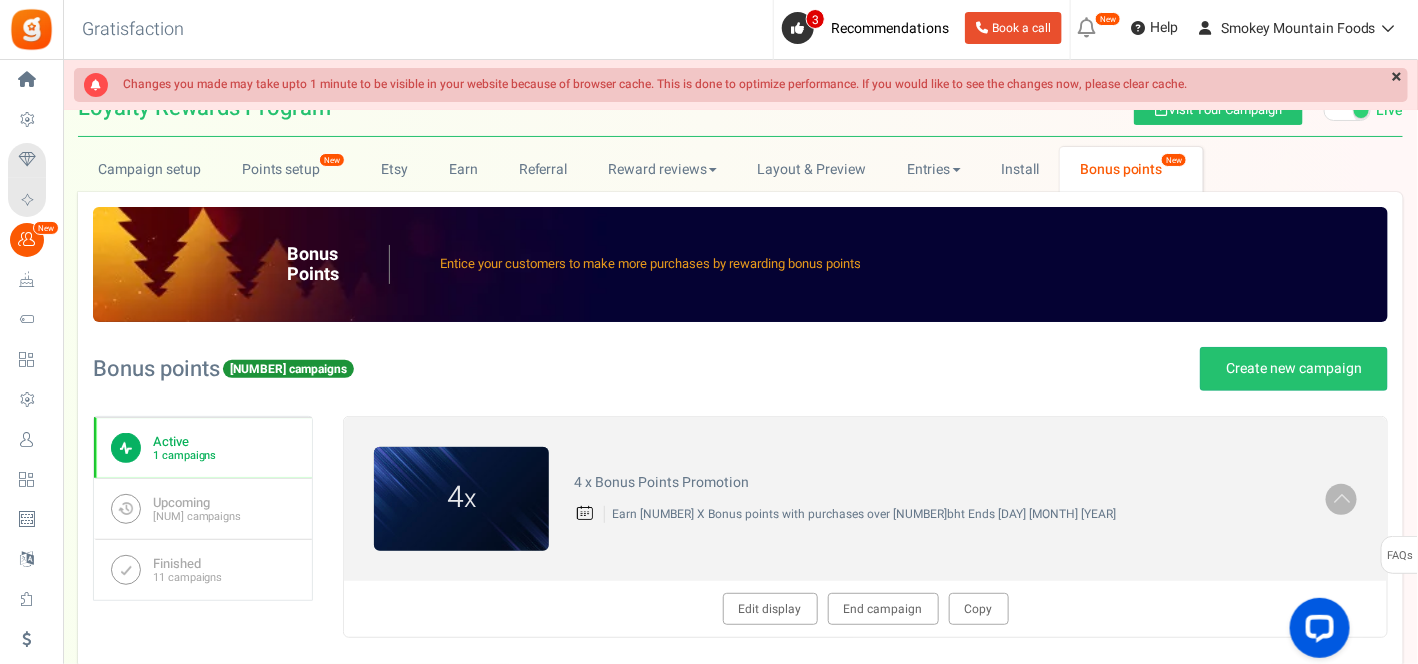 type on "4 x Bonus Points Promotion" 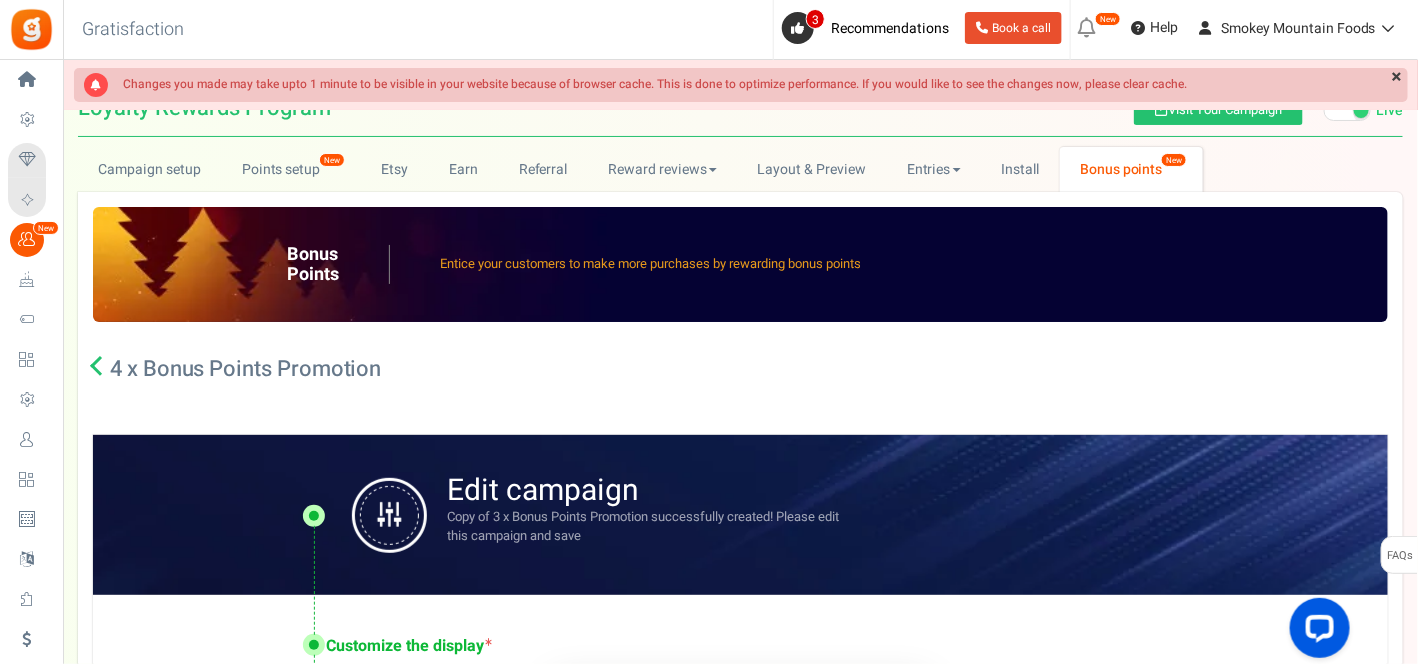 scroll, scrollTop: 0, scrollLeft: 0, axis: both 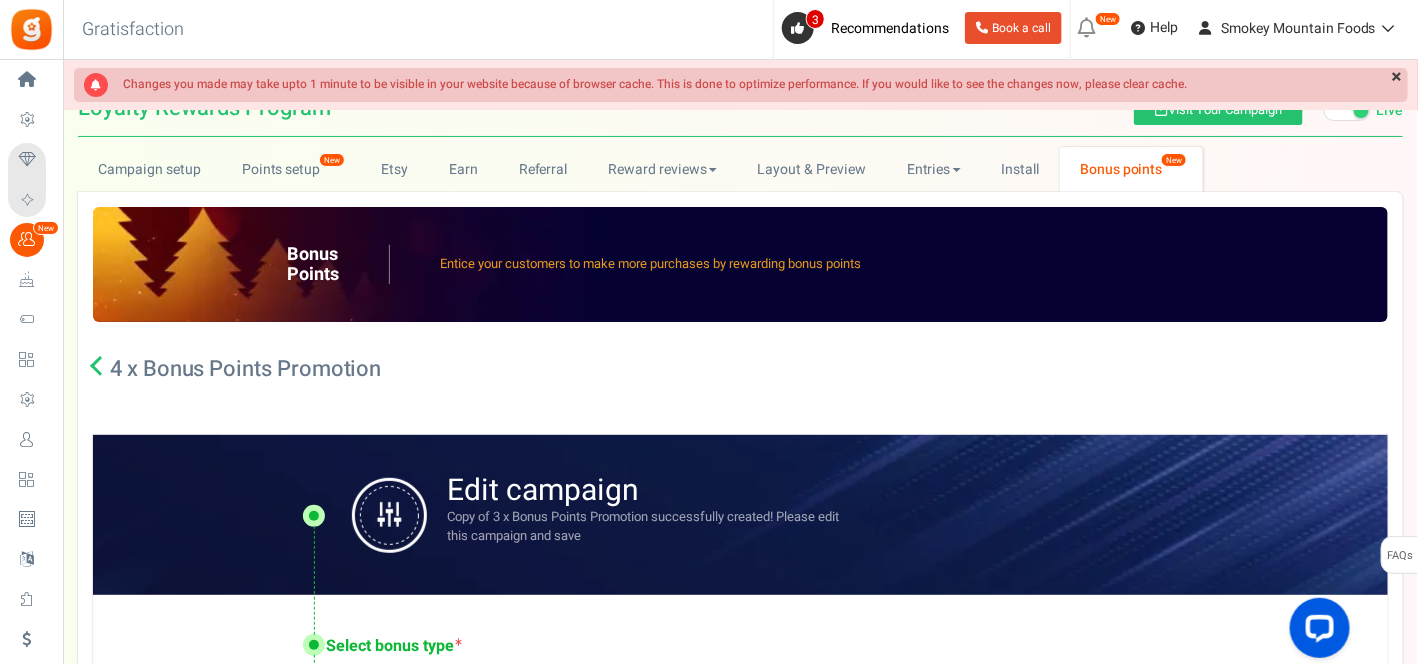 click at bounding box center [100, 366] 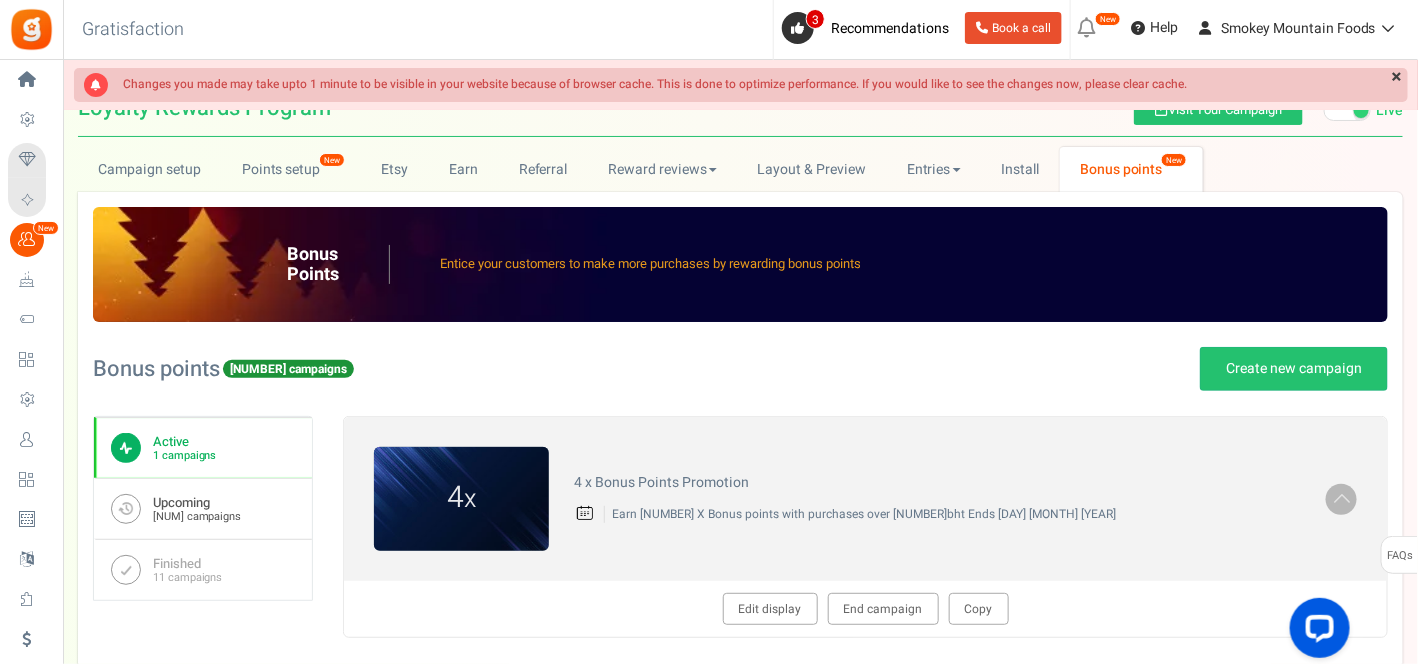 click on "Upcoming" at bounding box center [197, 503] 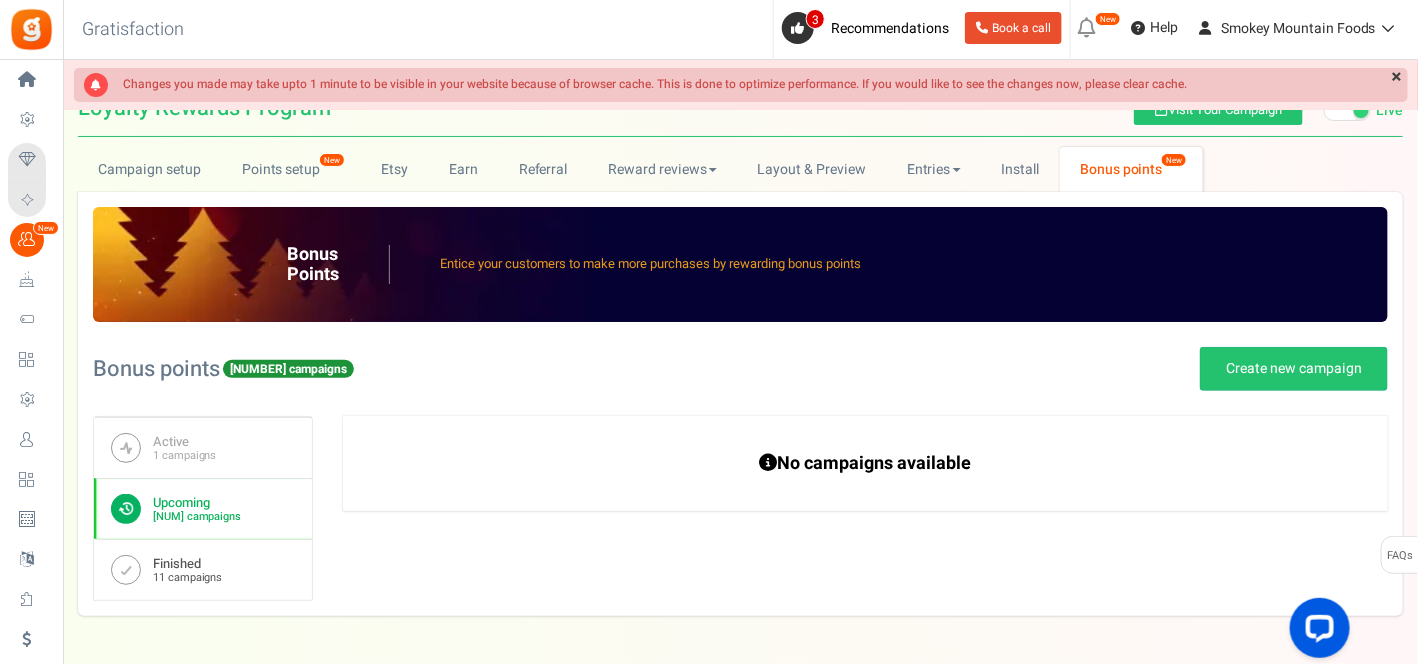 click on "11 campaigns" at bounding box center (187, 577) 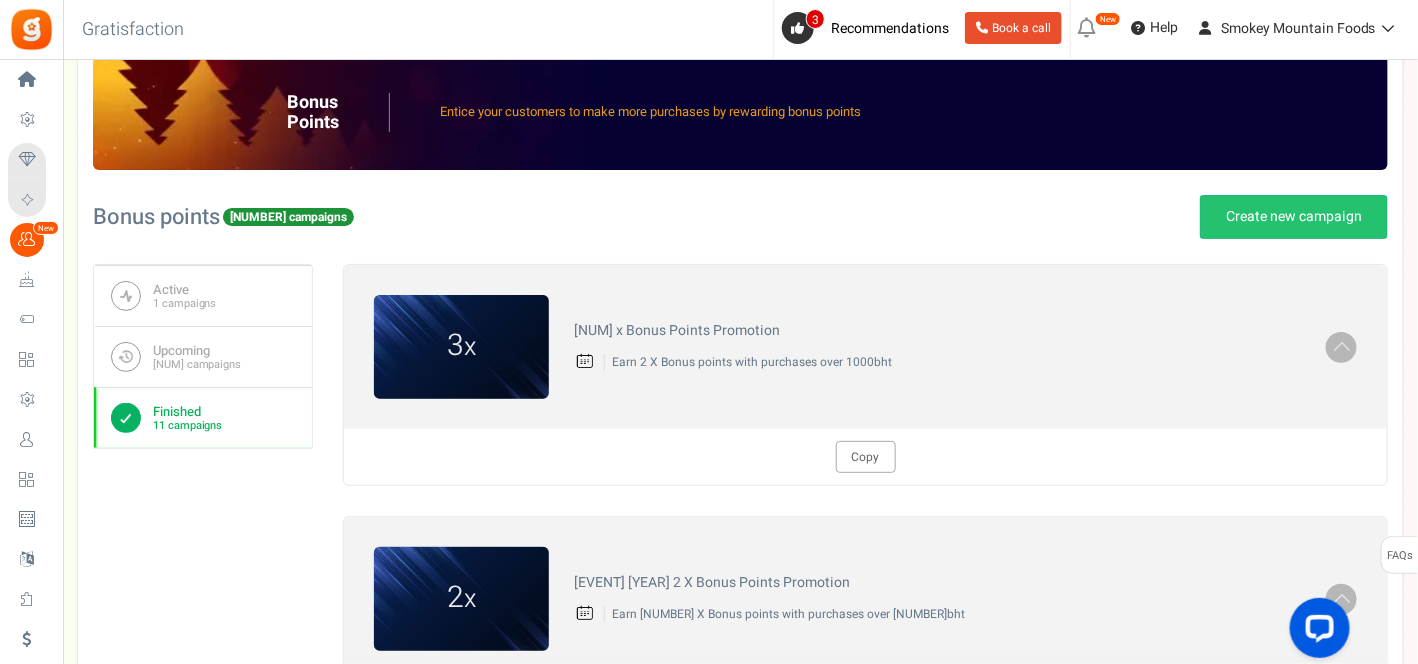 scroll, scrollTop: 111, scrollLeft: 0, axis: vertical 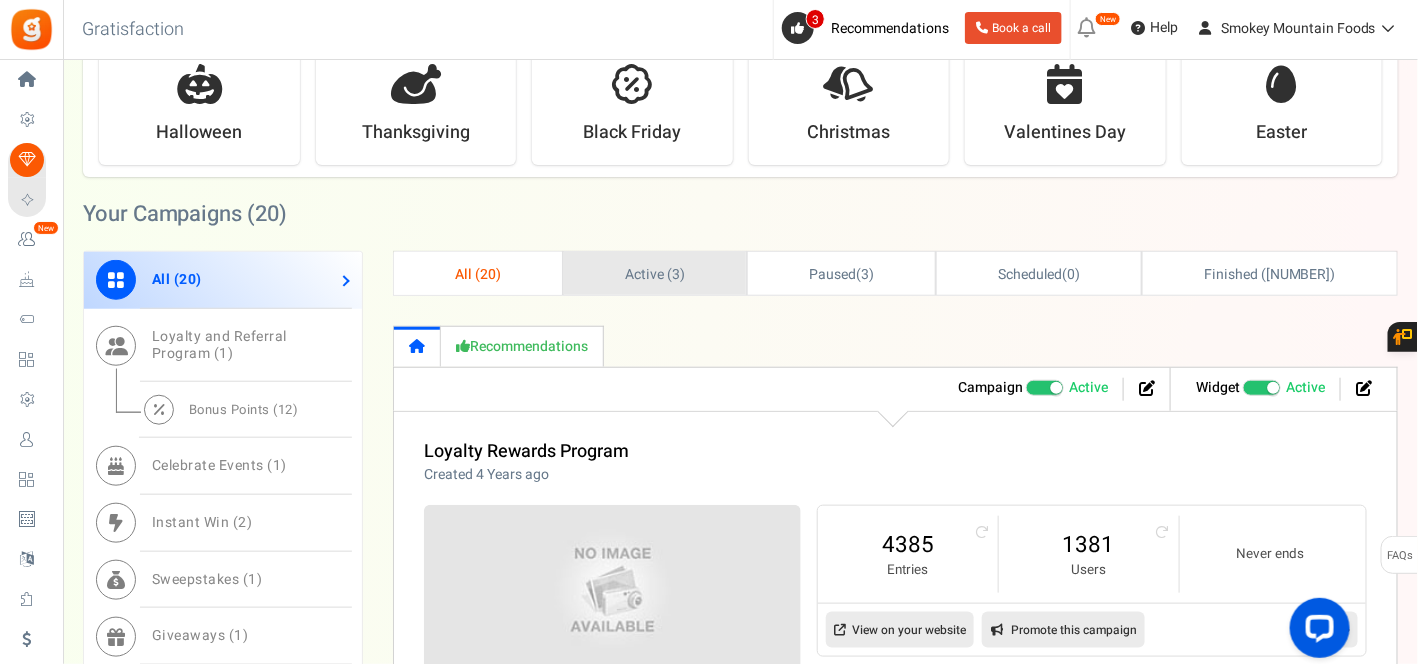 click on "Active ( 3 )" at bounding box center [655, 274] 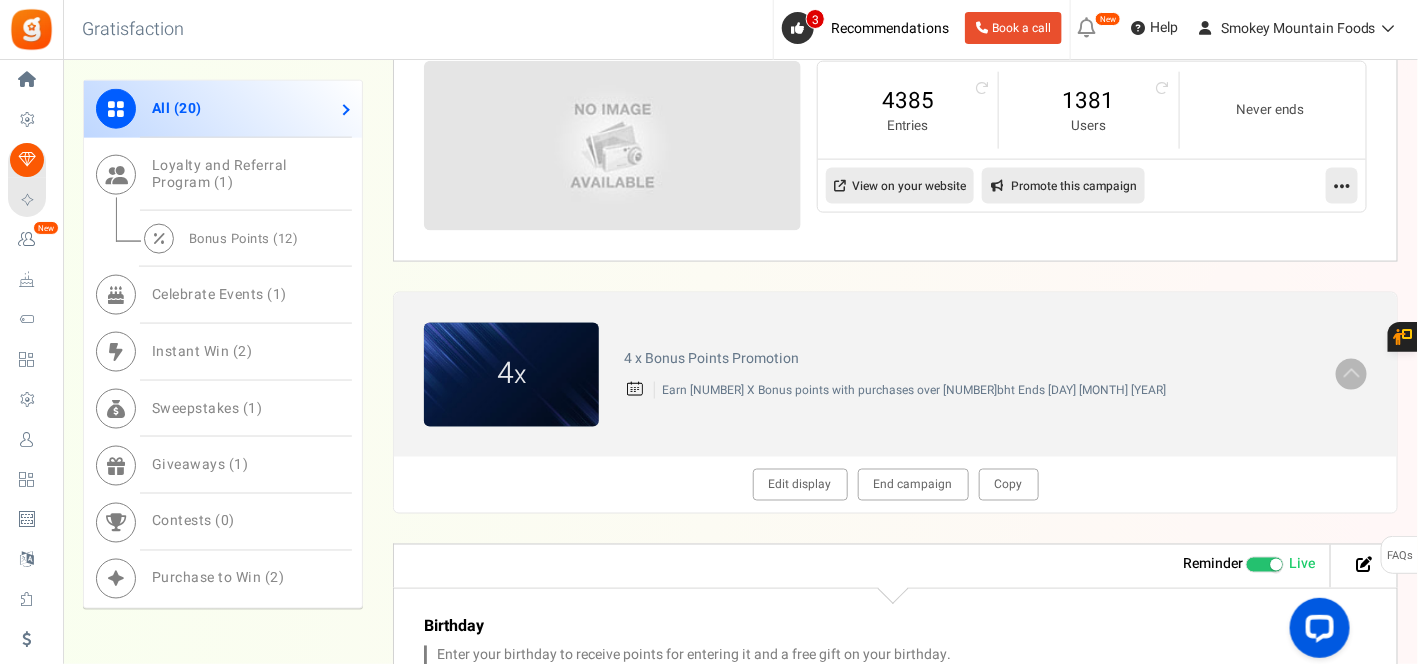 scroll, scrollTop: 888, scrollLeft: 0, axis: vertical 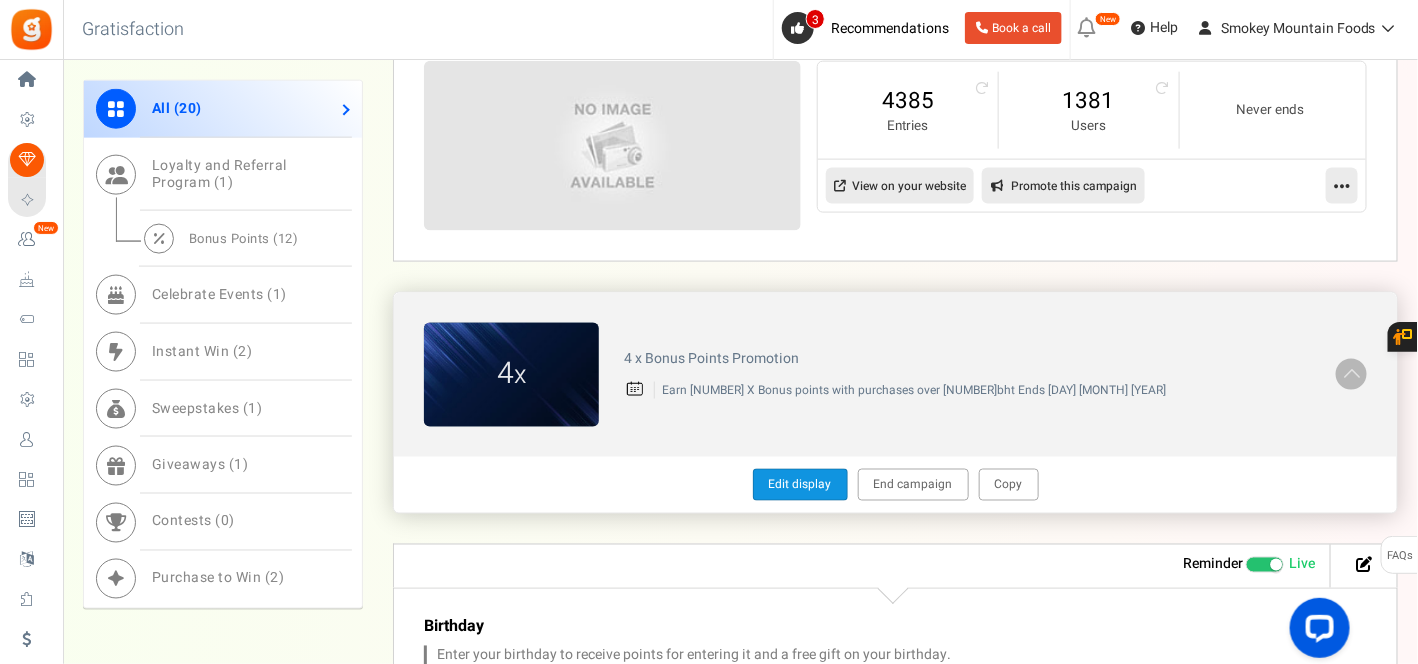 click on "Edit display" at bounding box center (800, 485) 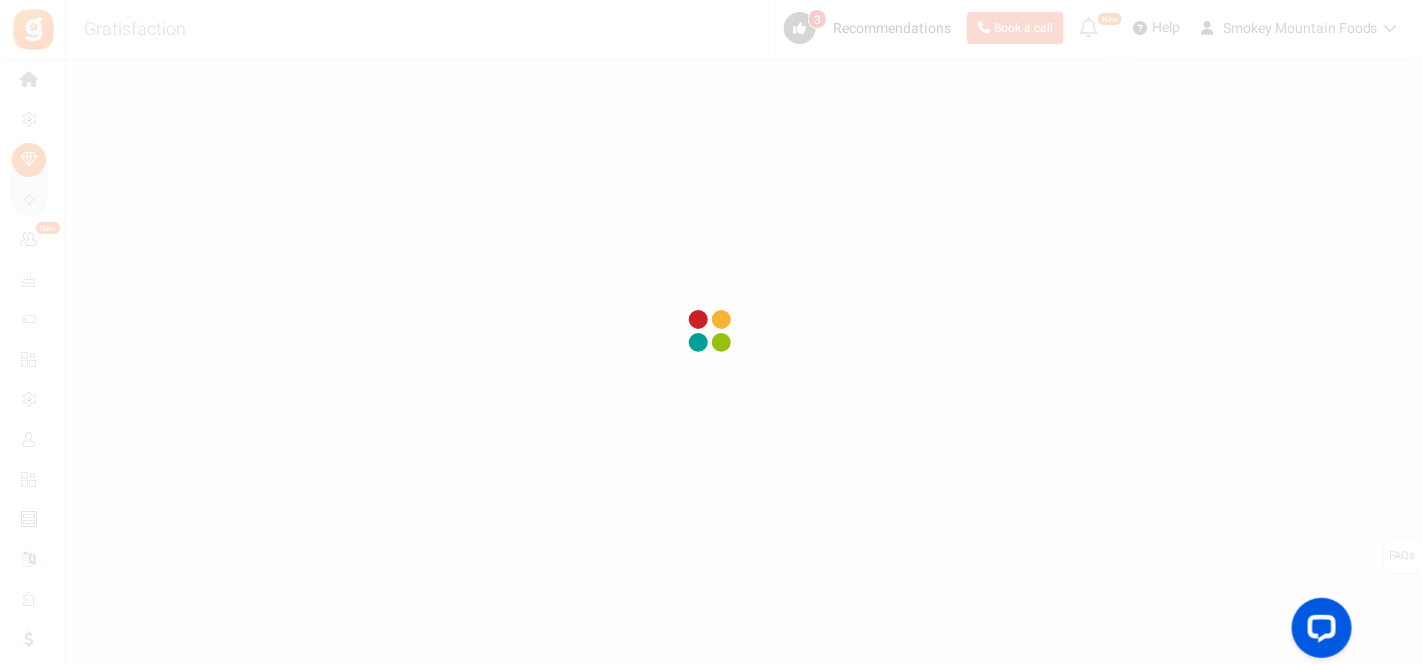 scroll, scrollTop: 0, scrollLeft: 0, axis: both 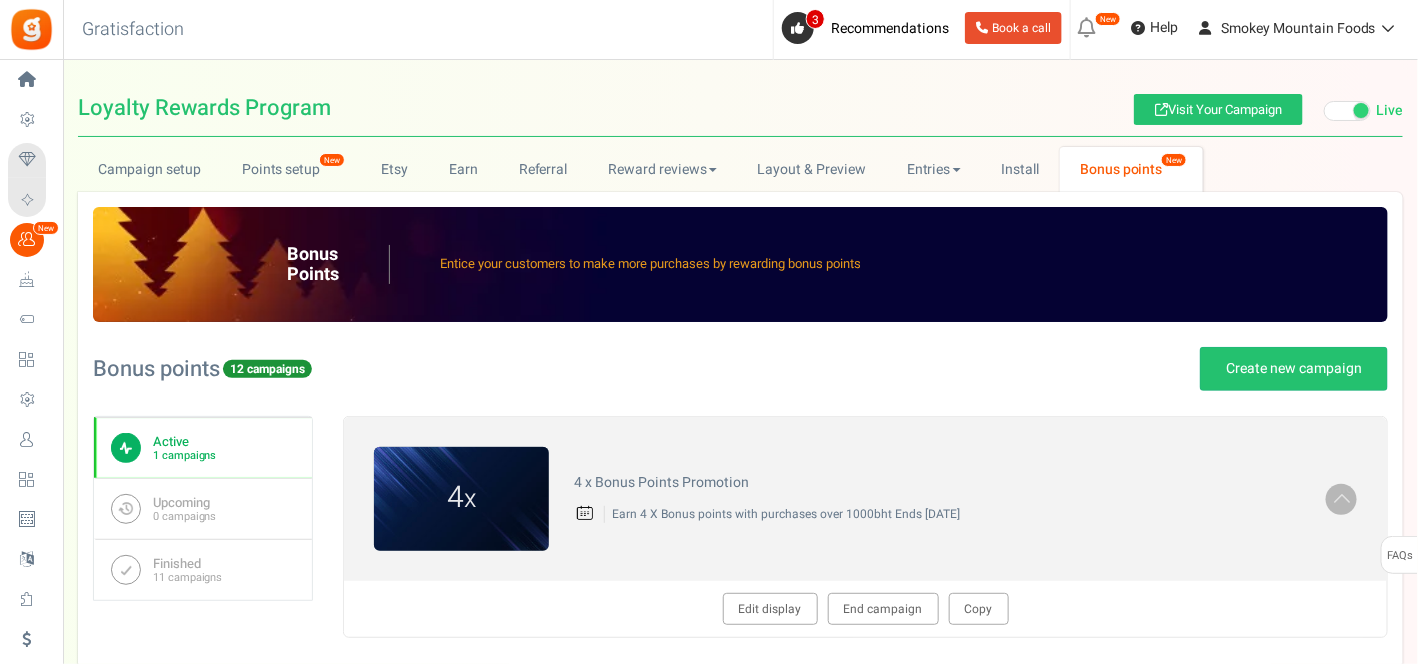 type on "4 x Bonus Points Promotion" 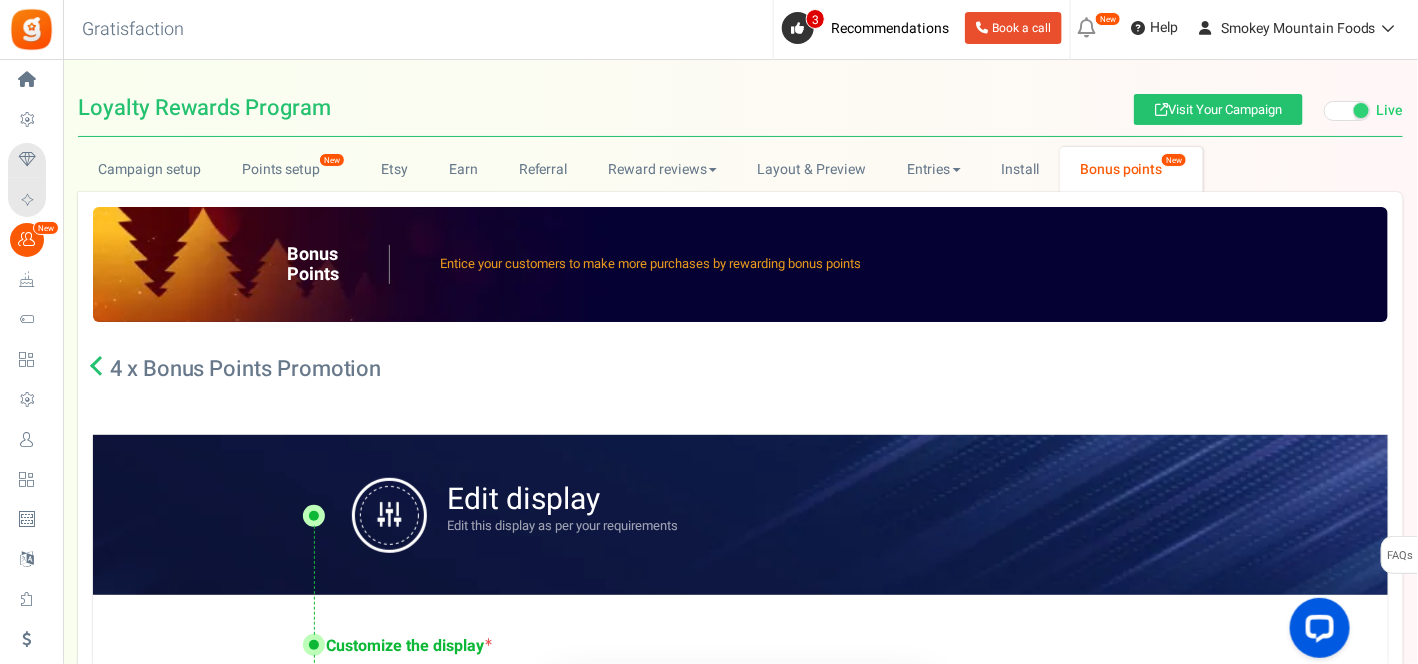 scroll, scrollTop: 0, scrollLeft: 0, axis: both 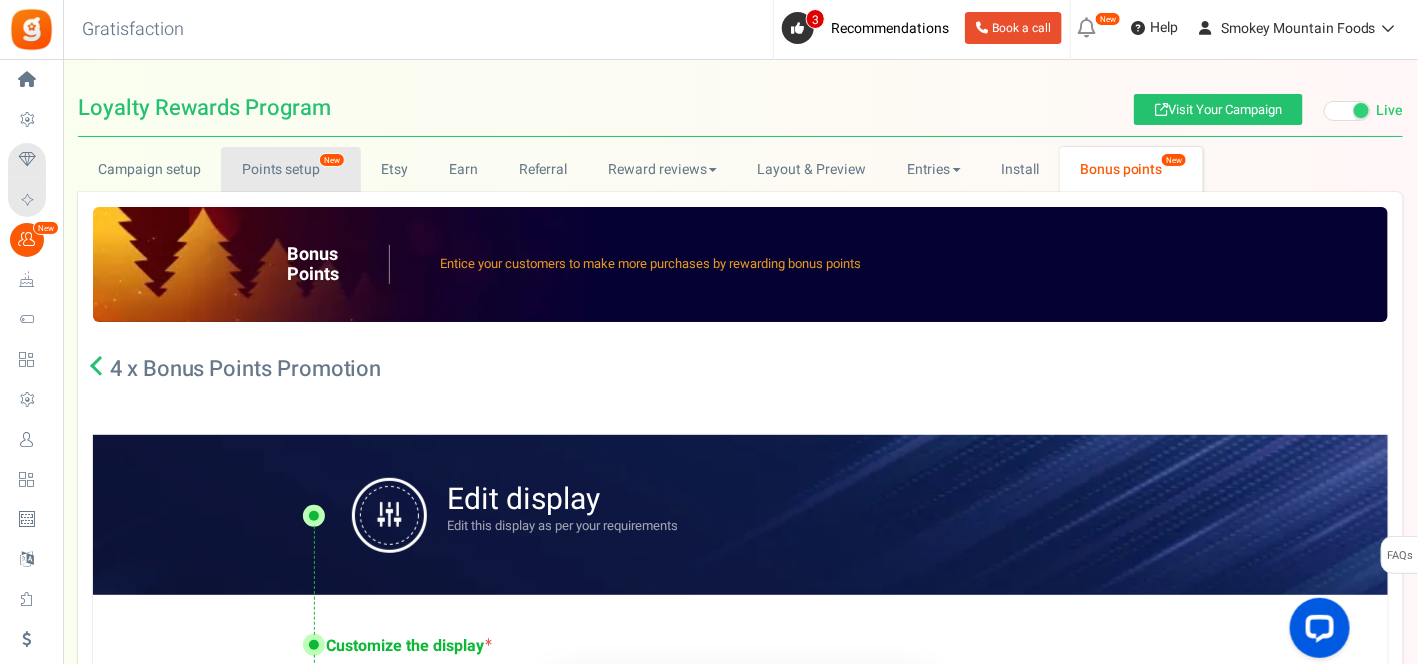 click on "Points setup
New" at bounding box center (290, 169) 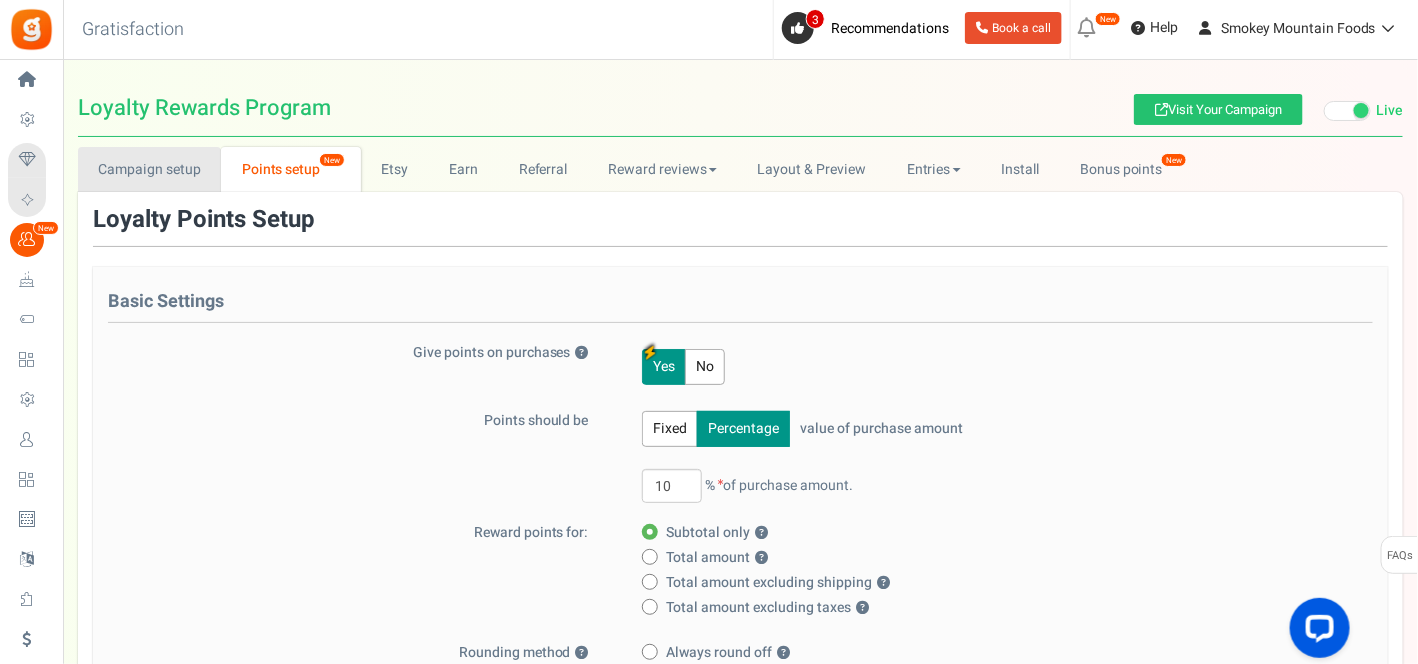 click on "Campaign setup" at bounding box center (149, 169) 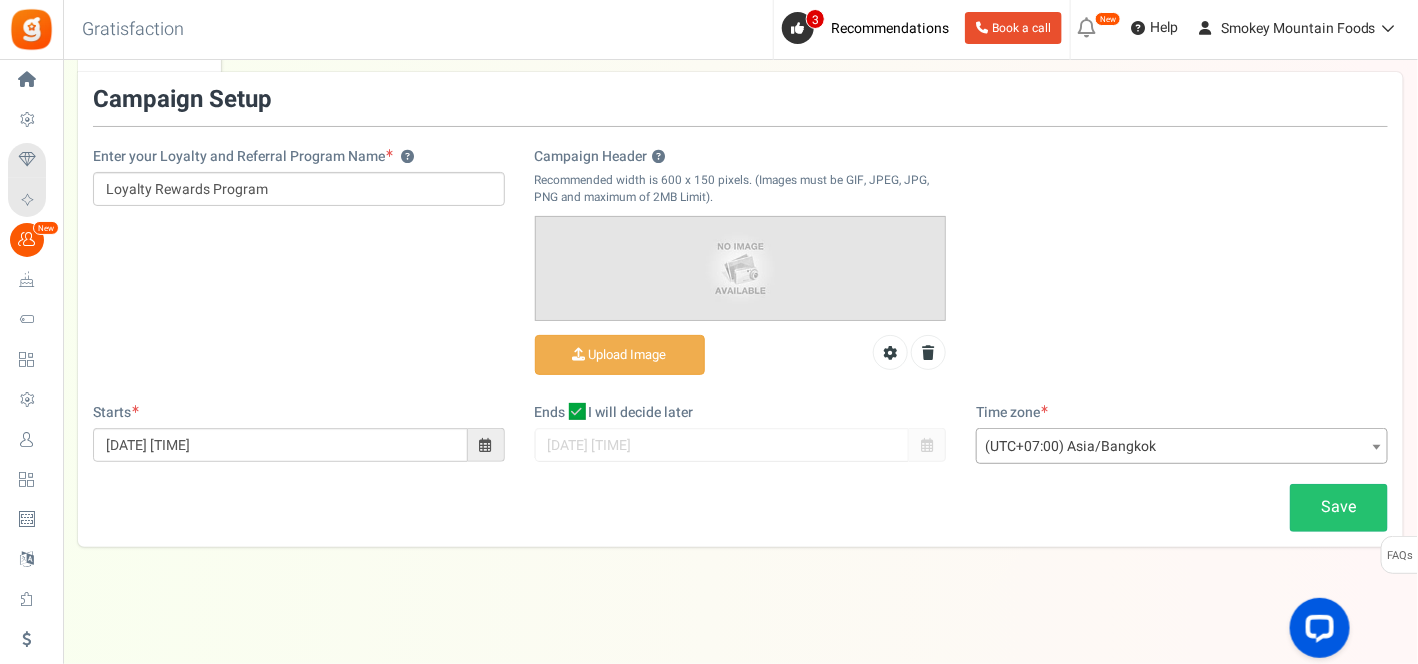 scroll, scrollTop: 121, scrollLeft: 0, axis: vertical 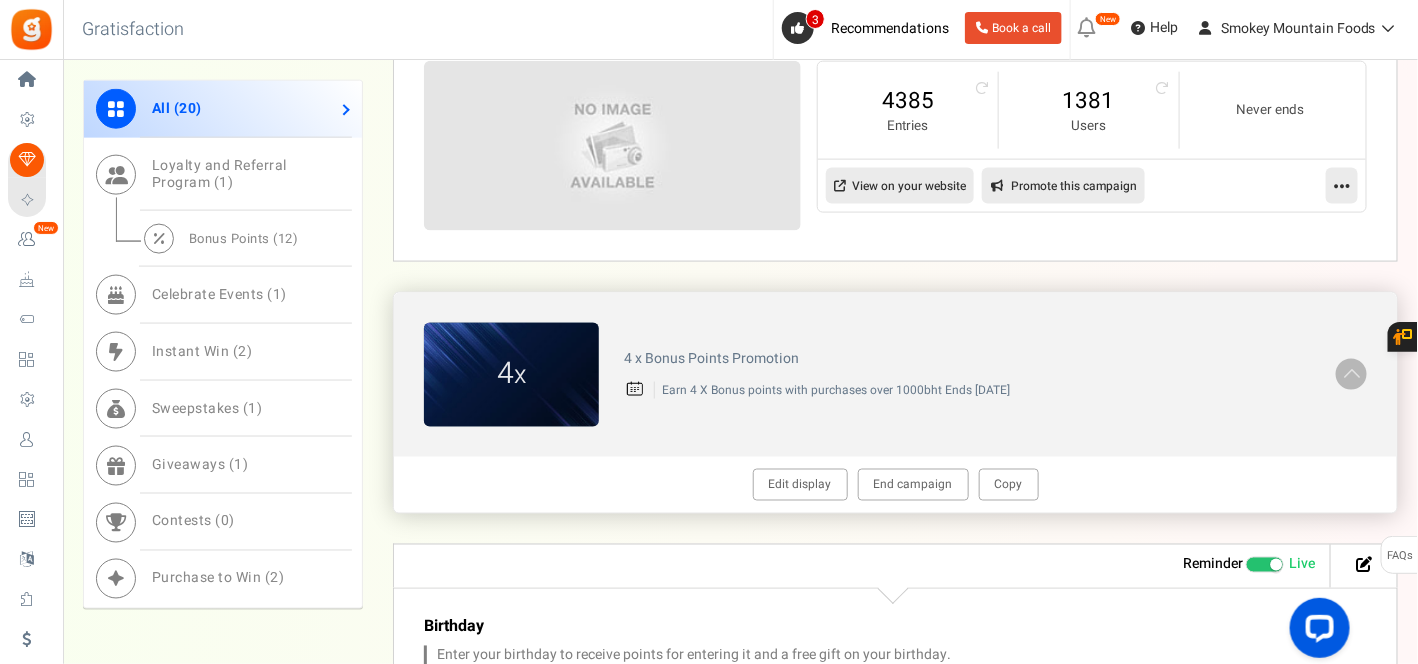 click at bounding box center [1352, 372] 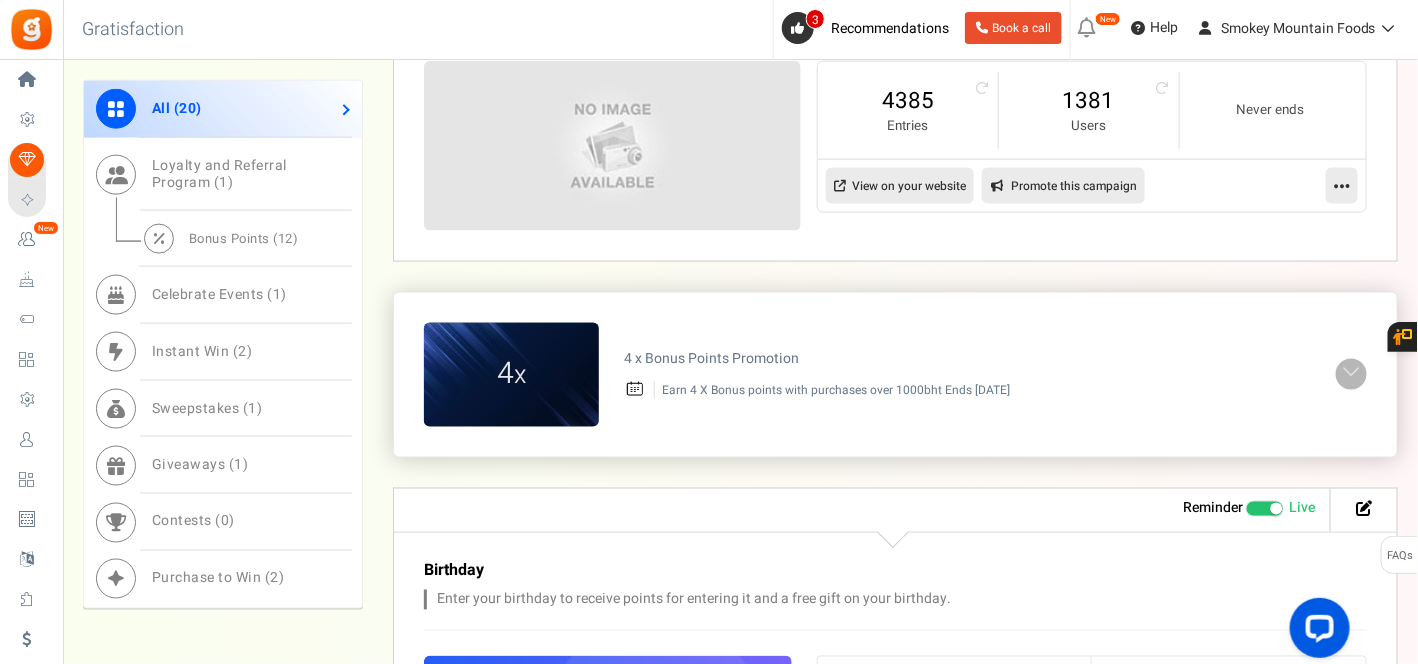 click at bounding box center (1352, 372) 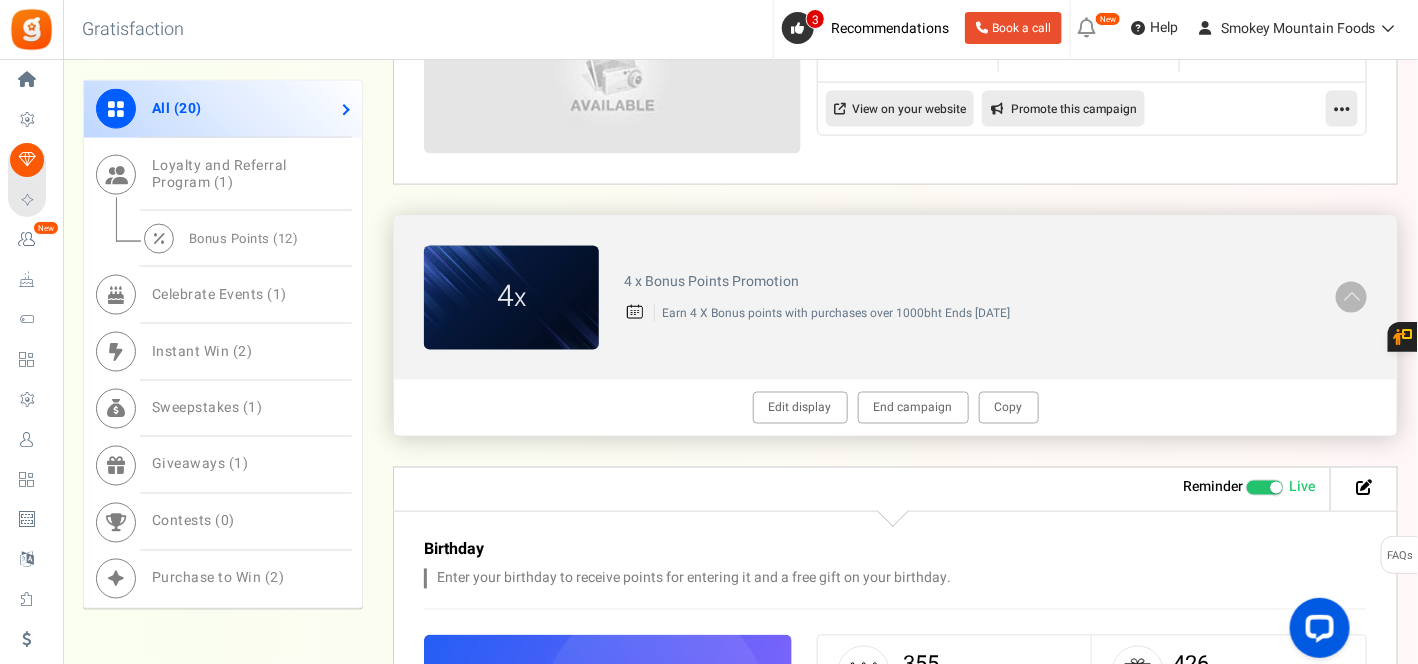 scroll, scrollTop: 1000, scrollLeft: 0, axis: vertical 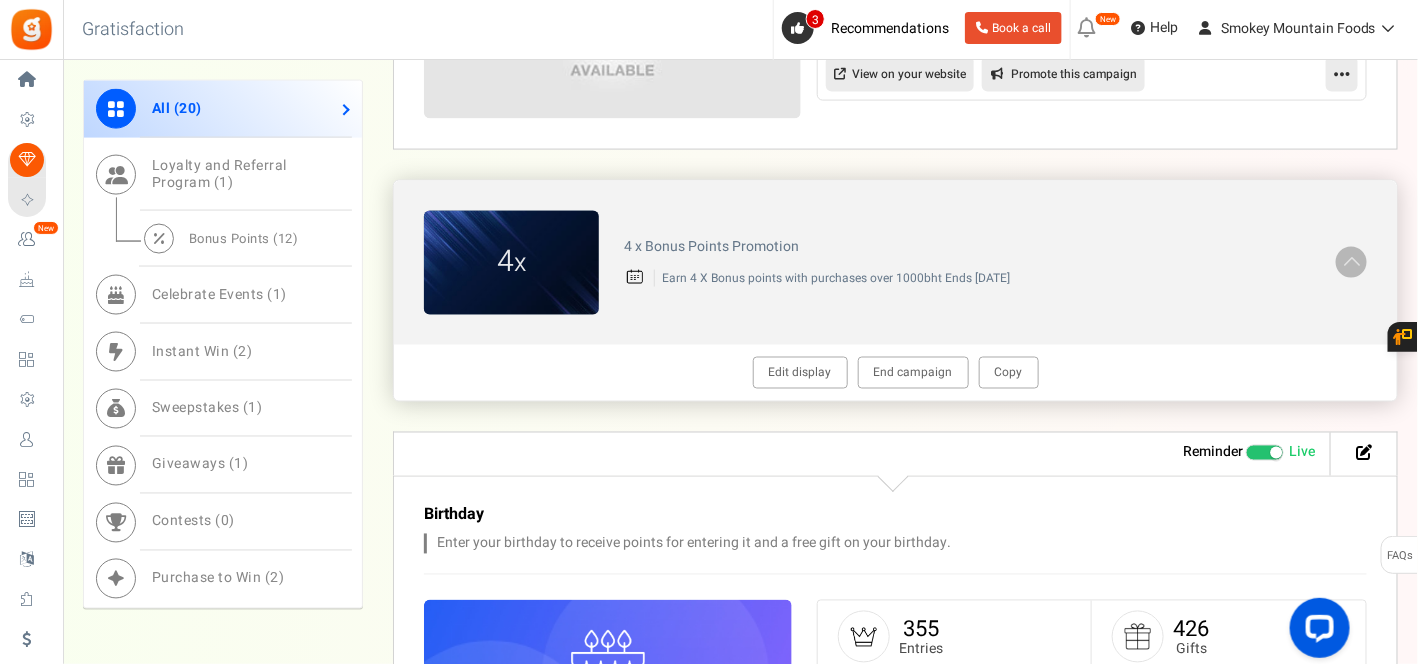 click on "Earn 4 X Bonus points with purchases over 1000bht Ends [DD] [MONTH] [YYYY]" at bounding box center [982, 278] 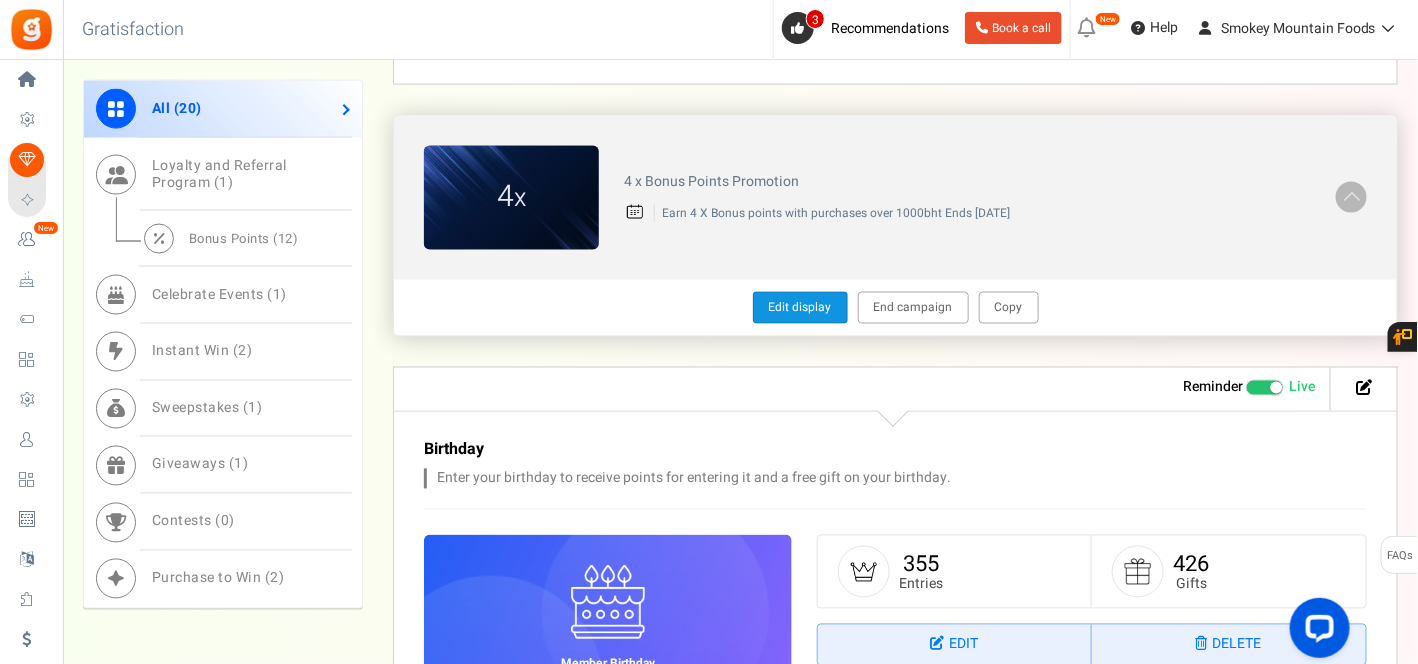 scroll, scrollTop: 1000, scrollLeft: 0, axis: vertical 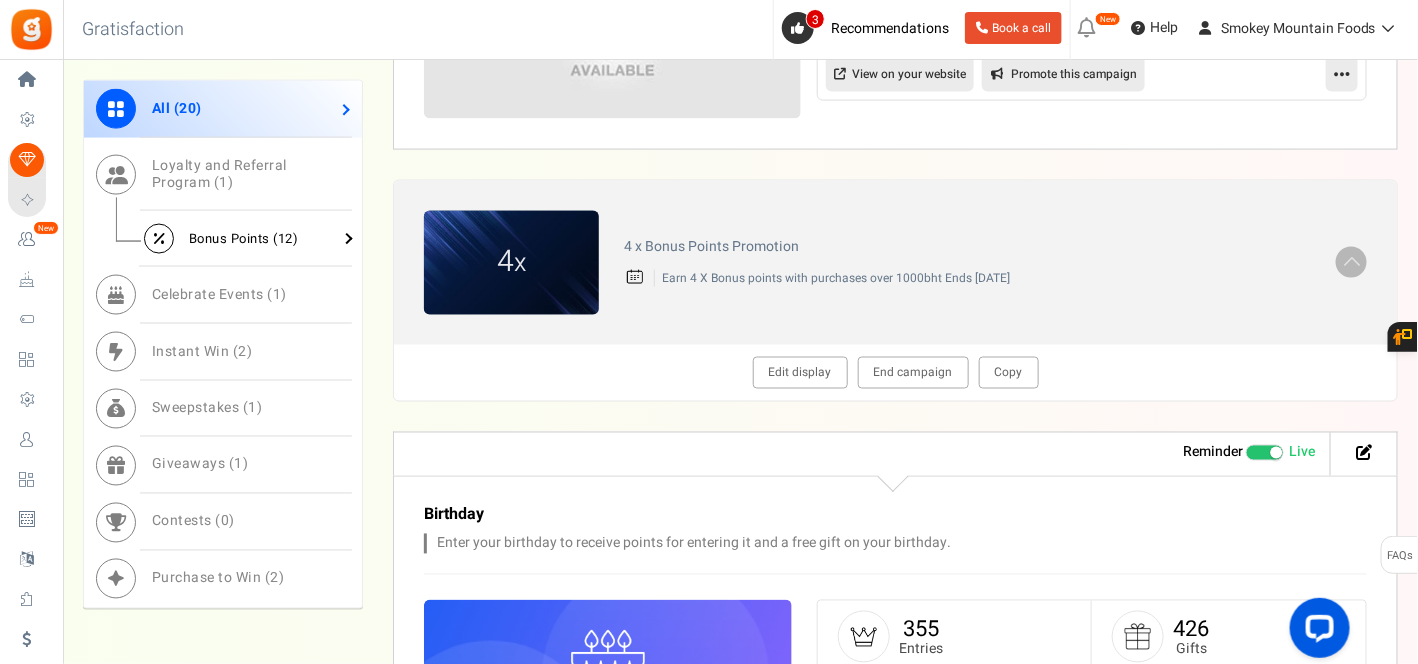 click on "Bonus Points ( 12 )" at bounding box center (244, 238) 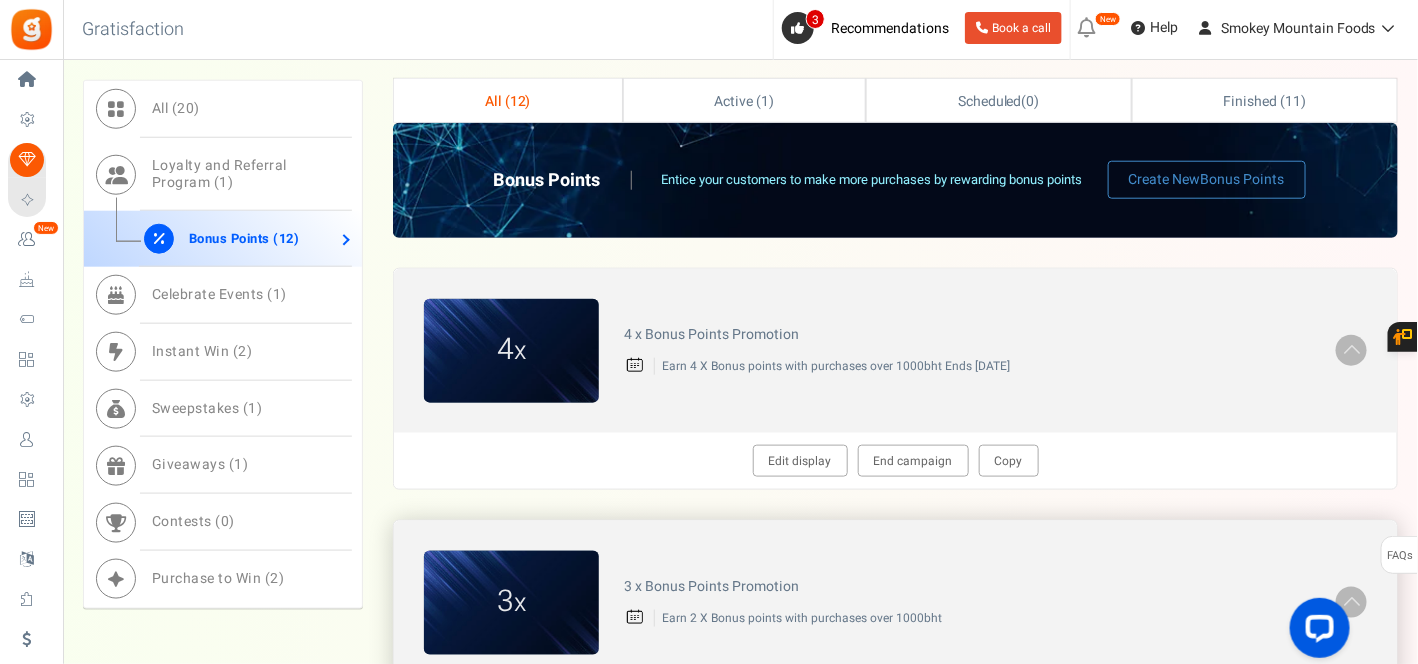 scroll, scrollTop: 555, scrollLeft: 0, axis: vertical 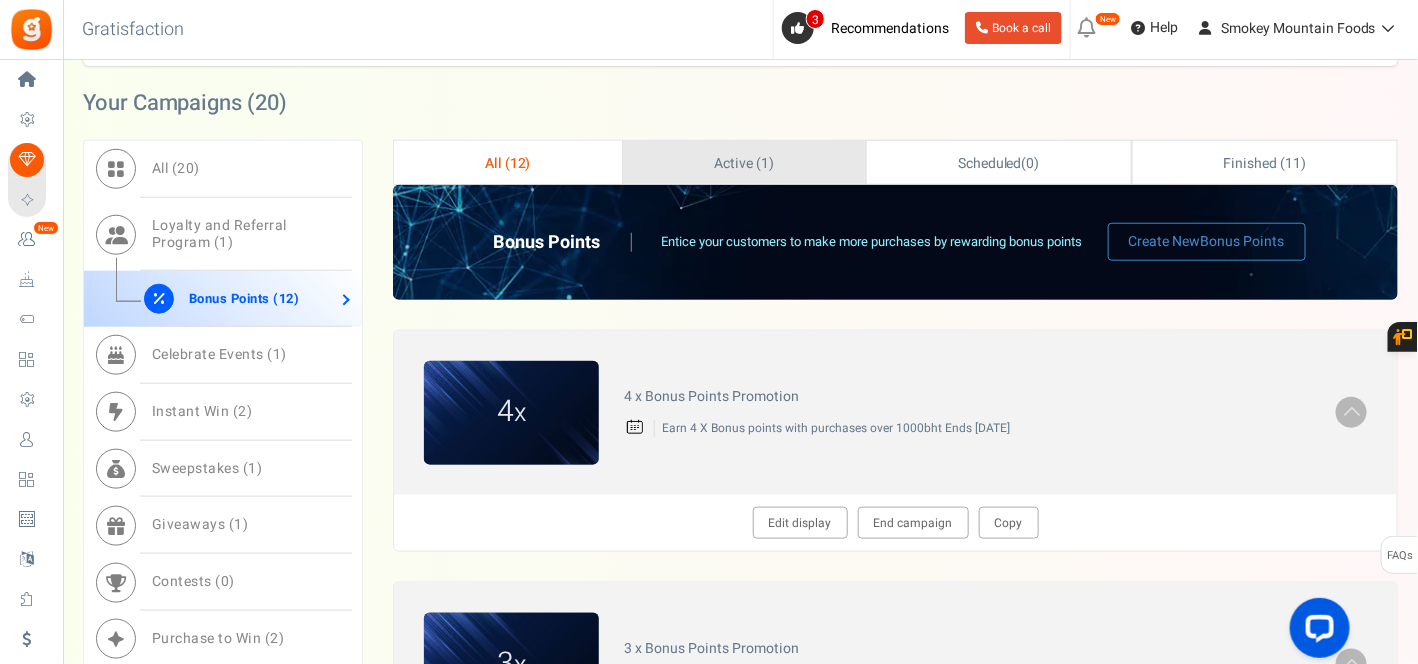 click on "Active ( 1 )" at bounding box center (745, 163) 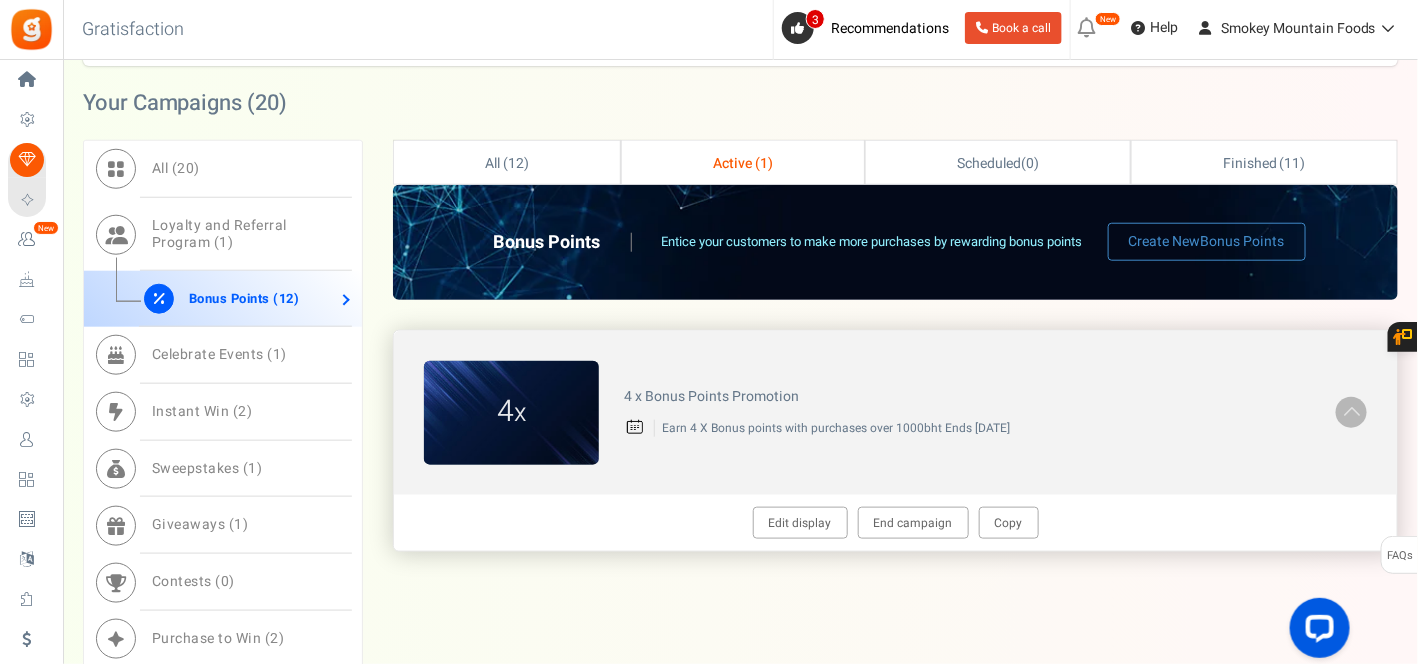 click on "4 x" at bounding box center [511, 413] 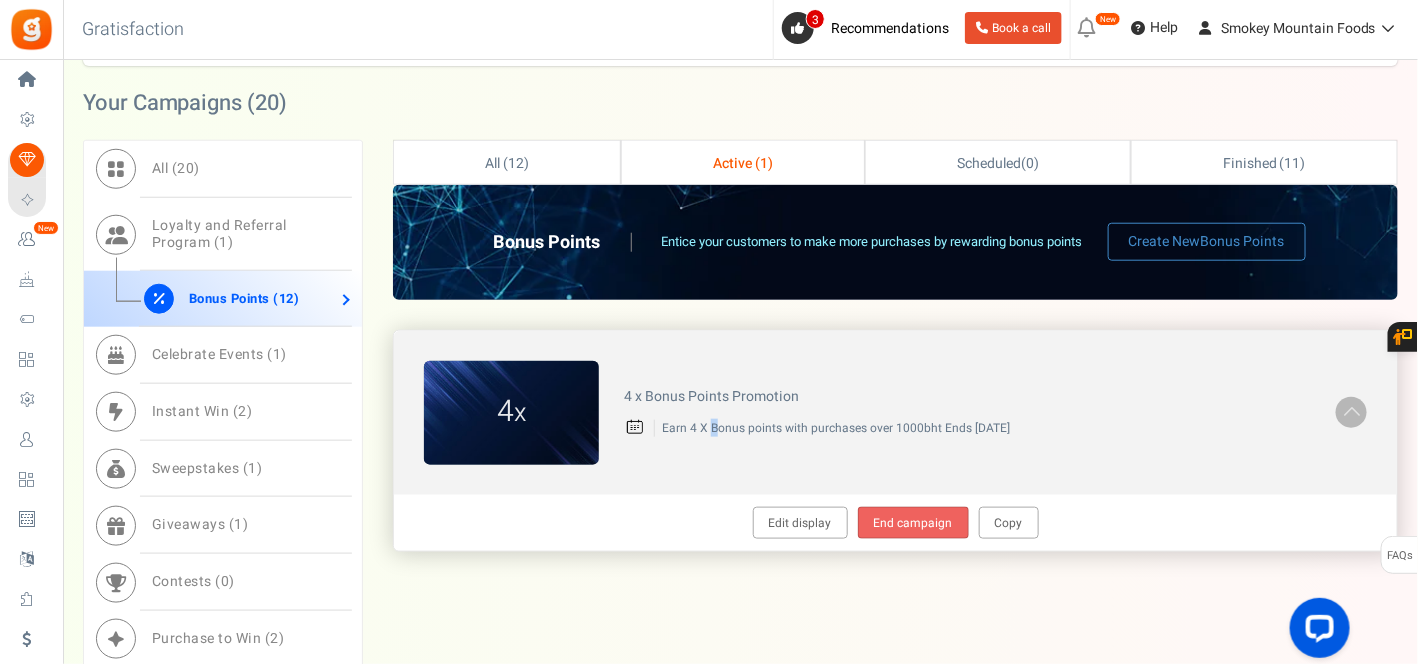 click on "End campaign" at bounding box center [913, 523] 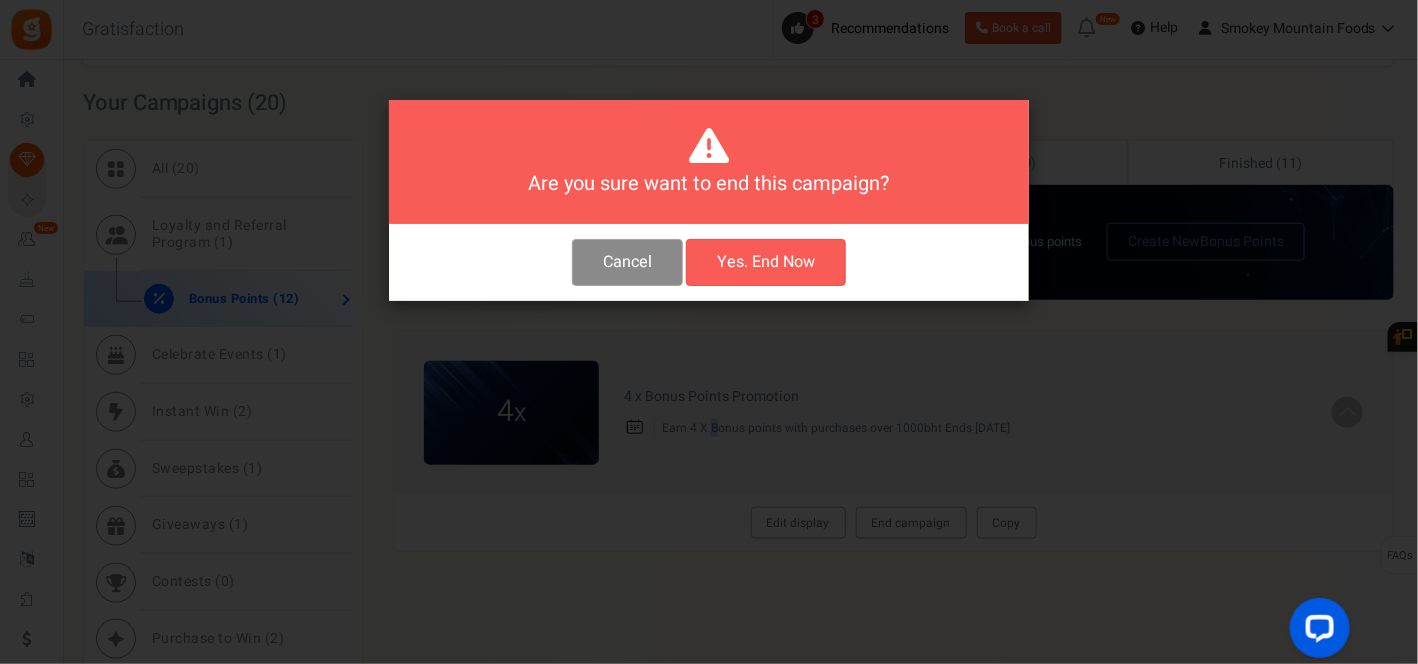 click on "Cancel" at bounding box center [627, 262] 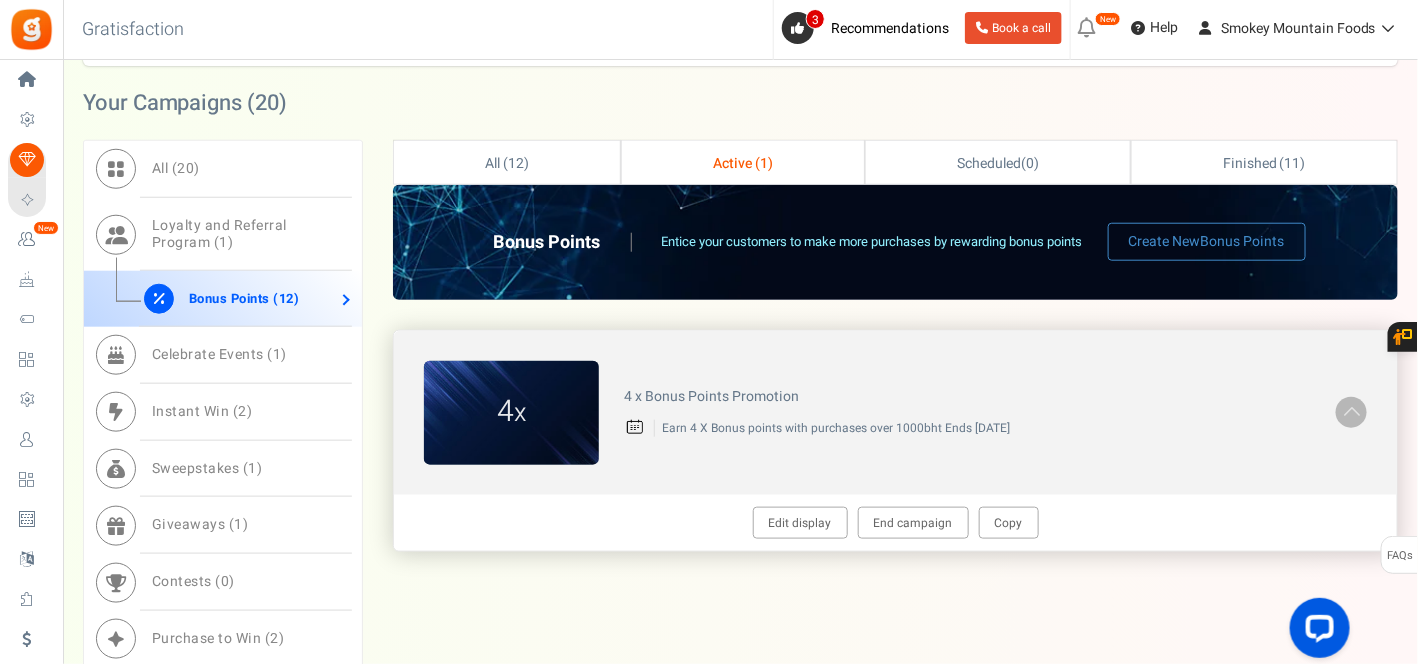 click on "4 x
4 x Bonus Points Promotion
Earn 4 X Bonus points with purchases over 1000bht Ends 17th August 2025" at bounding box center [895, 413] 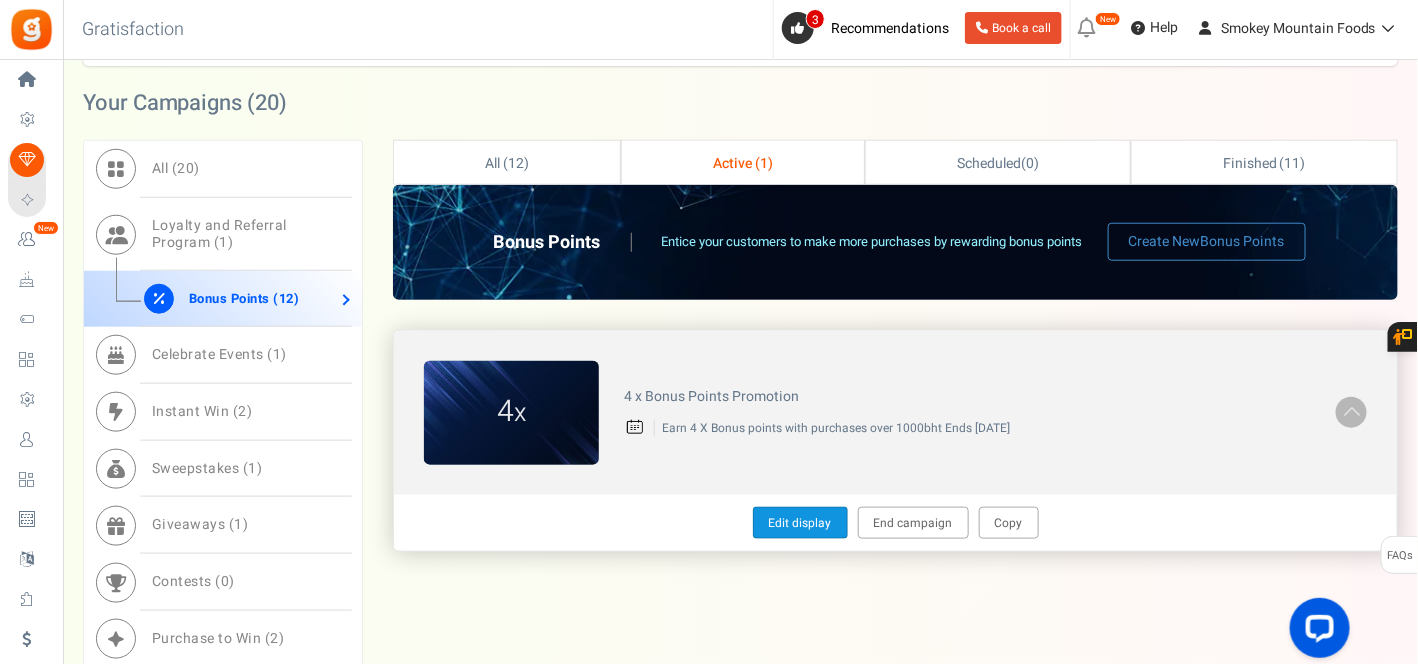 click on "Edit display" at bounding box center [800, 523] 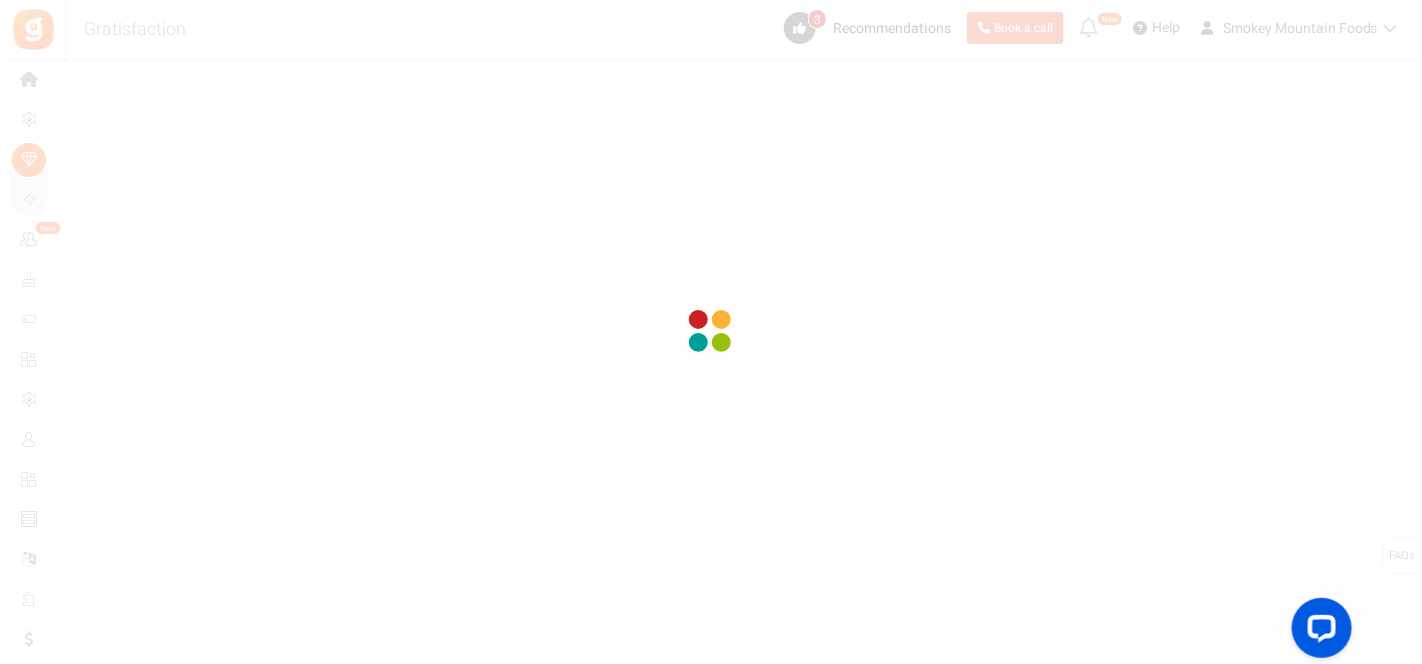 scroll, scrollTop: 0, scrollLeft: 0, axis: both 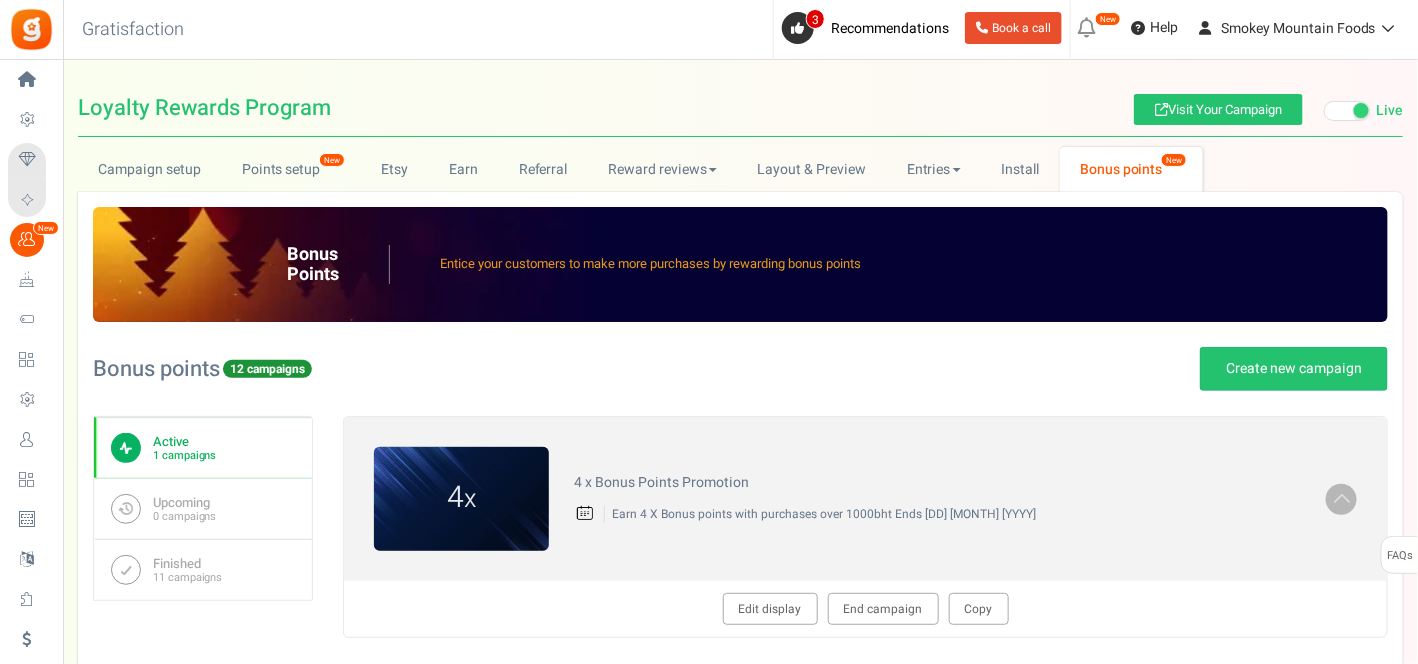 type on "4 x Bonus Points Promotion" 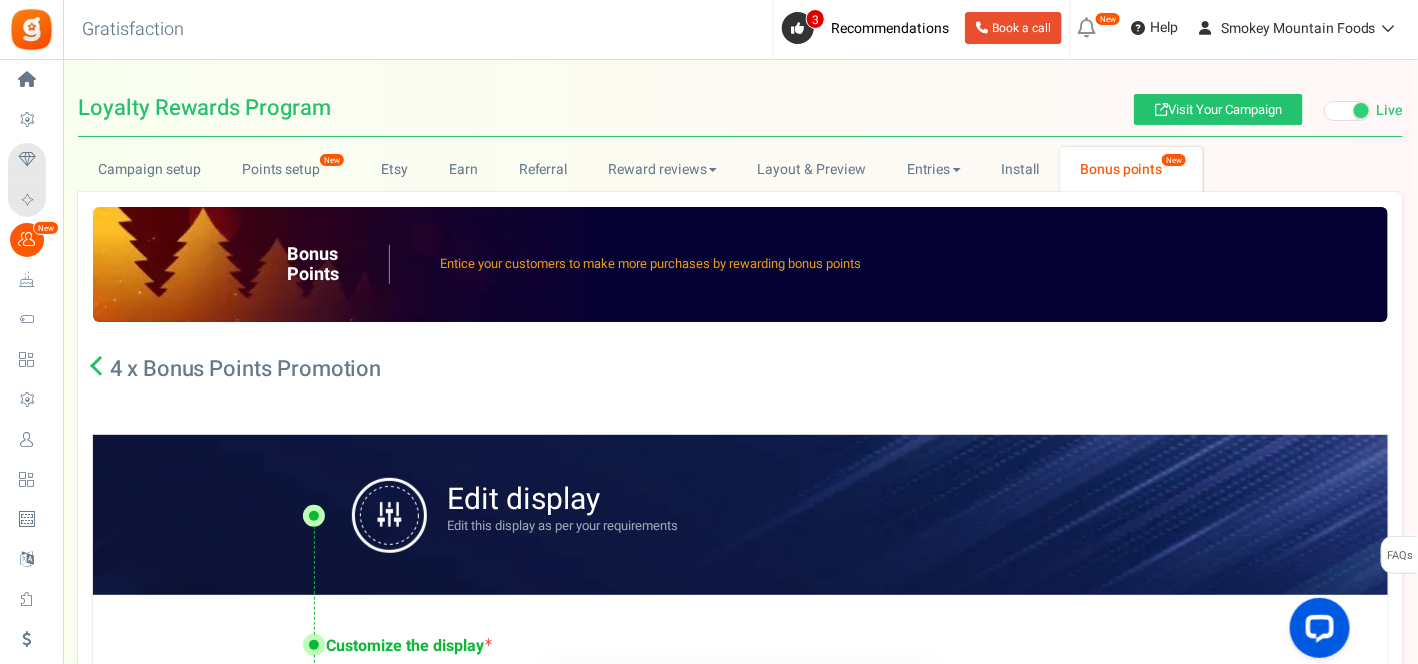 scroll, scrollTop: 0, scrollLeft: 0, axis: both 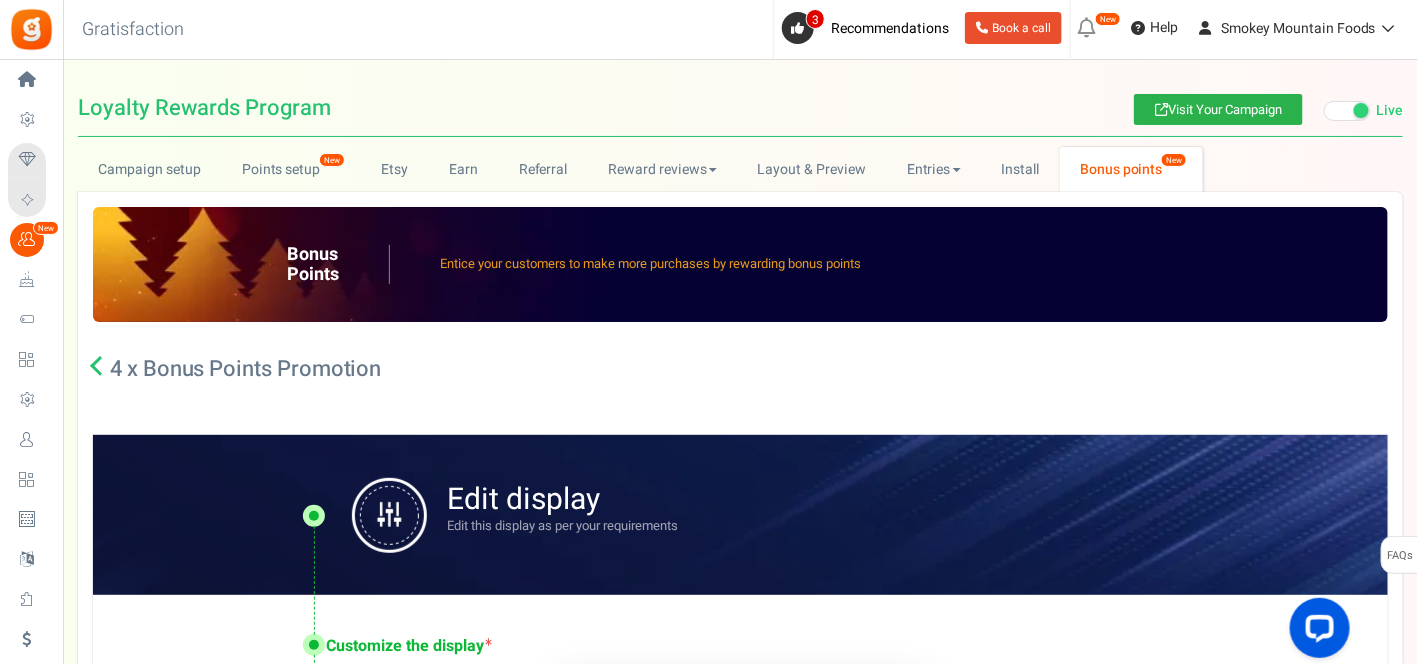 click on "Visit Your Campaign" at bounding box center [1218, 109] 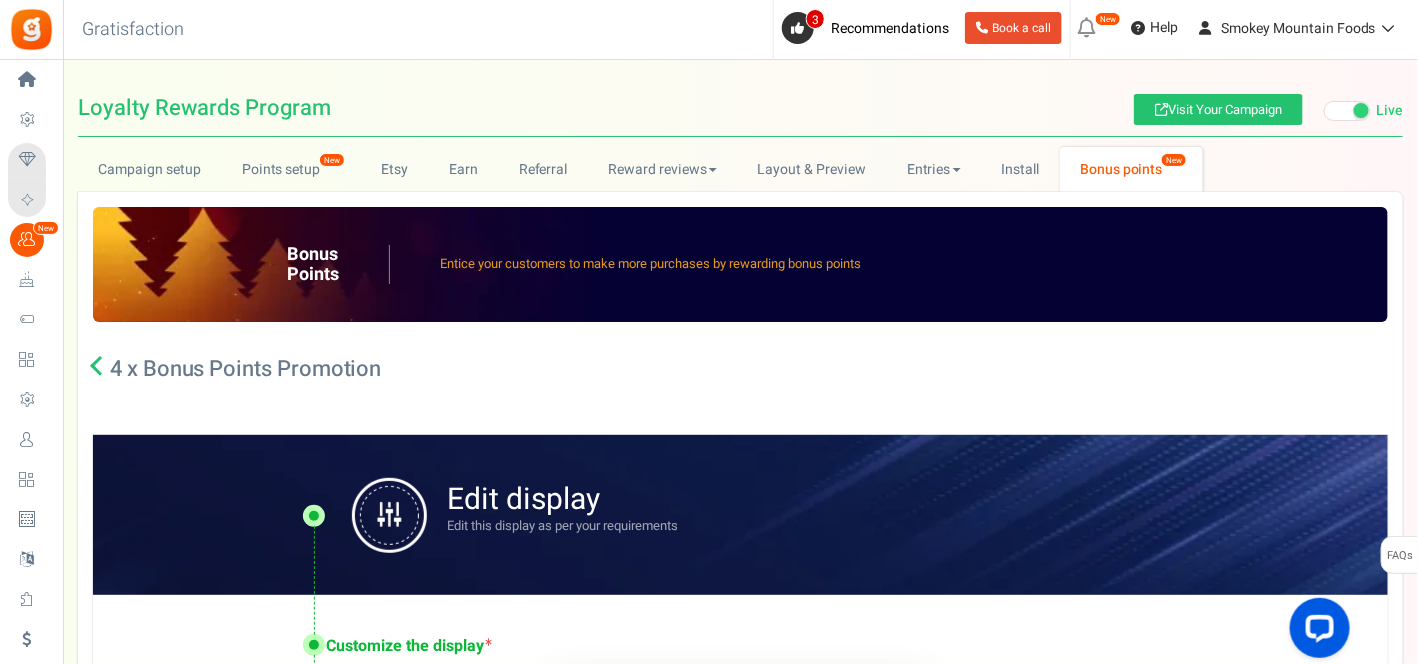 click at bounding box center [1347, 111] 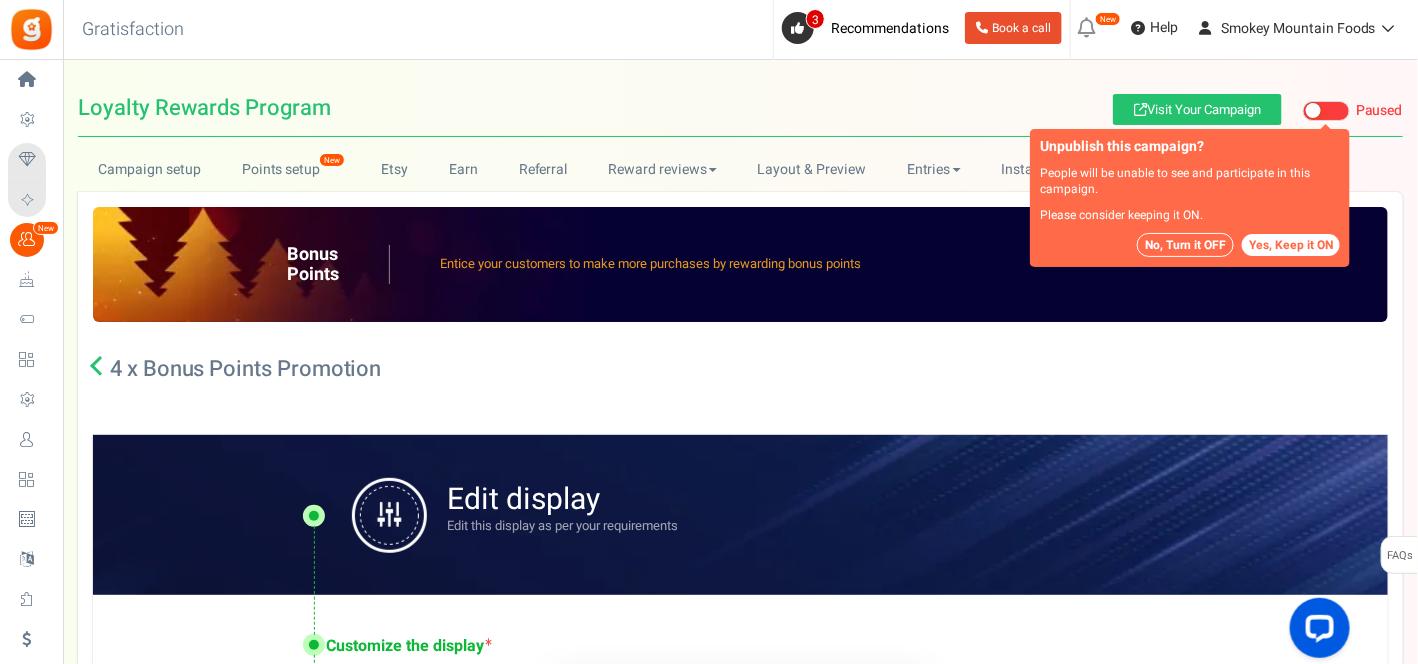 click on "No, Turn it OFF" at bounding box center [1185, 245] 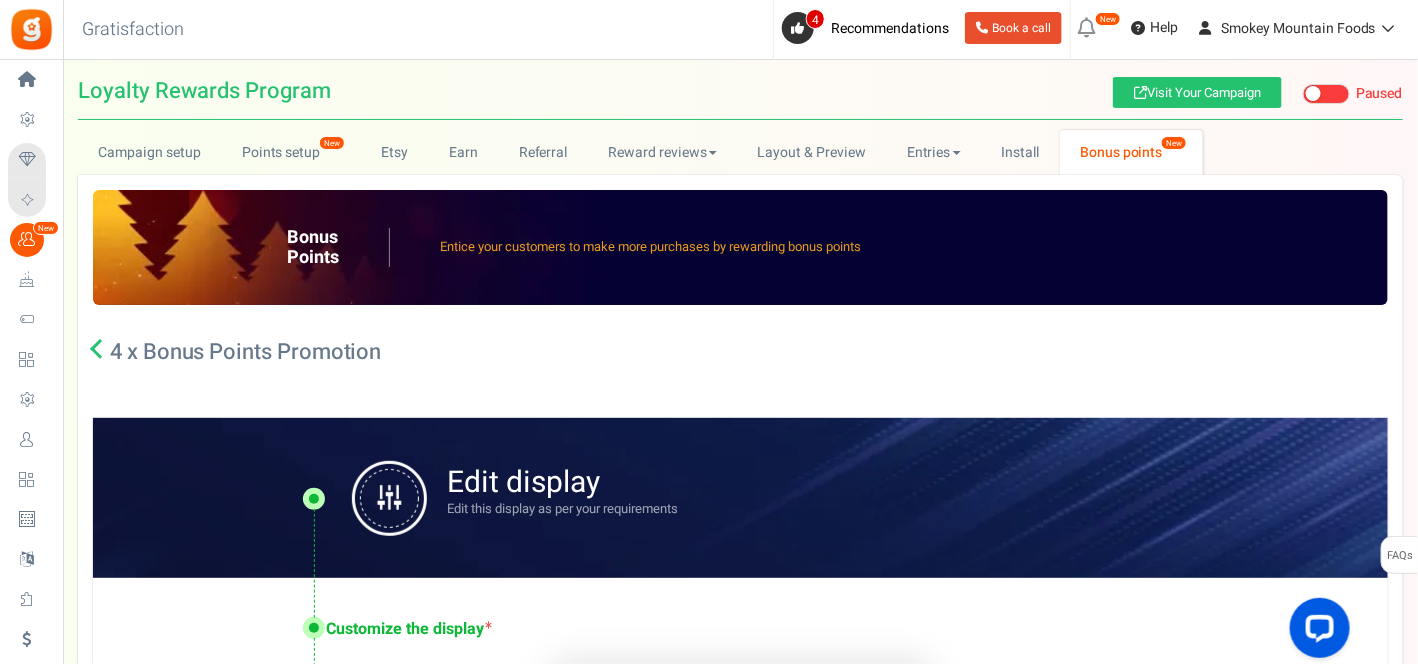 scroll, scrollTop: 0, scrollLeft: 0, axis: both 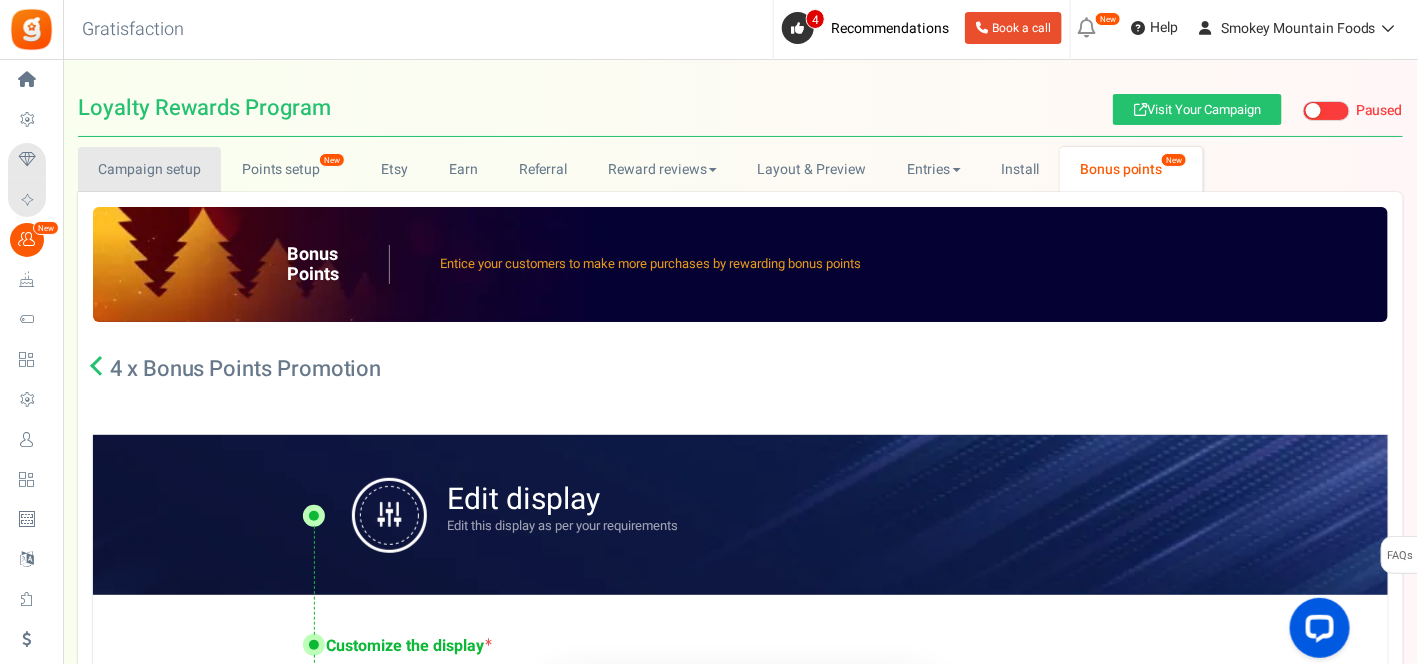 click on "Campaign setup" at bounding box center [149, 169] 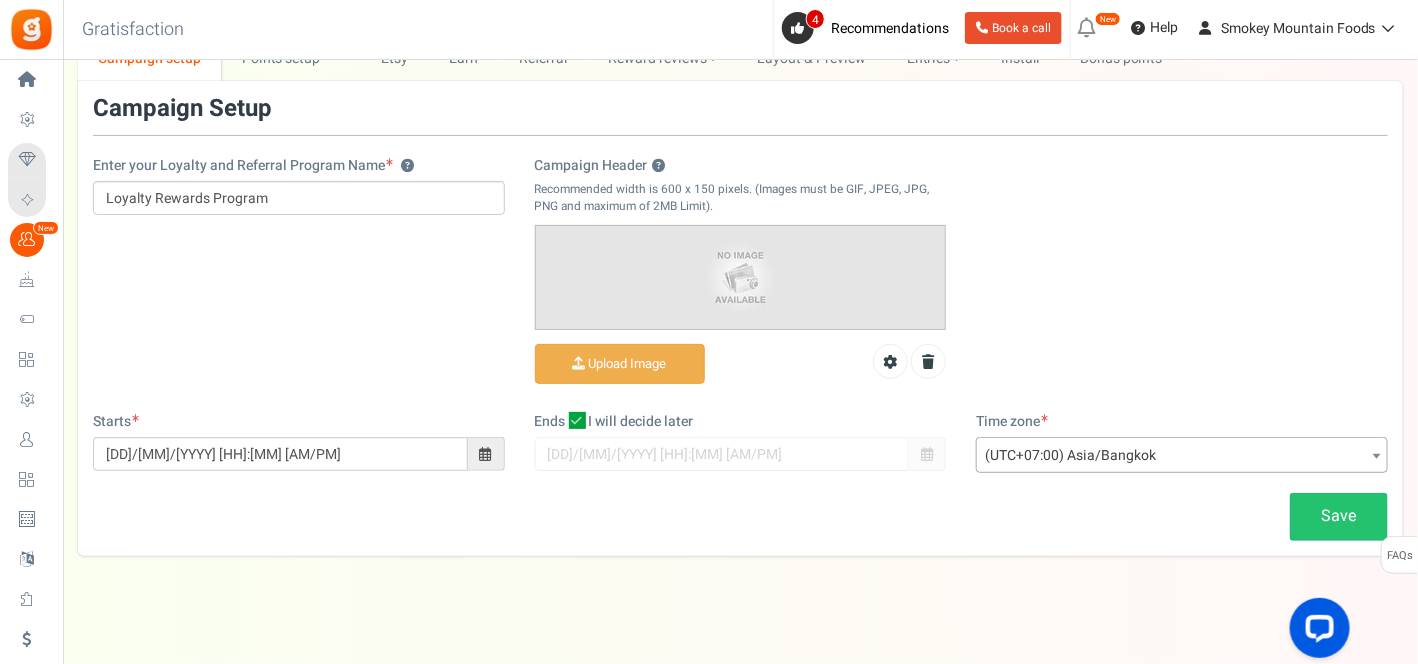 scroll, scrollTop: 121, scrollLeft: 0, axis: vertical 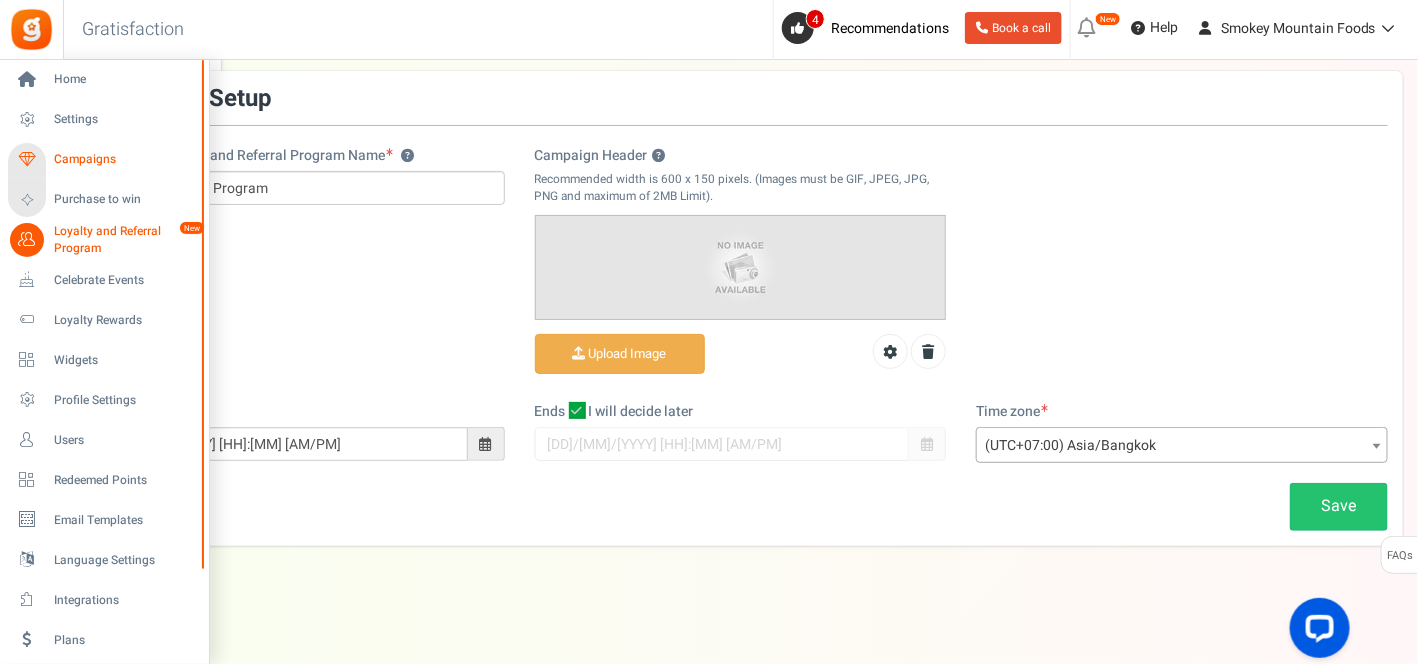 click on "Campaigns" at bounding box center [124, 159] 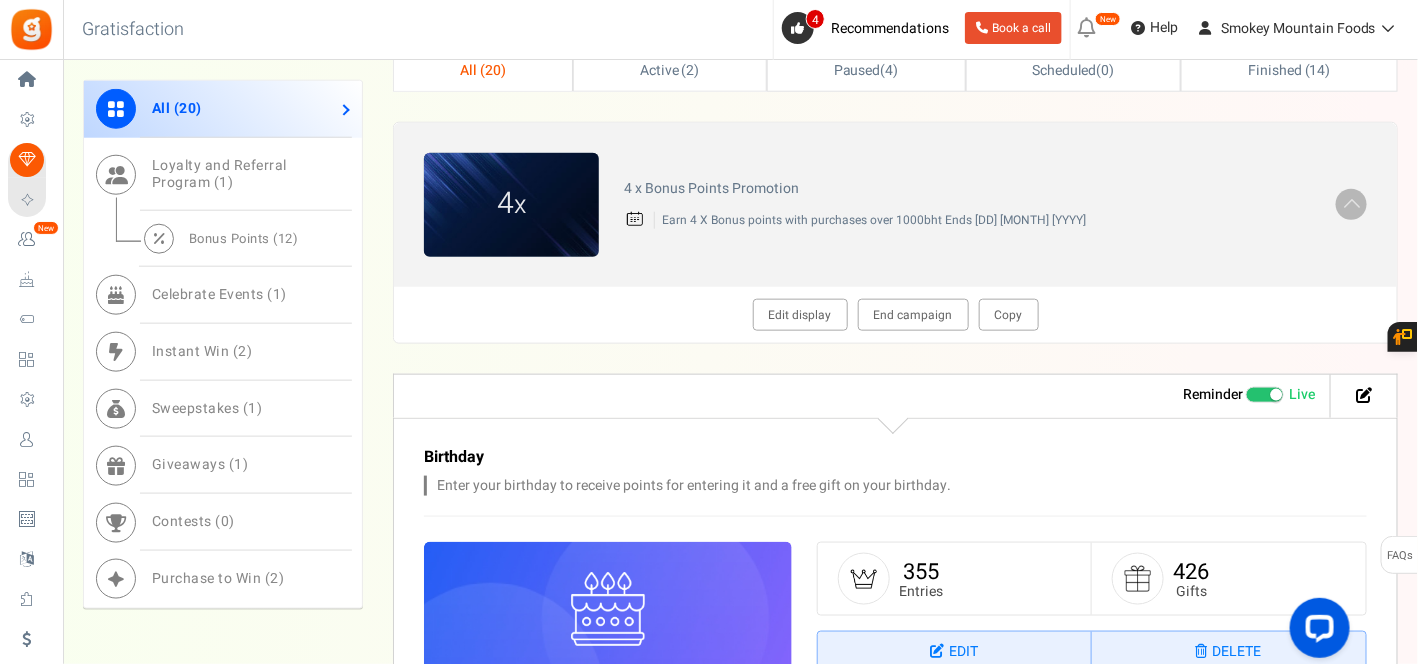 scroll, scrollTop: 666, scrollLeft: 0, axis: vertical 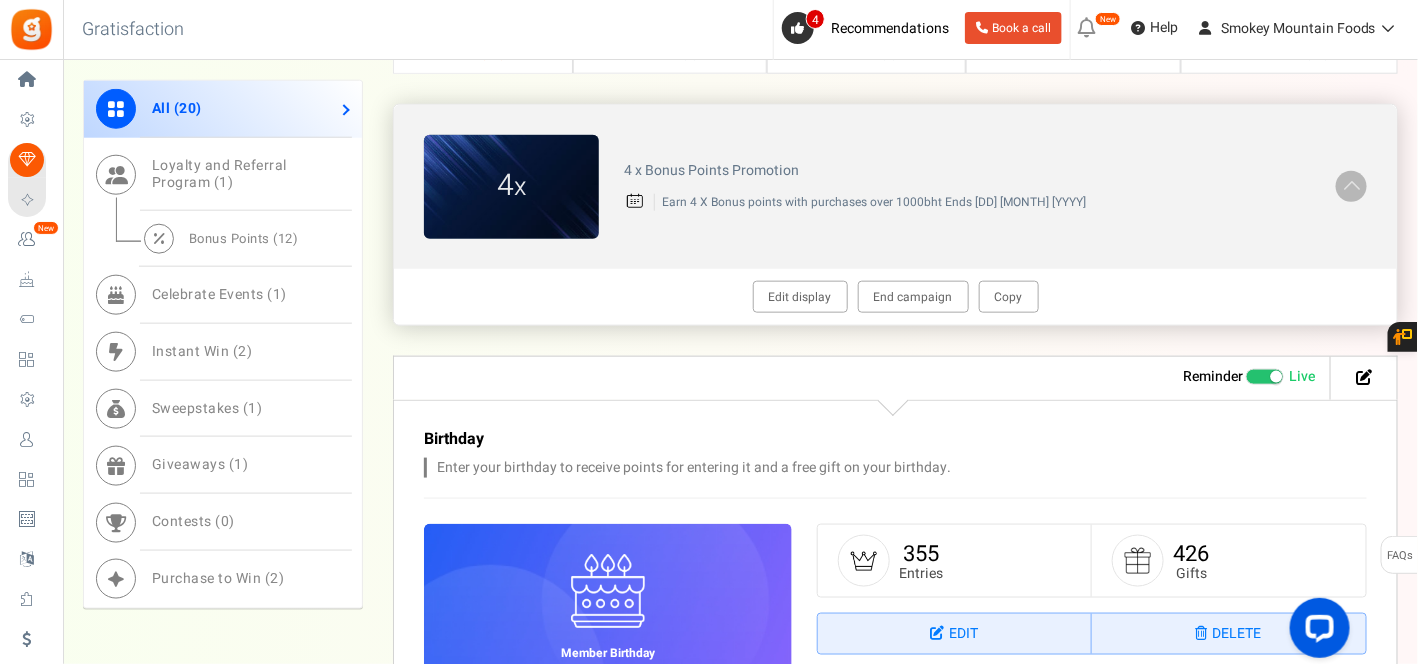 click at bounding box center [511, 187] 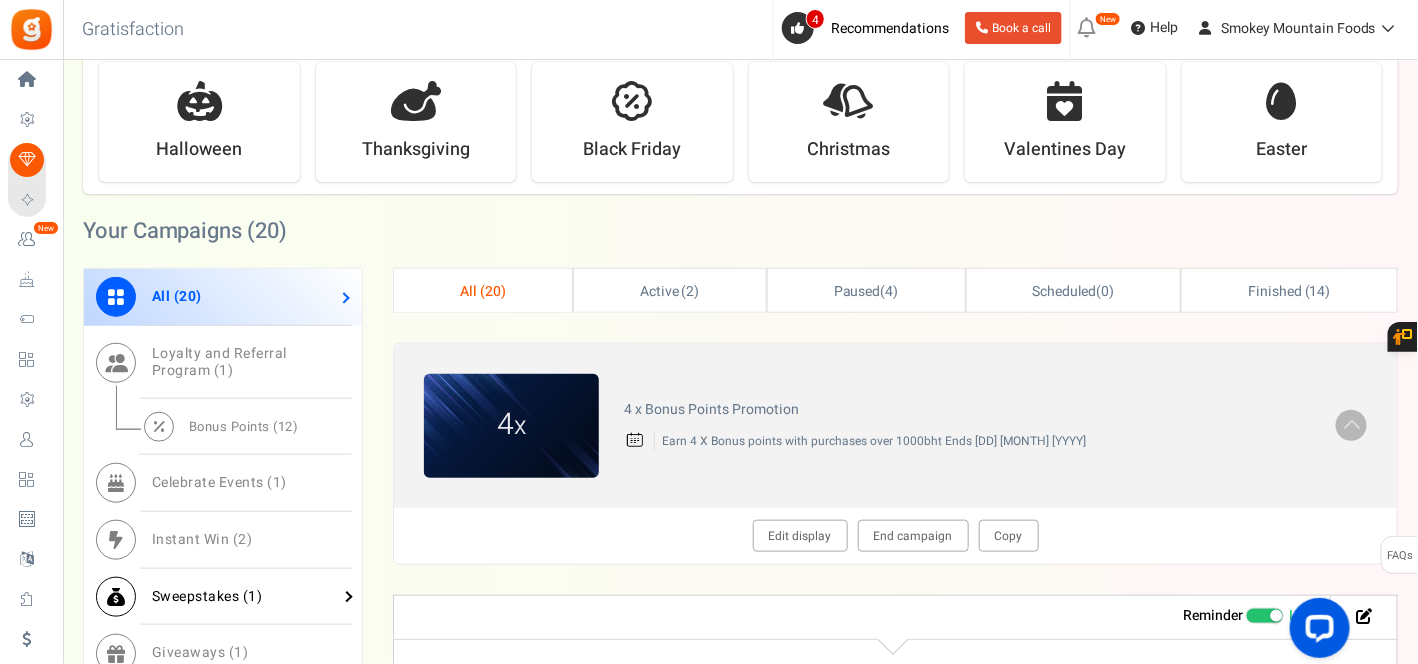 scroll, scrollTop: 462, scrollLeft: 0, axis: vertical 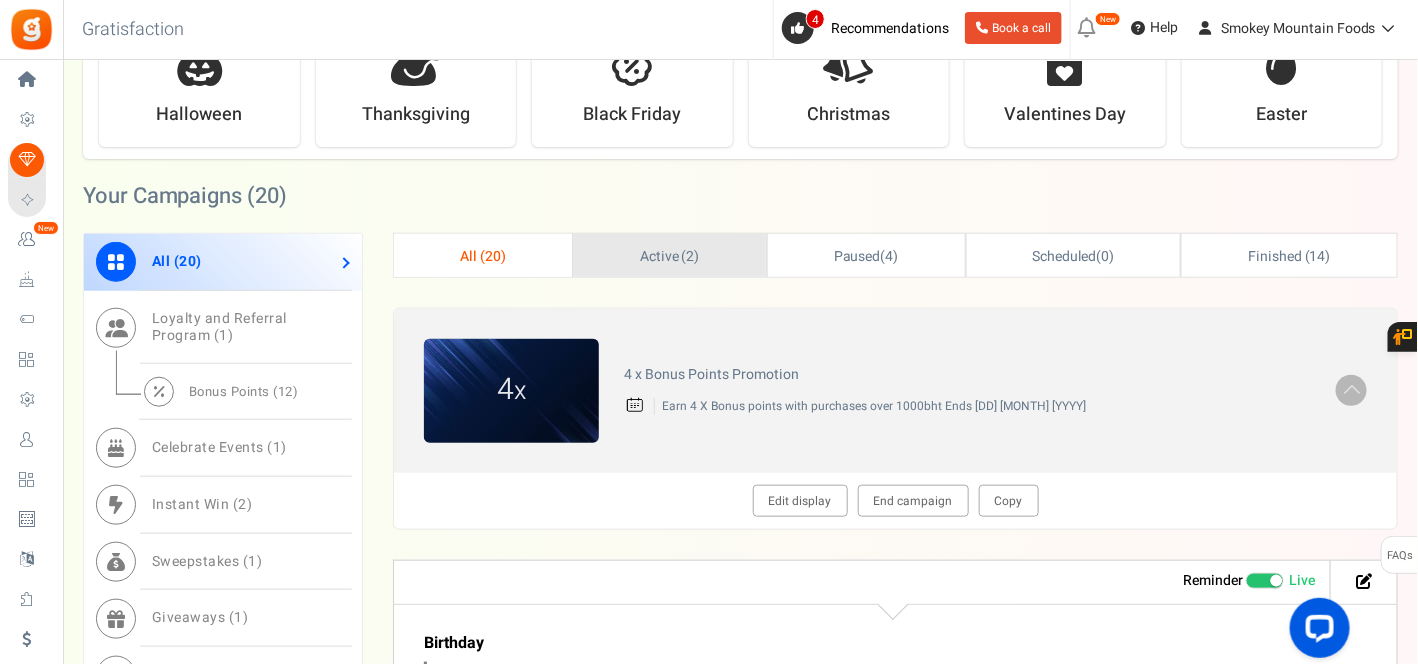 click on "Active ( 2 )" at bounding box center (670, 256) 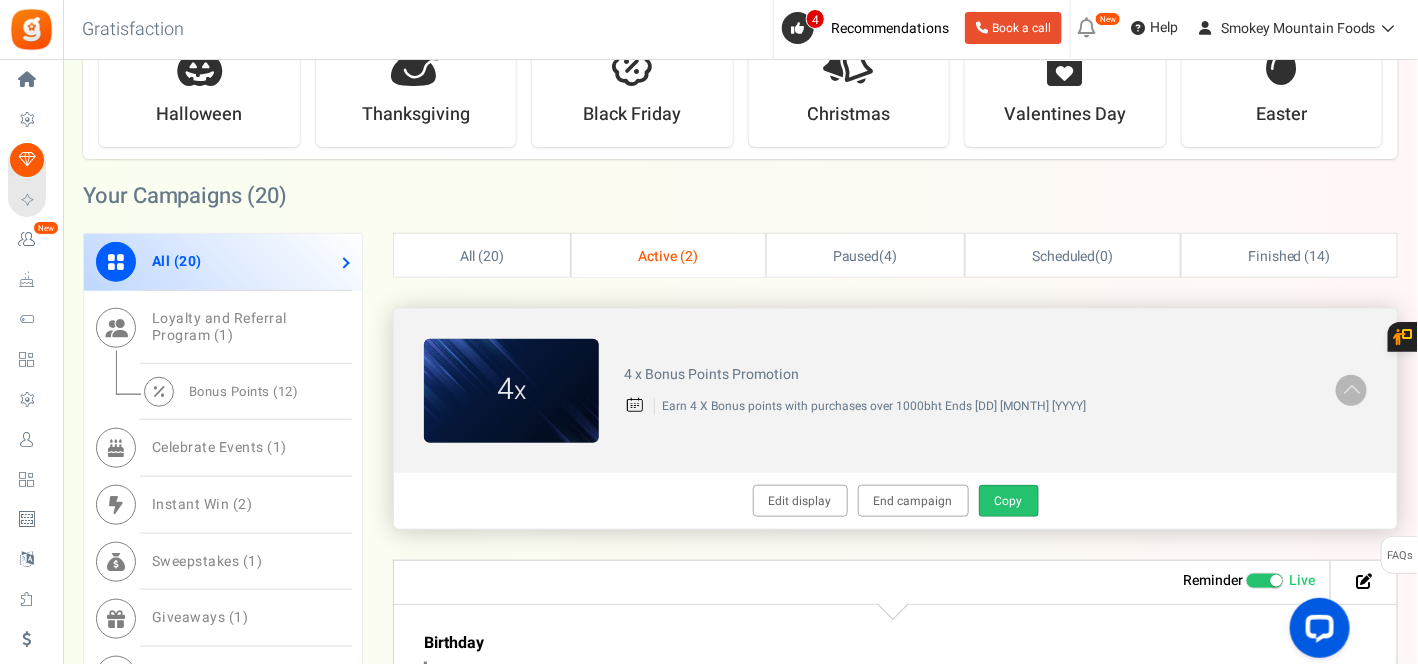 click on "Copy" at bounding box center [1009, 501] 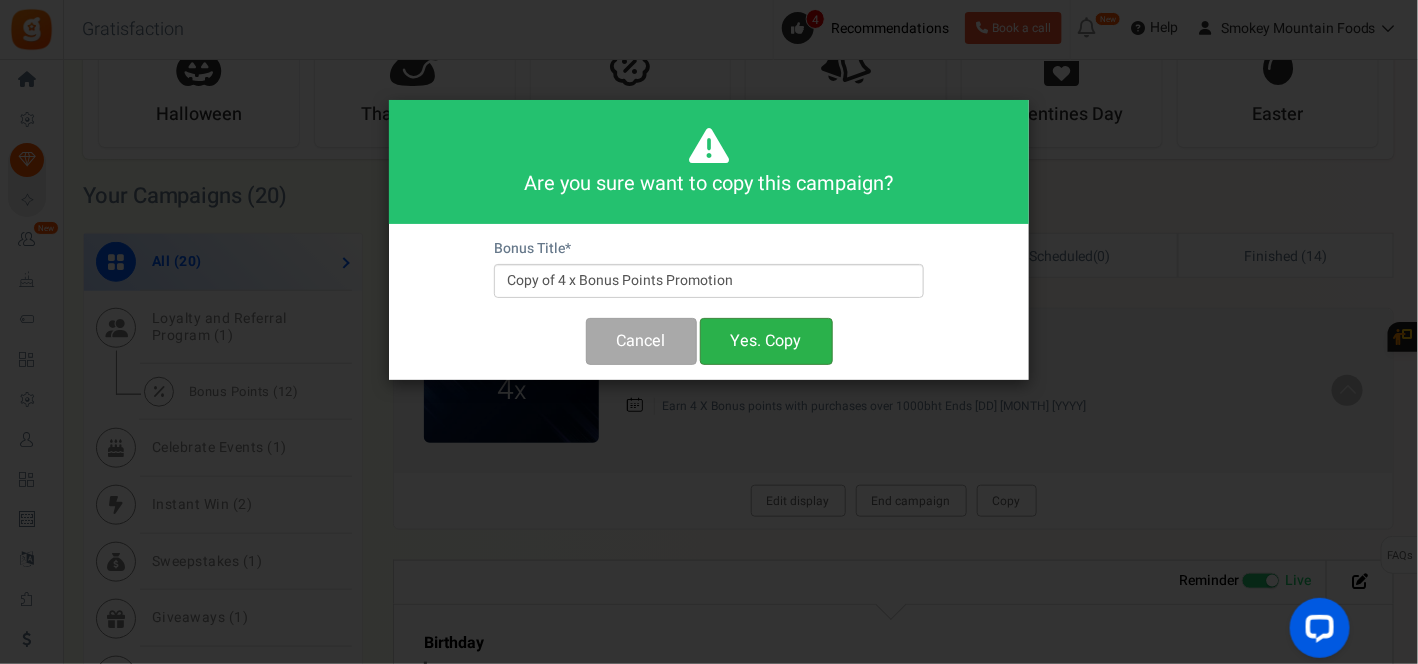 click on "Yes. Copy" at bounding box center (766, 341) 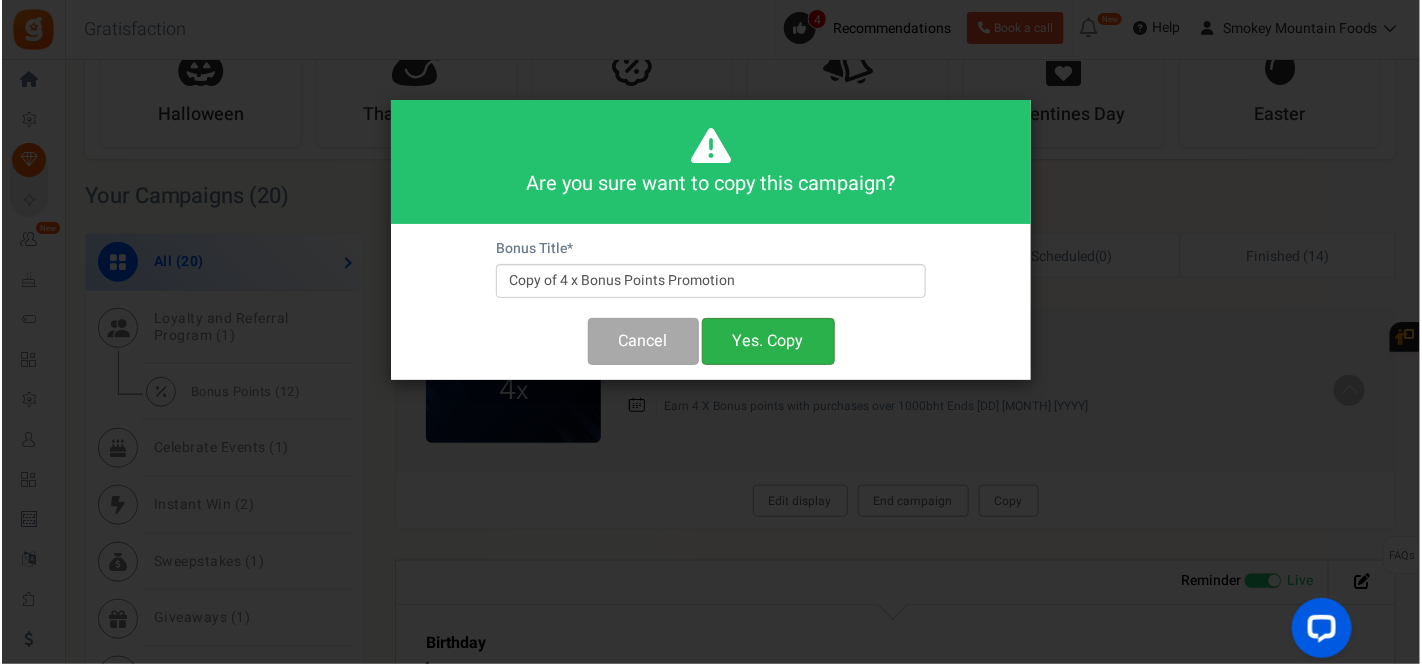 scroll, scrollTop: 0, scrollLeft: 0, axis: both 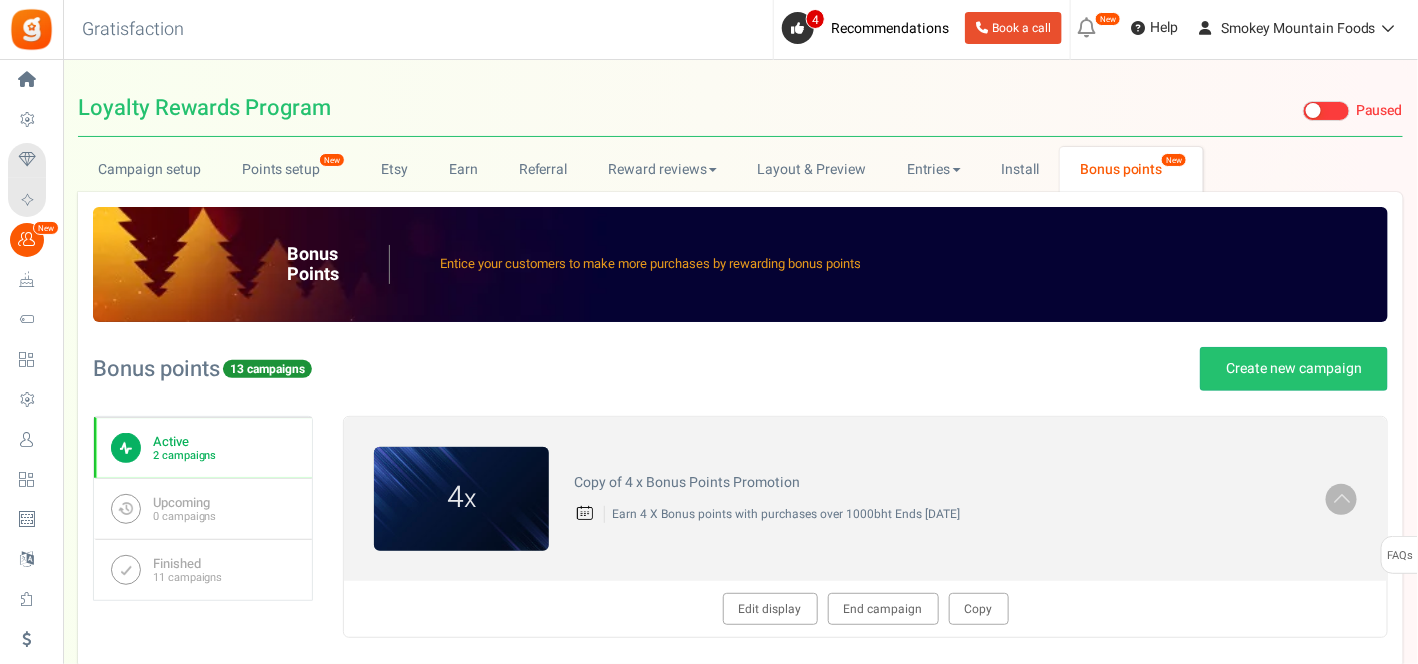 radio on "true" 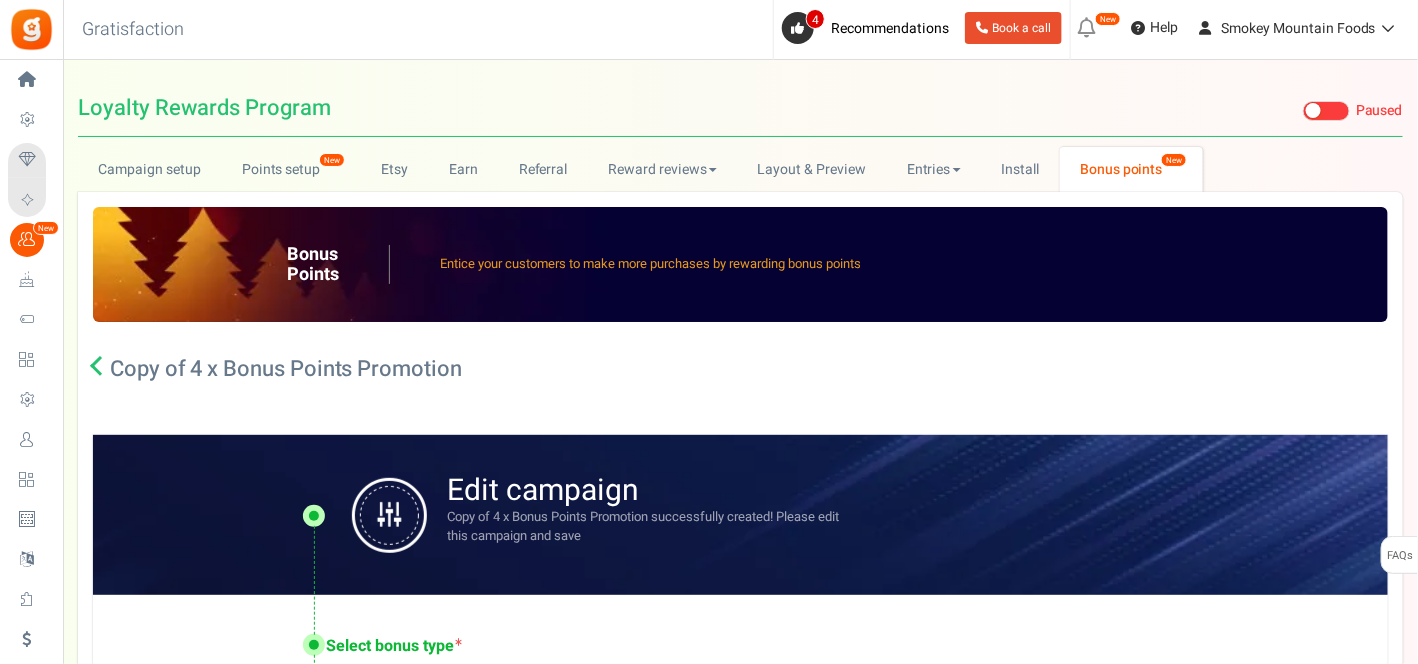 scroll, scrollTop: 0, scrollLeft: 0, axis: both 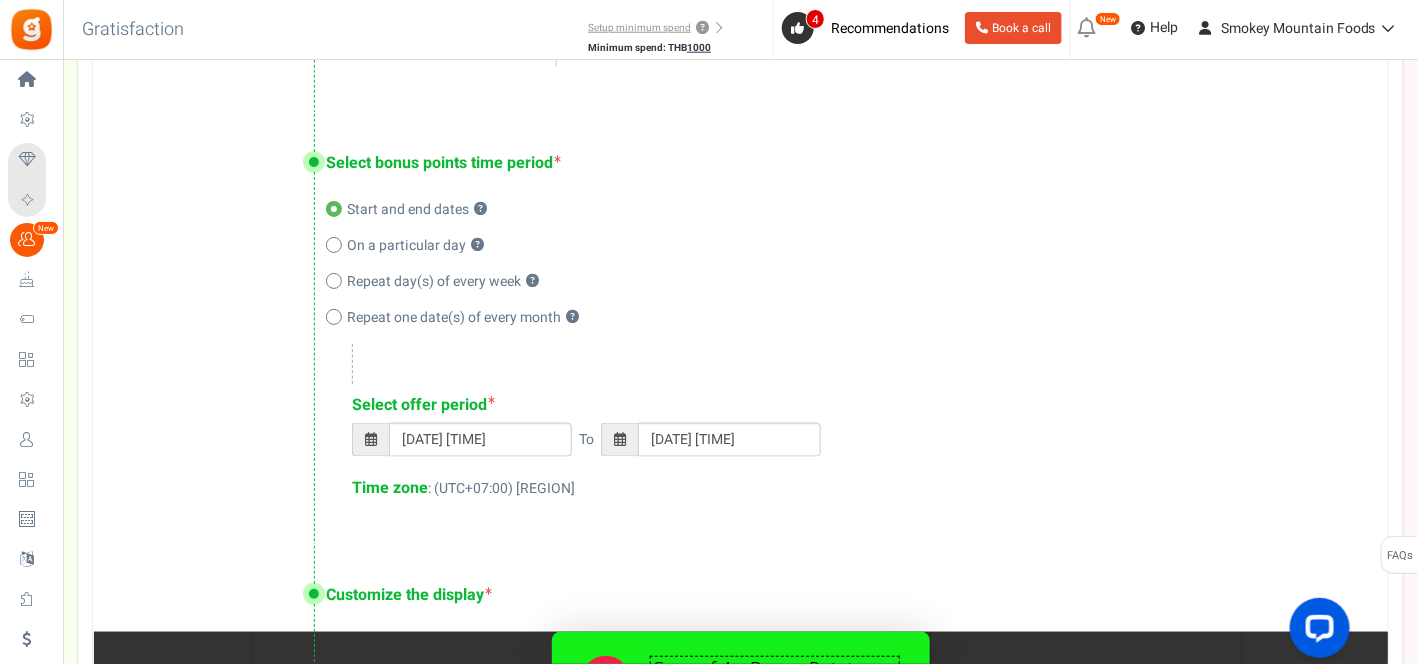 click at bounding box center [620, 439] 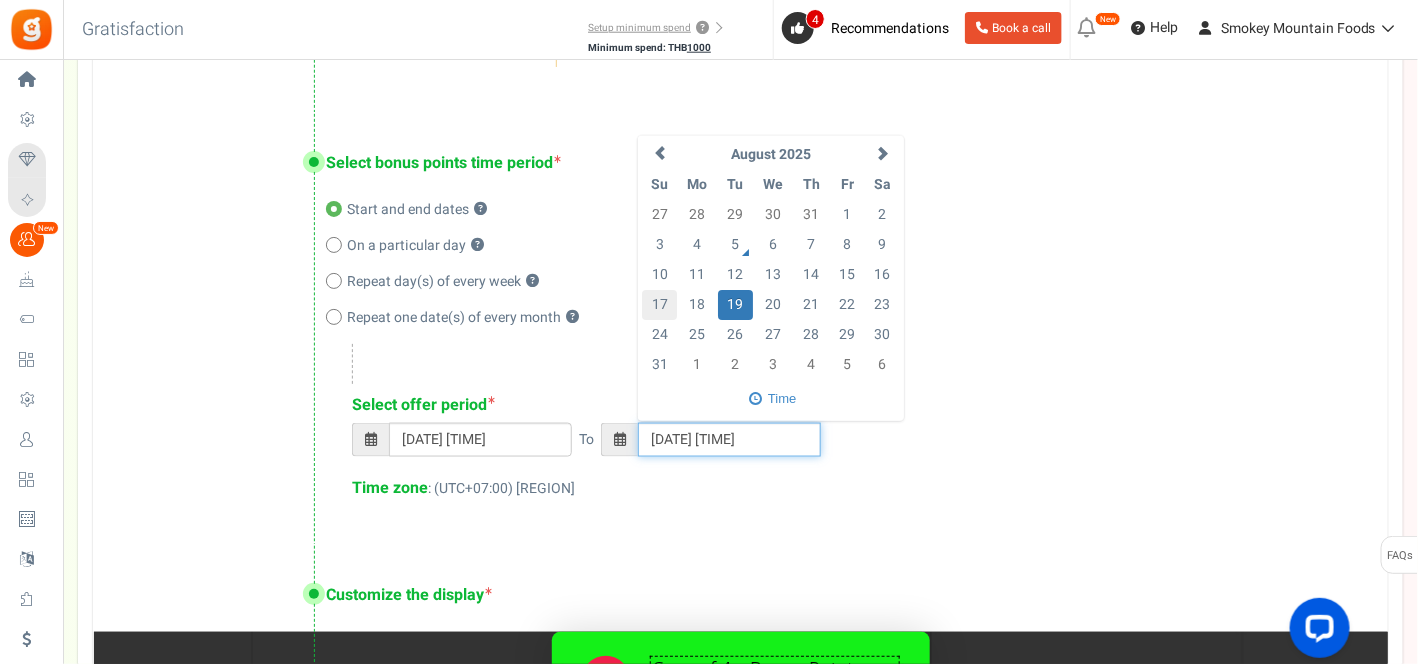 click on "17" at bounding box center [659, 305] 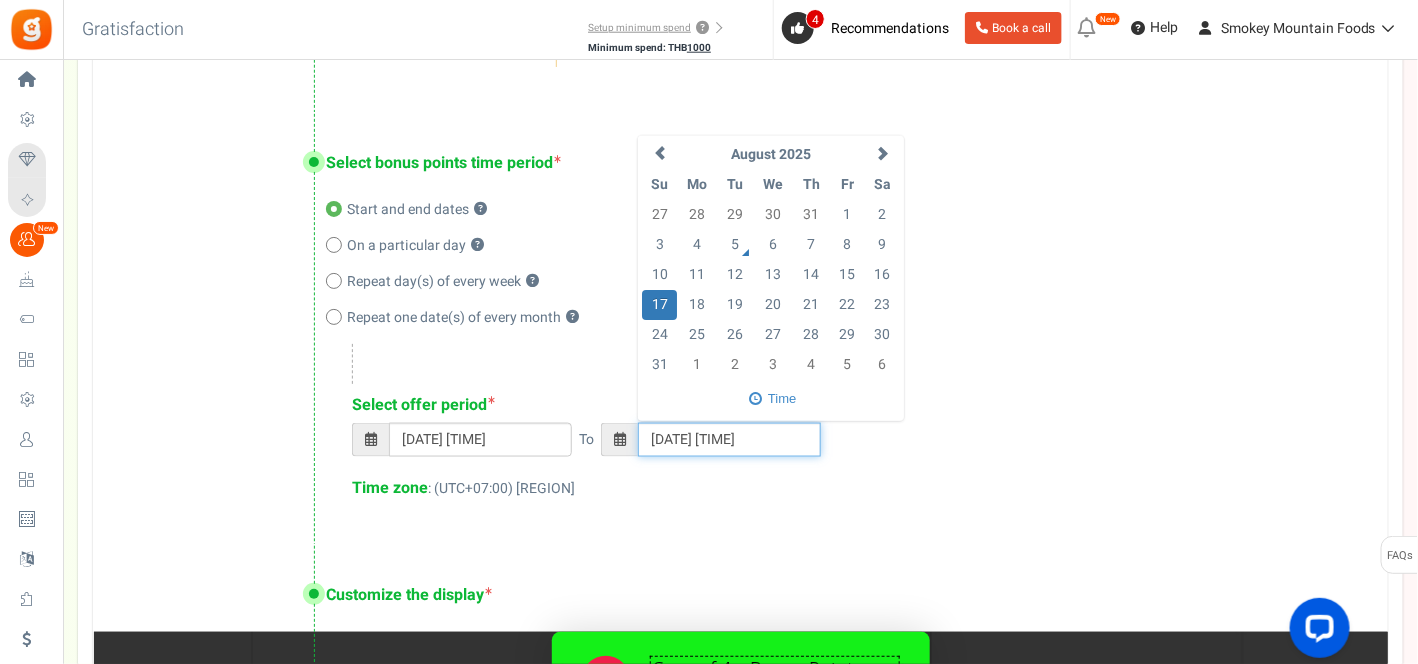 scroll, scrollTop: 6, scrollLeft: 0, axis: vertical 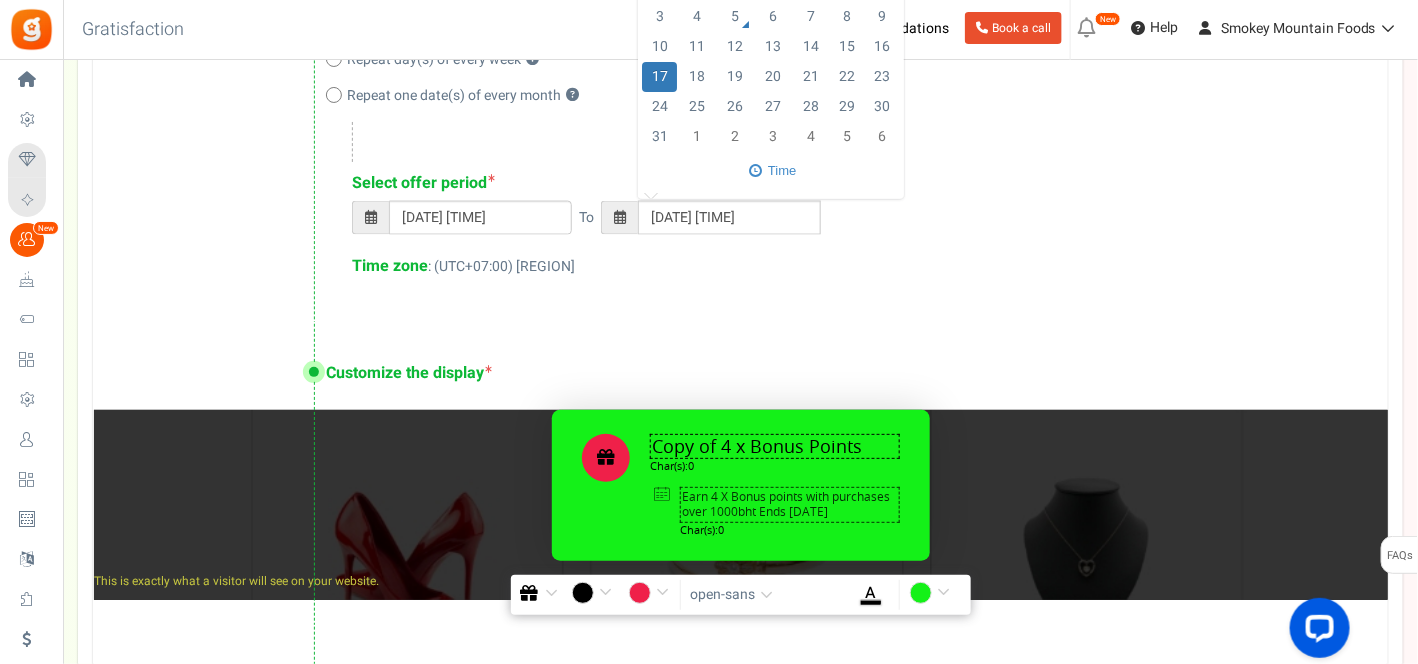 click on "Copy of 4 x Bonus Points Promotion" at bounding box center (775, 446) 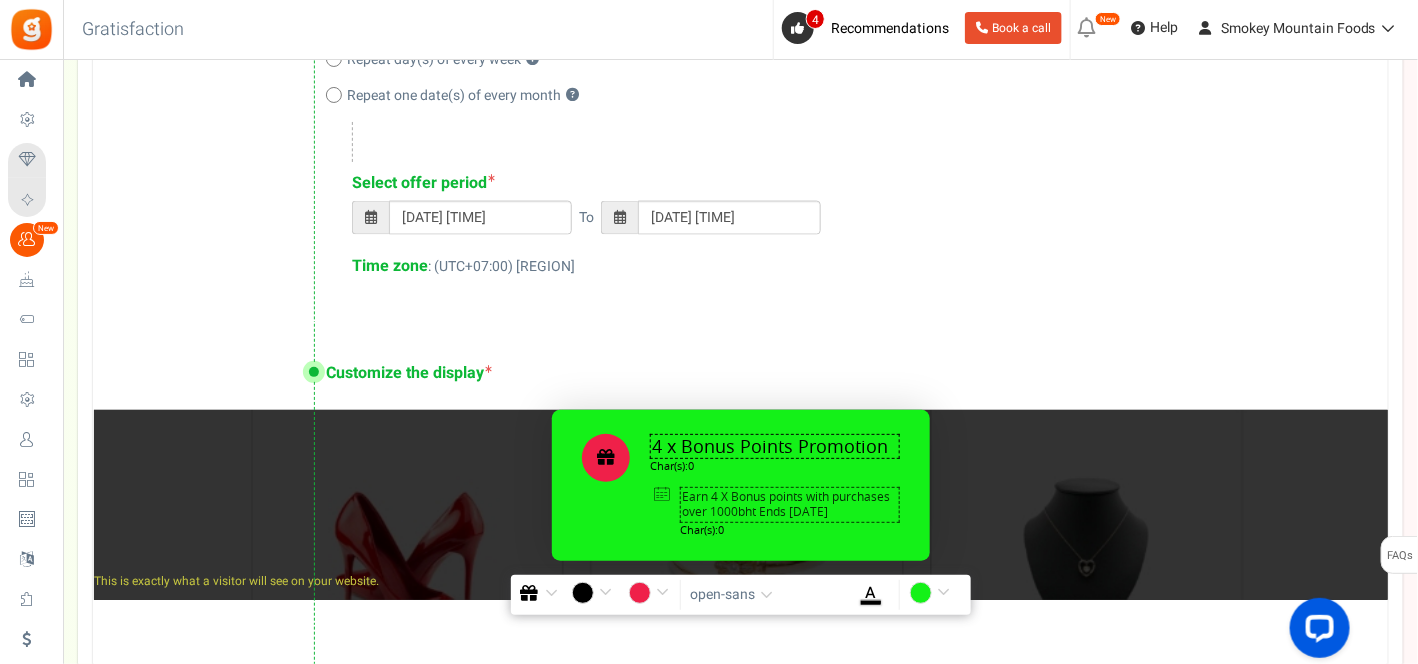 type on "4 x Bonus Points Promotion" 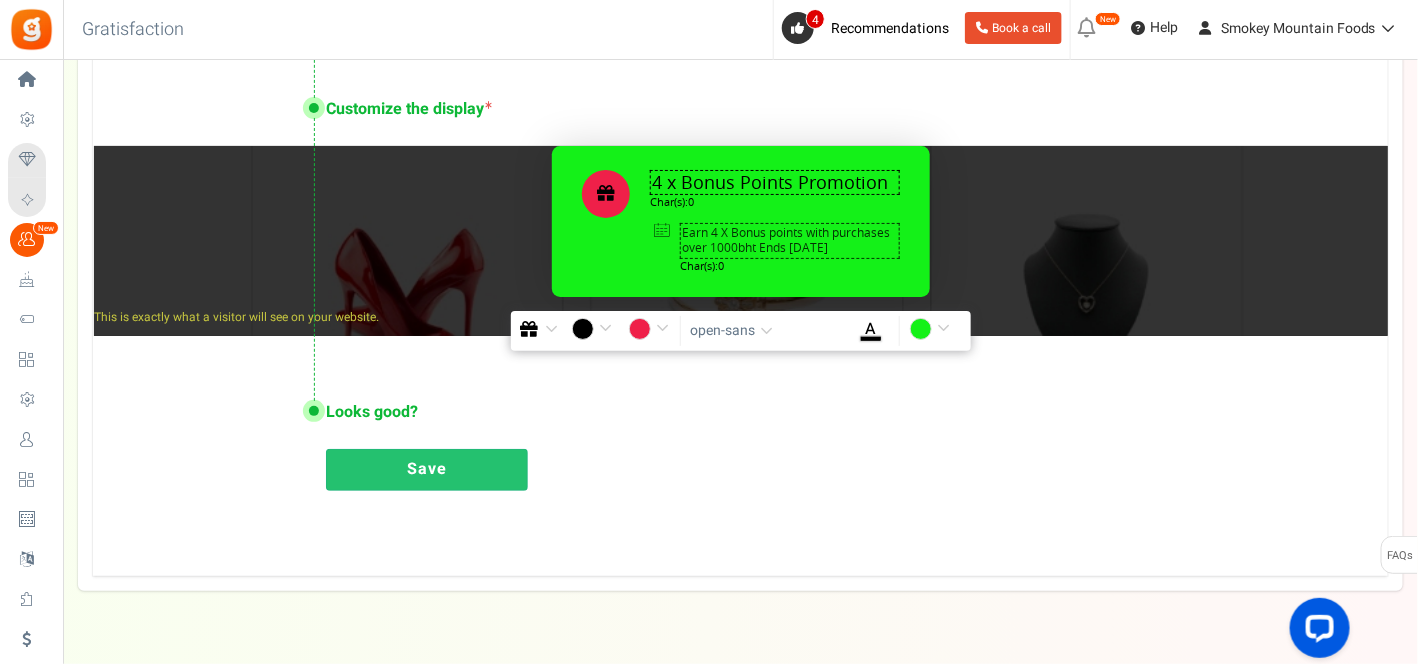 scroll, scrollTop: 1308, scrollLeft: 0, axis: vertical 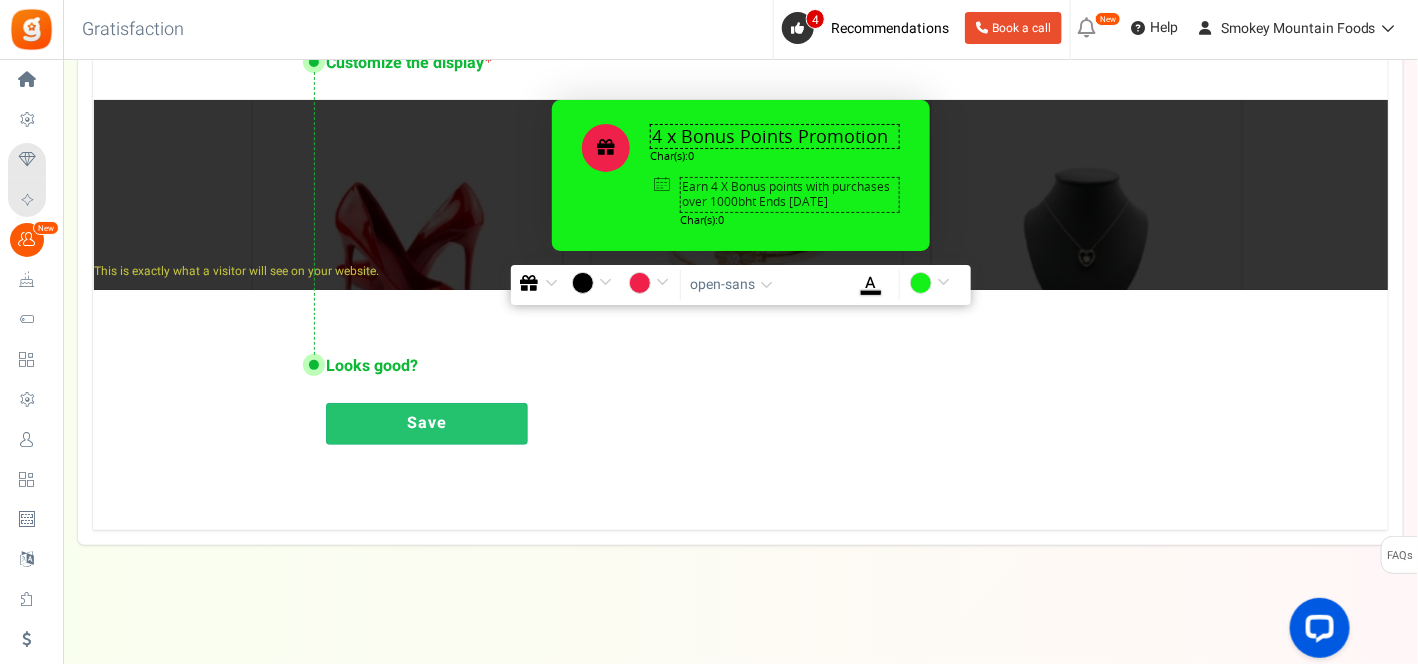 click on "Save" at bounding box center [427, 424] 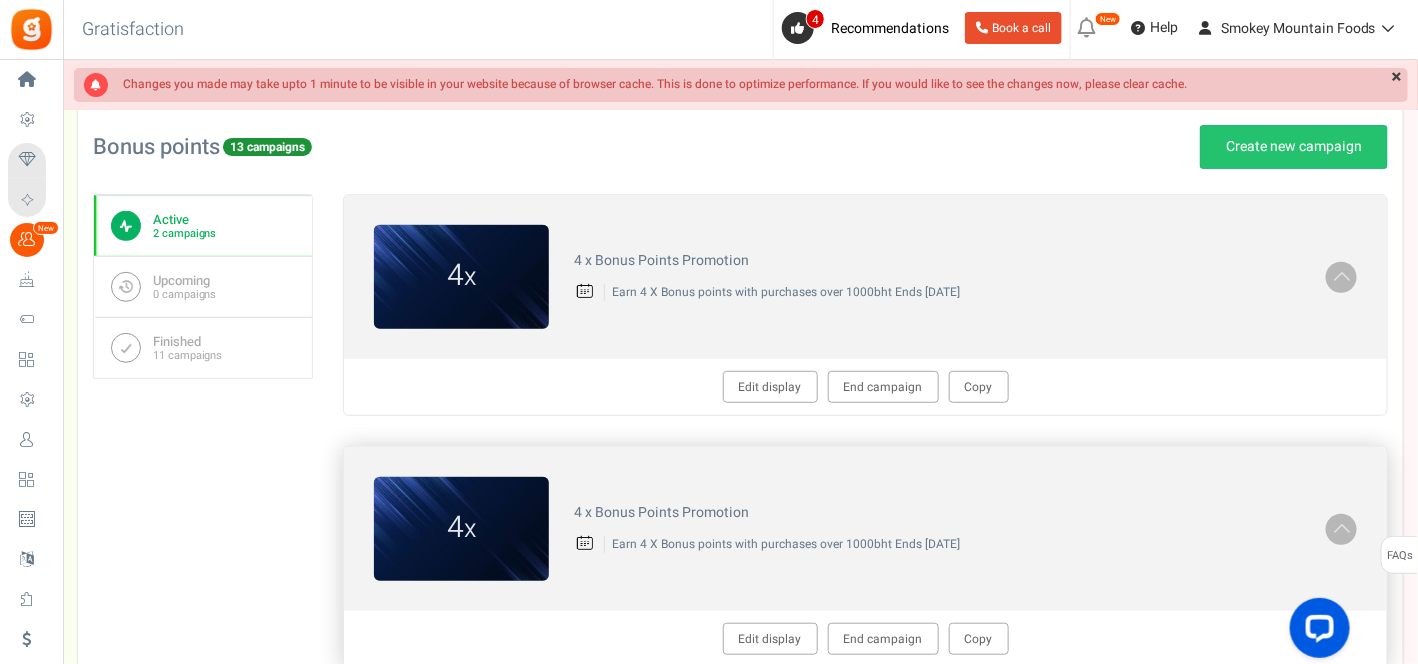 scroll, scrollTop: 333, scrollLeft: 0, axis: vertical 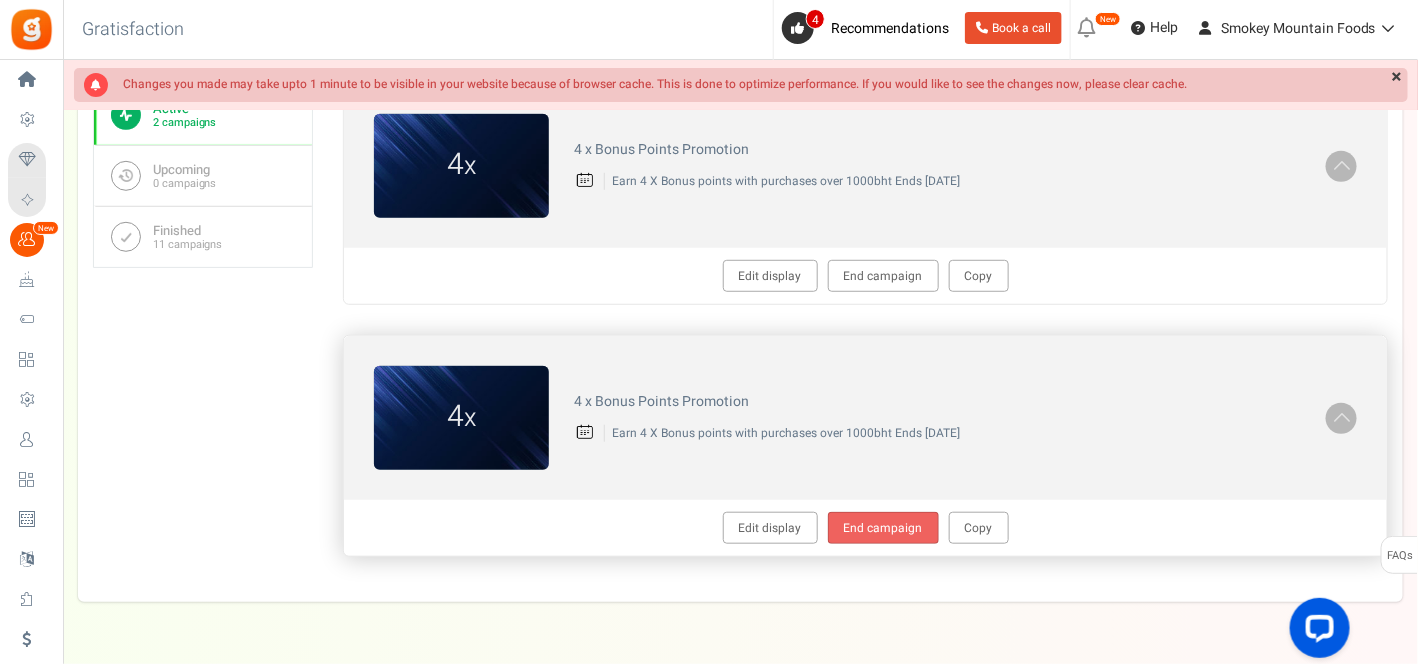 click on "End campaign" at bounding box center (883, 528) 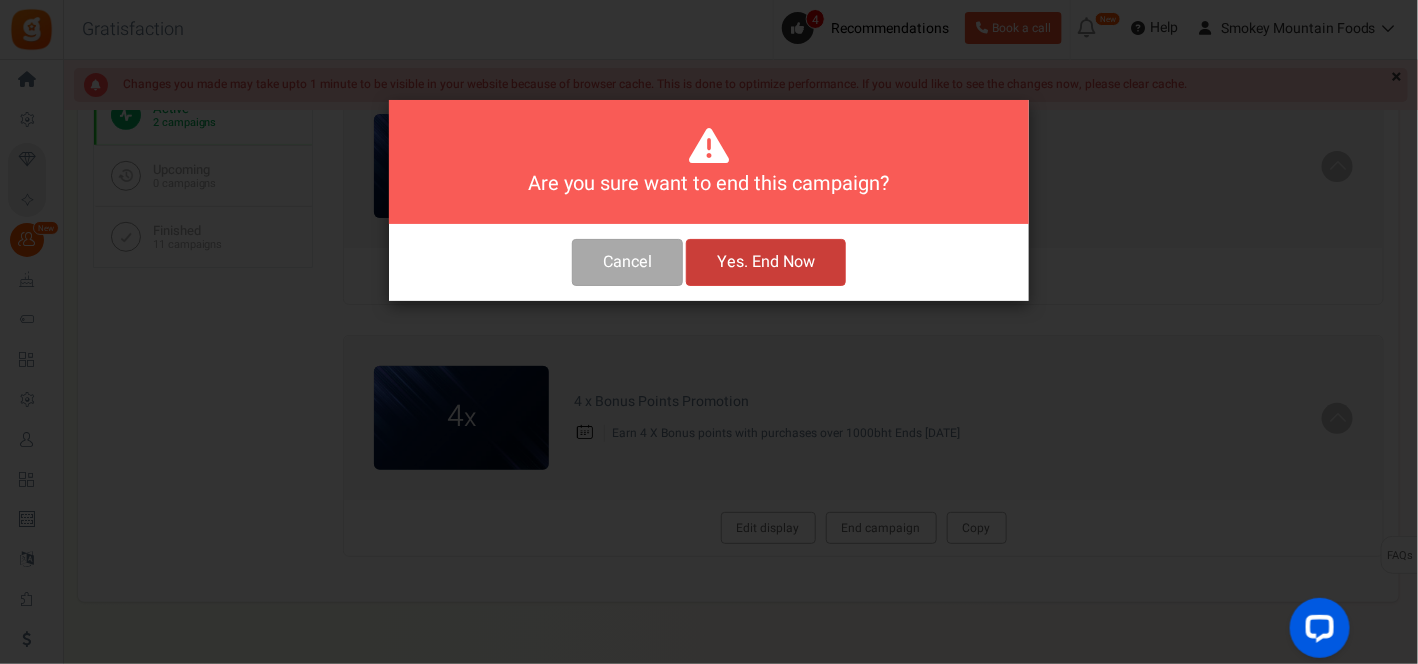 click on "Yes. End Now" at bounding box center (766, 262) 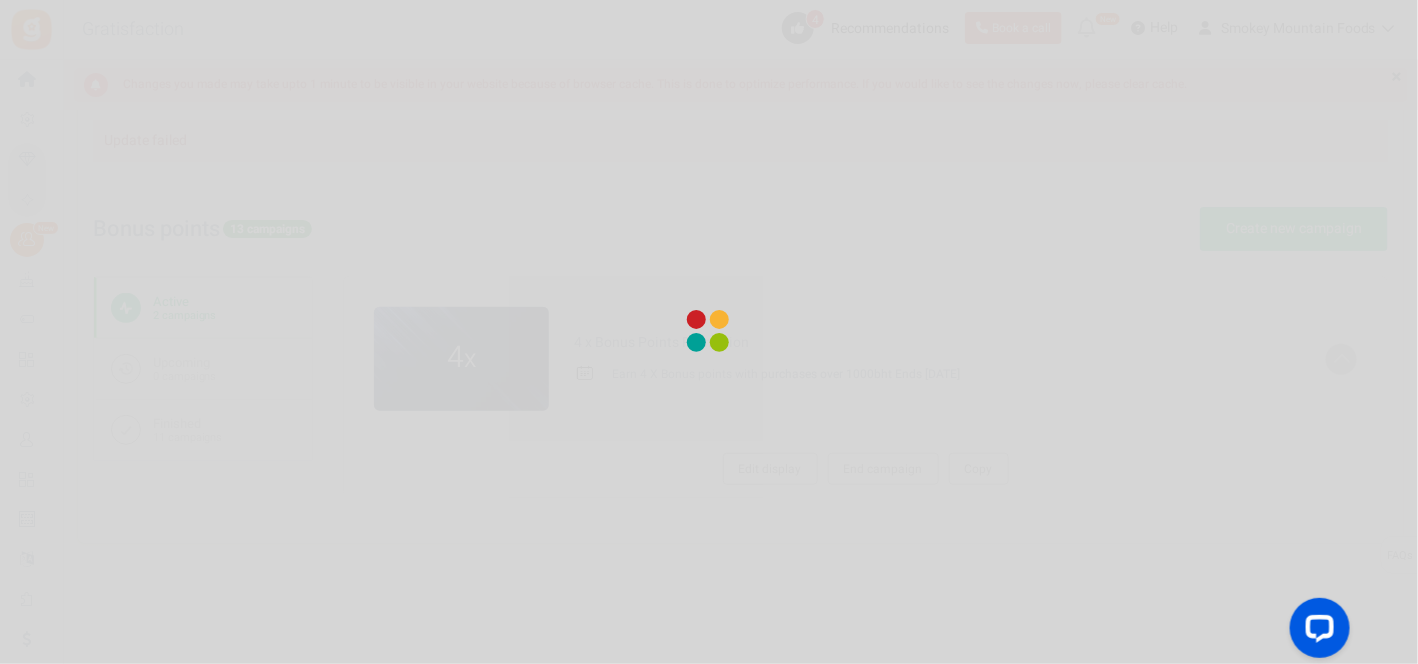 scroll, scrollTop: 220, scrollLeft: 0, axis: vertical 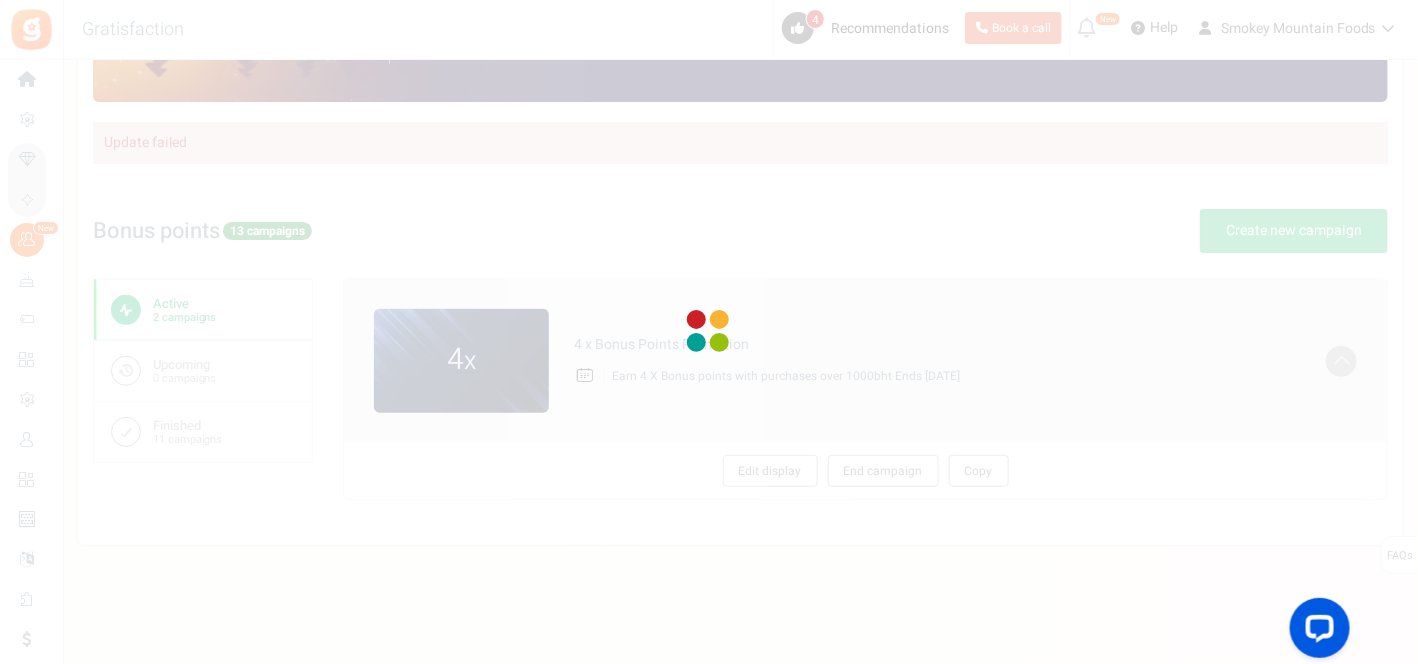 click at bounding box center (709, 332) 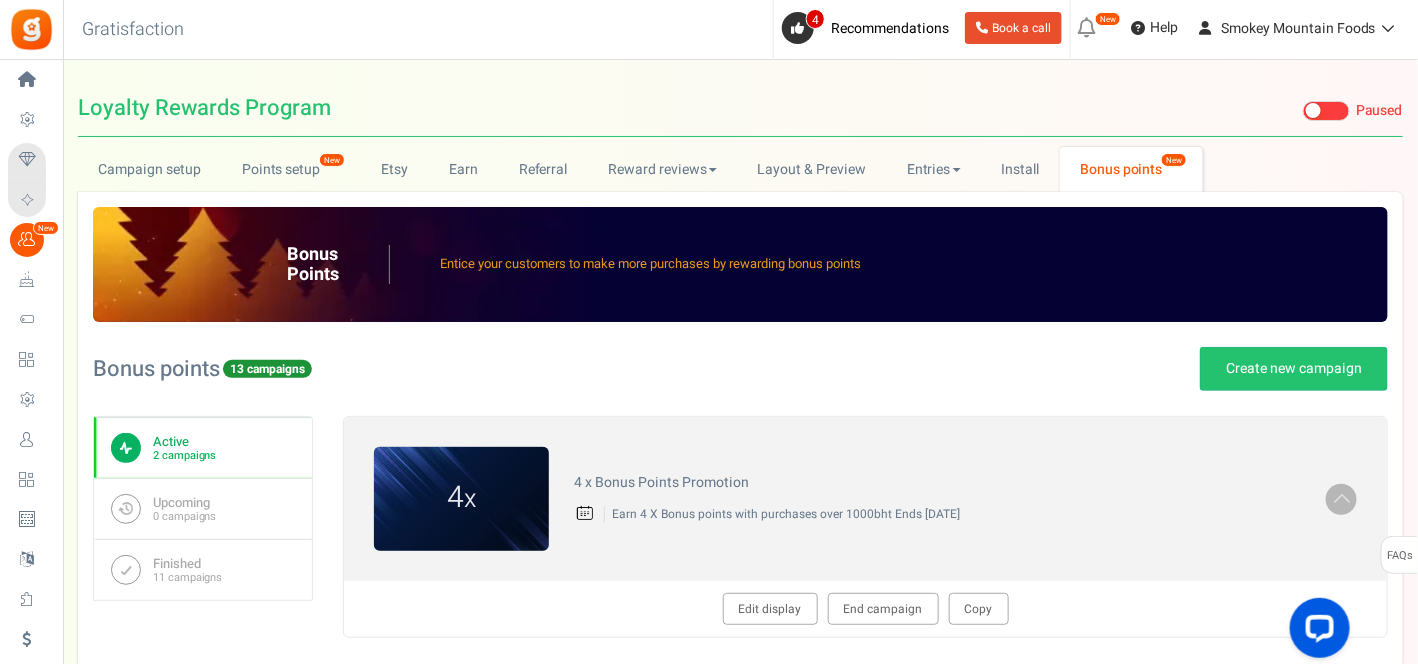 scroll, scrollTop: 0, scrollLeft: 0, axis: both 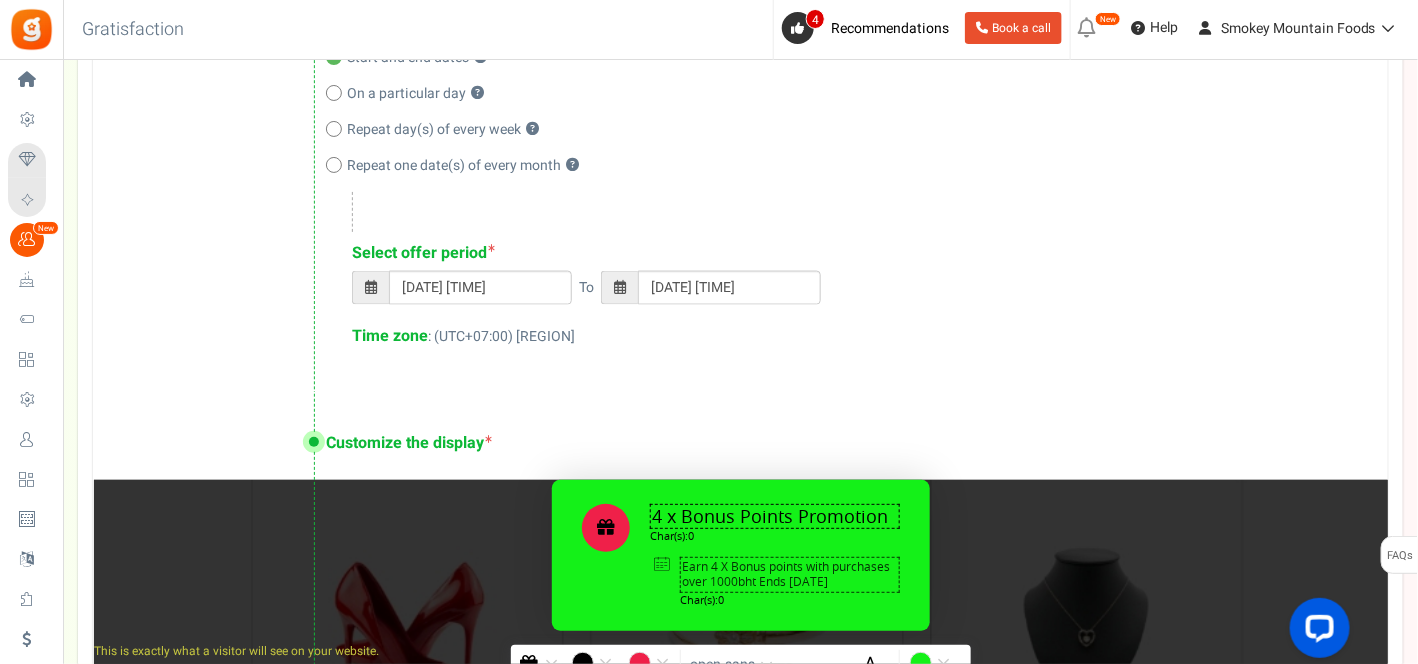 click at bounding box center [619, 288] 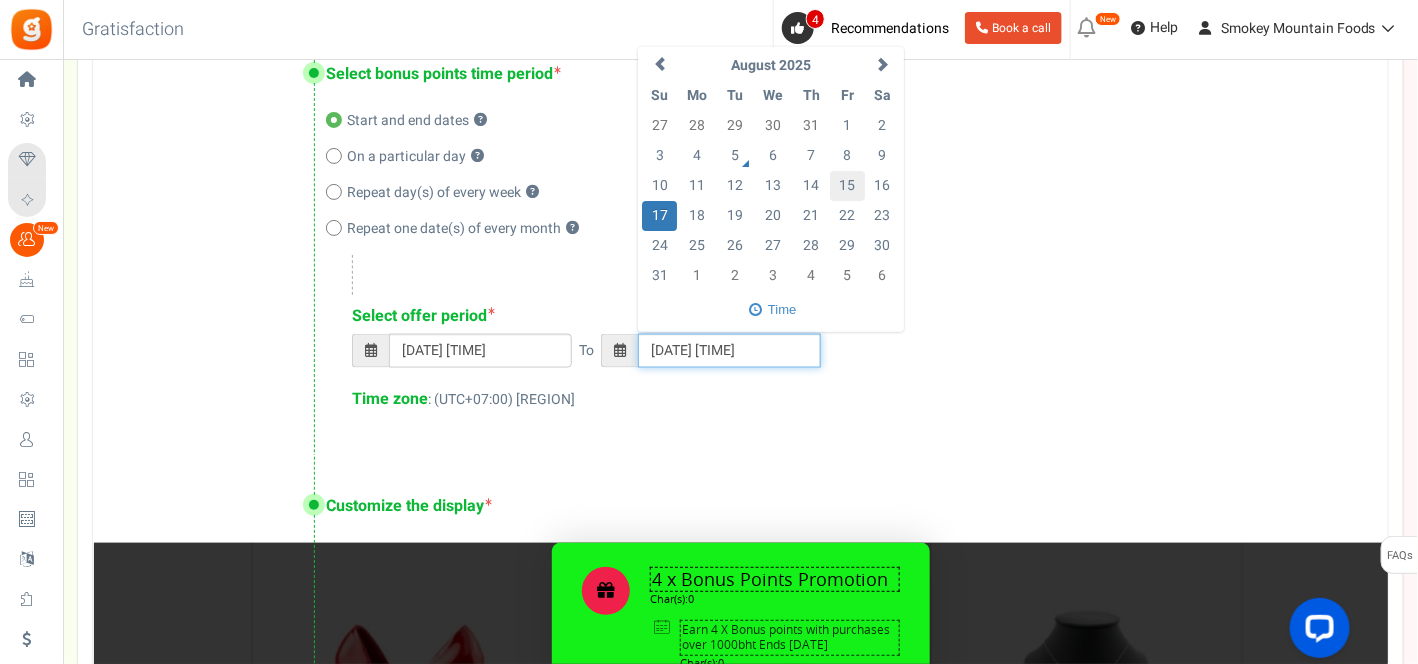 scroll, scrollTop: 817, scrollLeft: 0, axis: vertical 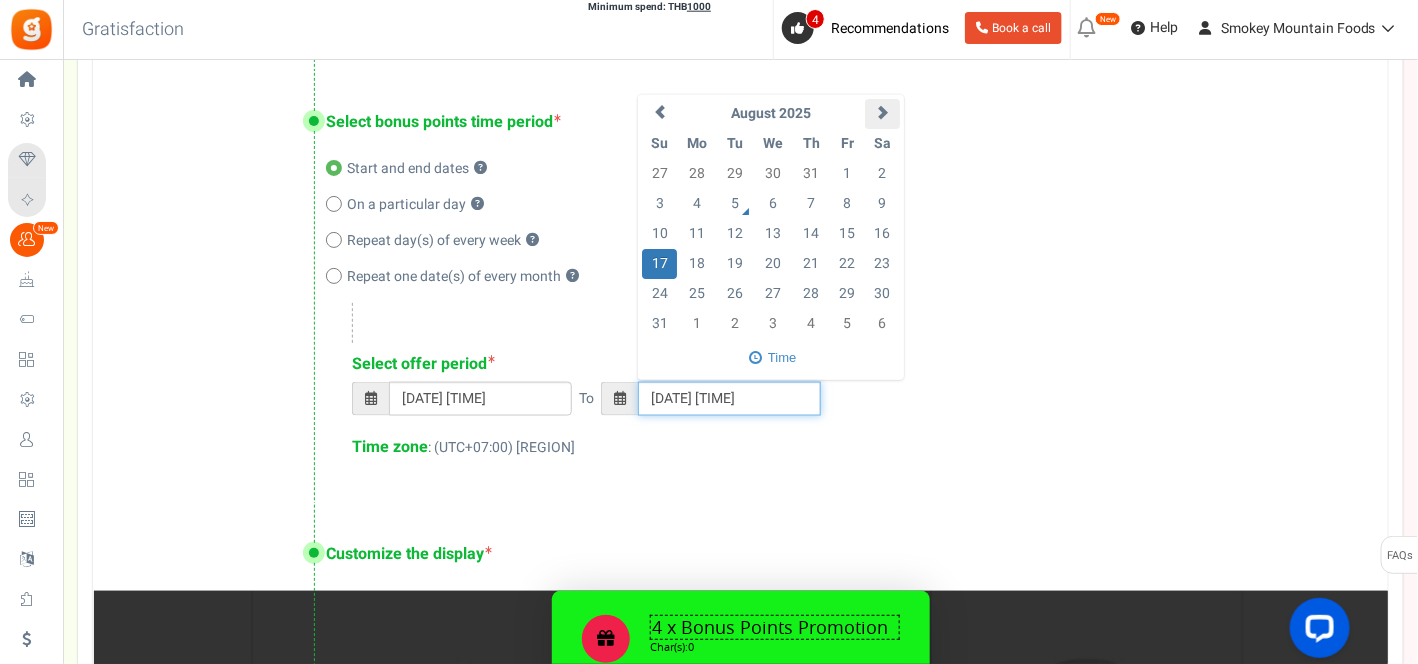 click at bounding box center [883, 112] 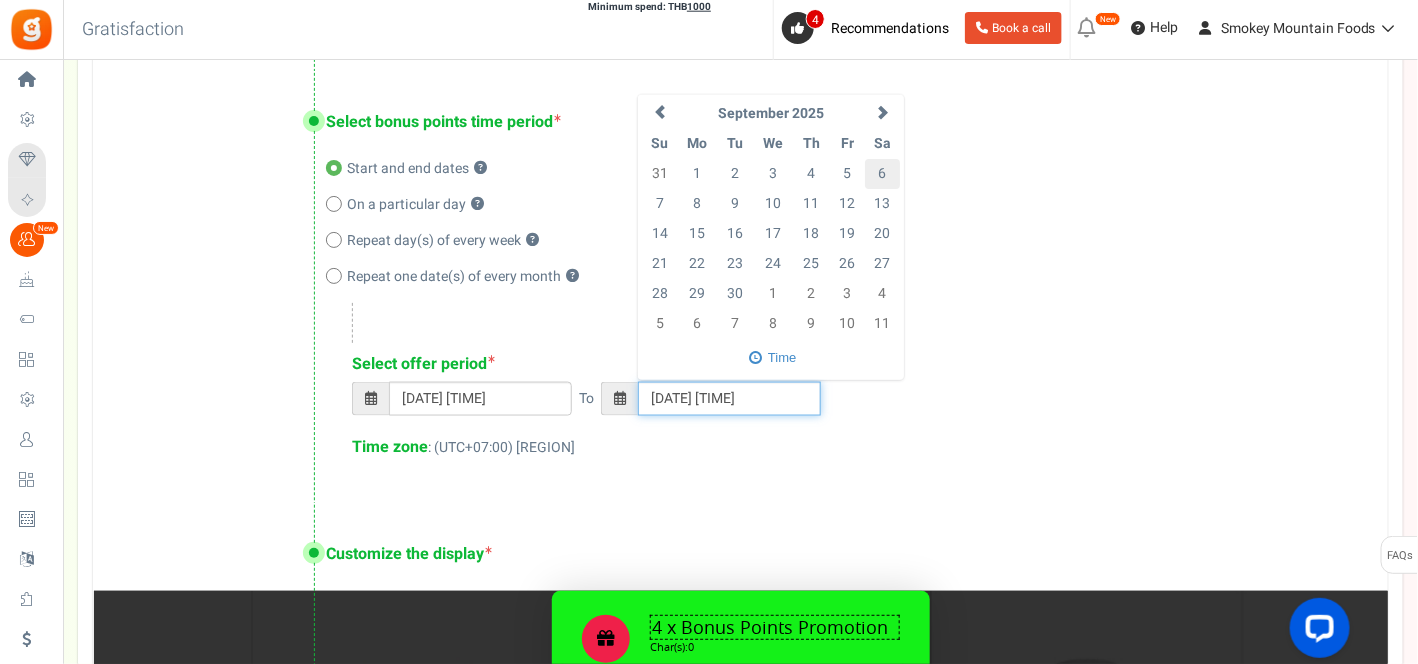 click on "6" at bounding box center [882, 174] 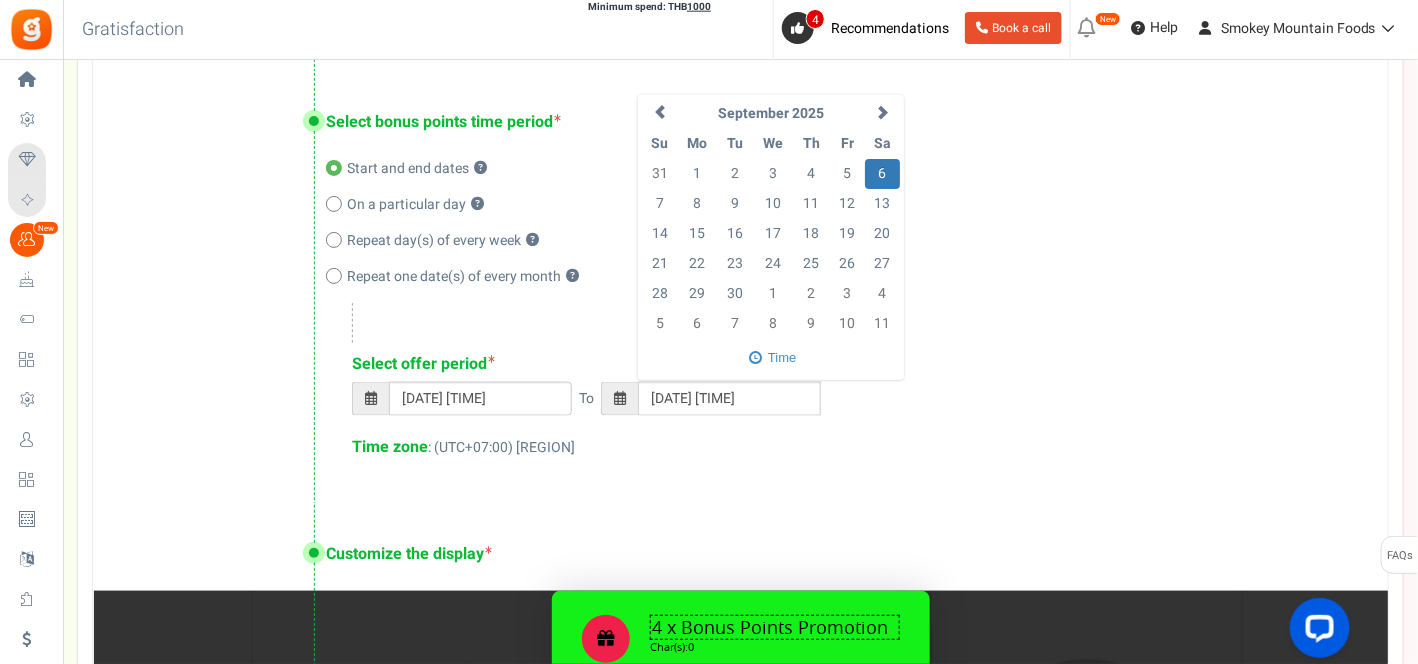 click on "Time zone  : (UTC+07:00) Asia/Bangkok" at bounding box center (850, 447) 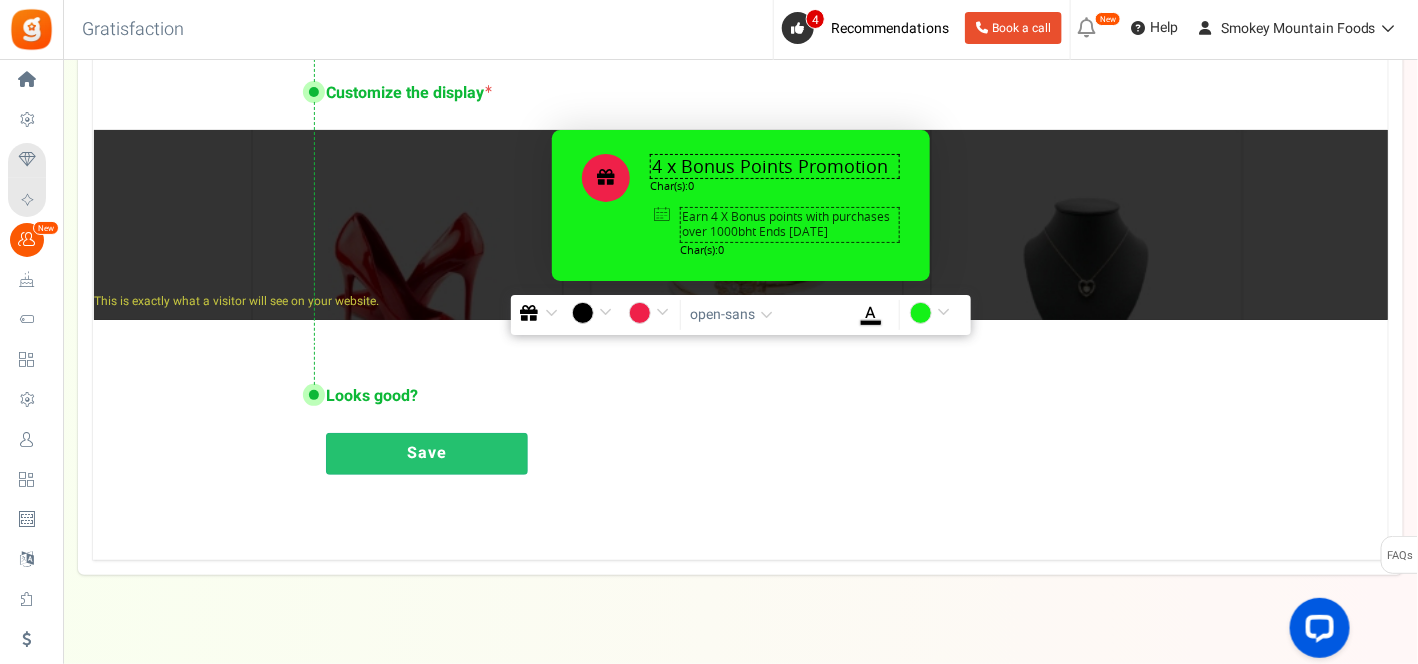 scroll, scrollTop: 1308, scrollLeft: 0, axis: vertical 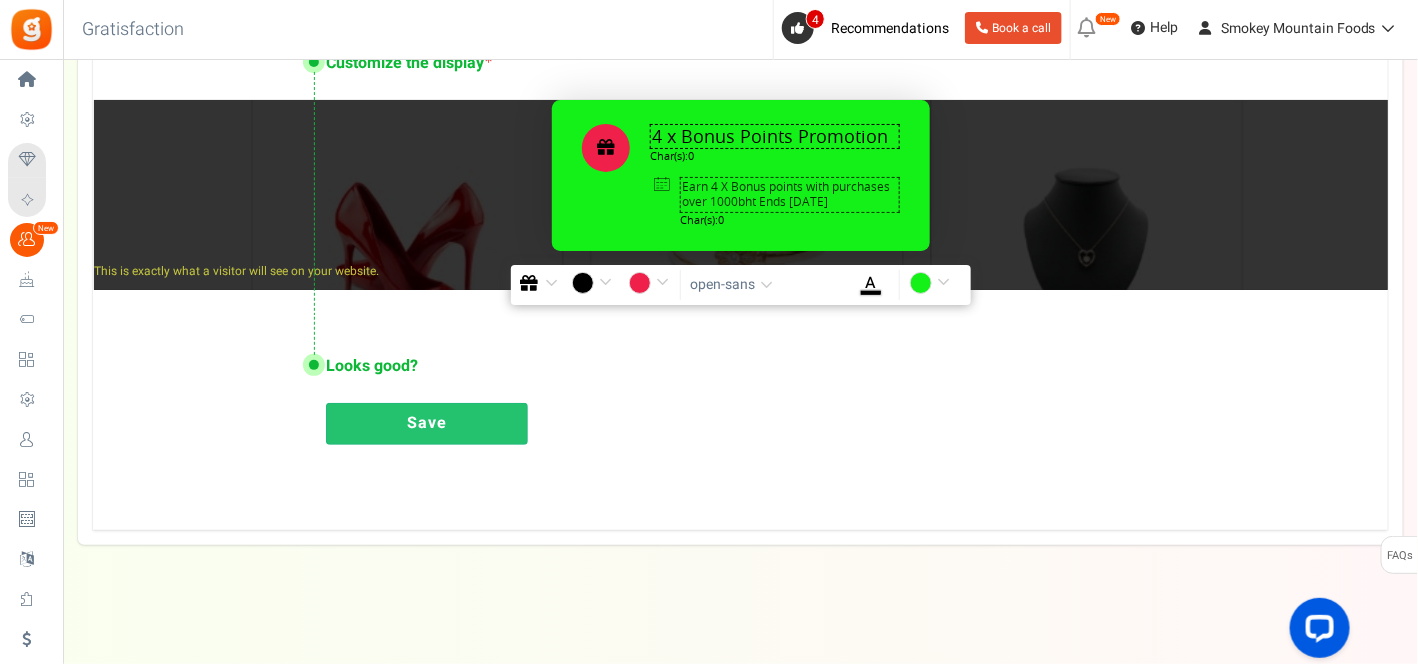 click on "Save" at bounding box center (427, 424) 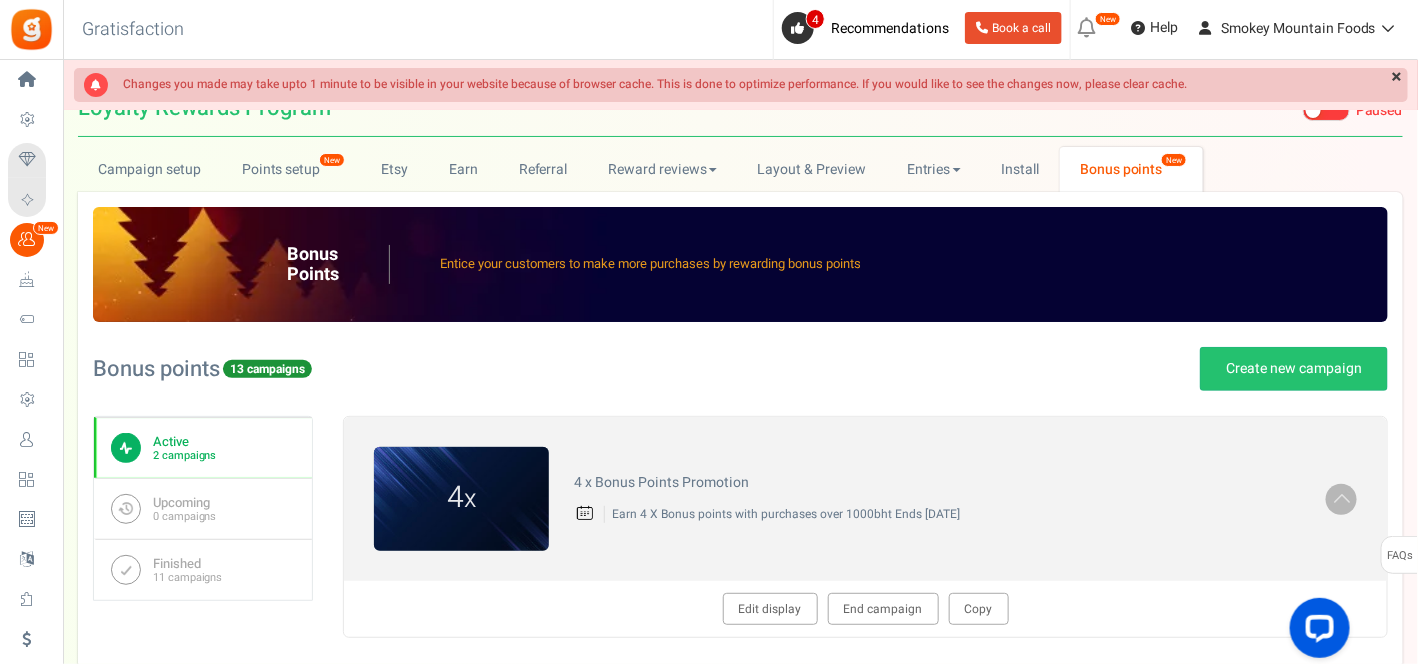 scroll, scrollTop: 0, scrollLeft: 0, axis: both 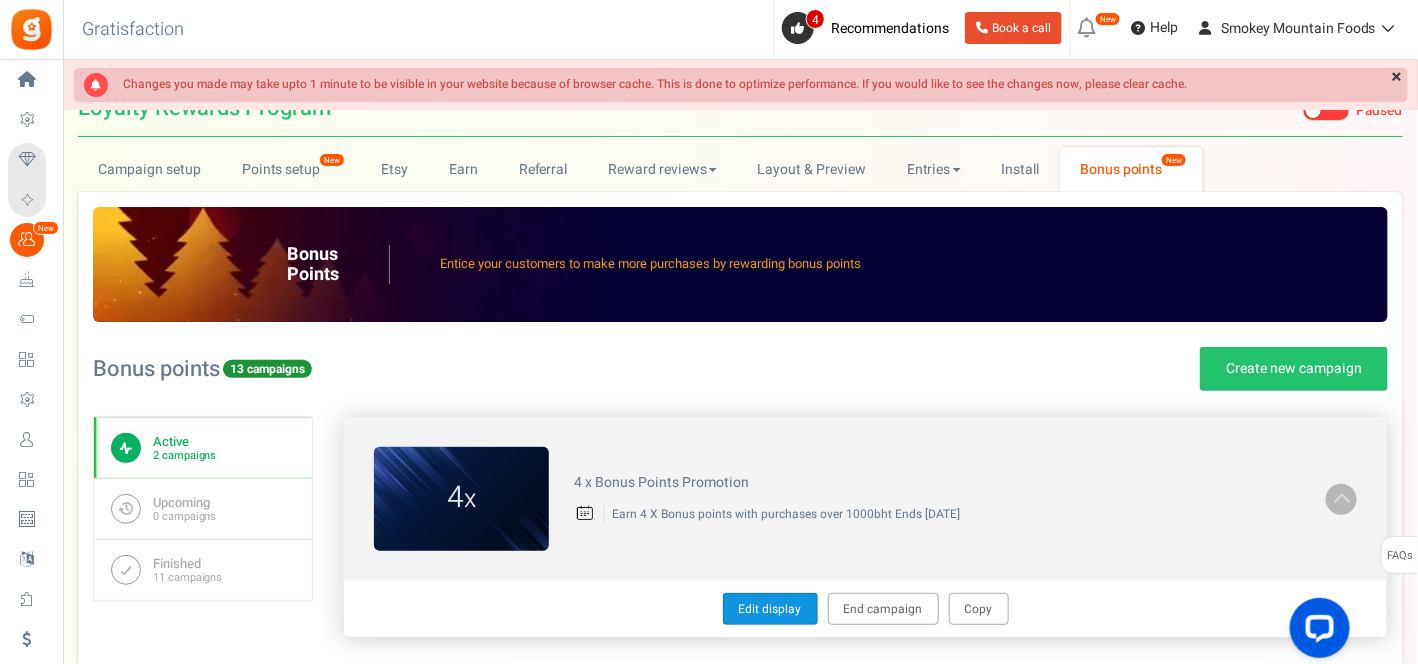 click on "Edit display" at bounding box center (770, 609) 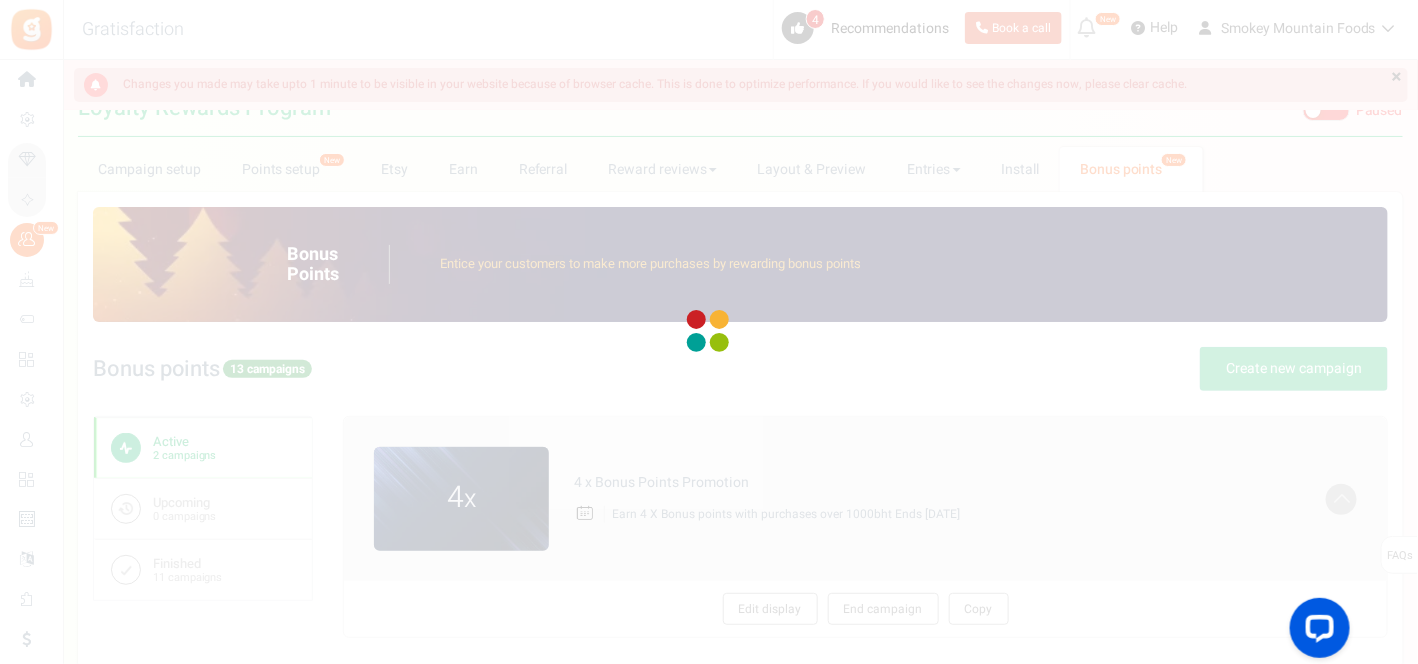 type on "4 x Bonus Points Promotion" 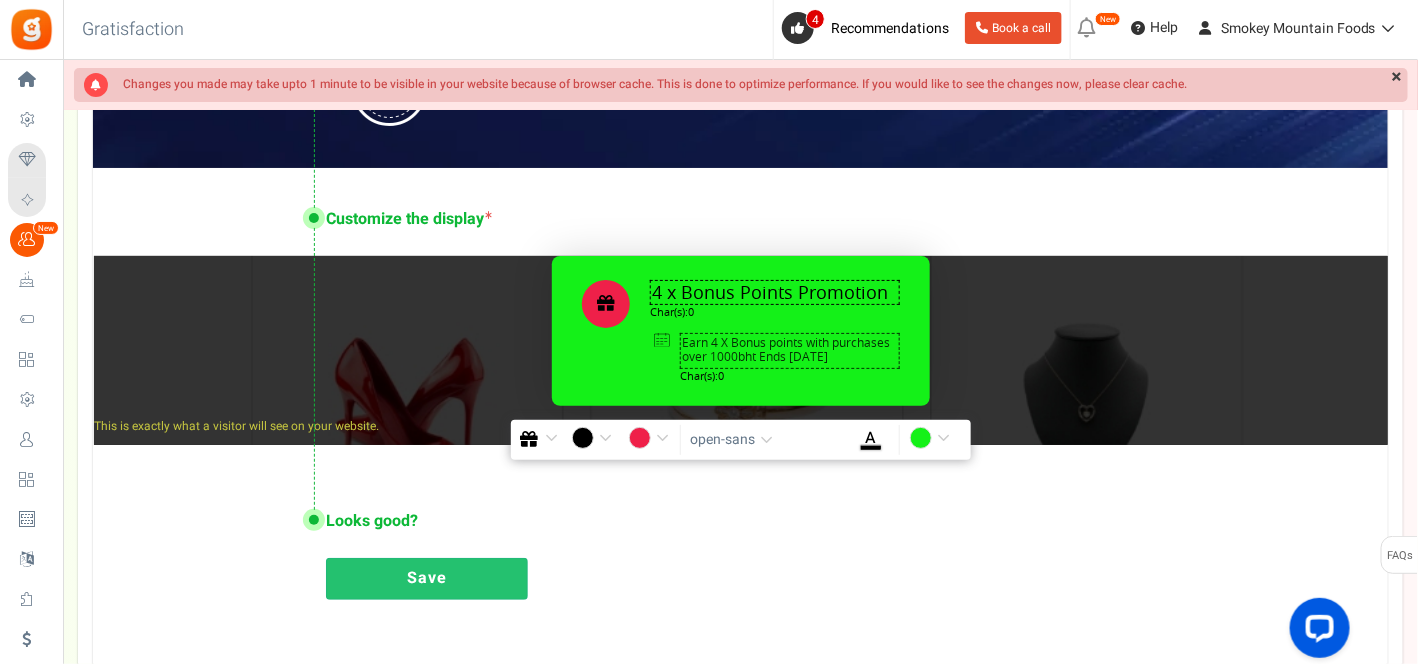 scroll, scrollTop: 444, scrollLeft: 0, axis: vertical 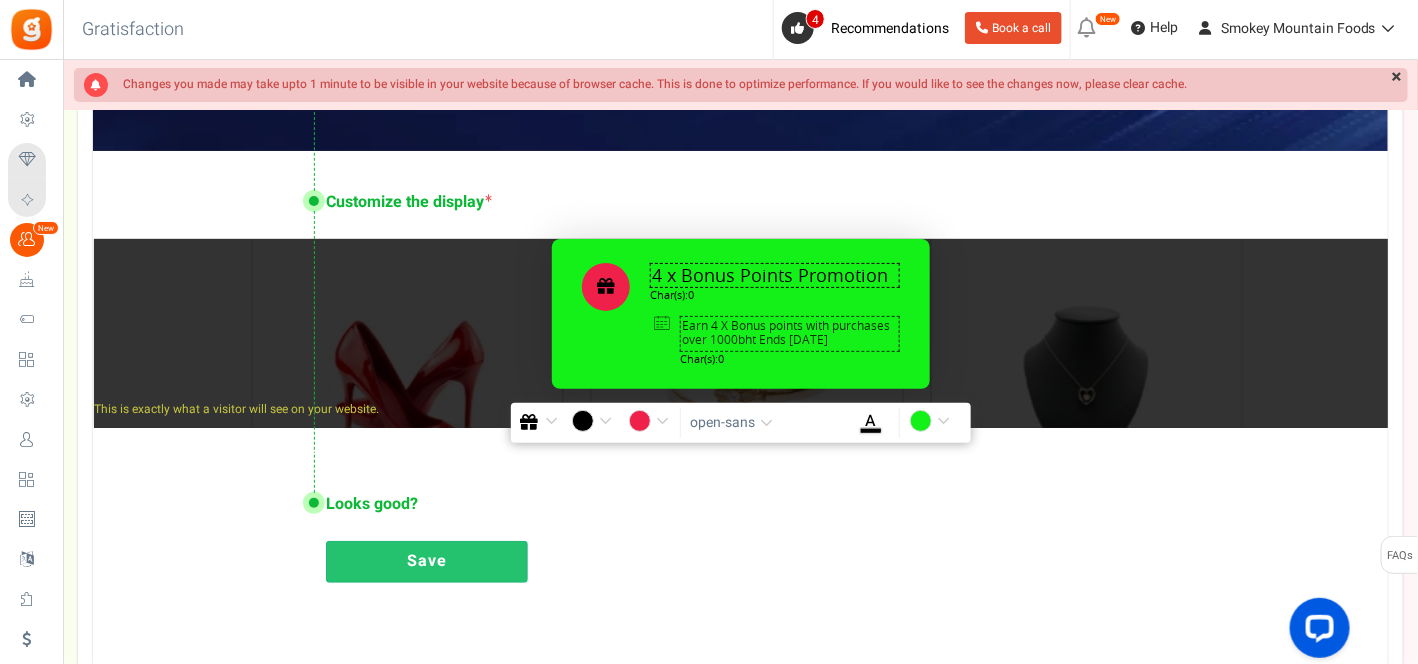 click on "Customize the display
4 x Bonus Points Promotion
Char(s):  0
Earn 4 X Bonus points with purchases over 1000bht Ends 17th August 2025 Char(s):  0" at bounding box center (740, 302) 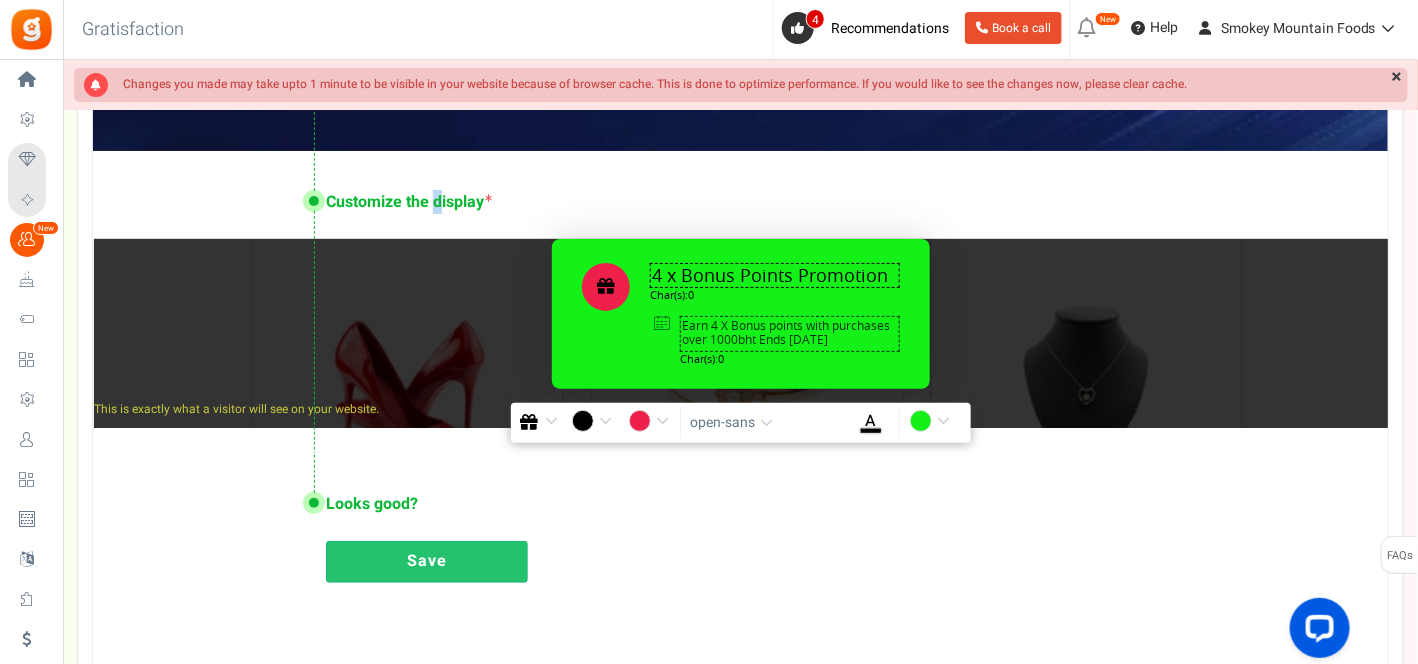 click on "Customize the display" at bounding box center [409, 202] 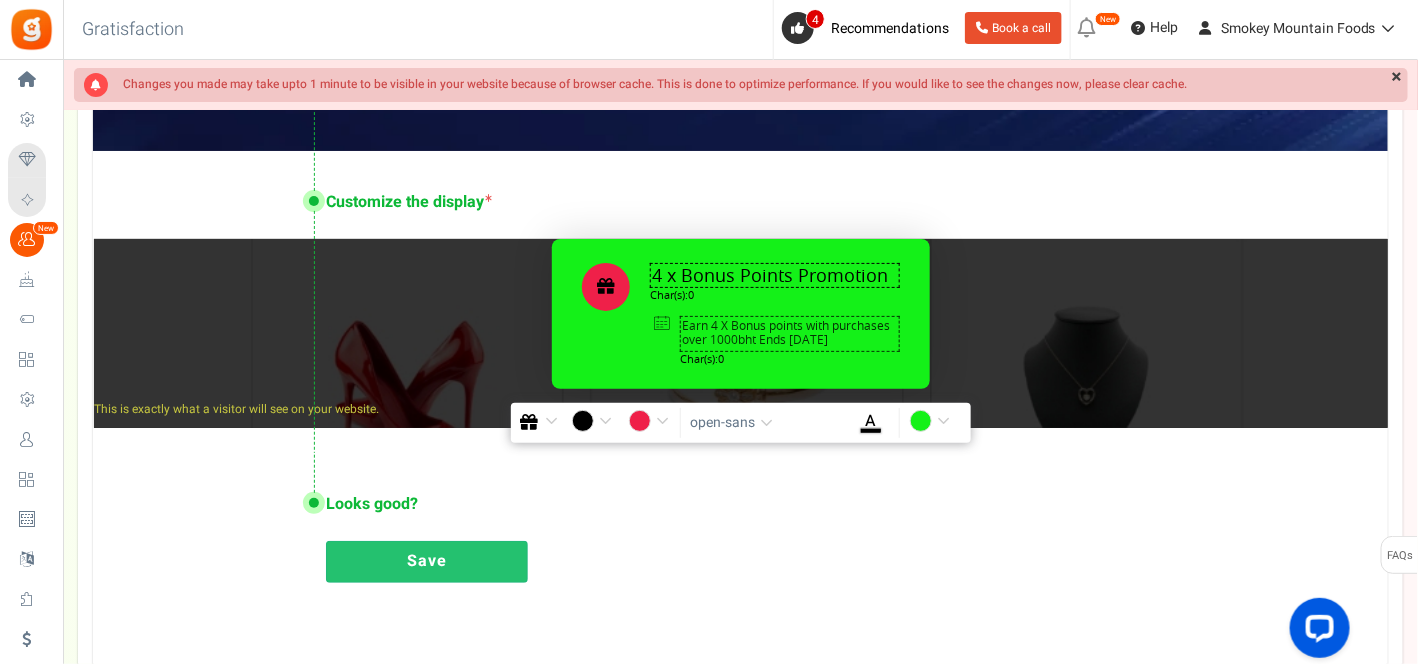 click on "Customize the display" at bounding box center [409, 202] 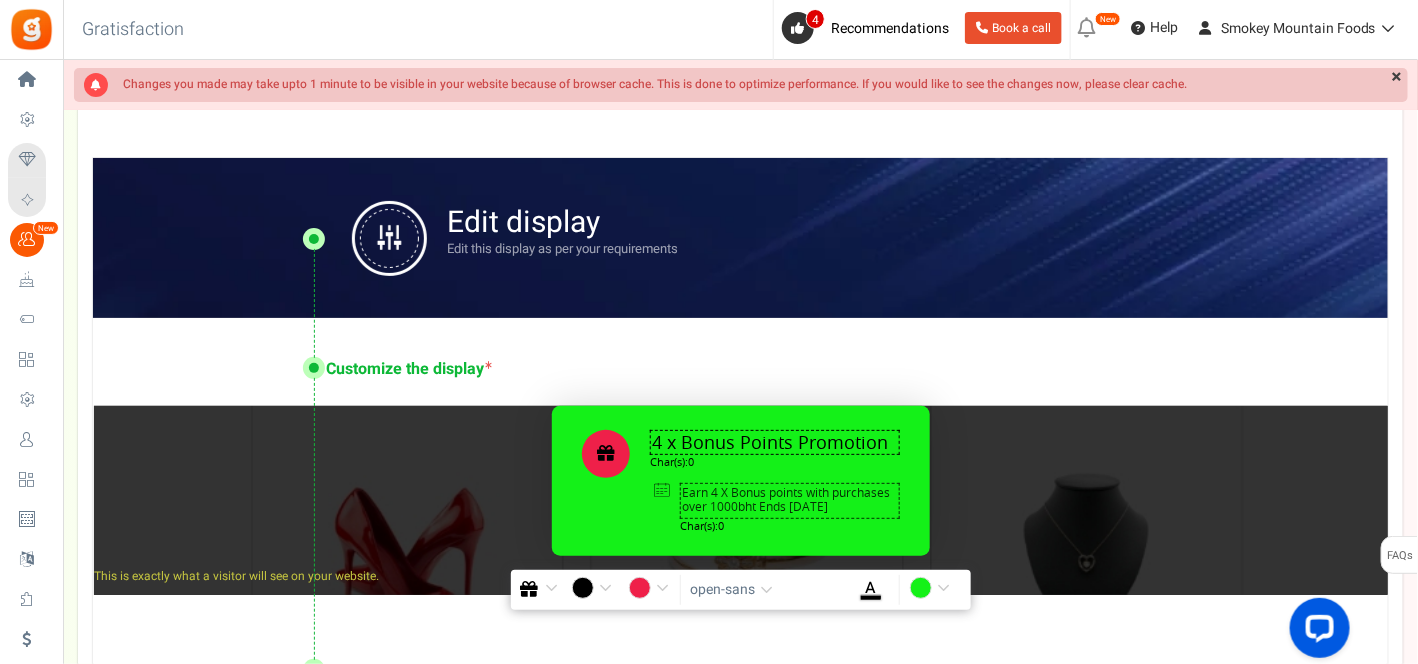 scroll, scrollTop: 222, scrollLeft: 0, axis: vertical 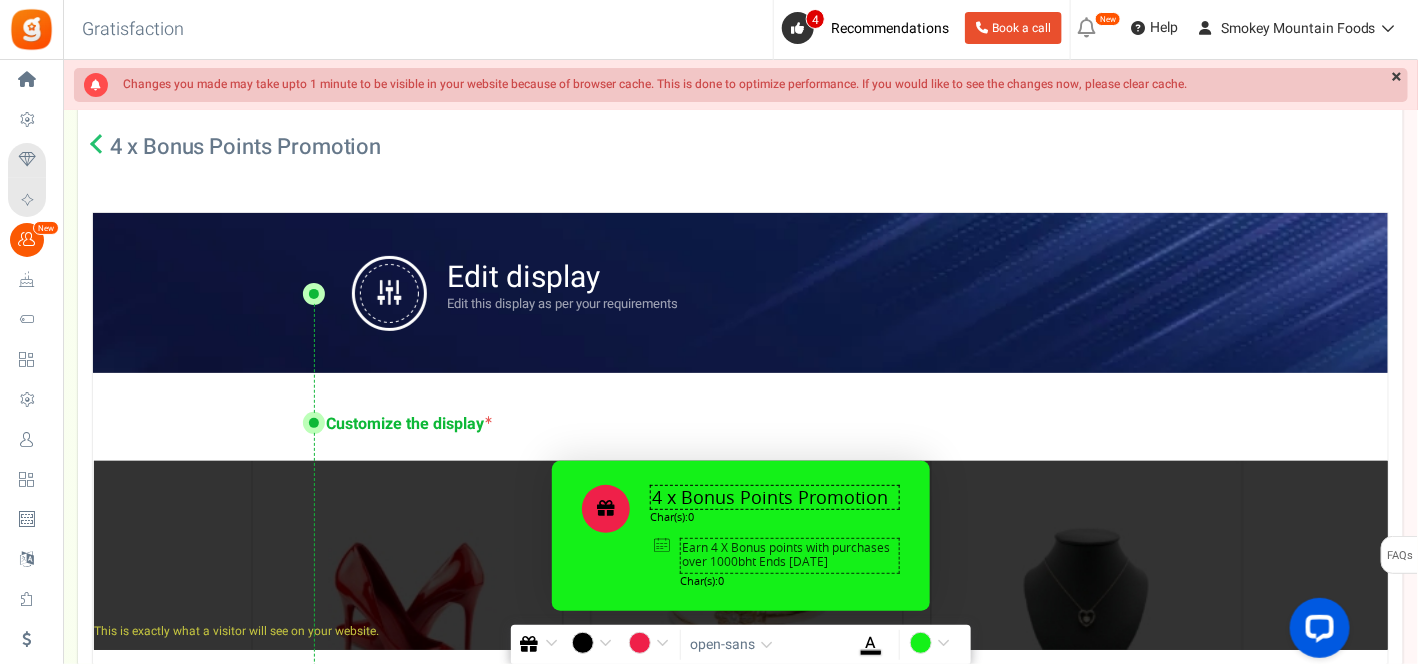 click at bounding box center (314, 293) 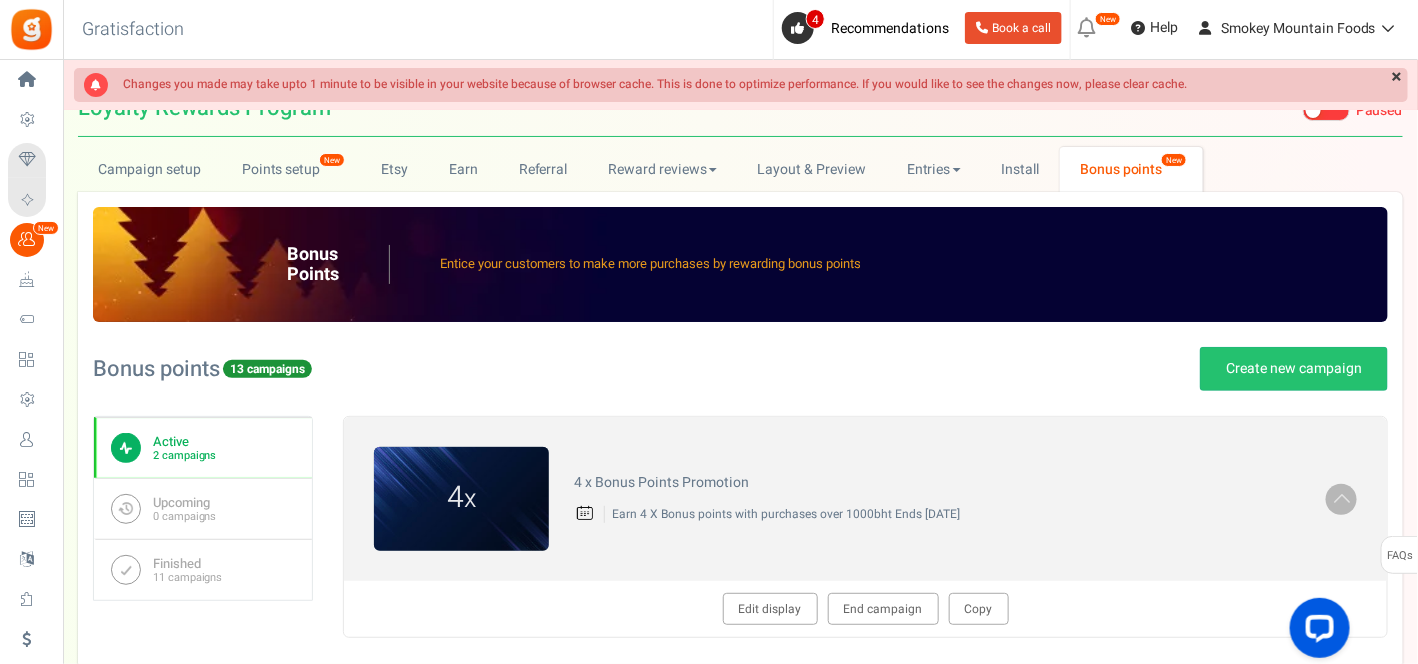 scroll, scrollTop: 0, scrollLeft: 0, axis: both 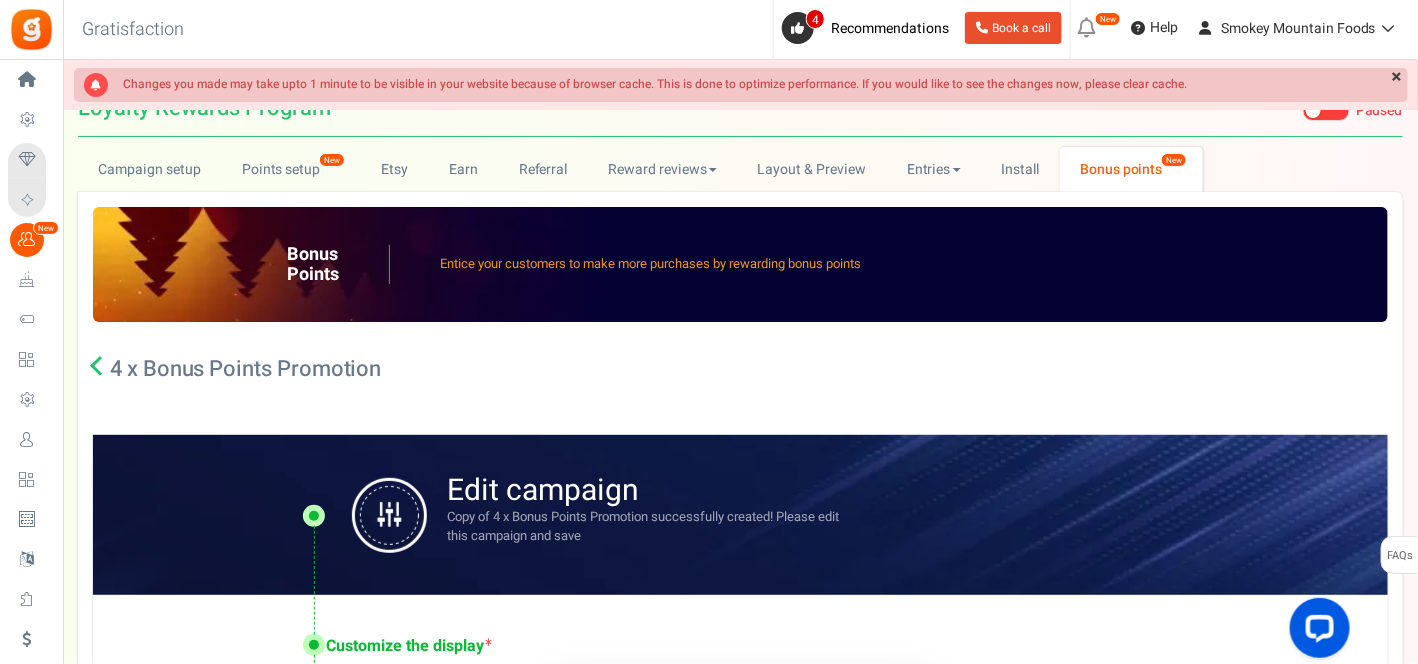 radio on "true" 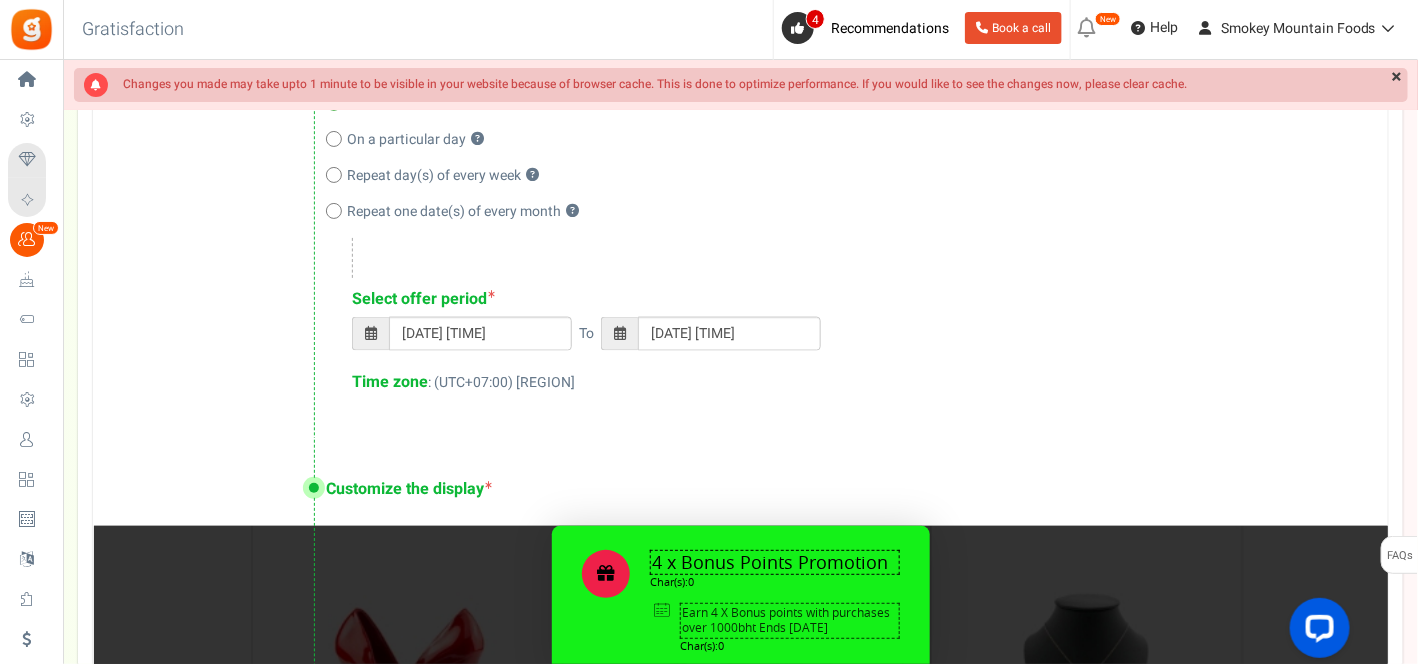 scroll, scrollTop: 888, scrollLeft: 0, axis: vertical 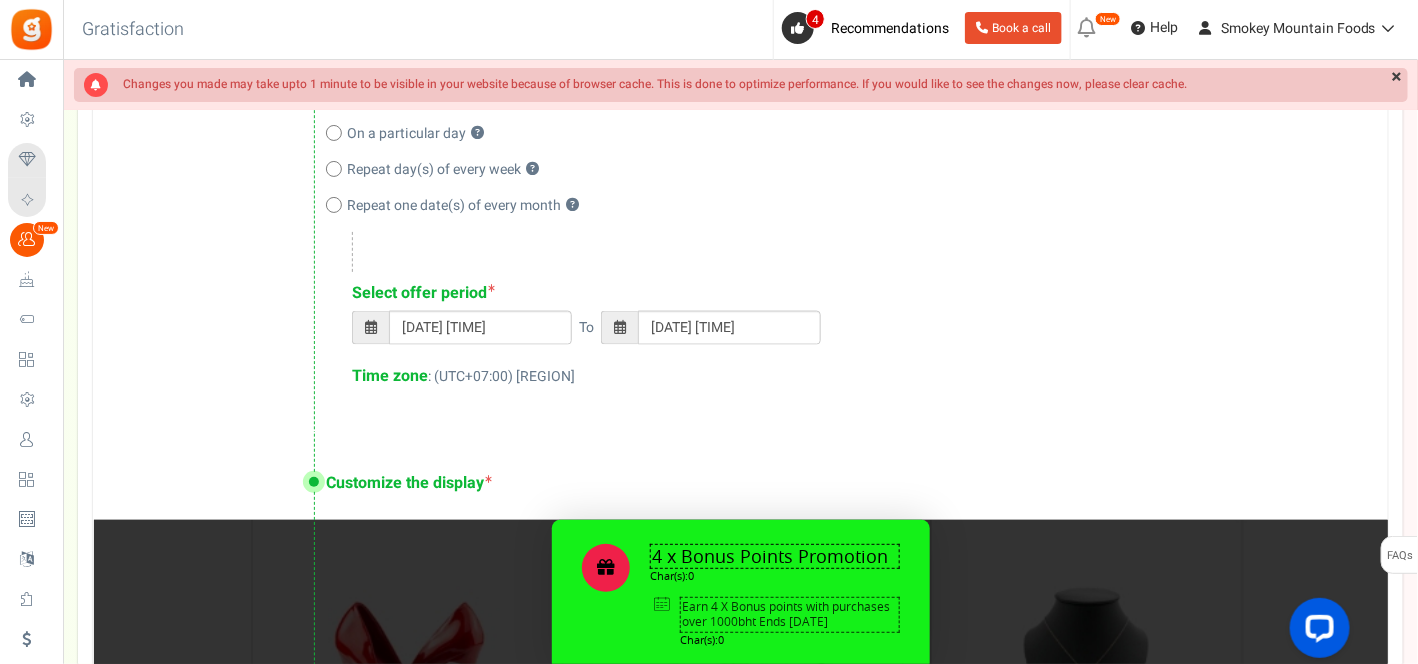click at bounding box center [620, 327] 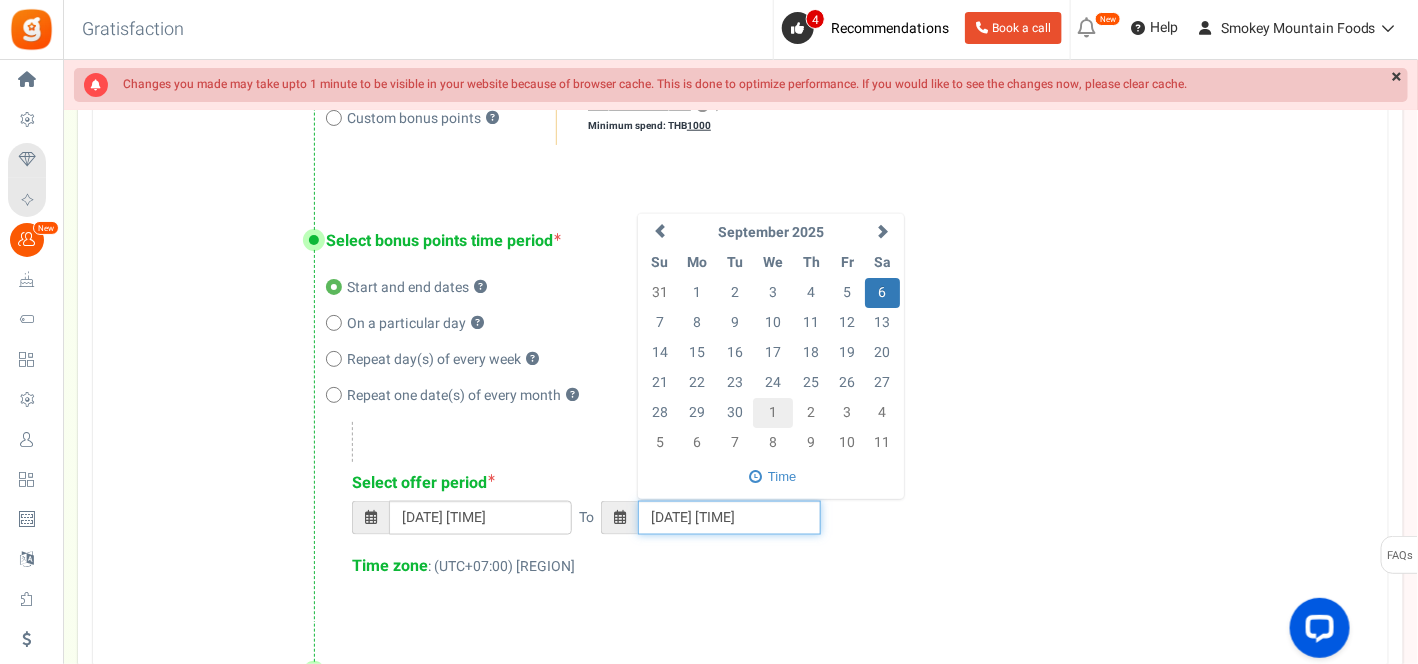 scroll, scrollTop: 666, scrollLeft: 0, axis: vertical 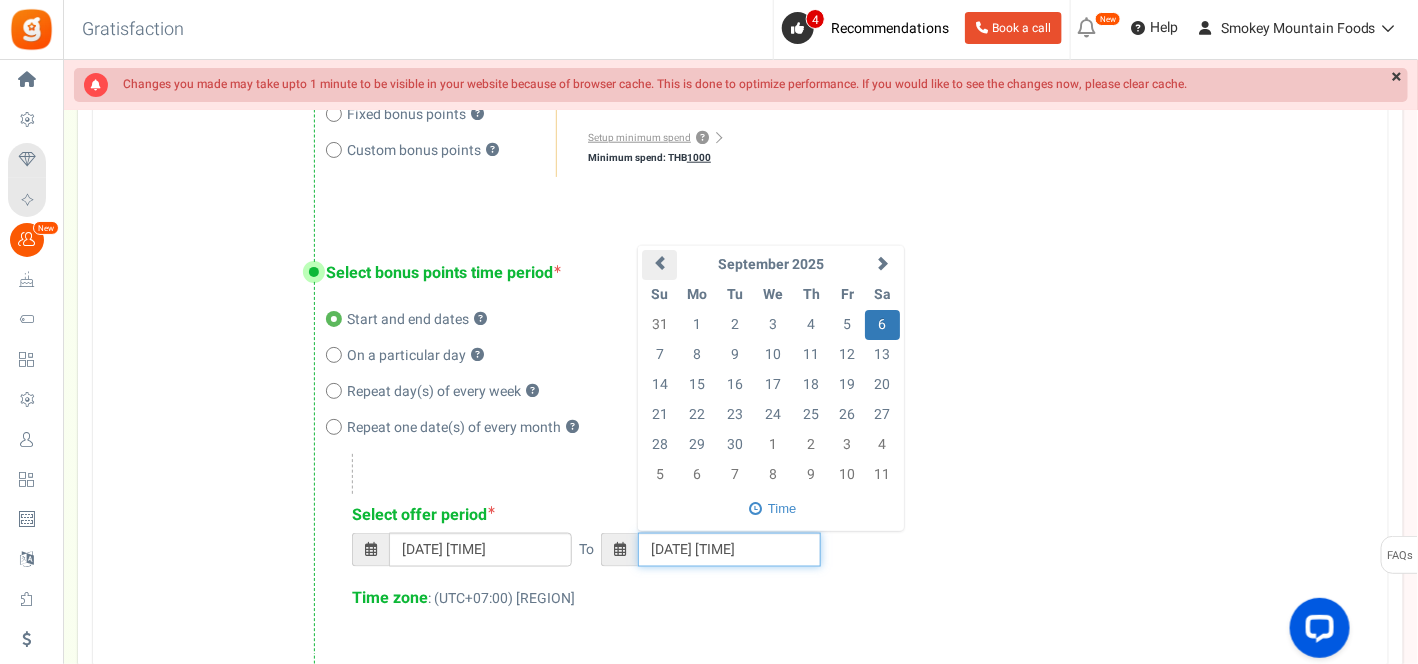 click at bounding box center (660, 263) 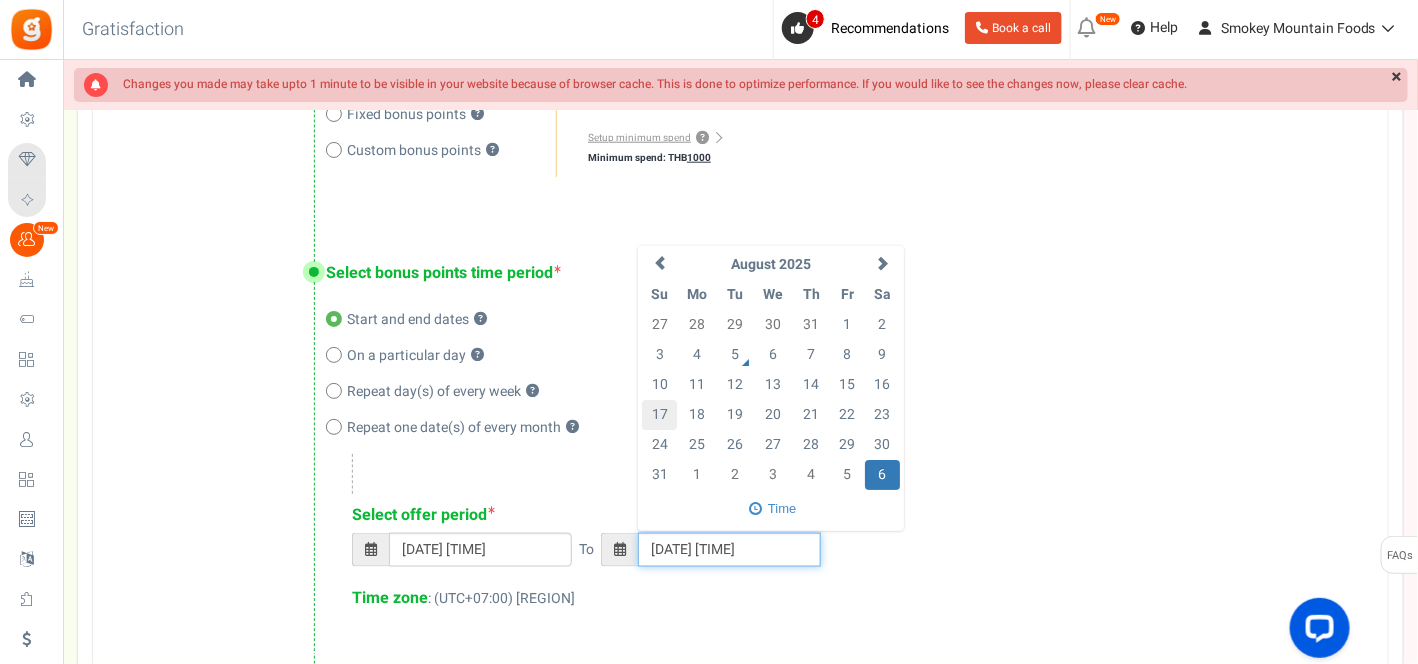 click on "17" at bounding box center [659, 415] 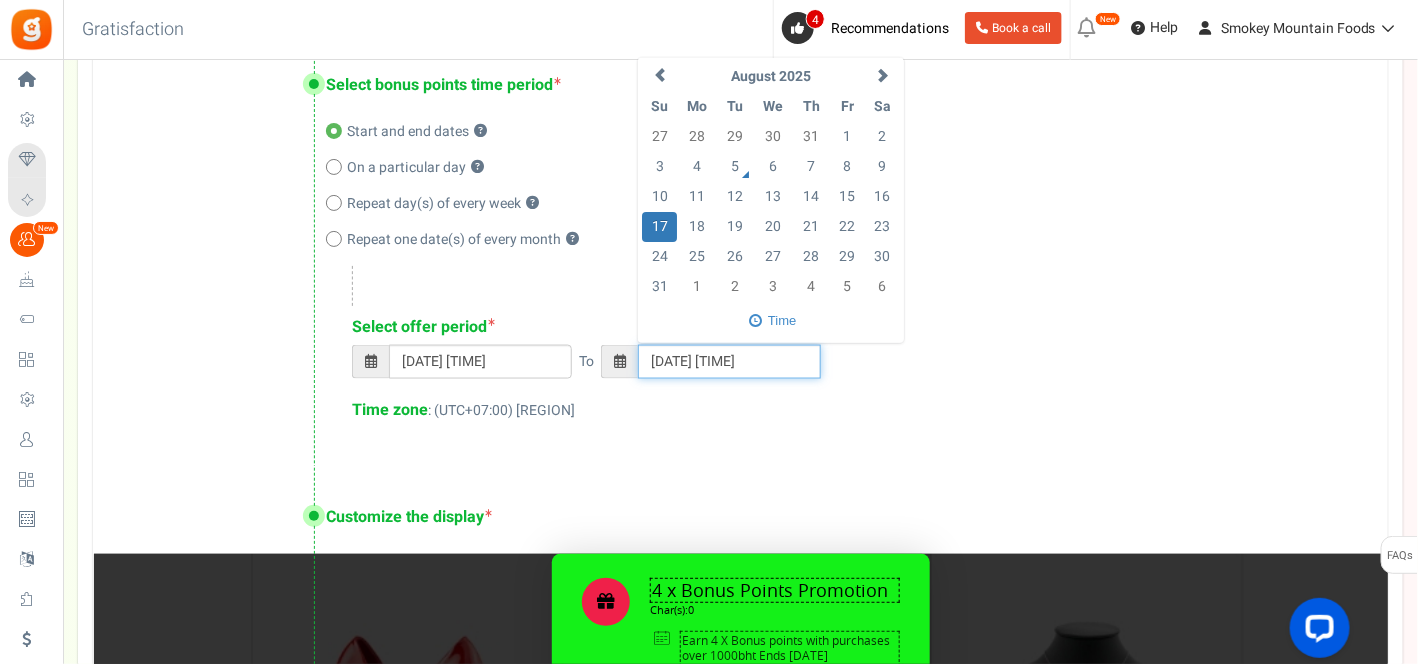 scroll, scrollTop: 888, scrollLeft: 0, axis: vertical 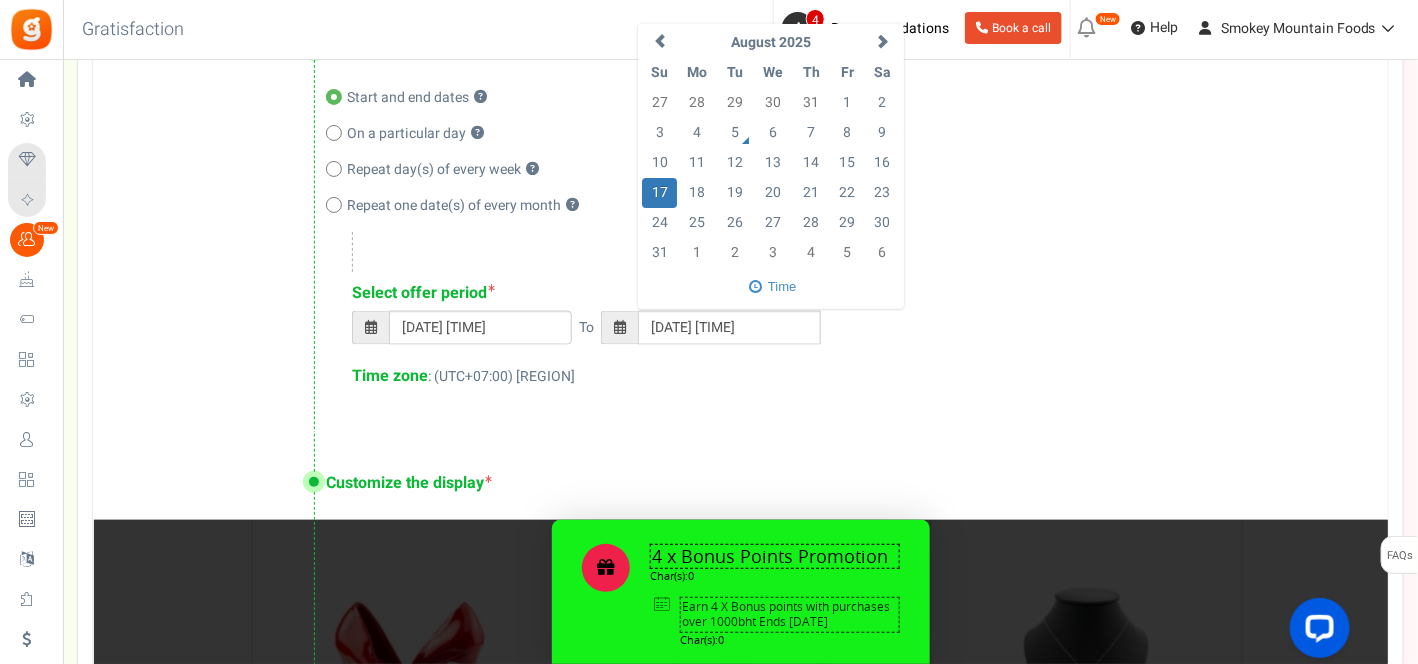 click on "Select bonus points time period
Start and end dates
?
On a particular day
?
Repeat day(s) of every week
?
? Select offer period" at bounding box center (740, 216) 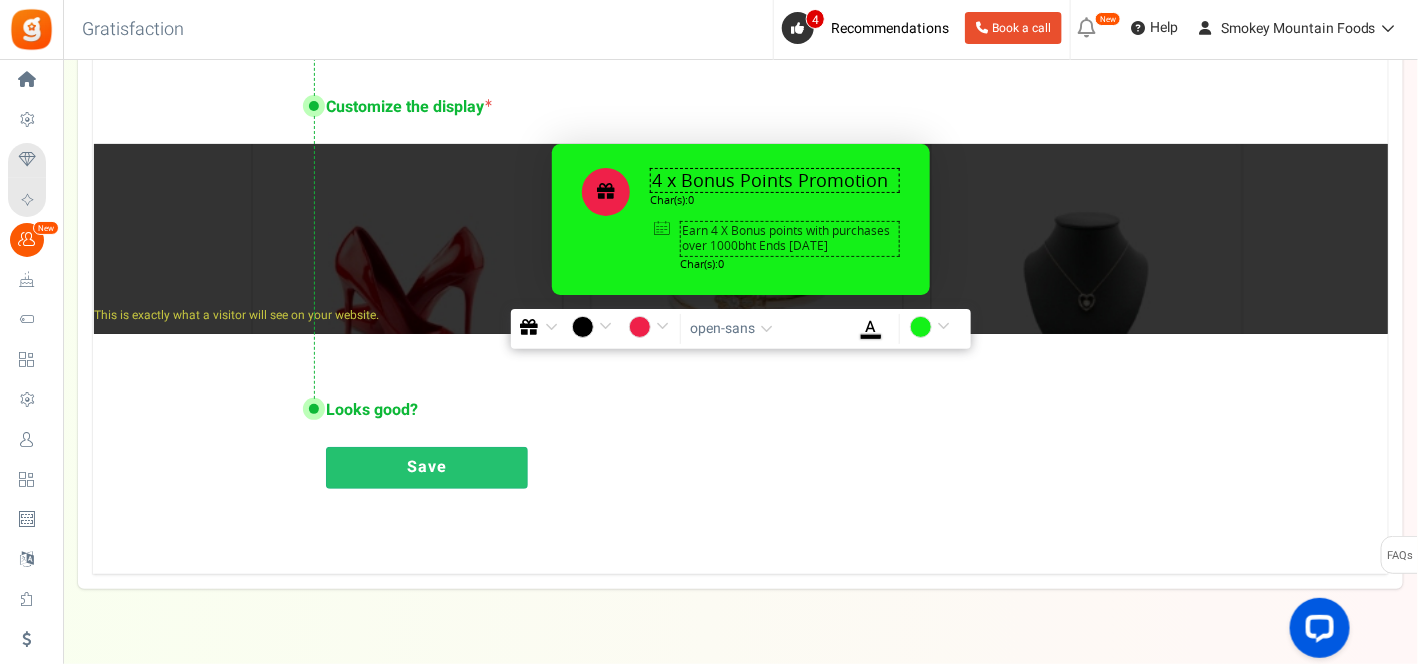 scroll, scrollTop: 1308, scrollLeft: 0, axis: vertical 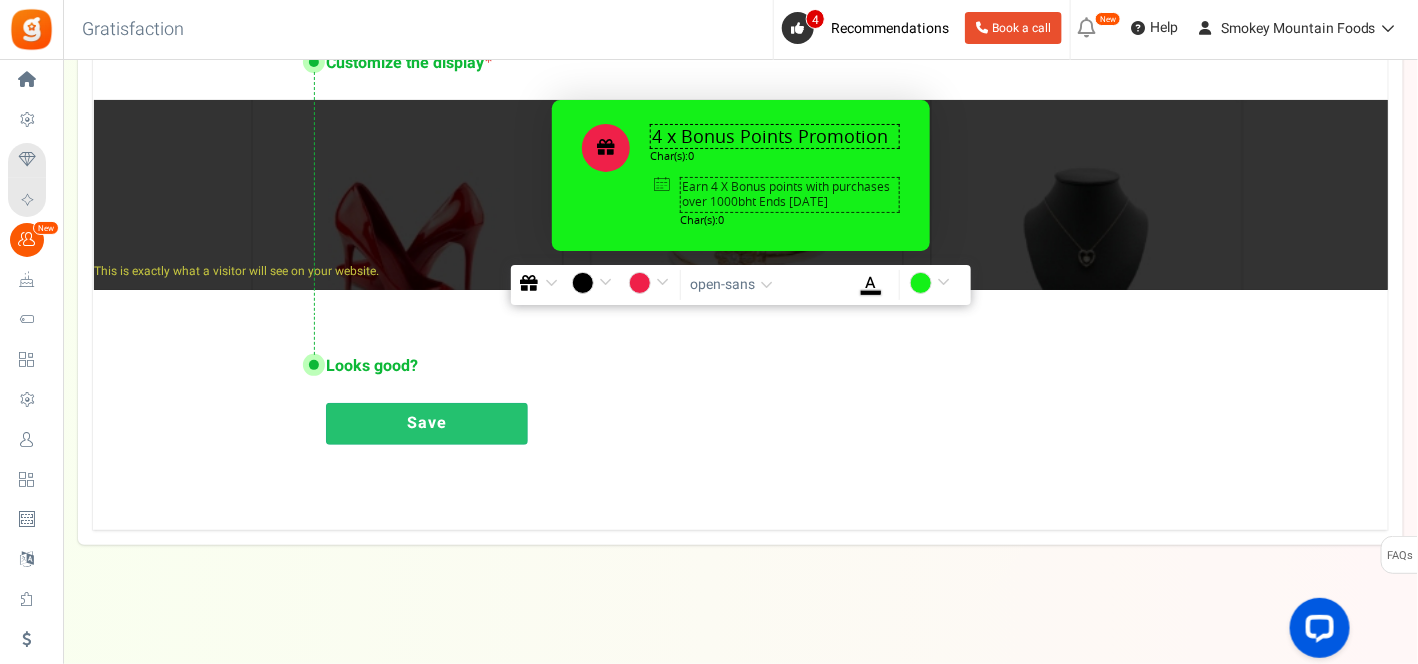 click on "Save" at bounding box center [427, 424] 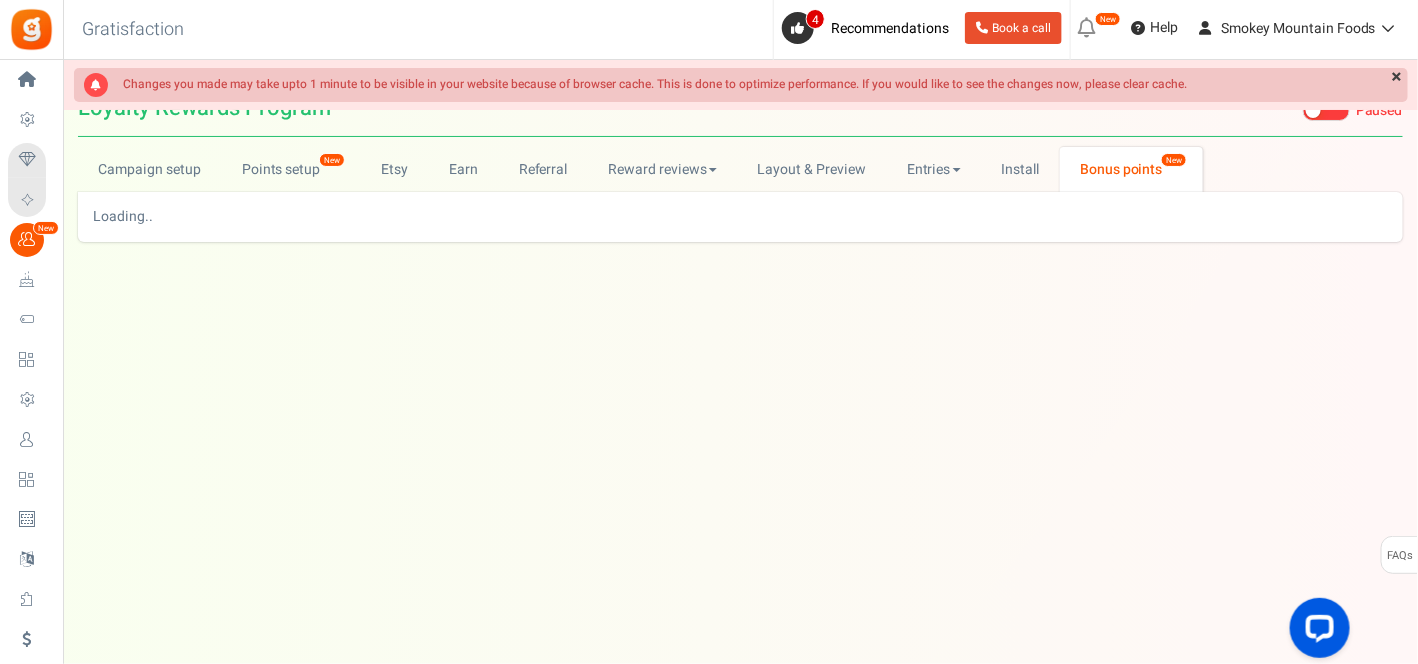 scroll, scrollTop: 0, scrollLeft: 0, axis: both 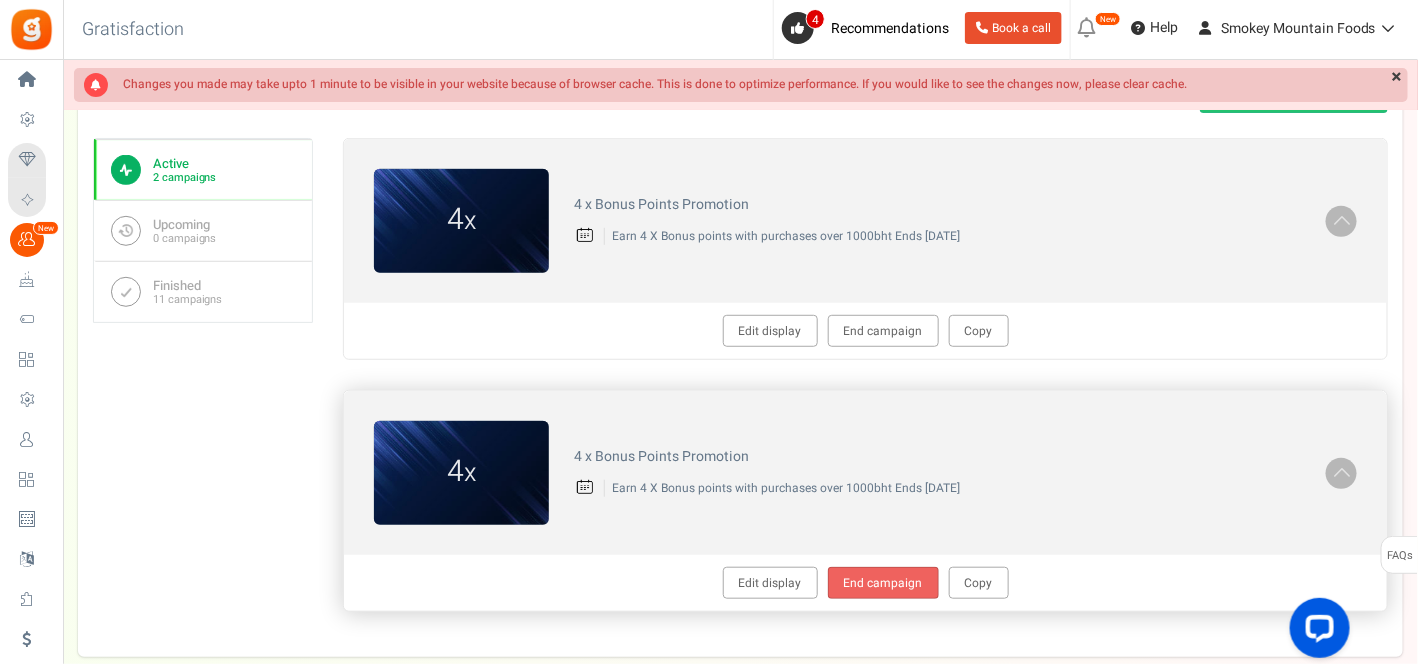 click on "End campaign" at bounding box center (883, 583) 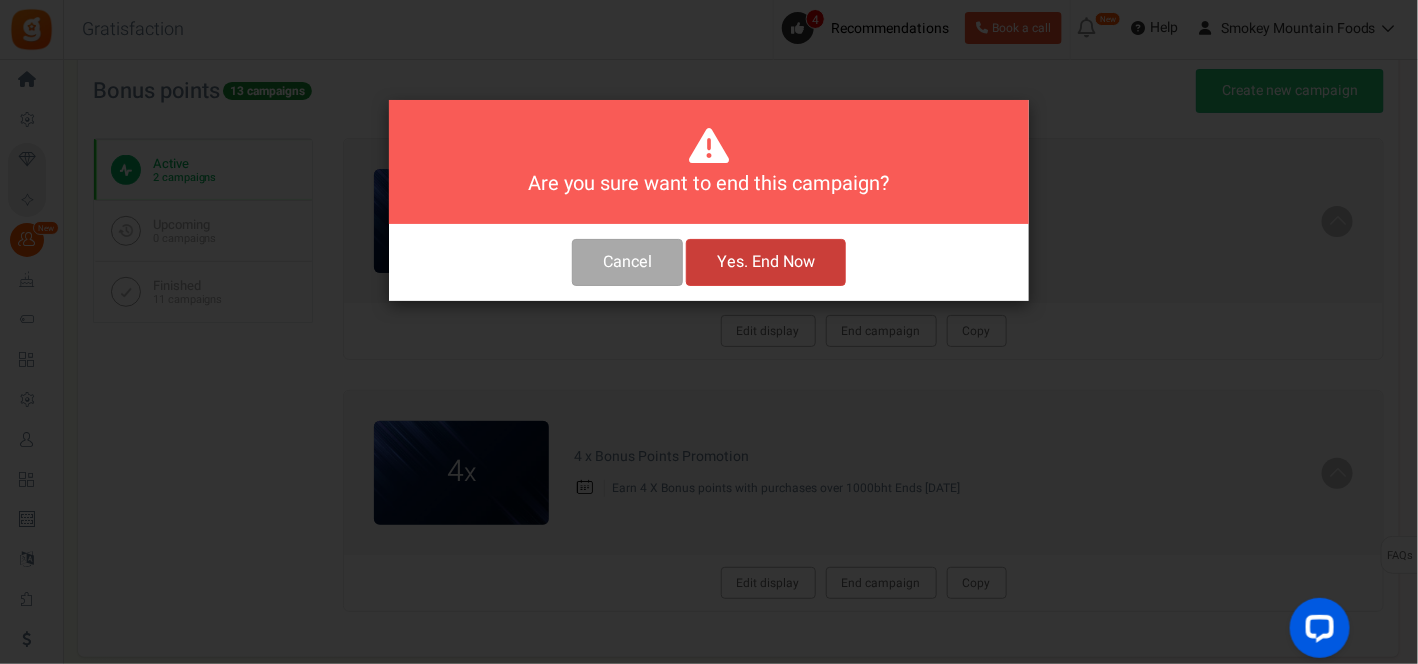 click on "Yes. End Now" at bounding box center (766, 262) 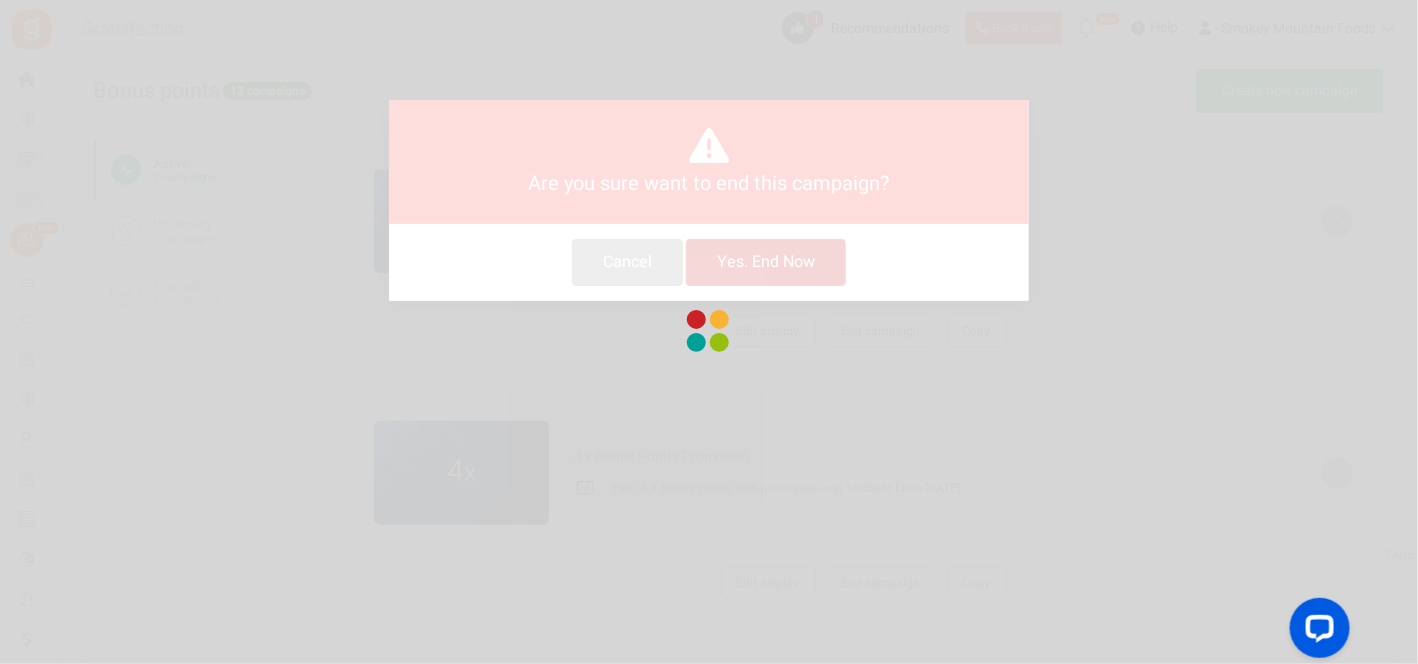 scroll, scrollTop: 220, scrollLeft: 0, axis: vertical 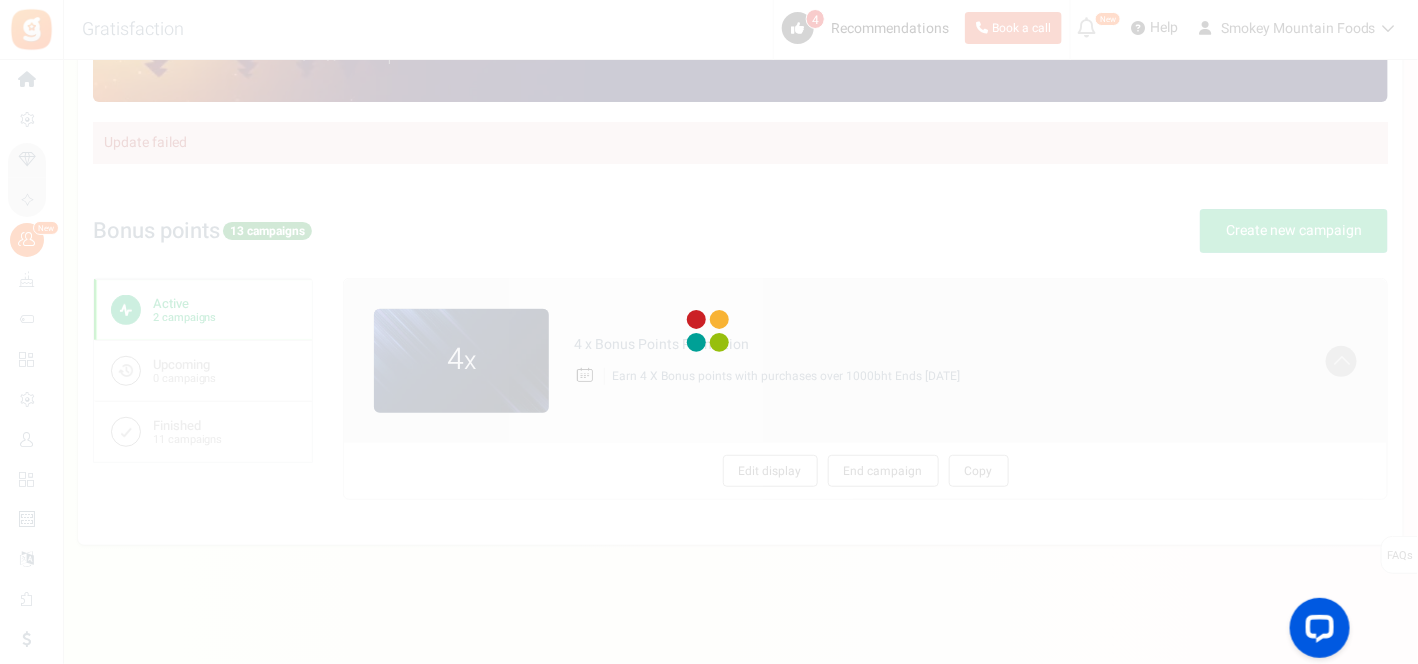 click at bounding box center (709, 332) 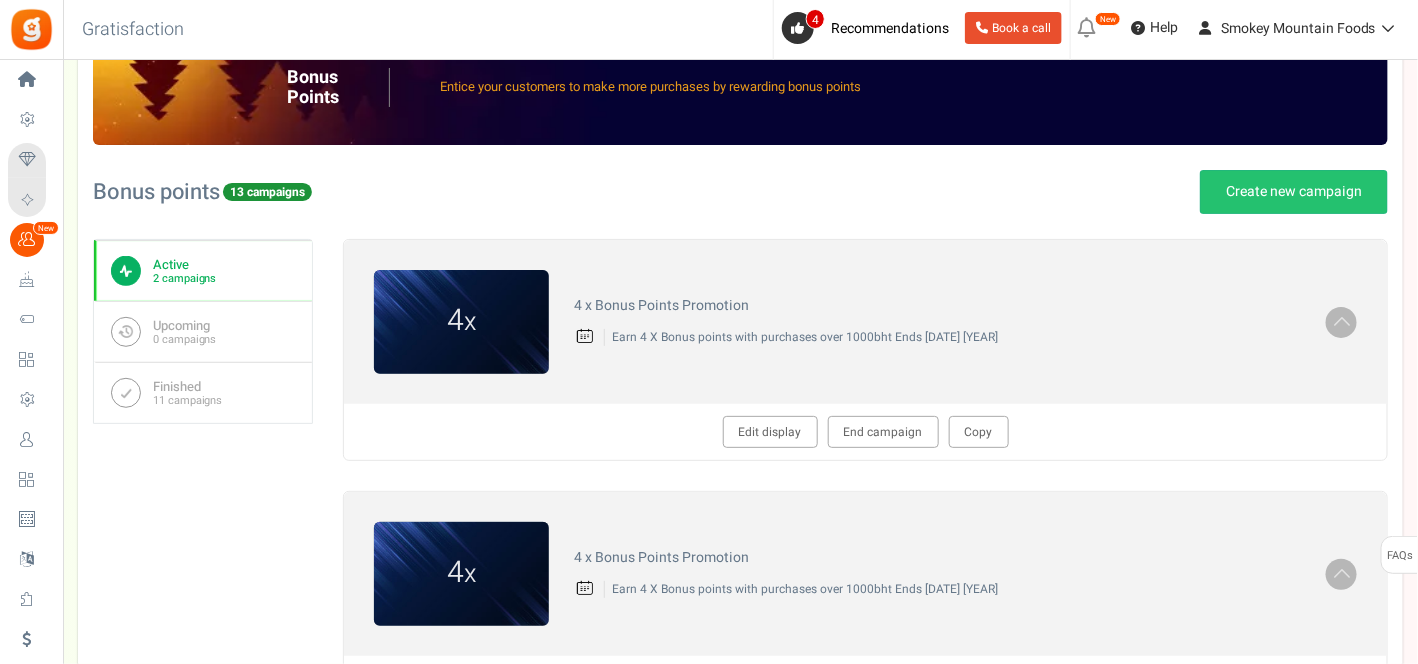 scroll, scrollTop: 162, scrollLeft: 0, axis: vertical 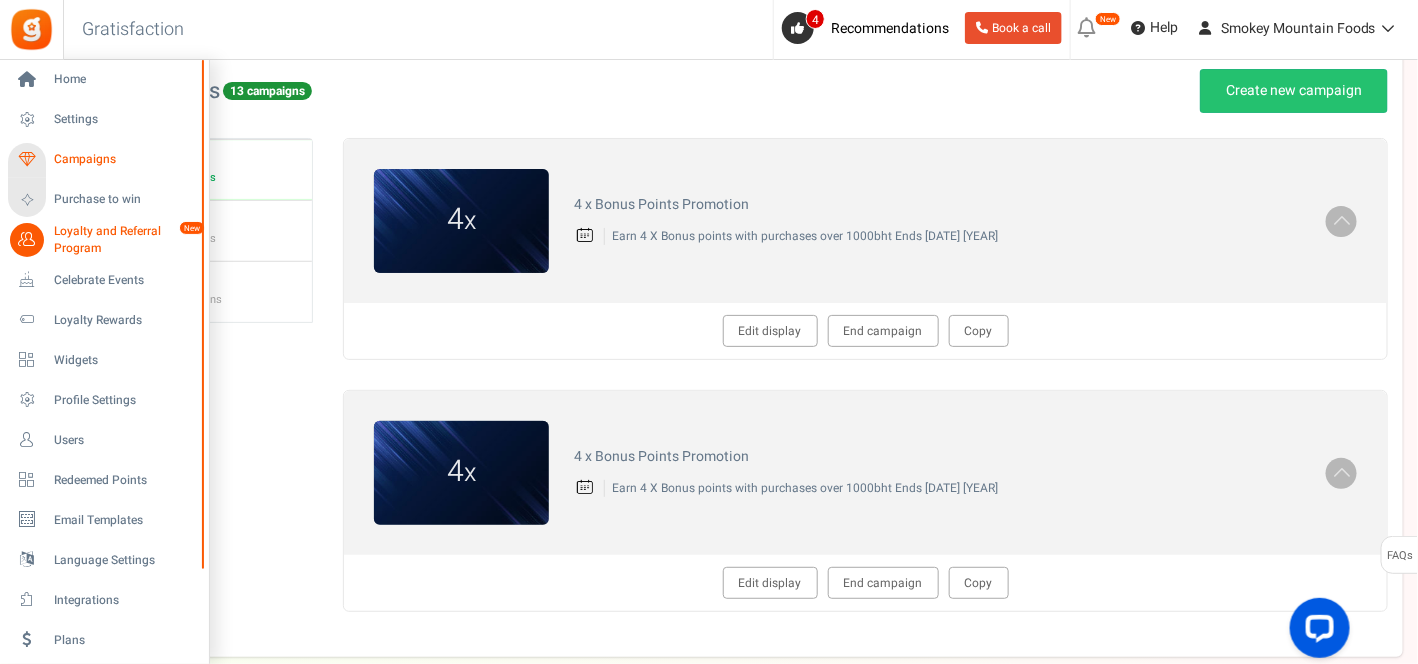 click on "Campaigns" at bounding box center (124, 159) 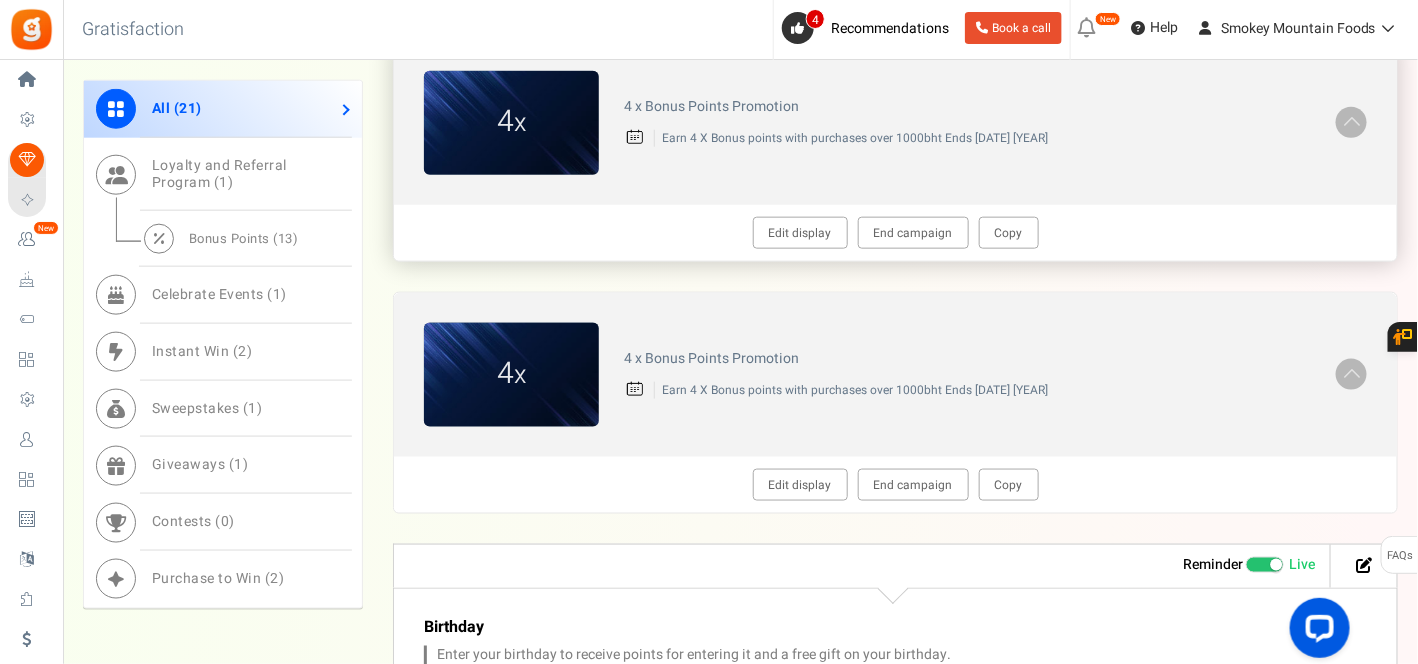 scroll, scrollTop: 777, scrollLeft: 0, axis: vertical 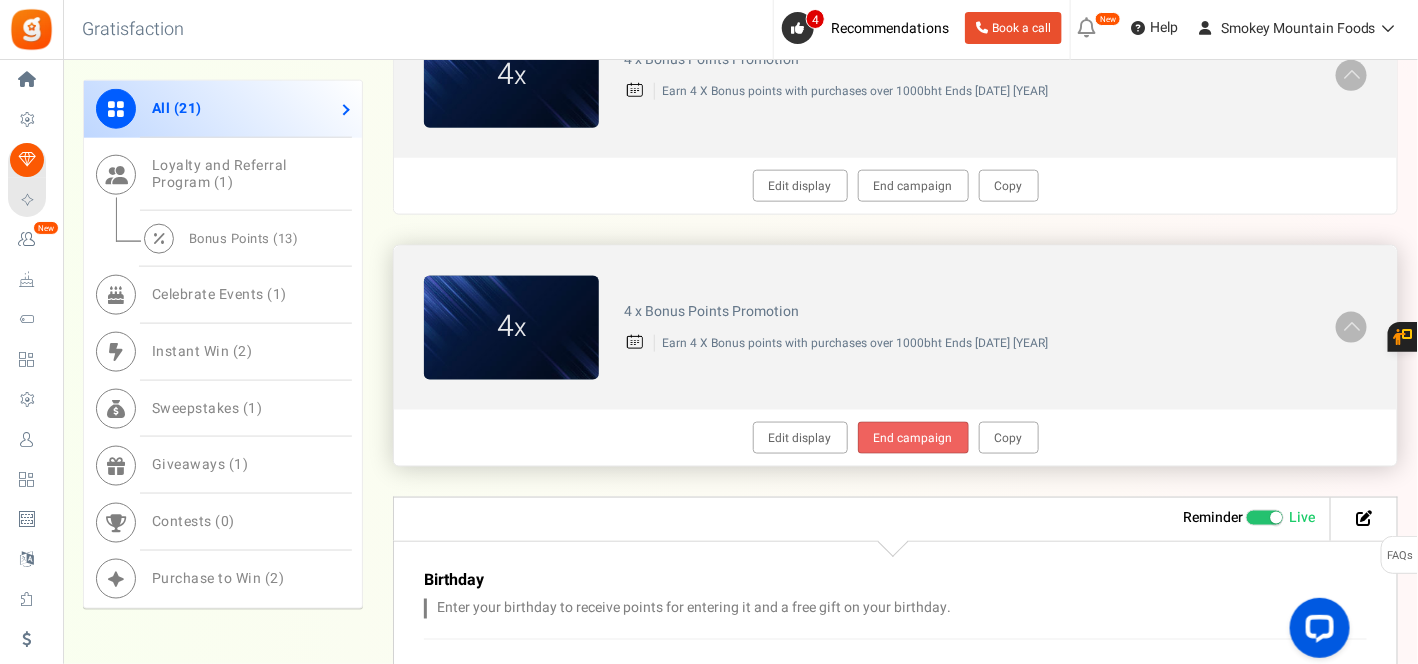 click on "End campaign" at bounding box center [913, 438] 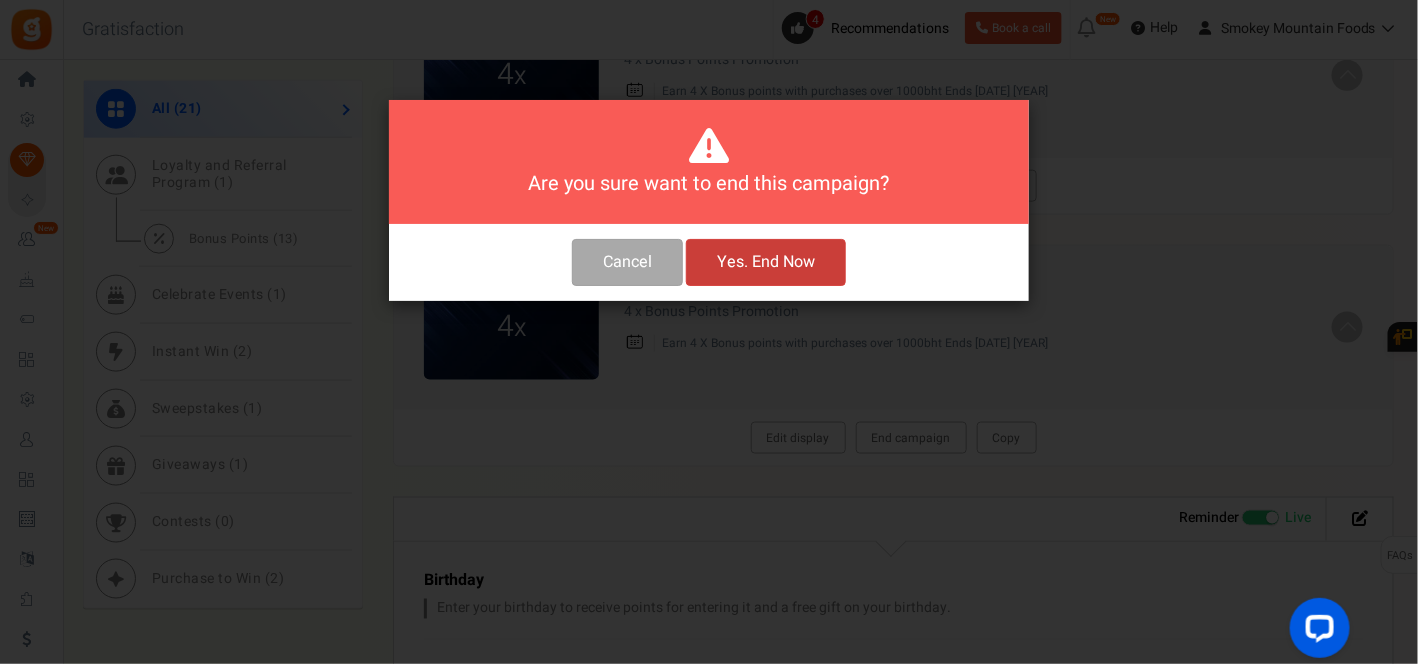 click on "Yes. End Now" at bounding box center (766, 262) 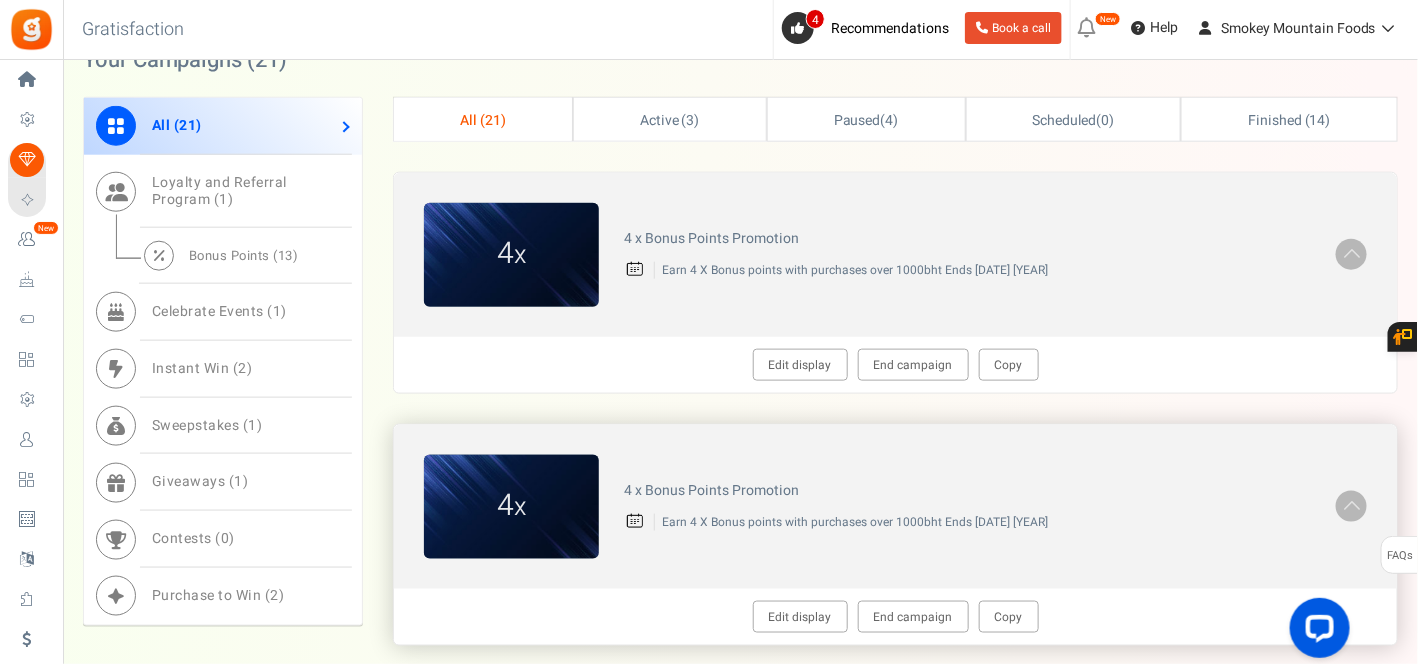 scroll, scrollTop: 555, scrollLeft: 0, axis: vertical 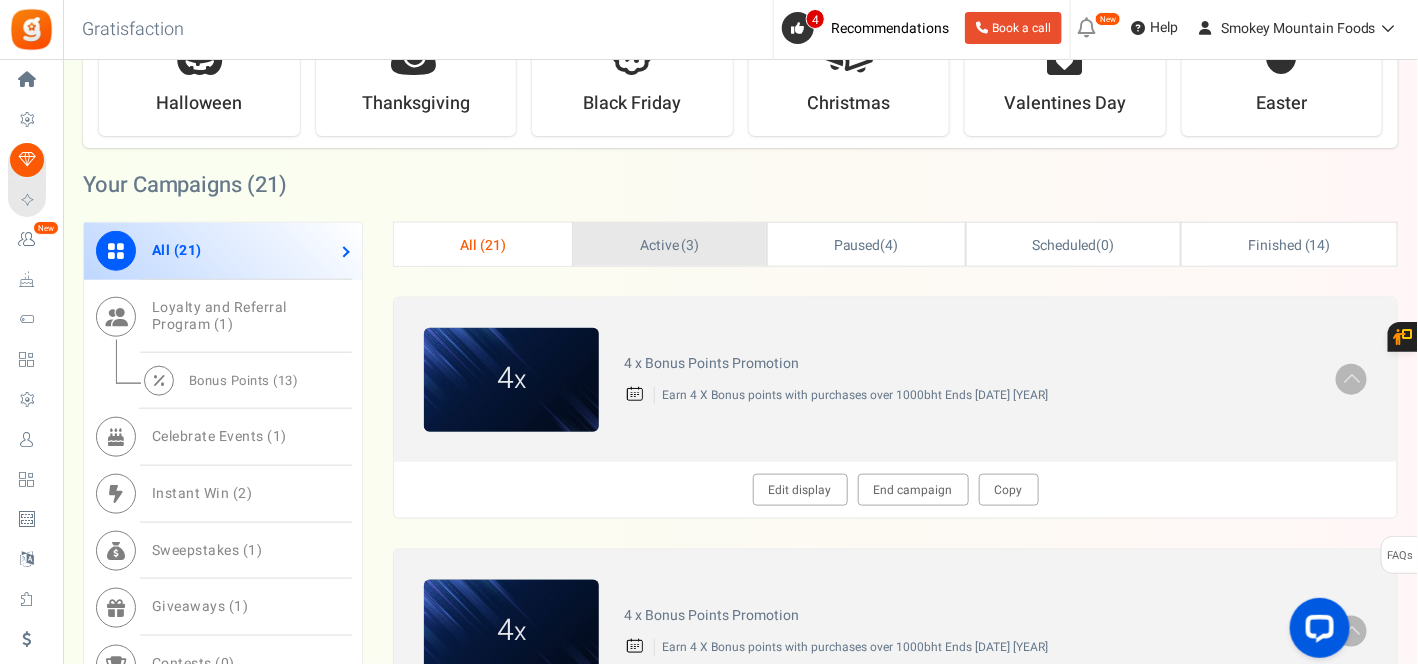 click on "Active ( 3 )" at bounding box center (670, 245) 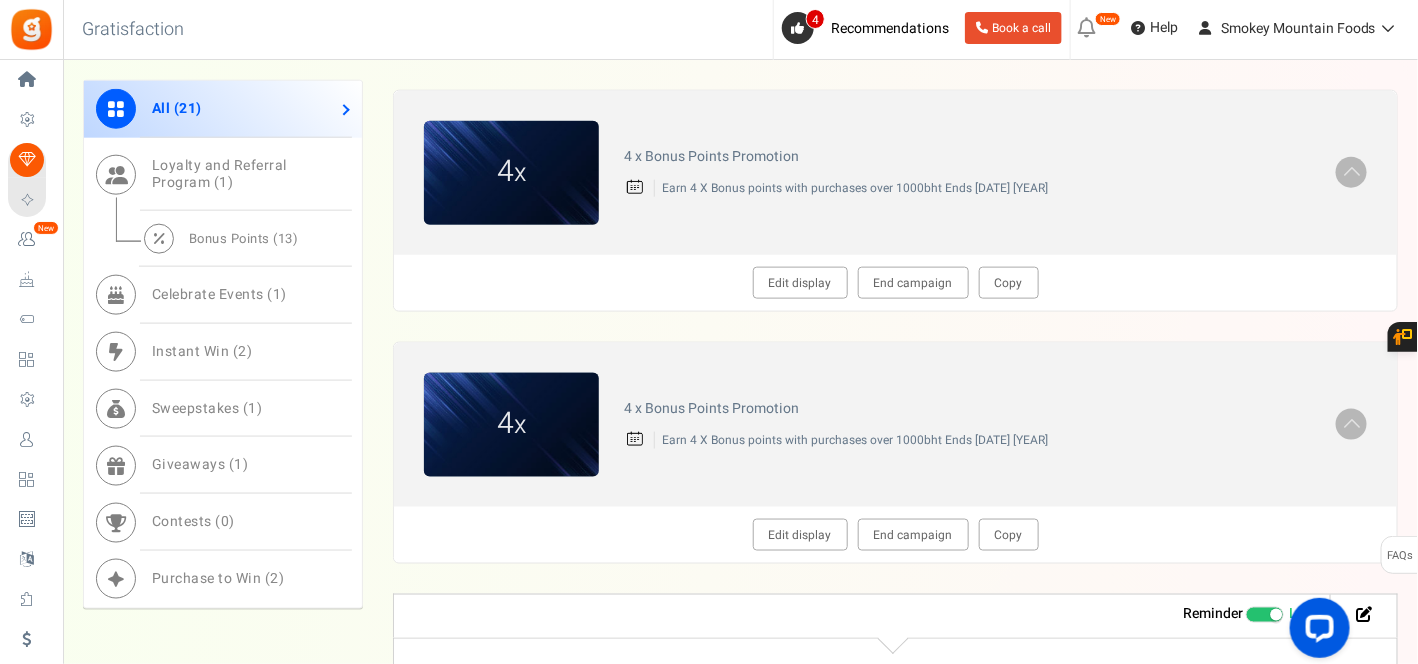 scroll, scrollTop: 777, scrollLeft: 0, axis: vertical 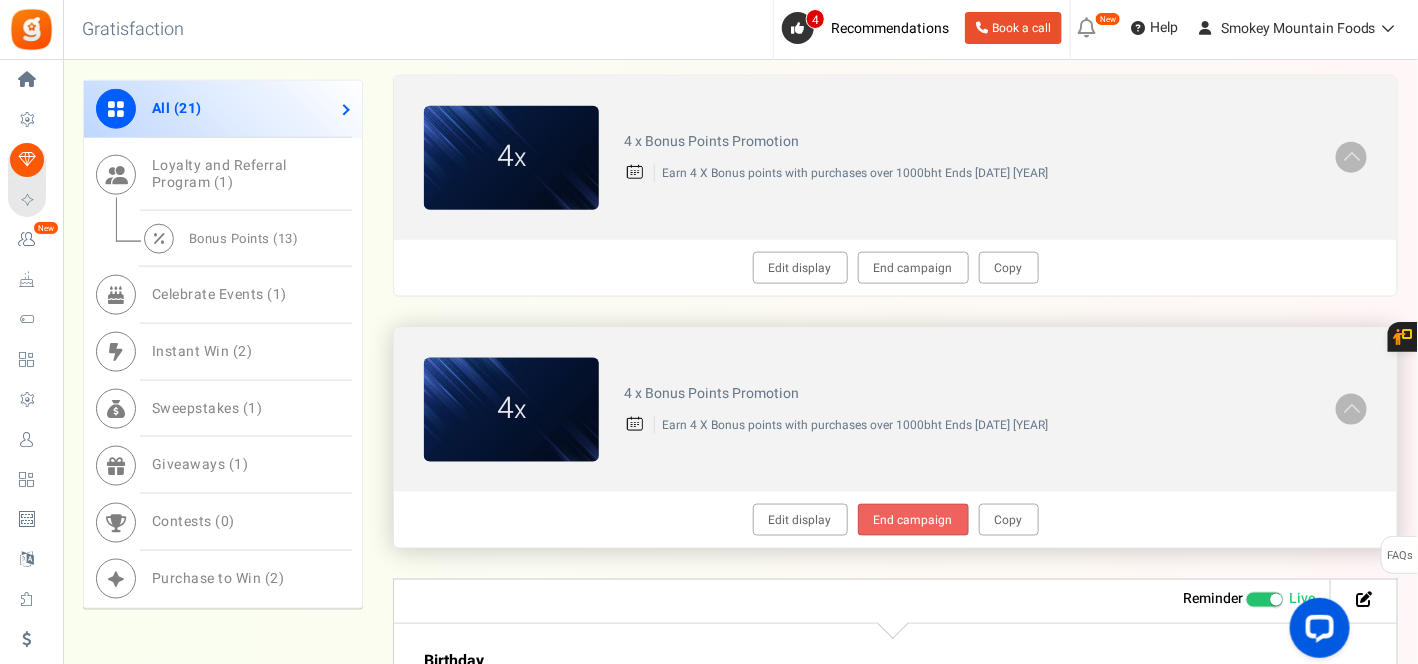 click on "End campaign" at bounding box center [913, 520] 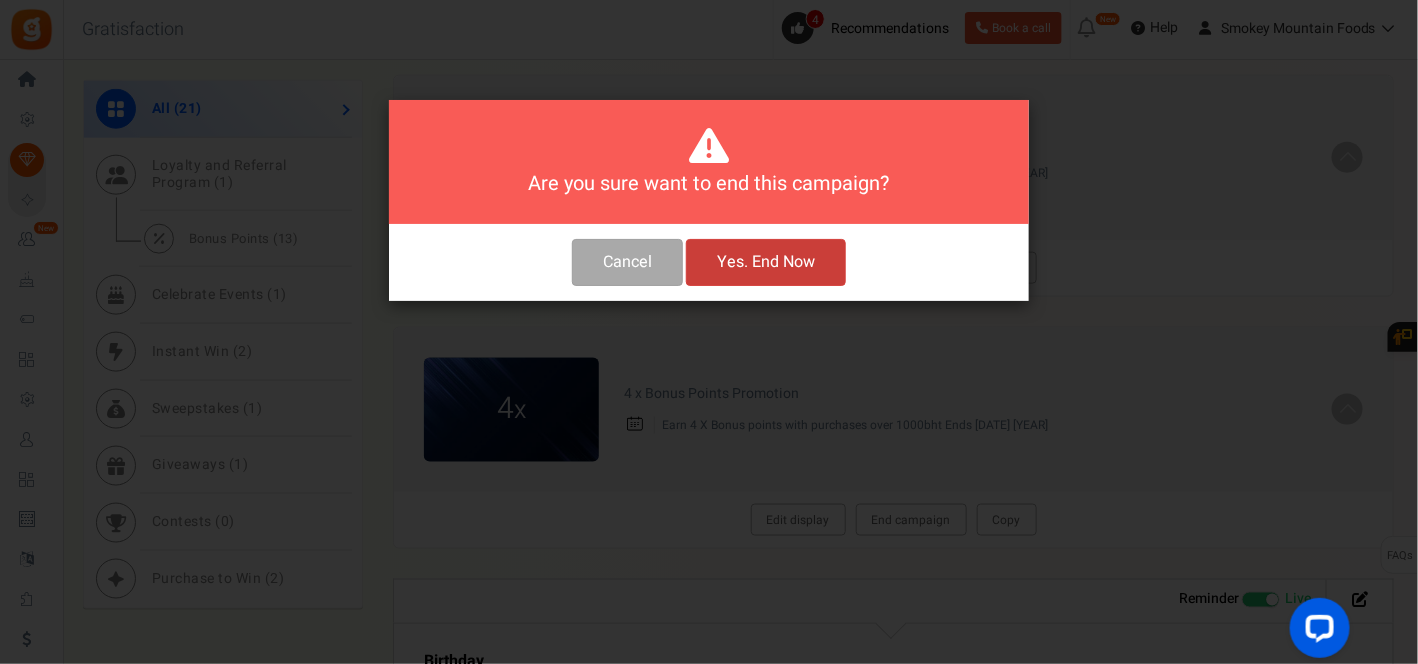 click on "Yes. End Now" at bounding box center [766, 262] 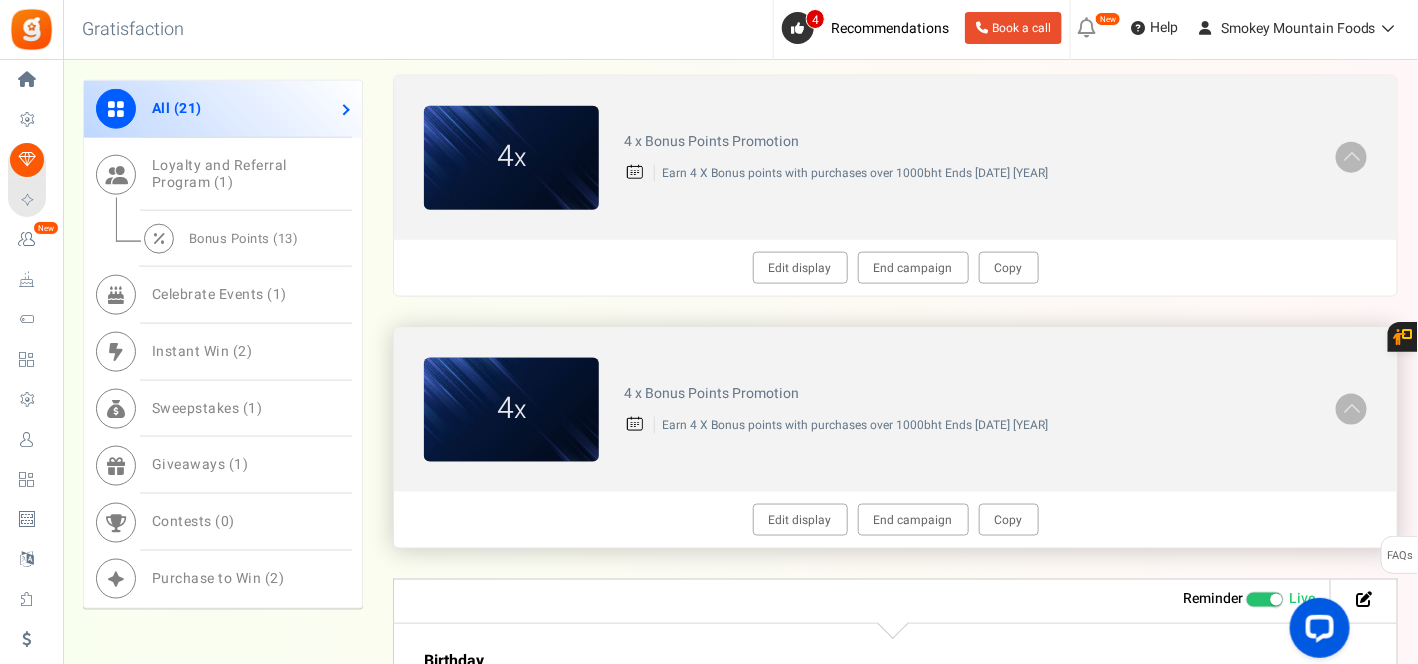 drag, startPoint x: 957, startPoint y: 450, endPoint x: 875, endPoint y: 449, distance: 82.006096 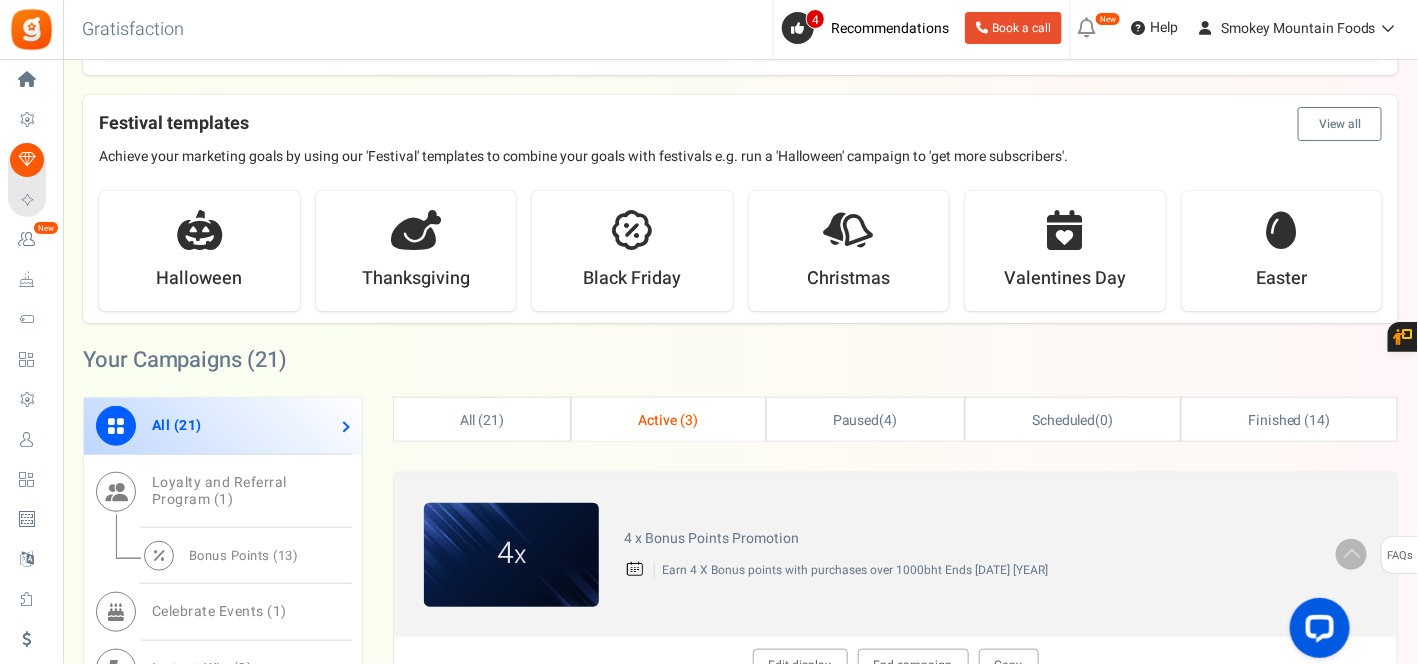 scroll, scrollTop: 333, scrollLeft: 0, axis: vertical 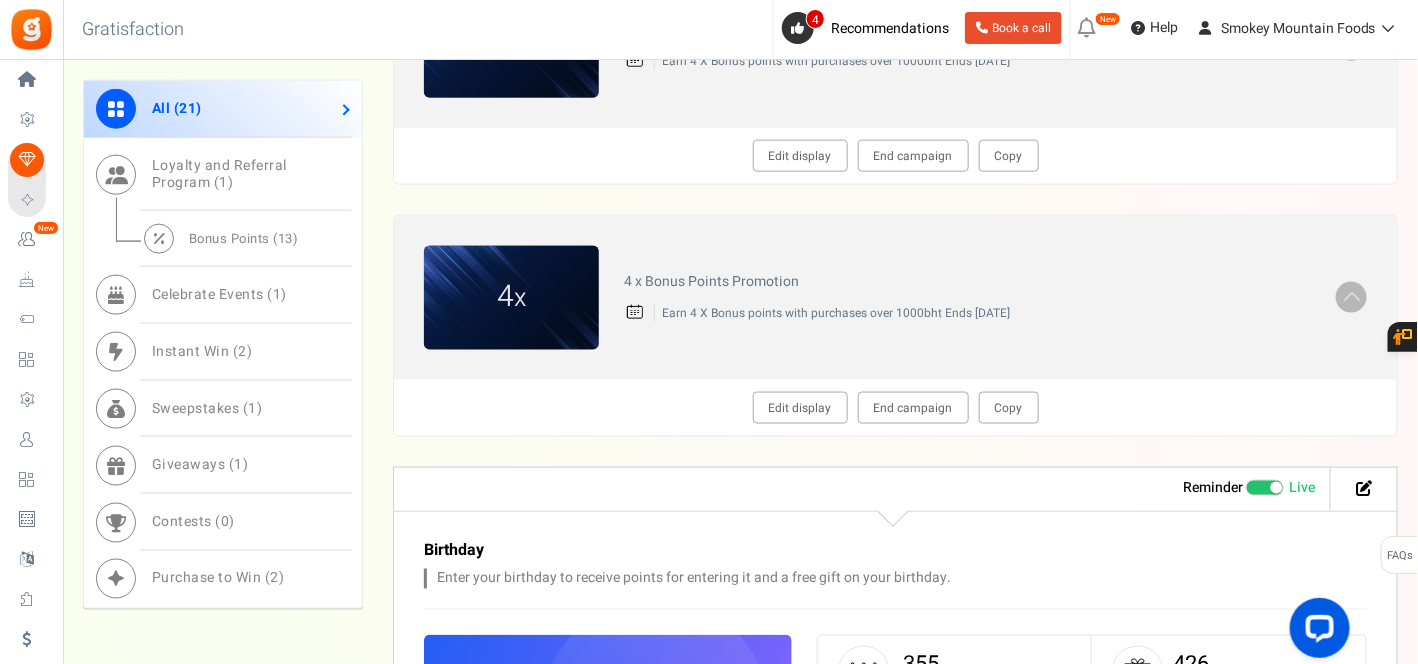 click on "Edit display" at bounding box center (800, 408) 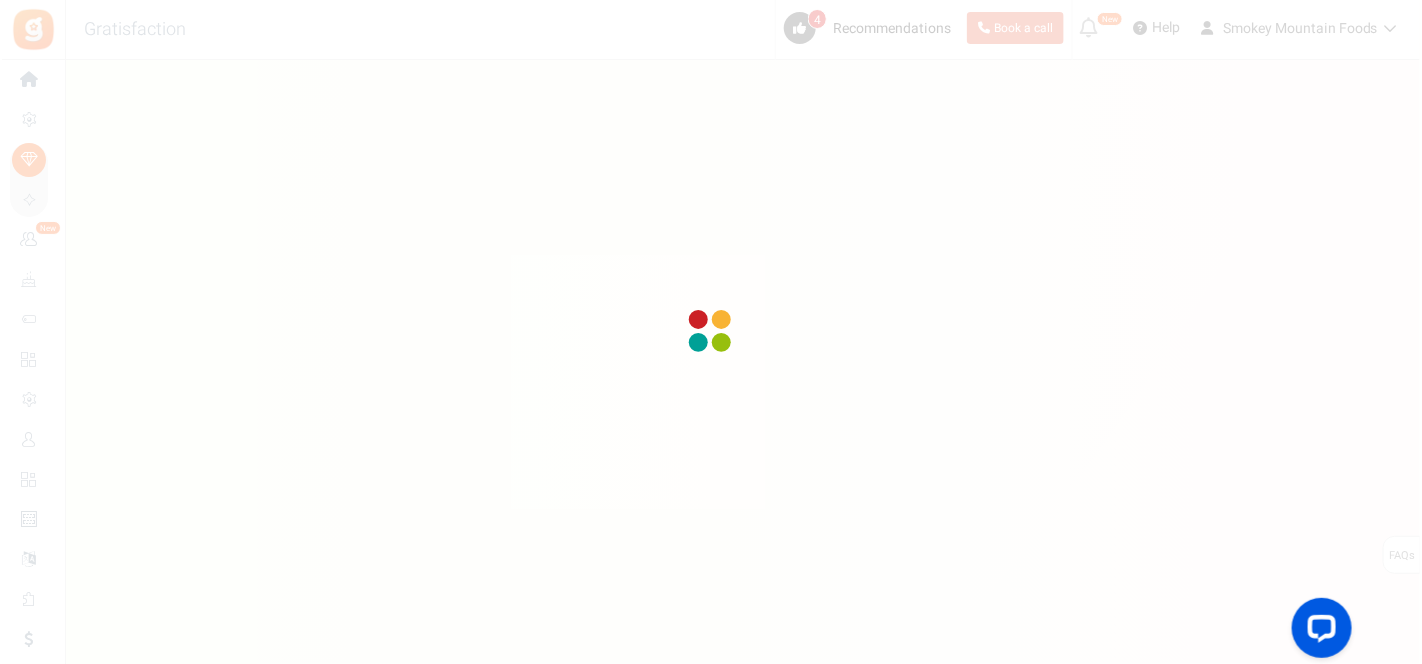 scroll, scrollTop: 0, scrollLeft: 0, axis: both 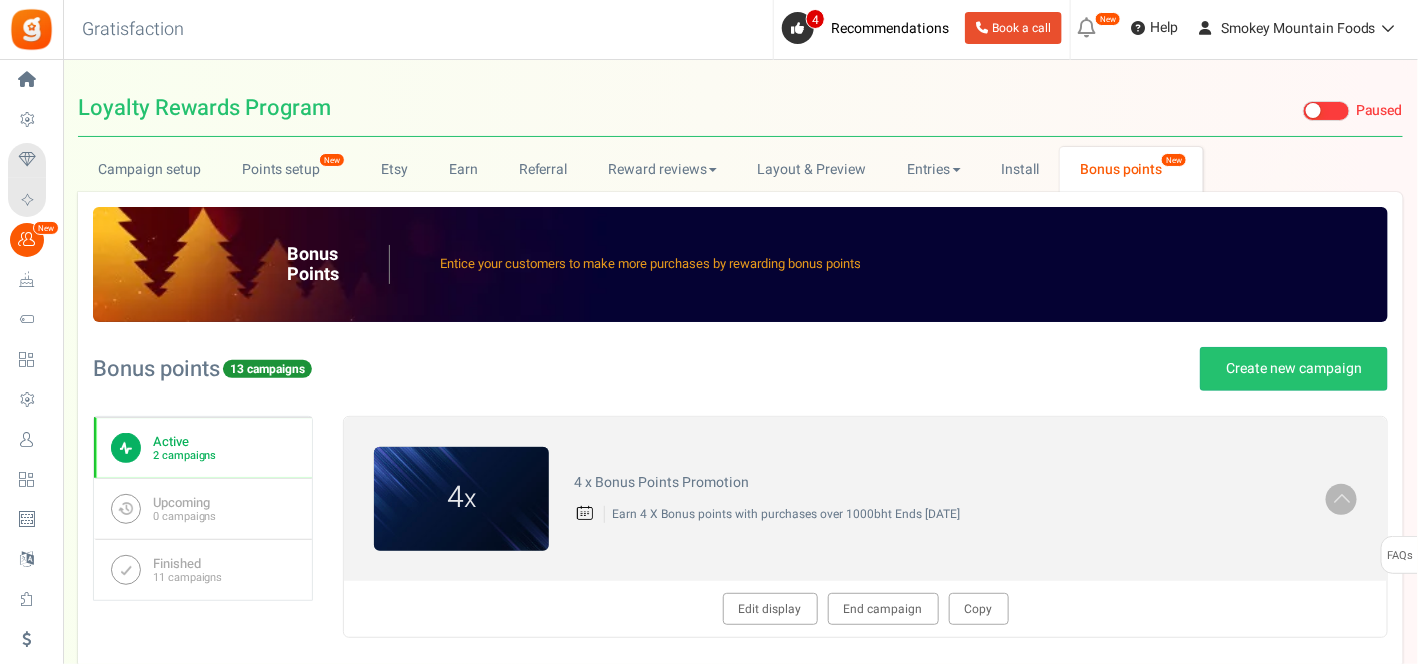 type on "4 x Bonus Points Promotion" 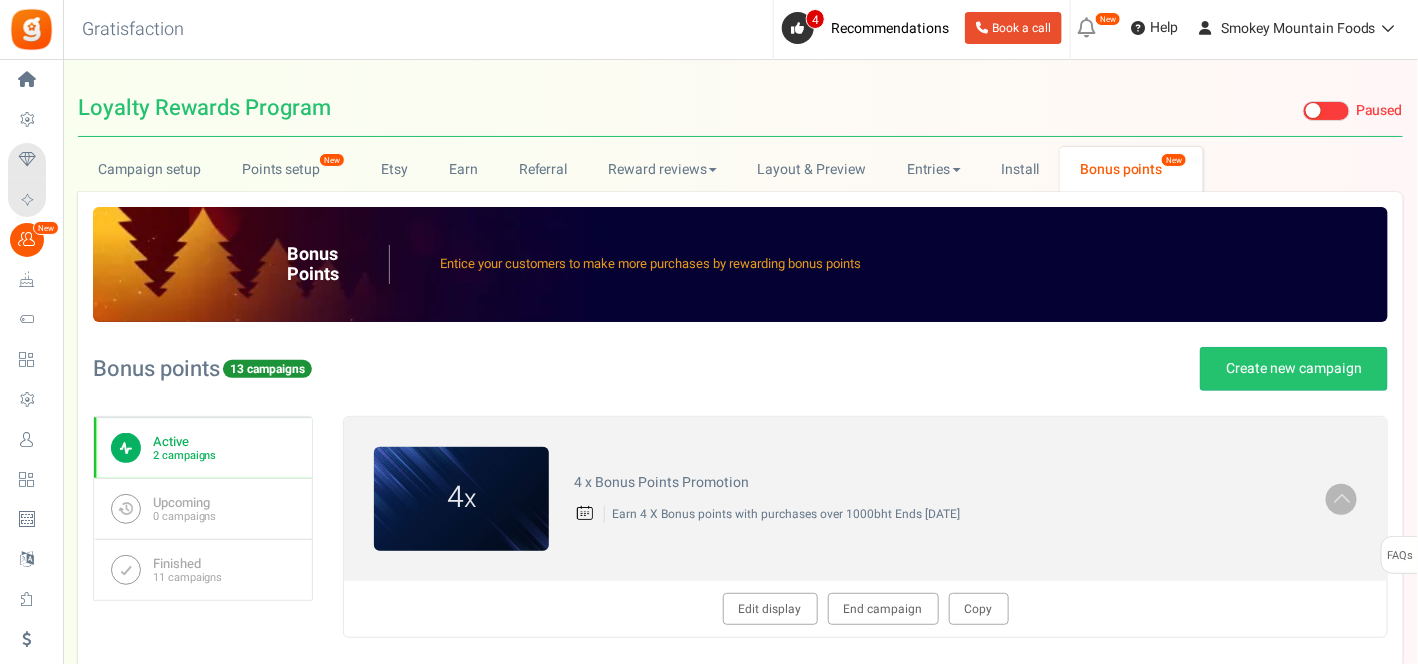 type on "#ef2049" 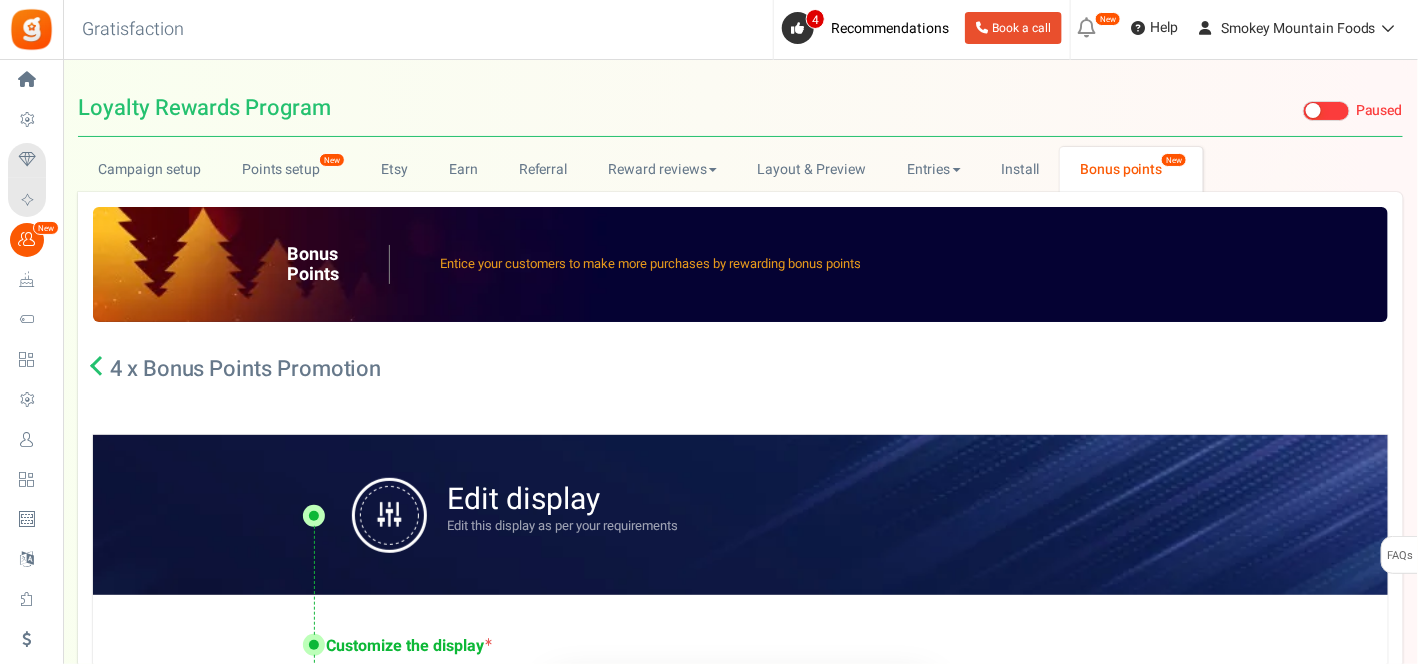 scroll, scrollTop: 0, scrollLeft: 0, axis: both 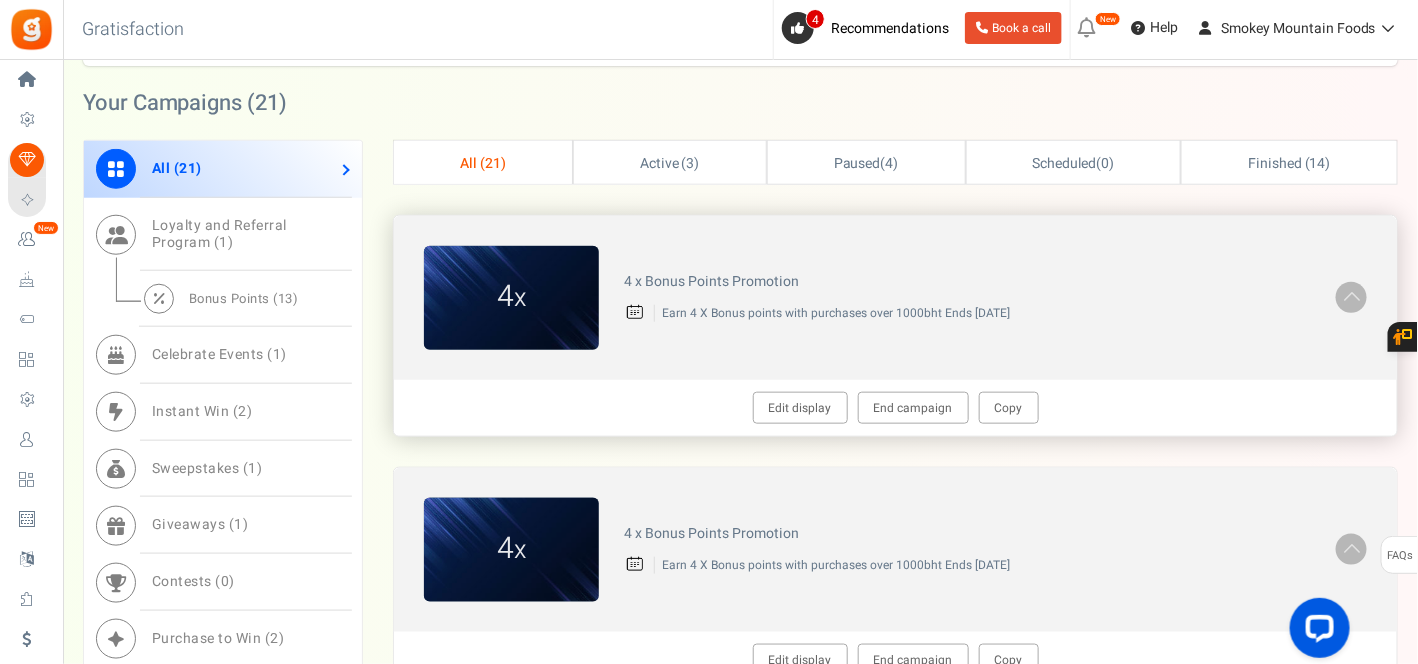 click at bounding box center [511, 298] 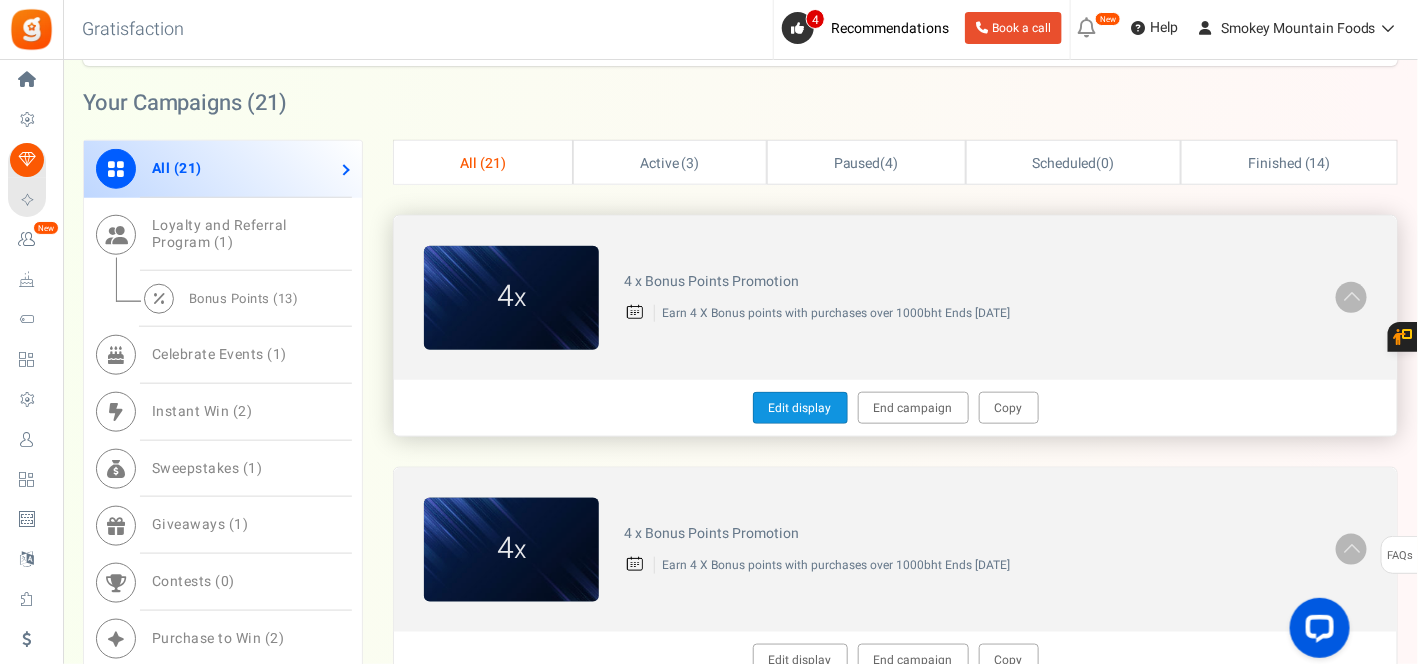 click on "Edit display" at bounding box center [800, 408] 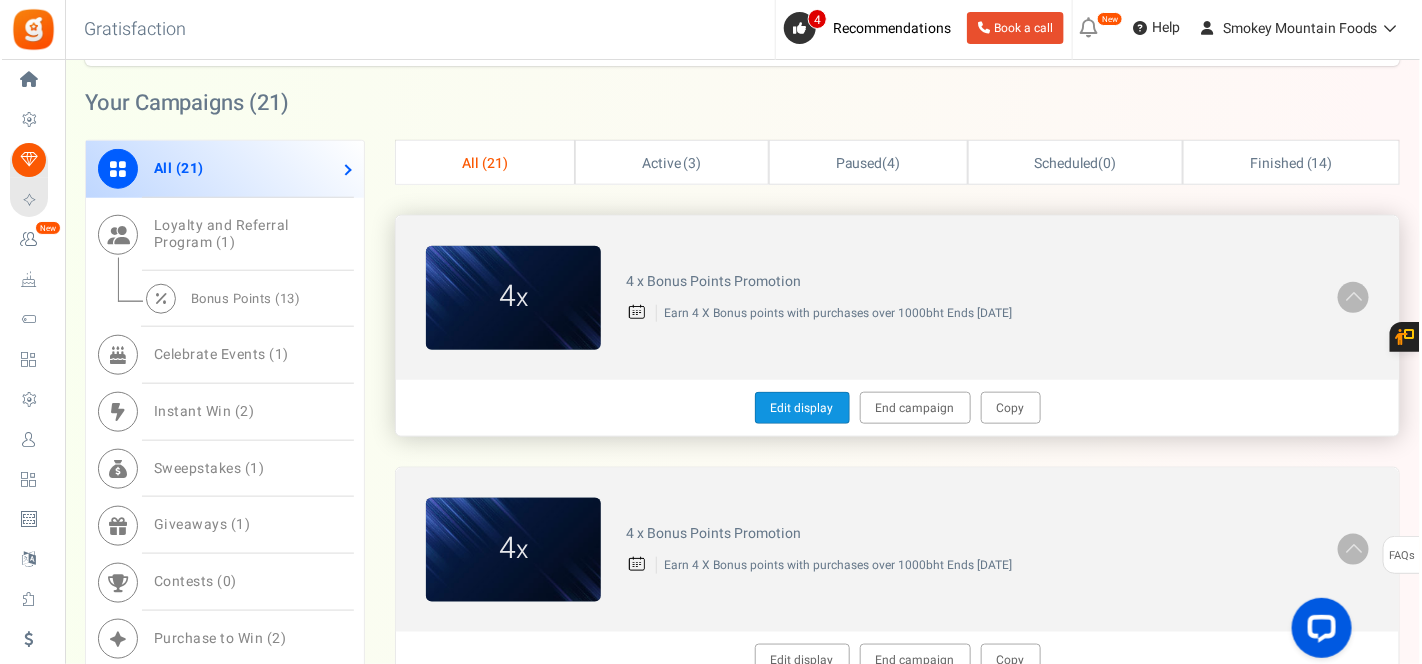 scroll, scrollTop: 0, scrollLeft: 0, axis: both 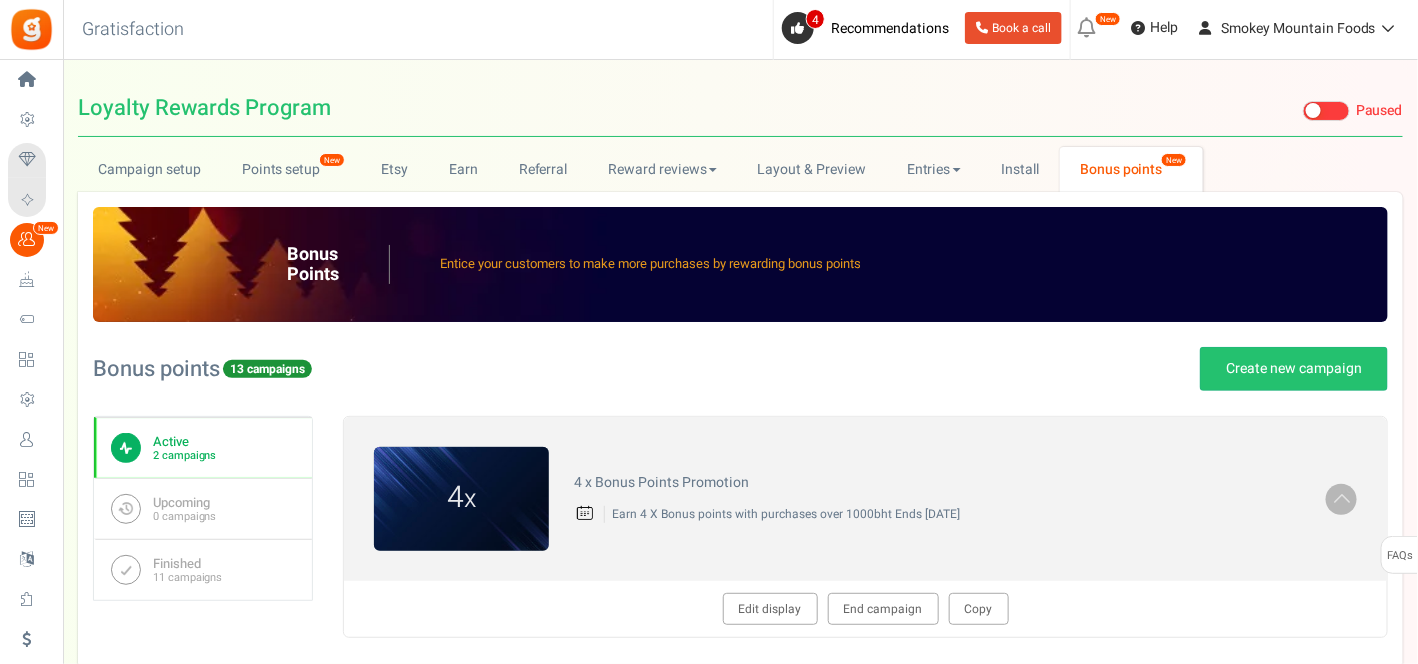 type on "4 x Bonus Points Promotion" 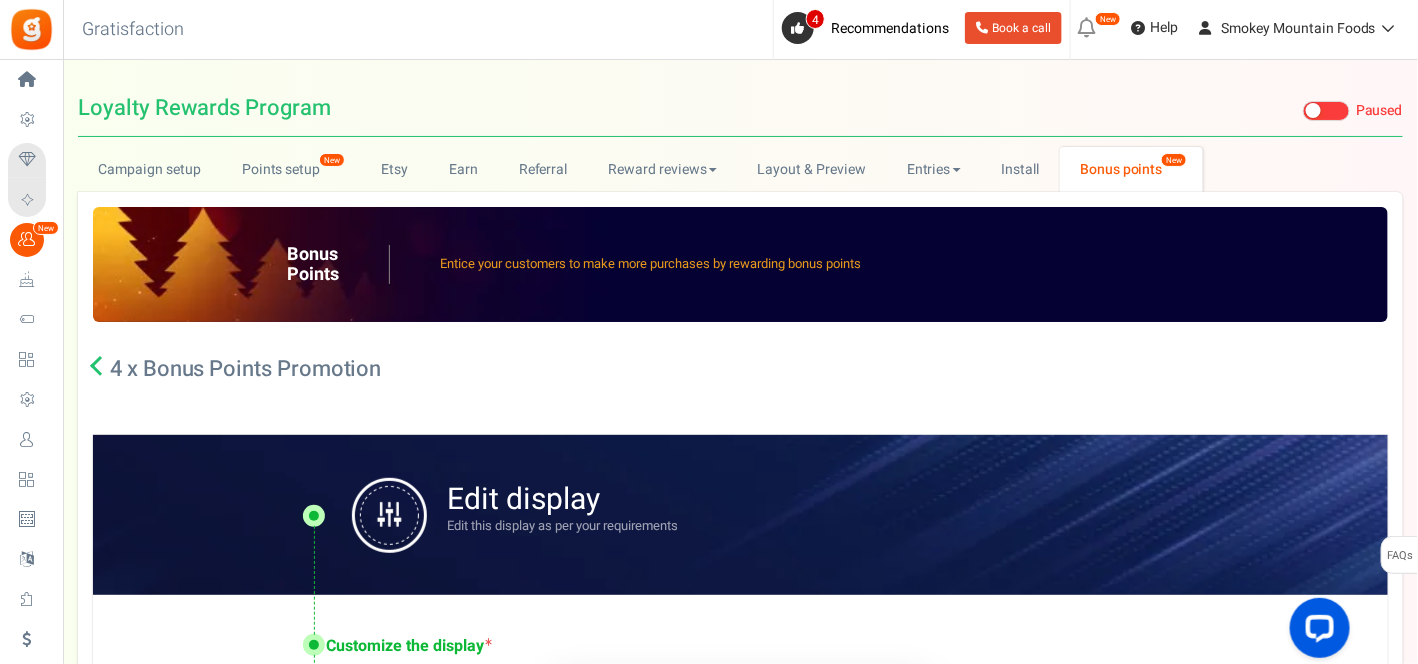 scroll, scrollTop: 0, scrollLeft: 0, axis: both 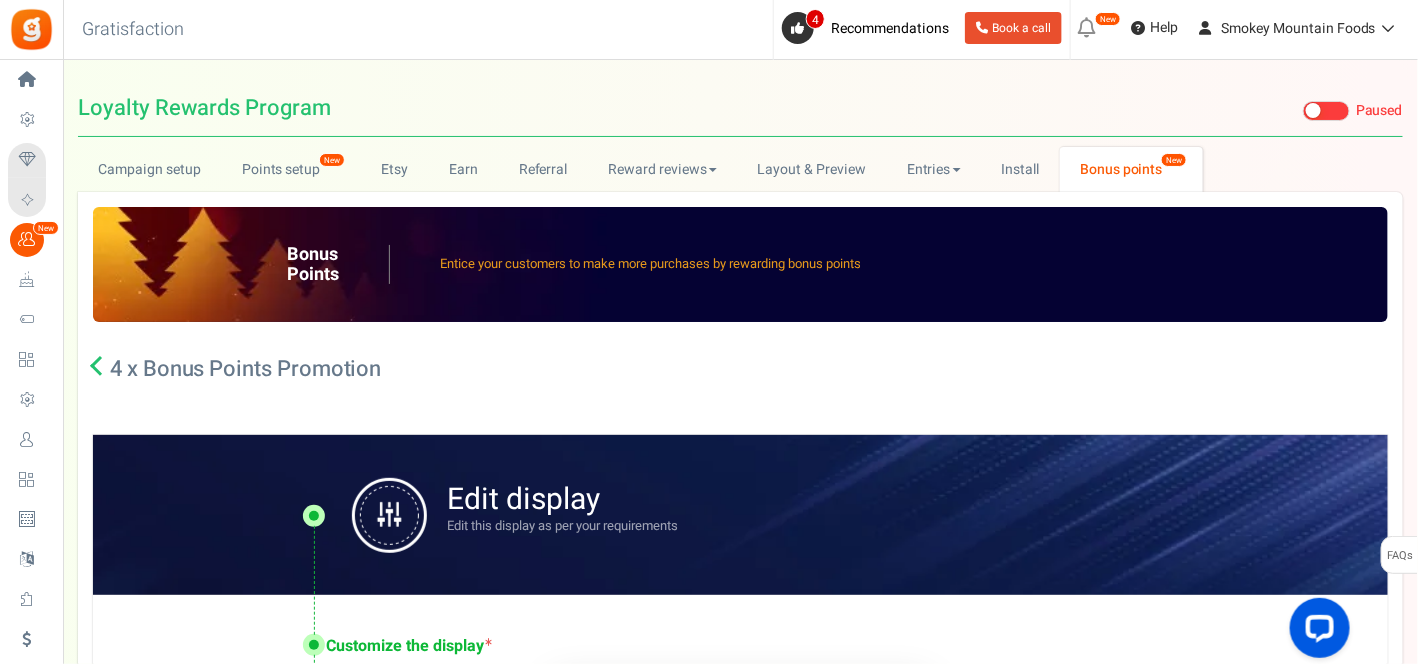 click at bounding box center (1326, 111) 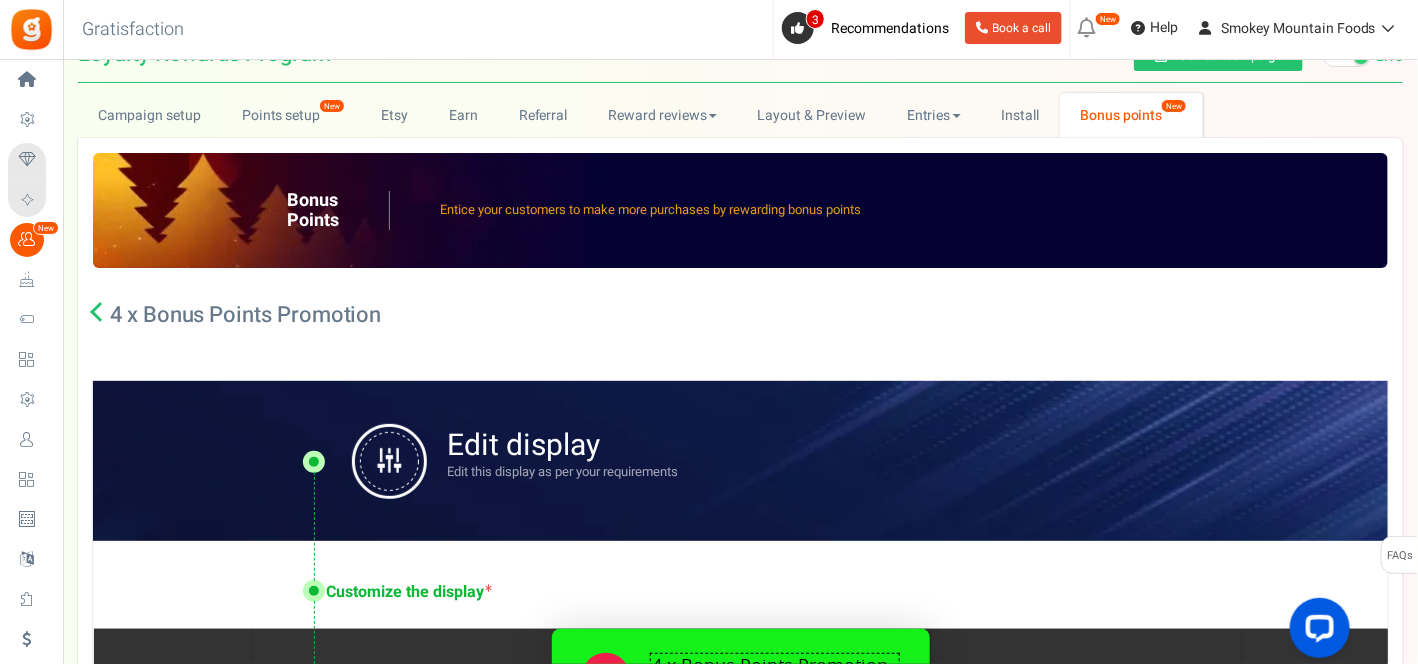 scroll, scrollTop: 0, scrollLeft: 0, axis: both 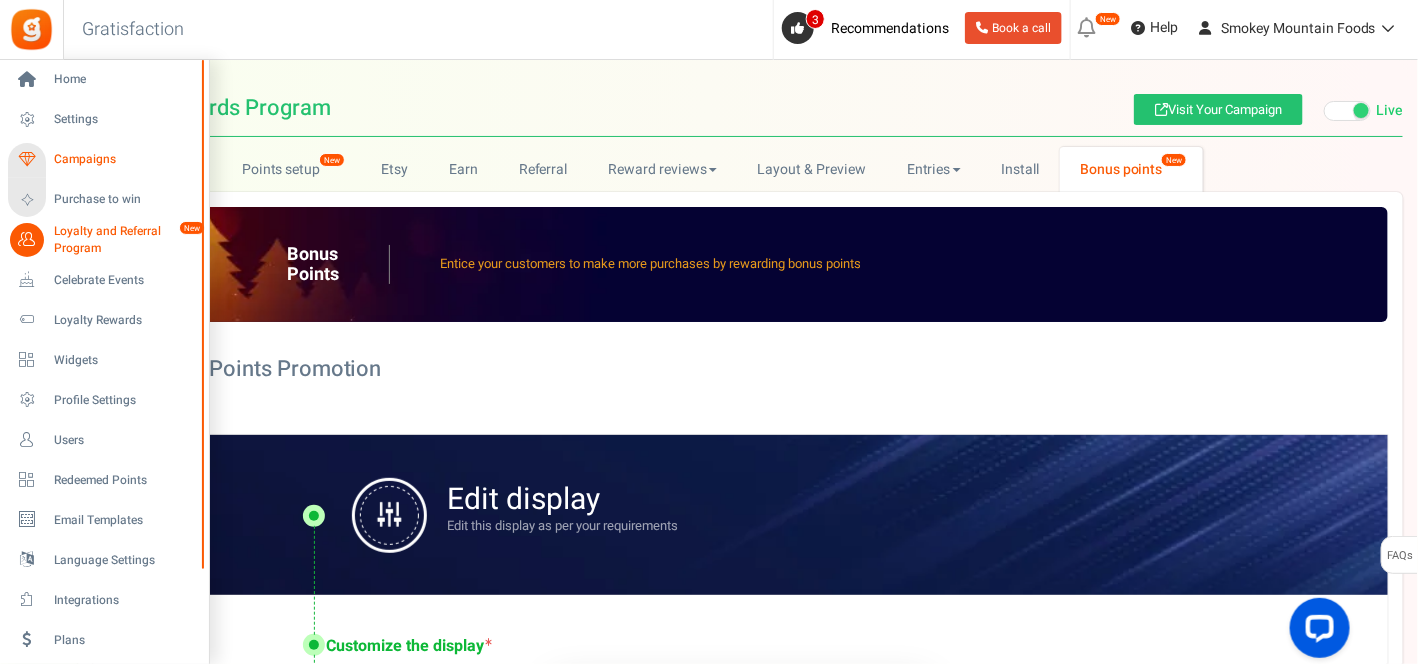 click on "Campaigns" at bounding box center [124, 159] 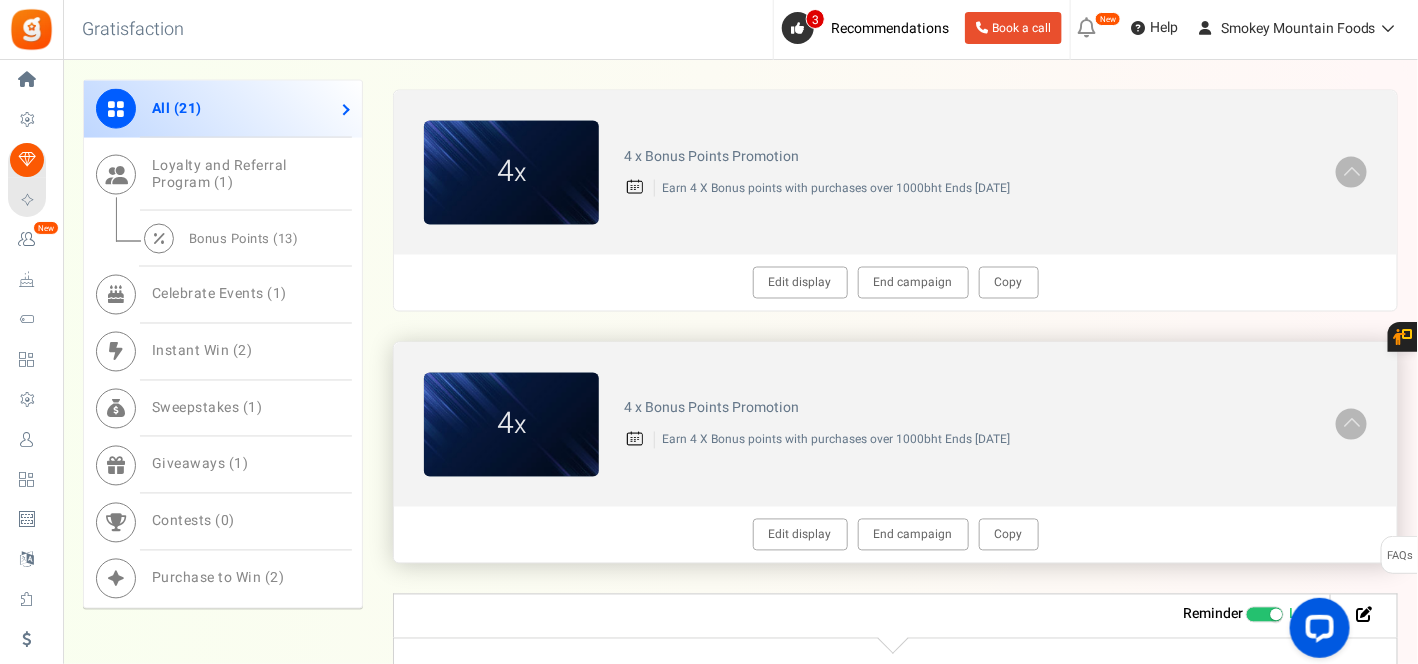 scroll, scrollTop: 1111, scrollLeft: 0, axis: vertical 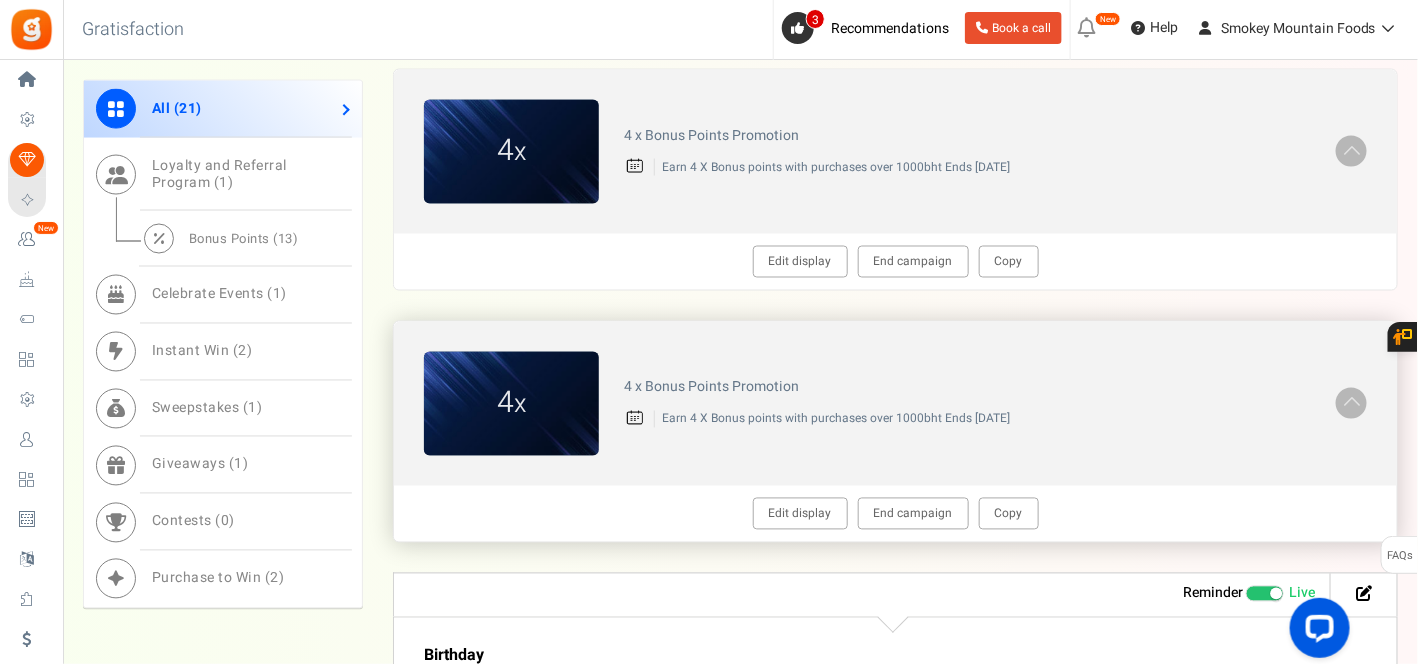 click on "4 x Bonus Points Promotion" at bounding box center (967, 387) 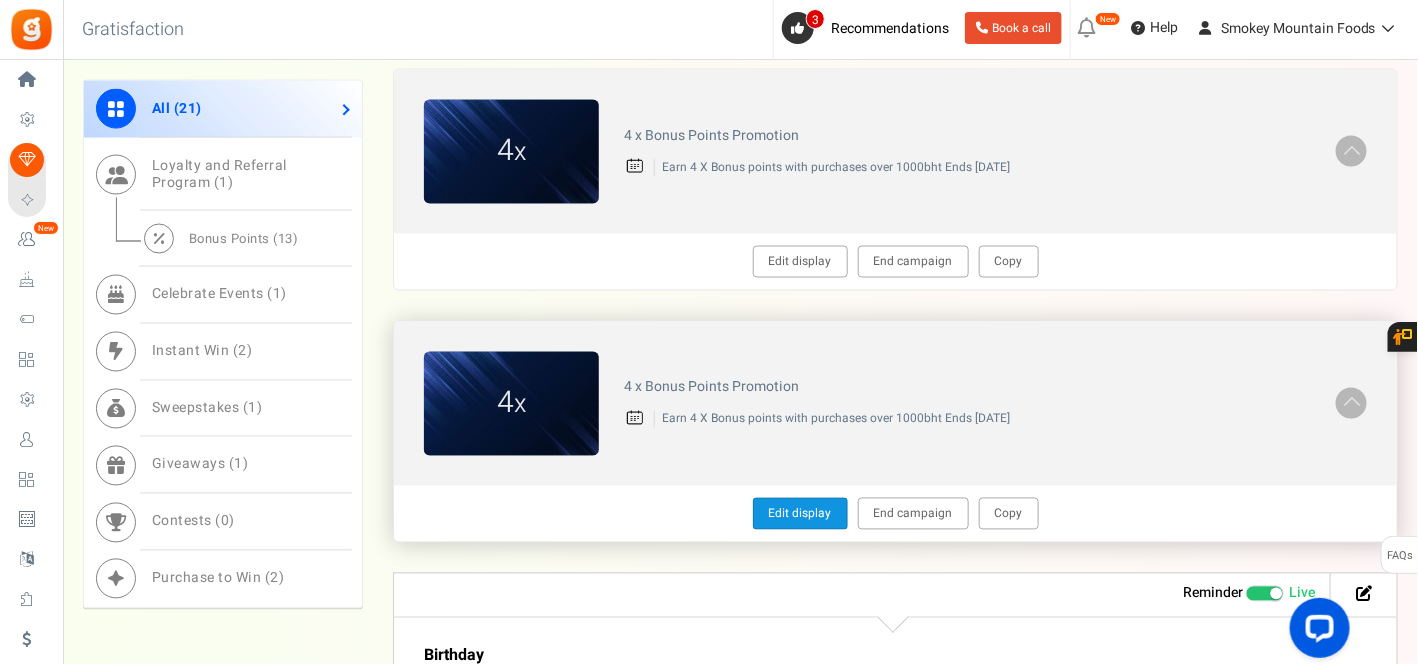 click on "Edit display" at bounding box center (800, 514) 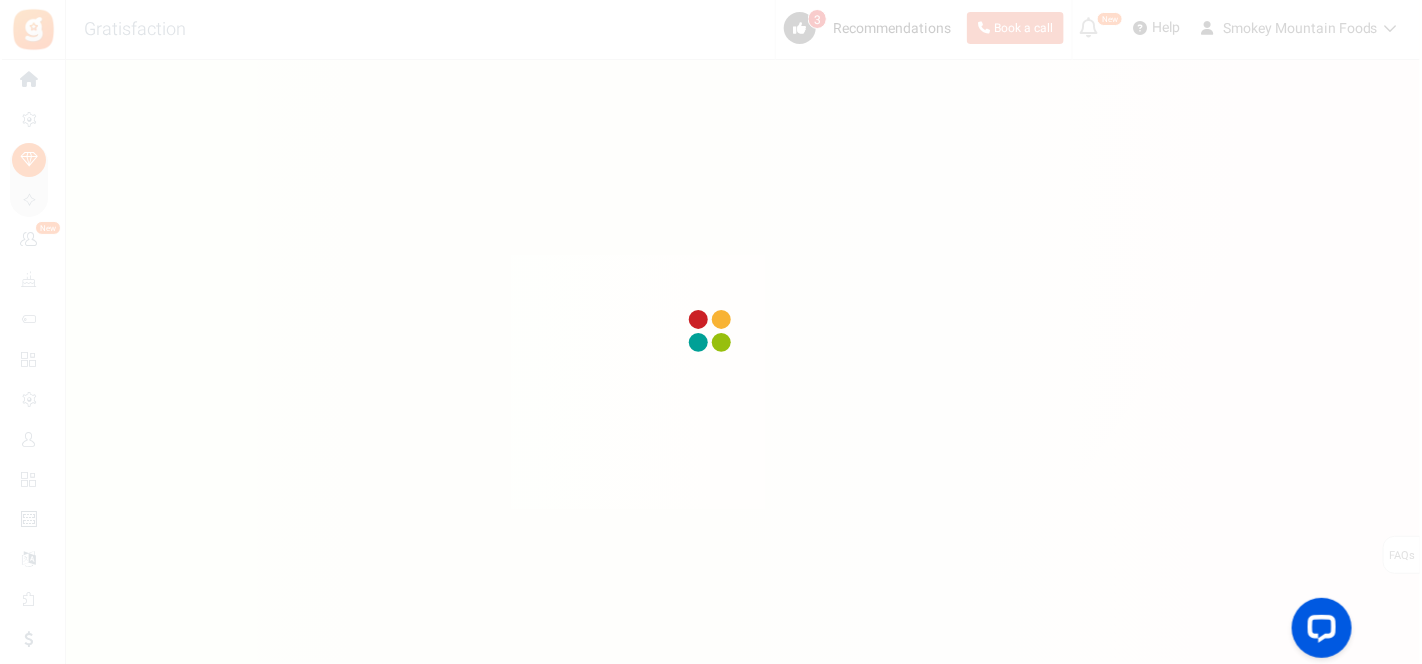 scroll, scrollTop: 0, scrollLeft: 0, axis: both 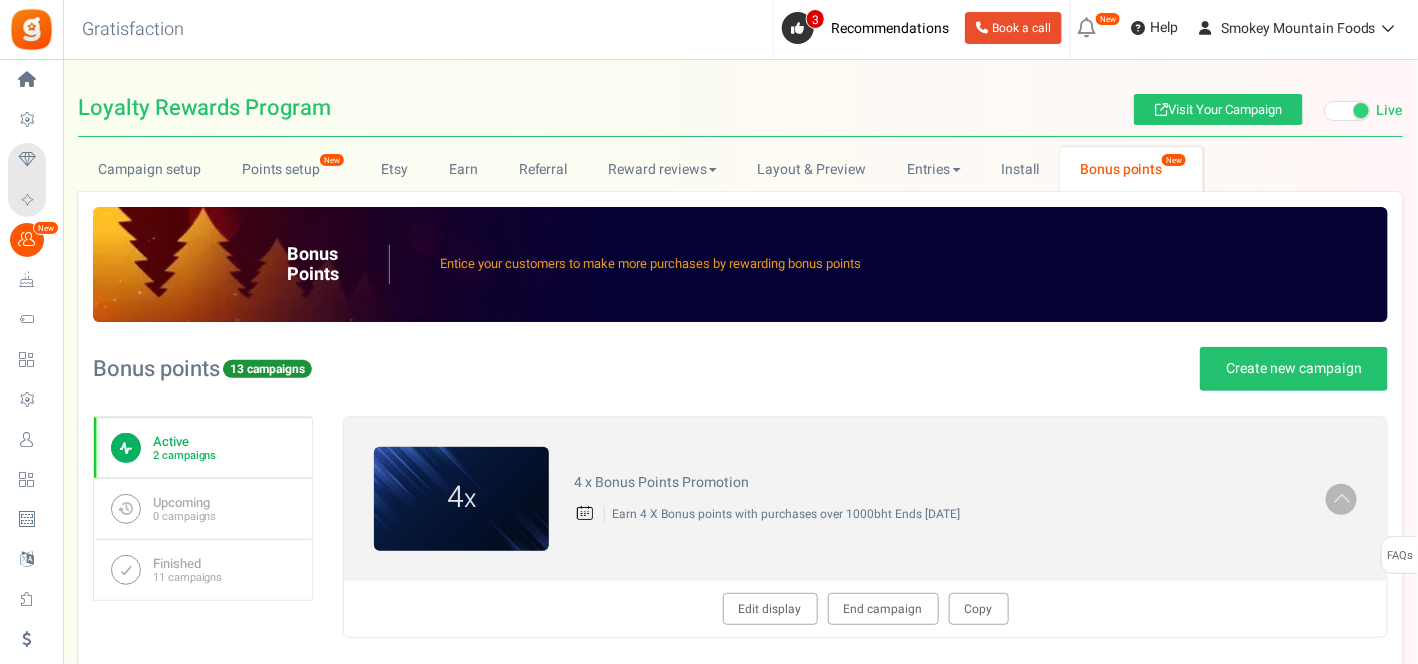 type on "4 x Bonus Points Promotion" 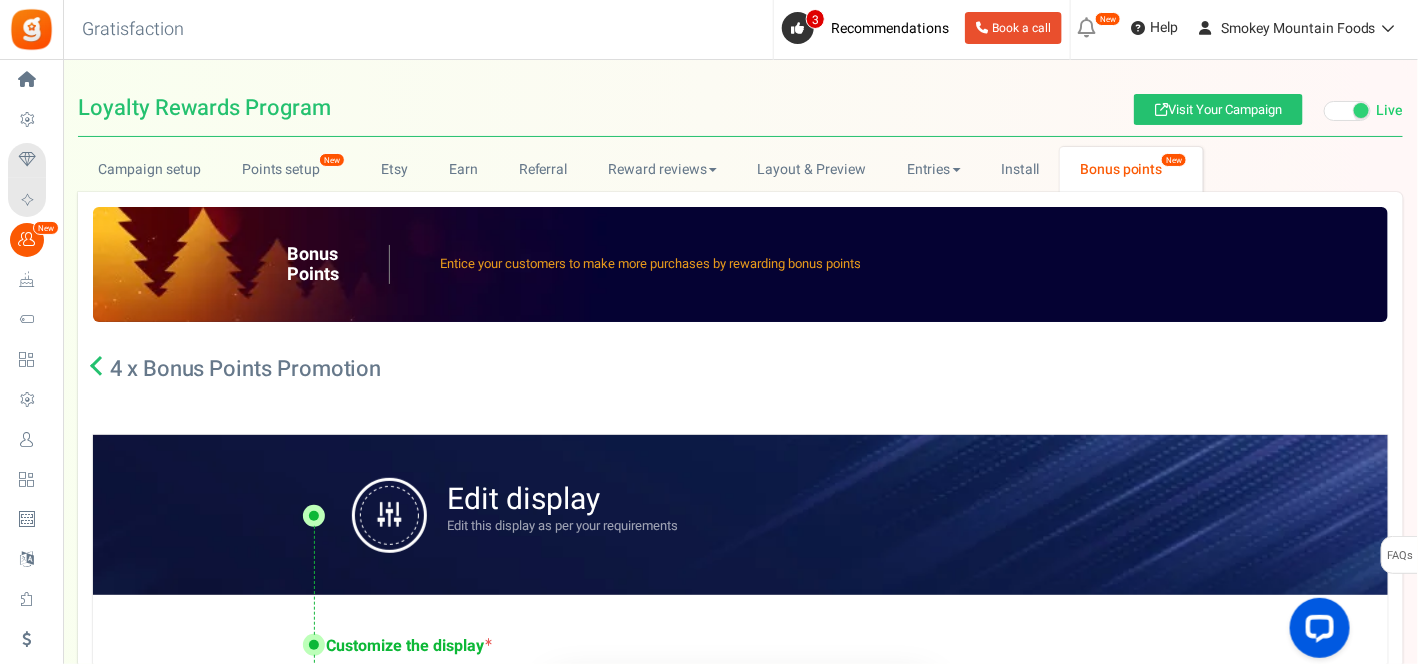 scroll, scrollTop: 0, scrollLeft: 0, axis: both 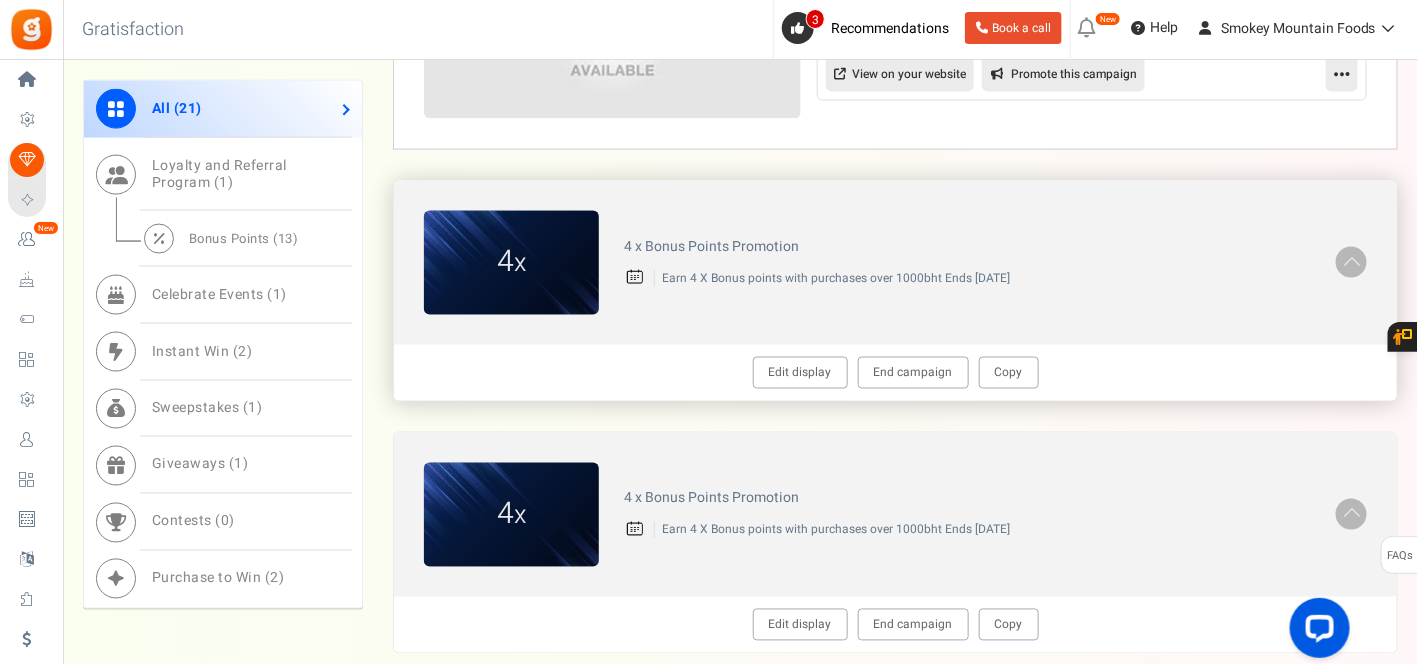 click on "4 x" at bounding box center [511, 262] 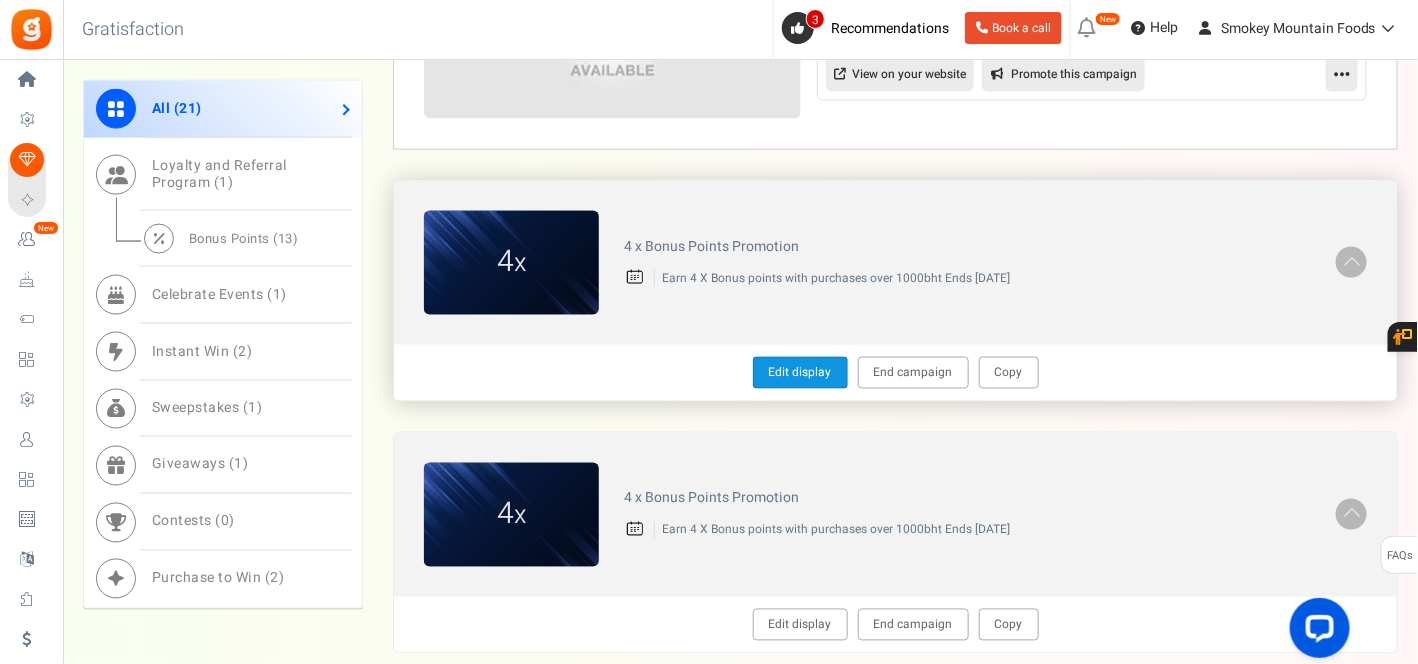 click on "Edit display" at bounding box center [800, 373] 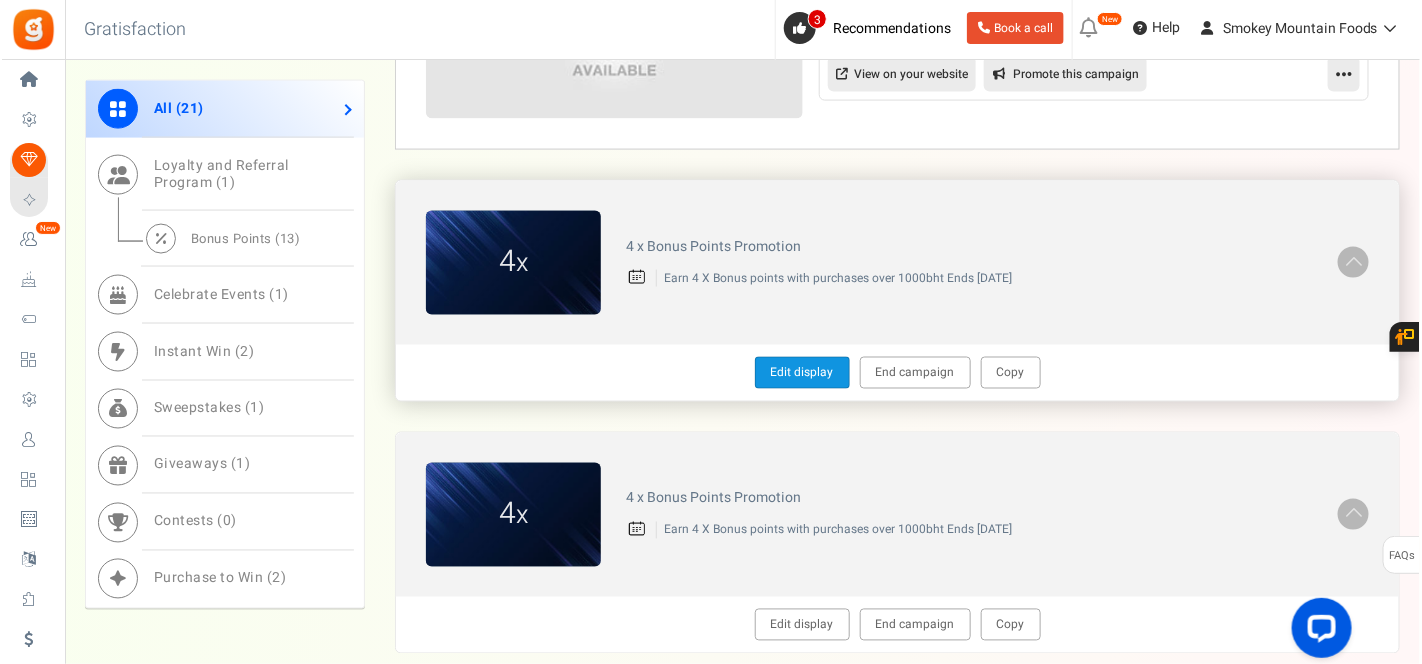 scroll, scrollTop: 0, scrollLeft: 0, axis: both 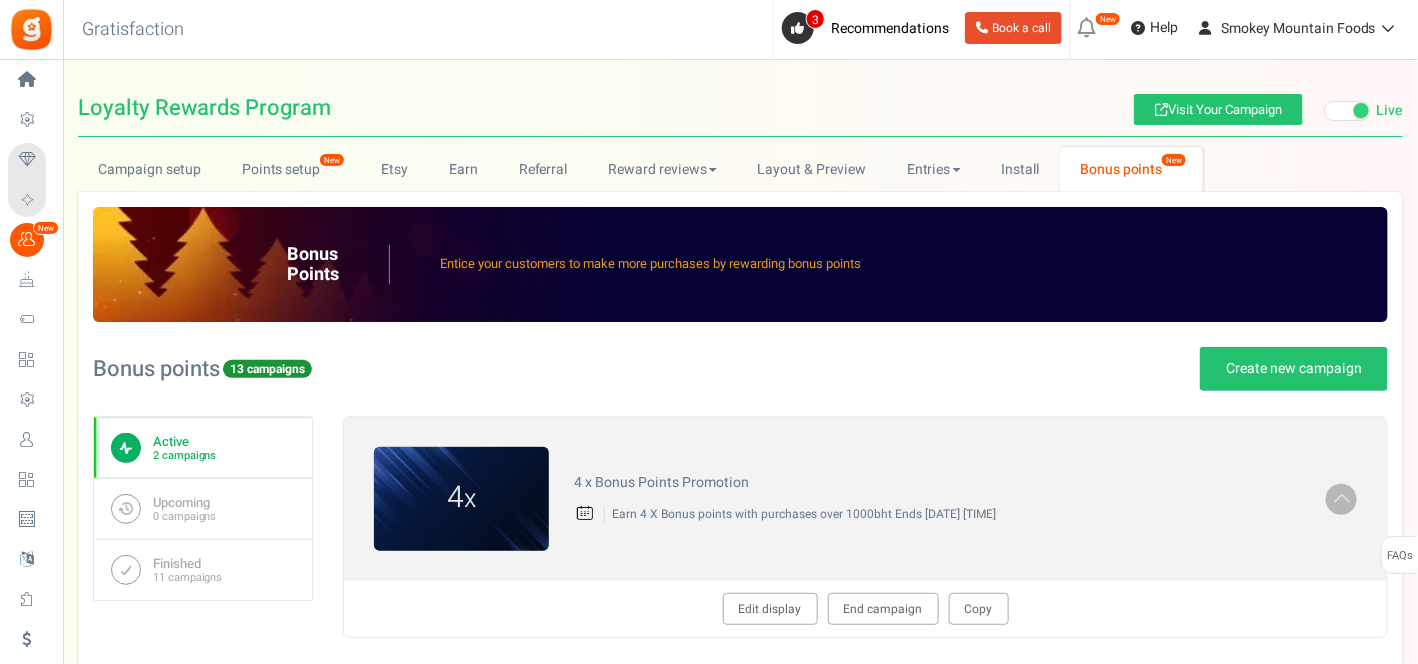 type on "4 x Bonus Points Promotion" 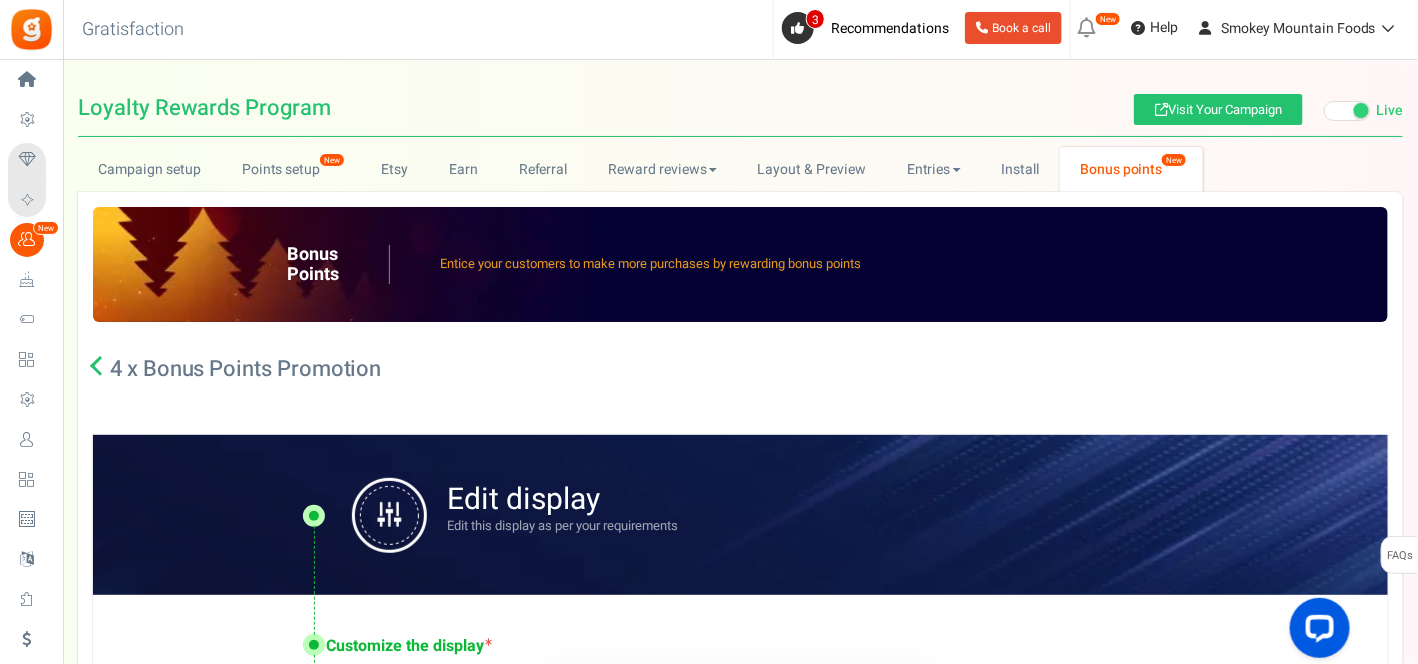scroll, scrollTop: 0, scrollLeft: 0, axis: both 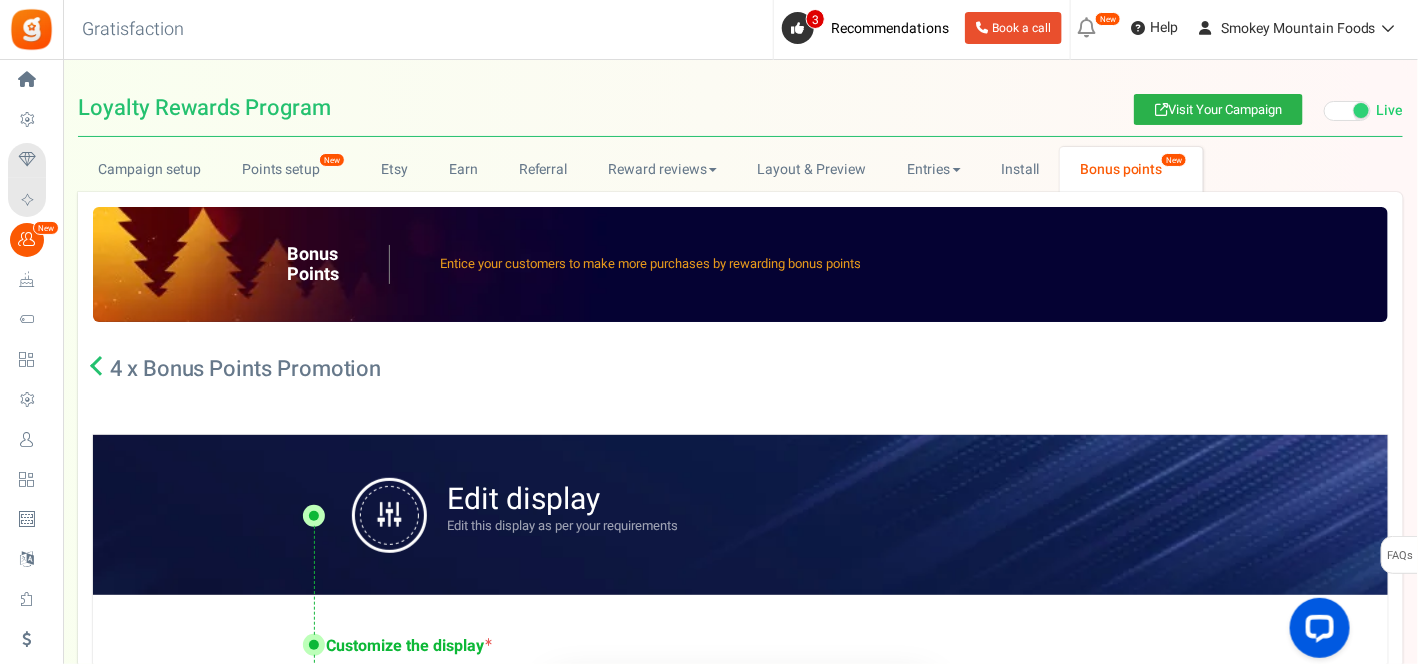click on "Visit Your Campaign" at bounding box center [1218, 109] 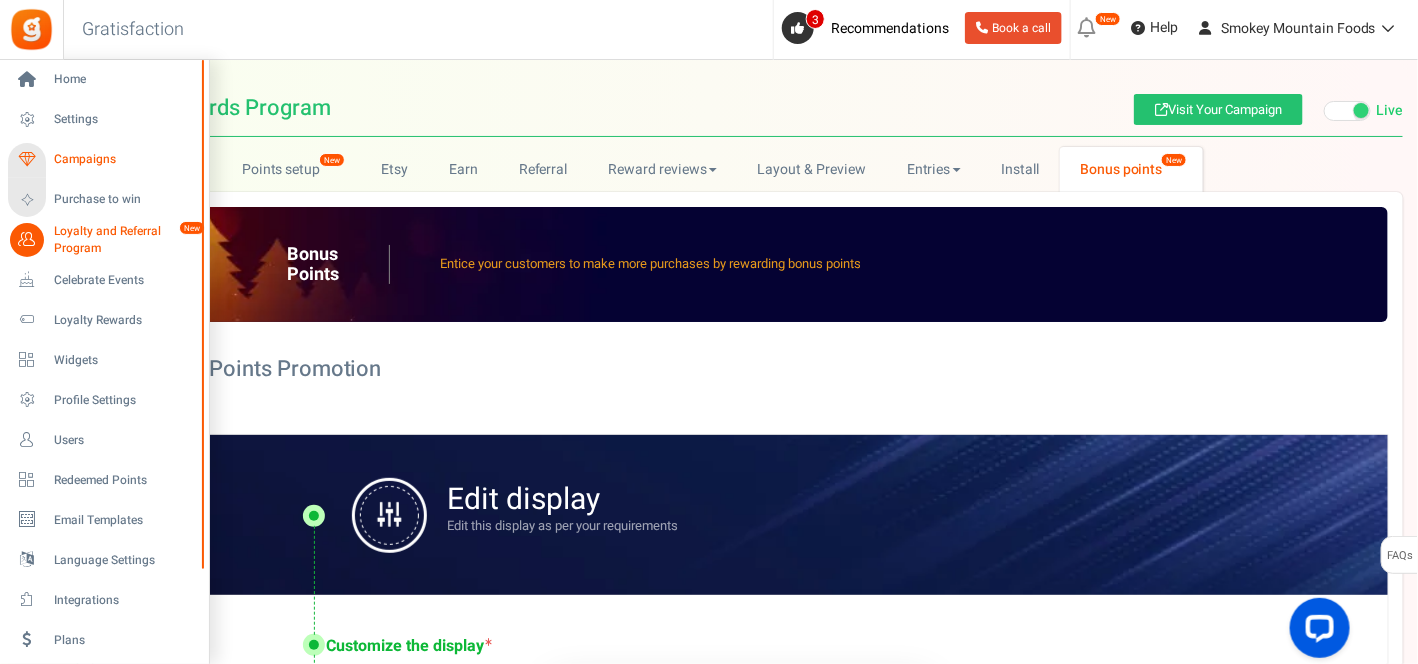 click on "Campaigns" at bounding box center (124, 159) 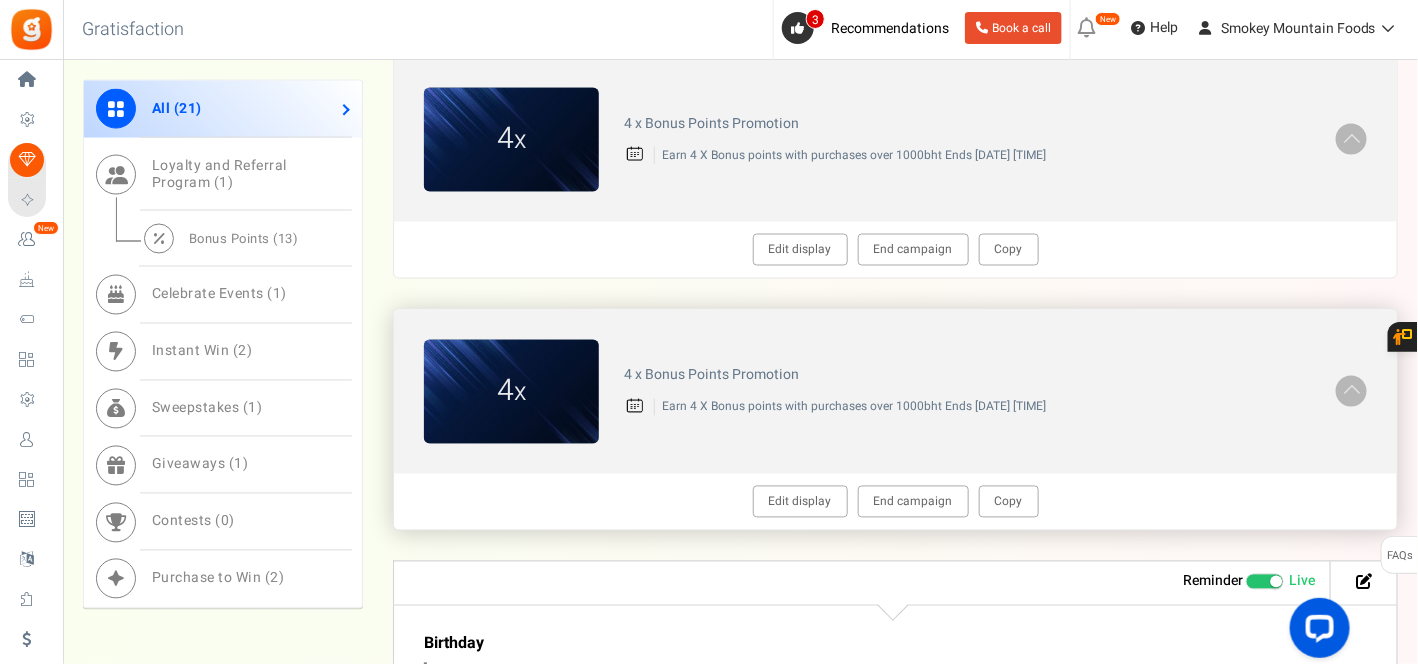 scroll, scrollTop: 1012, scrollLeft: 0, axis: vertical 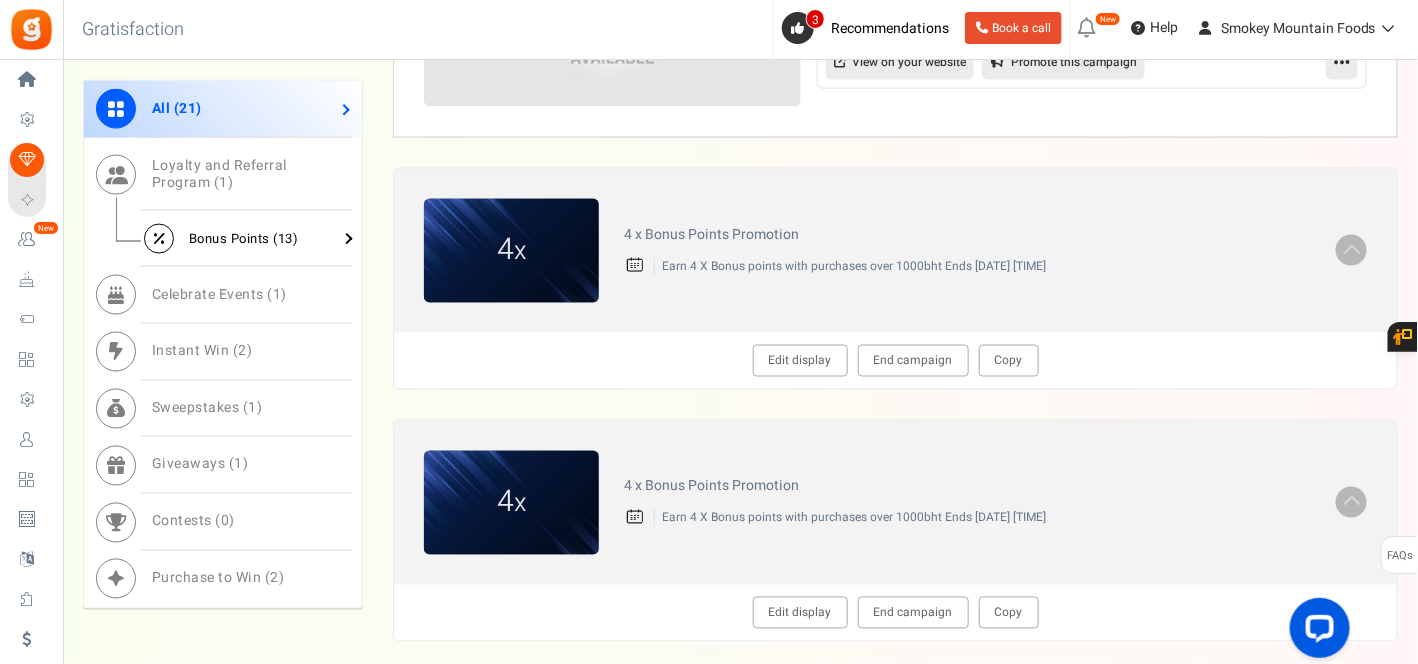 click on "Bonus Points ( 13 )" at bounding box center (244, 238) 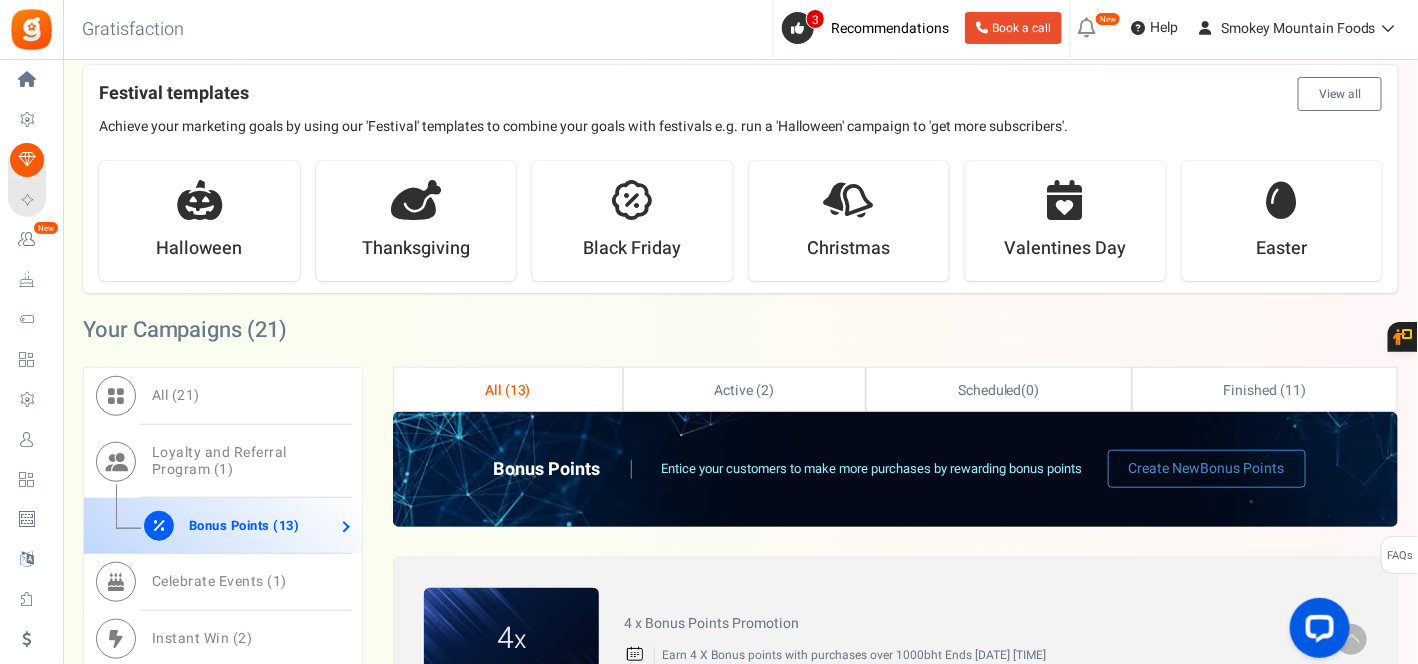 scroll, scrollTop: 333, scrollLeft: 0, axis: vertical 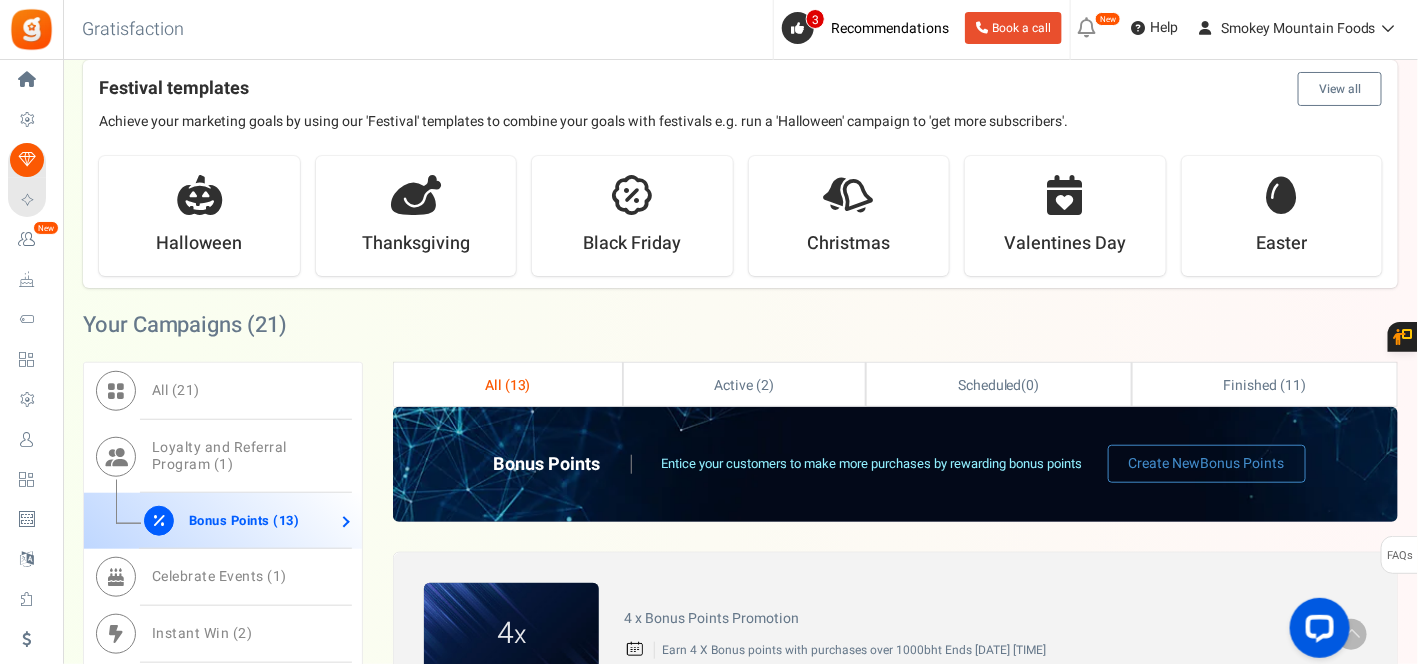 click on "13" at bounding box center [518, 385] 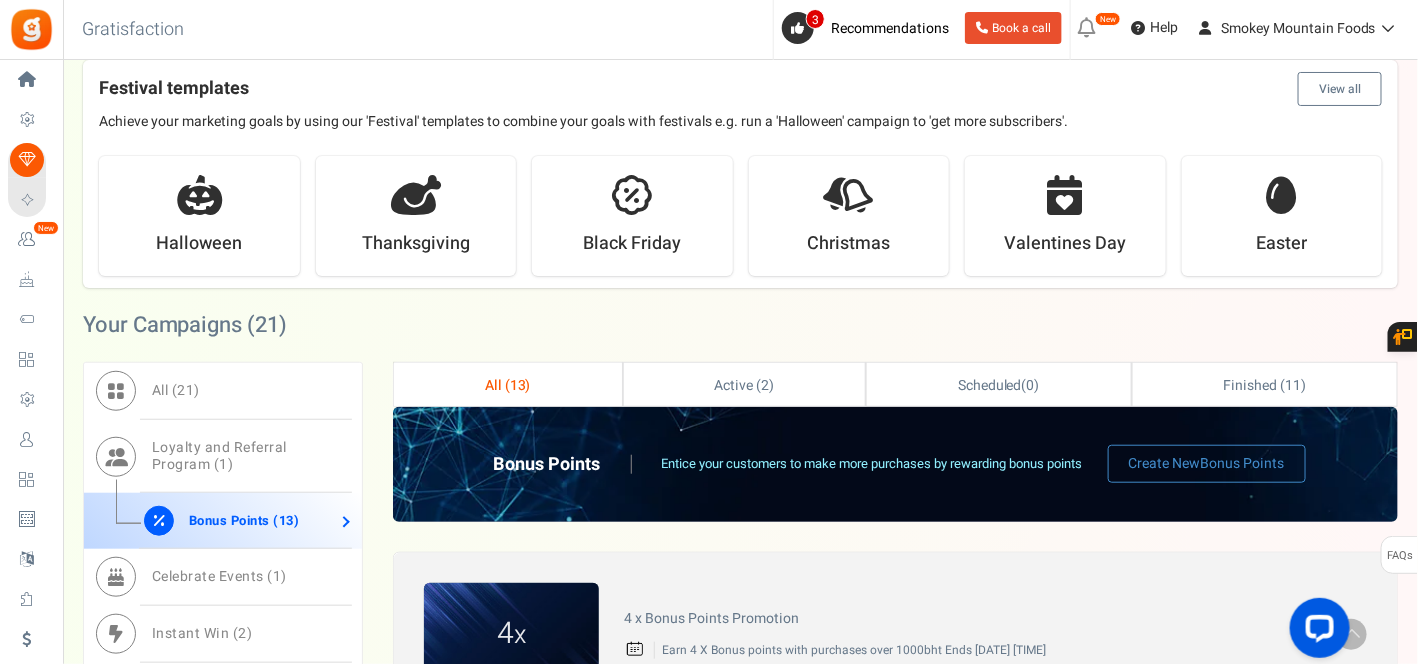 click on "Bonus Points ( 13 )" at bounding box center (244, 520) 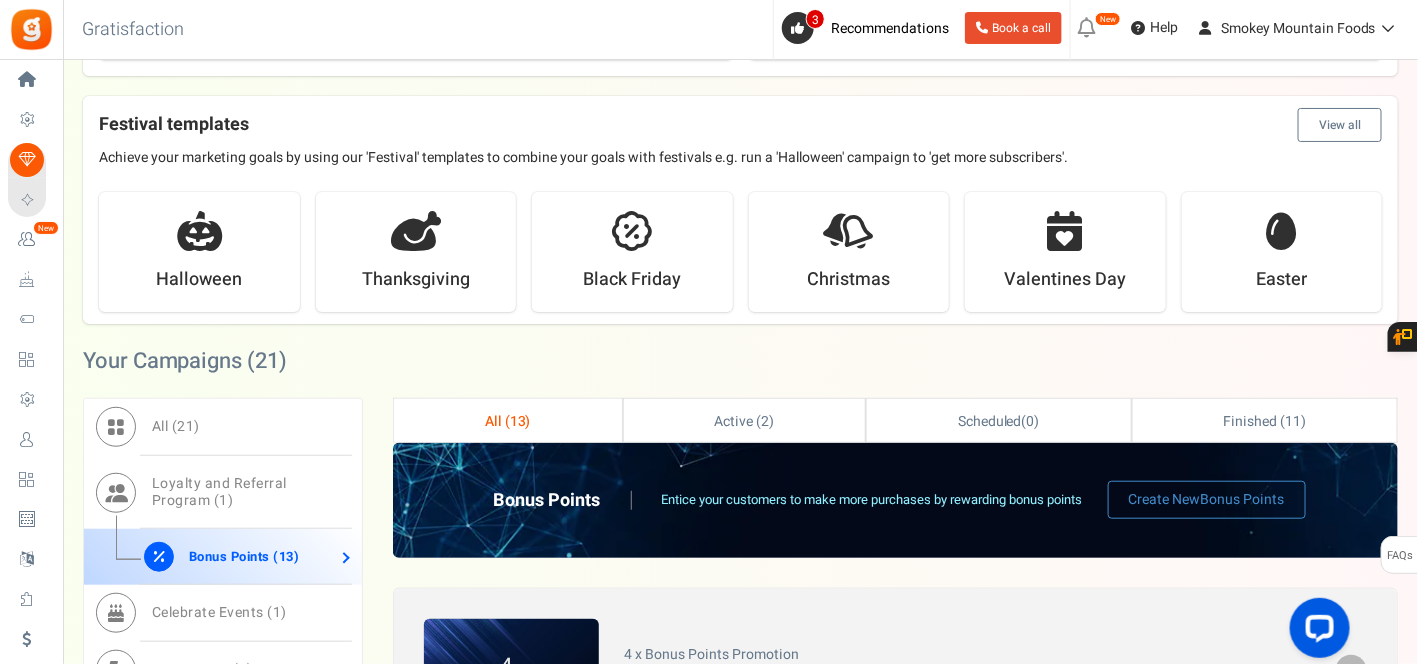 scroll, scrollTop: 333, scrollLeft: 0, axis: vertical 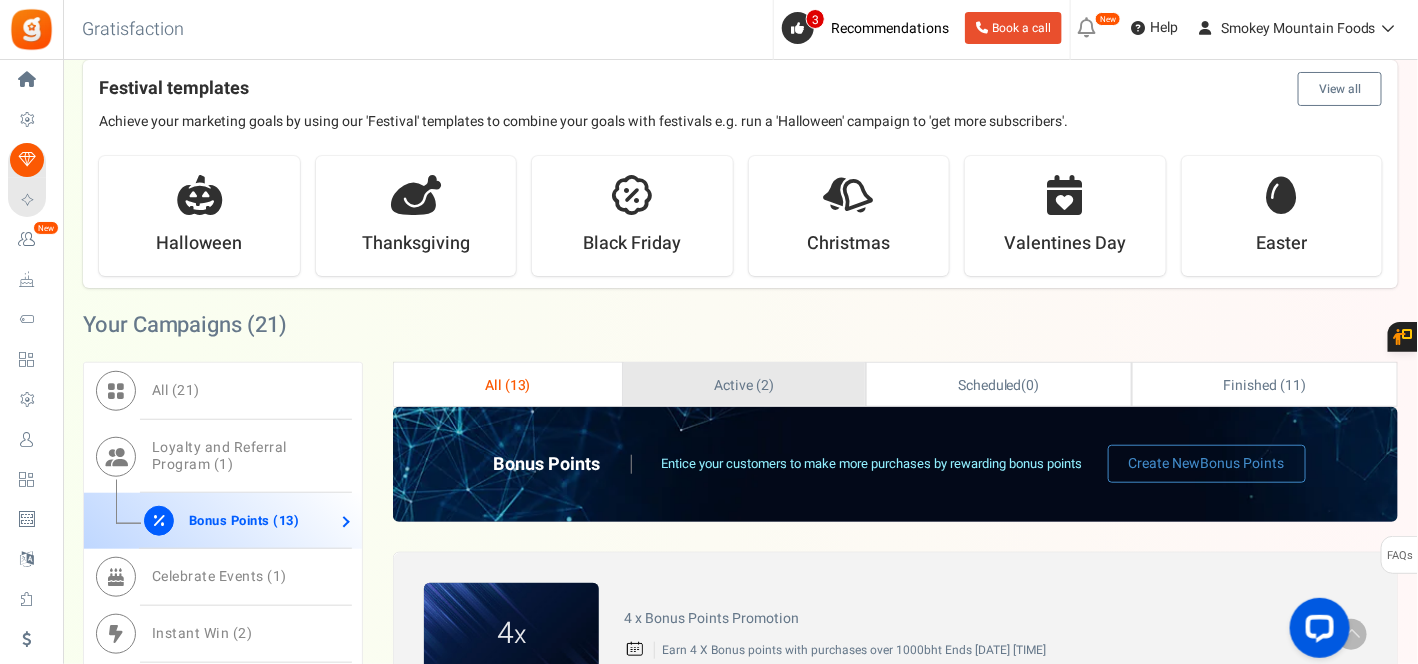 click on "Active ( 2 )" at bounding box center [745, 385] 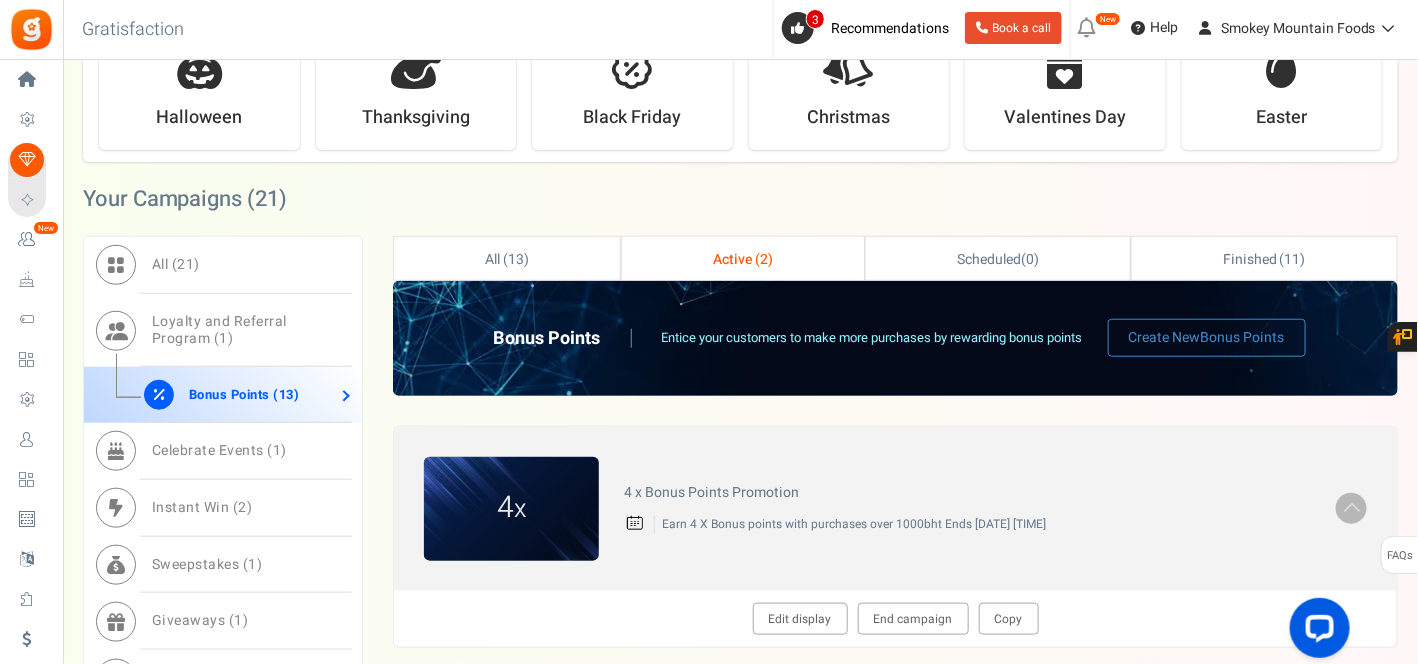 scroll, scrollTop: 387, scrollLeft: 0, axis: vertical 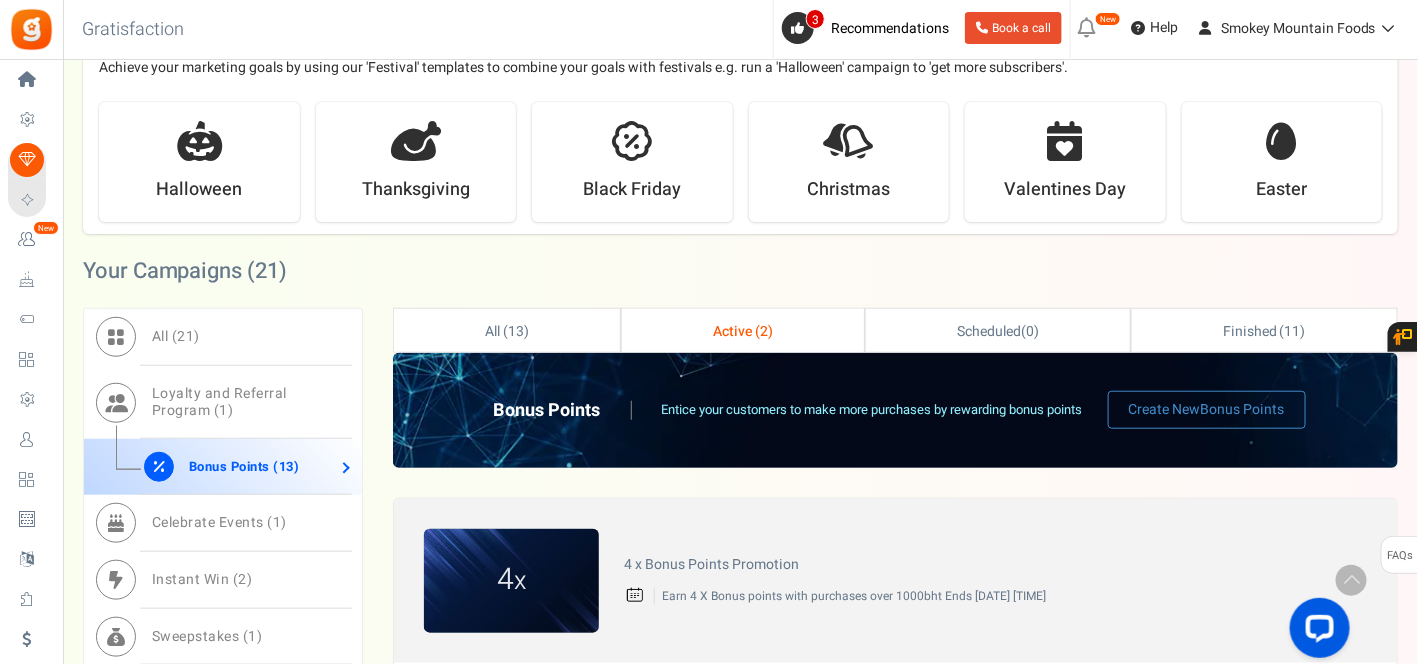 click on "Active ( 2 )" at bounding box center (743, 331) 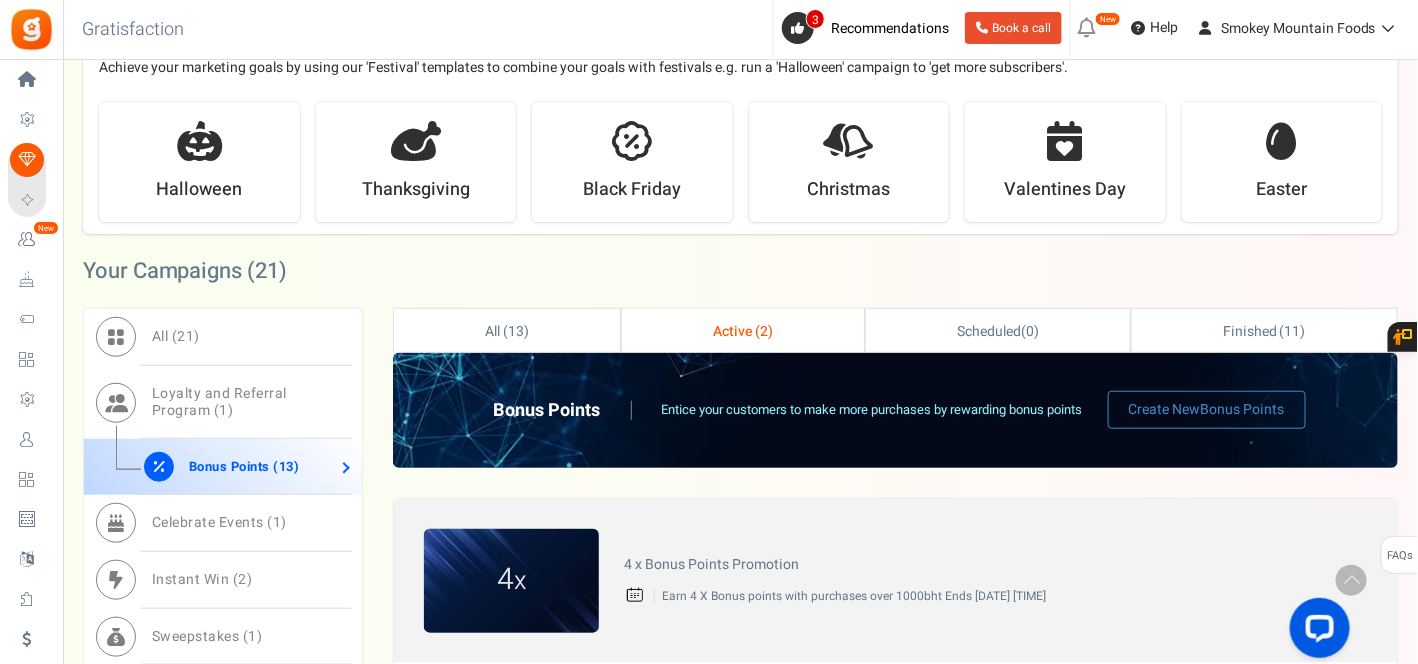click on "Bonus Points ( 13 )" at bounding box center [244, 466] 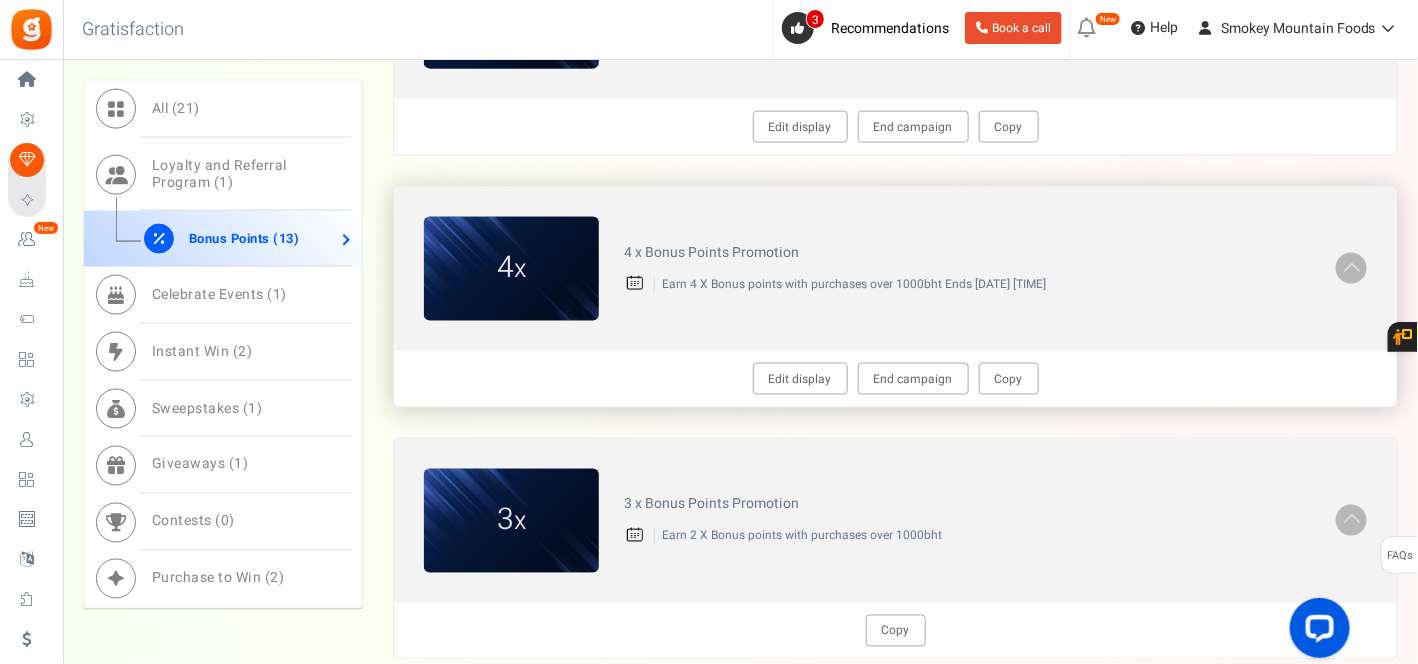 scroll, scrollTop: 1054, scrollLeft: 0, axis: vertical 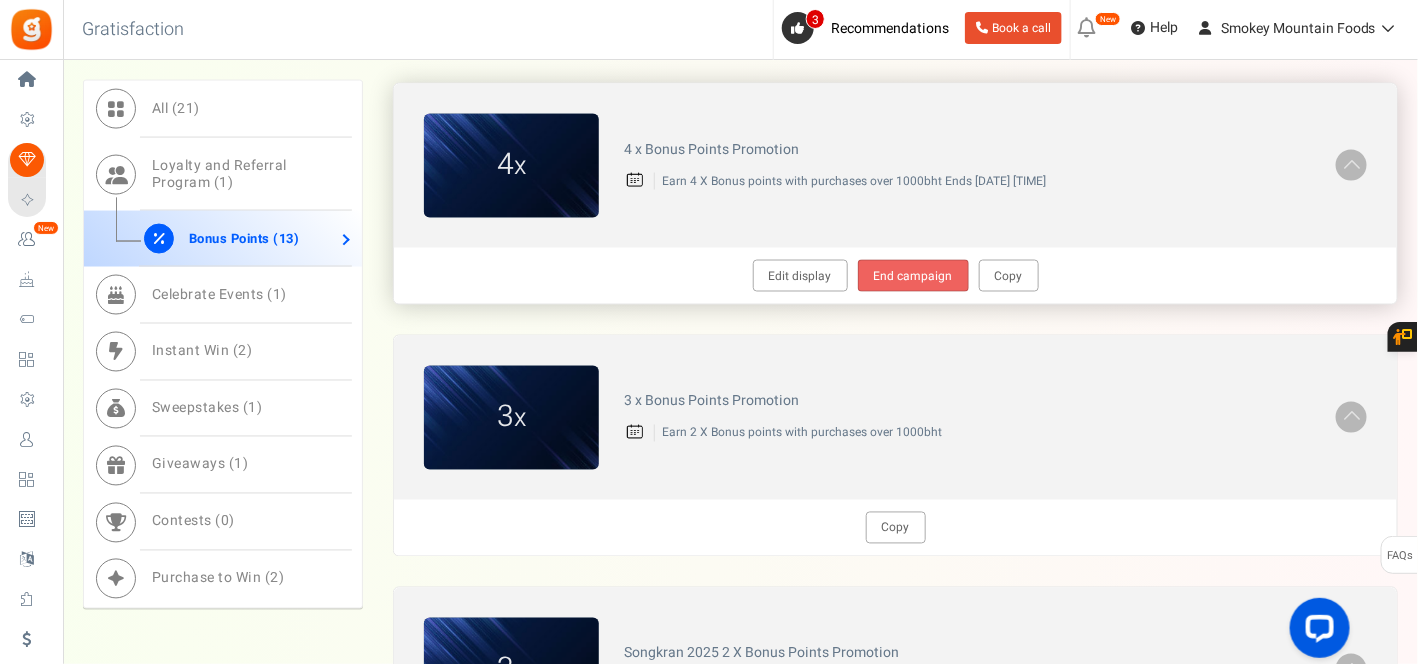 click on "End campaign" at bounding box center [913, 276] 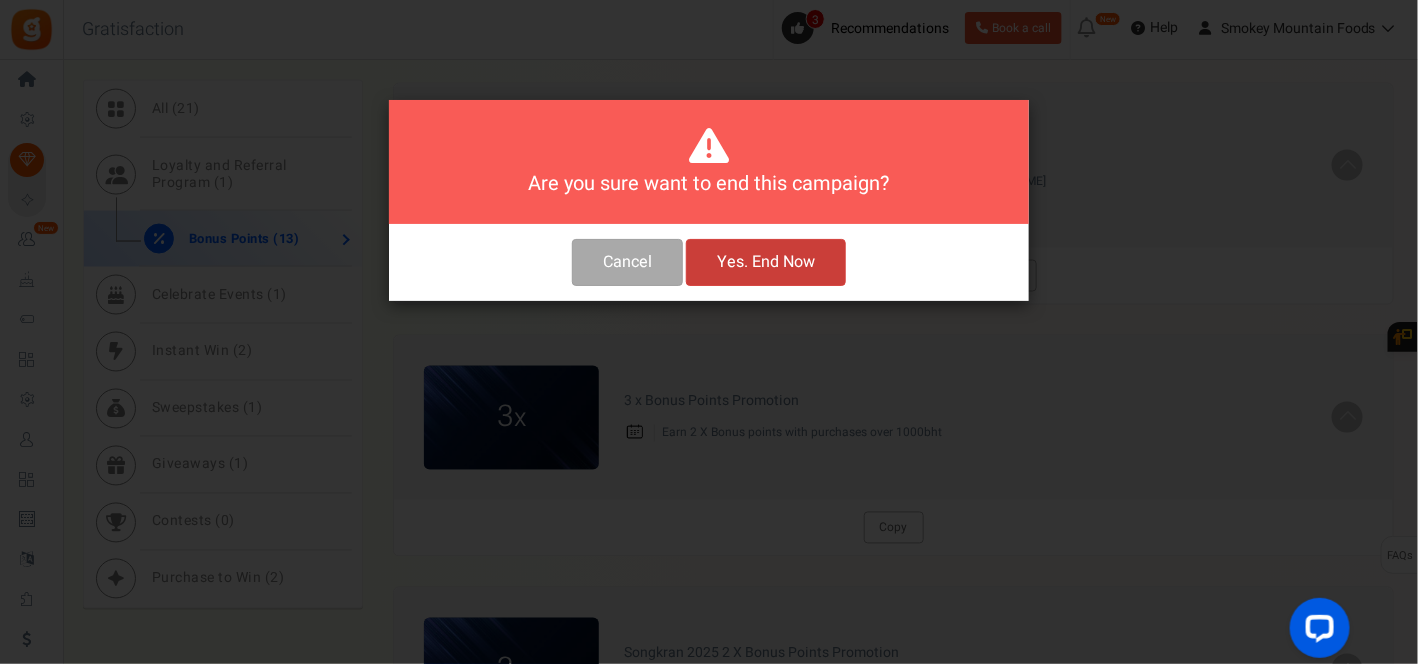 click on "Yes. End Now" at bounding box center (766, 262) 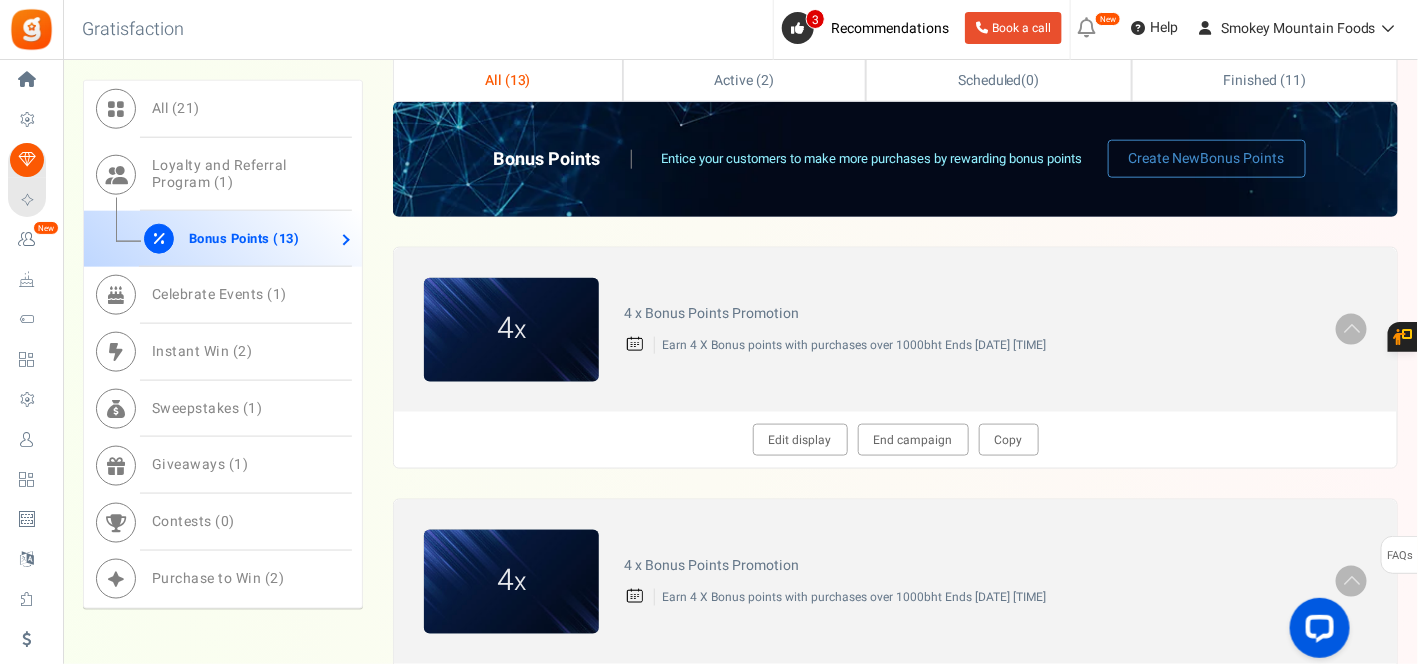 scroll, scrollTop: 609, scrollLeft: 0, axis: vertical 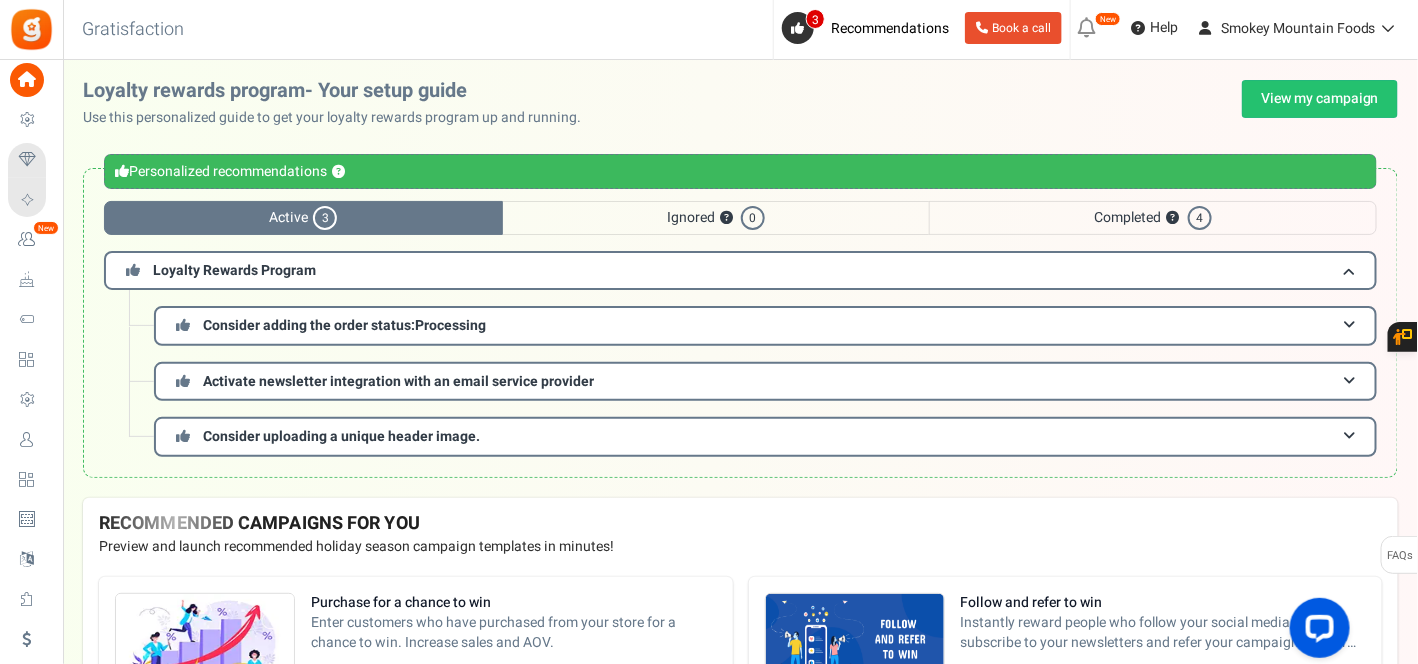 click on "Active  3" at bounding box center (303, 218) 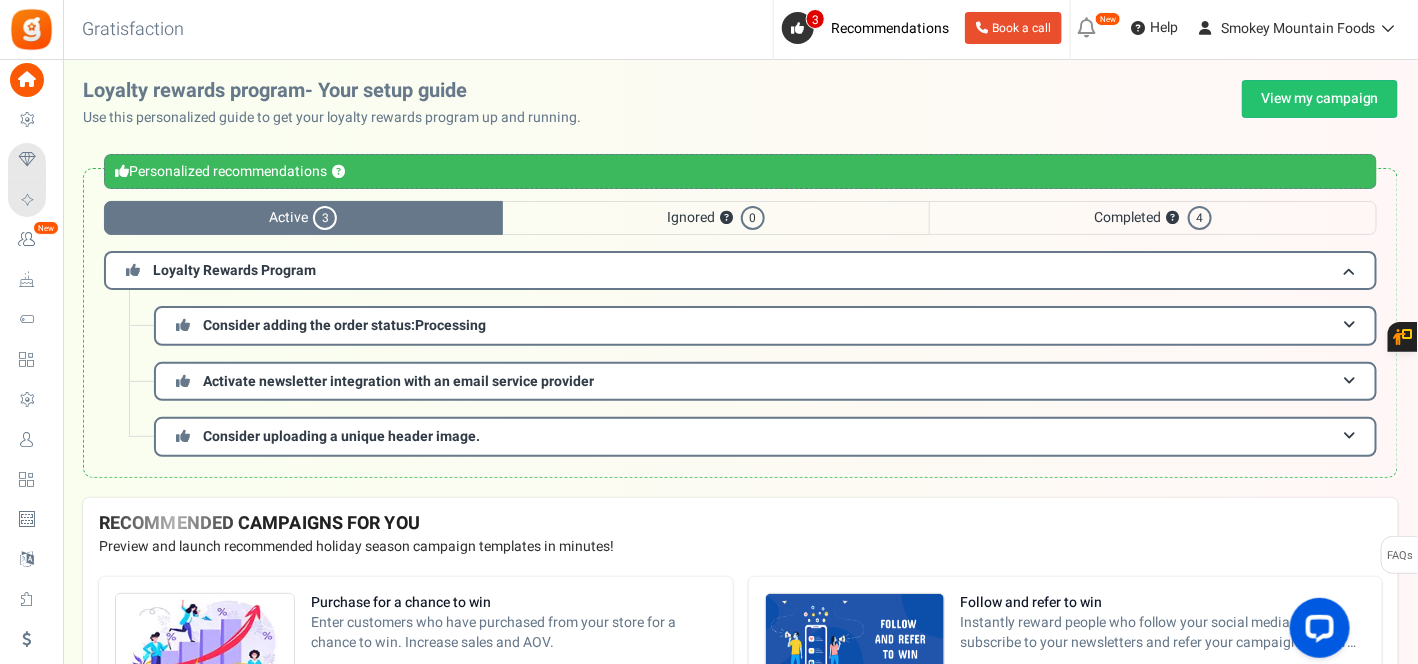 click on "Active  3" at bounding box center [303, 218] 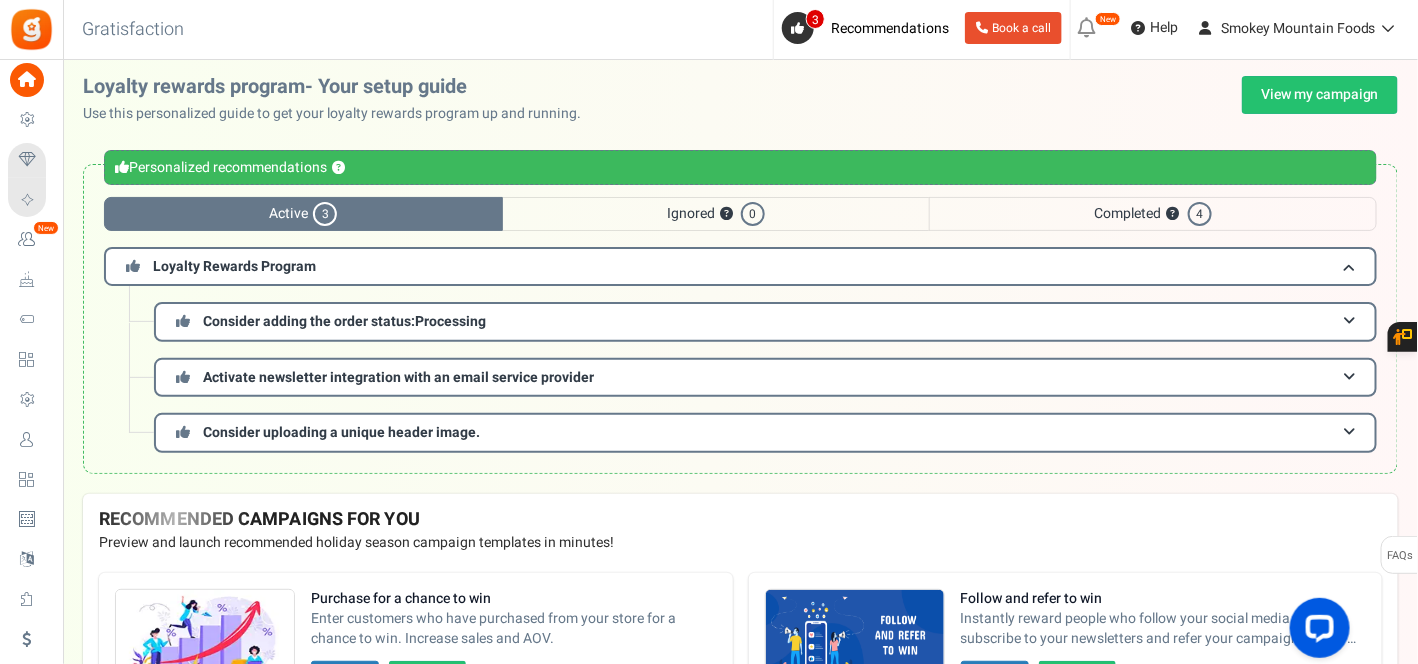scroll, scrollTop: 0, scrollLeft: 0, axis: both 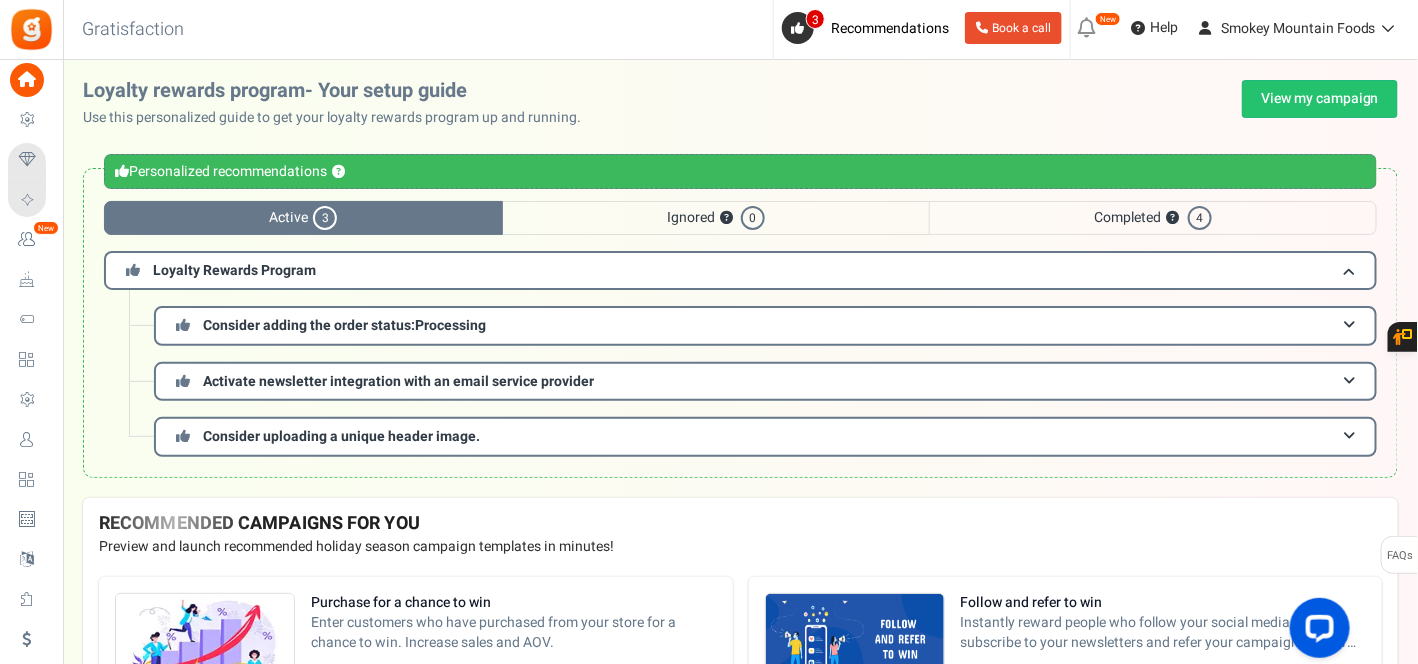 click on "3" at bounding box center (325, 218) 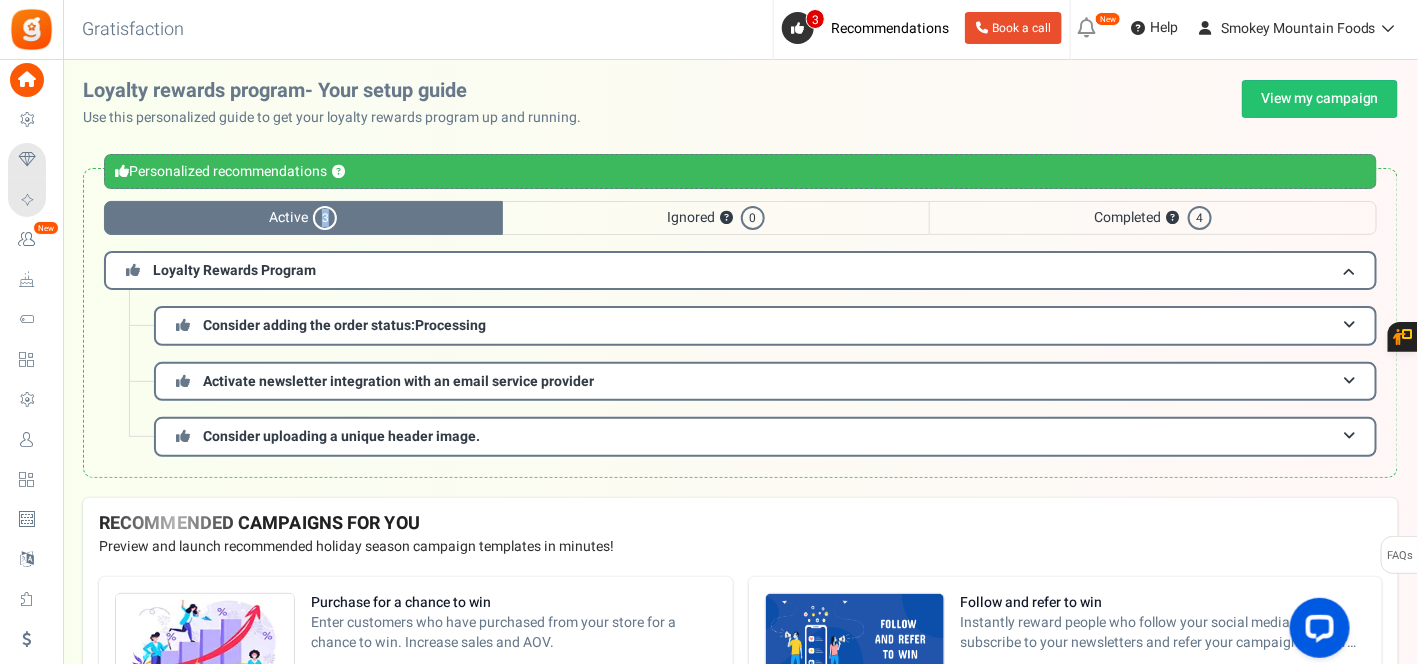 click on "3" at bounding box center [325, 218] 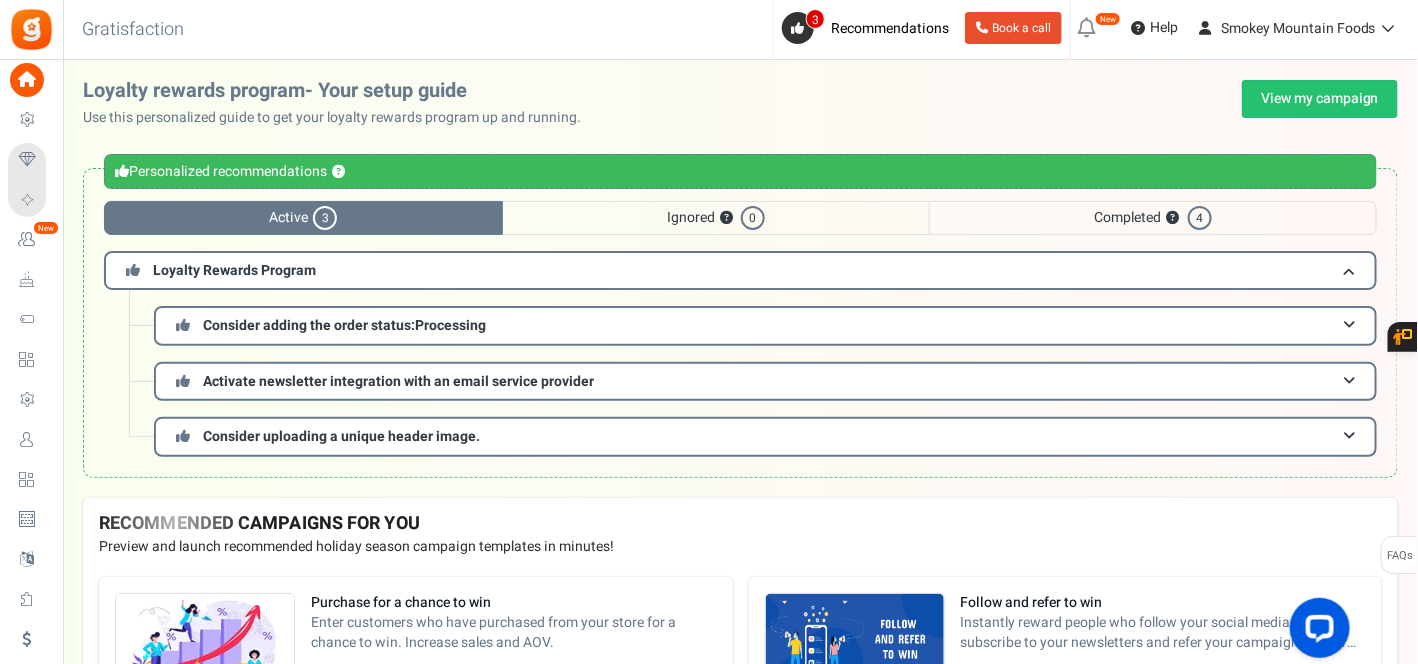 drag, startPoint x: 324, startPoint y: 215, endPoint x: 233, endPoint y: 244, distance: 95.50916 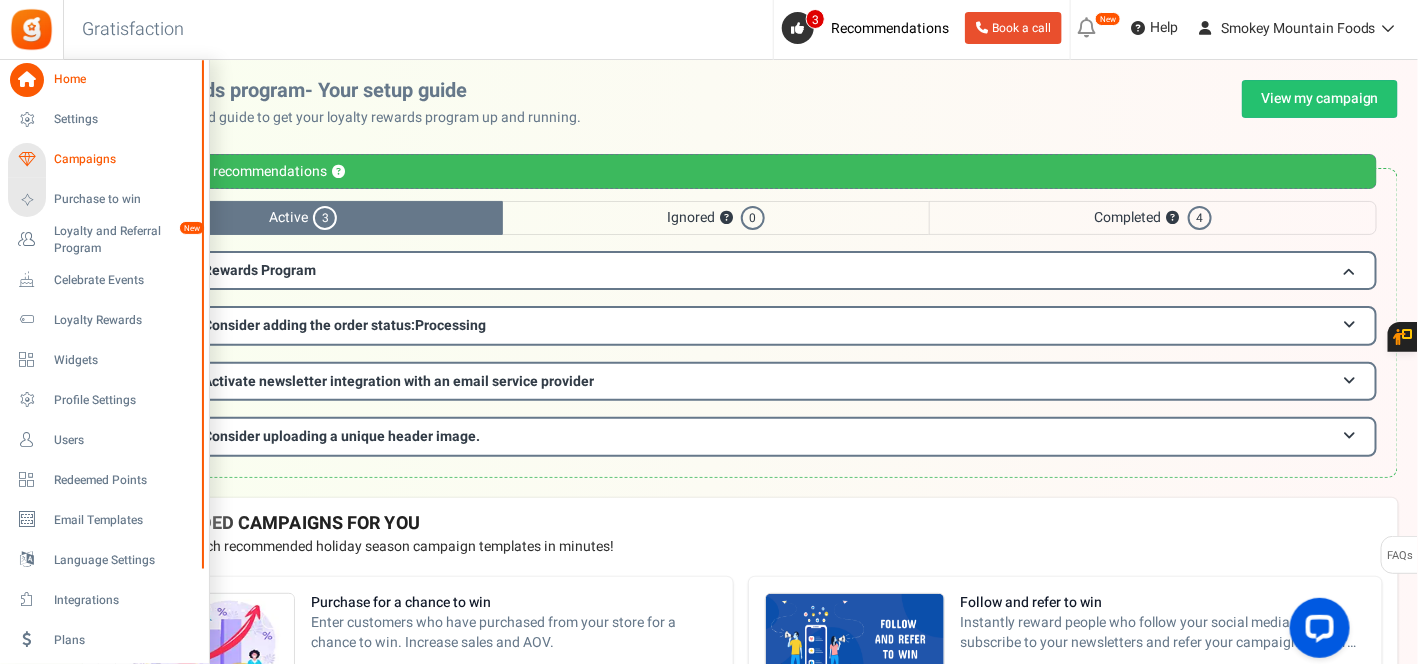 click on "Campaigns" at bounding box center (124, 159) 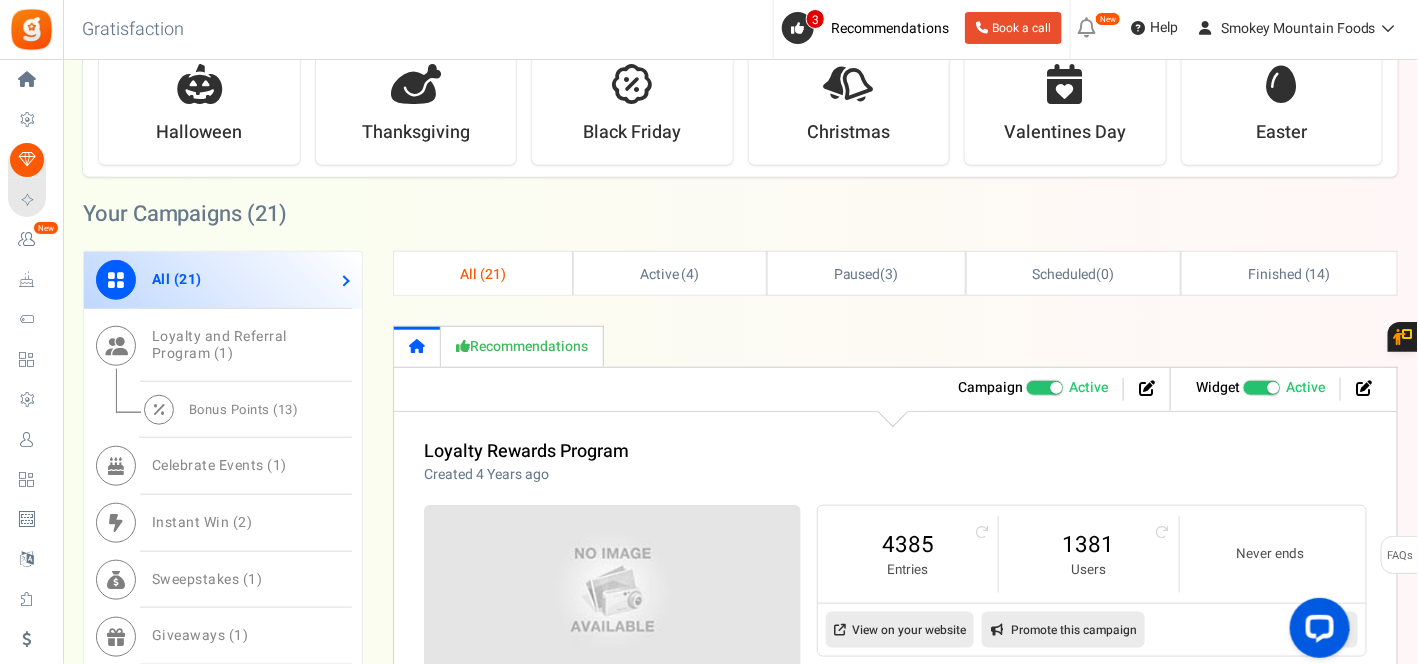 scroll, scrollTop: 555, scrollLeft: 0, axis: vertical 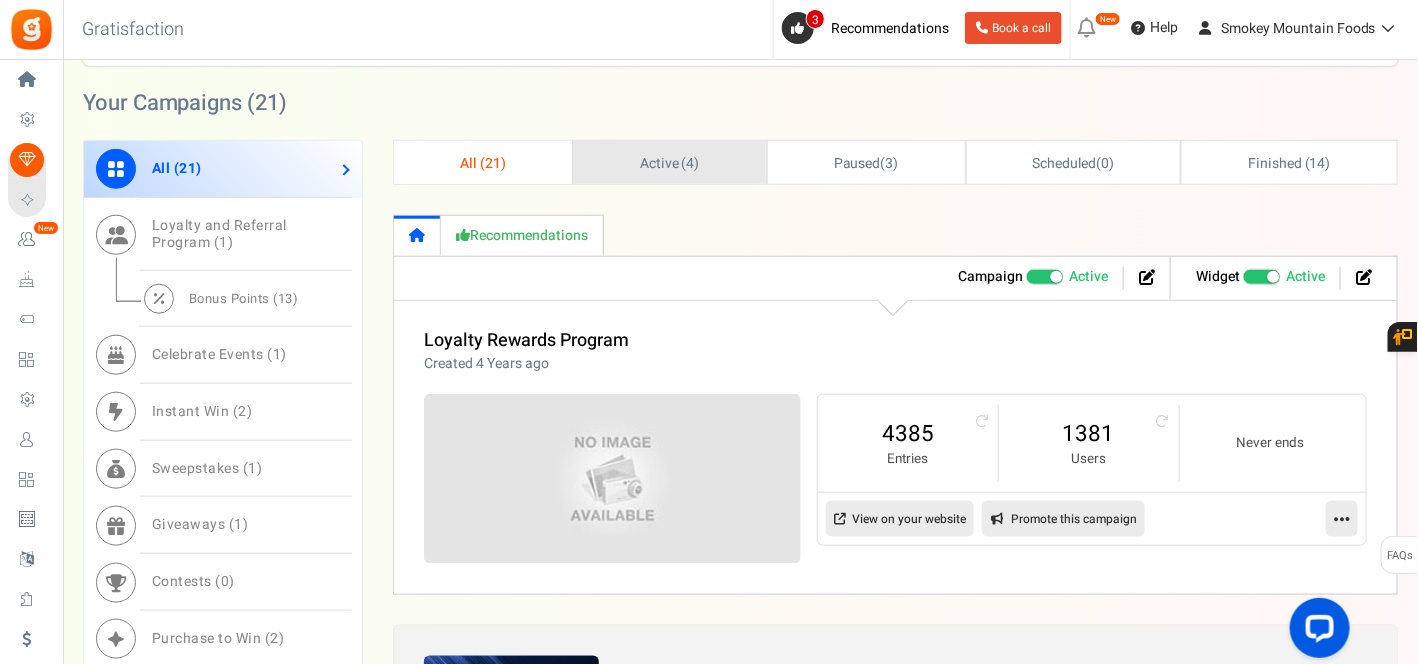 click on "Active ( 4 )" at bounding box center (670, 163) 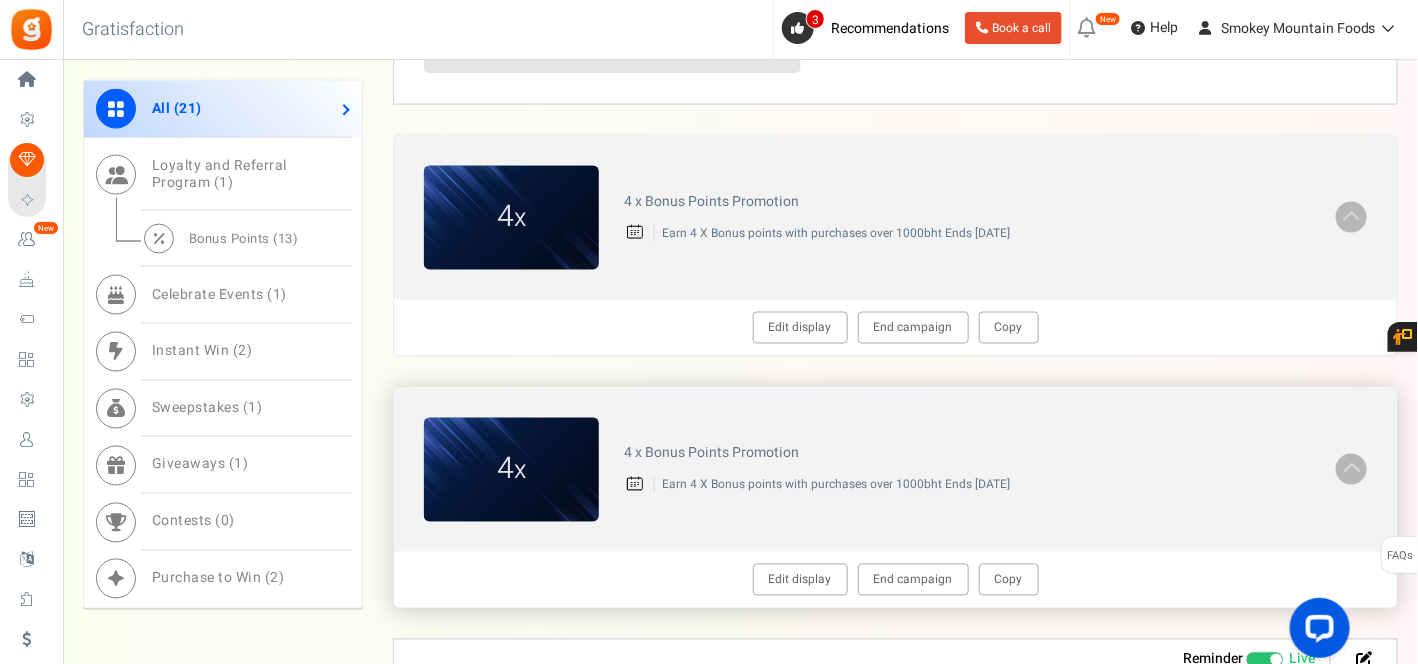 scroll, scrollTop: 1000, scrollLeft: 0, axis: vertical 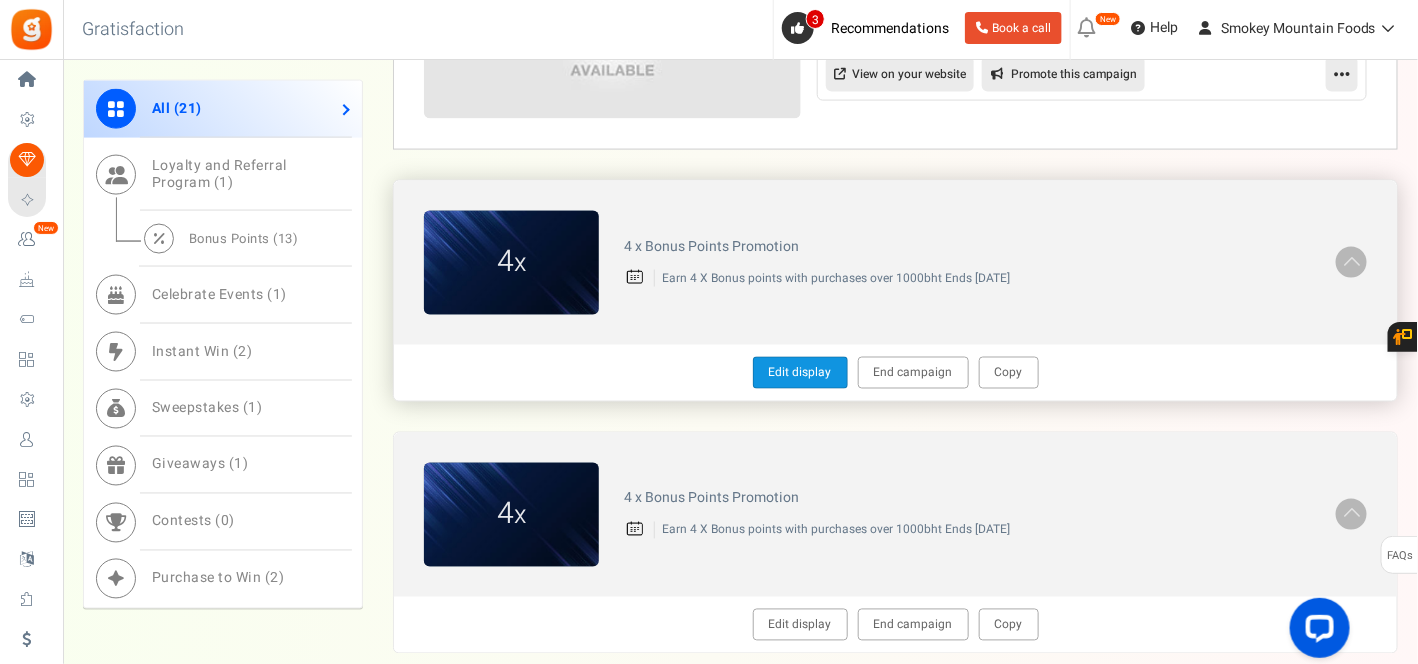 click on "Edit display" at bounding box center (800, 373) 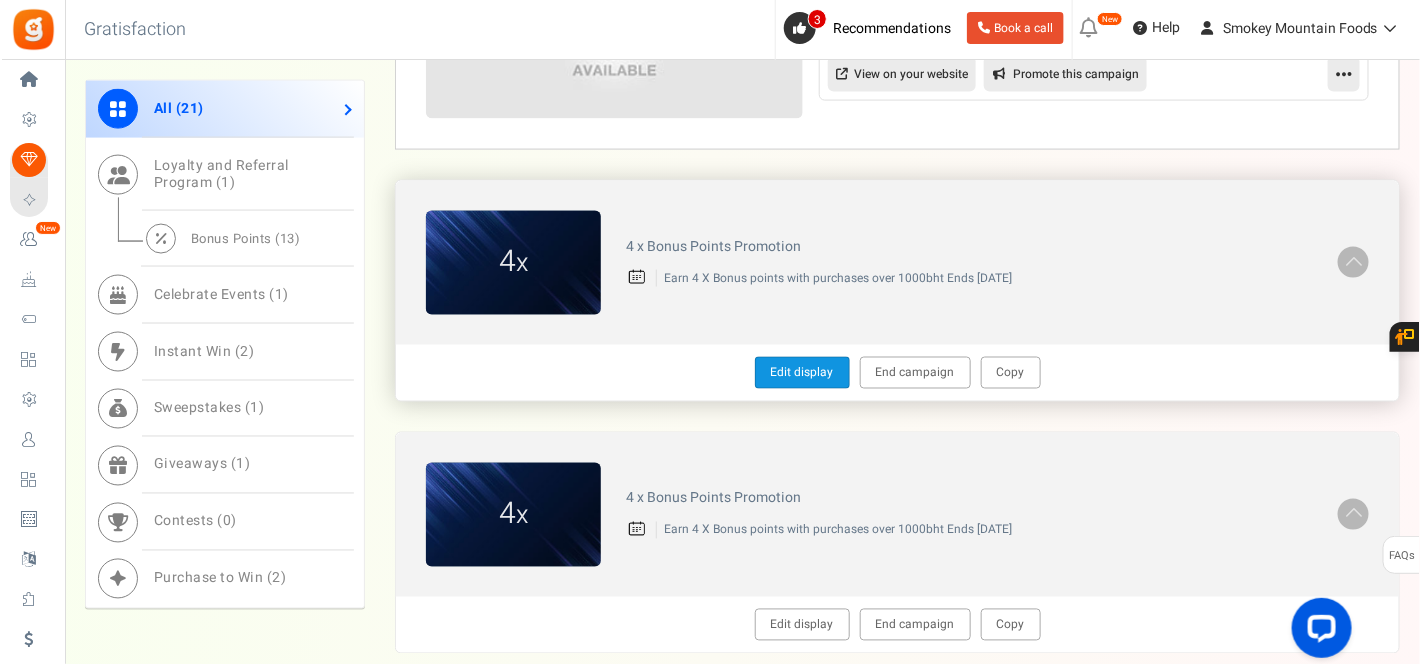 scroll, scrollTop: 0, scrollLeft: 0, axis: both 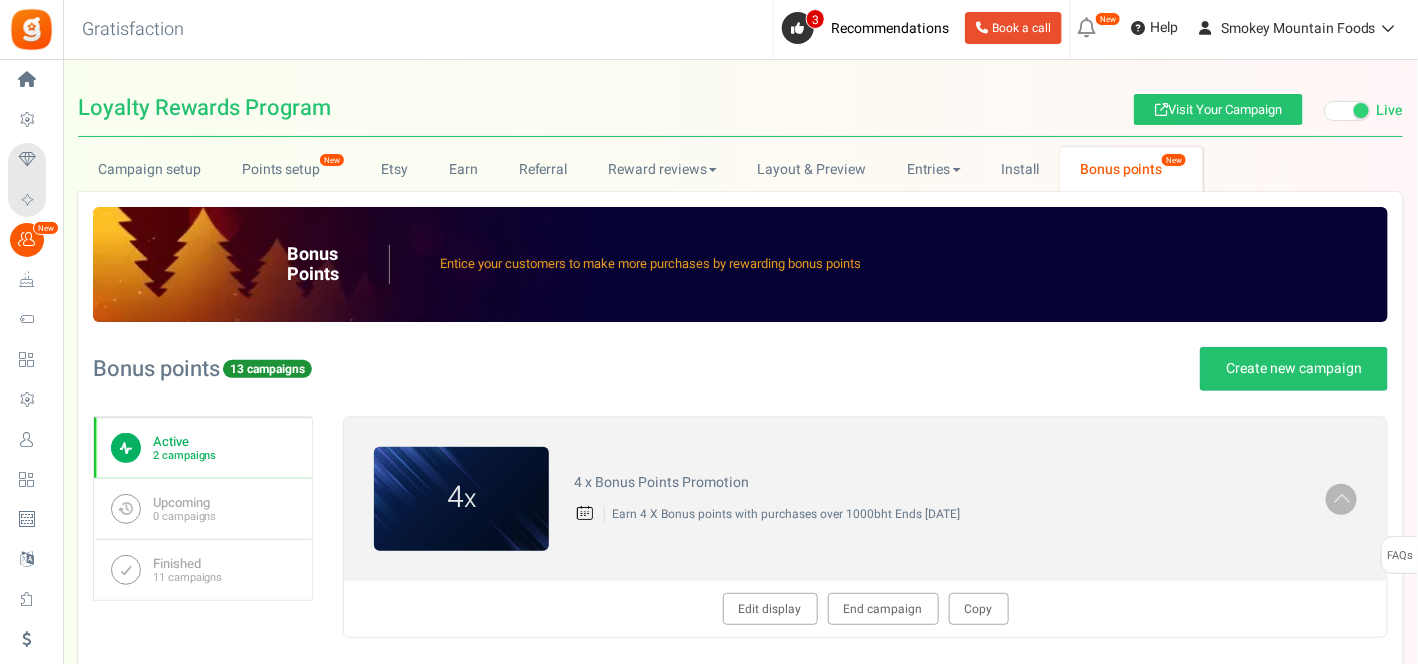 type on "4 x Bonus Points Promotion" 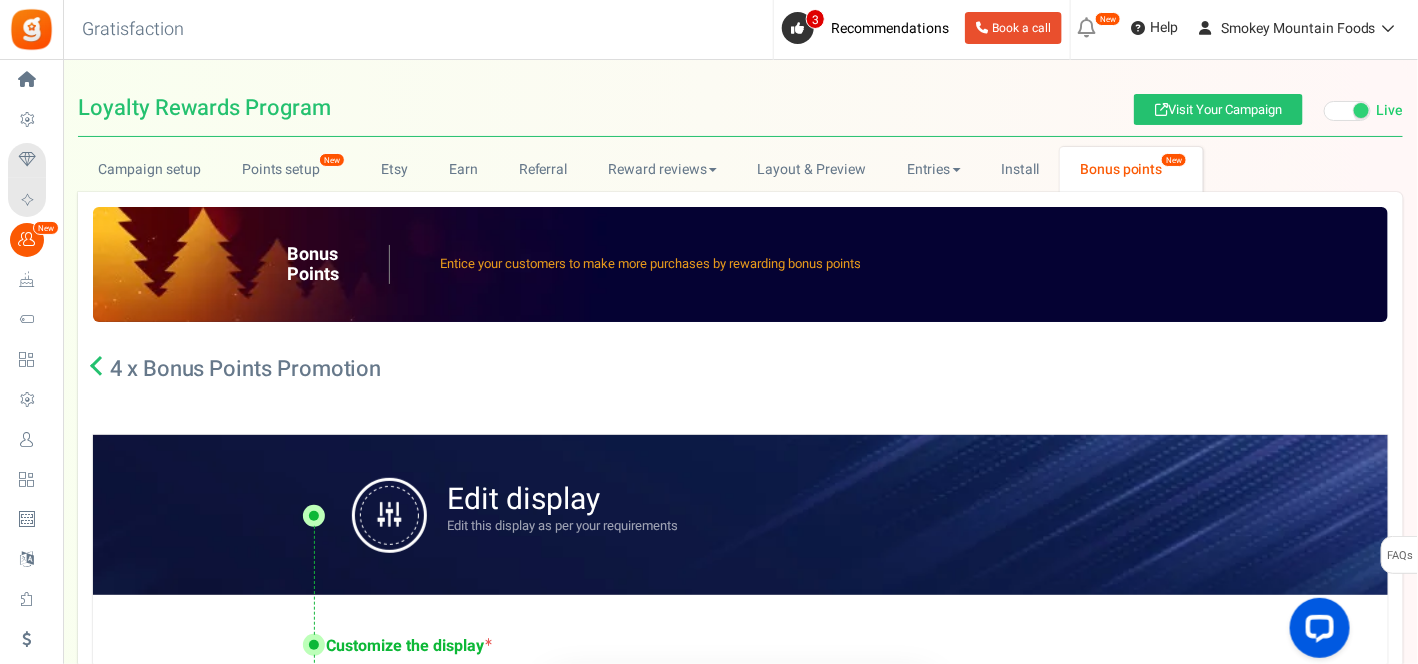scroll, scrollTop: 0, scrollLeft: 0, axis: both 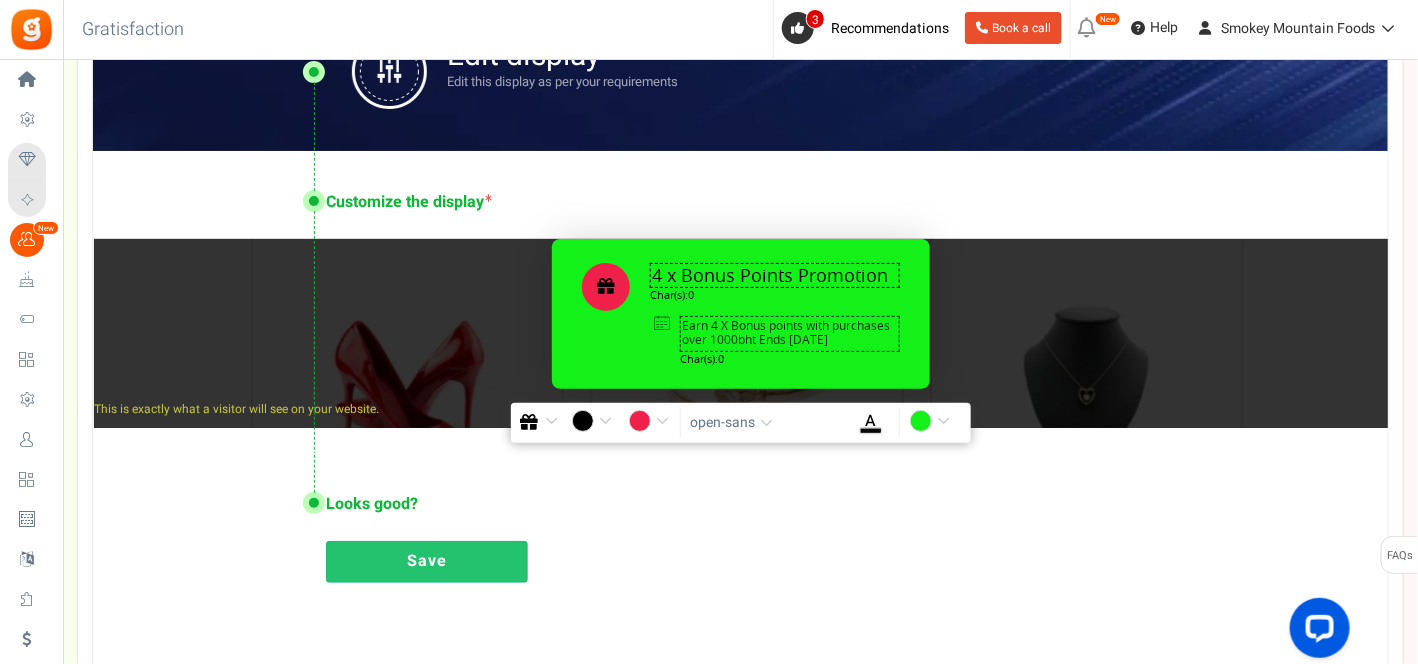 click on "Save" at bounding box center [427, 562] 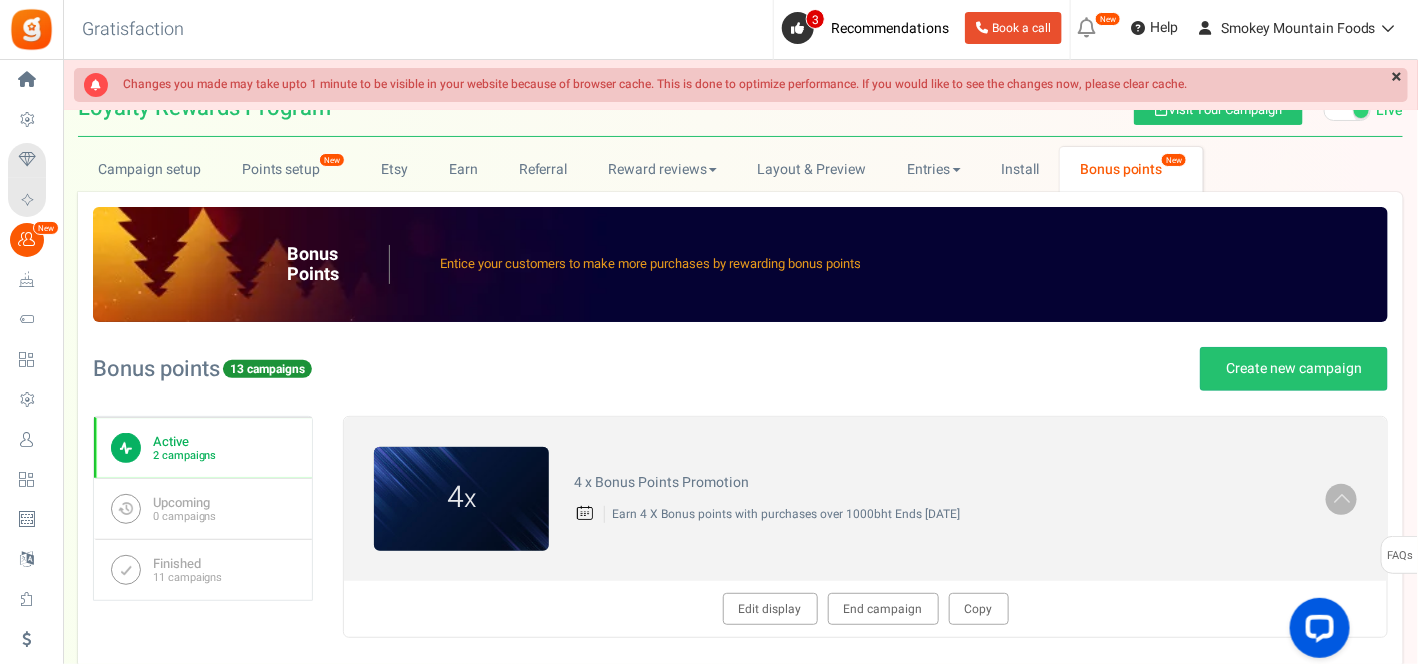 scroll, scrollTop: 0, scrollLeft: 0, axis: both 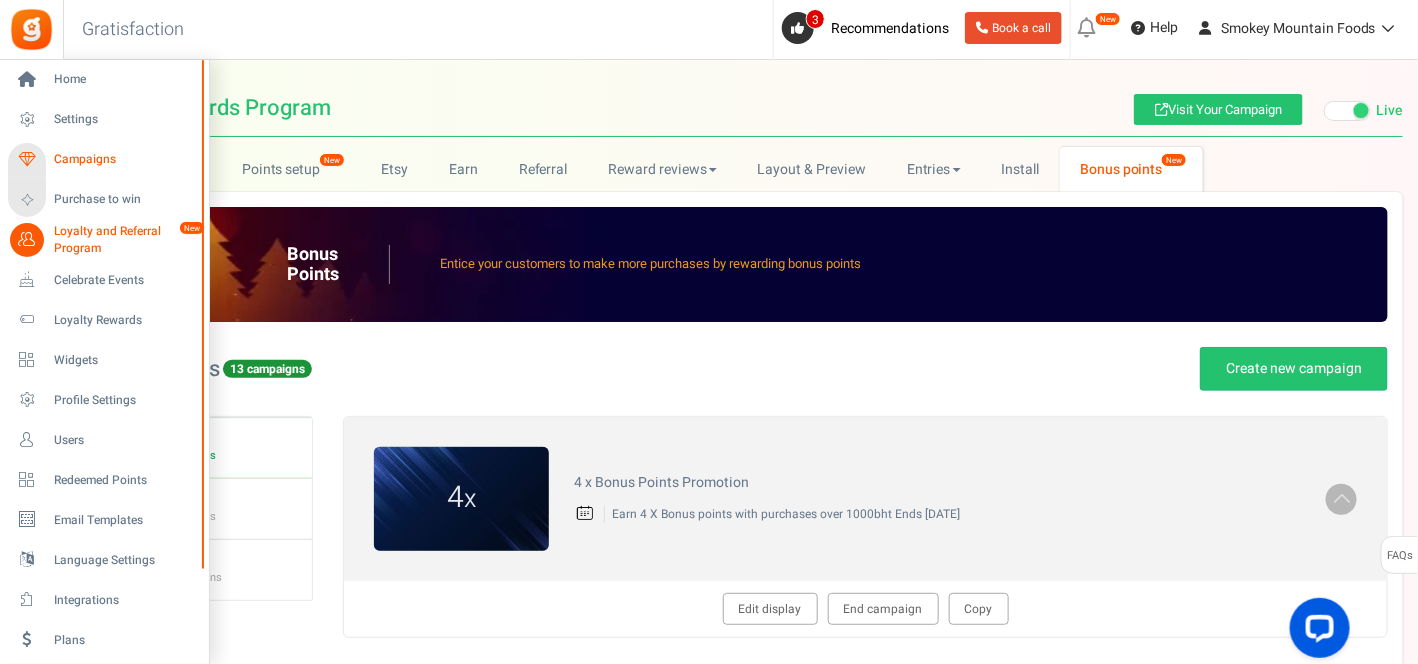 click on "Campaigns" at bounding box center [124, 159] 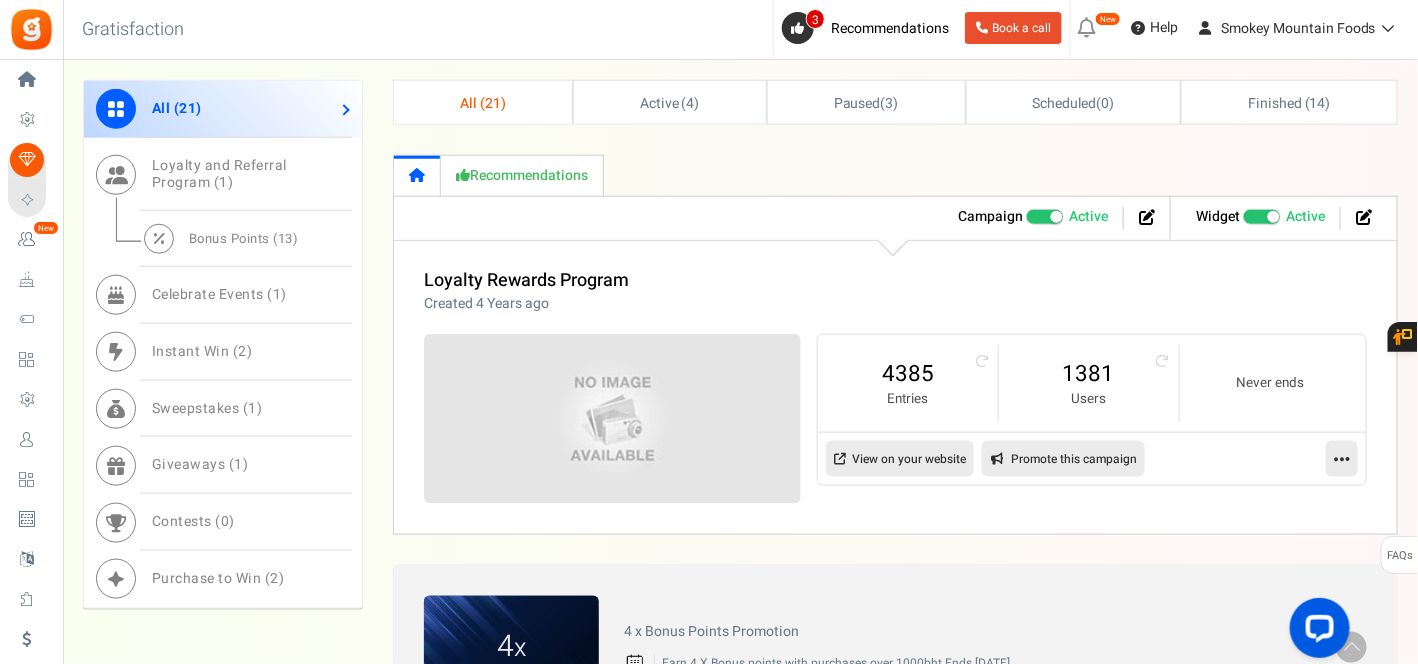 scroll, scrollTop: 666, scrollLeft: 0, axis: vertical 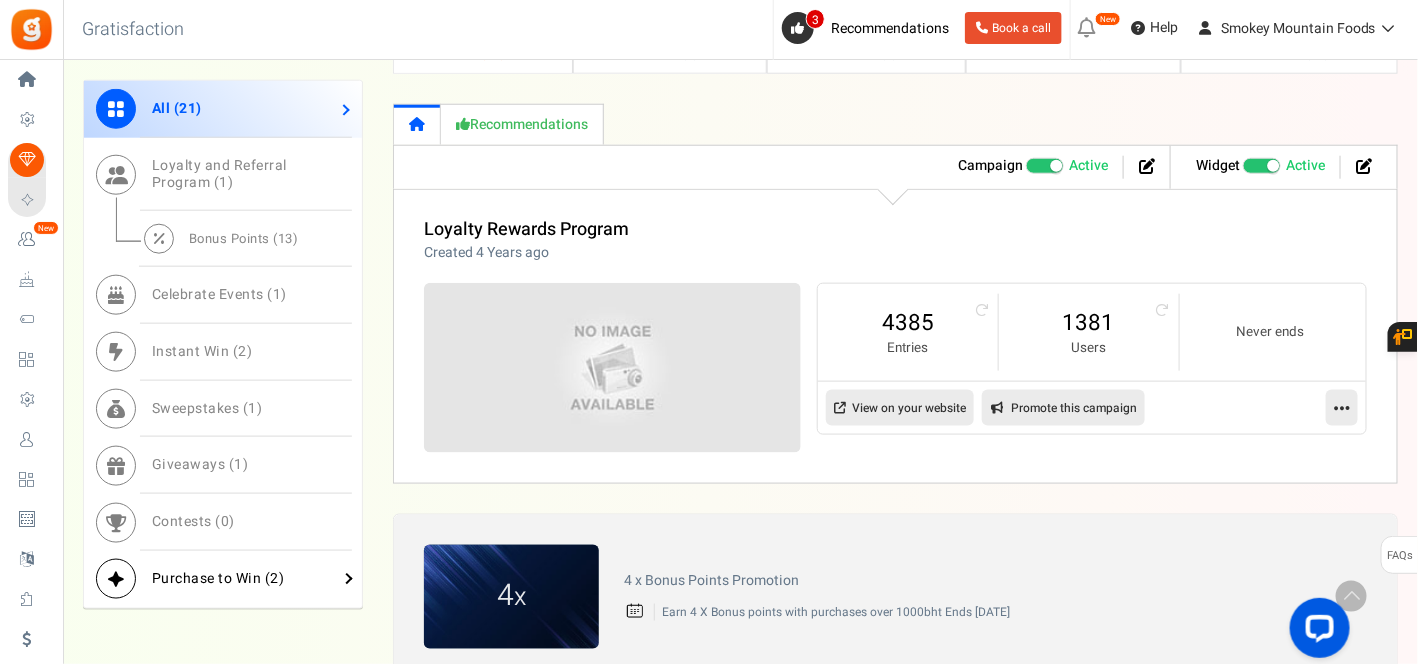 click on "Purchase to Win ( 2 )" at bounding box center (218, 578) 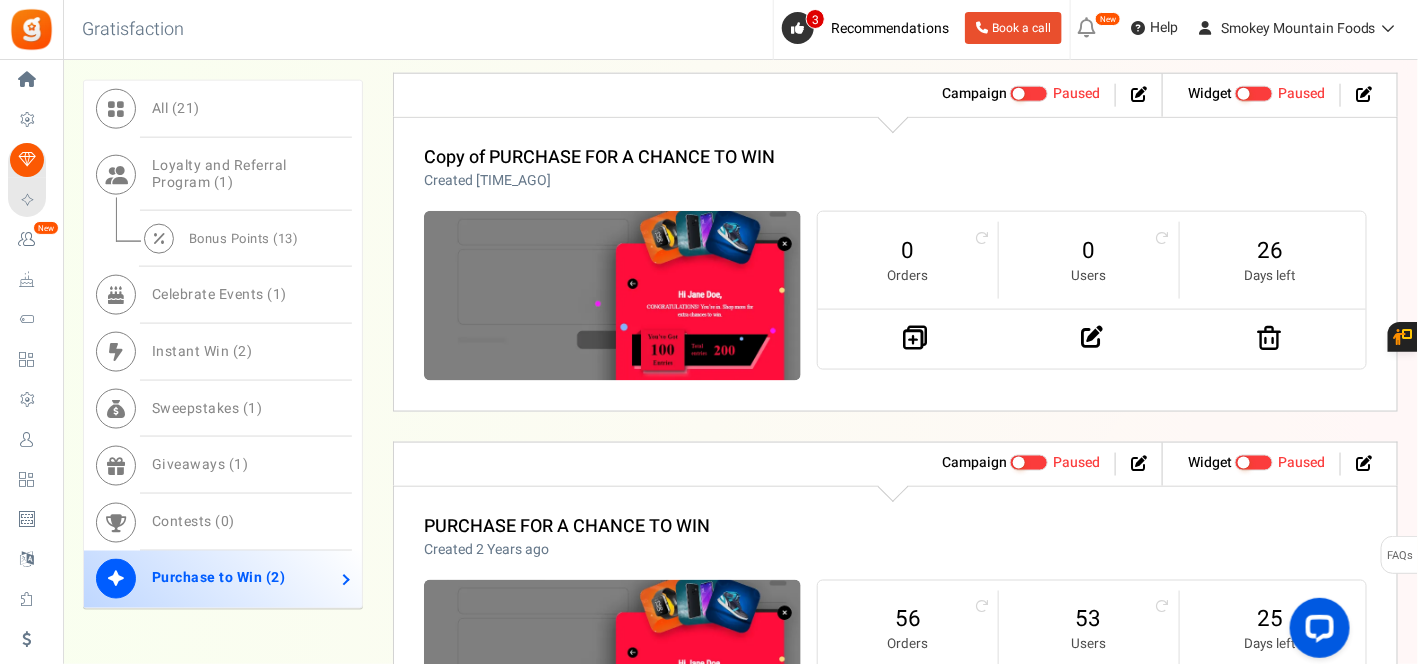 scroll, scrollTop: 777, scrollLeft: 0, axis: vertical 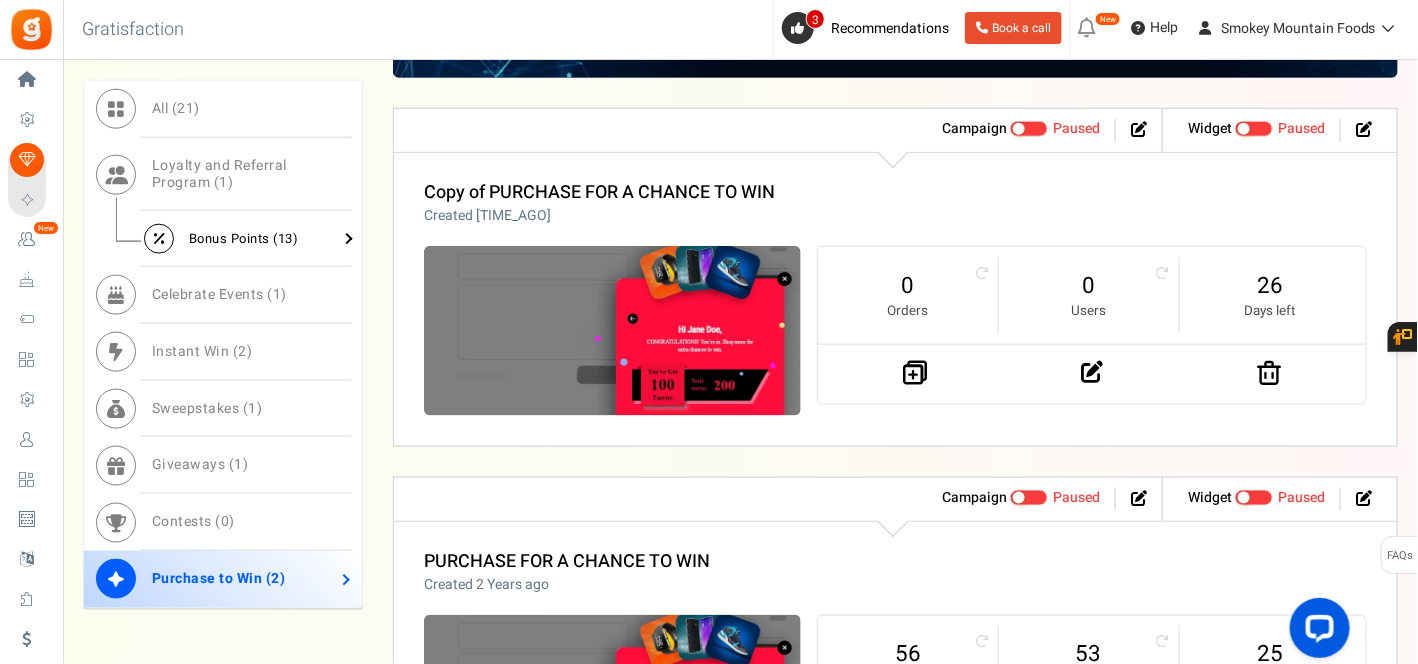 click on "Bonus Points ( 13 )" at bounding box center (244, 238) 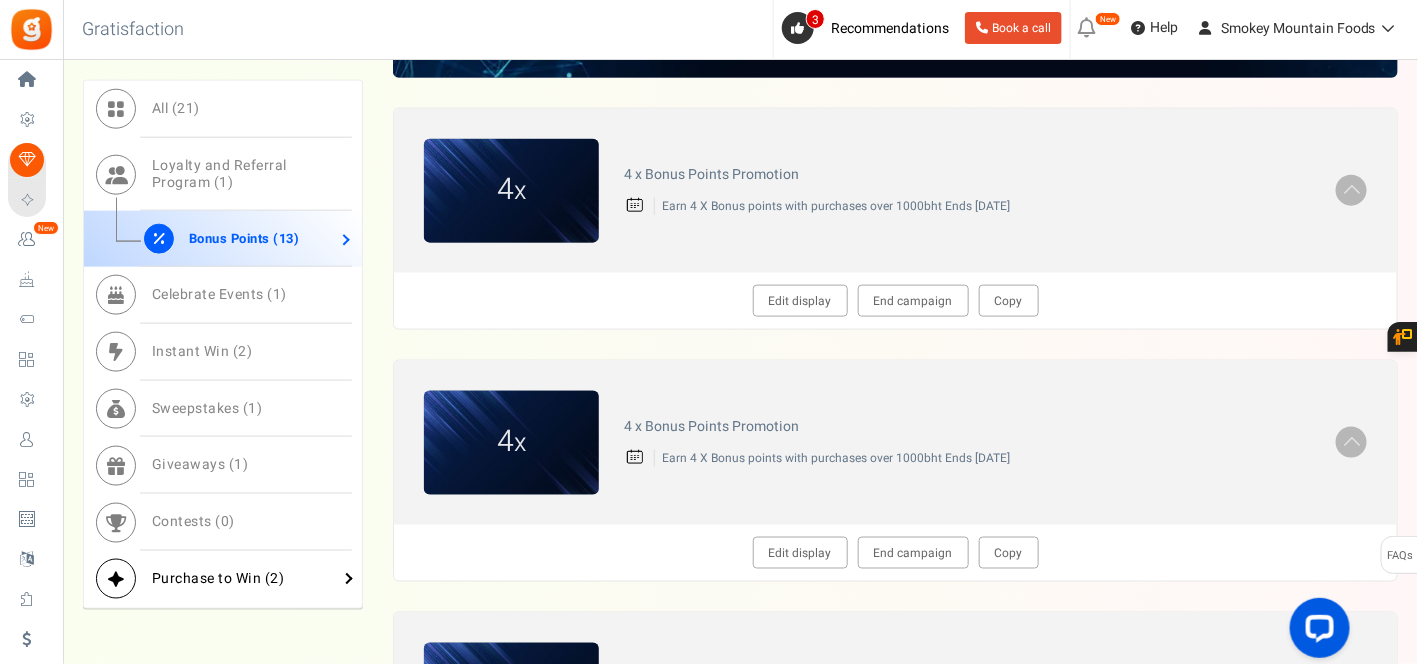 click on "Purchase to Win ( 2 )" at bounding box center (218, 578) 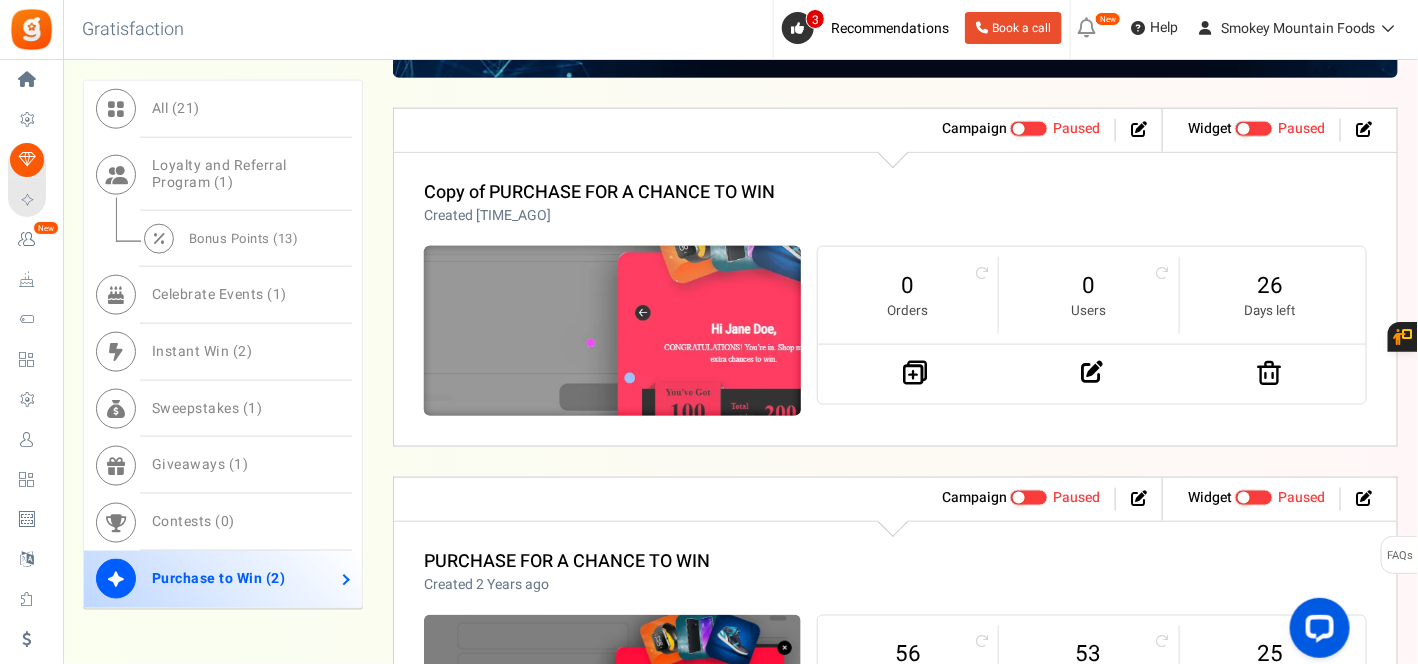click at bounding box center (613, 331) 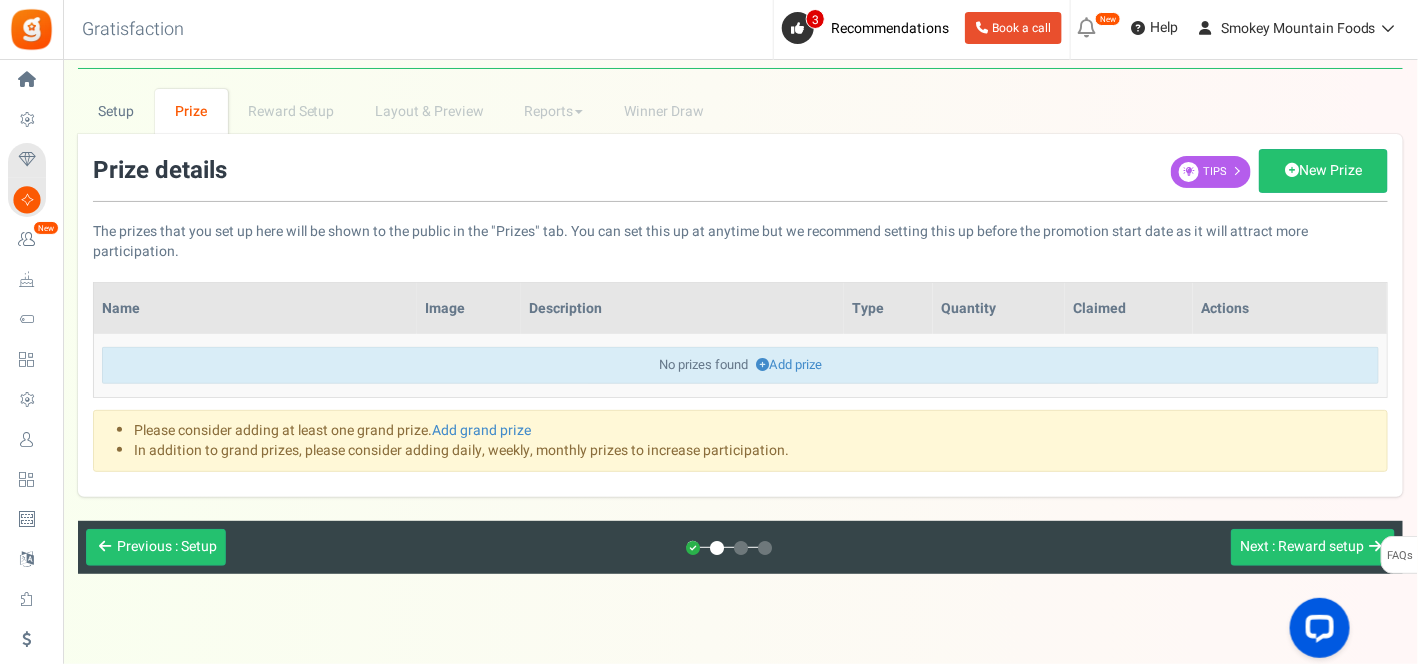 scroll, scrollTop: 74, scrollLeft: 0, axis: vertical 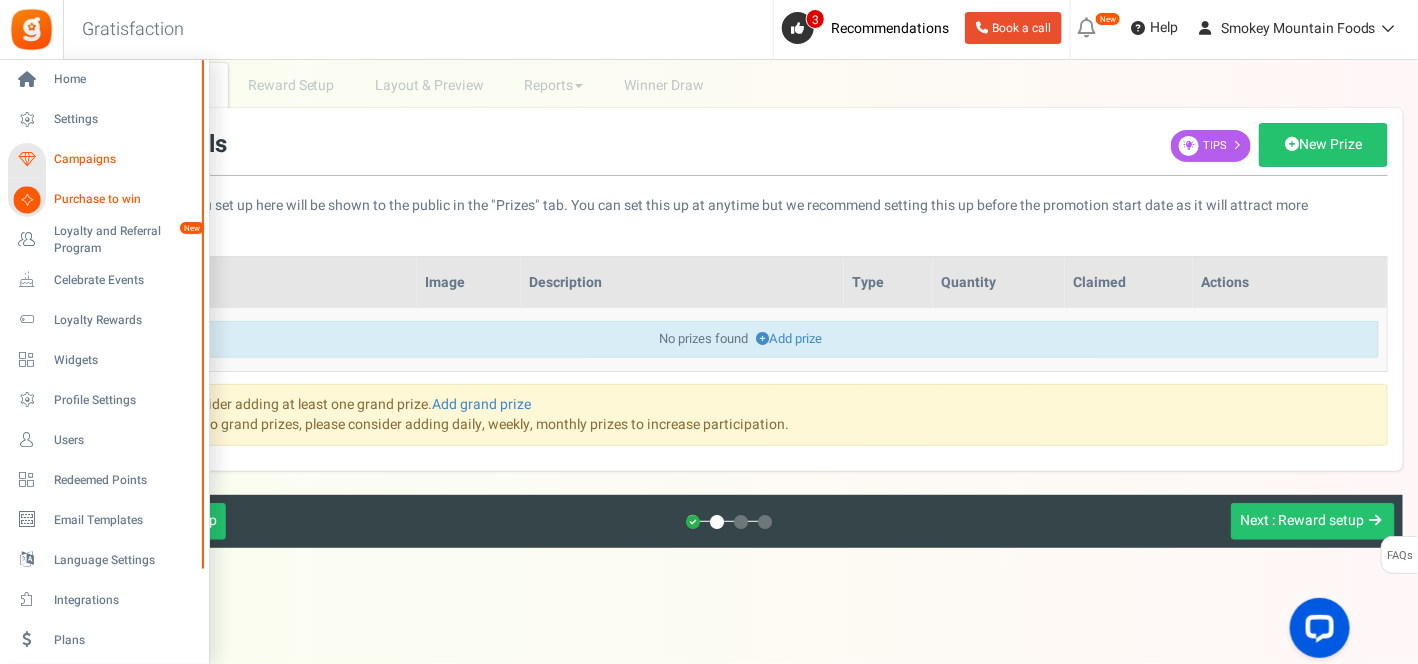 click on "Campaigns" at bounding box center [124, 159] 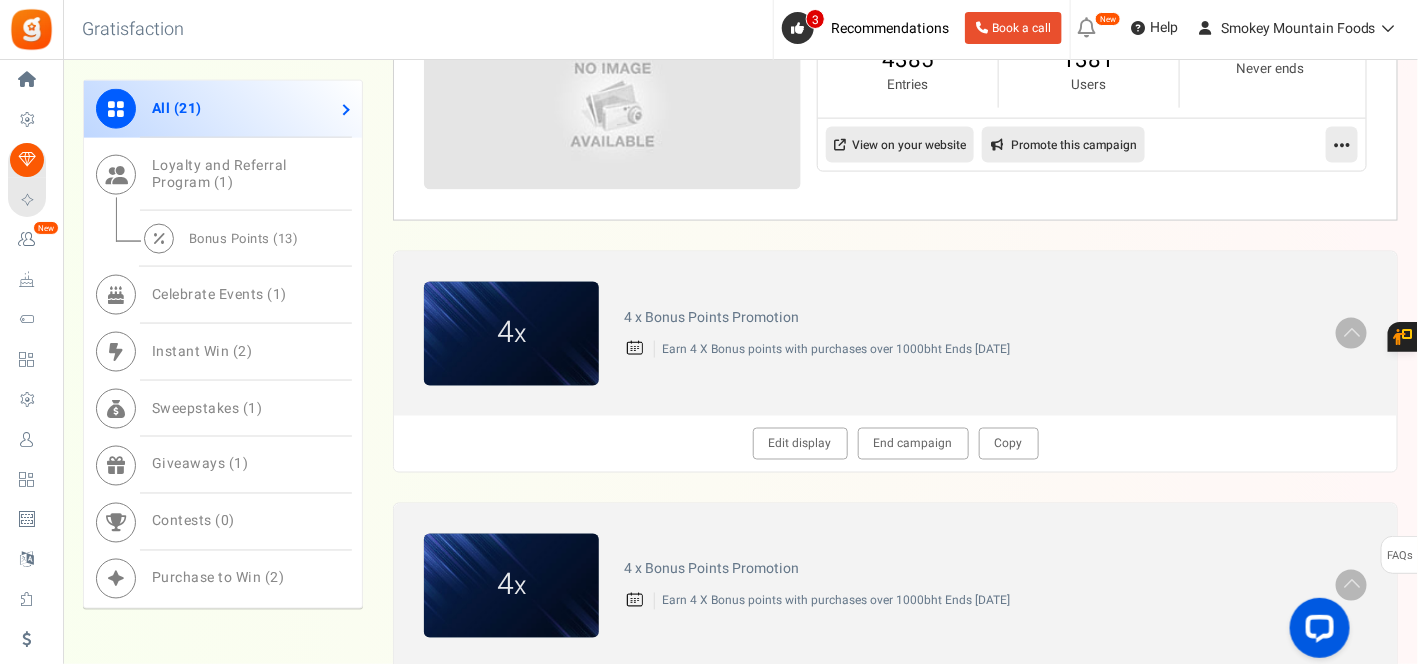 scroll, scrollTop: 1000, scrollLeft: 0, axis: vertical 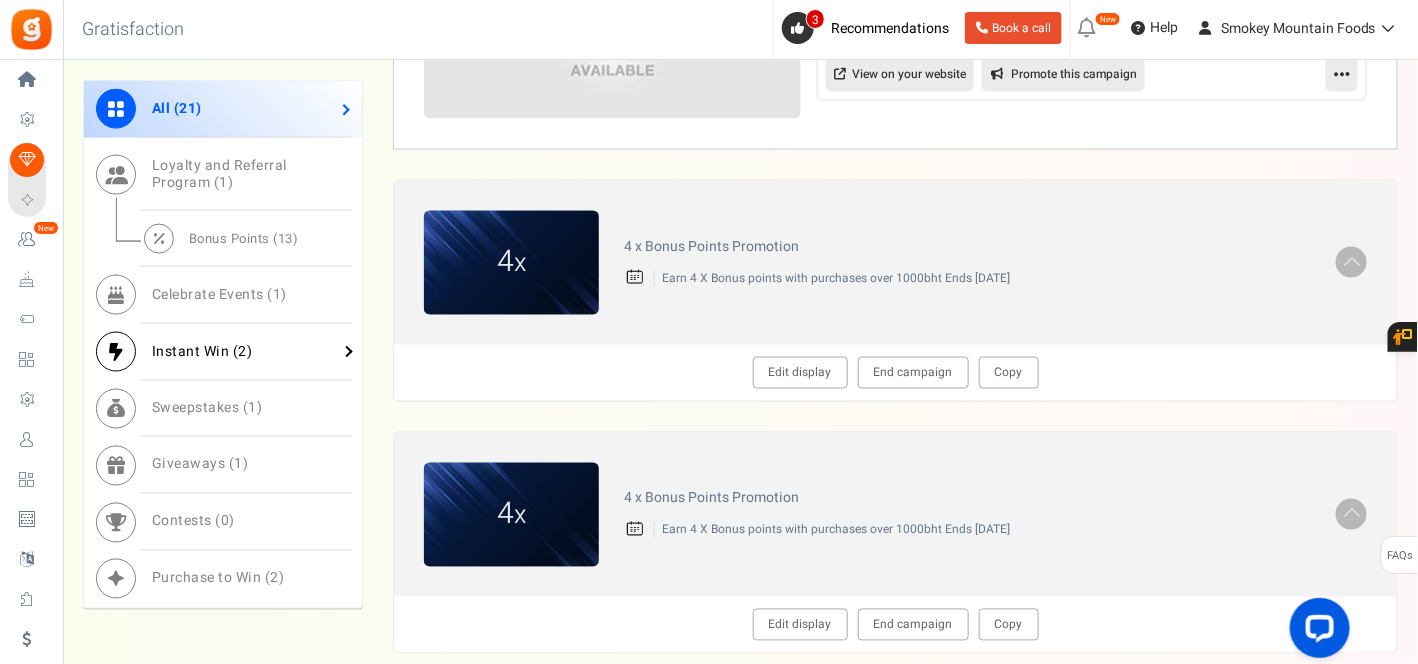 click on "Instant Win ( 2 )" at bounding box center (202, 351) 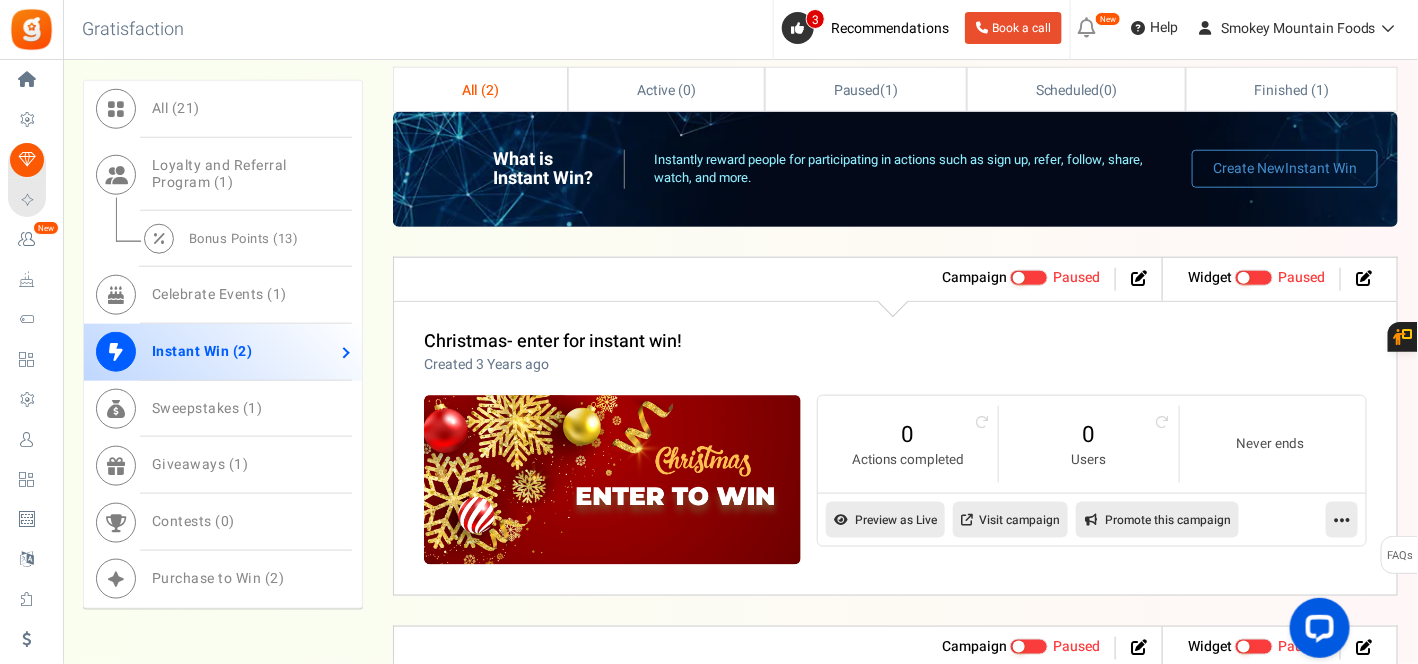 scroll, scrollTop: 702, scrollLeft: 0, axis: vertical 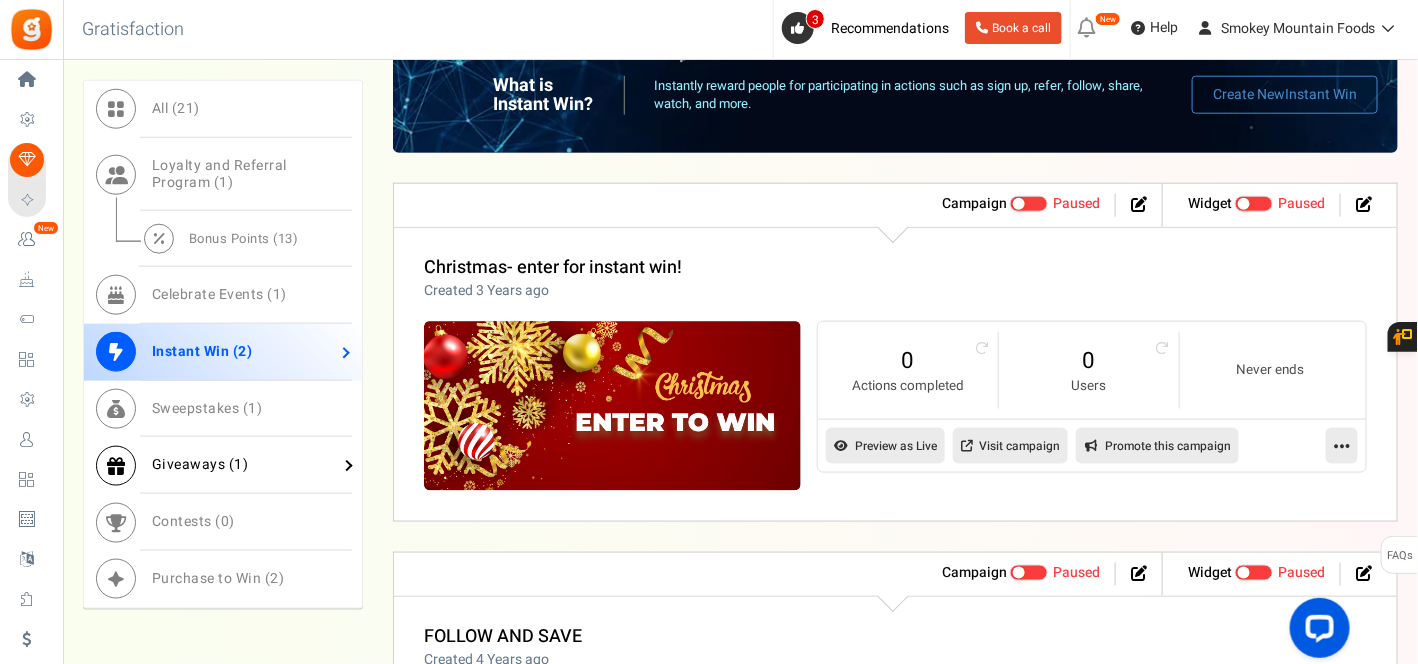click on "Giveaways ( 1 )" at bounding box center (200, 464) 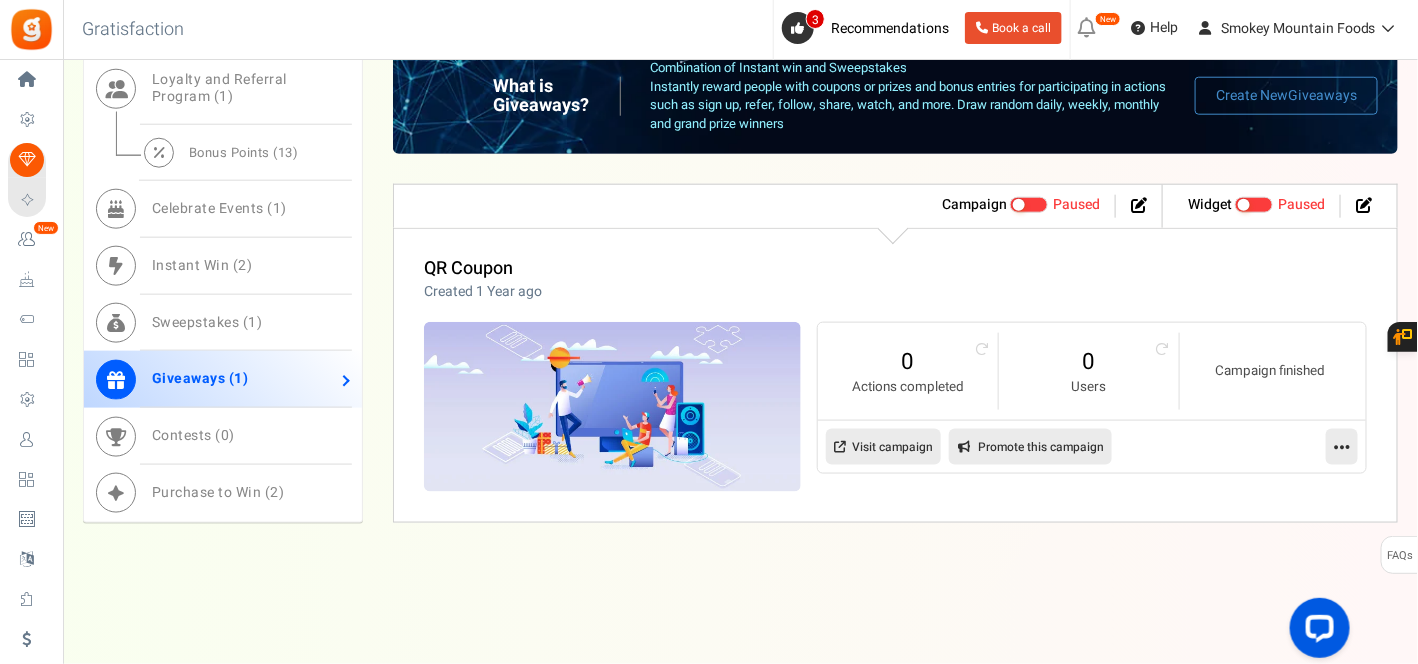scroll, scrollTop: 697, scrollLeft: 0, axis: vertical 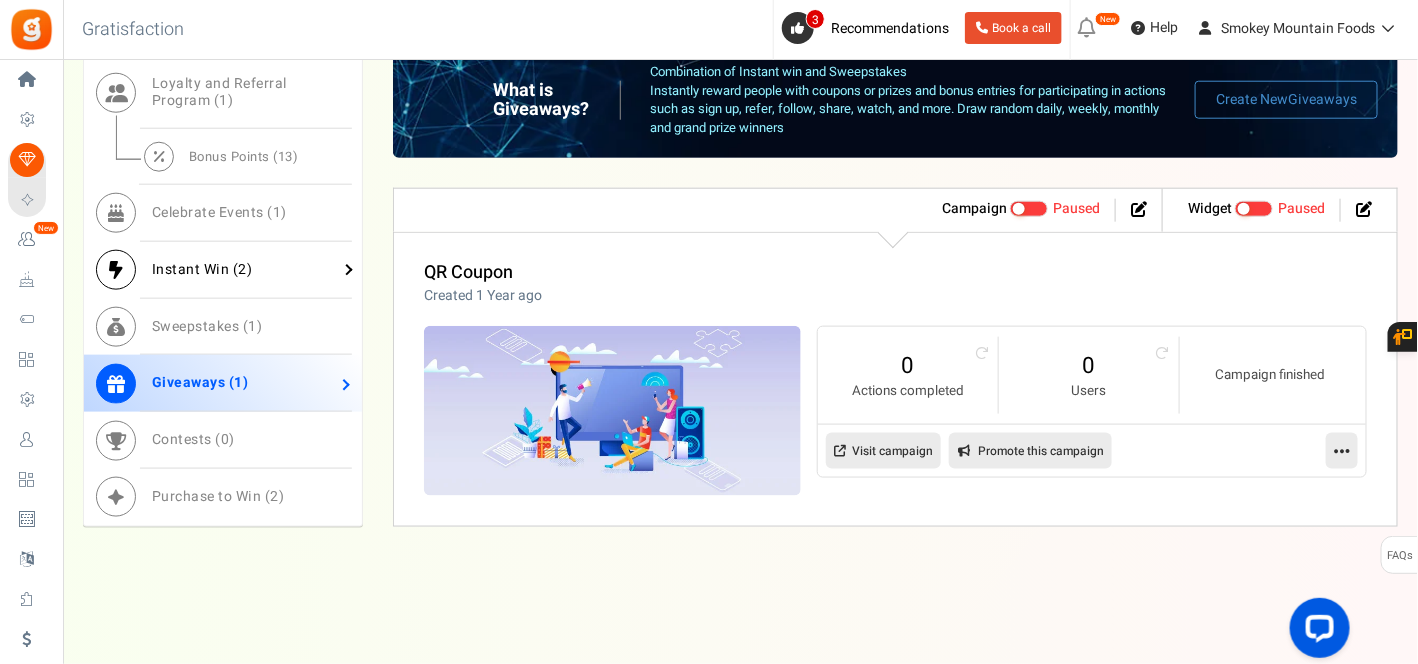 click on "Instant Win ( 2 )" at bounding box center [202, 269] 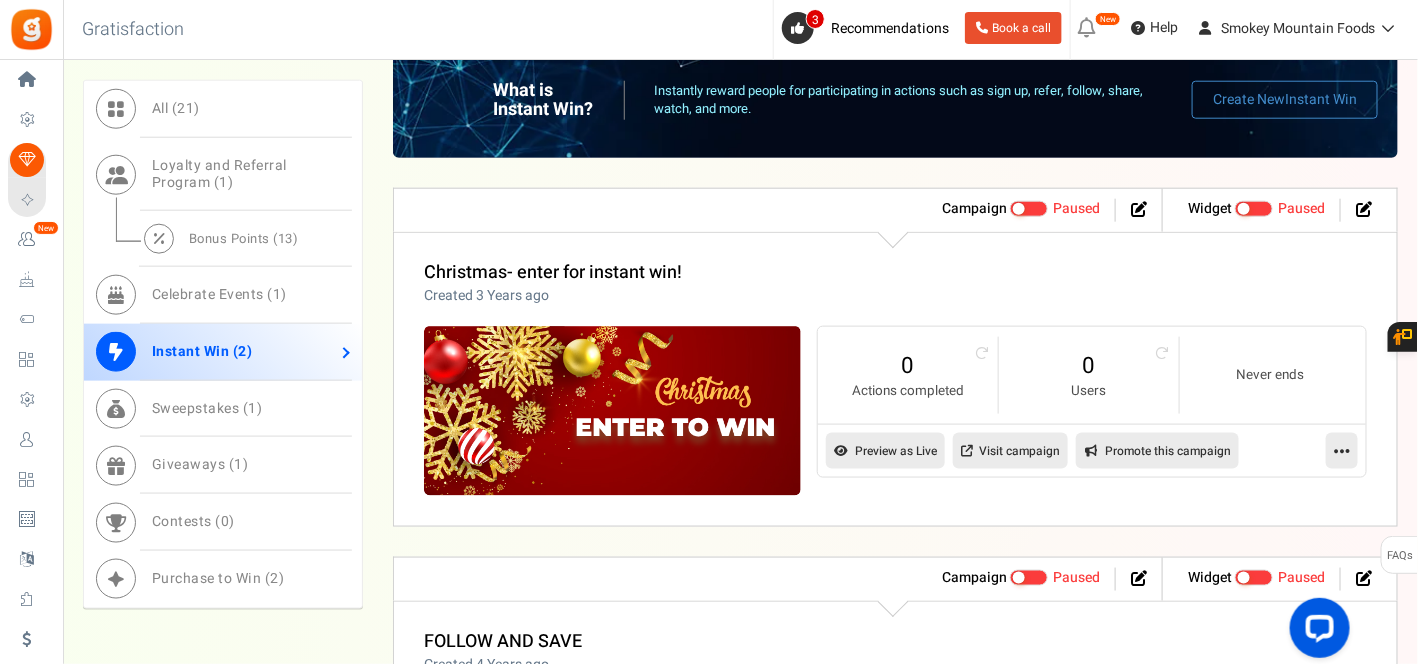 scroll, scrollTop: 702, scrollLeft: 0, axis: vertical 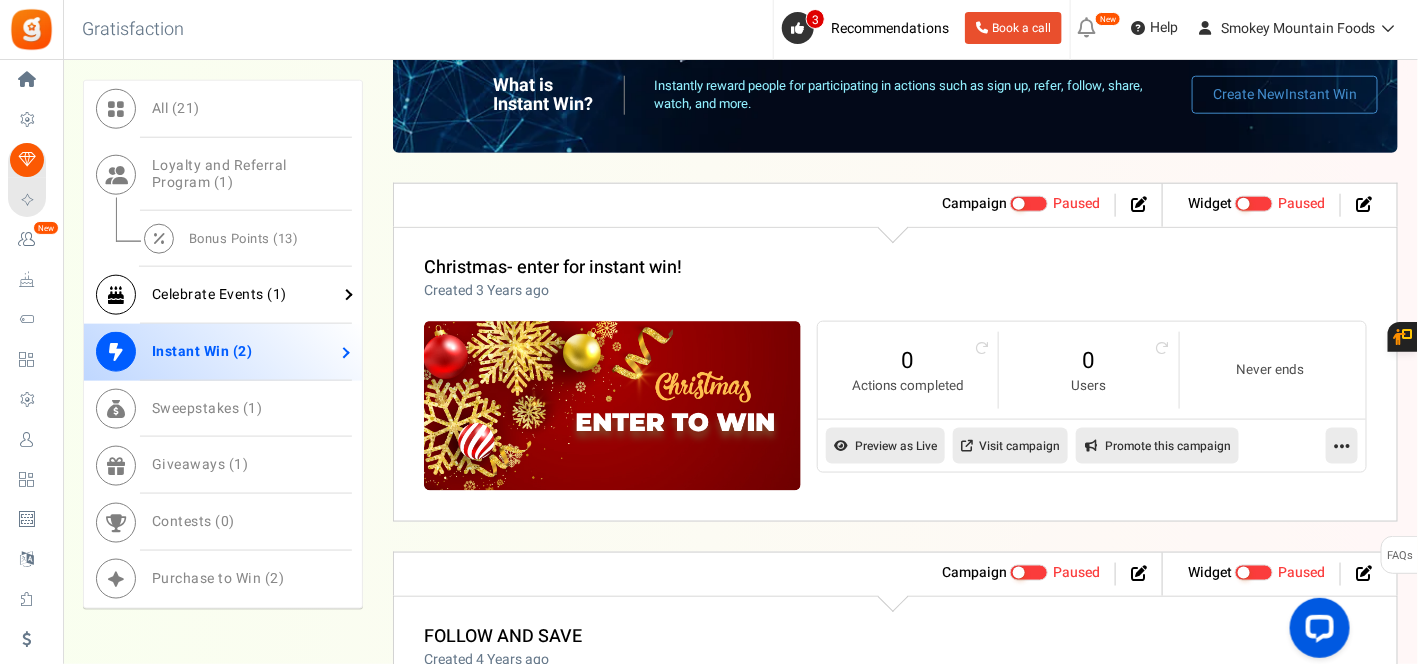 click on "Celebrate Events ( 1 )" at bounding box center (219, 294) 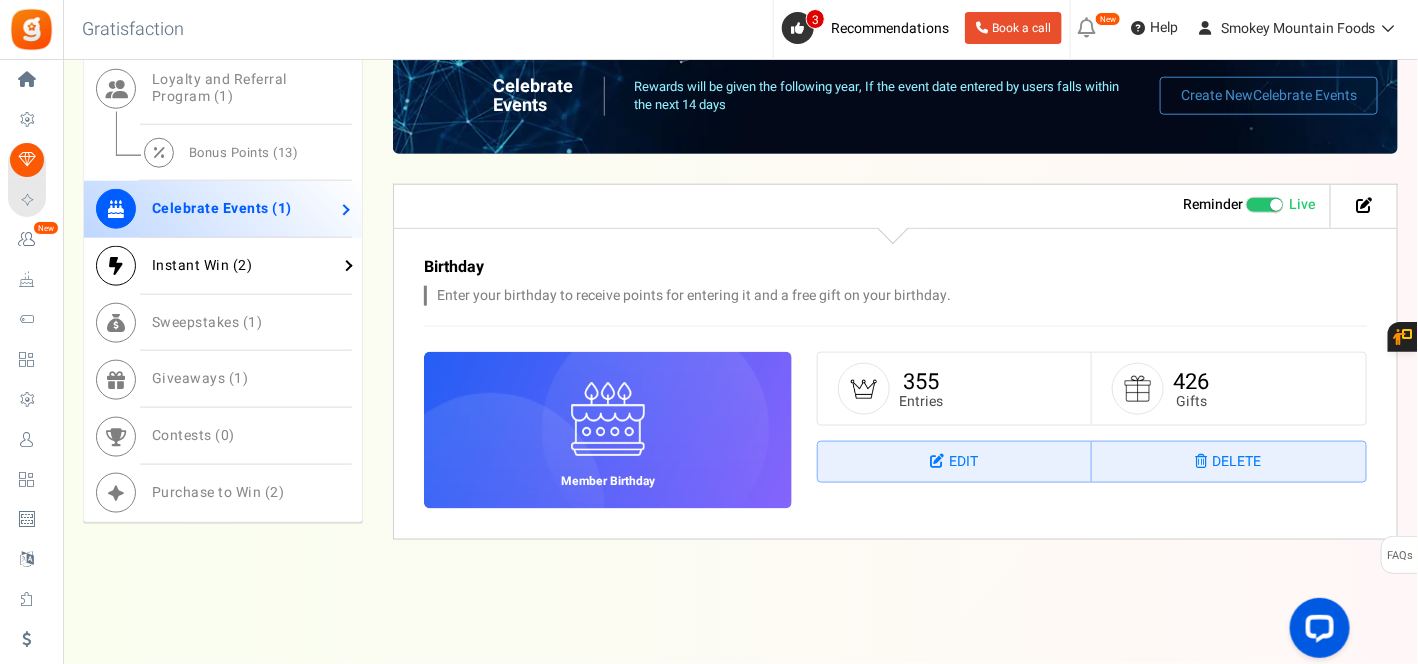 scroll, scrollTop: 697, scrollLeft: 0, axis: vertical 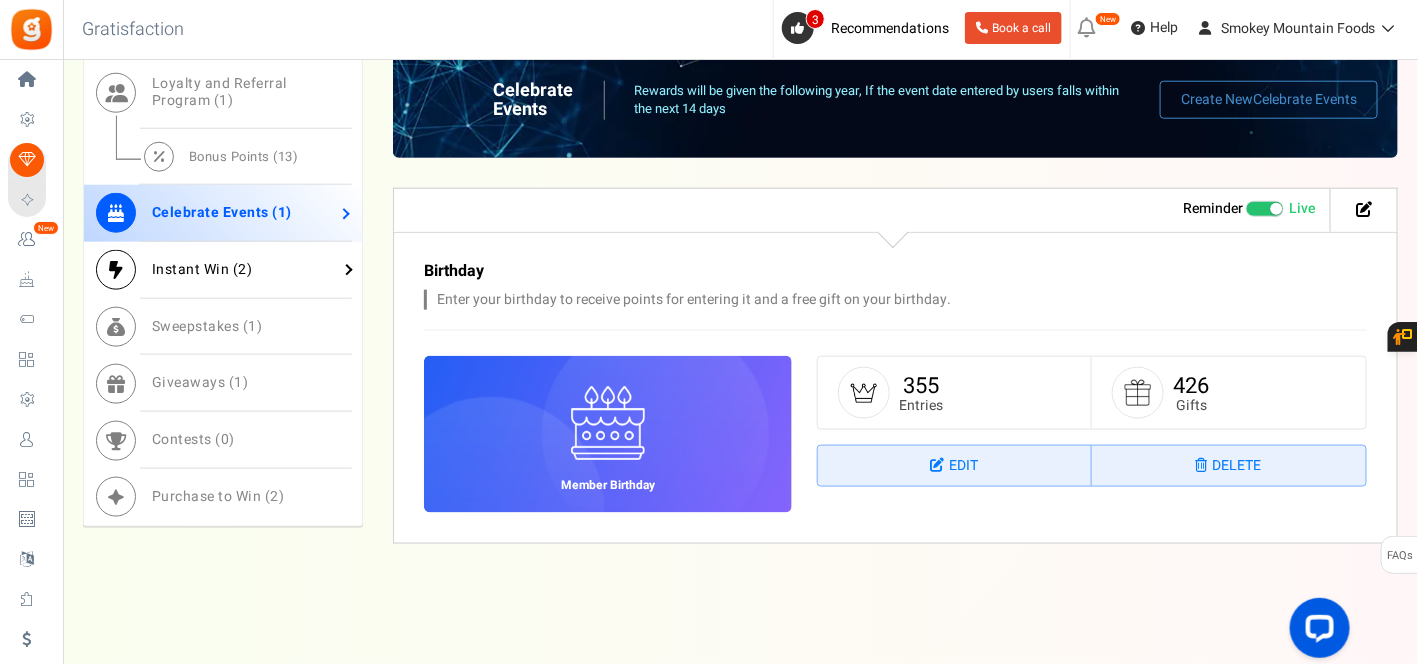click on "Instant Win ( 2 )" at bounding box center [202, 269] 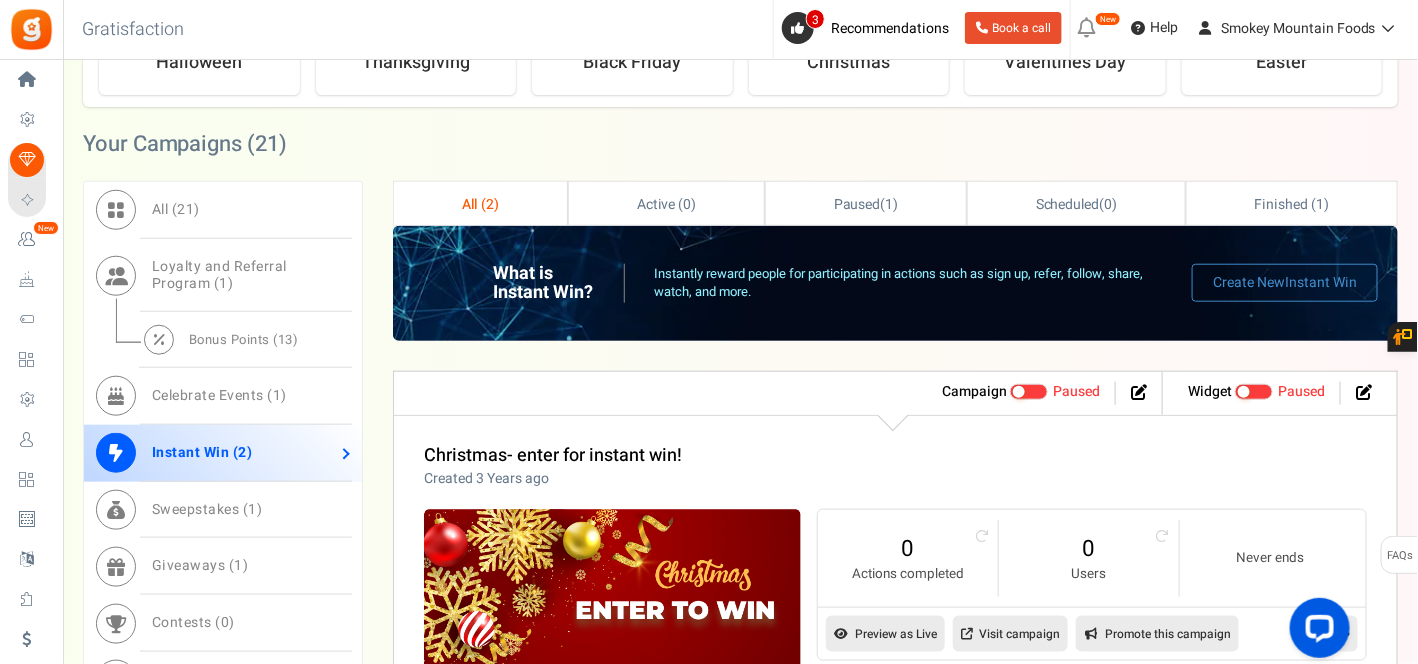 scroll, scrollTop: 480, scrollLeft: 0, axis: vertical 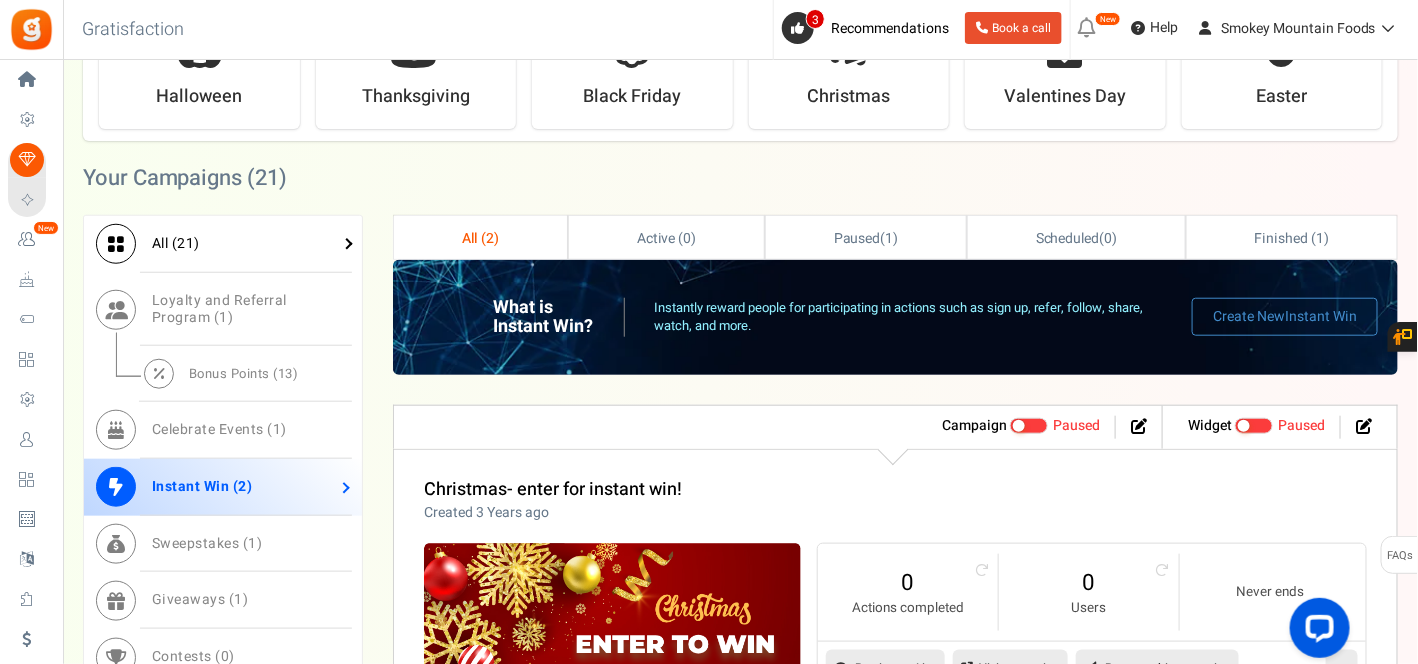 click on "21" at bounding box center (186, 243) 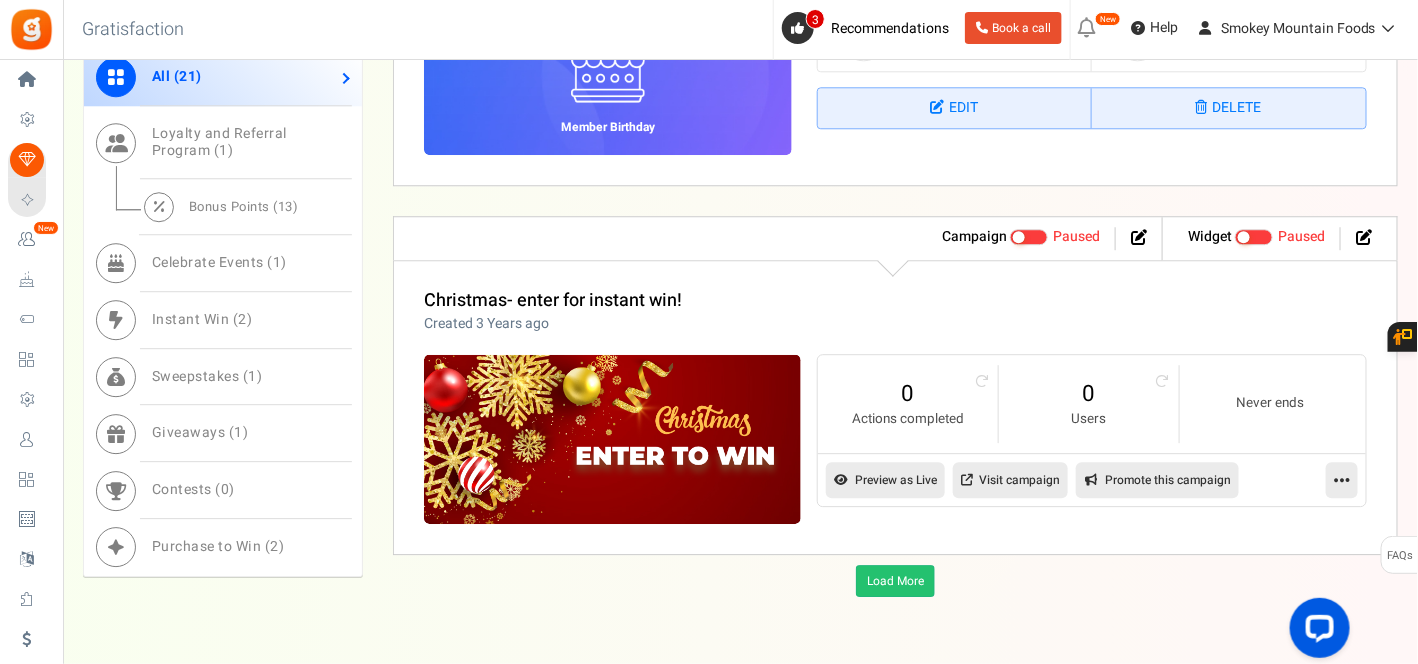 scroll, scrollTop: 1901, scrollLeft: 0, axis: vertical 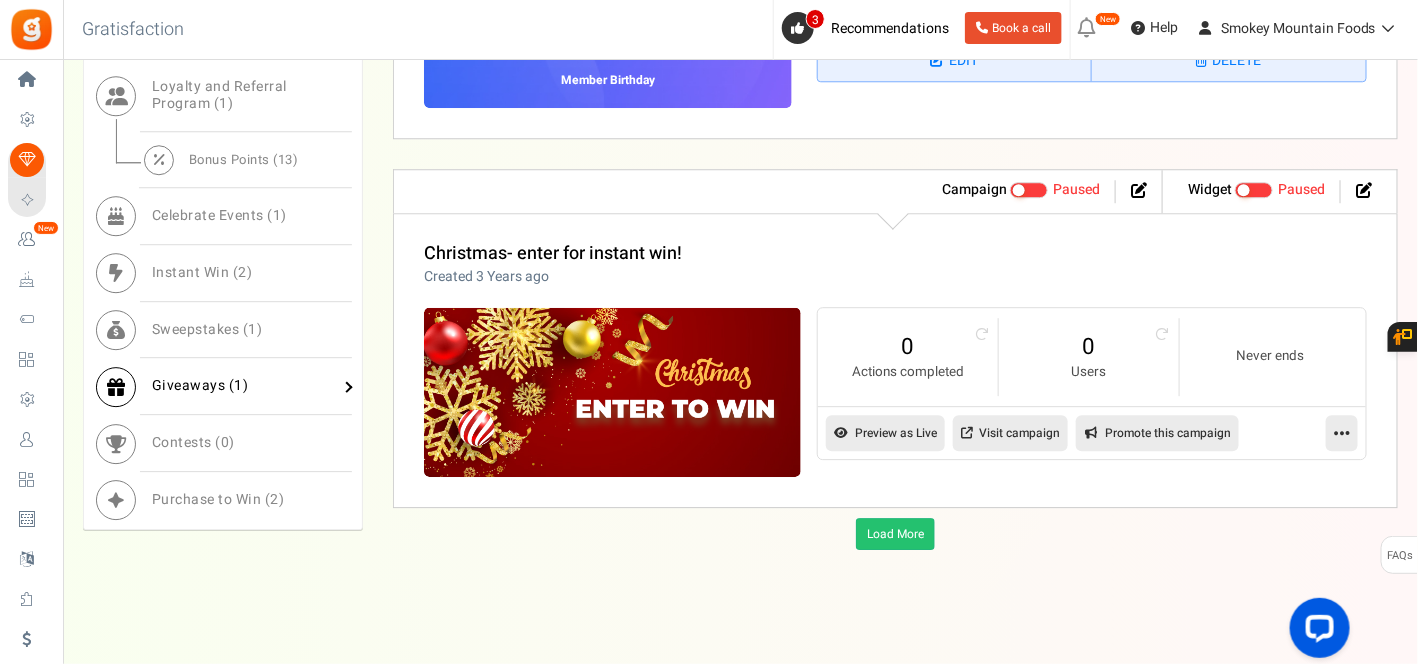 click on "Giveaways ( 1 )" at bounding box center [200, 386] 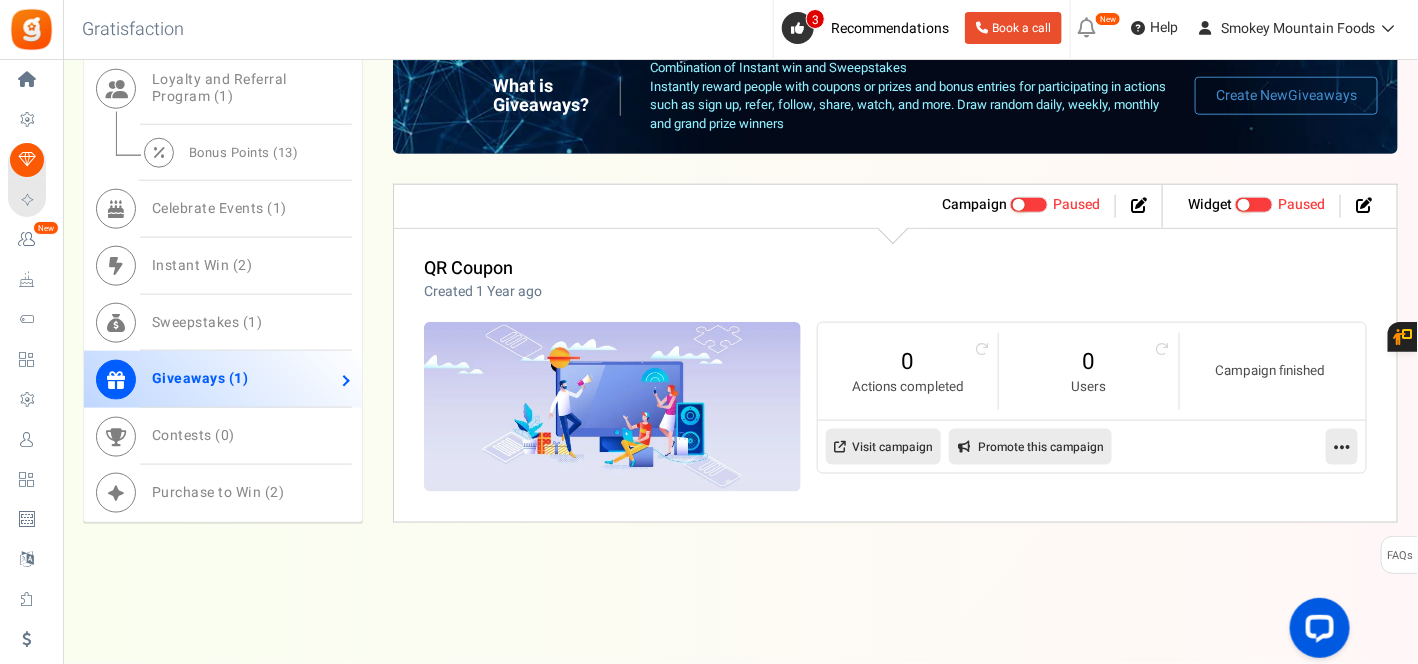 scroll, scrollTop: 697, scrollLeft: 0, axis: vertical 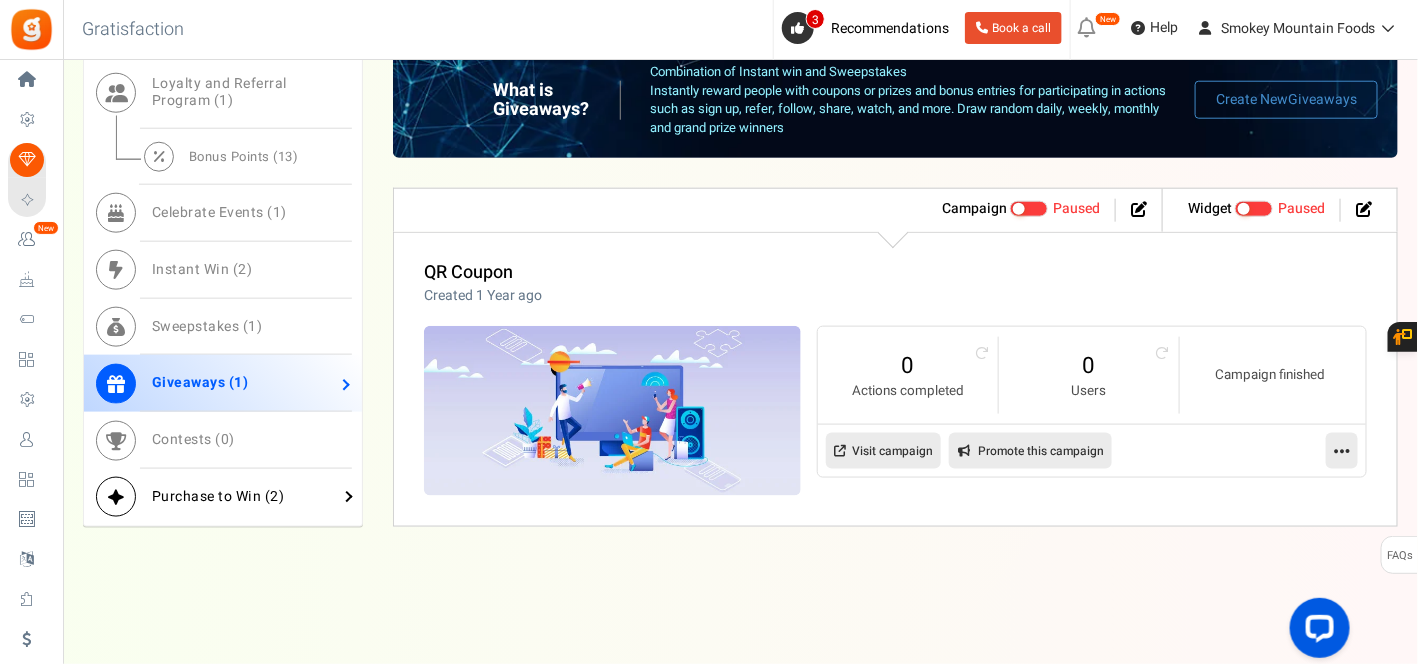 click on "Purchase to Win ( 2 )" at bounding box center [218, 496] 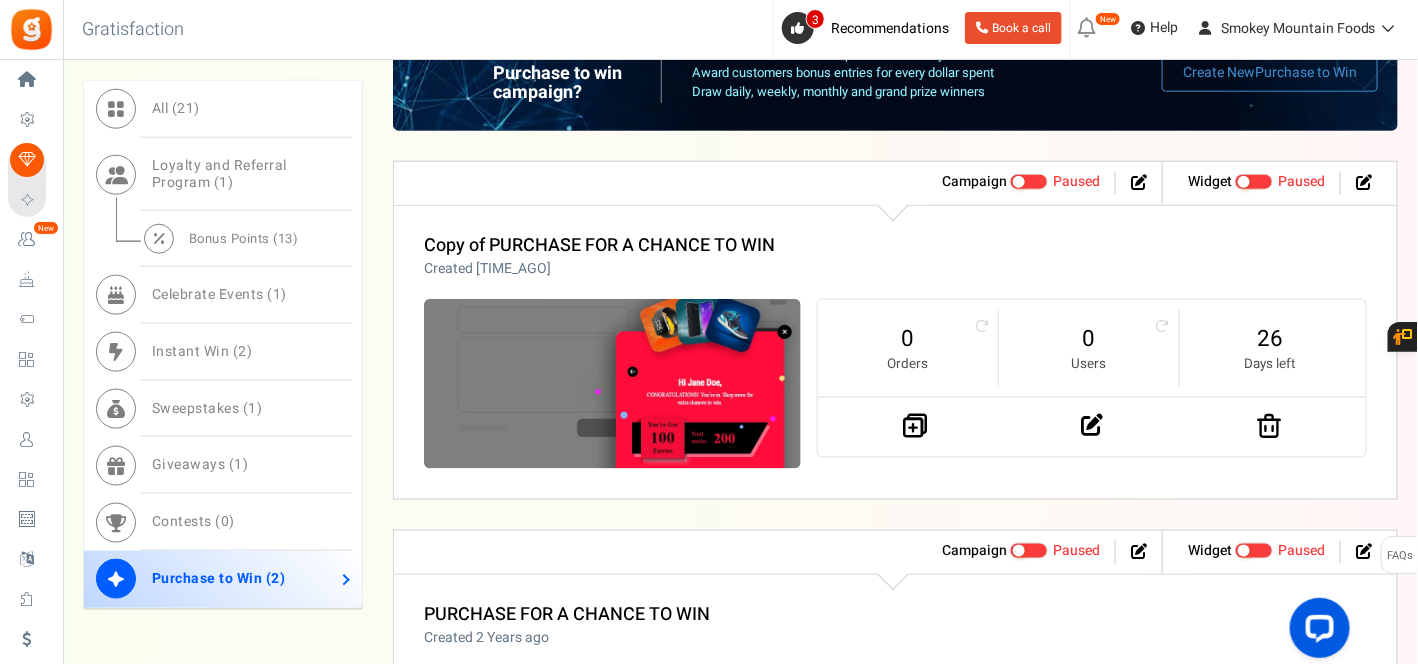 scroll, scrollTop: 702, scrollLeft: 0, axis: vertical 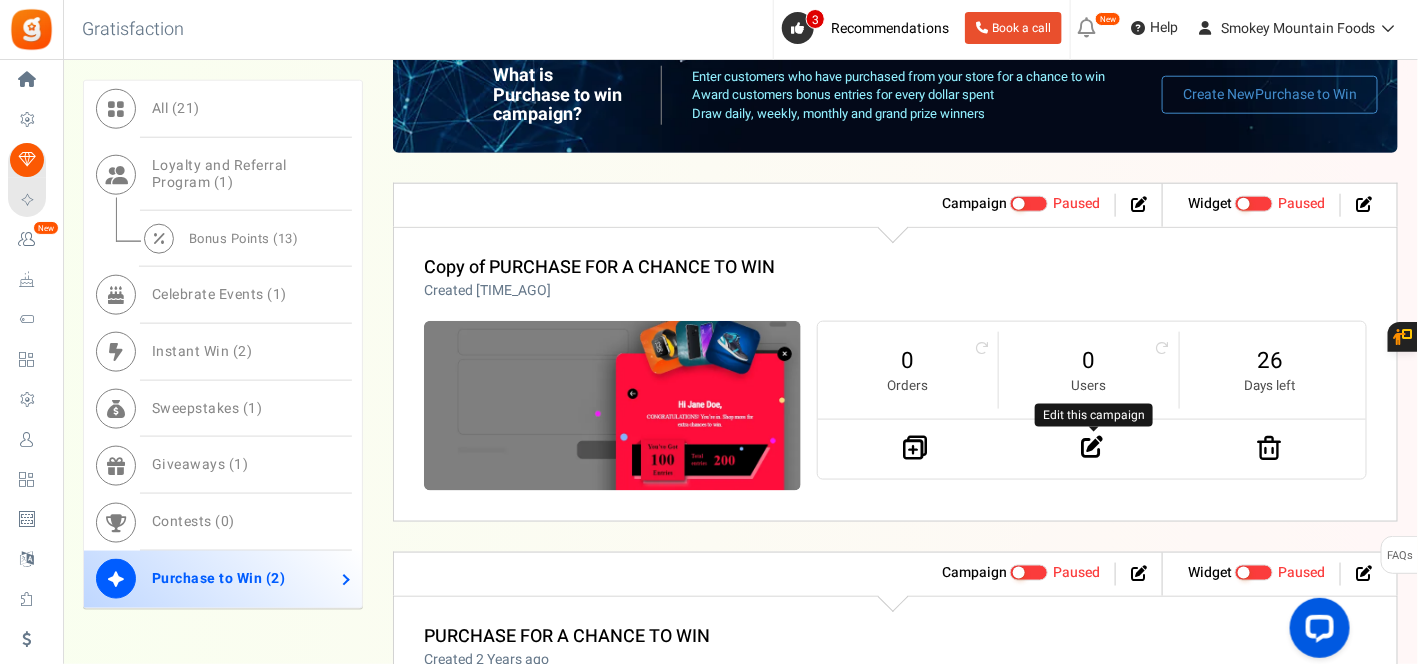 click at bounding box center [1092, 447] 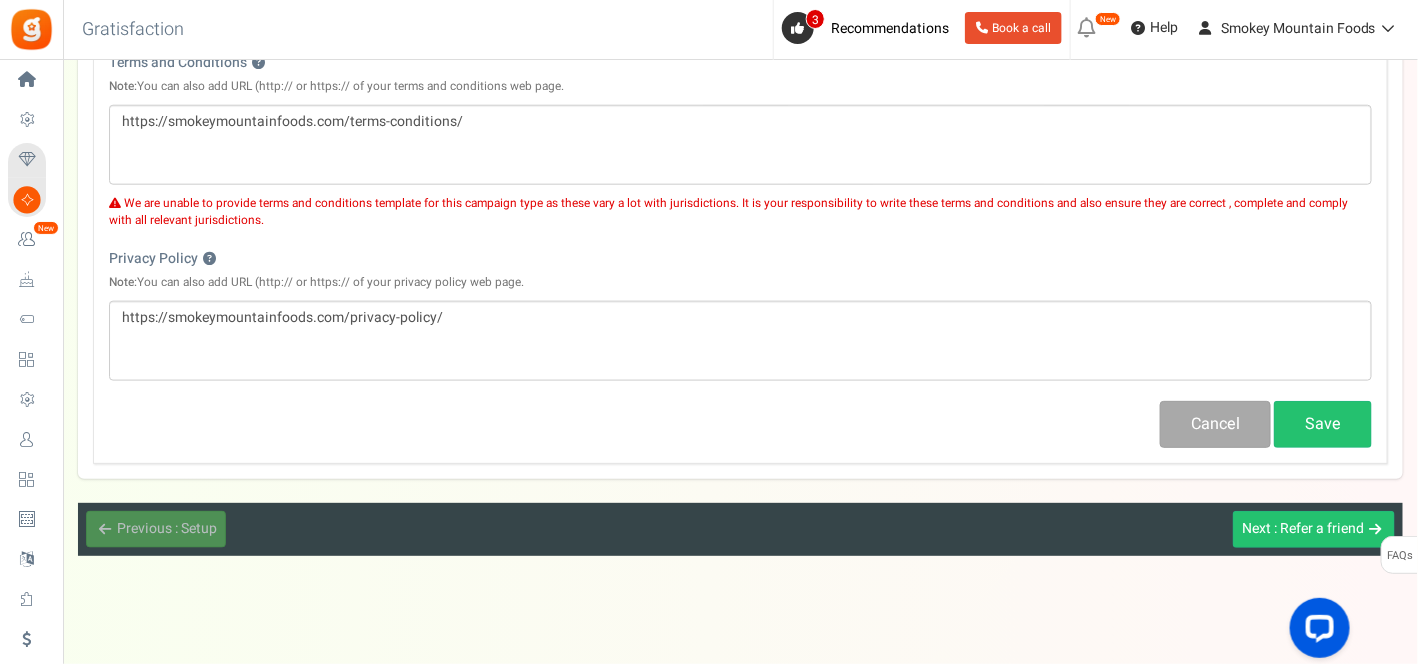 scroll, scrollTop: 0, scrollLeft: 0, axis: both 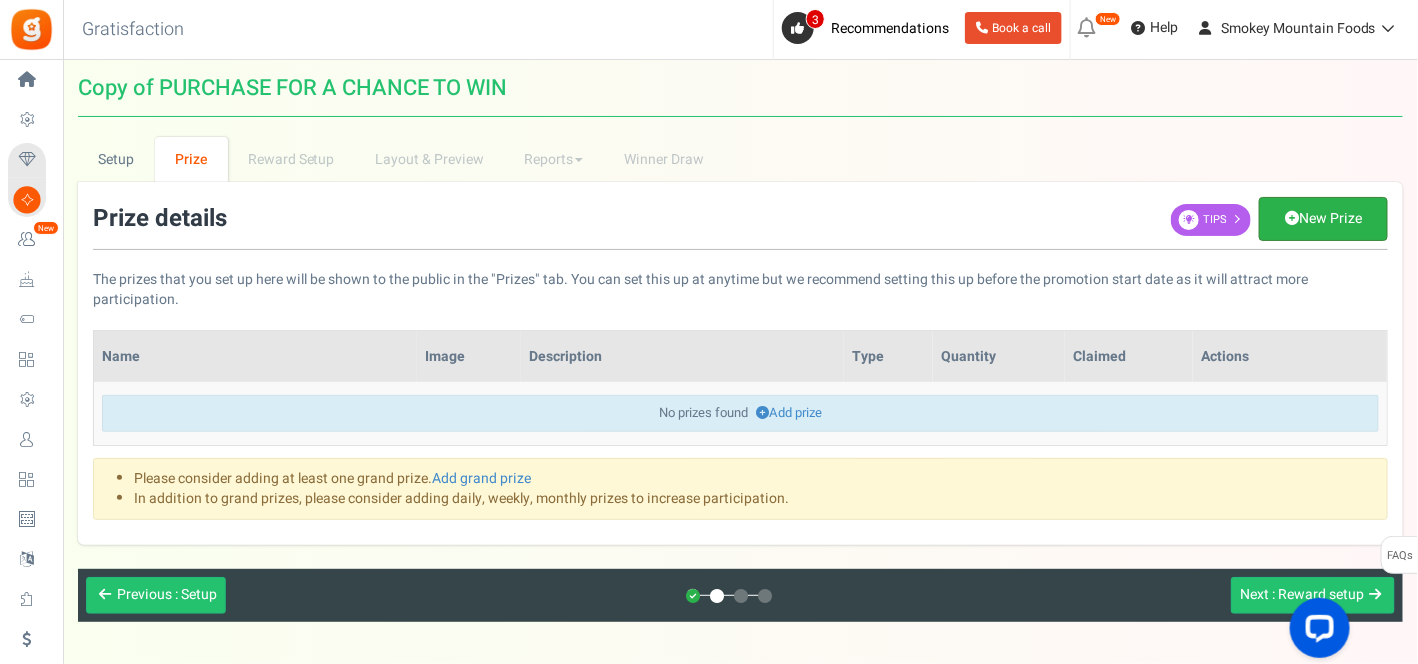 click on "New Prize" at bounding box center (1323, 219) 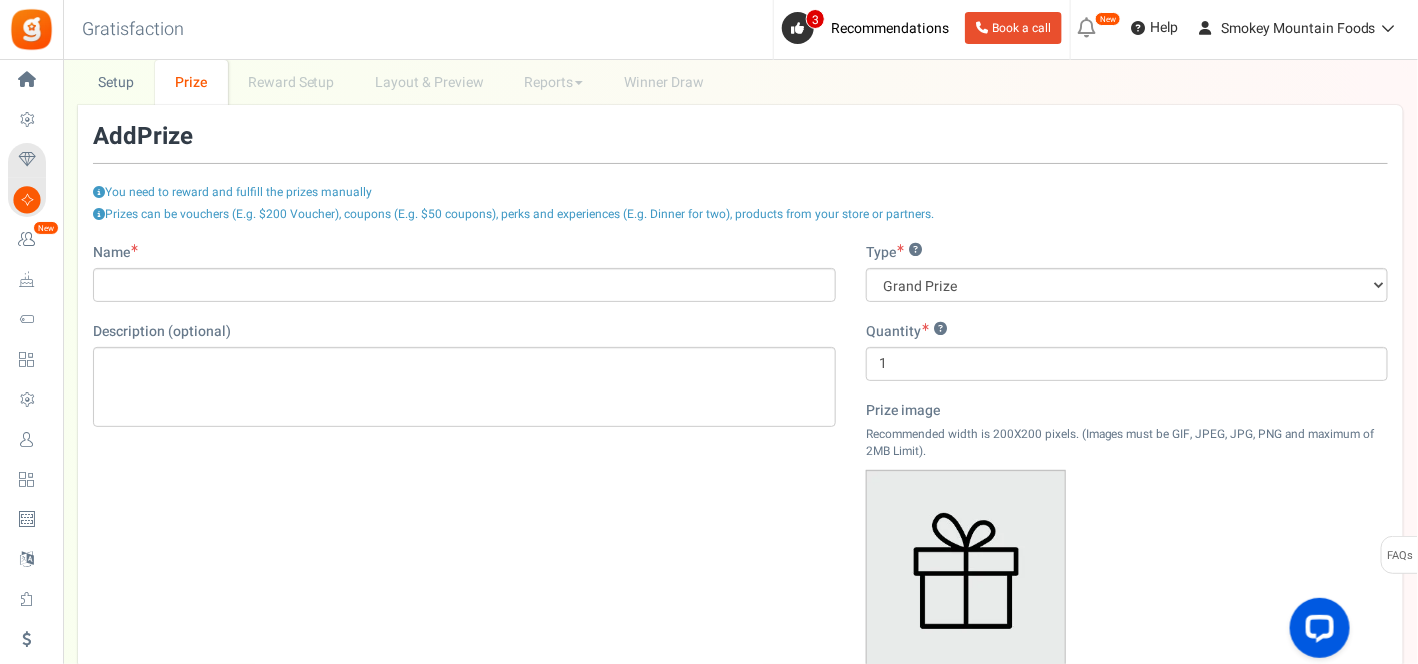 scroll, scrollTop: 111, scrollLeft: 0, axis: vertical 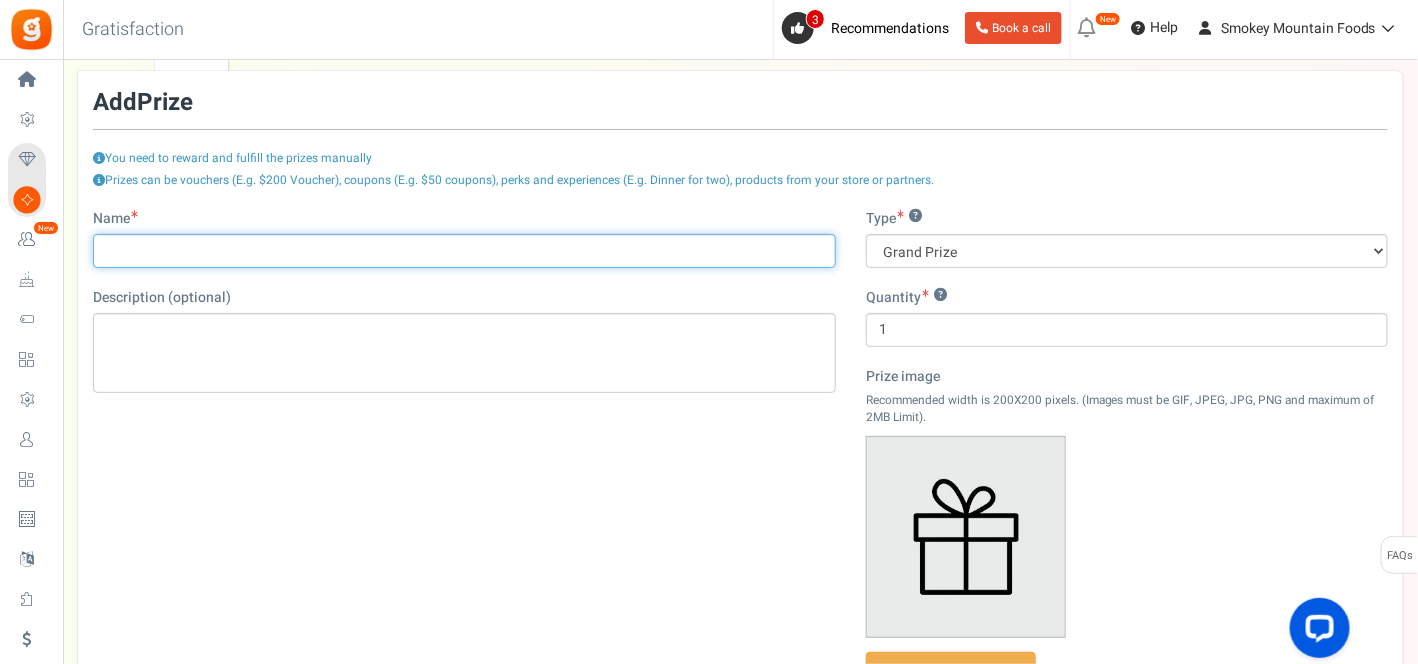 click on "Name" at bounding box center [464, 251] 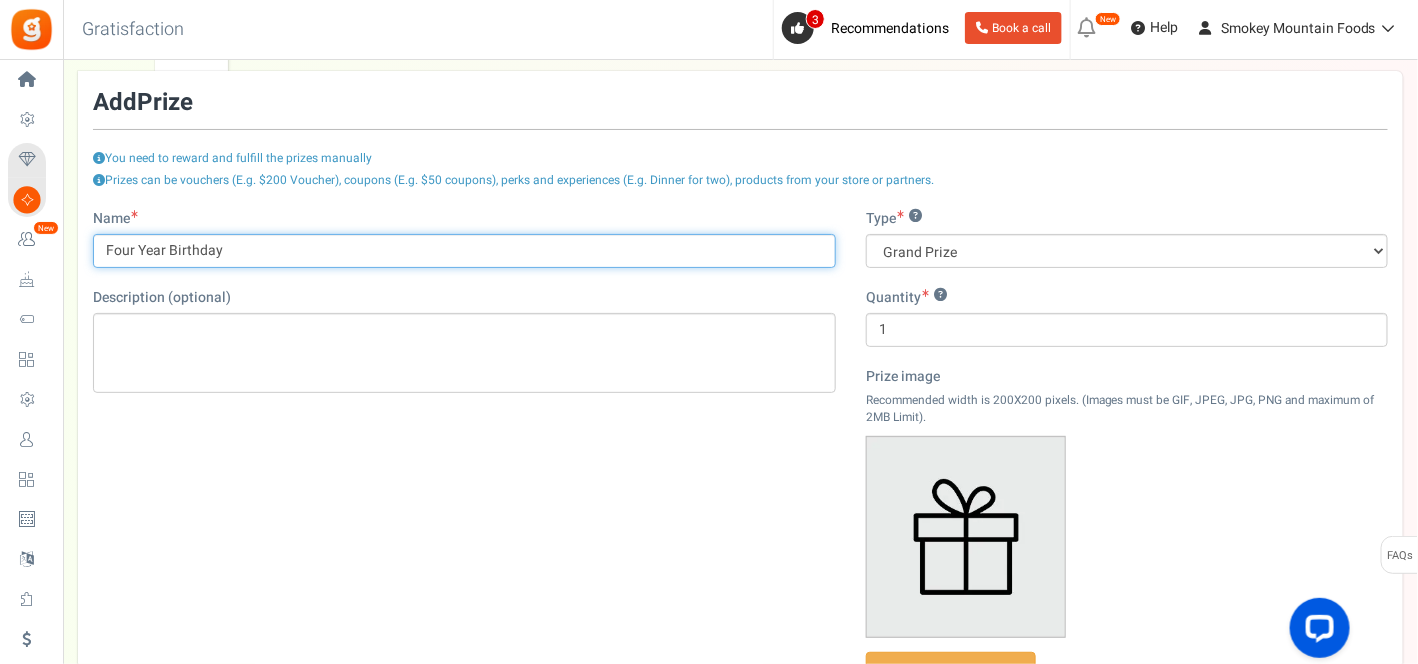 type on "Four Year Birthday" 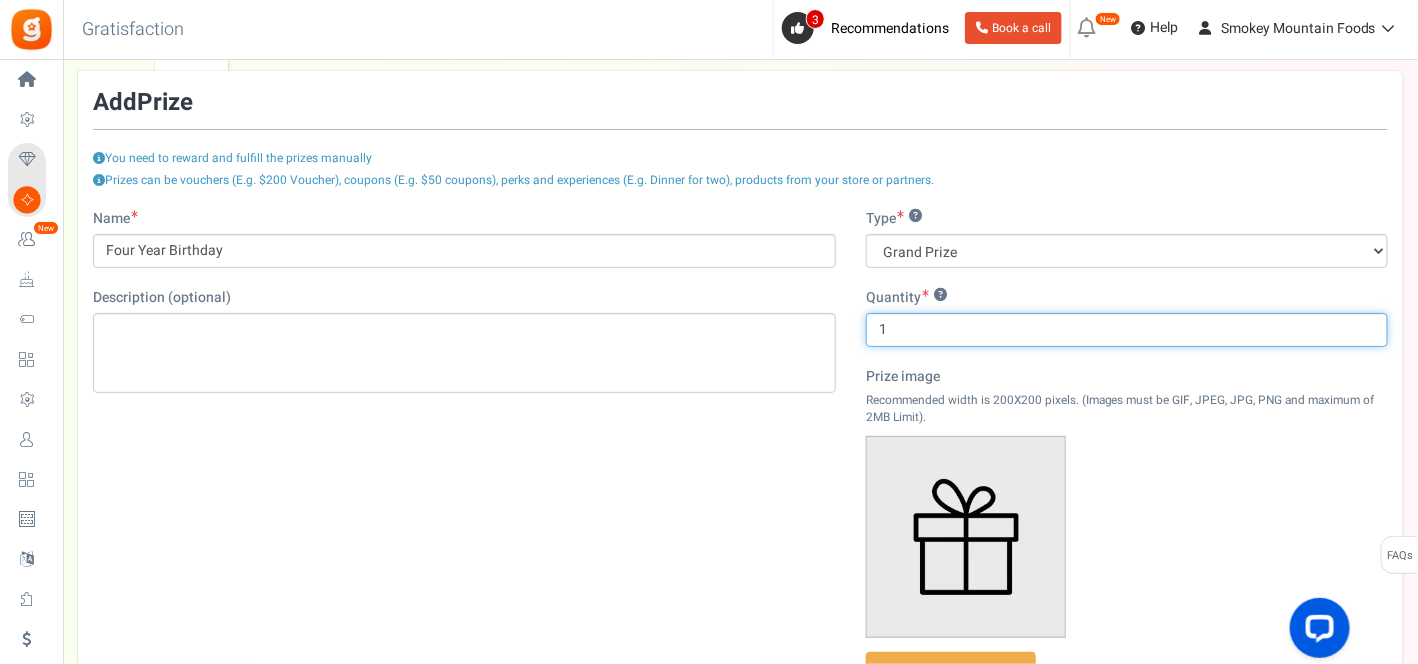 drag, startPoint x: 906, startPoint y: 328, endPoint x: 862, endPoint y: 335, distance: 44.553337 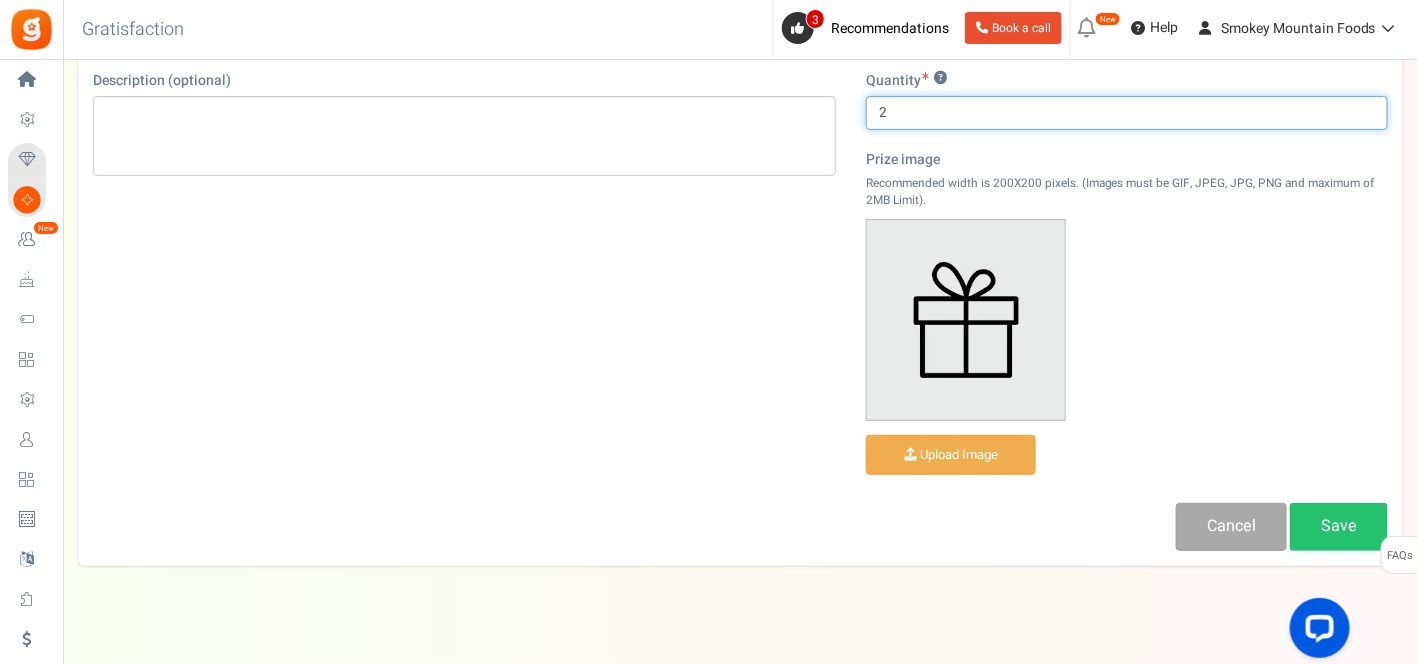 scroll, scrollTop: 333, scrollLeft: 0, axis: vertical 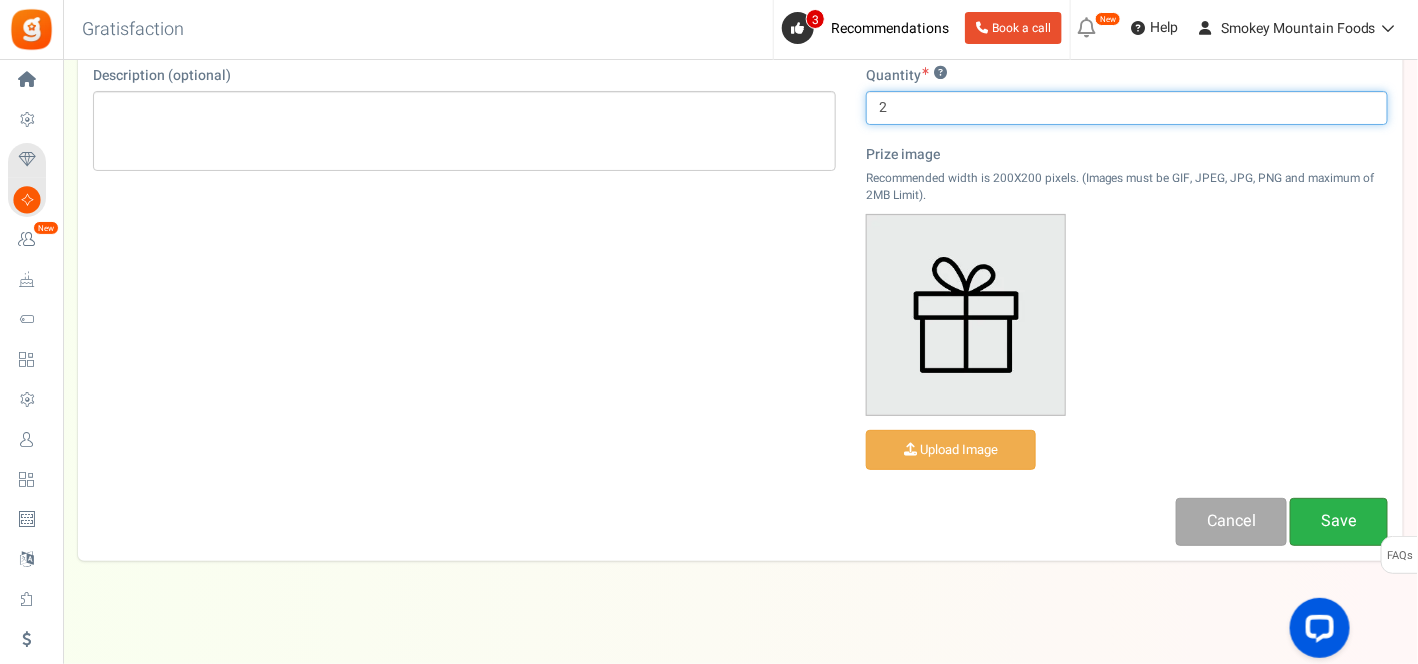 type on "2" 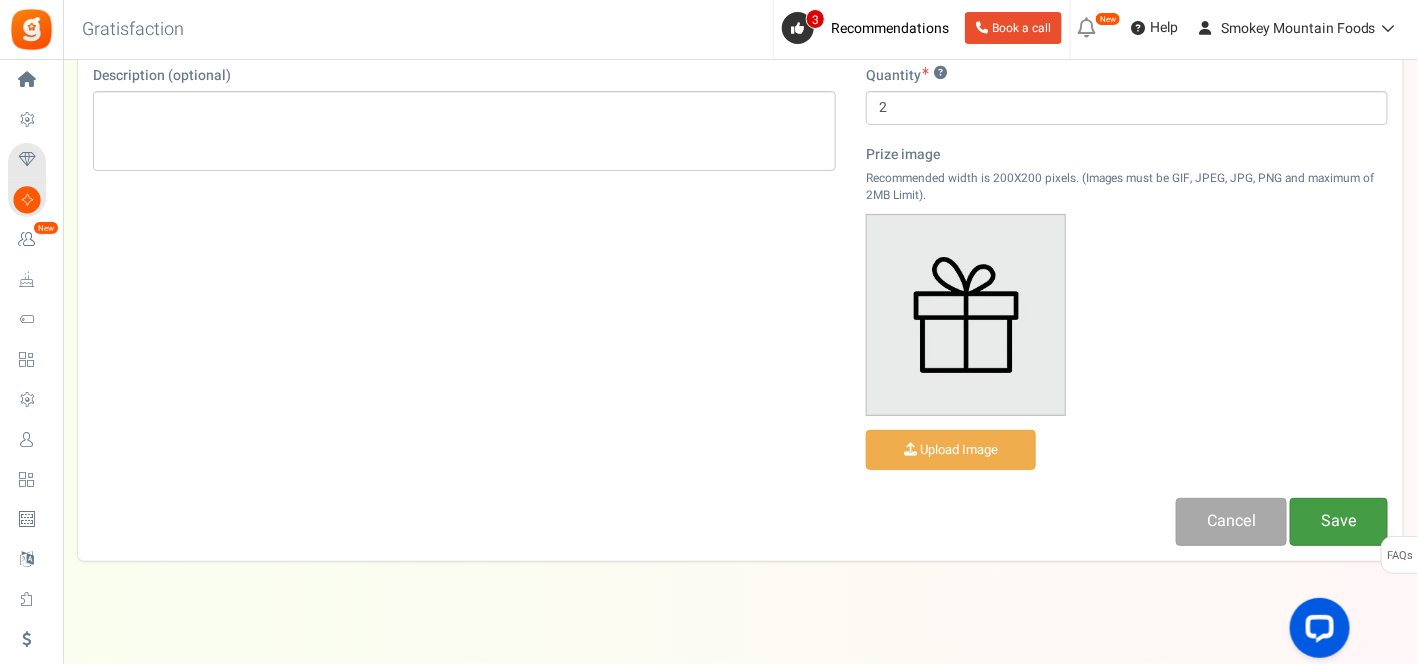 click on "Save" at bounding box center (1339, 521) 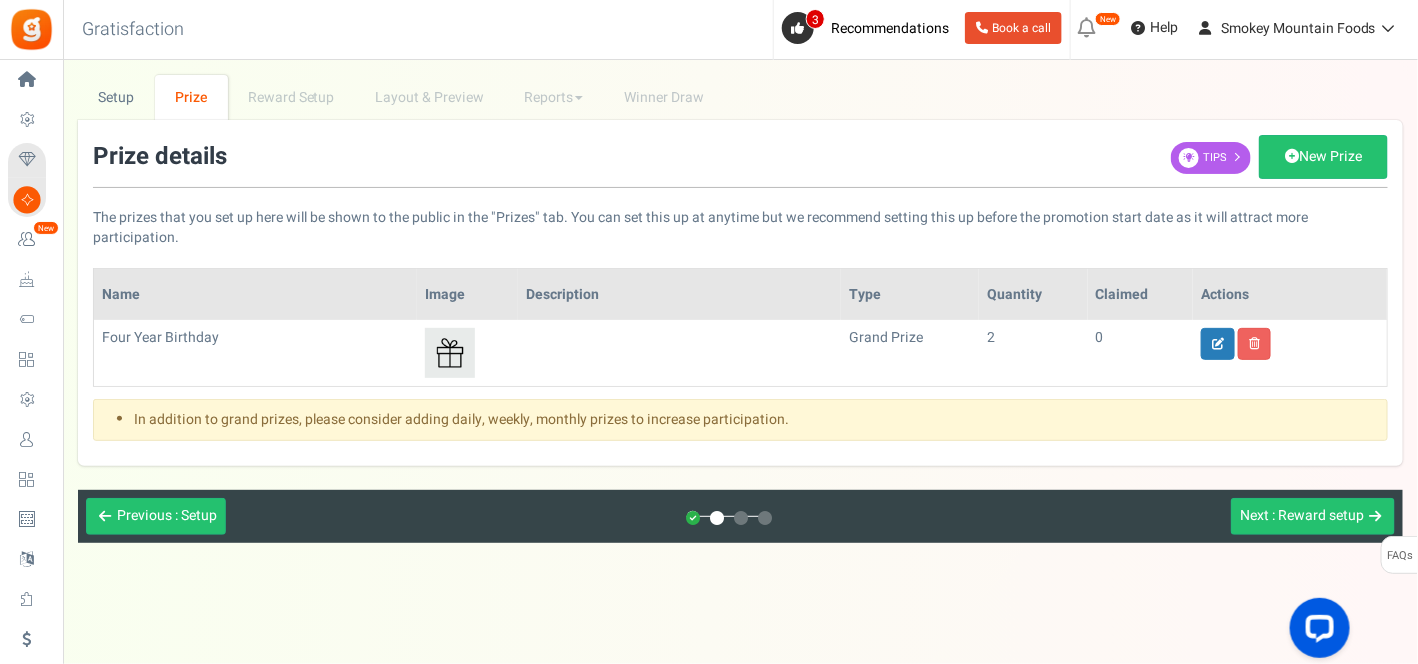 scroll, scrollTop: 58, scrollLeft: 0, axis: vertical 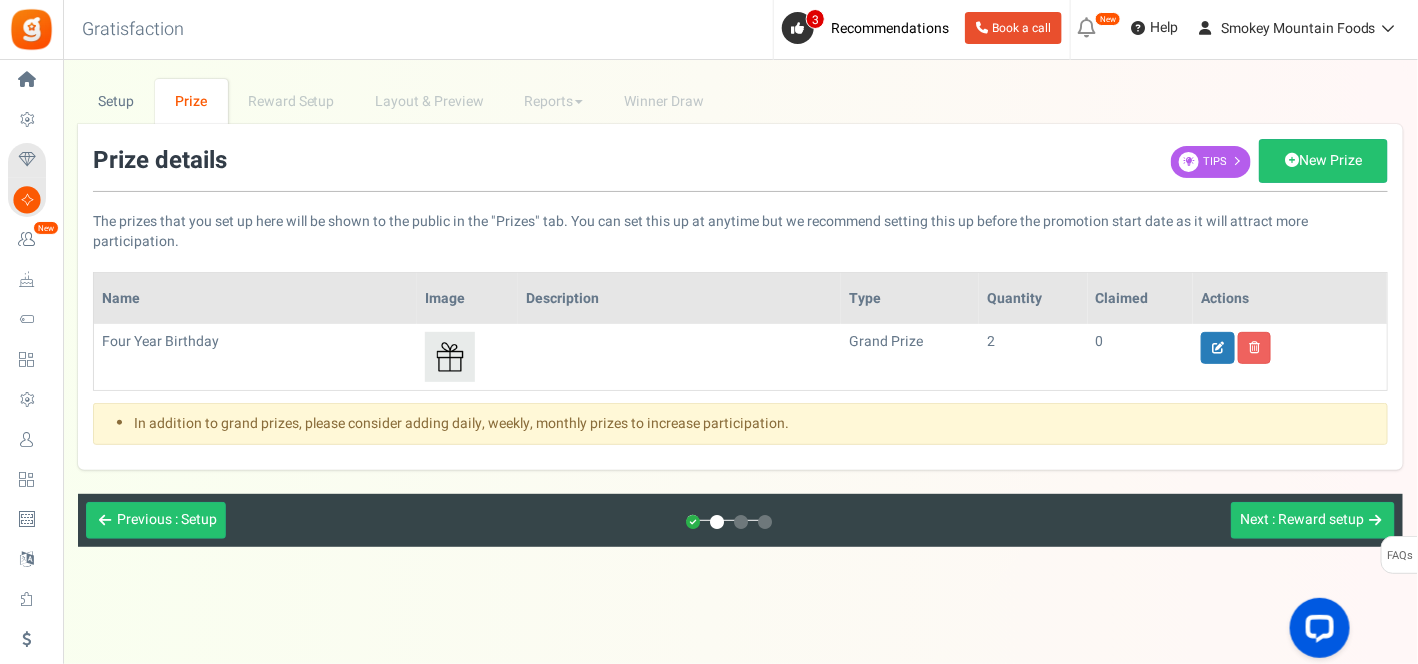 click on "Description" at bounding box center (679, 298) 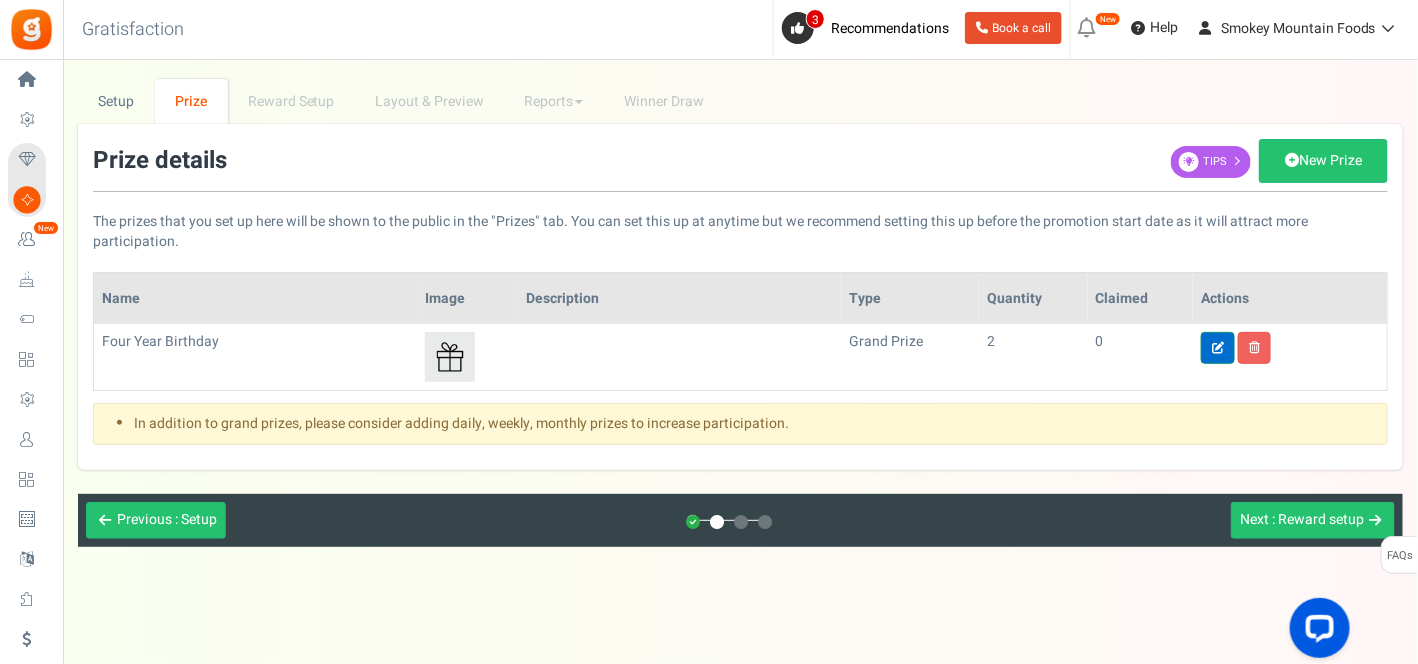 click at bounding box center (1218, 348) 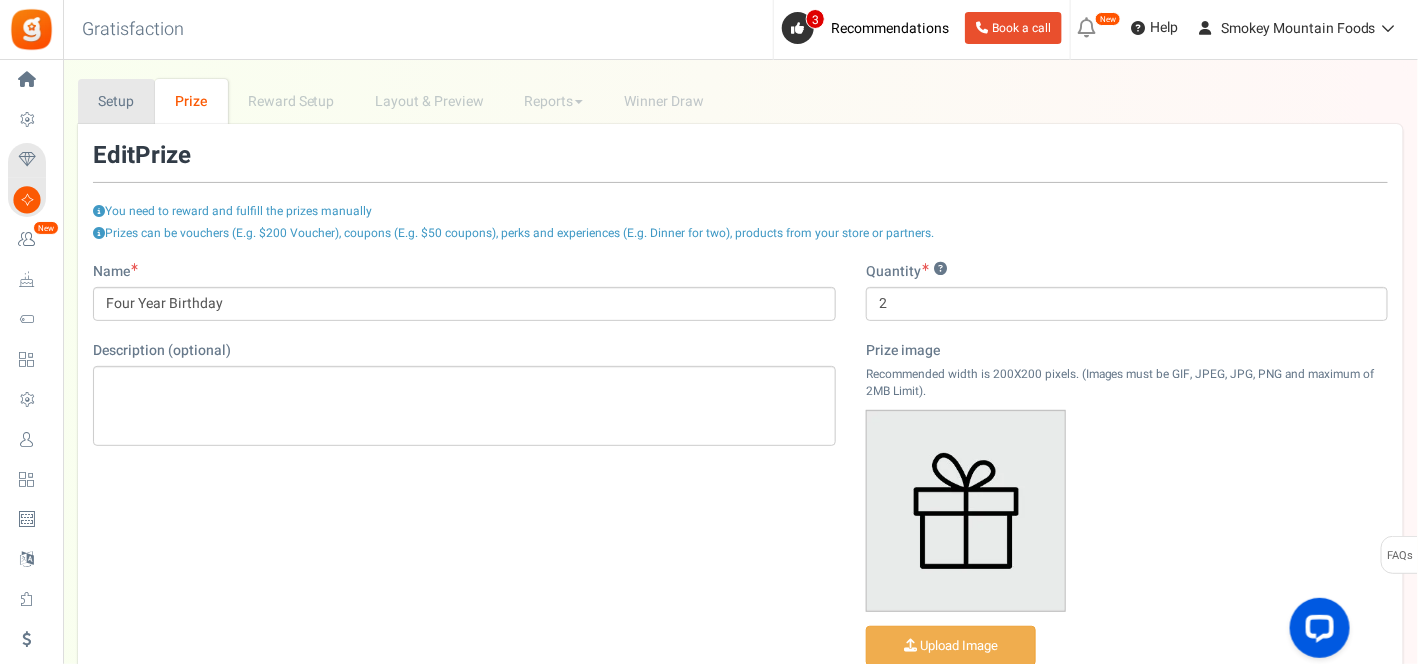 click on "Setup" at bounding box center [116, 101] 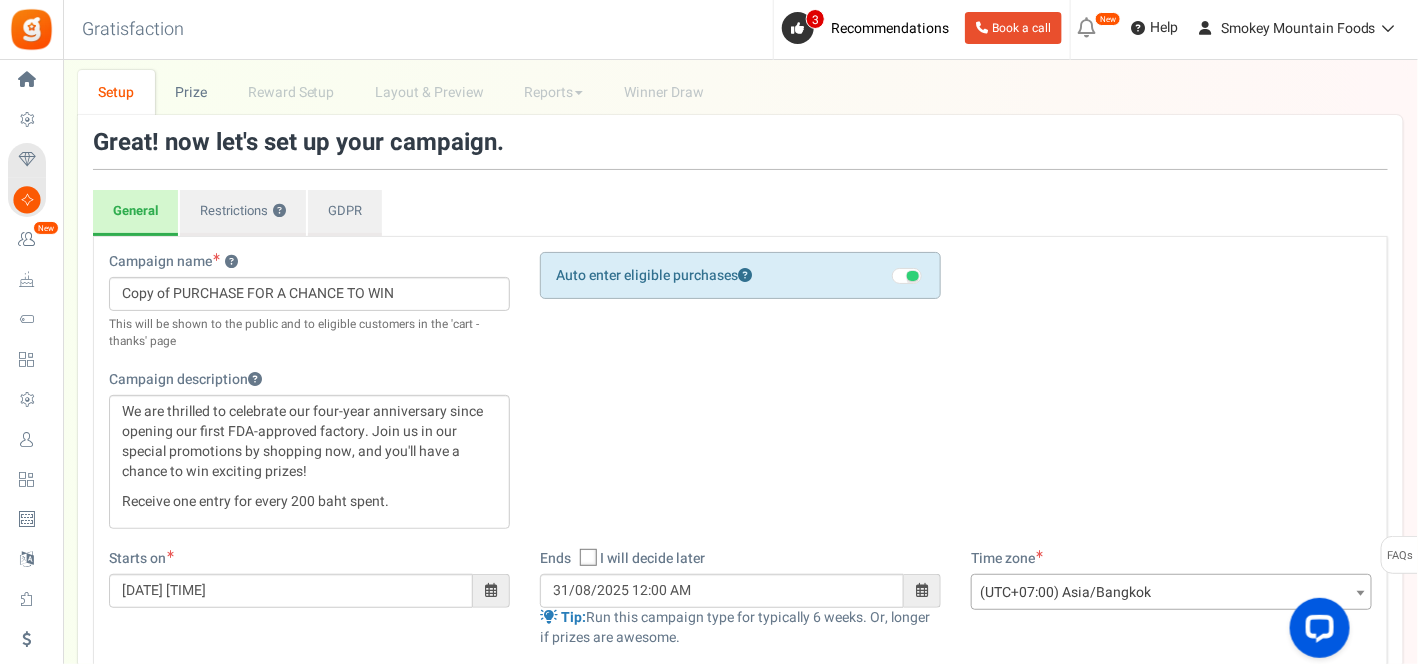 scroll, scrollTop: 0, scrollLeft: 0, axis: both 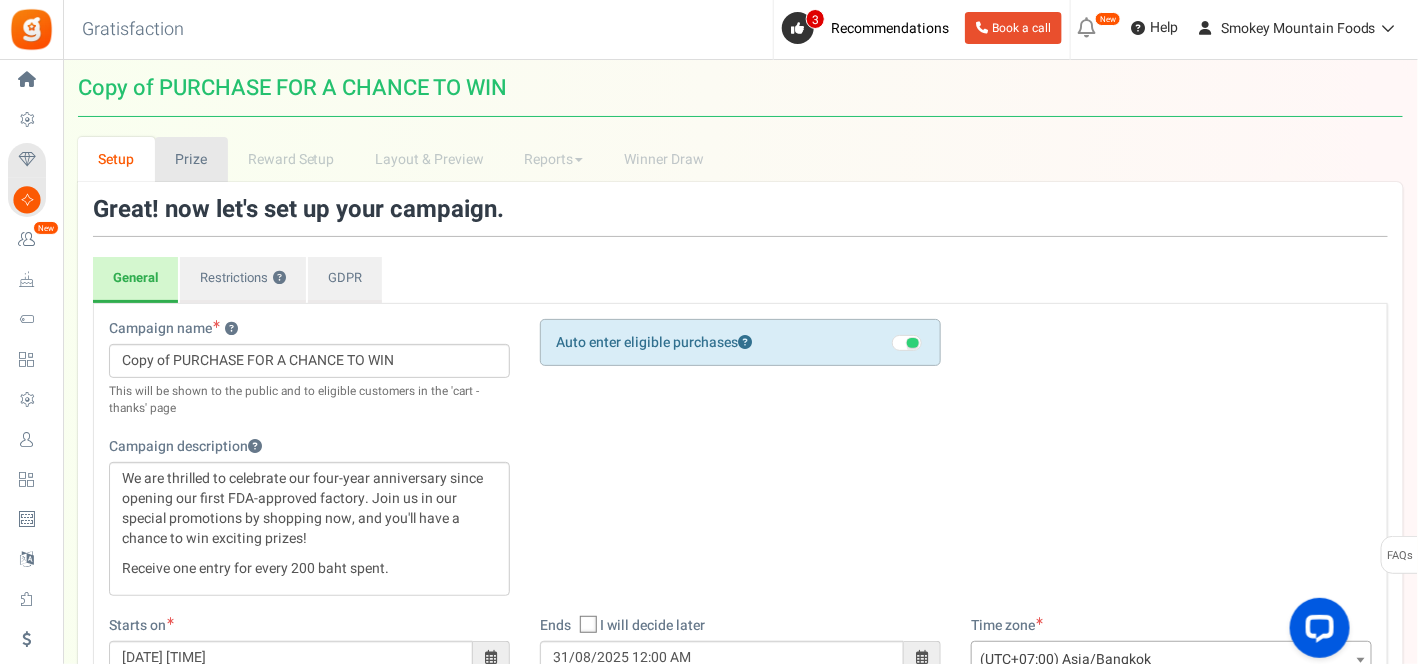 click on "Prize" at bounding box center (191, 159) 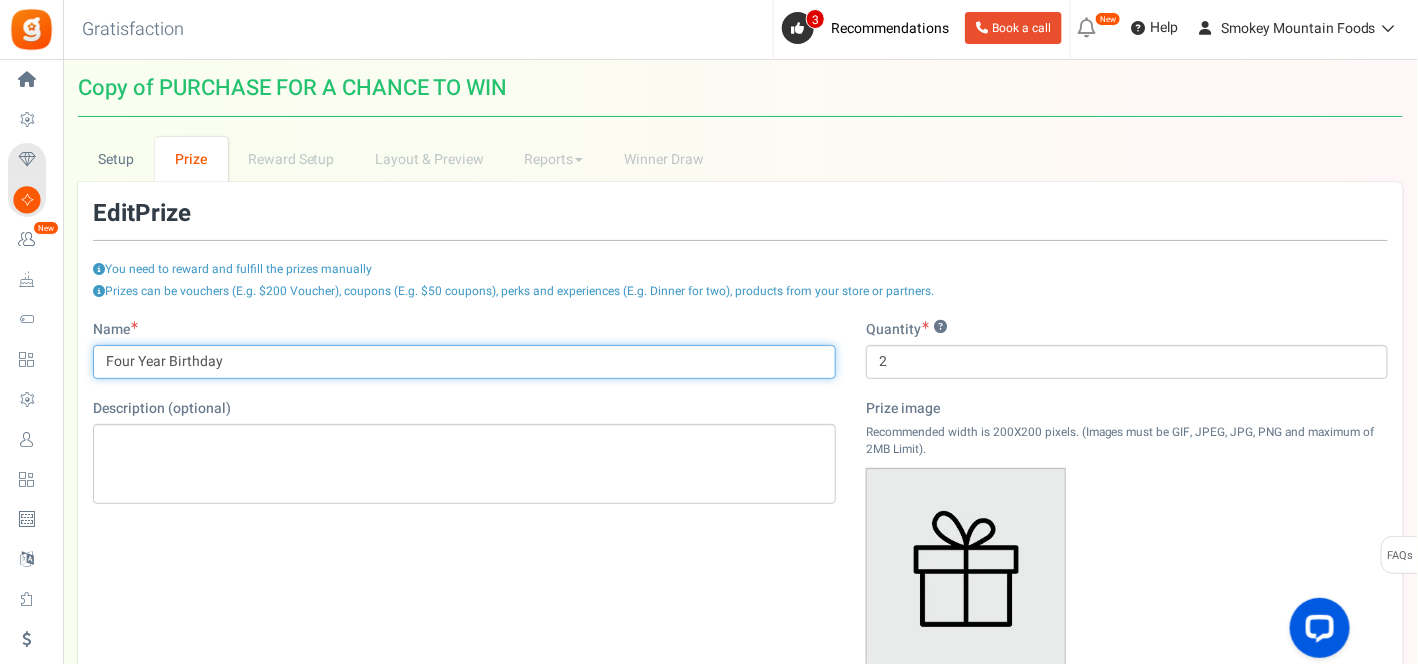 click on "Four Year Birthday" at bounding box center (464, 362) 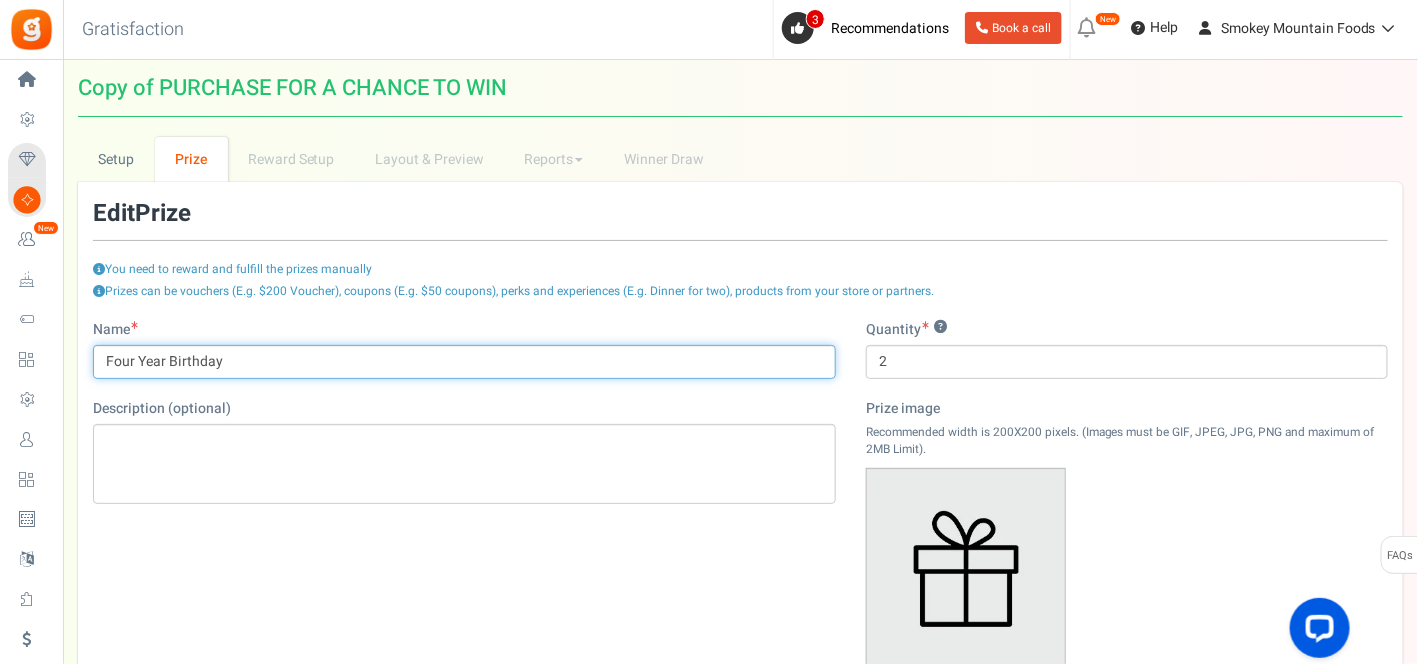 click on "Four Year Birthday" at bounding box center [464, 362] 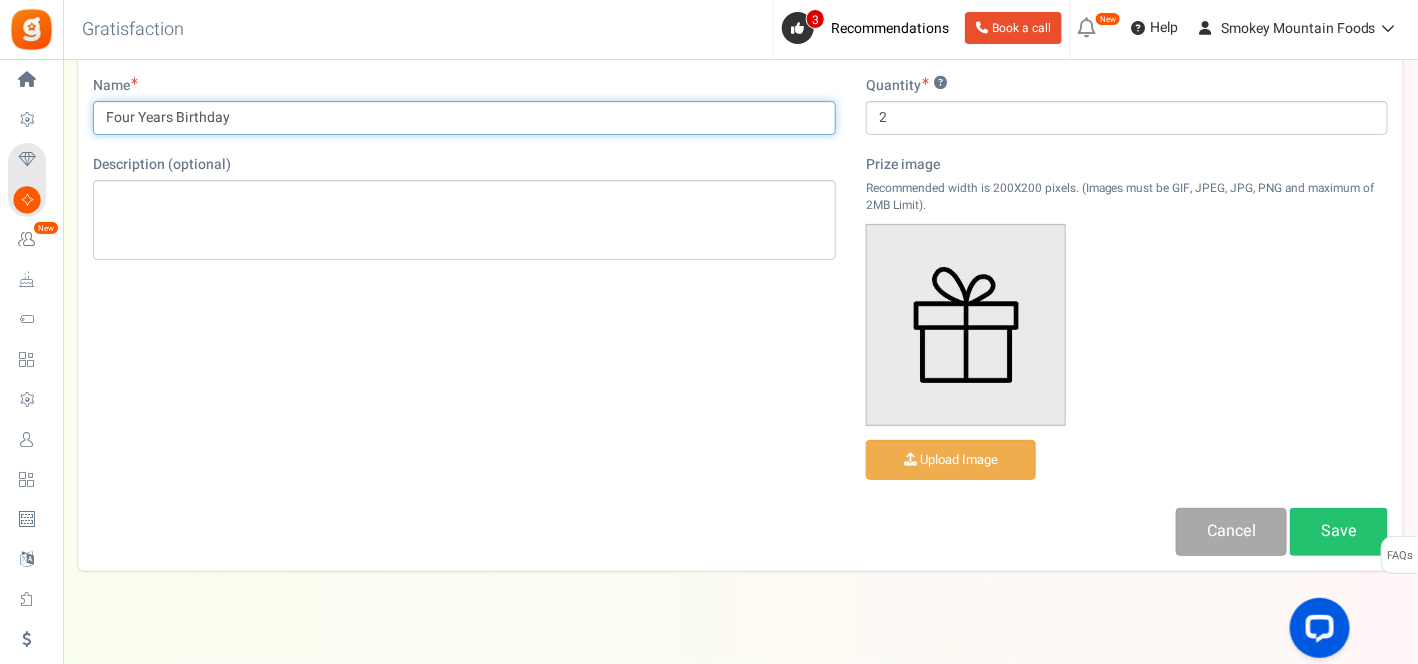 scroll, scrollTop: 280, scrollLeft: 0, axis: vertical 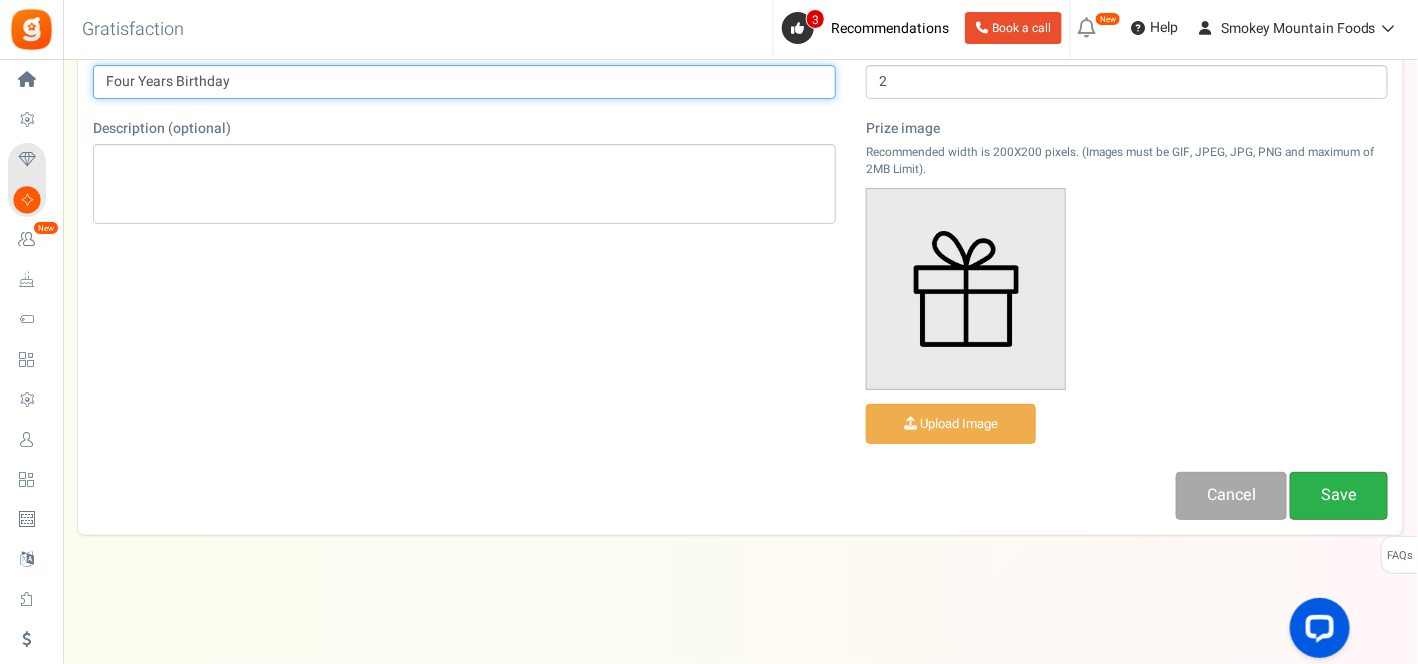 type on "Four Years Birthday" 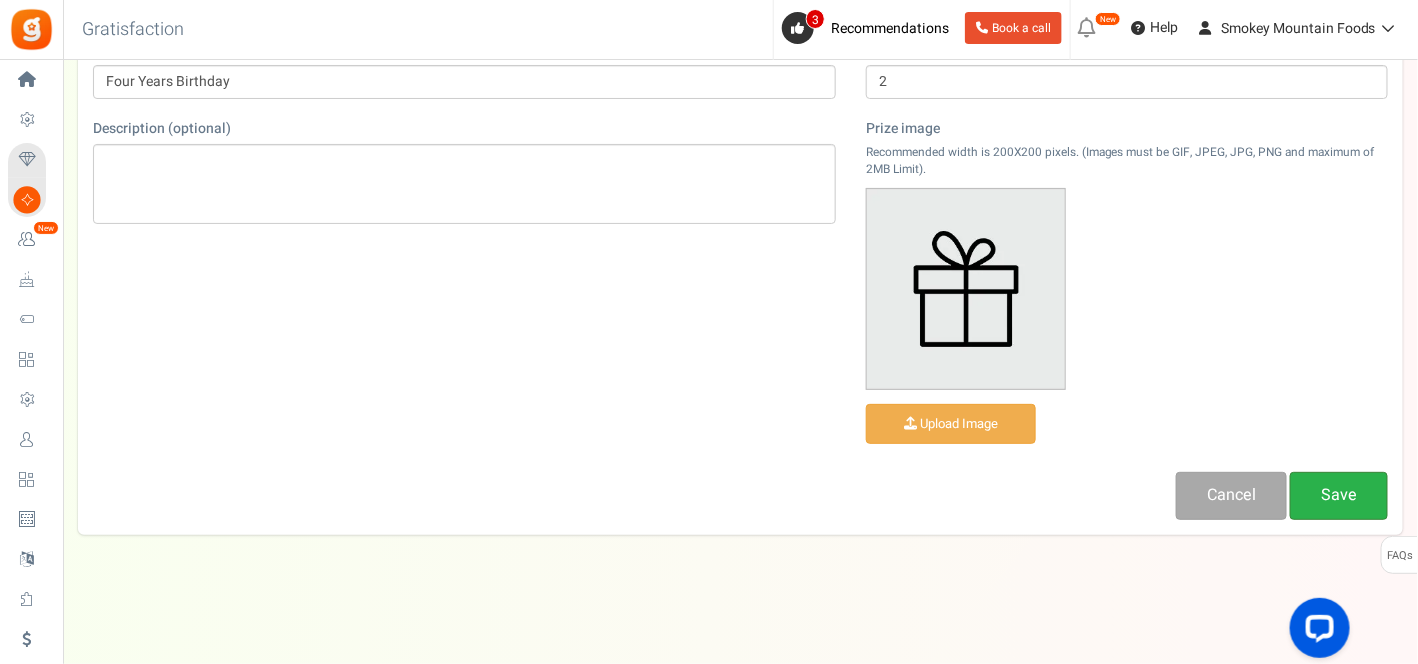 click on "Save" at bounding box center (1339, 495) 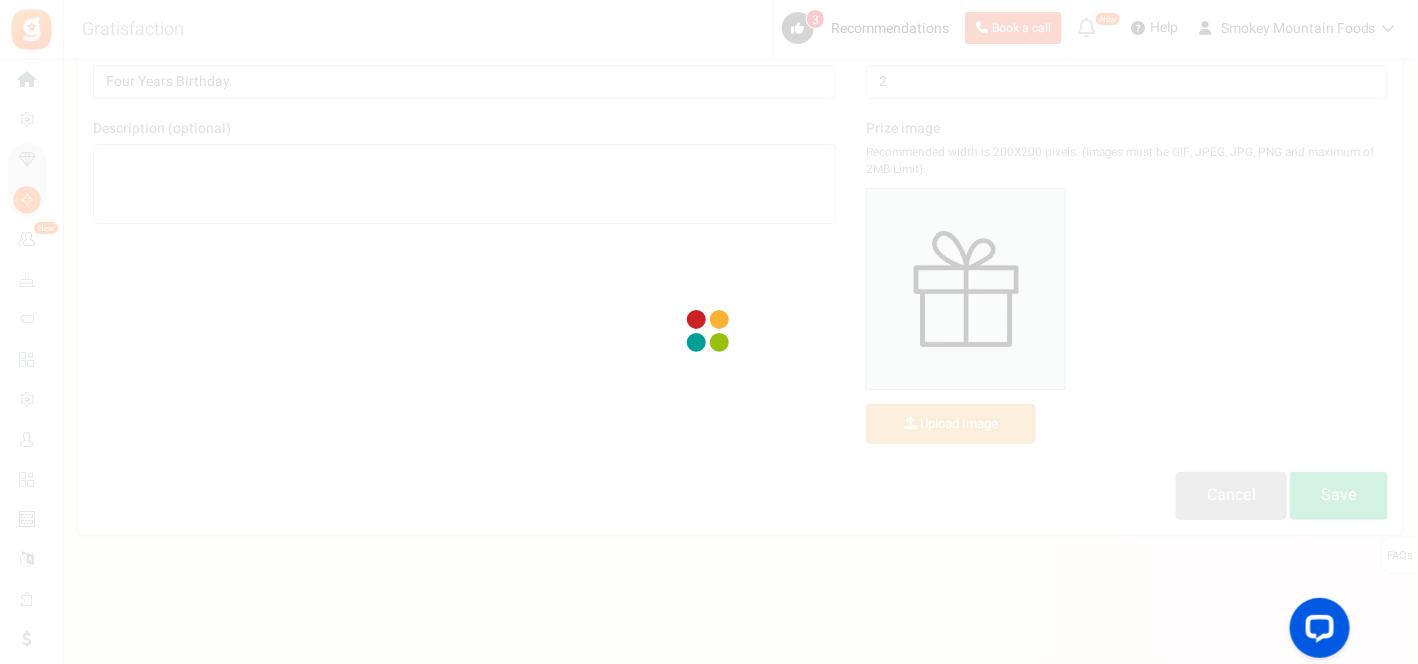 scroll, scrollTop: 122, scrollLeft: 0, axis: vertical 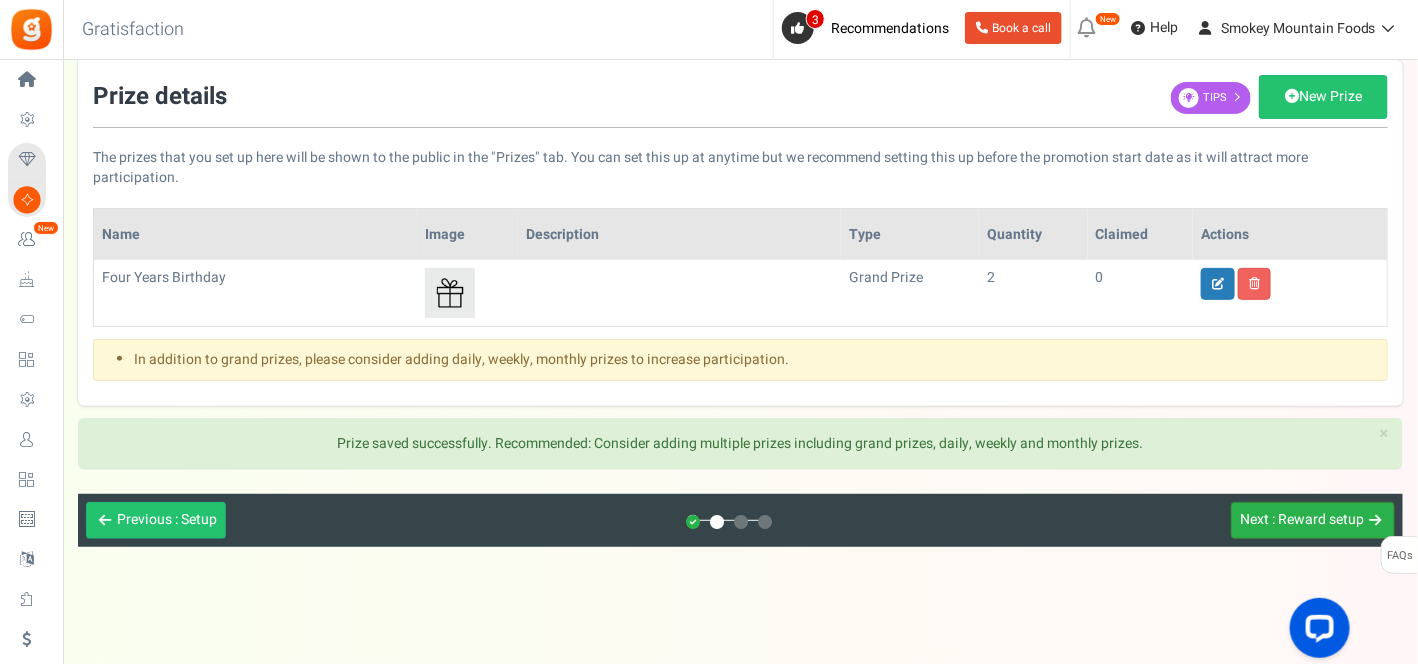 click on ": Reward setup" at bounding box center (1318, 519) 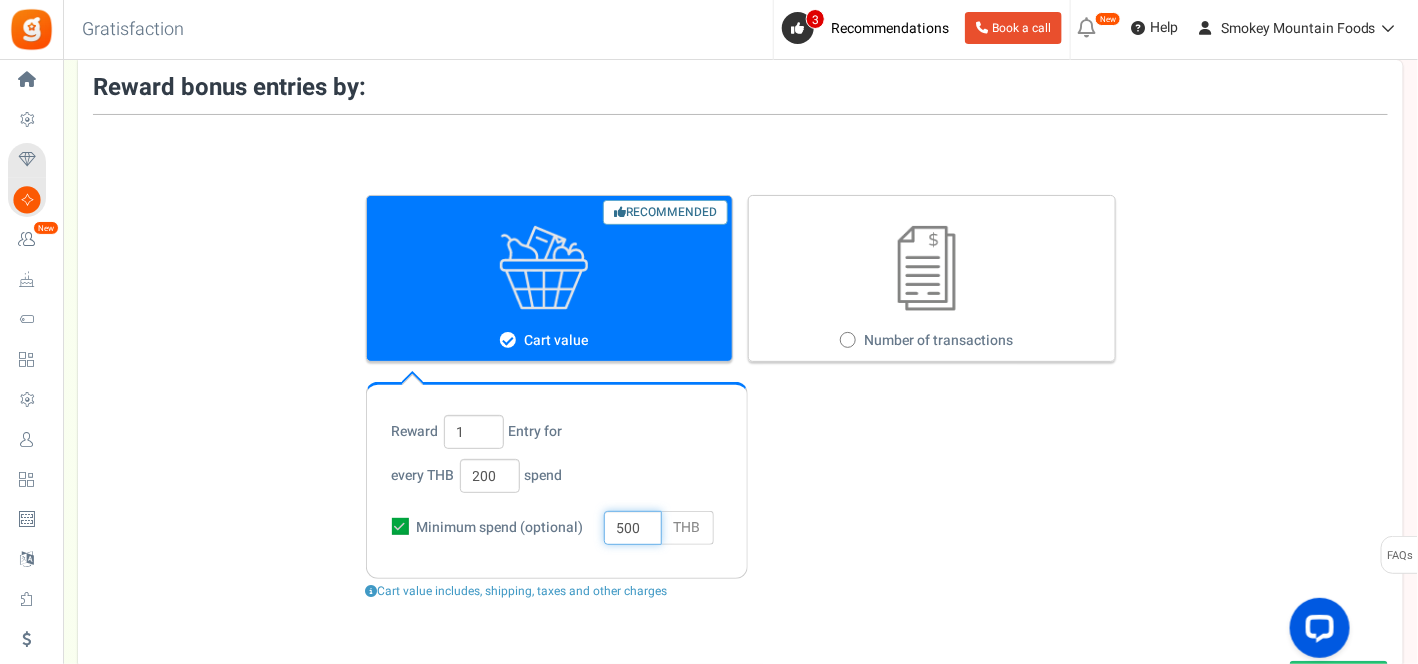 click on "500" at bounding box center (633, 528) 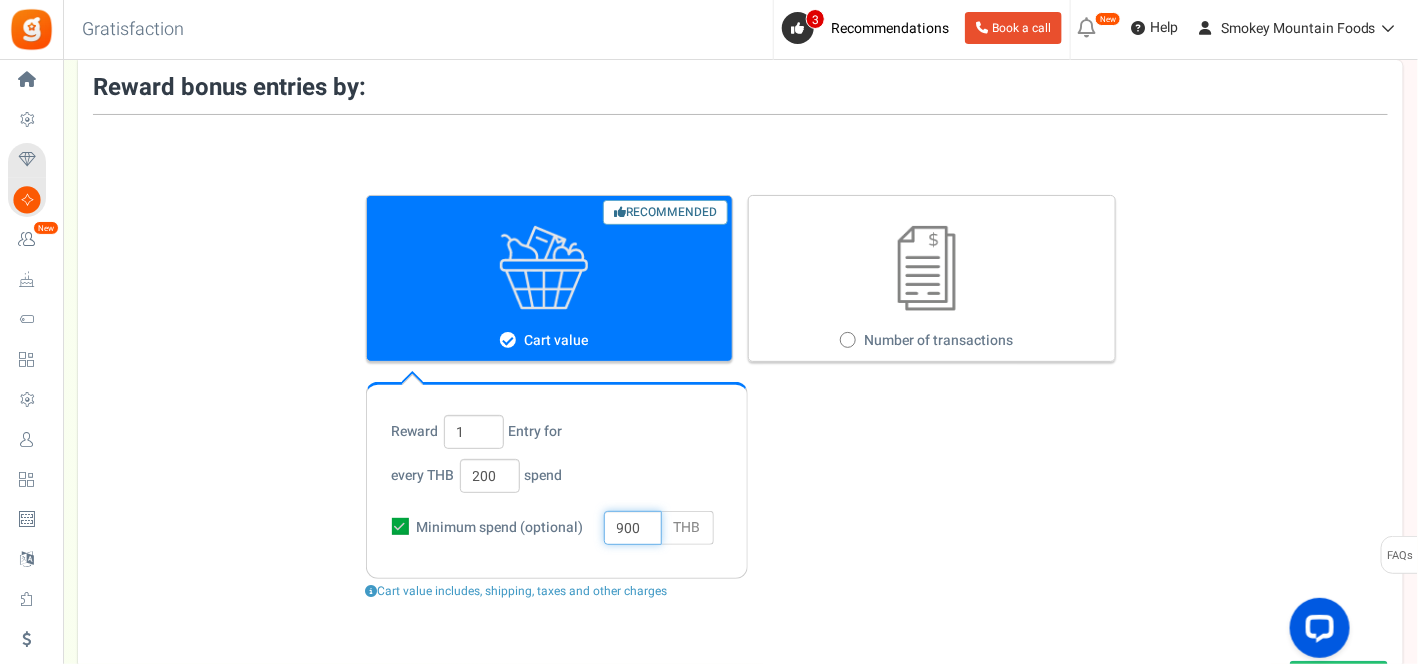 type on "900" 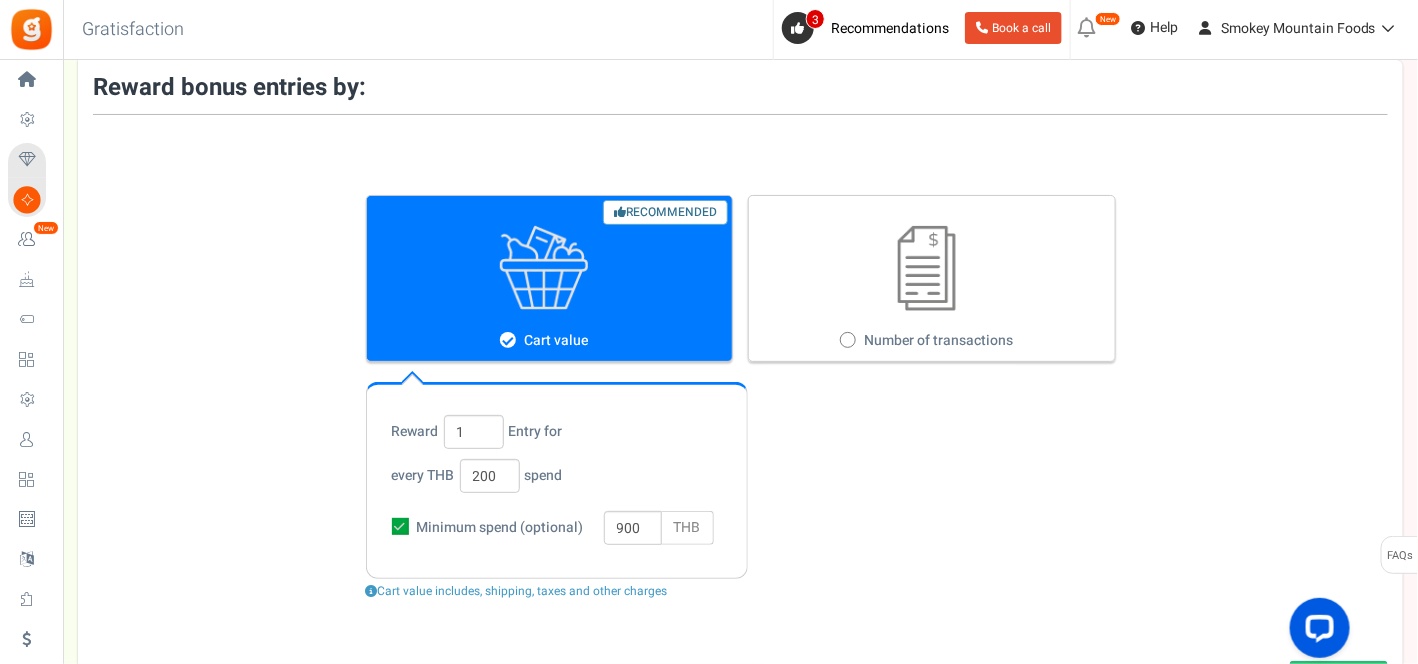 click on "Important!
Changing the bonus entry reward method? Past entries will not be changed. Winner draws may not truly reflect buyers' past purchase rewards.
Ok, Got it
Recommended
Cart value
Number of transactions
Reward
1
Entry for
every THB
200
spend
Minimum spend (optional)" at bounding box center [741, 397] 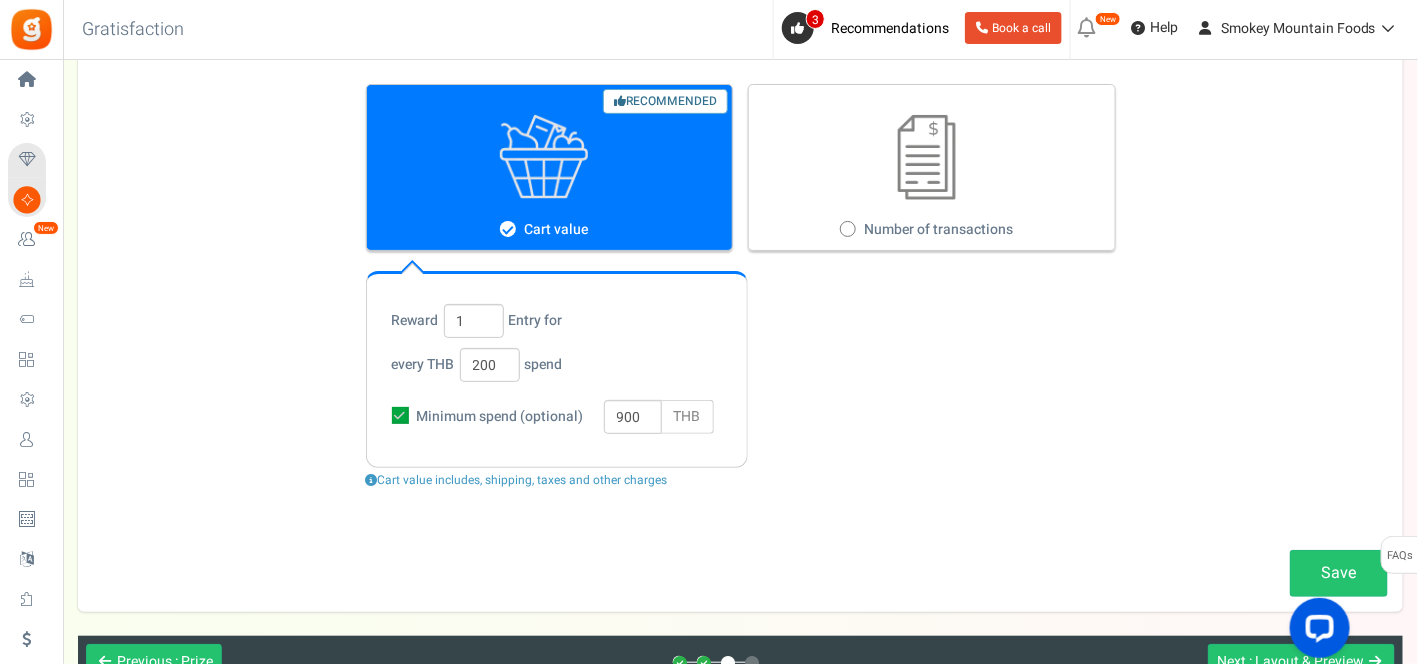 scroll, scrollTop: 344, scrollLeft: 0, axis: vertical 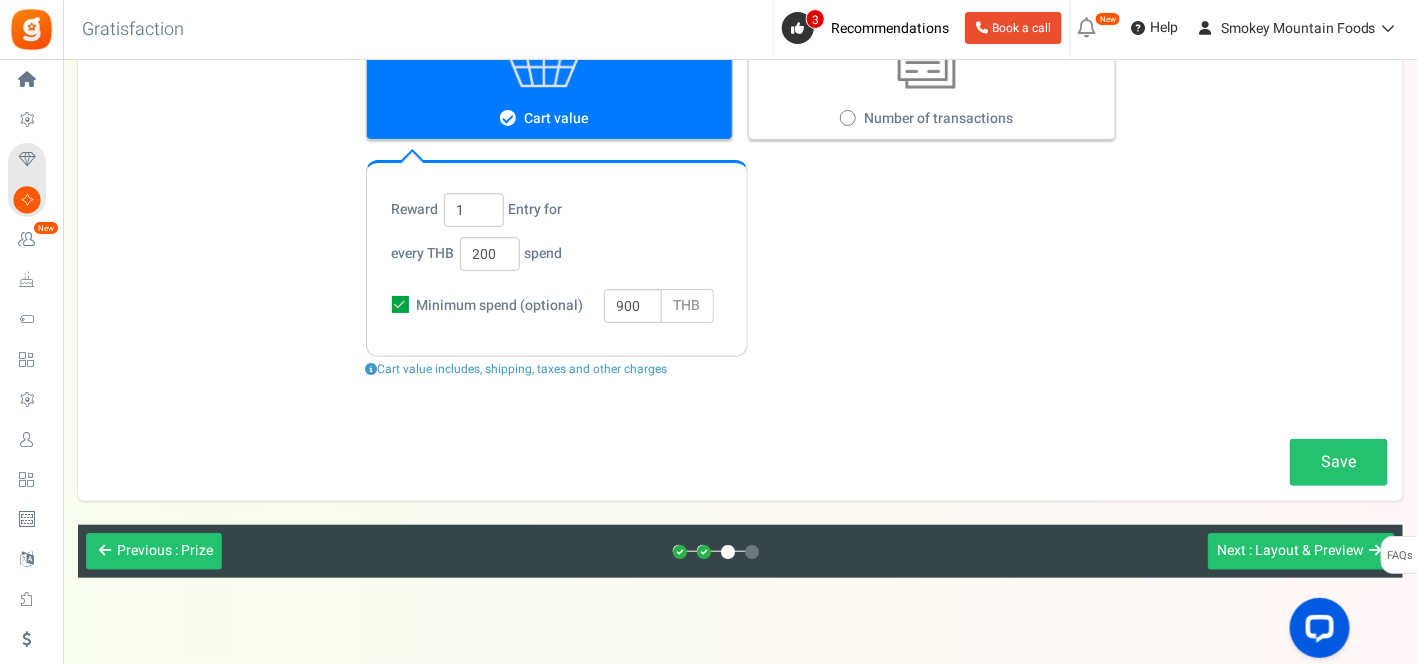 click on "Save" at bounding box center [1339, 462] 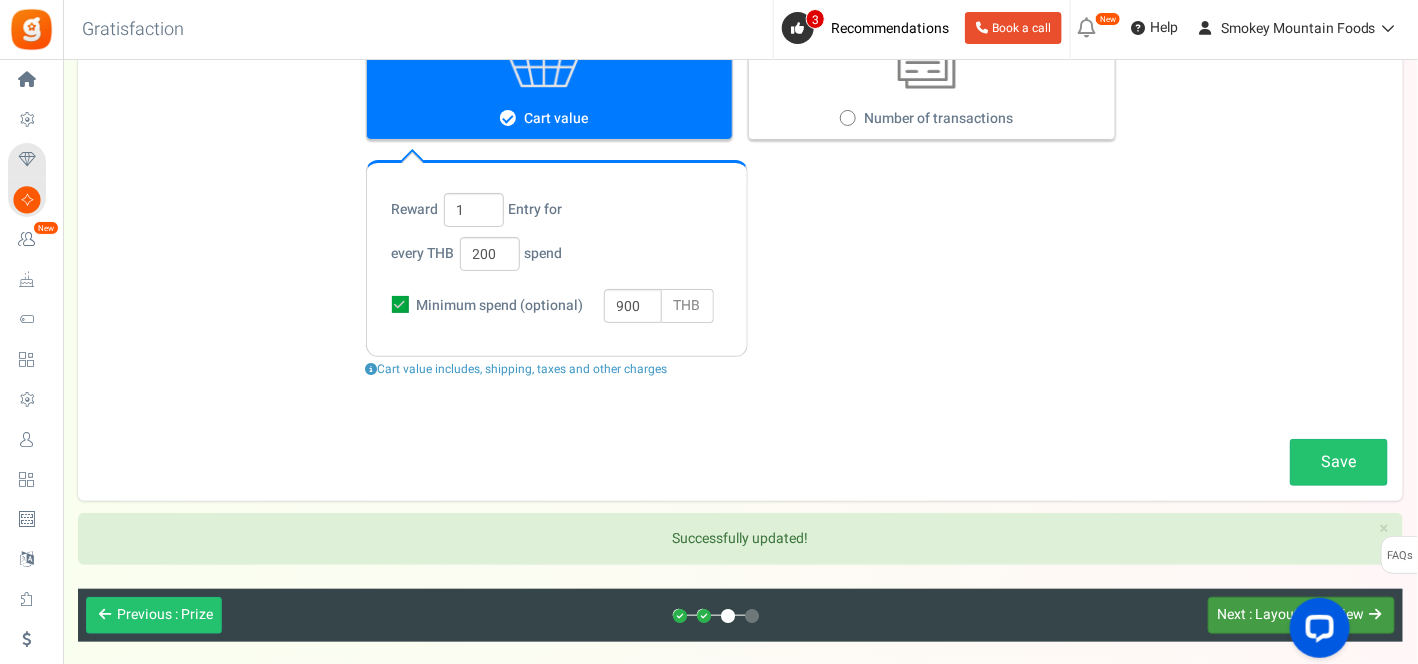 click on "Next" at bounding box center (1231, 614) 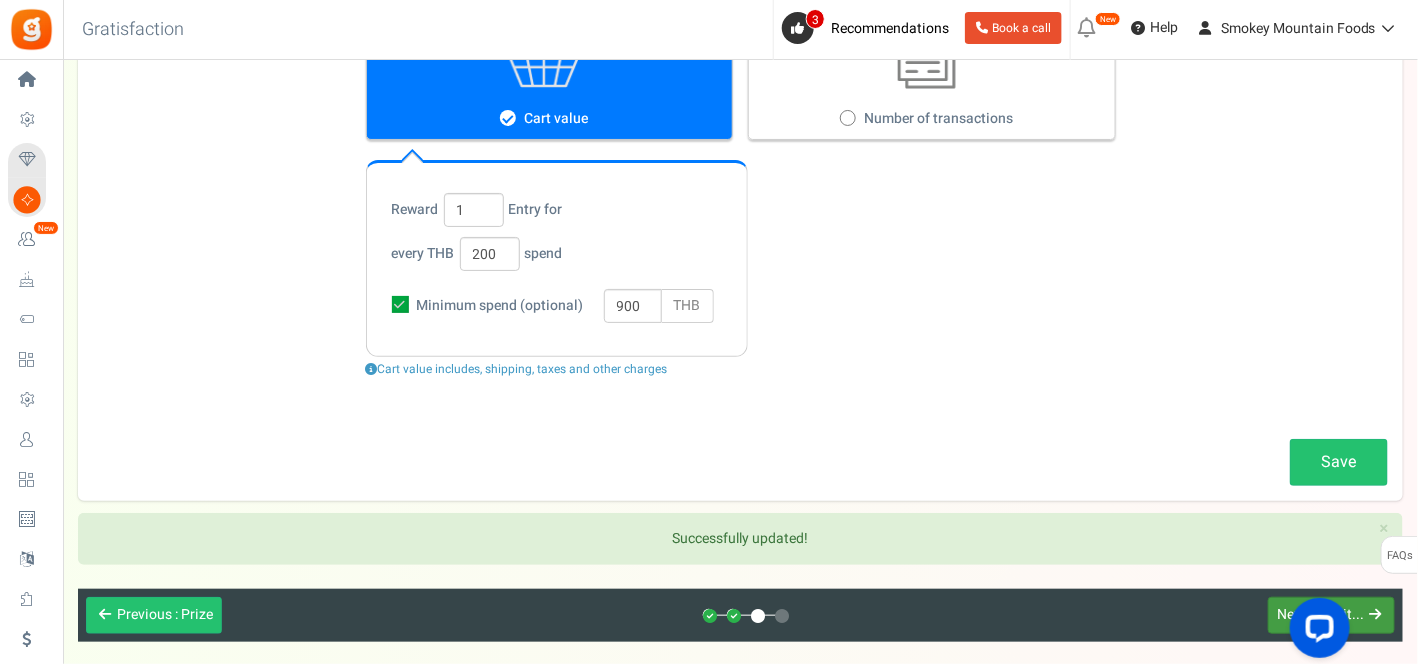 scroll, scrollTop: 0, scrollLeft: 0, axis: both 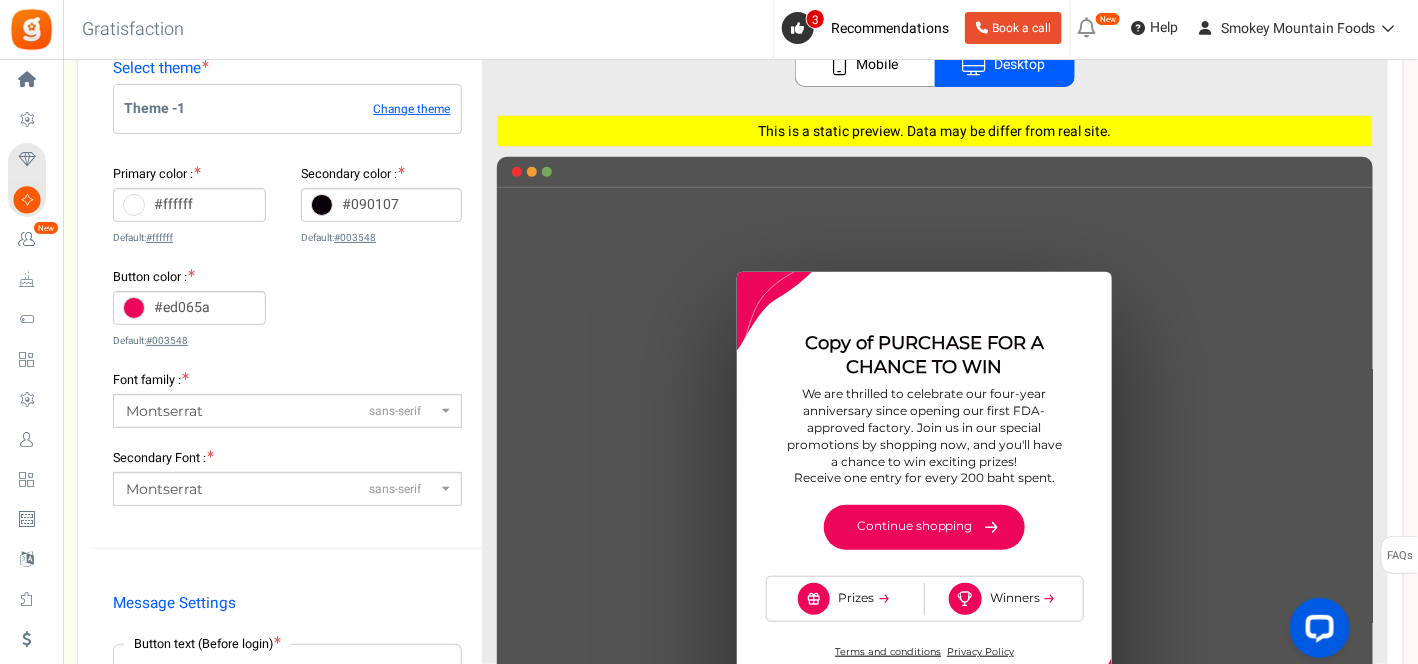 click at bounding box center [935, 476] 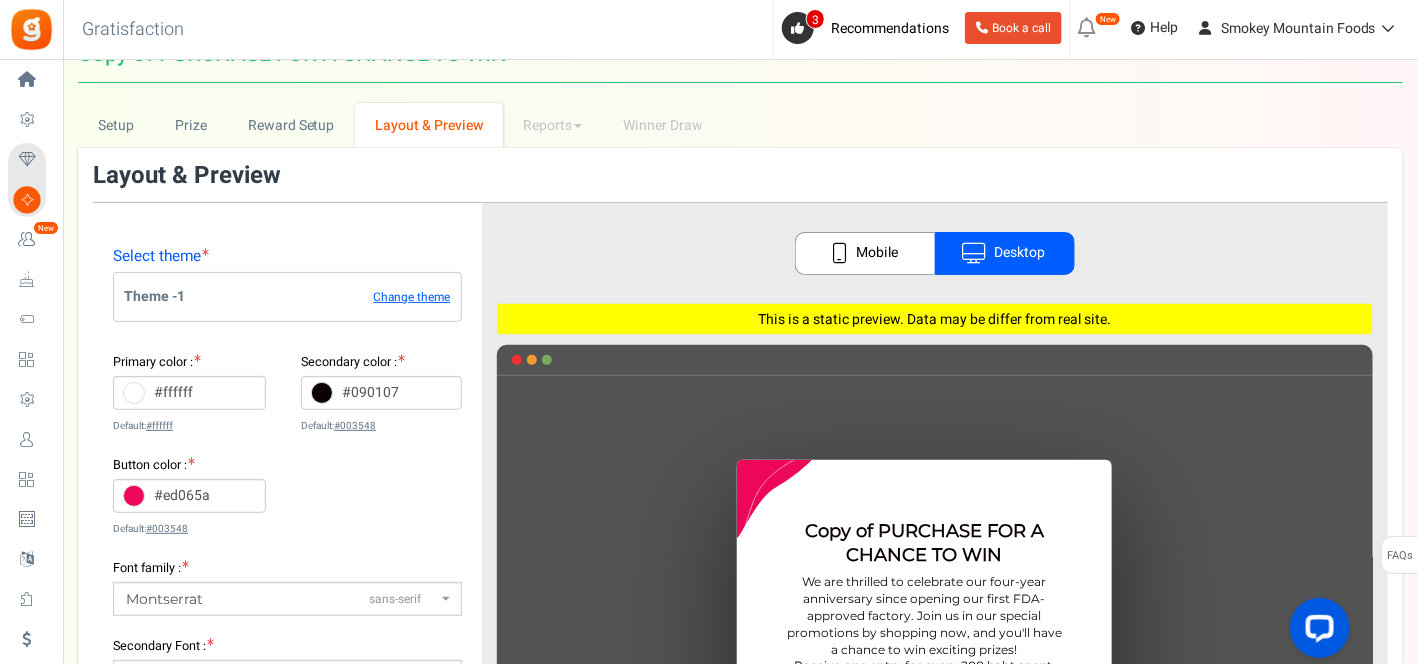 scroll, scrollTop: 0, scrollLeft: 0, axis: both 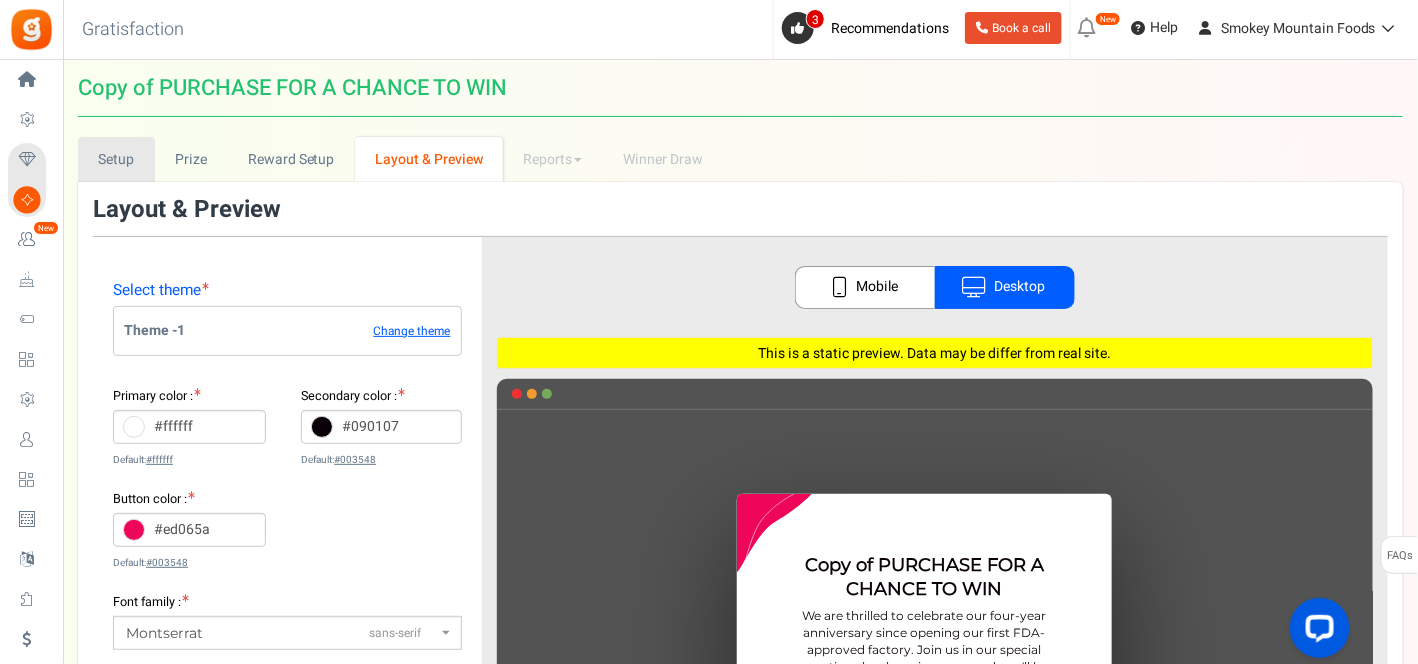 click on "Setup" at bounding box center (116, 159) 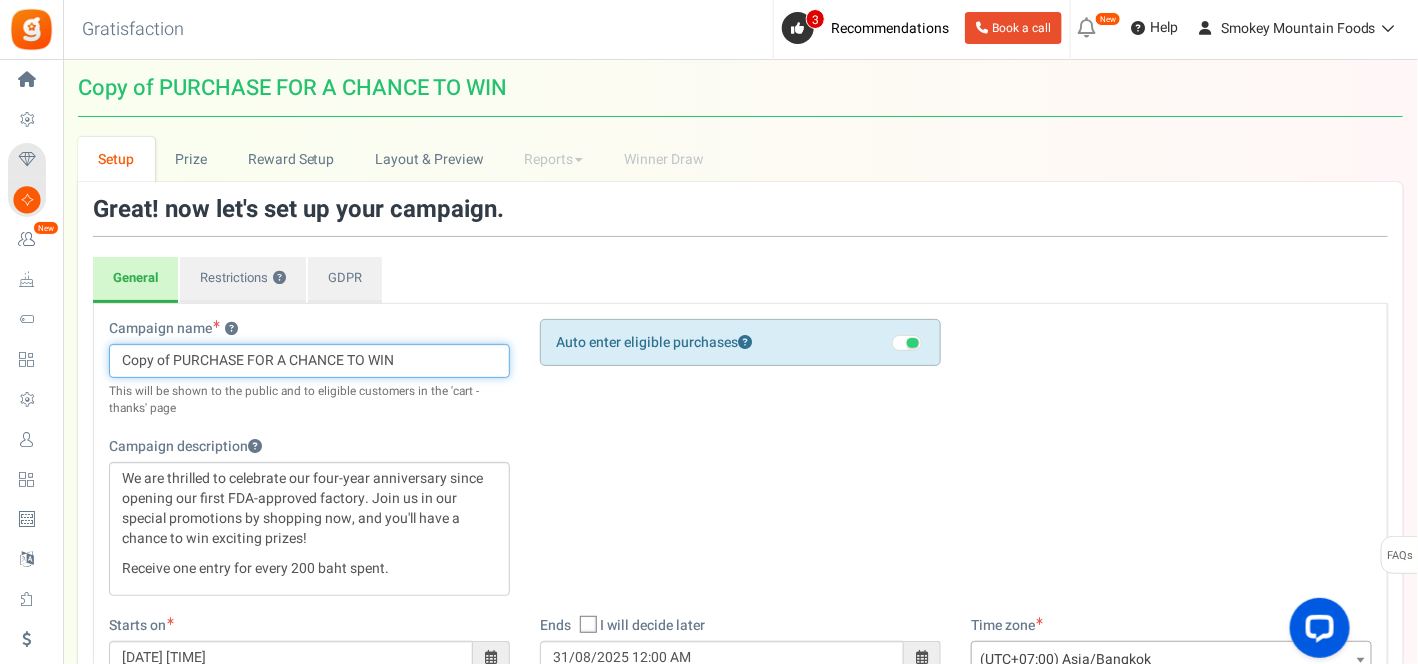 click on "Copy of PURCHASE FOR A CHANCE TO WIN" at bounding box center (309, 361) 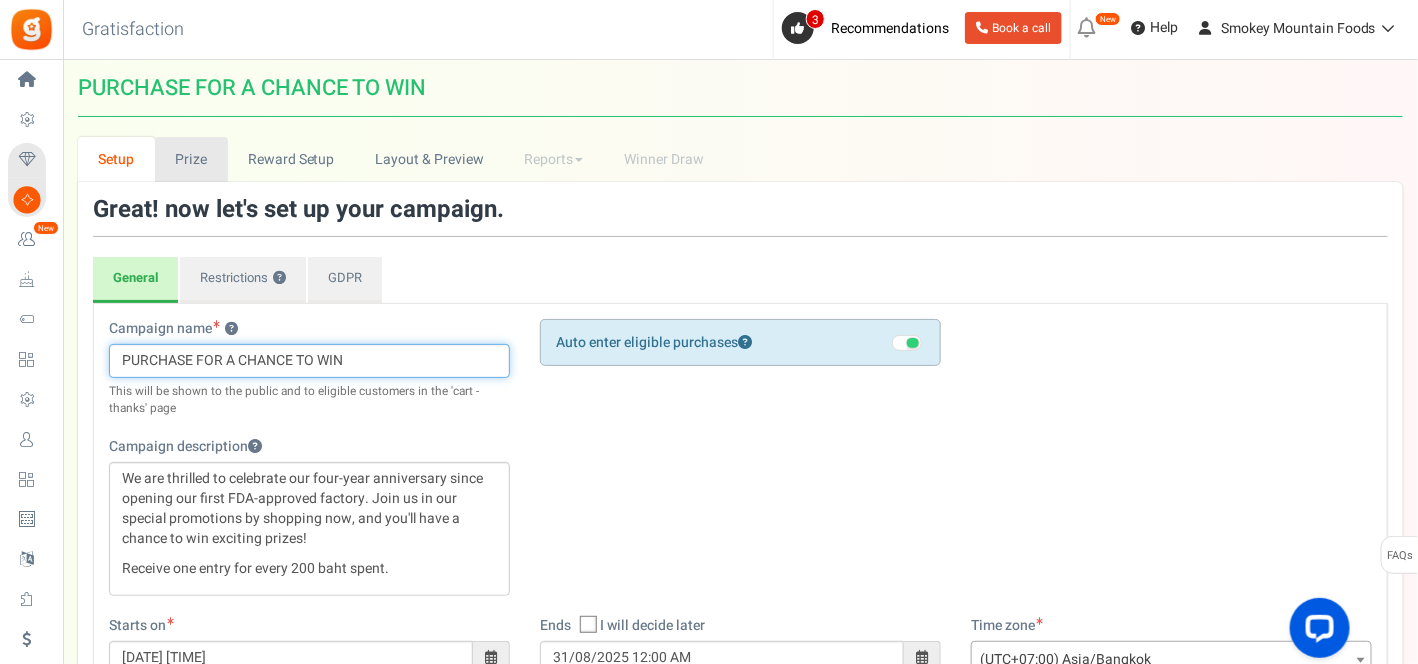 type on "PURCHASE FOR A CHANCE TO WIN" 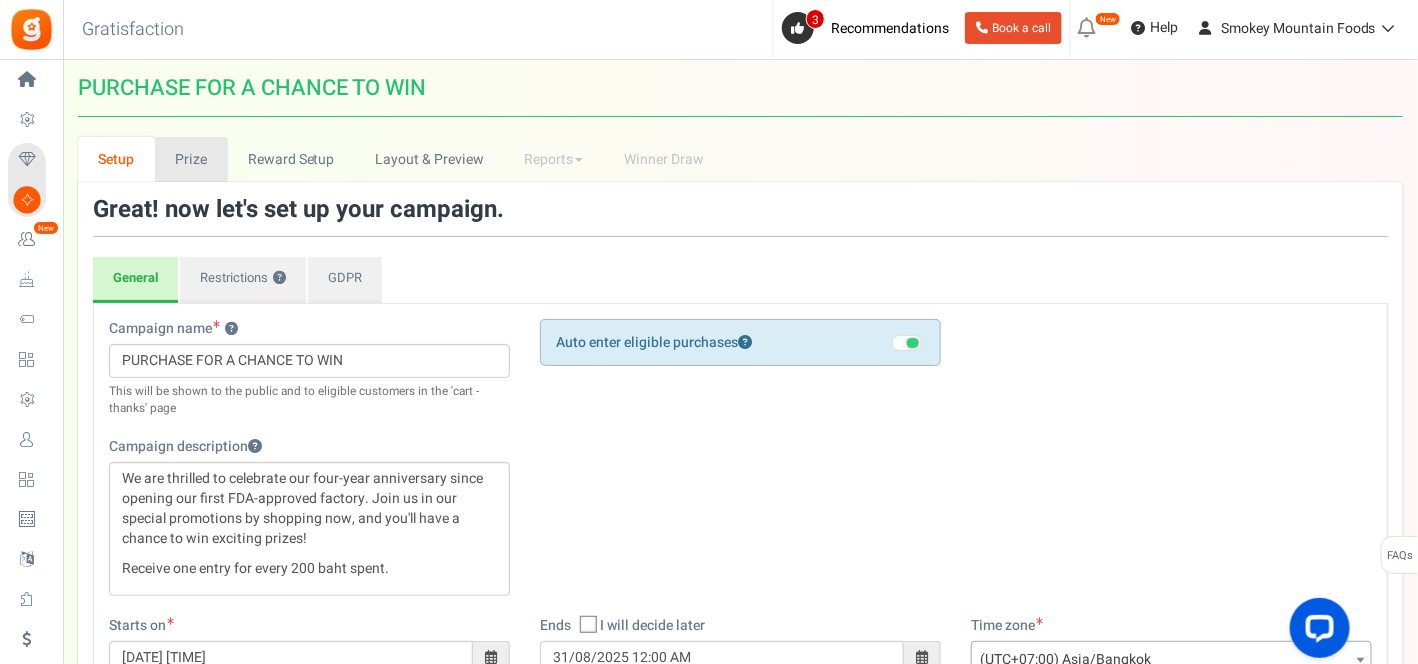 click on "Prize" at bounding box center [191, 159] 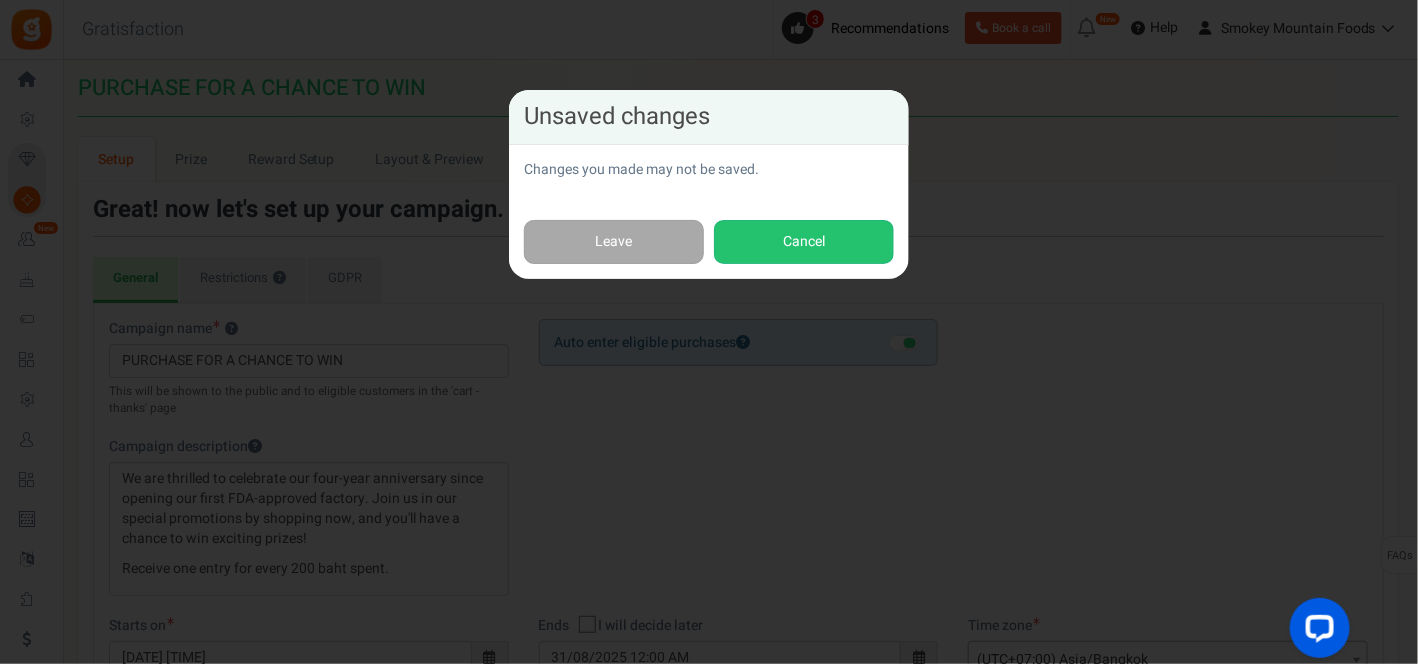 click on "Unsaved changes
Changes you made may not be saved.
Leave
Cancel" at bounding box center [709, 332] 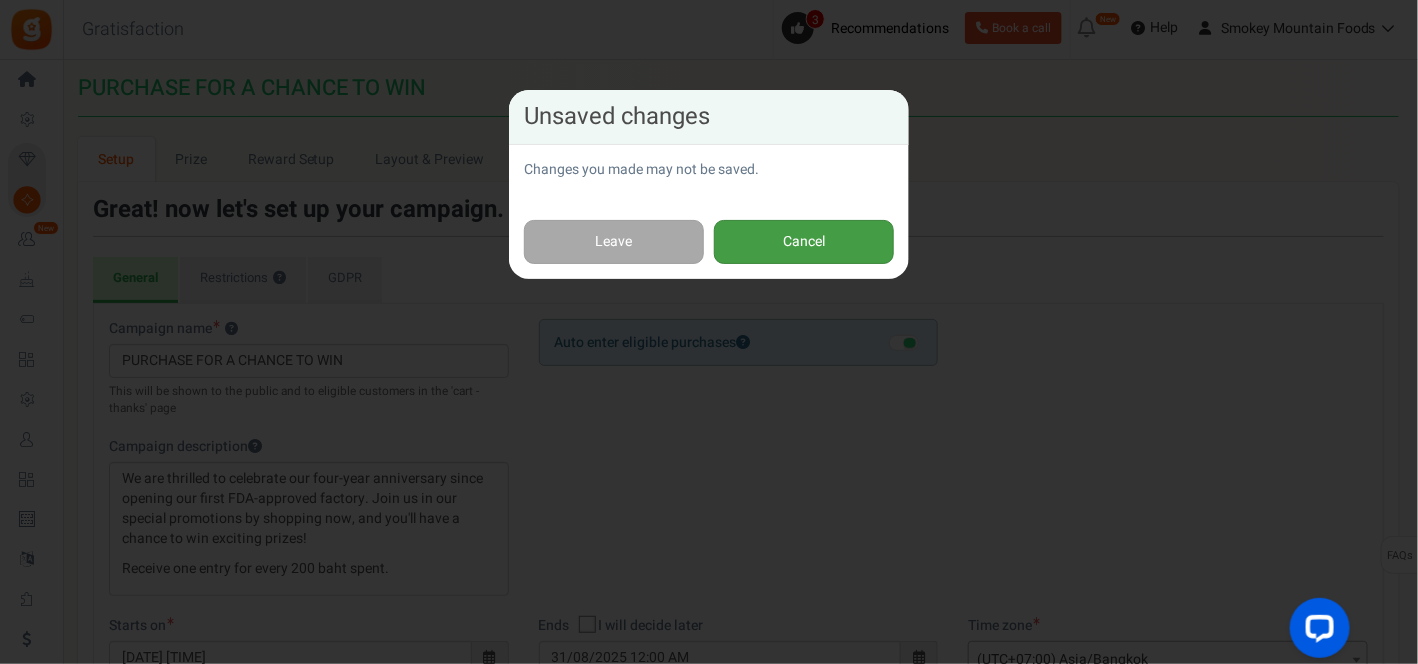drag, startPoint x: 775, startPoint y: 246, endPoint x: 794, endPoint y: 250, distance: 19.416489 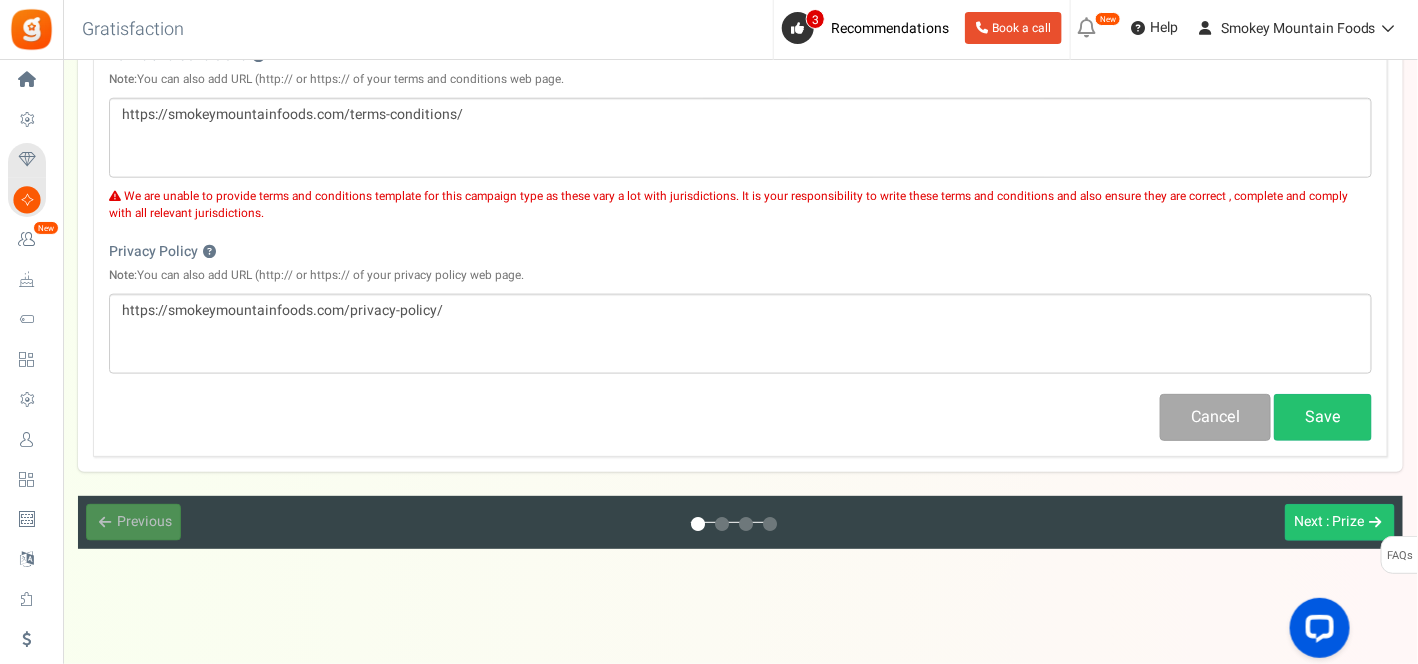 scroll, scrollTop: 711, scrollLeft: 0, axis: vertical 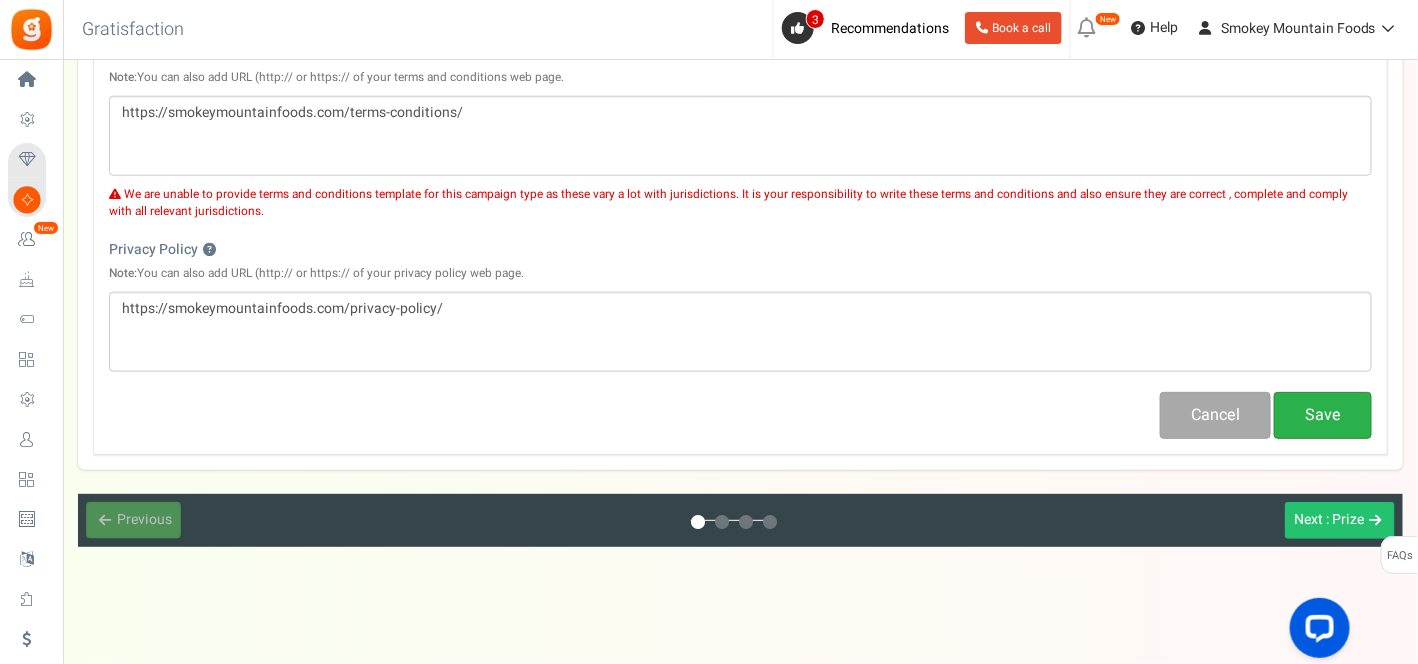 click on "Save" at bounding box center [1323, 415] 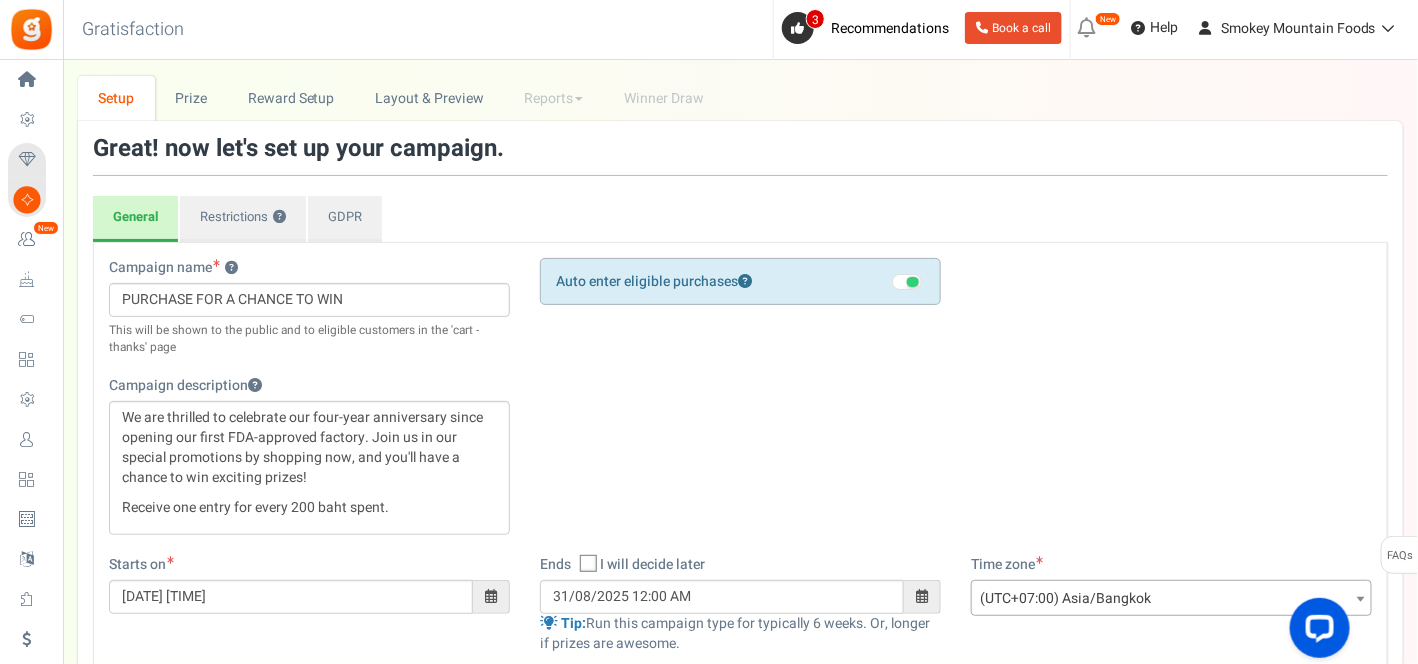 scroll, scrollTop: 44, scrollLeft: 0, axis: vertical 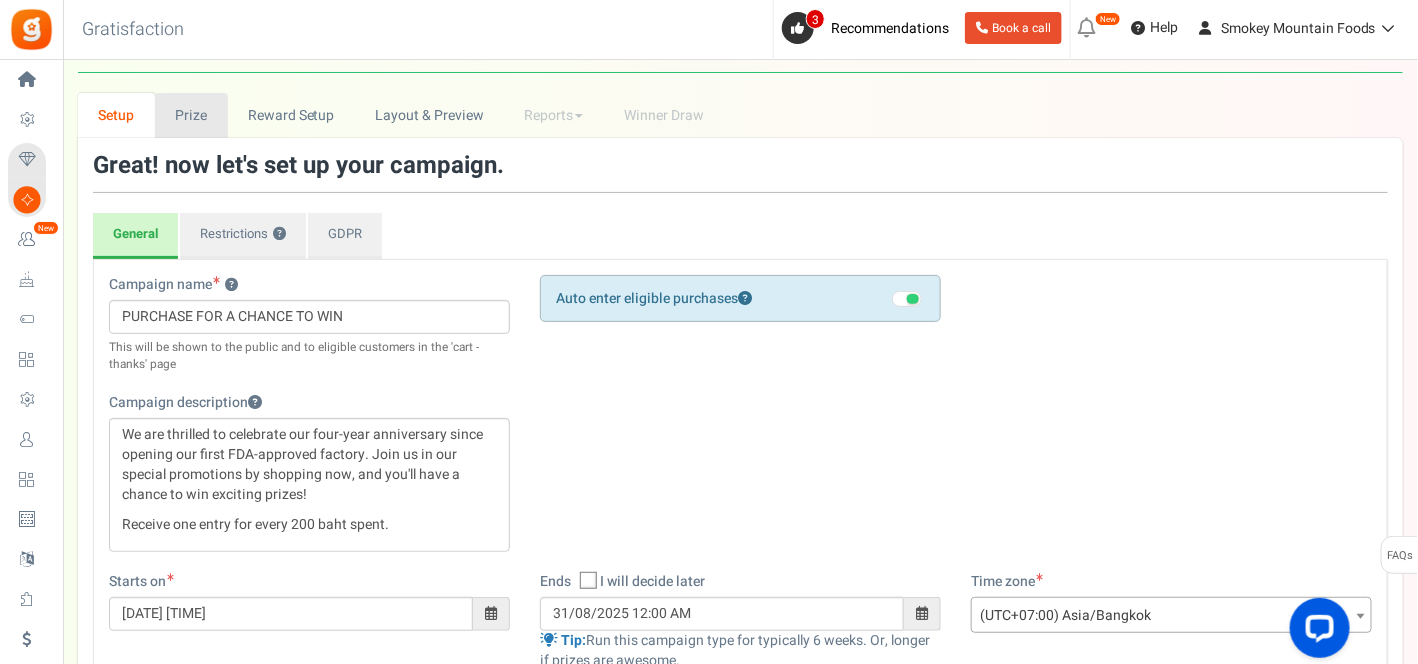 click on "Prize" at bounding box center [191, 115] 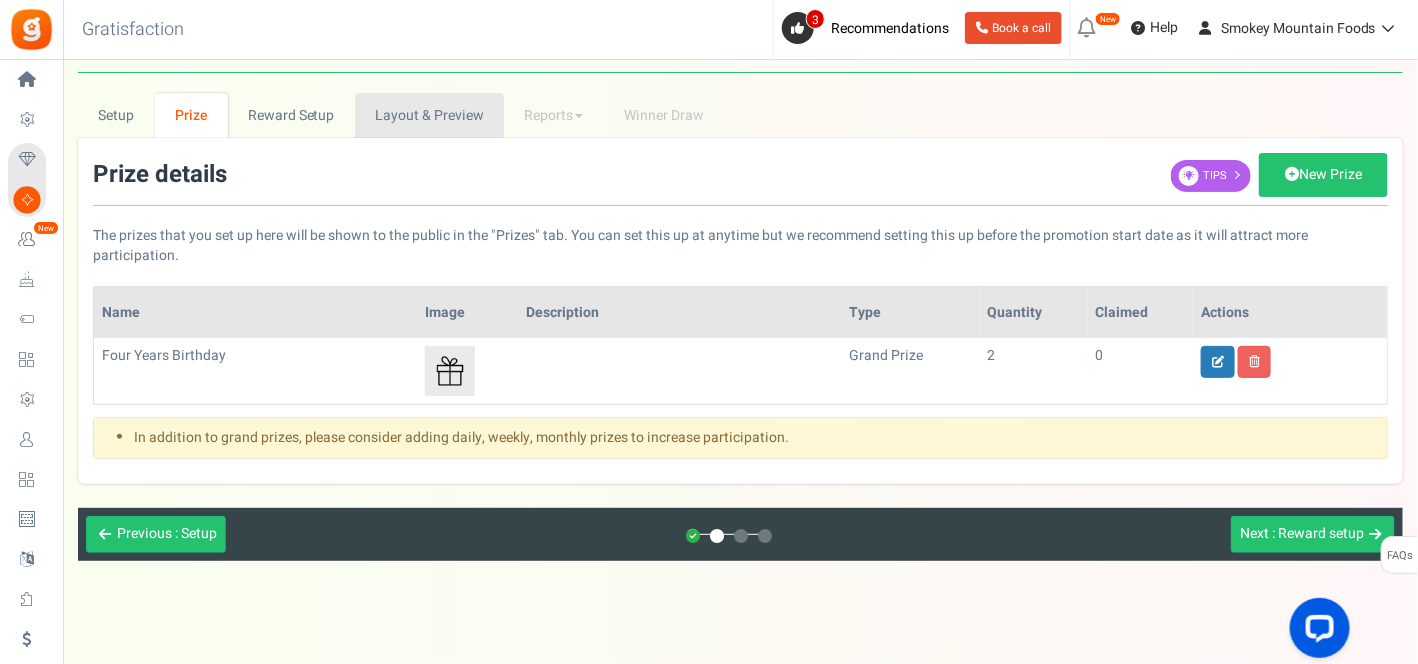 click on "Layout & Preview" at bounding box center [429, 115] 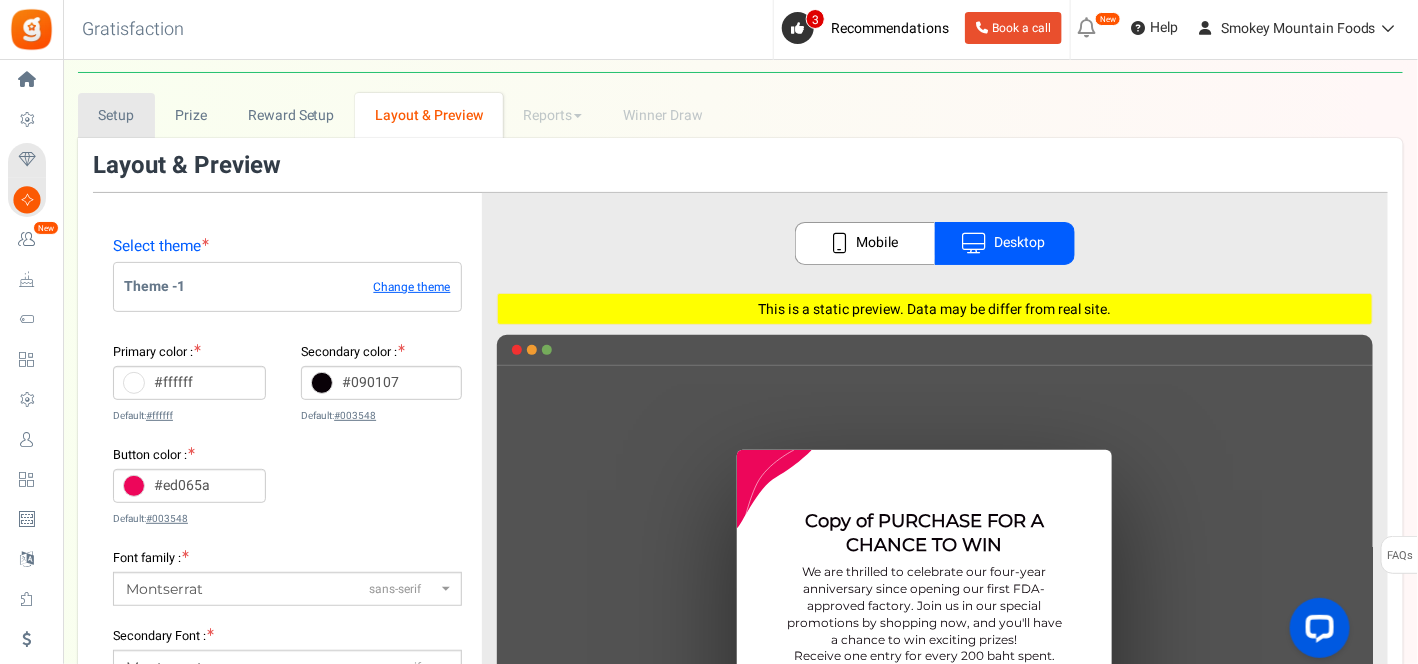 click on "Setup" at bounding box center (116, 115) 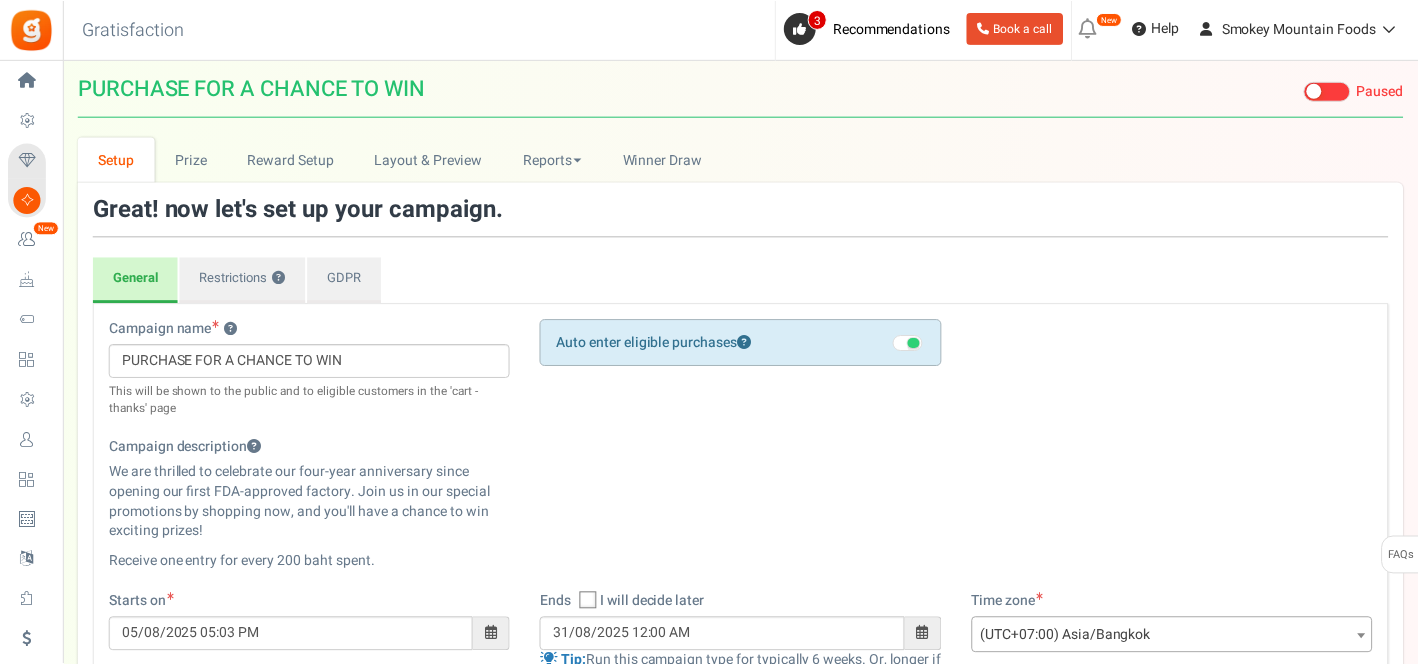 scroll, scrollTop: 0, scrollLeft: 0, axis: both 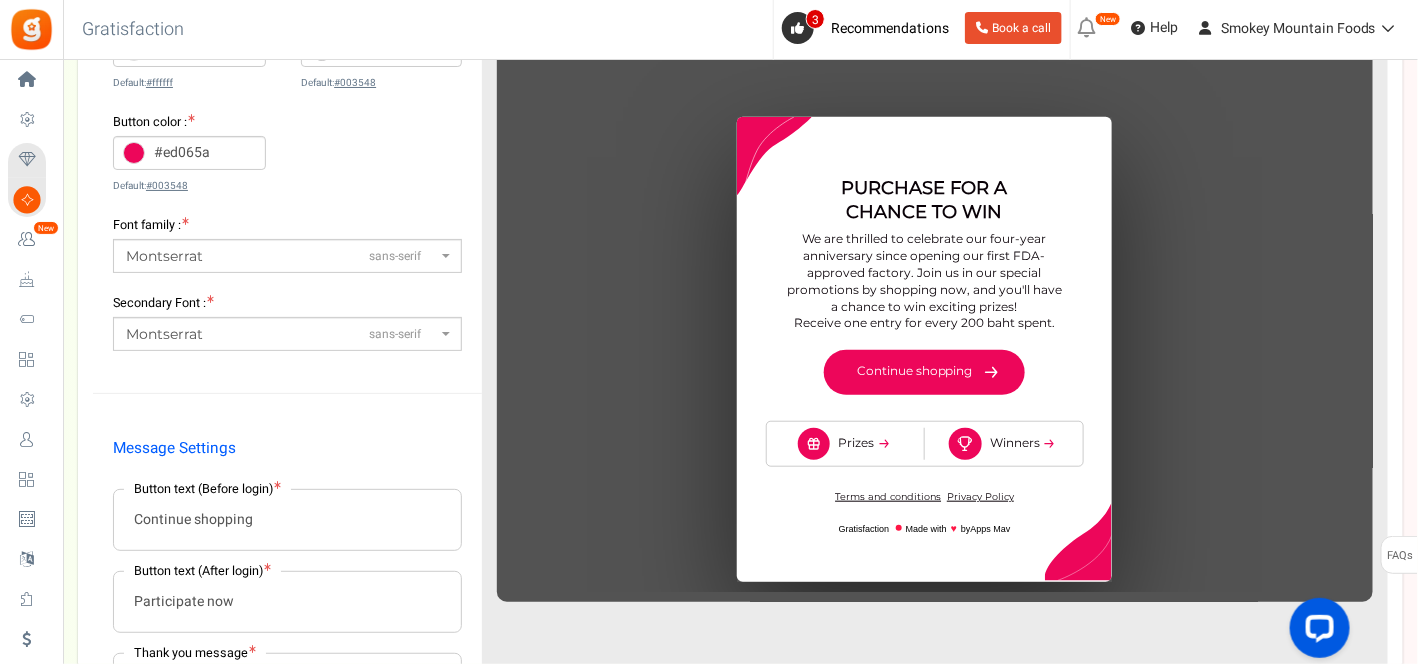 click at bounding box center [935, 321] 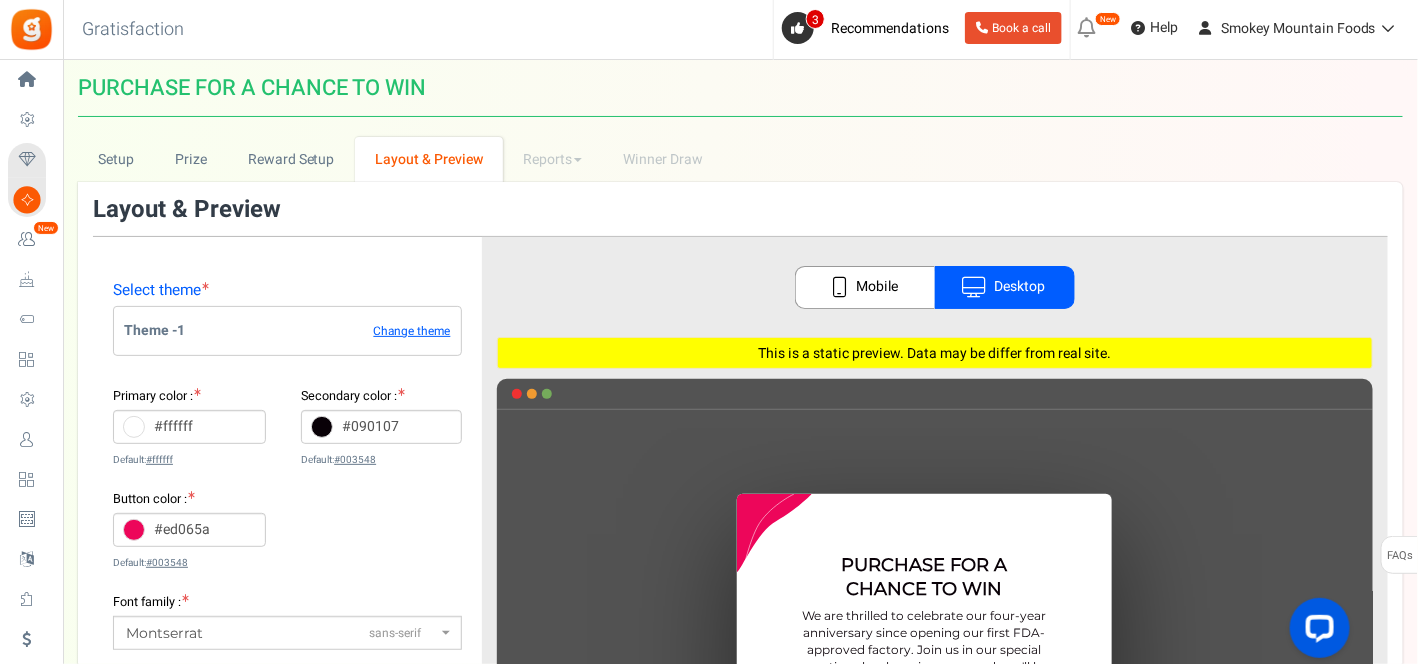 scroll, scrollTop: 111, scrollLeft: 0, axis: vertical 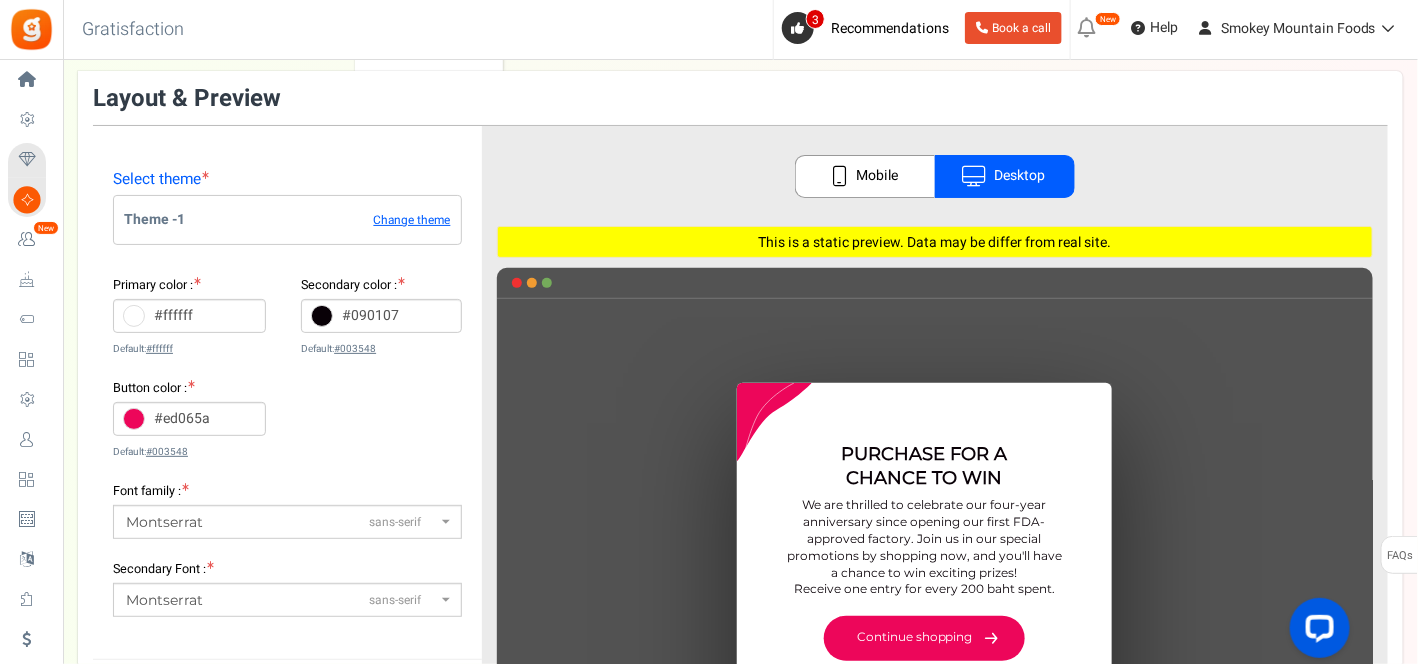 click on "Mobile" at bounding box center [865, 176] 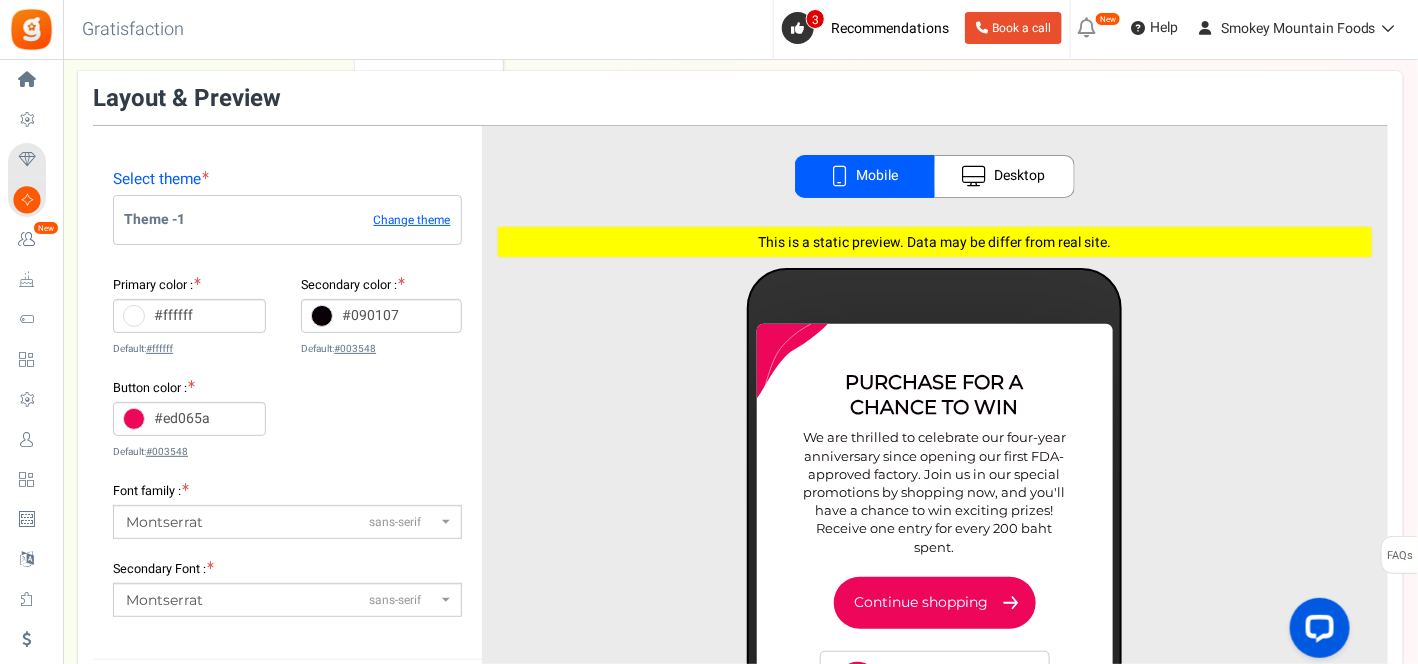 click at bounding box center (134, 419) 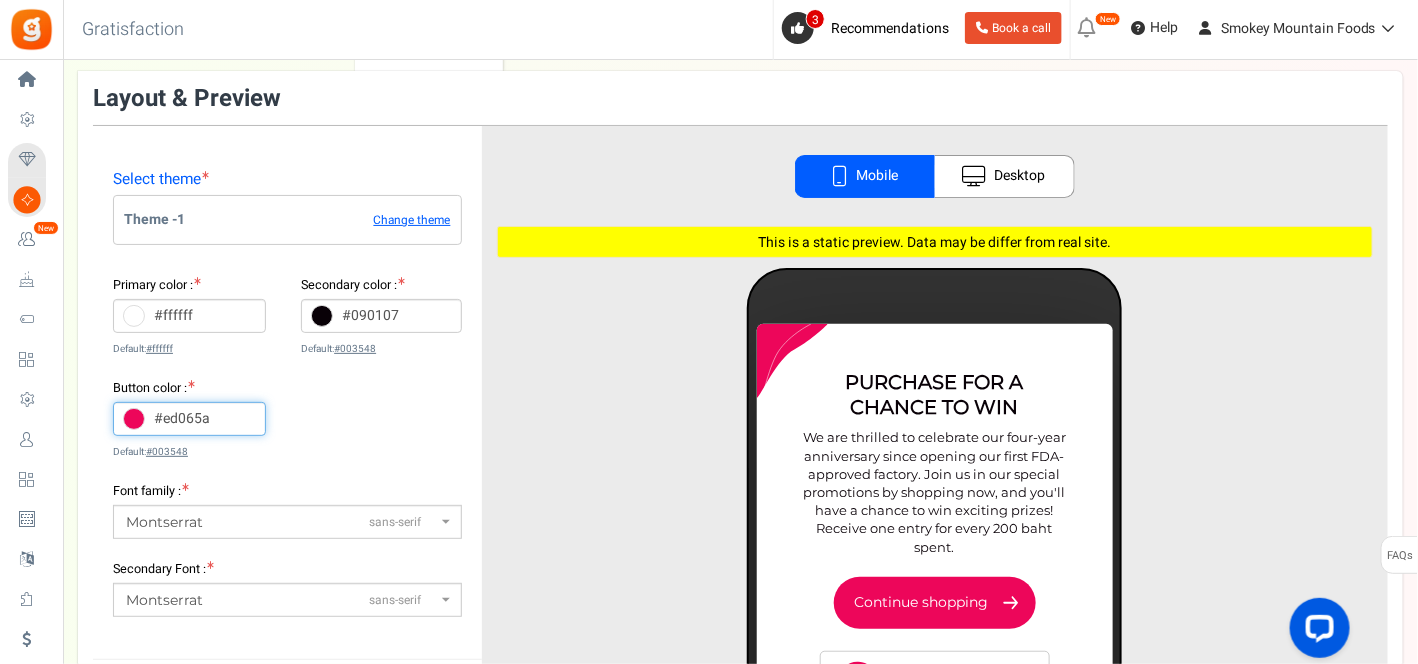 click on "#ed065a" at bounding box center (189, 419) 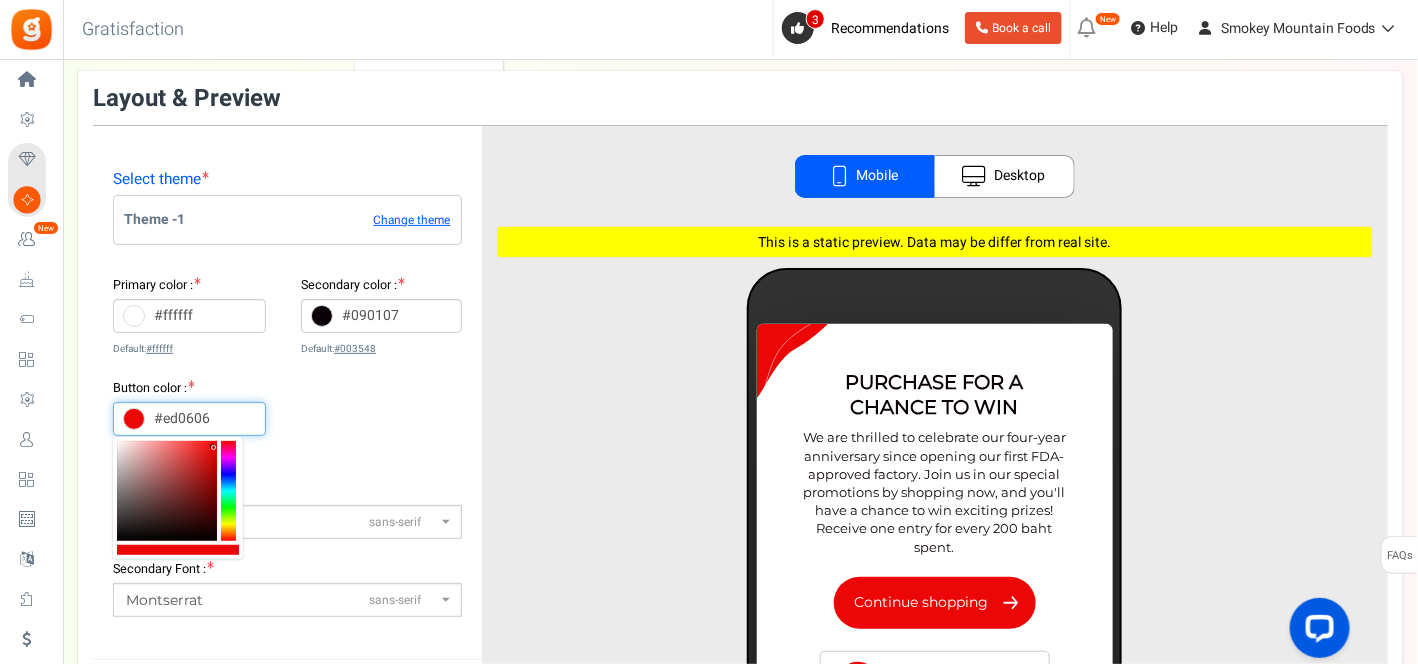 click at bounding box center [228, 491] 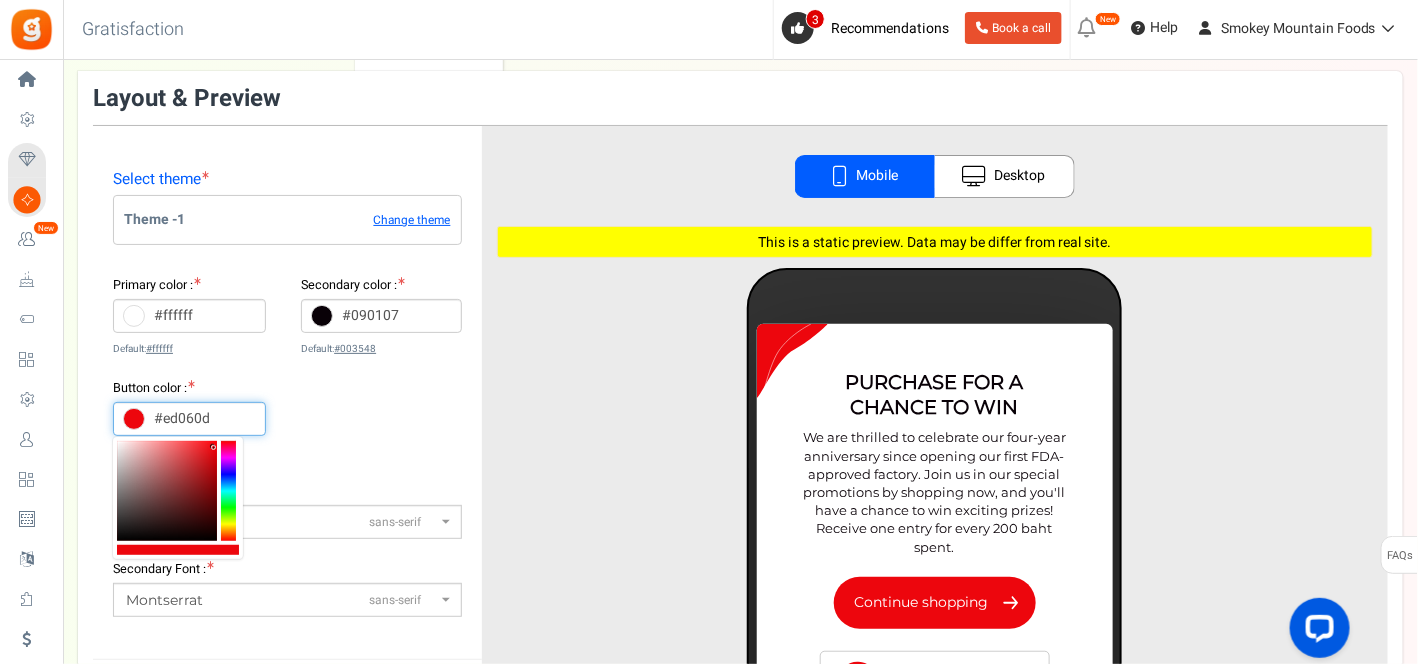 click at bounding box center [228, 491] 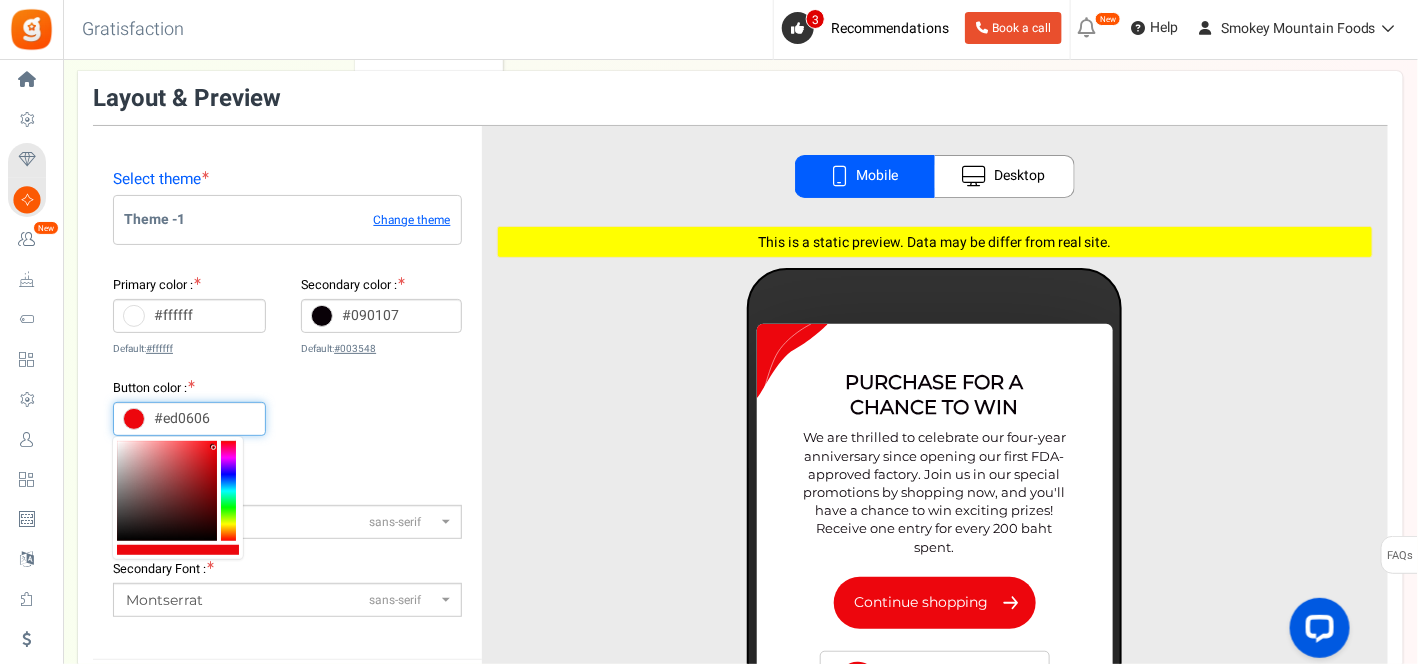 click at bounding box center (228, 491) 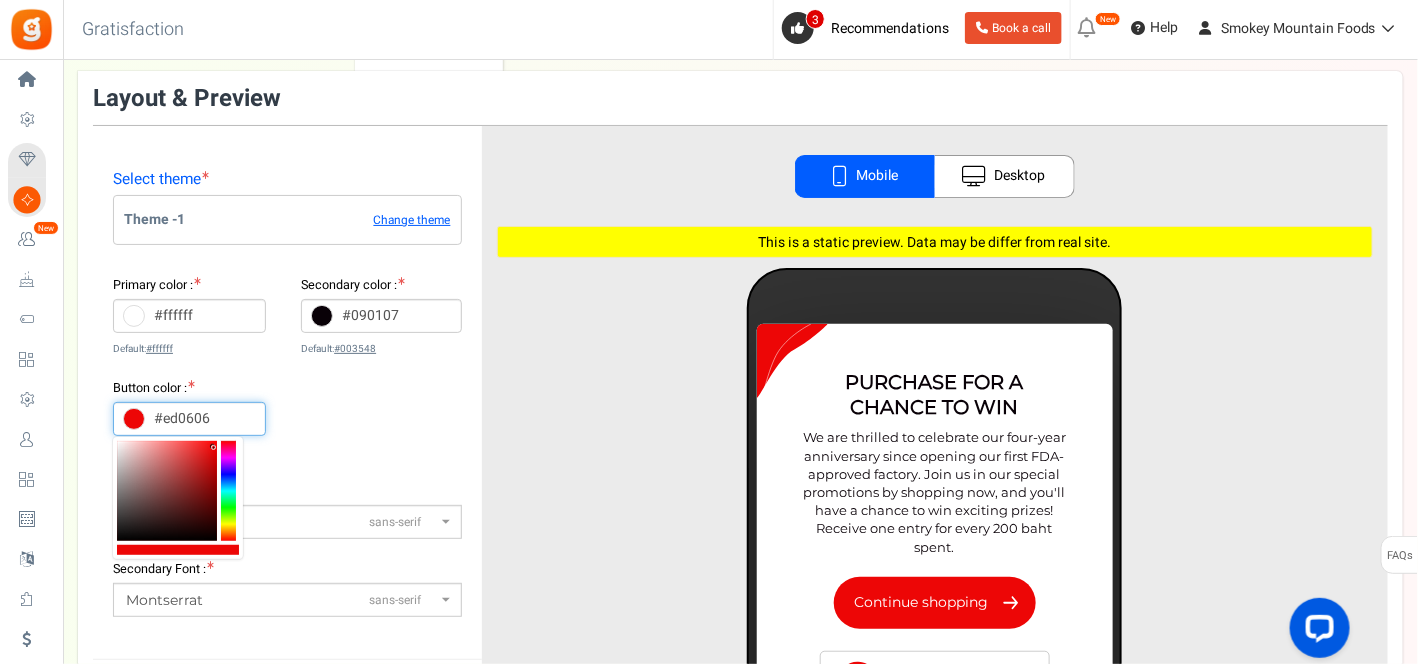 type on "#ff0d0d" 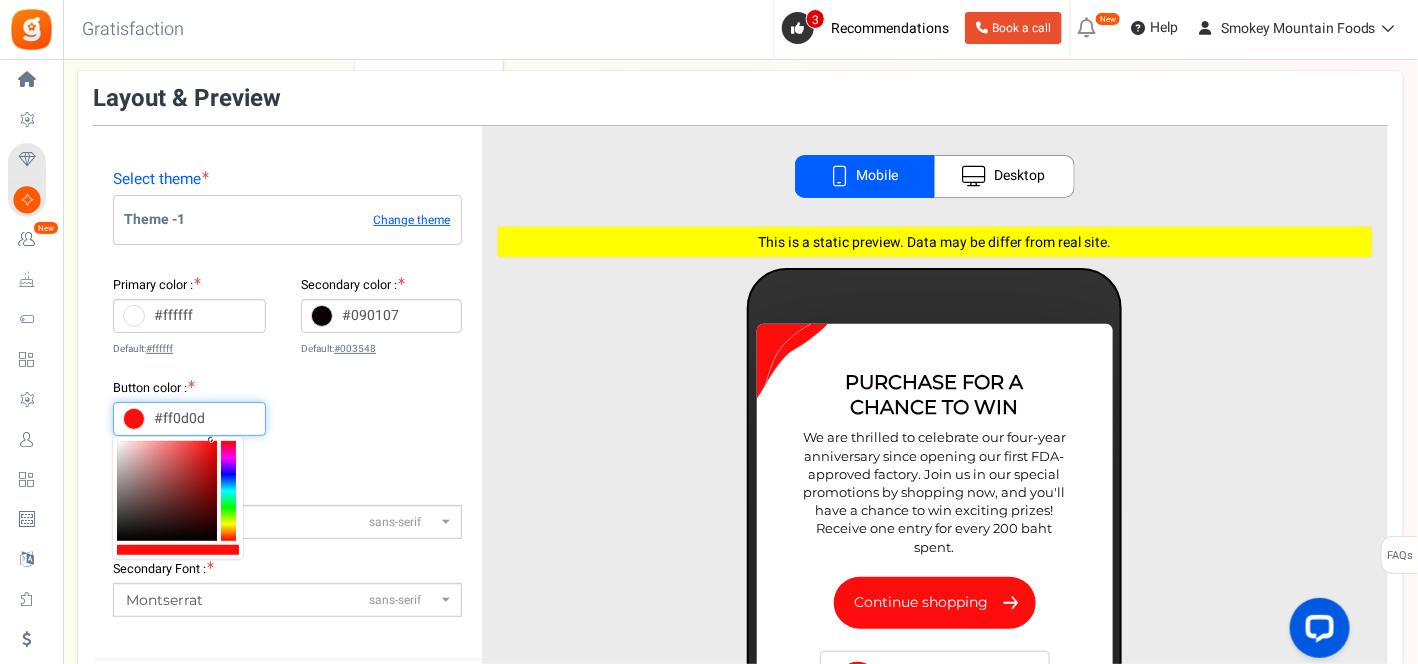 click at bounding box center (167, 491) 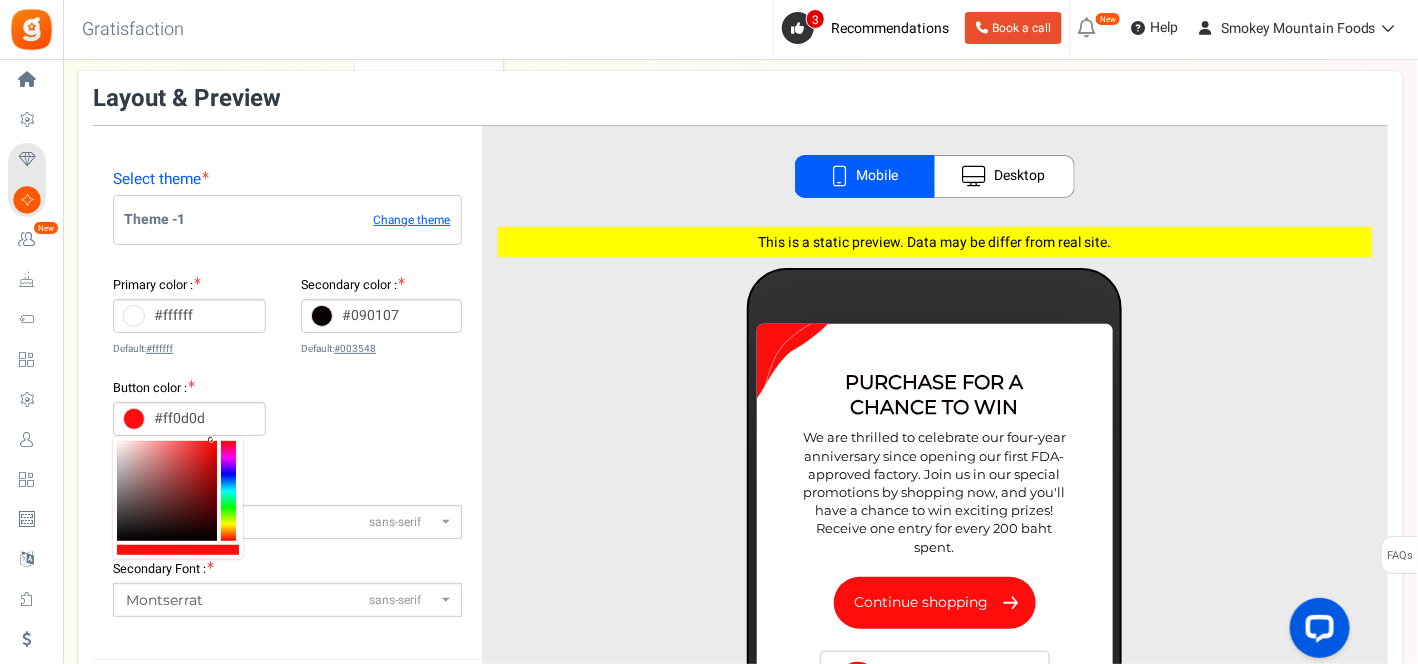 click on "Mobile
Desktop
This is a static preview. Data may be differ from real site." at bounding box center [935, 602] 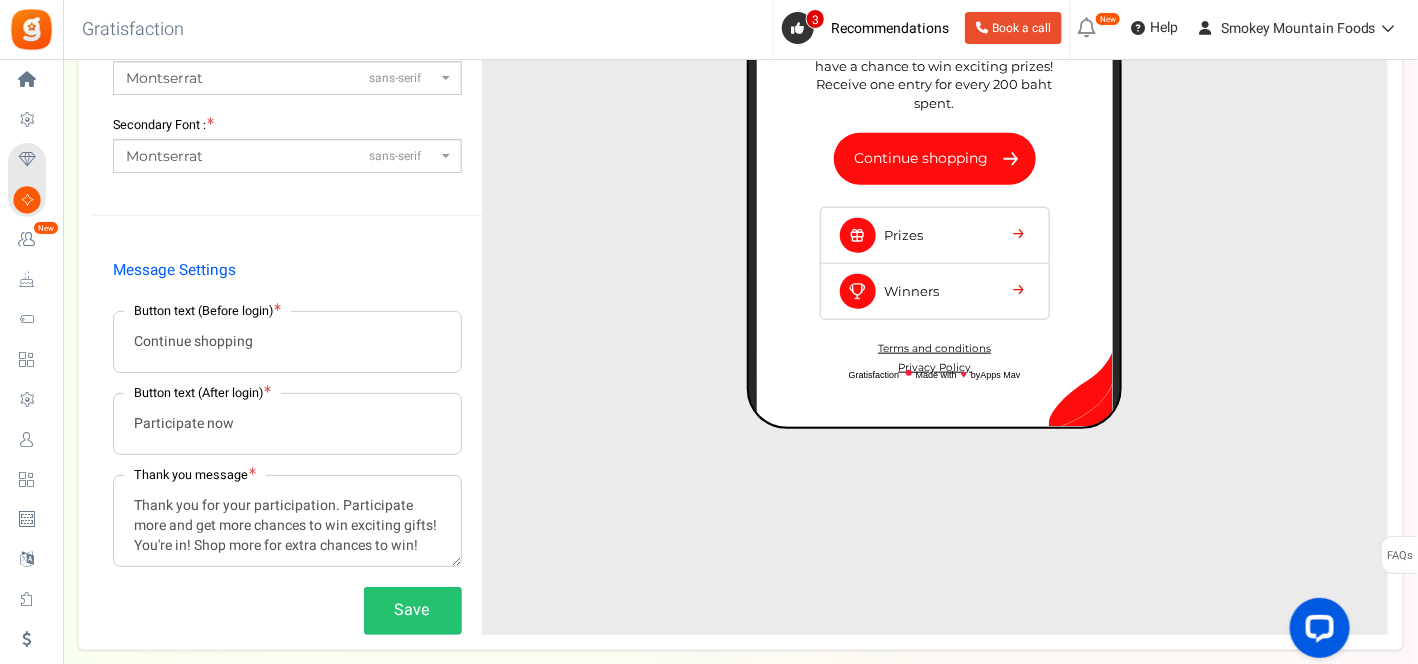scroll, scrollTop: 666, scrollLeft: 0, axis: vertical 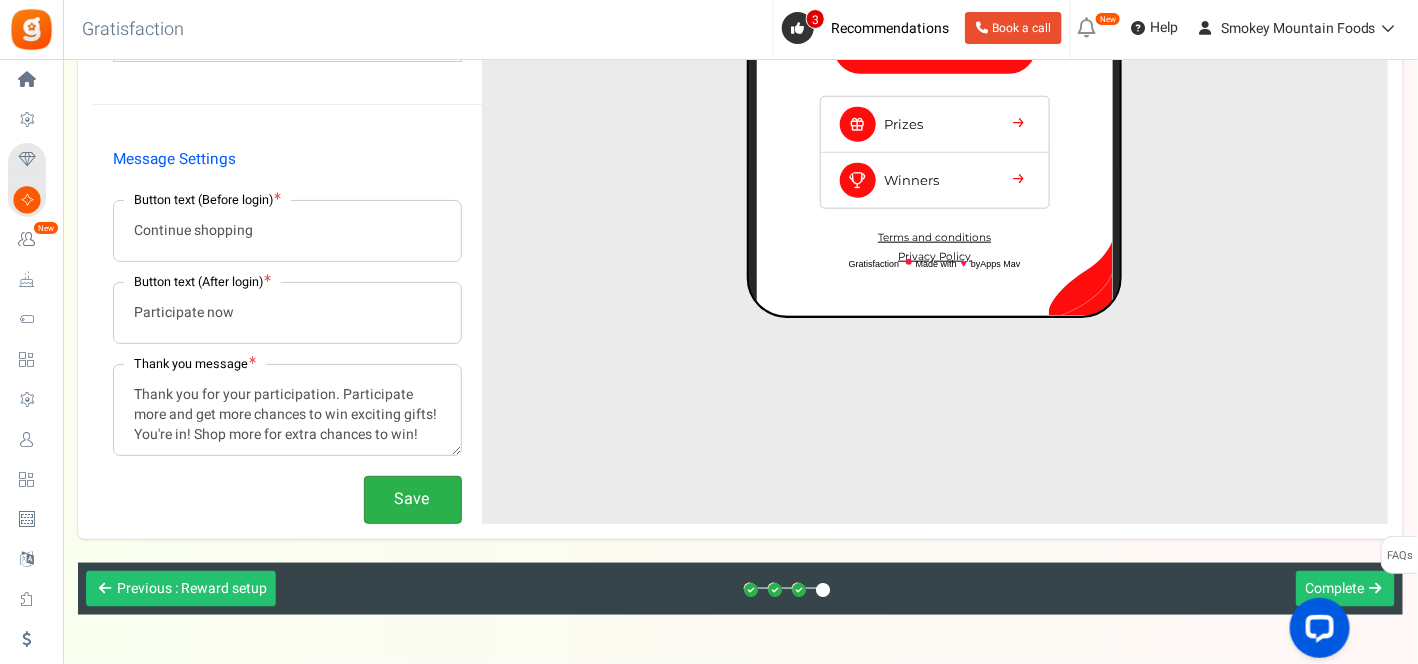 click on "Save" at bounding box center [413, 499] 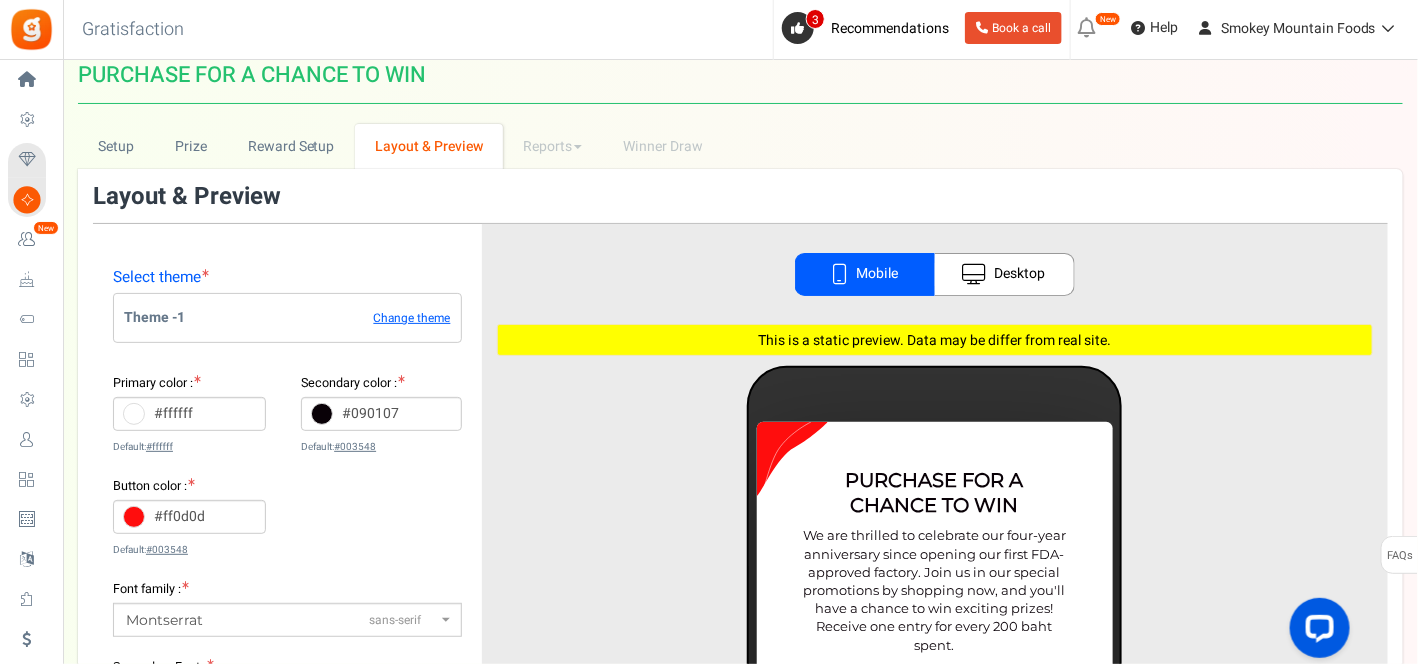 scroll, scrollTop: 0, scrollLeft: 0, axis: both 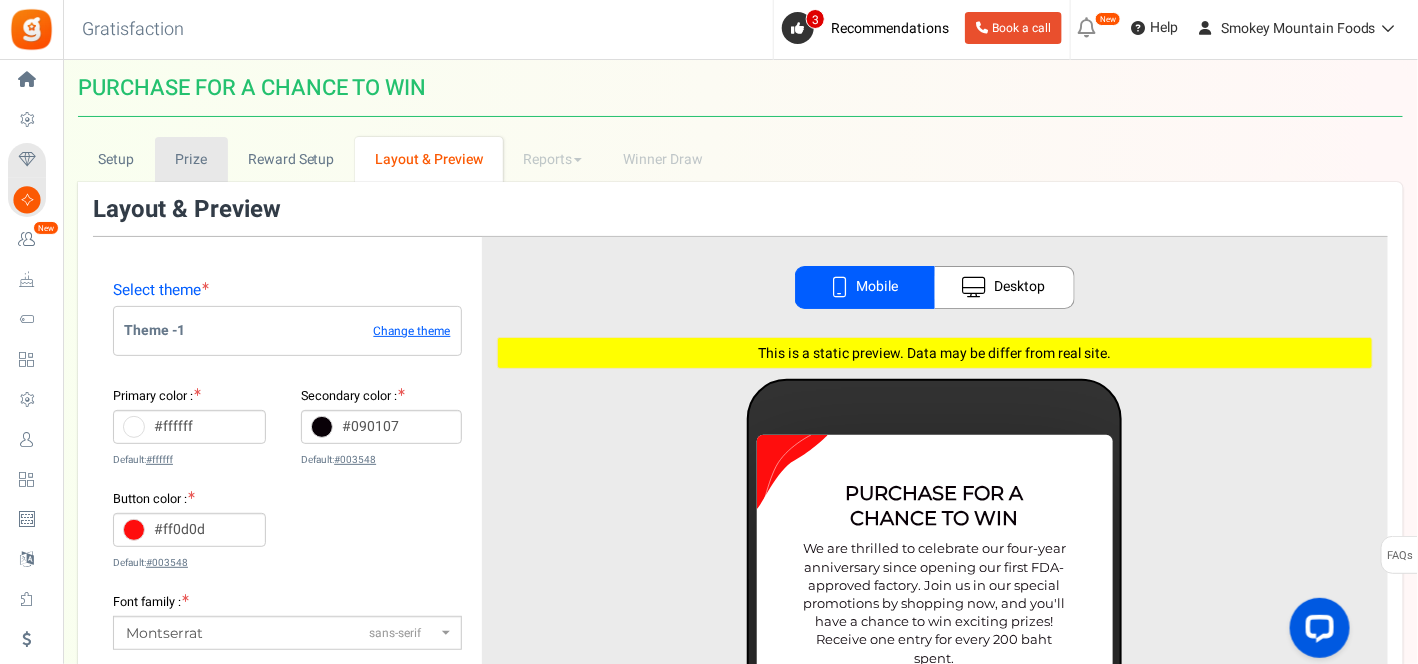 click on "Prize" at bounding box center (191, 159) 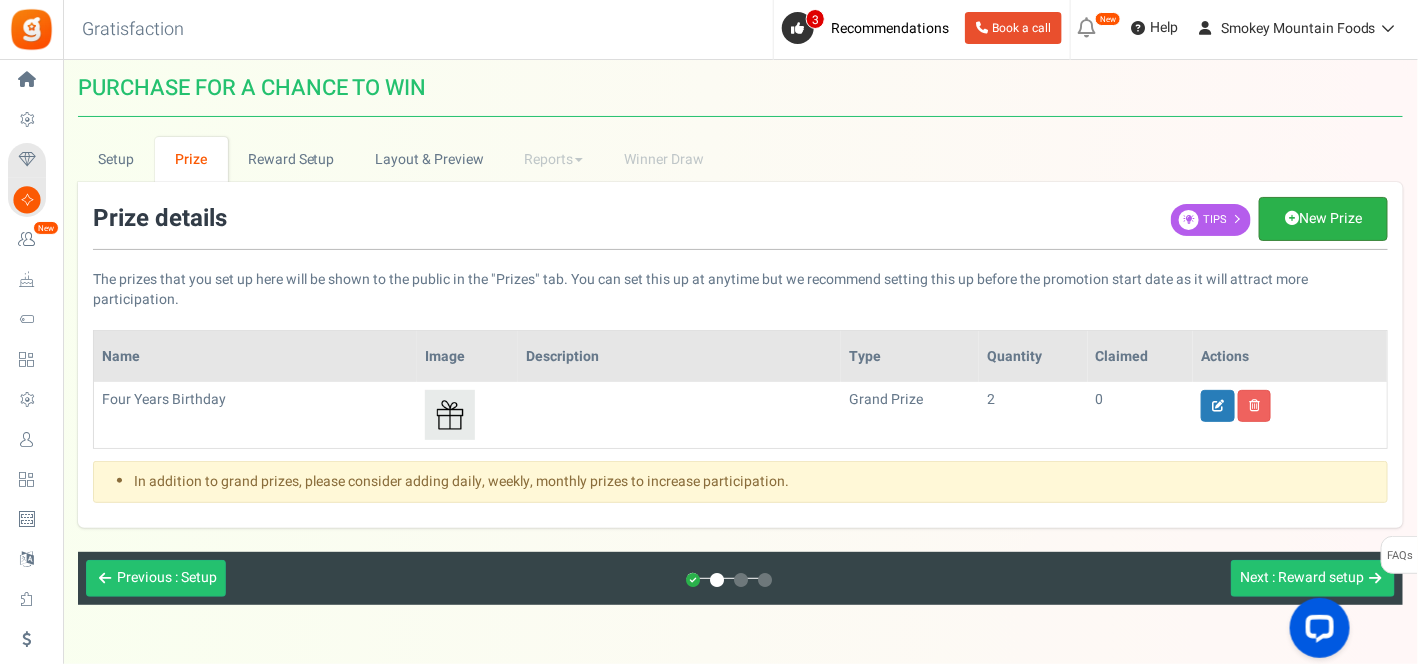 click on "New Prize" at bounding box center (1323, 219) 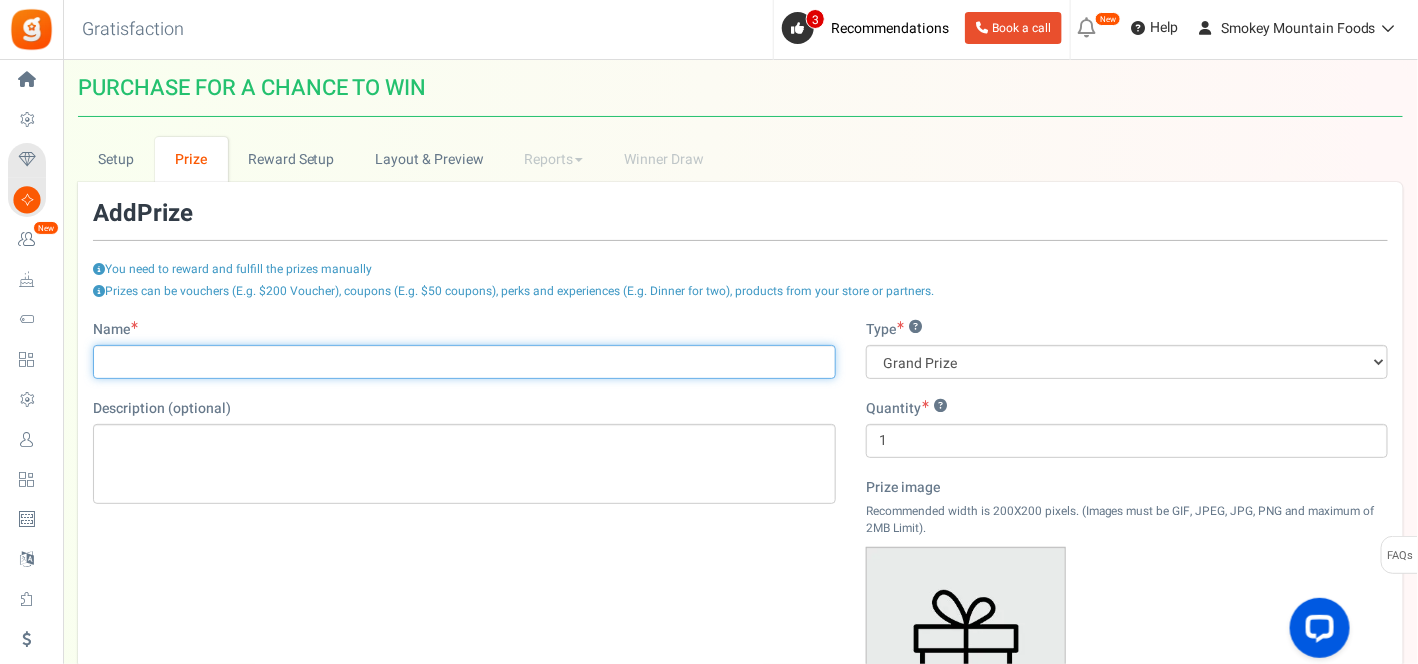 click on "Name" at bounding box center [464, 362] 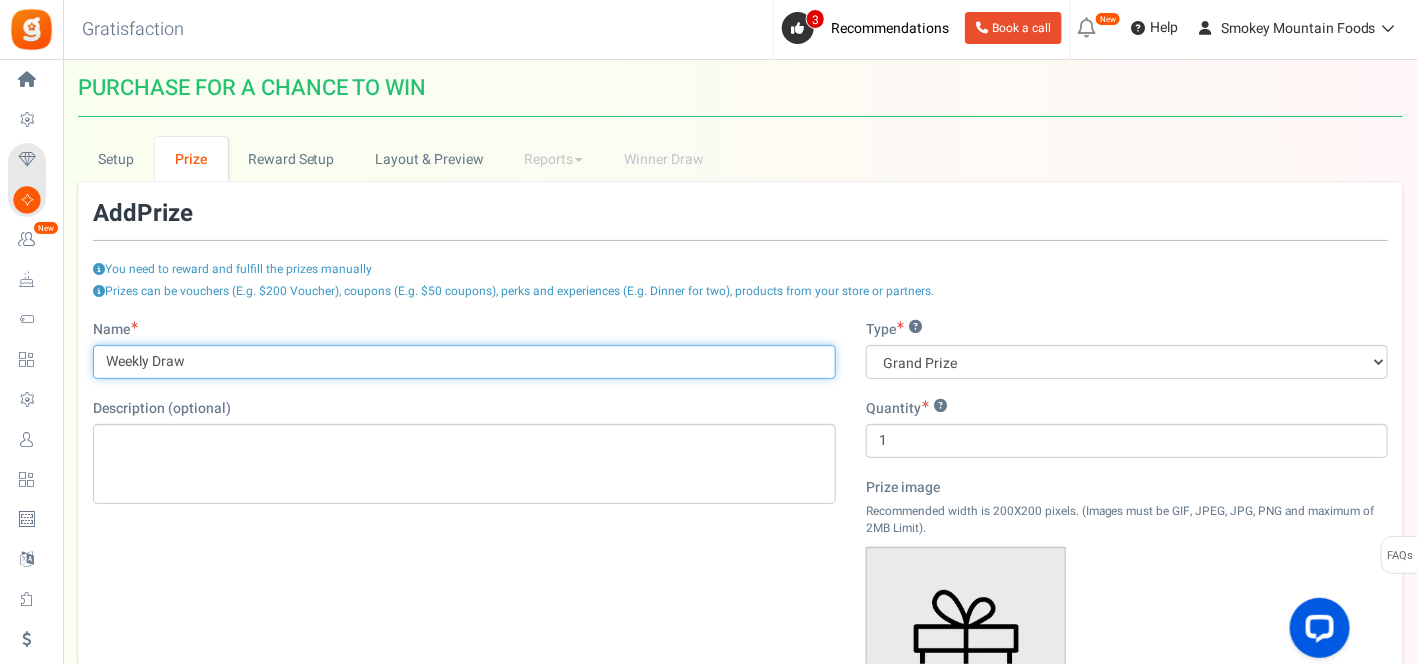 type on "Weekly Draw" 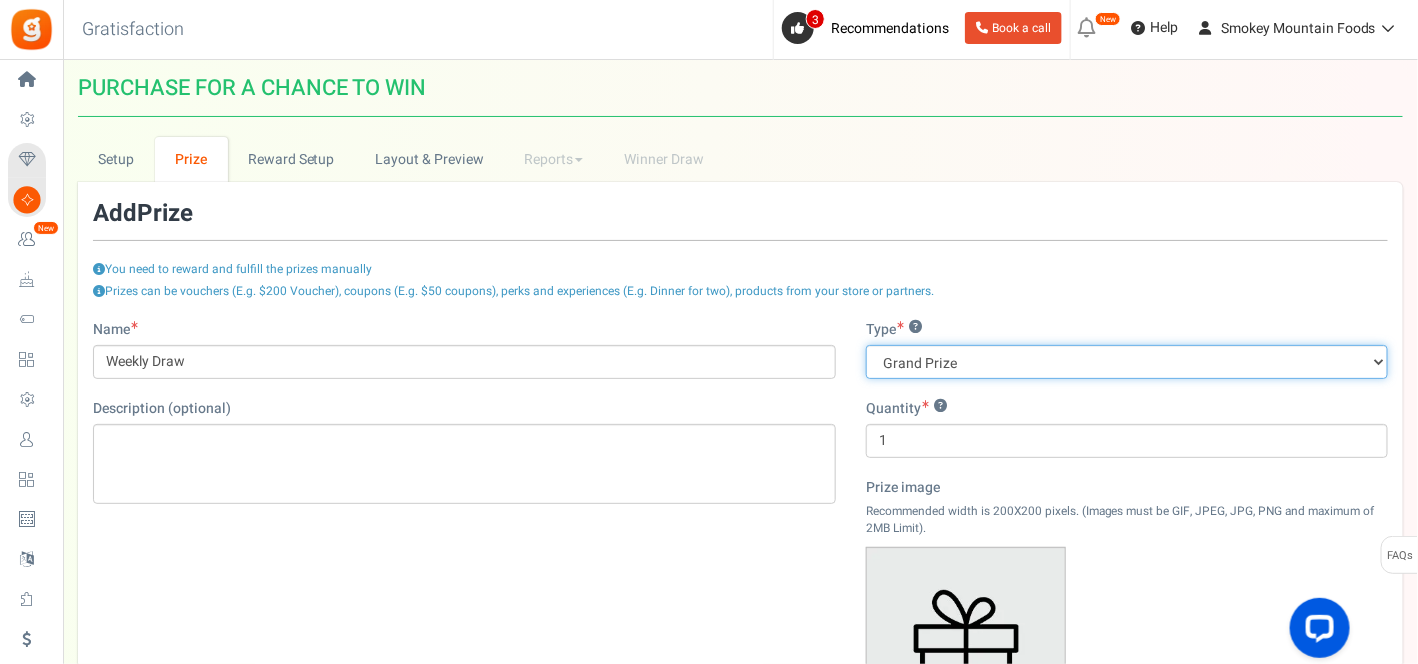 click on "Grand Prize
Daily Prize
Weekly Prize
Monthly Prize" at bounding box center [1127, 362] 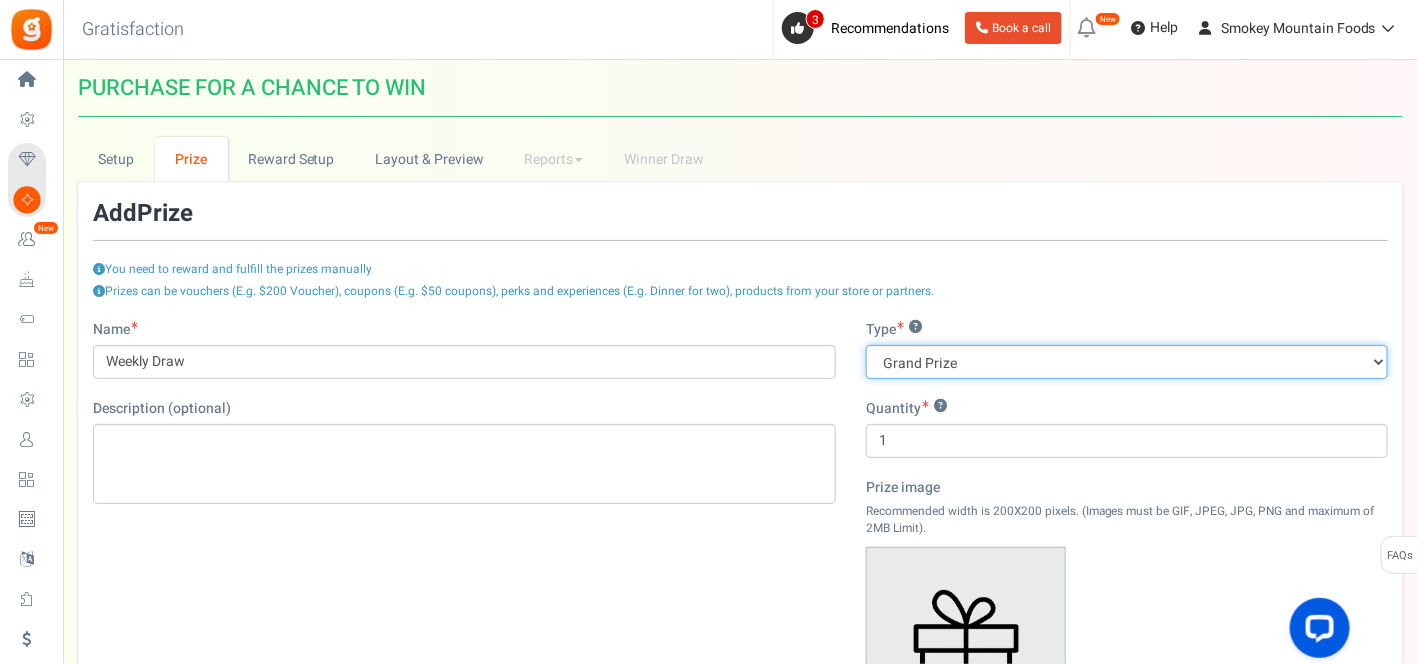 select on "weekly" 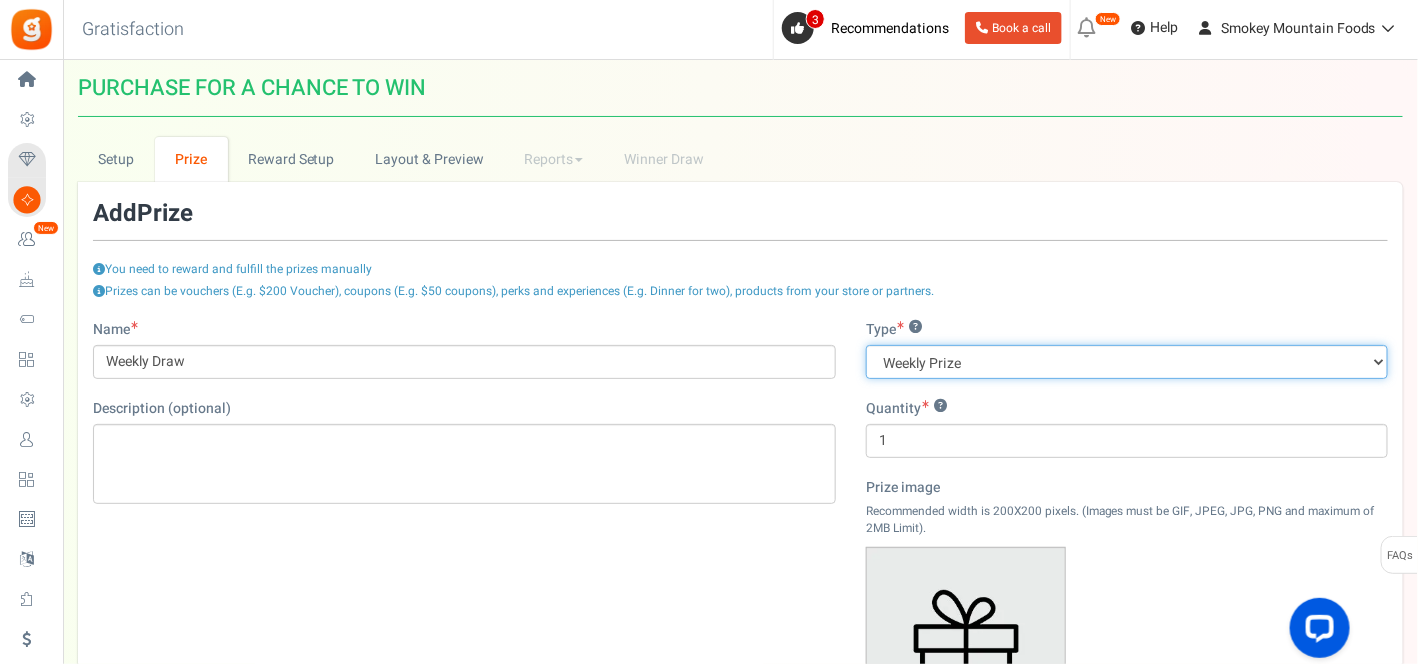 click on "Grand Prize
Daily Prize
Weekly Prize
Monthly Prize" at bounding box center (1127, 362) 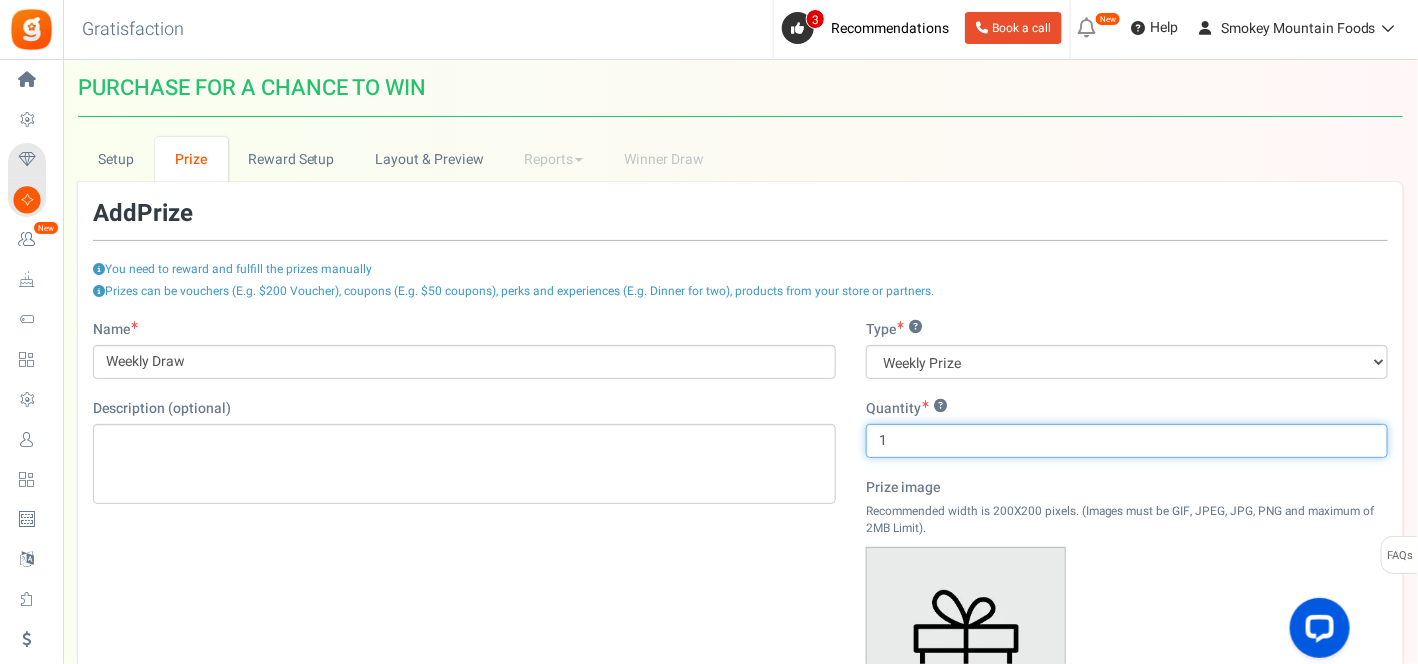 drag, startPoint x: 905, startPoint y: 441, endPoint x: 874, endPoint y: 447, distance: 31.575306 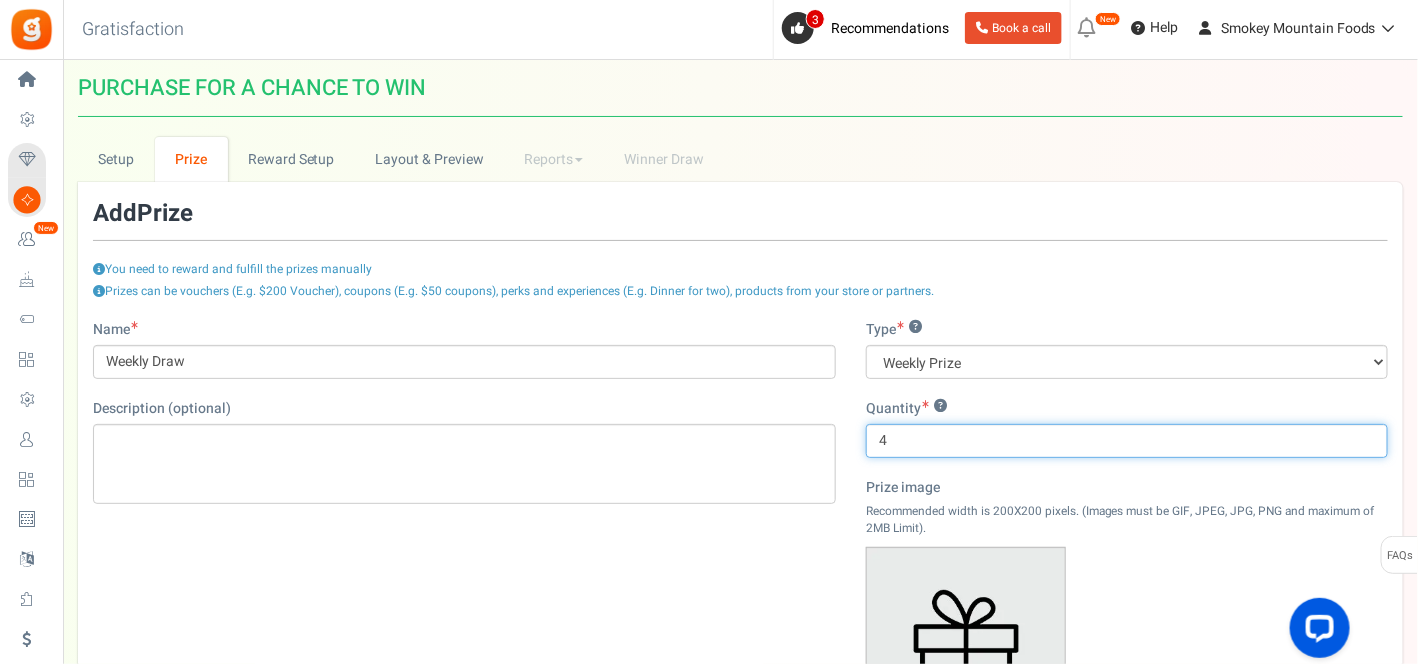 type on "4" 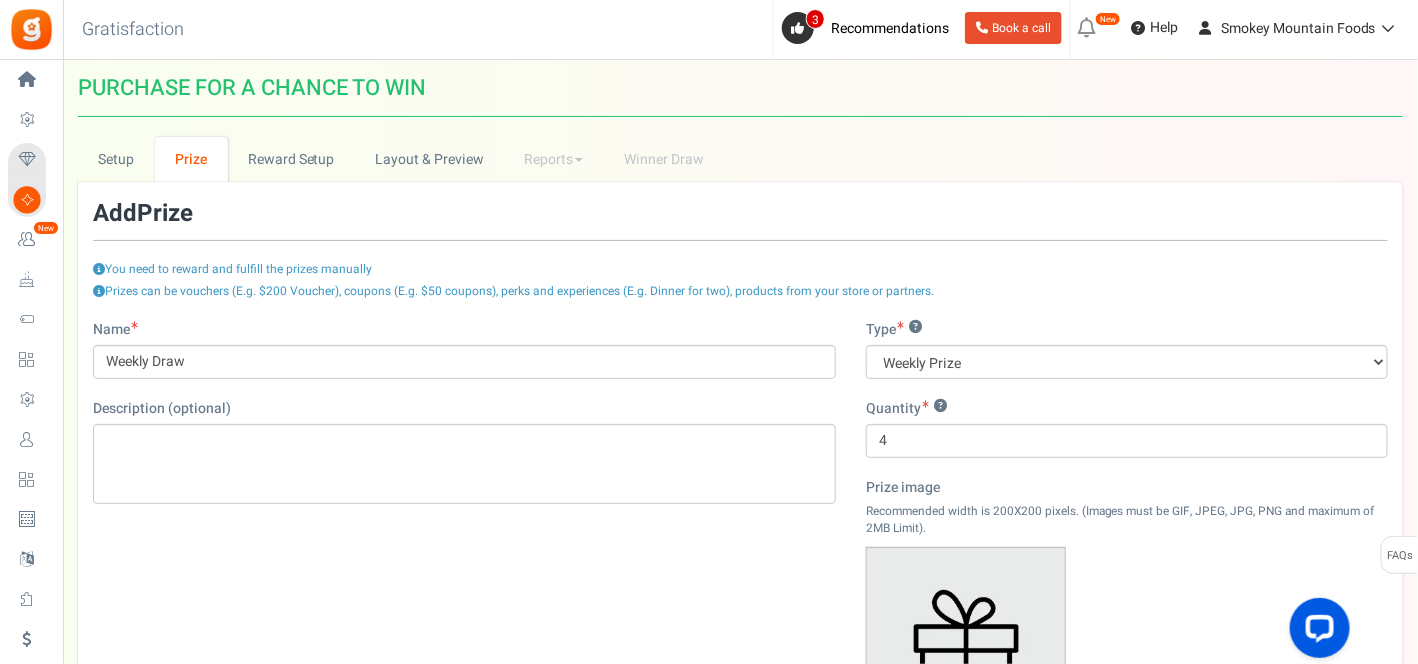 click on "Name
Weekly Draw
Description (optional)
Type  ?
Grand Prize
Daily Prize
Weekly Prize
Monthly Prize
Quantity  ?
4
Prize image
Recommended width is 200X200 pixels. (Images must be GIF, JPEG, JPG, PNG and maximum of 2MB Limit).
Upload Image
Cancel
Save" at bounding box center [740, 599] 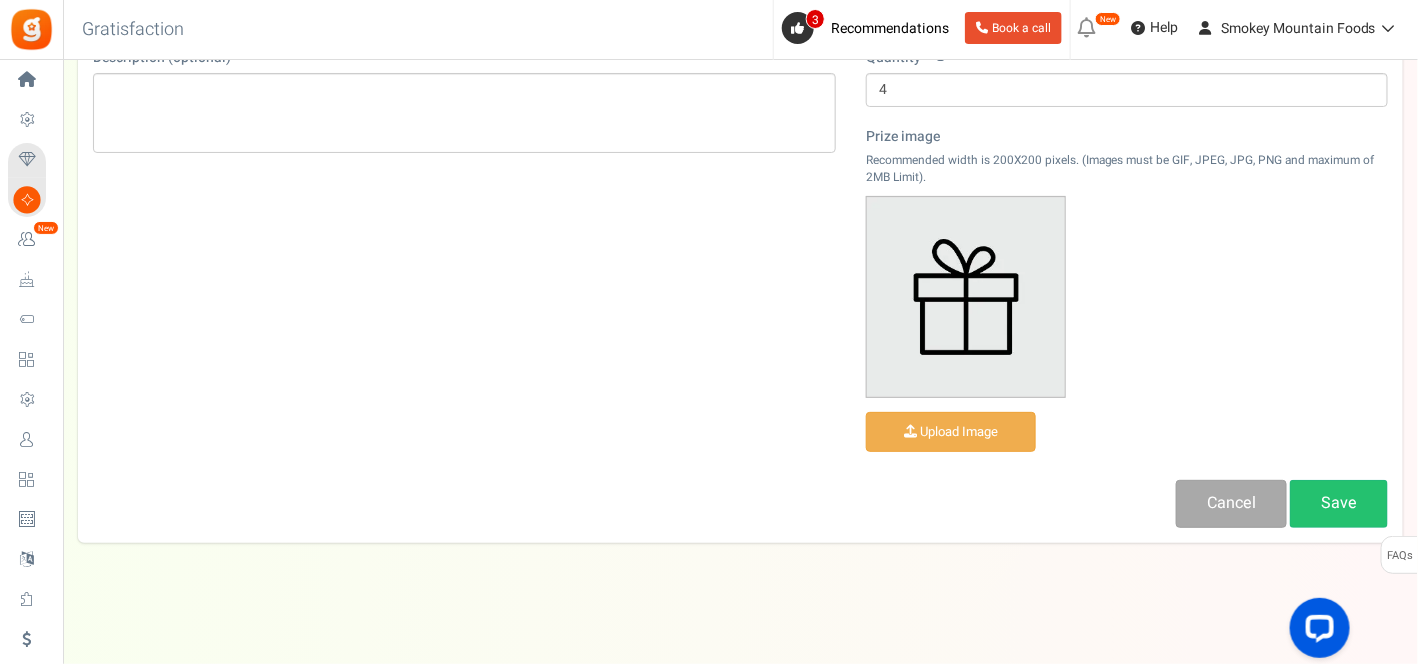 scroll, scrollTop: 360, scrollLeft: 0, axis: vertical 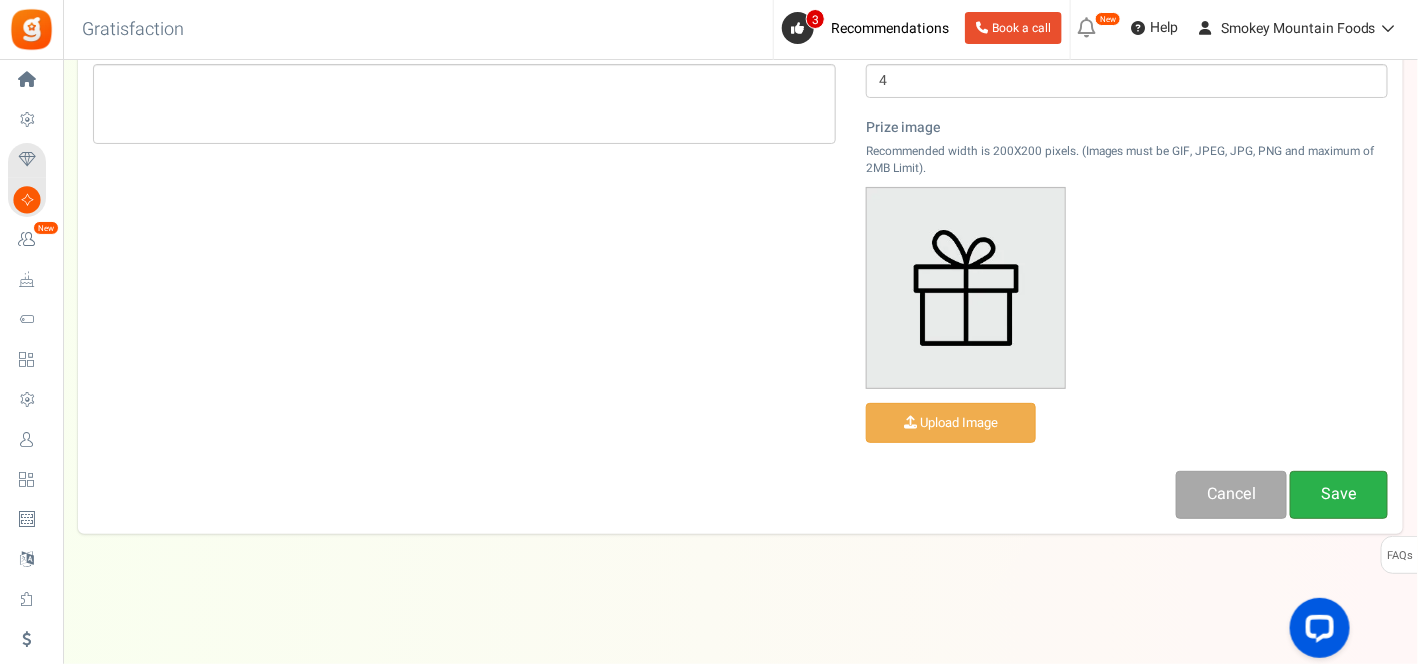 click on "Save" at bounding box center (1339, 494) 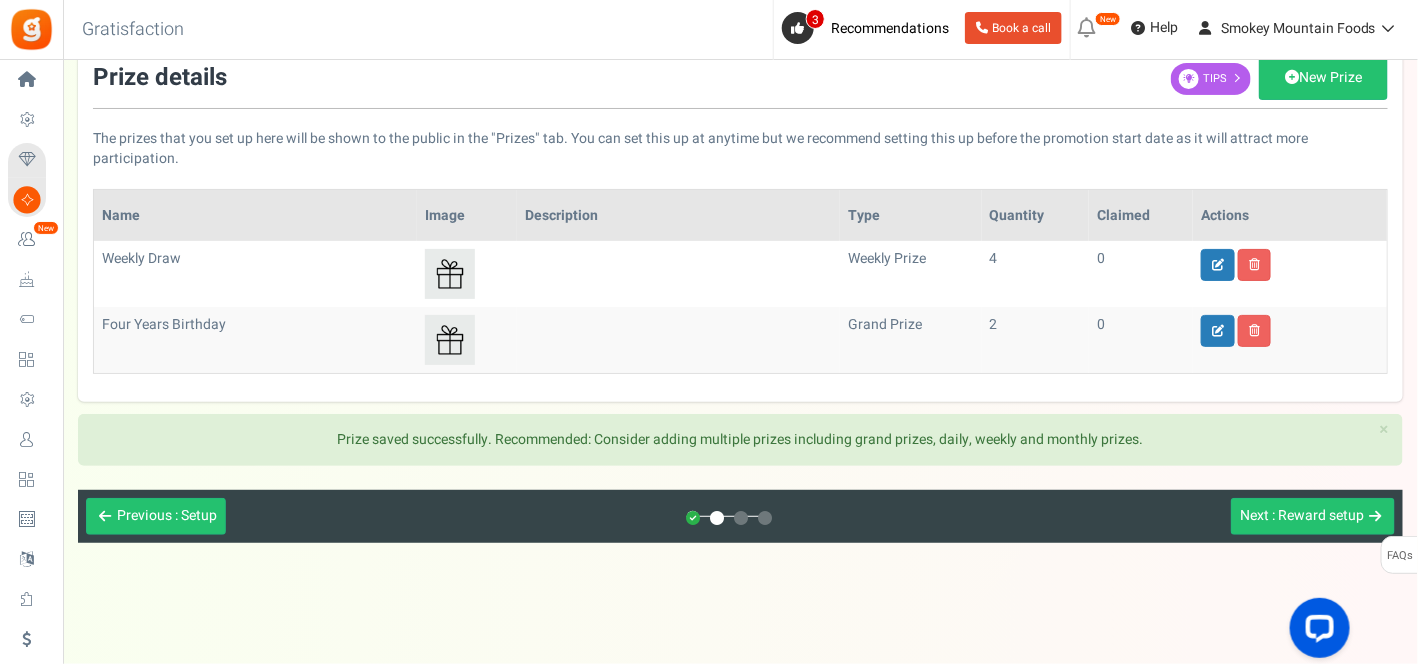 scroll, scrollTop: 137, scrollLeft: 0, axis: vertical 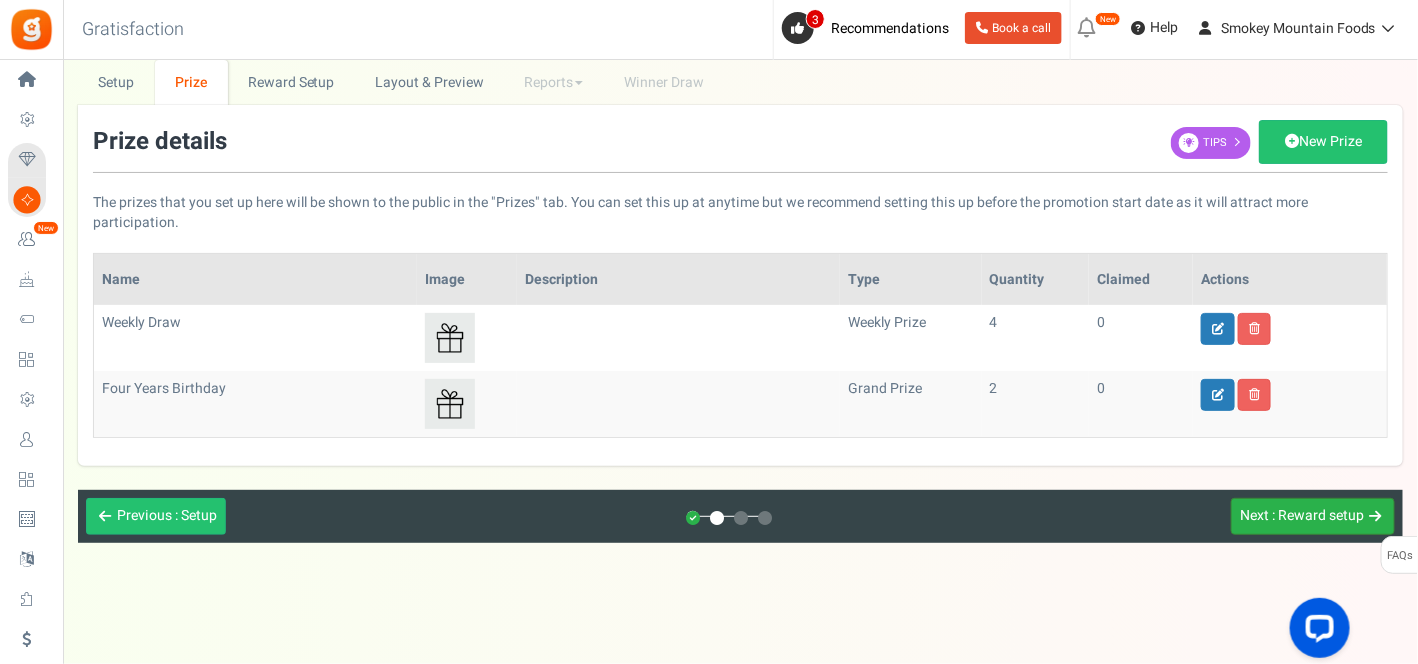 click on ": Reward setup" at bounding box center [1318, 515] 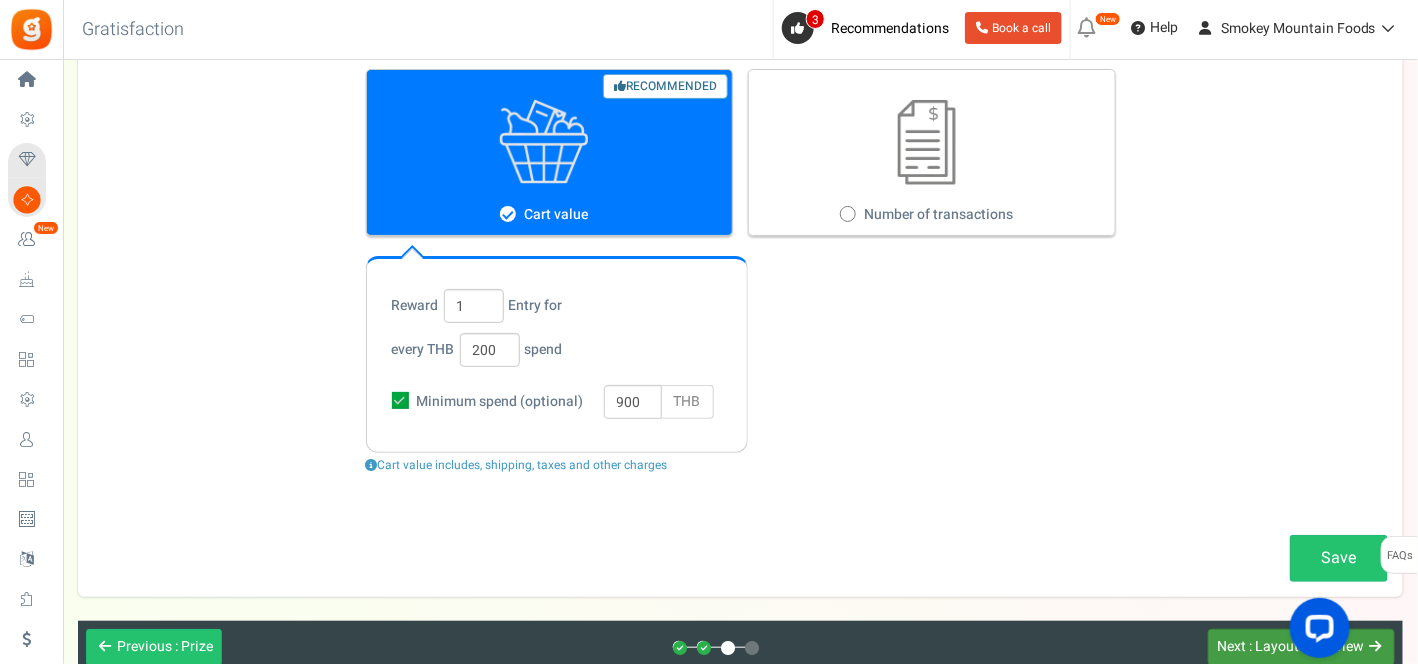 scroll, scrollTop: 296, scrollLeft: 0, axis: vertical 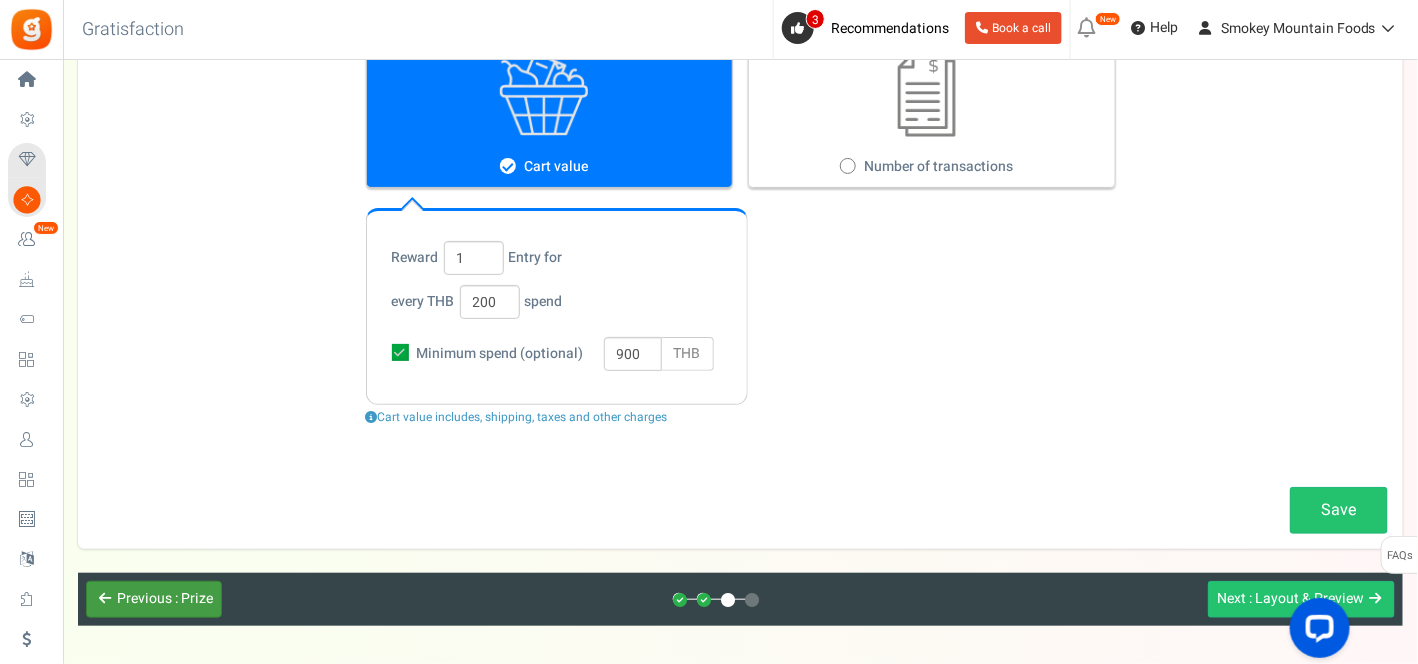 click on ": Prize" at bounding box center (194, 598) 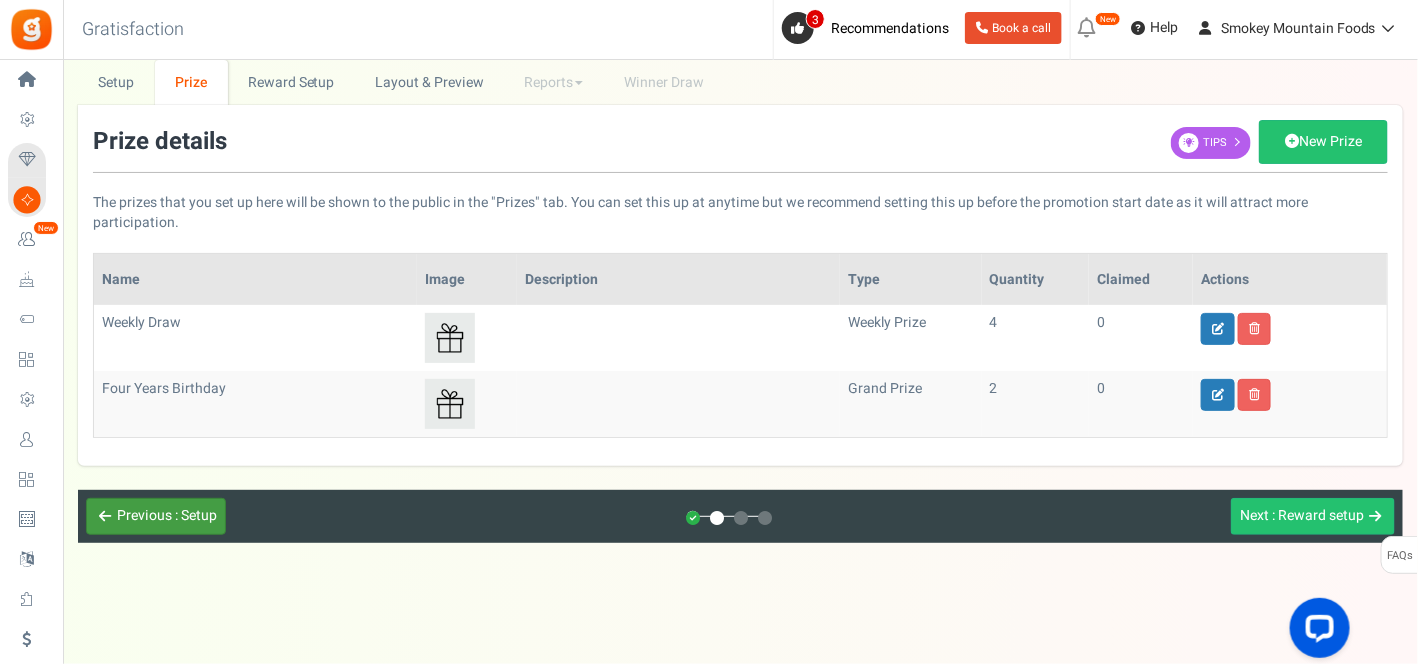 scroll, scrollTop: 74, scrollLeft: 0, axis: vertical 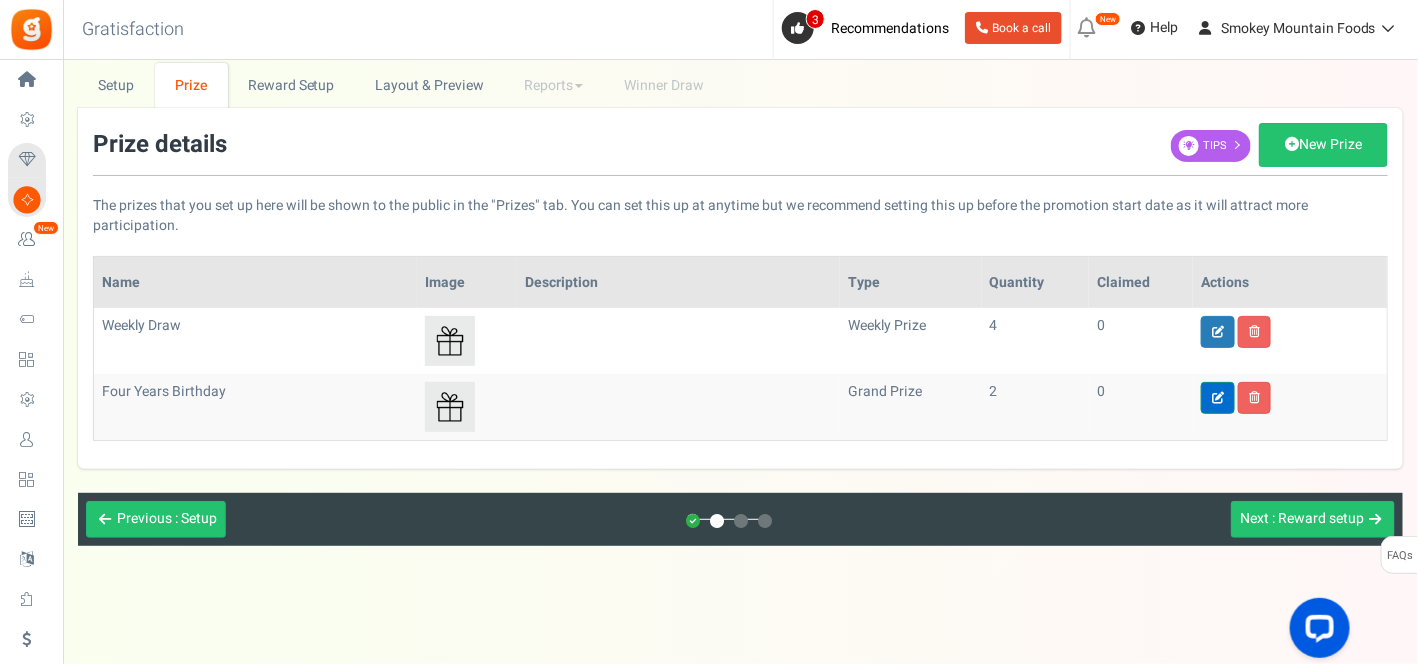 click at bounding box center (1218, 398) 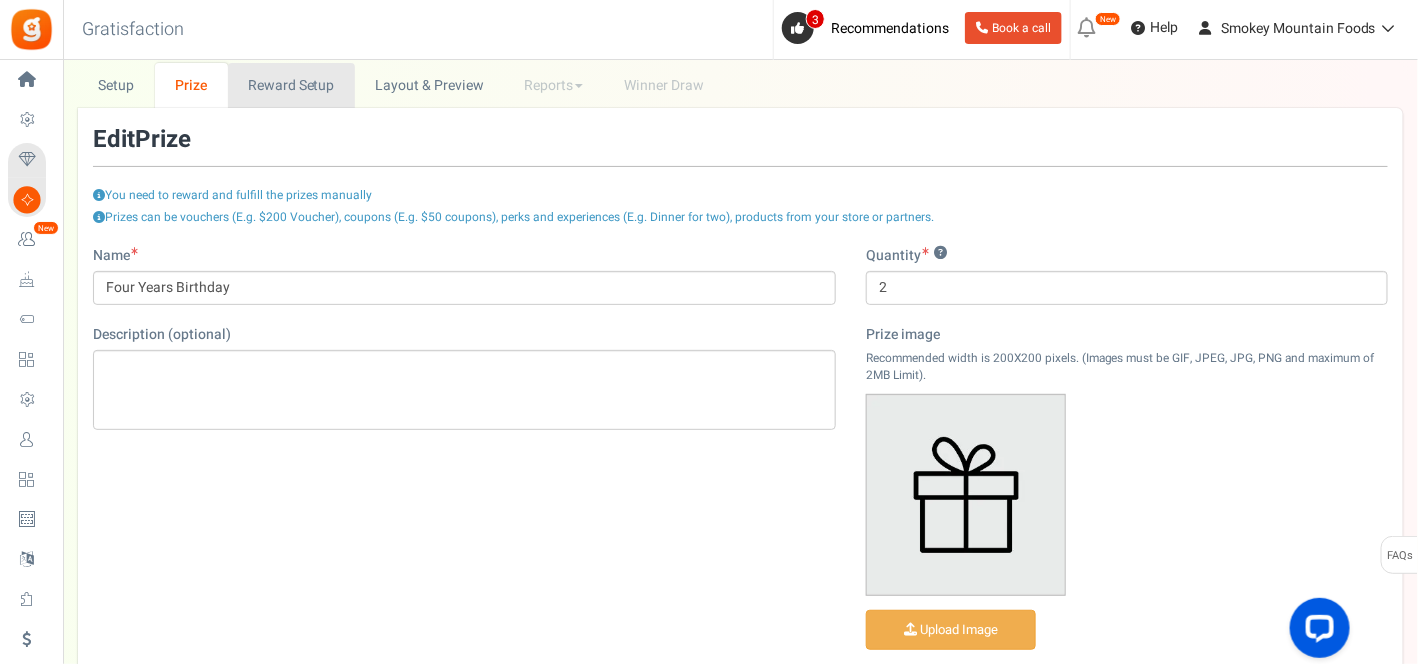 click on "Reward Setup" at bounding box center [291, 85] 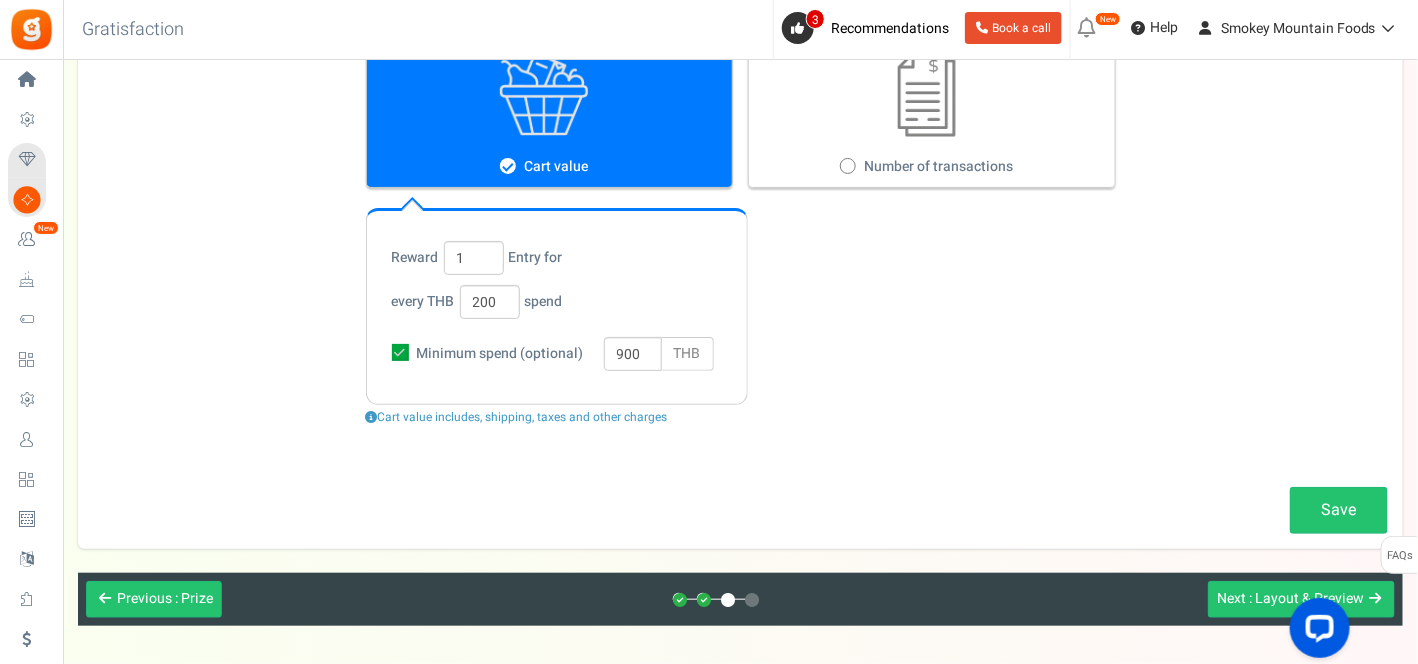 scroll, scrollTop: 375, scrollLeft: 0, axis: vertical 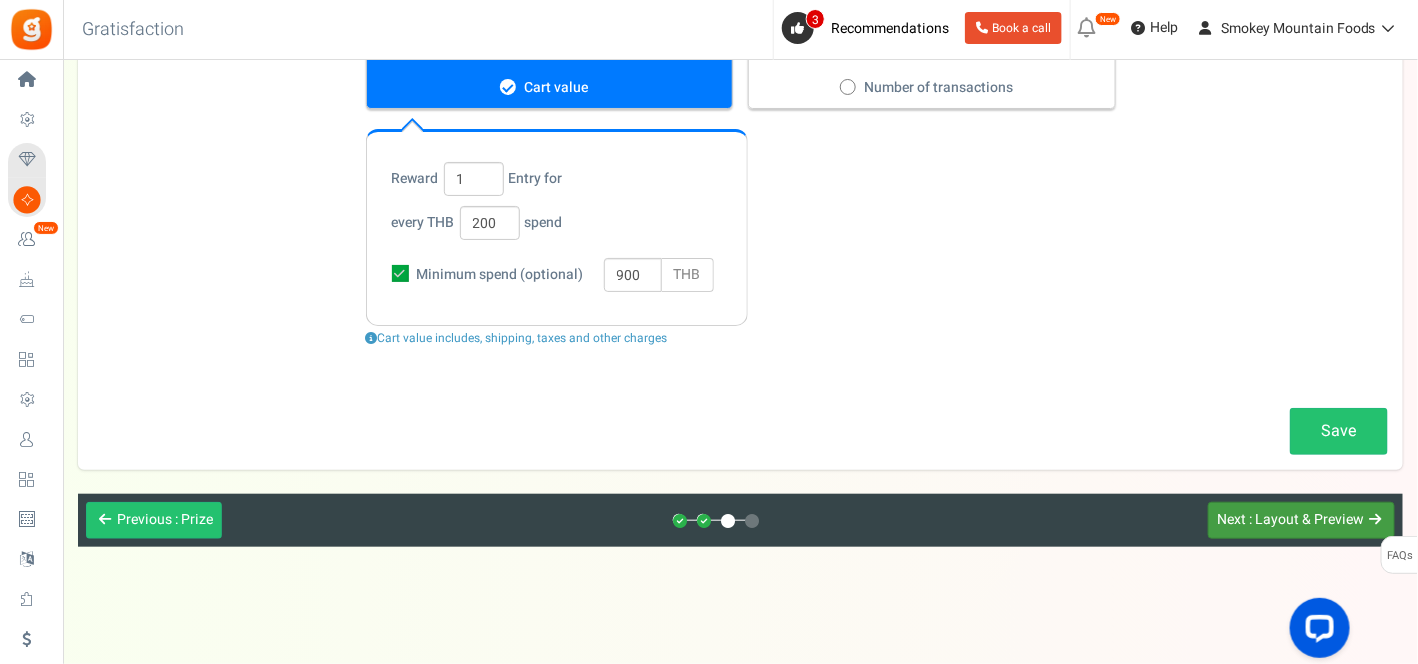 click on ": Layout & Preview" at bounding box center (1306, 519) 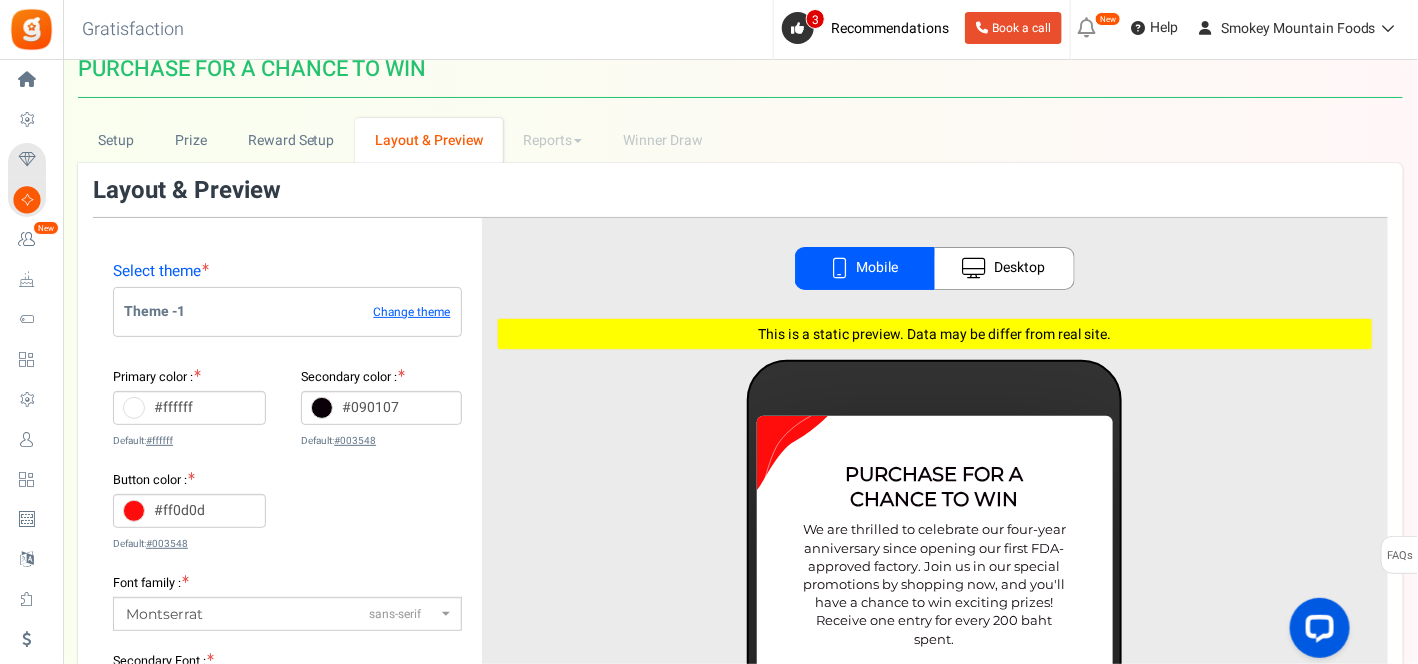 scroll, scrollTop: 0, scrollLeft: 0, axis: both 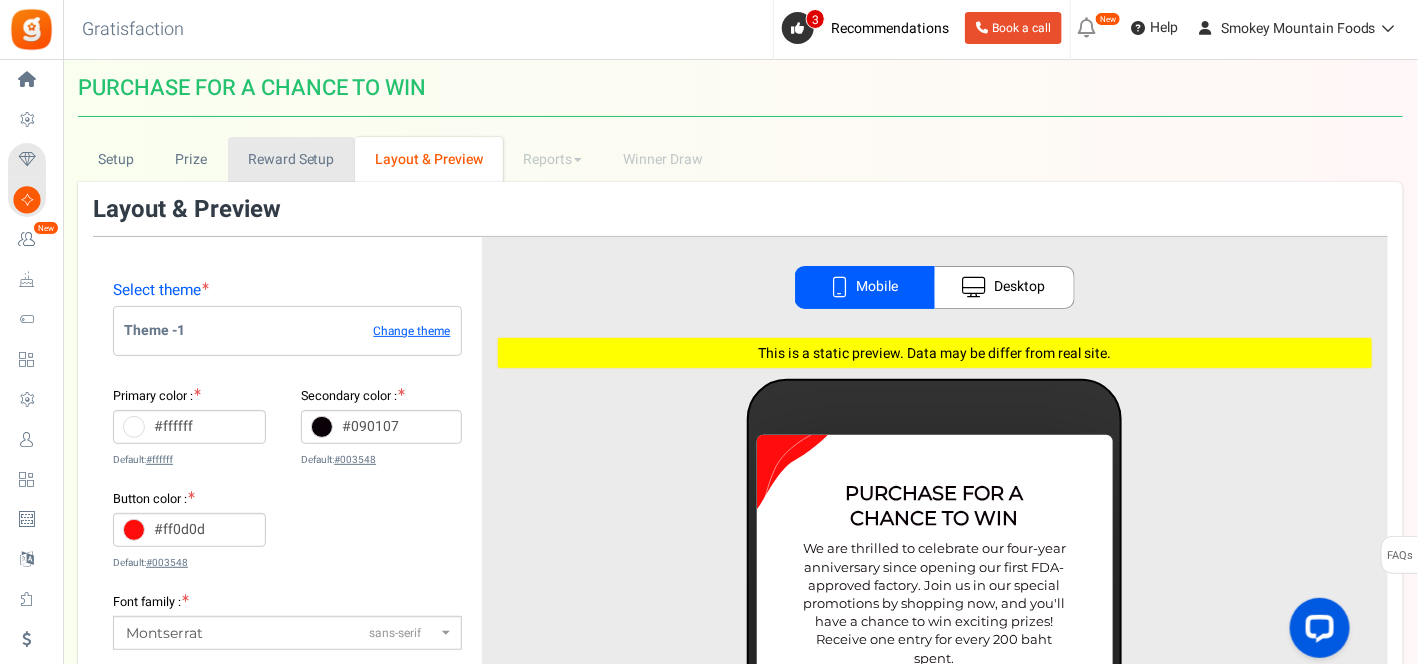 click on "Reward Setup" at bounding box center [291, 159] 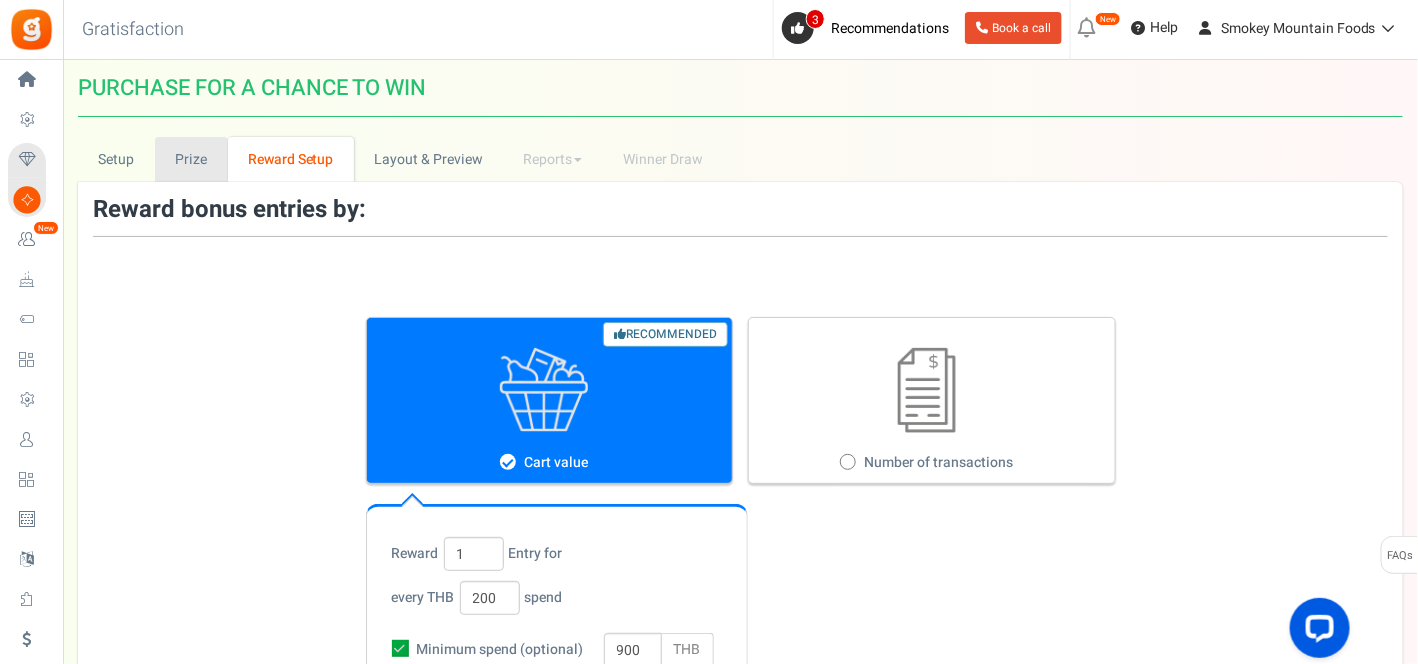 click on "Prize" at bounding box center (191, 159) 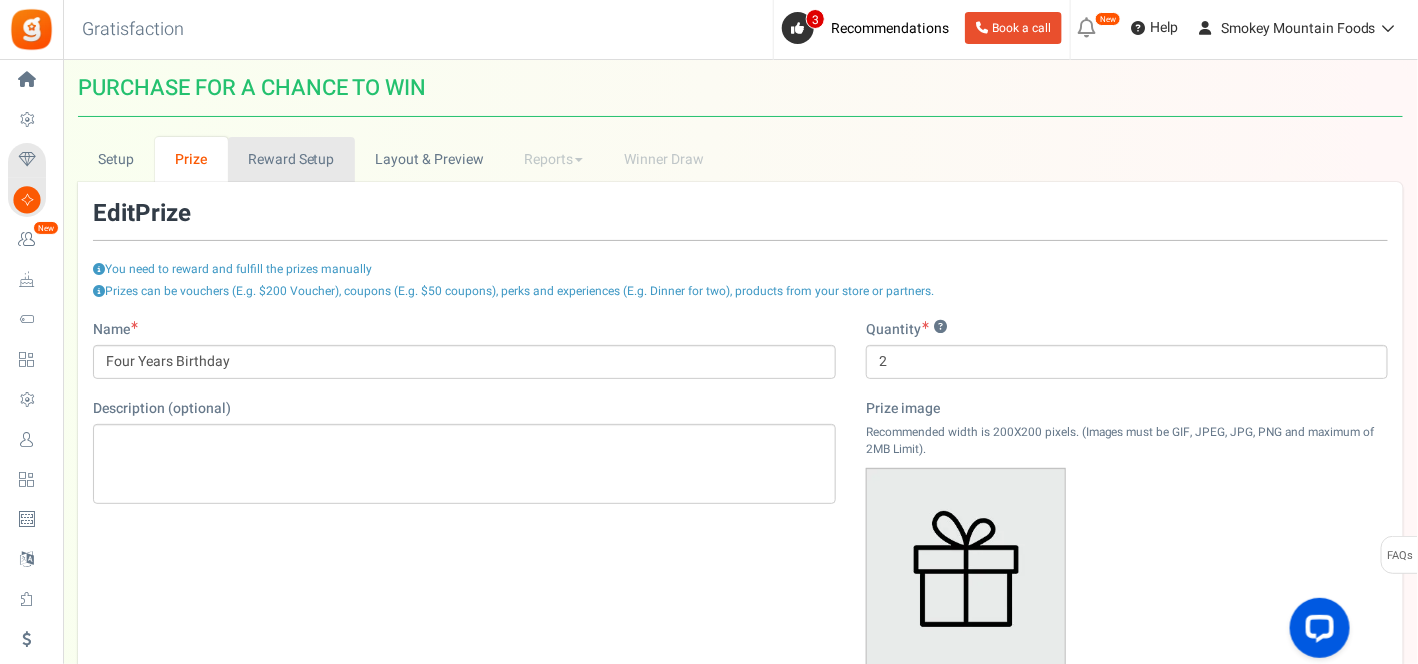 click on "Reward Setup" at bounding box center (291, 159) 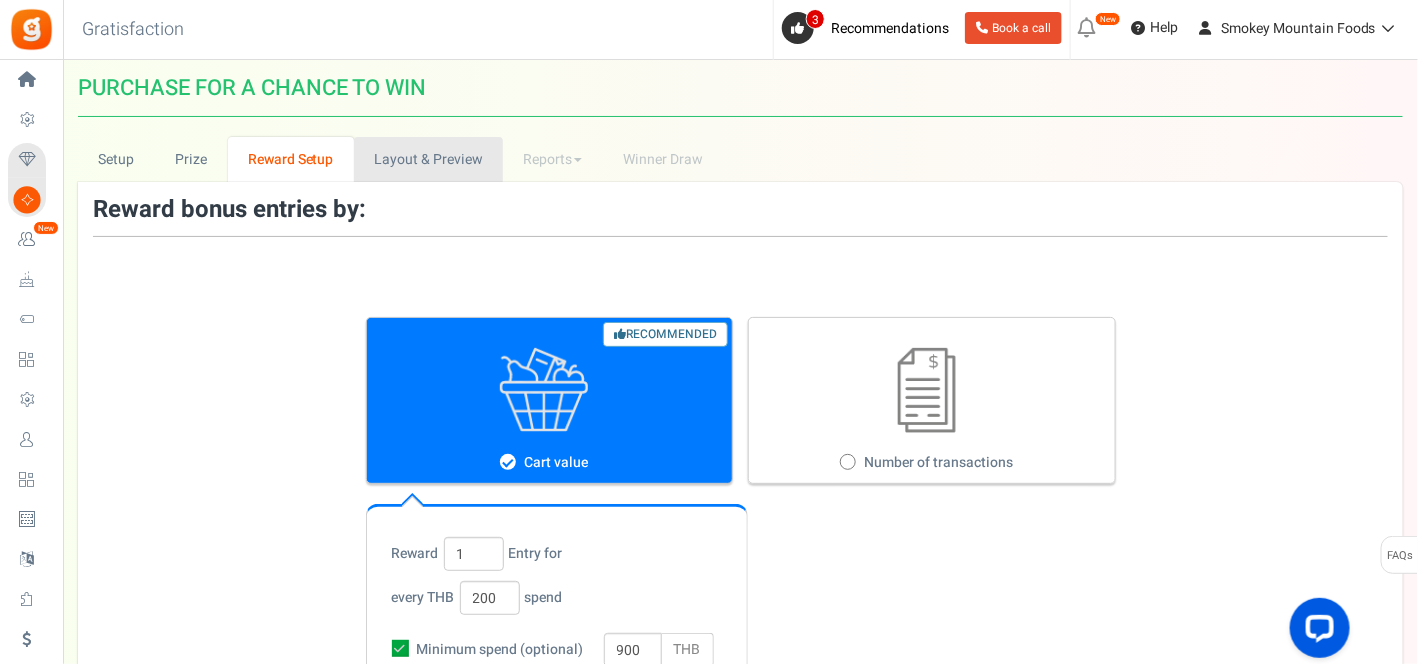 click on "Layout & Preview" at bounding box center (428, 159) 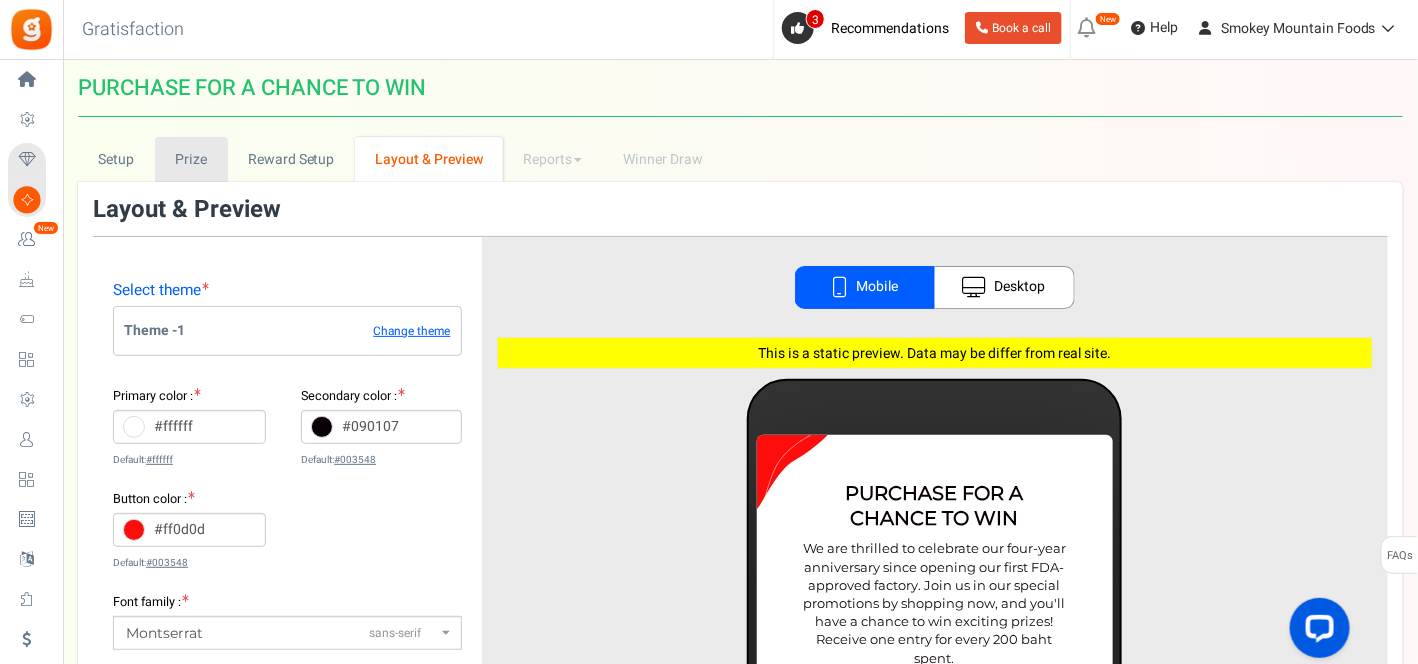 click on "Prize" at bounding box center (191, 159) 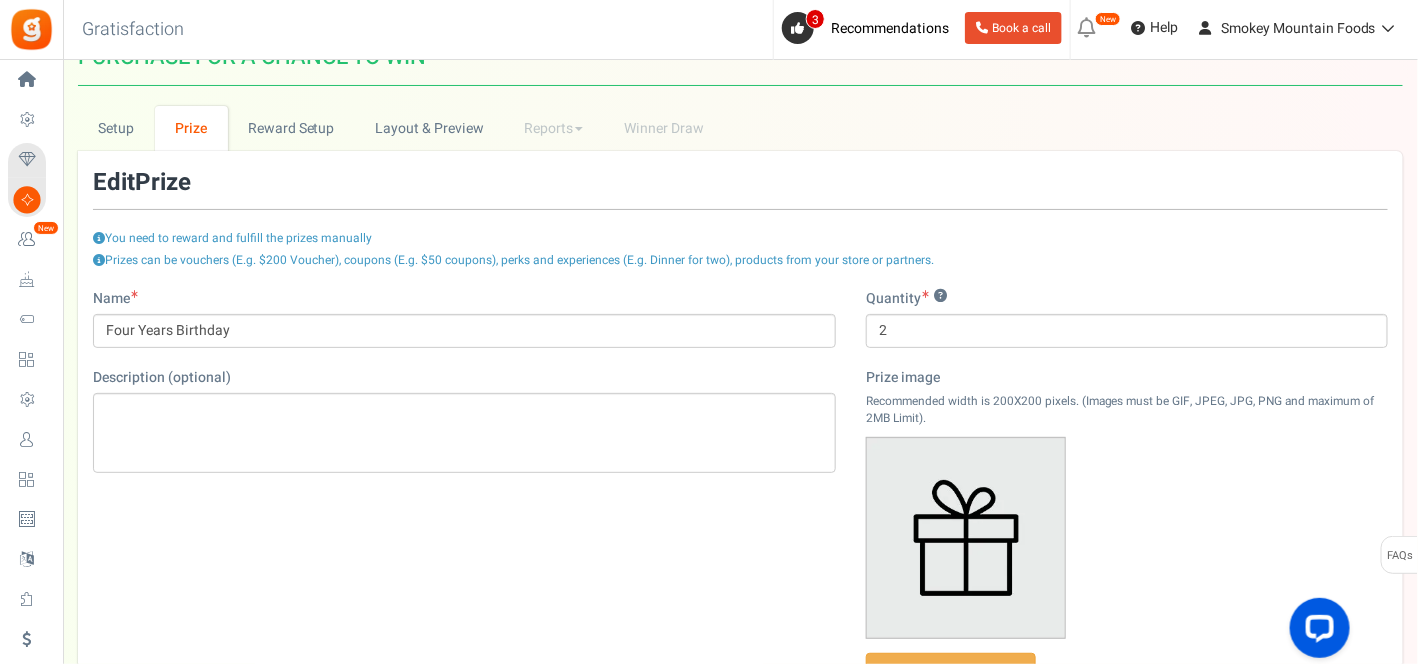 scroll, scrollTop: 0, scrollLeft: 0, axis: both 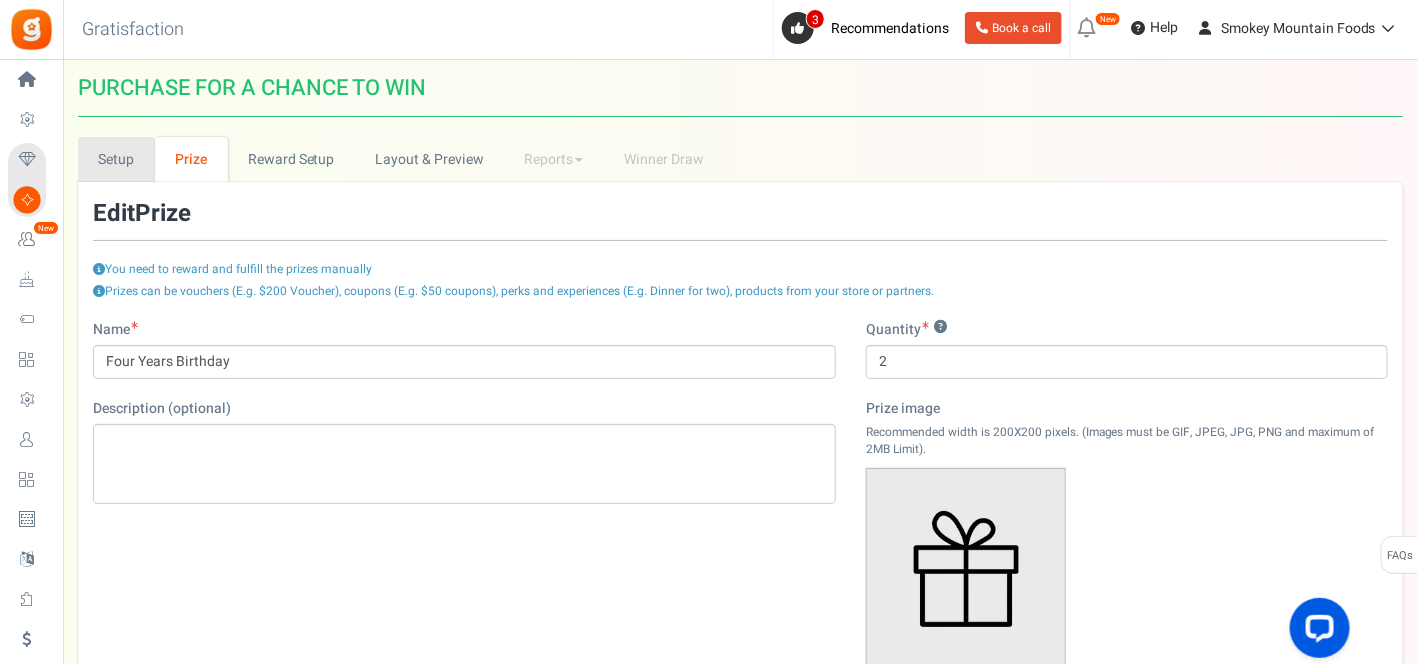 click on "Setup" at bounding box center (116, 159) 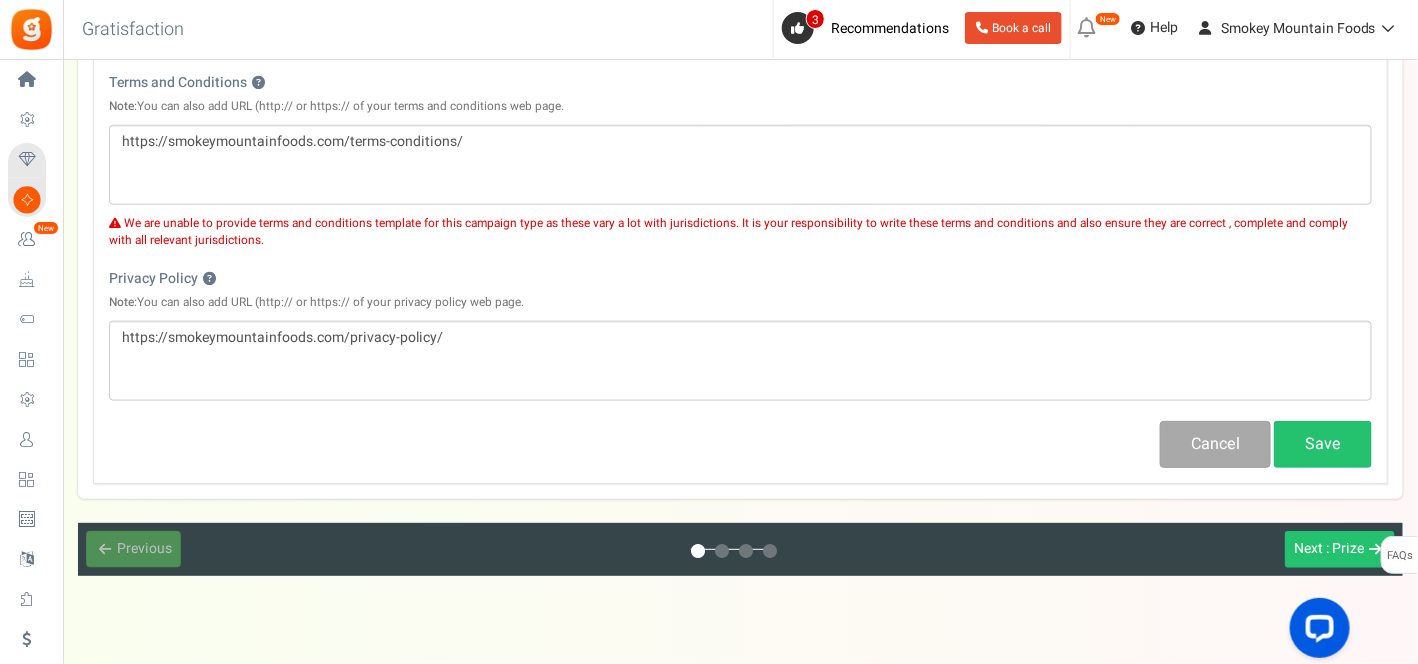 scroll, scrollTop: 711, scrollLeft: 0, axis: vertical 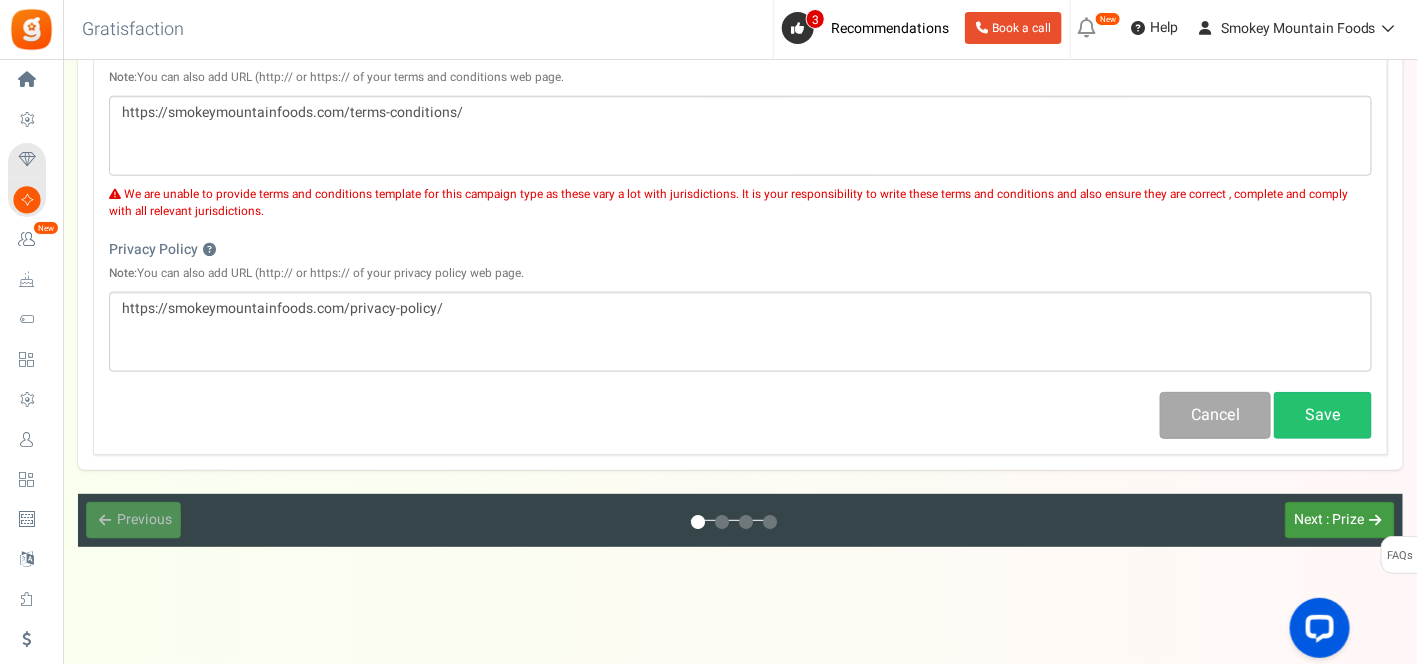 click on ": Prize" at bounding box center [1345, 519] 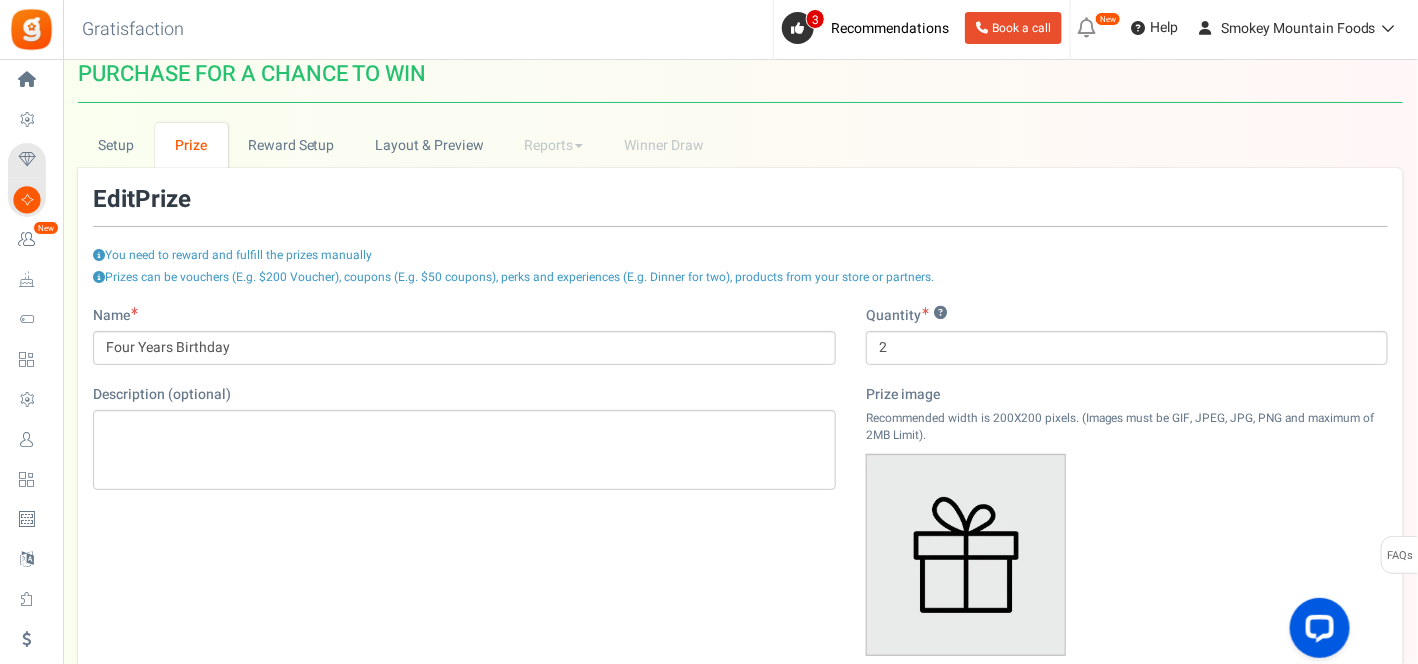 scroll, scrollTop: 0, scrollLeft: 0, axis: both 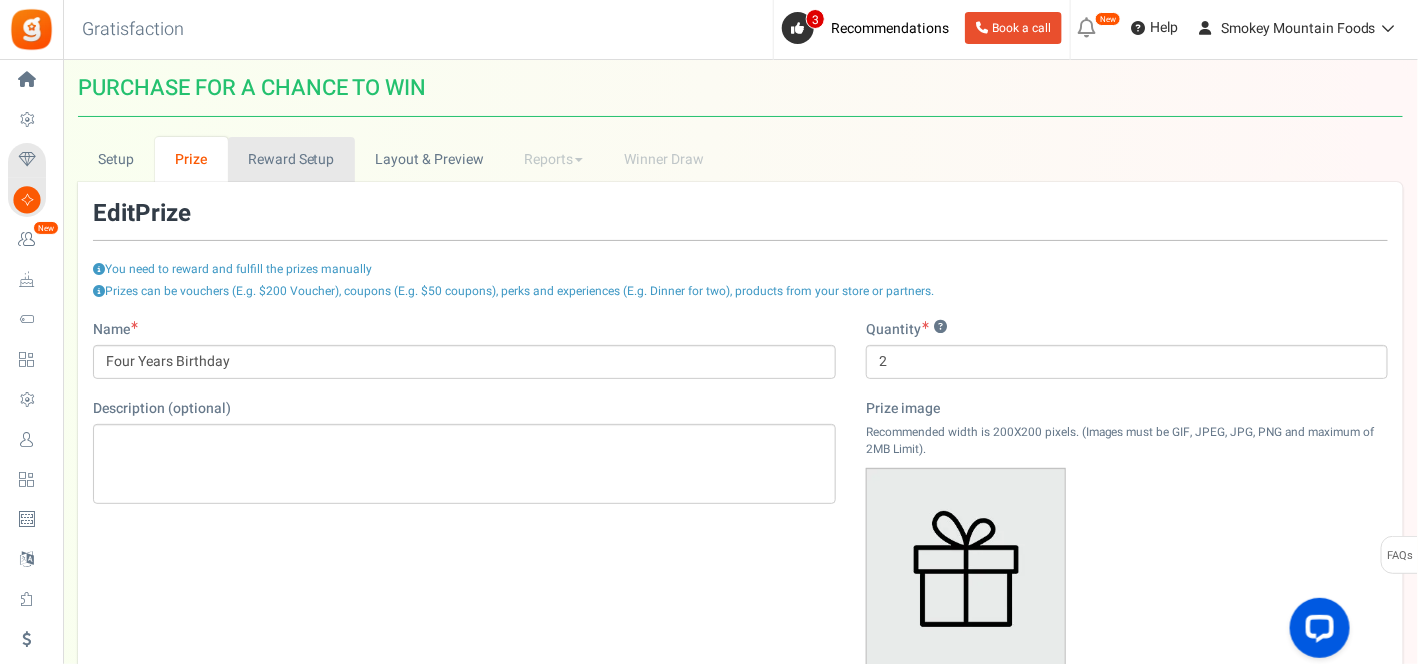 click on "Reward Setup" at bounding box center [291, 159] 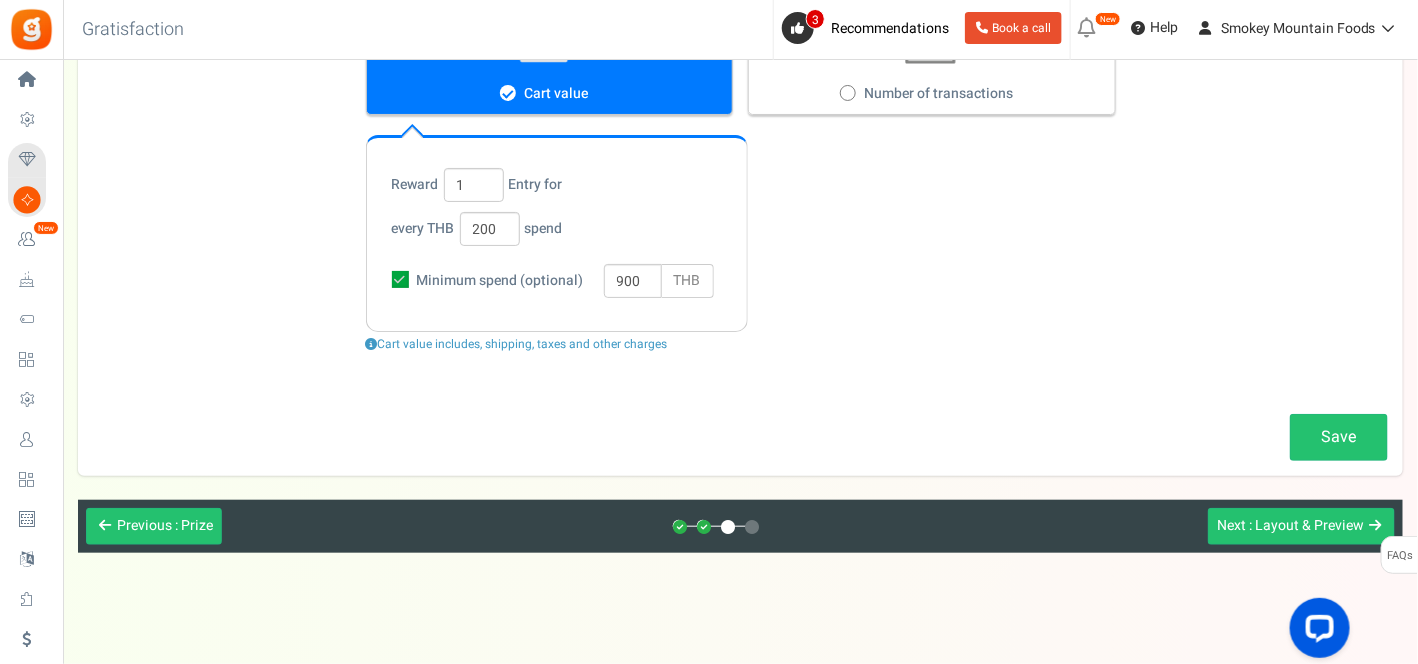 scroll, scrollTop: 375, scrollLeft: 0, axis: vertical 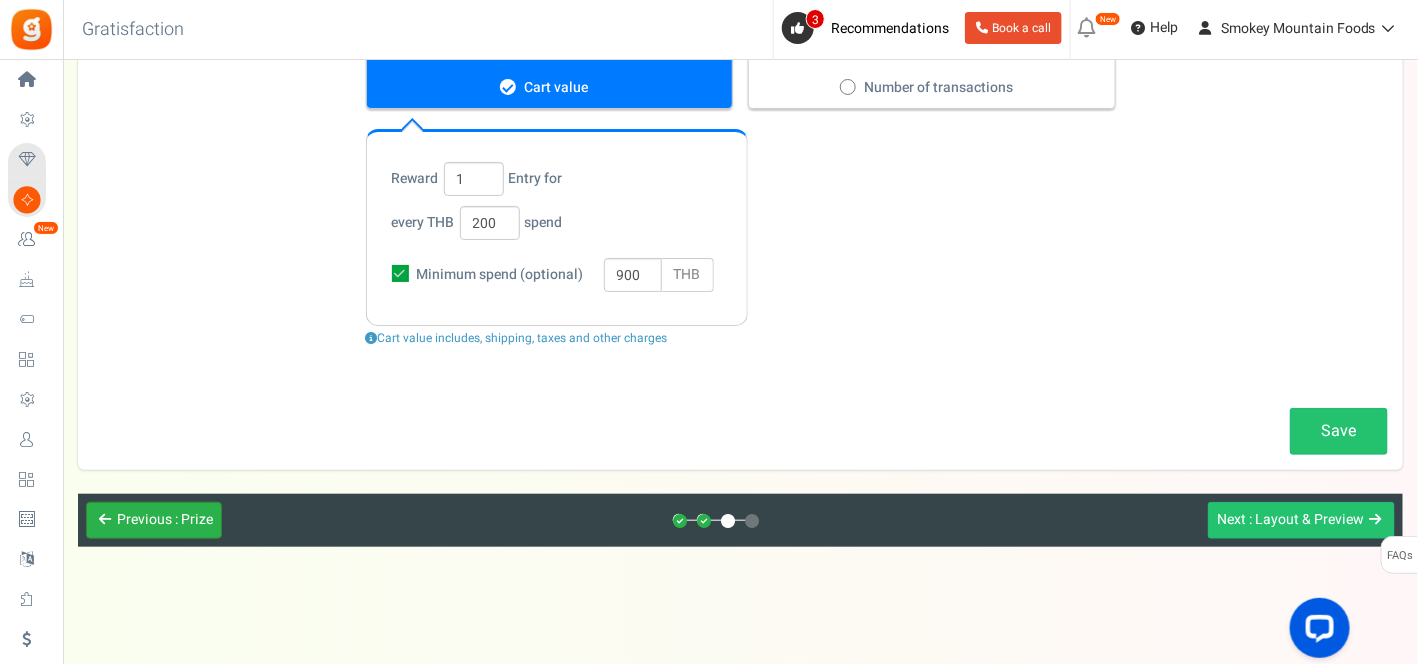 click on ": Prize" at bounding box center (194, 519) 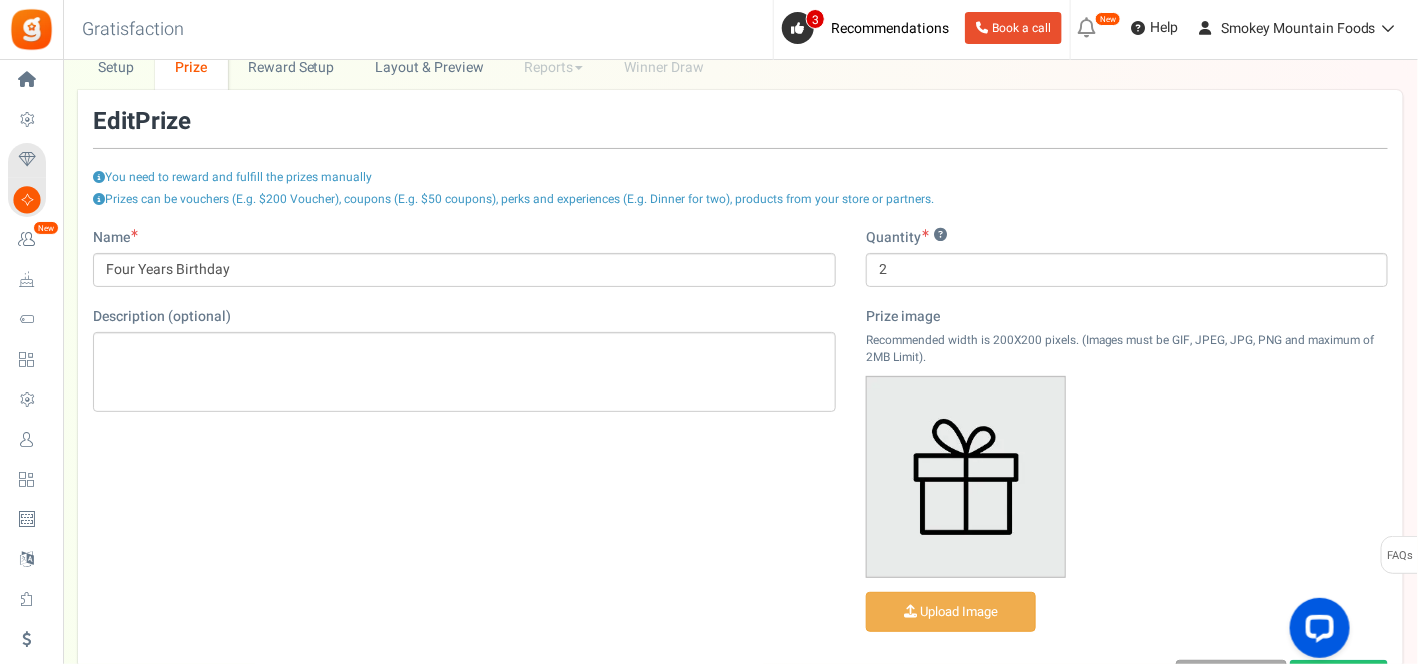 scroll, scrollTop: 0, scrollLeft: 0, axis: both 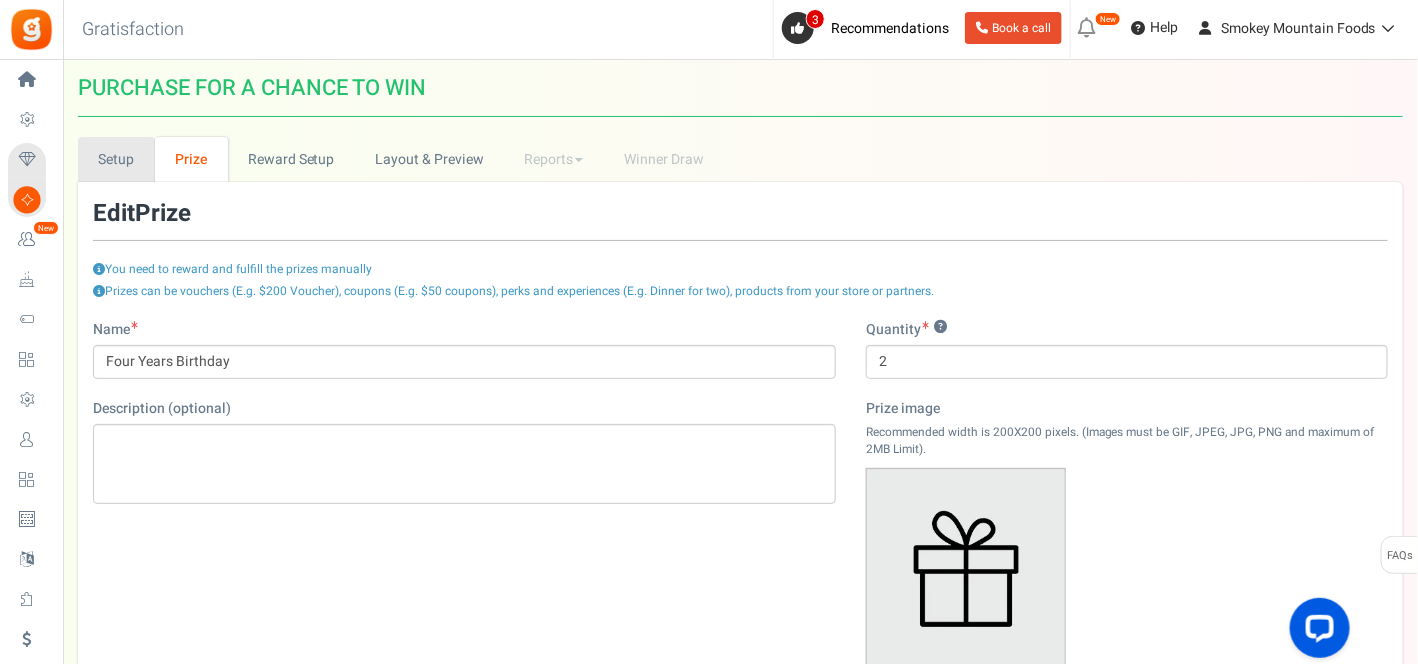 click on "Setup" at bounding box center (116, 159) 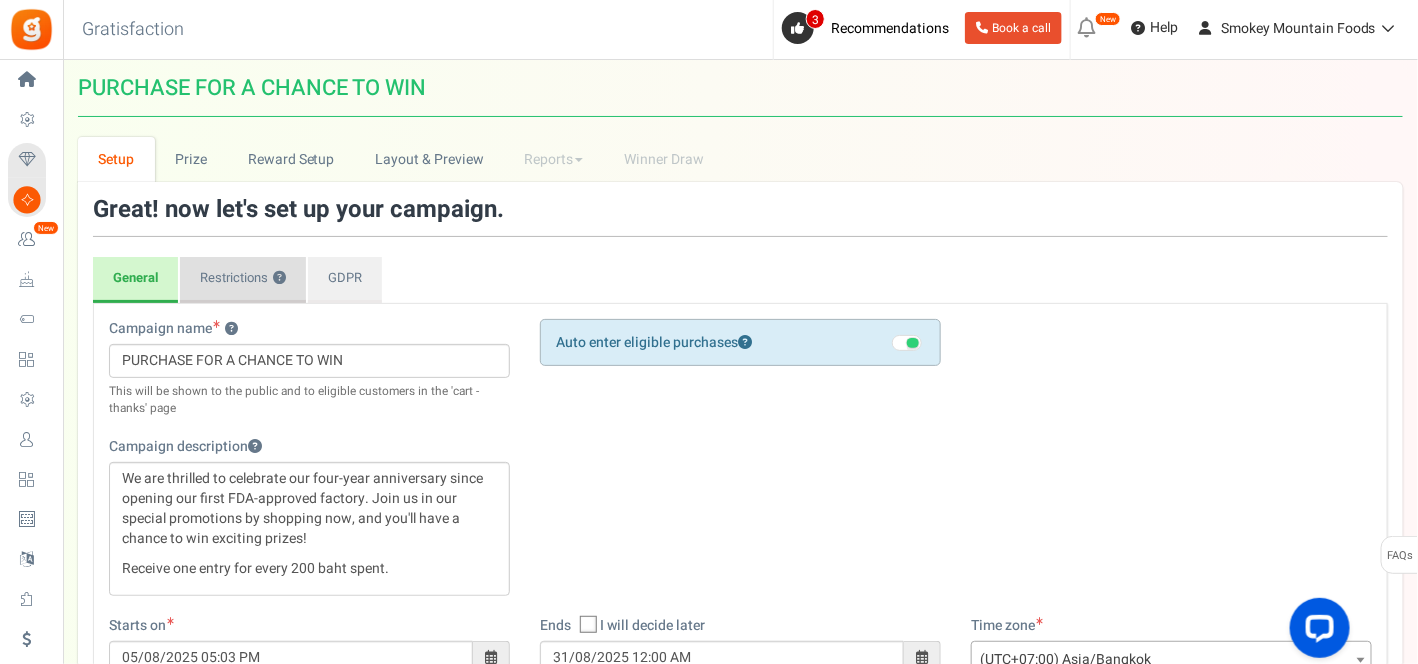 click on "Restrictions  ?" at bounding box center (243, 280) 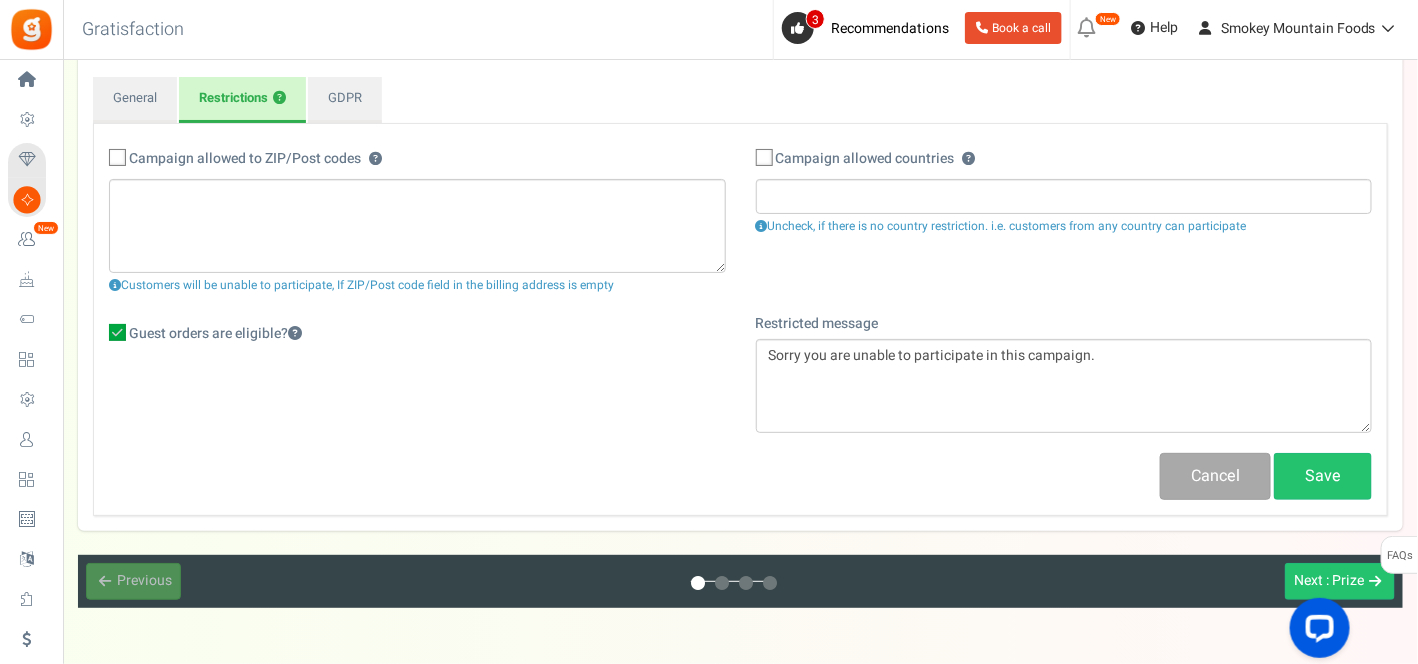 scroll, scrollTop: 241, scrollLeft: 0, axis: vertical 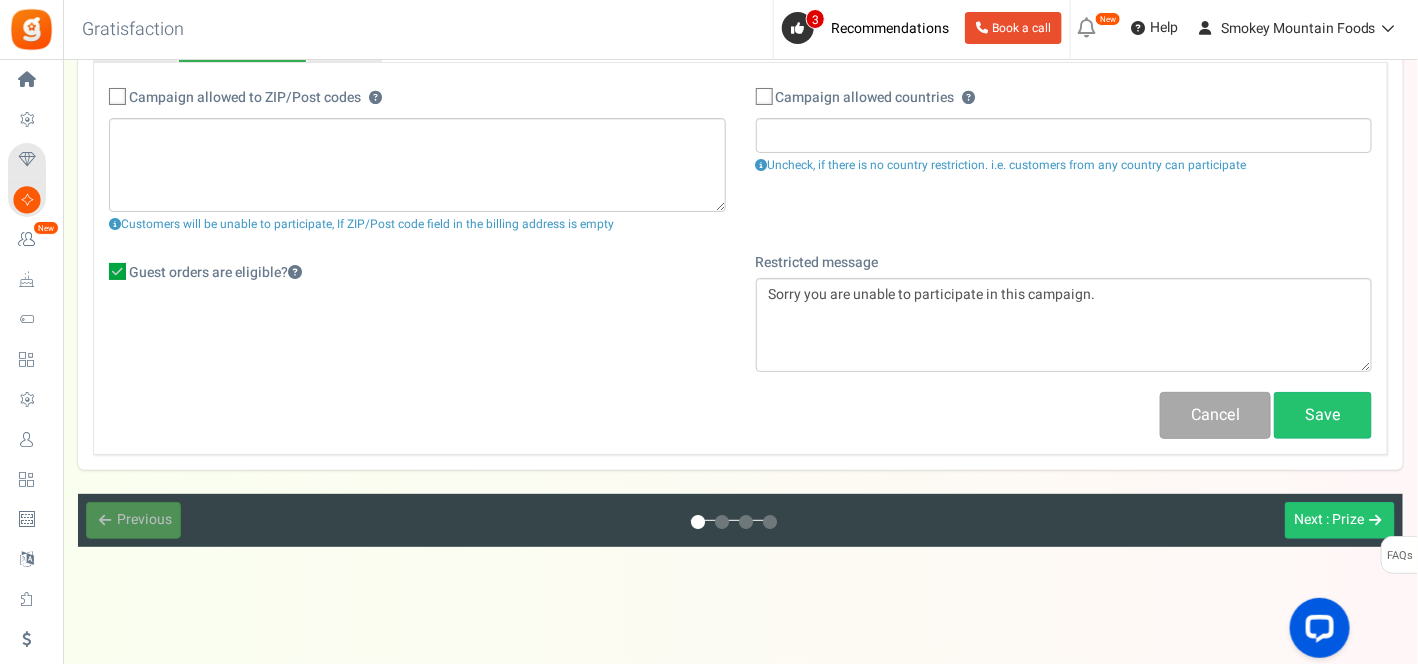 click at bounding box center [117, 271] 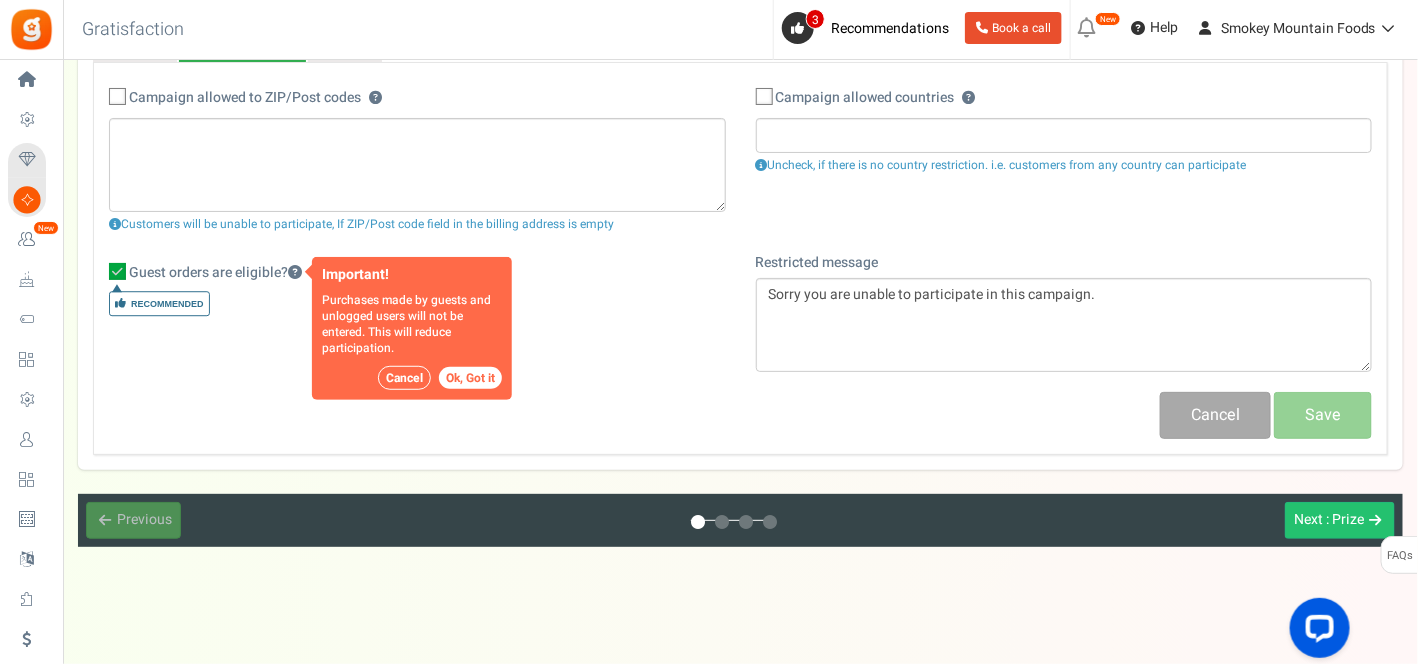 click on "Ok, Got it" at bounding box center (470, 378) 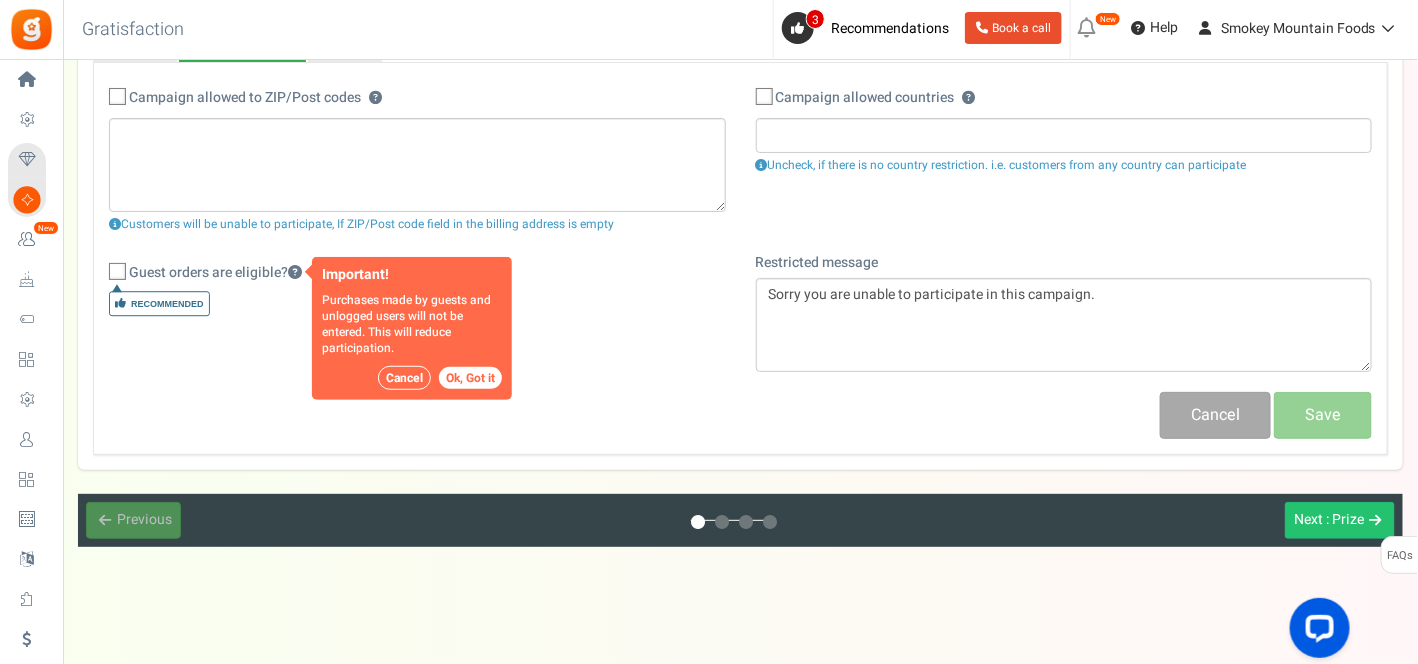 checkbox on "false" 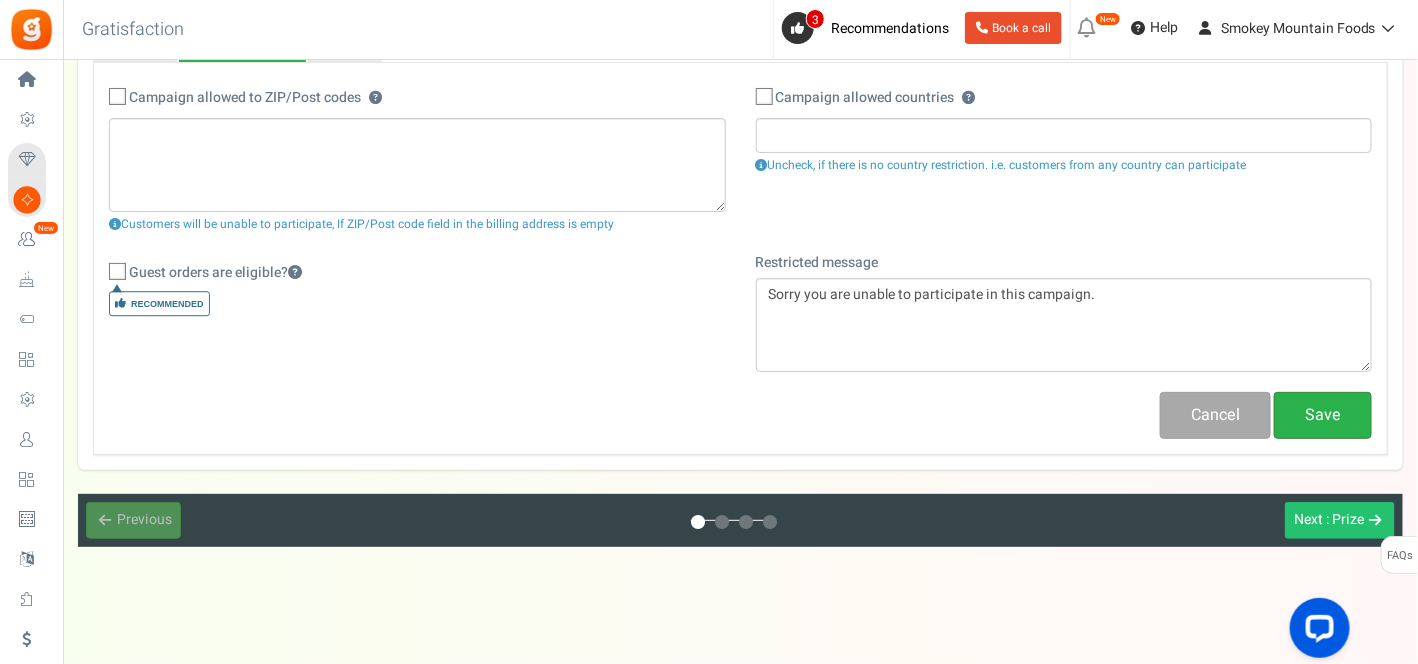 click on "Save" at bounding box center (1323, 415) 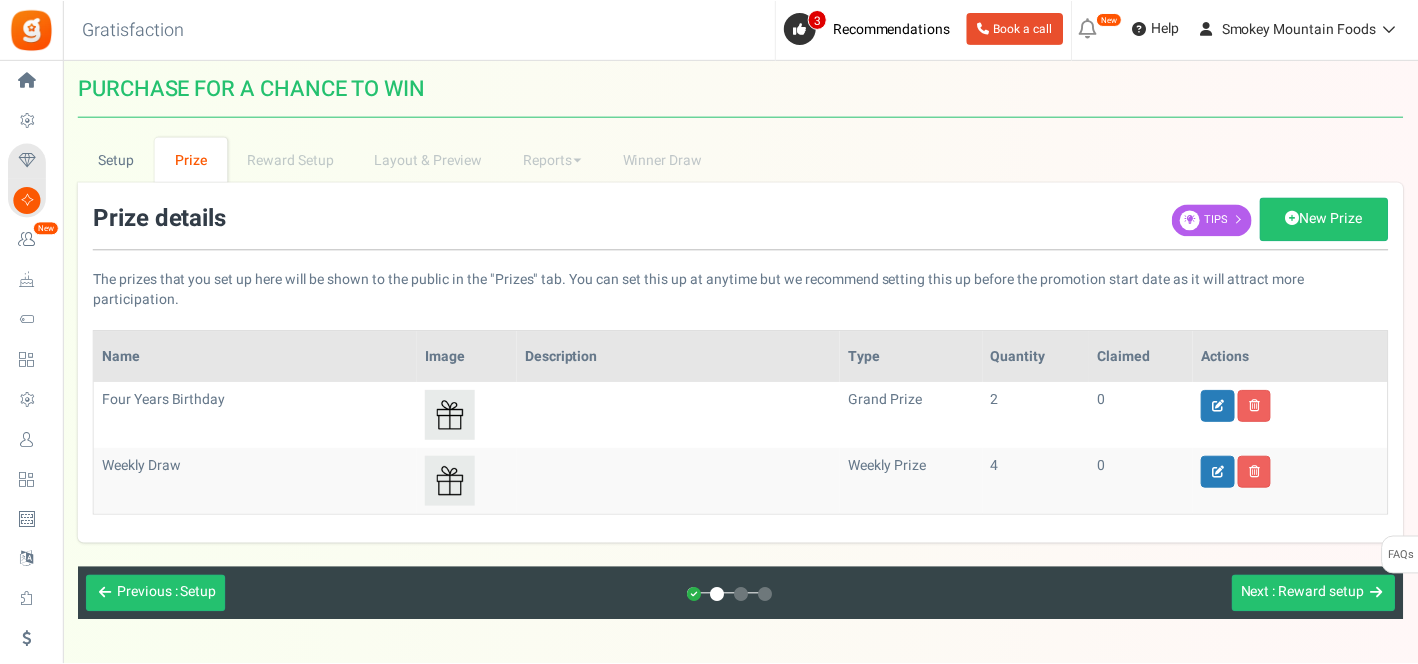 scroll, scrollTop: 74, scrollLeft: 0, axis: vertical 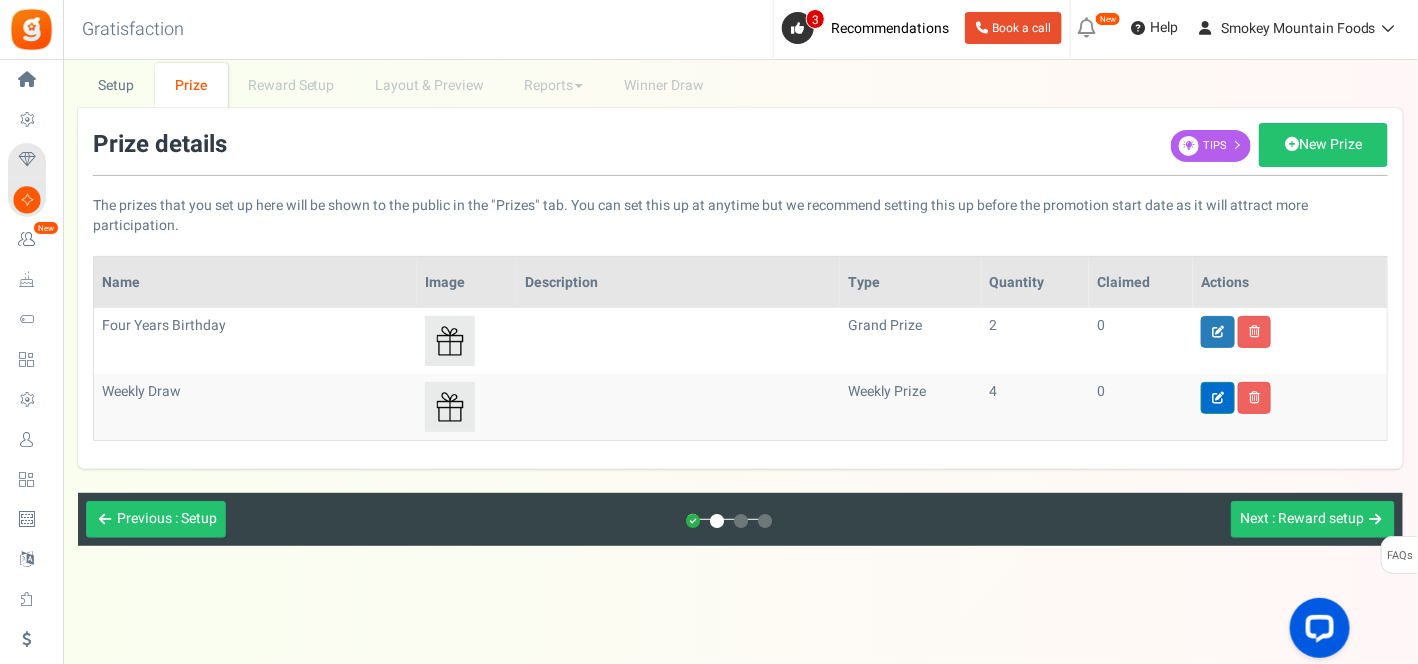 click at bounding box center [1218, 398] 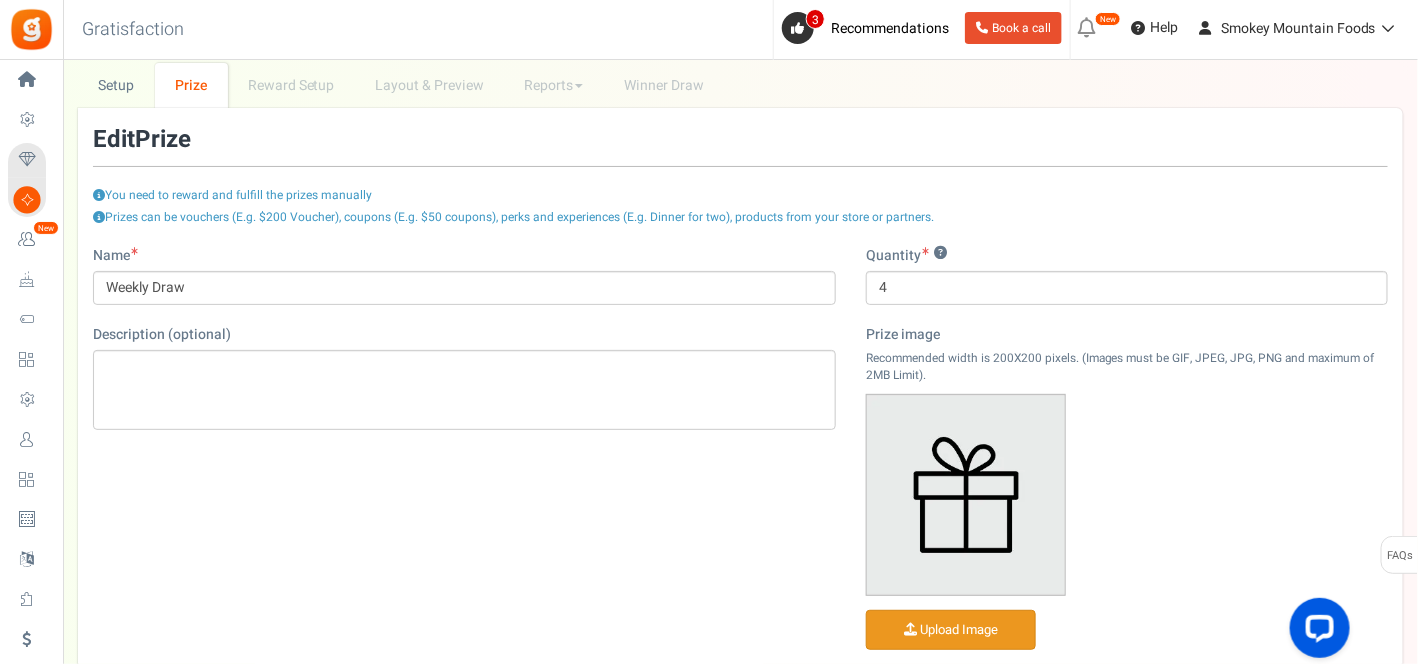 click at bounding box center (951, 630) 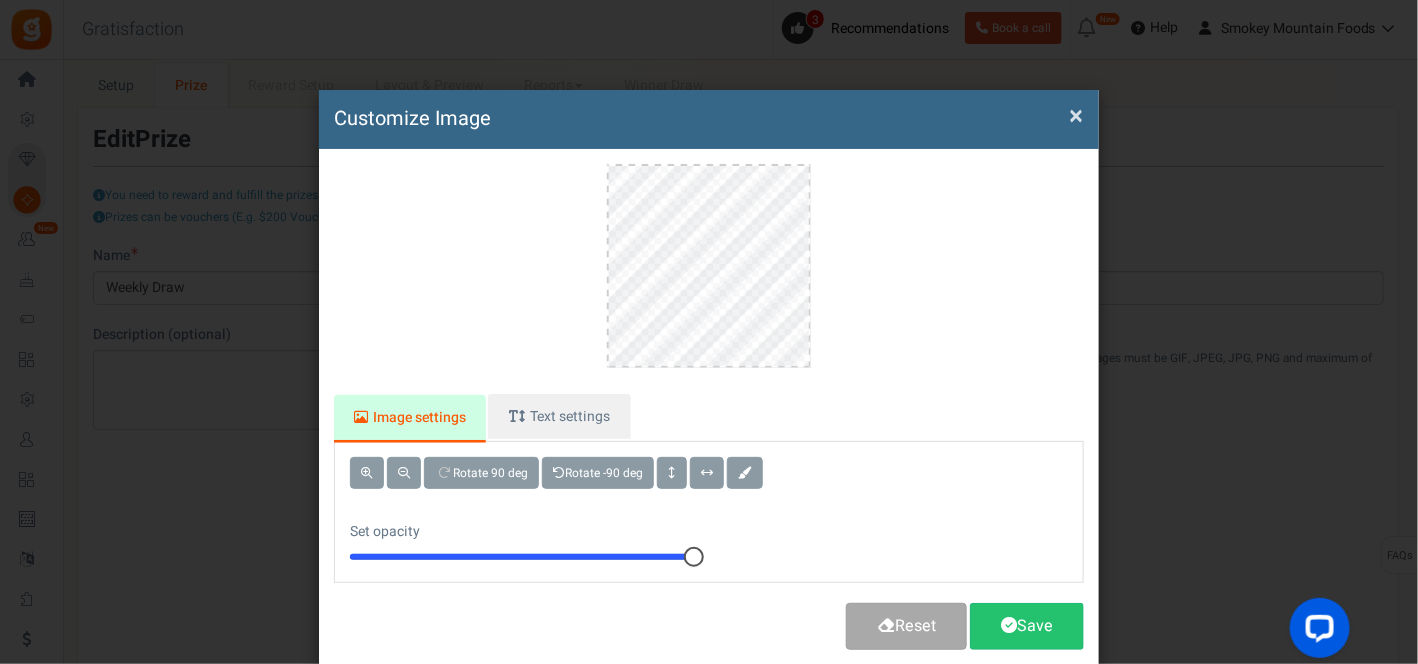 scroll, scrollTop: 0, scrollLeft: 0, axis: both 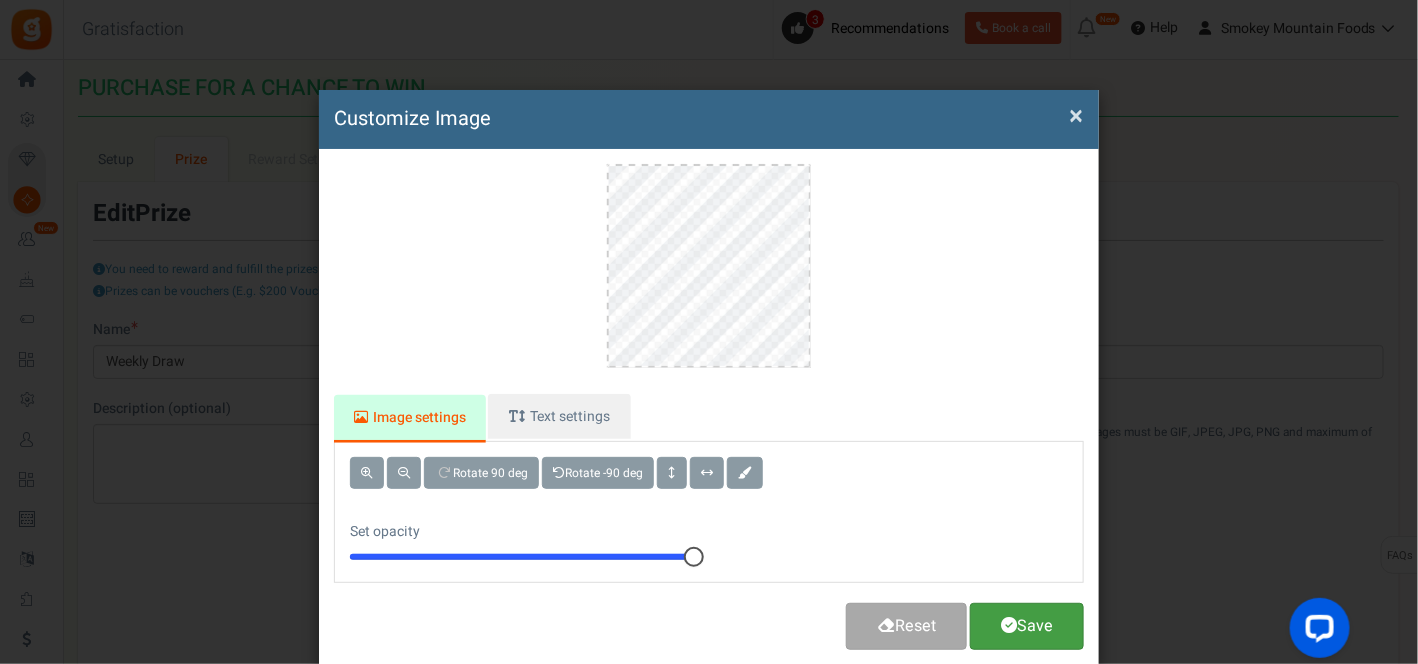 click on "Save" at bounding box center [1027, 626] 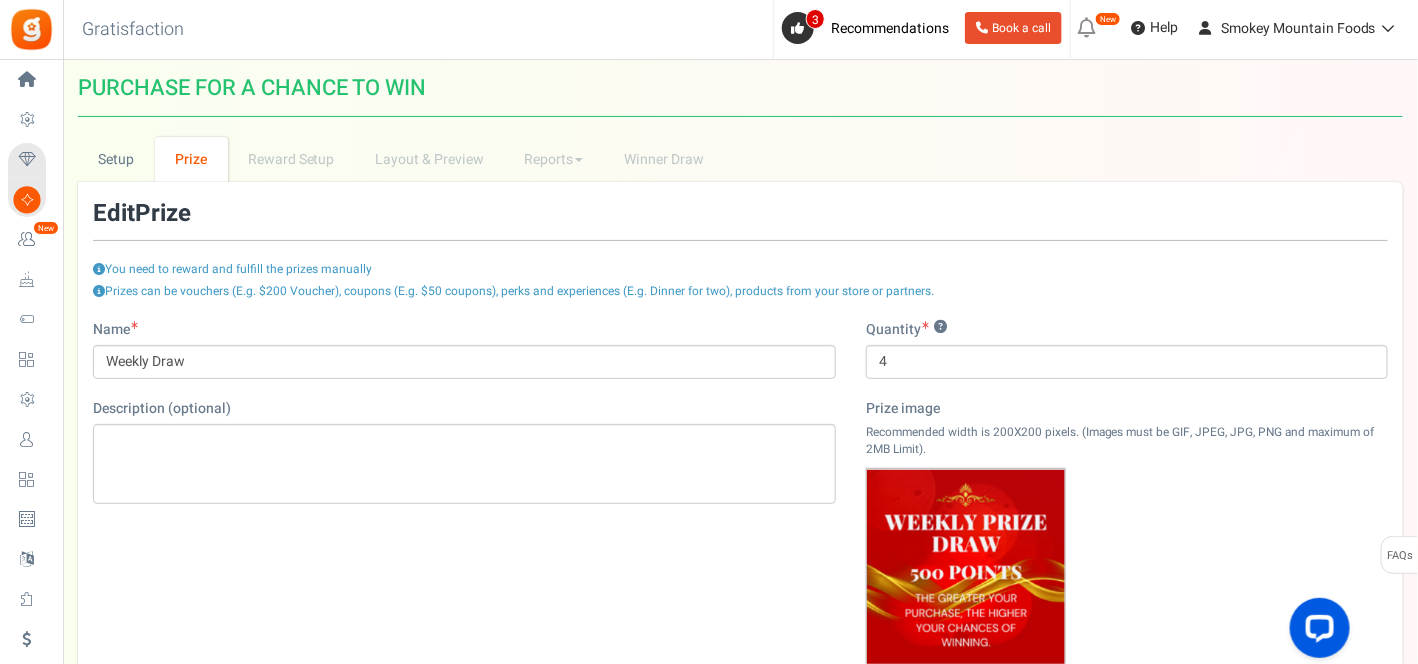scroll, scrollTop: 280, scrollLeft: 0, axis: vertical 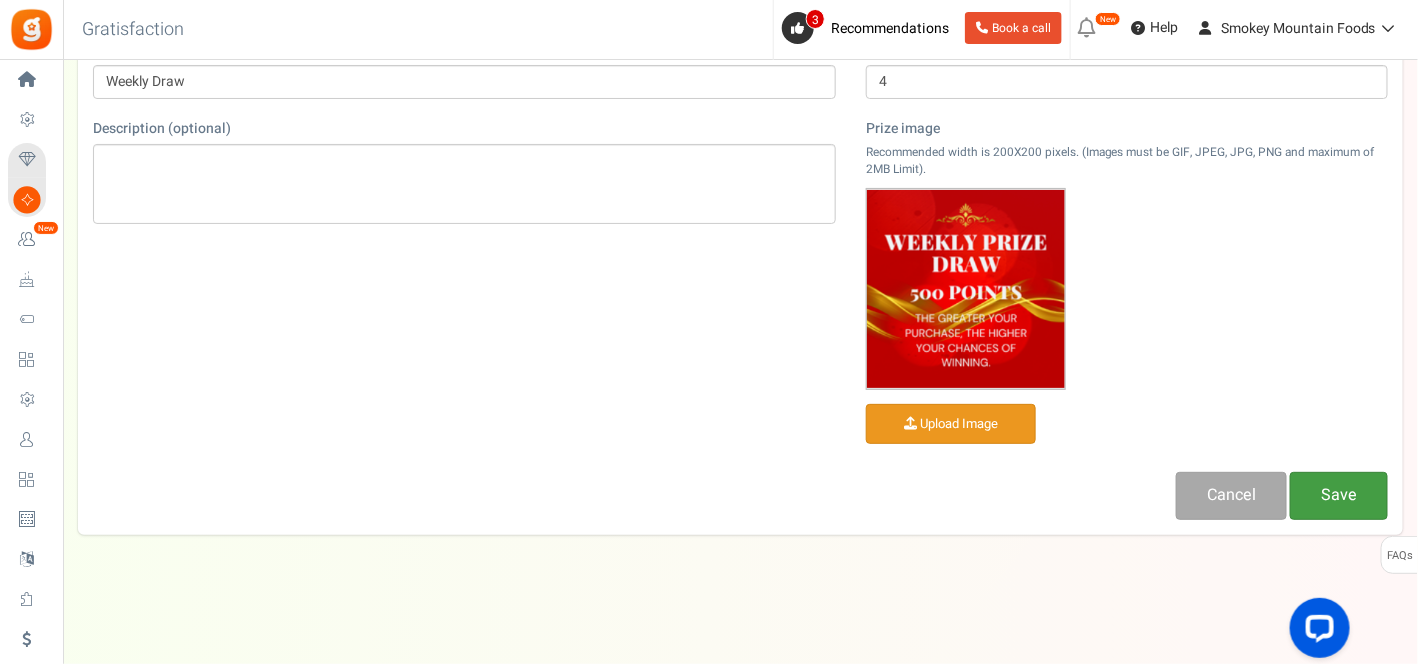 click on "Save" at bounding box center (1339, 495) 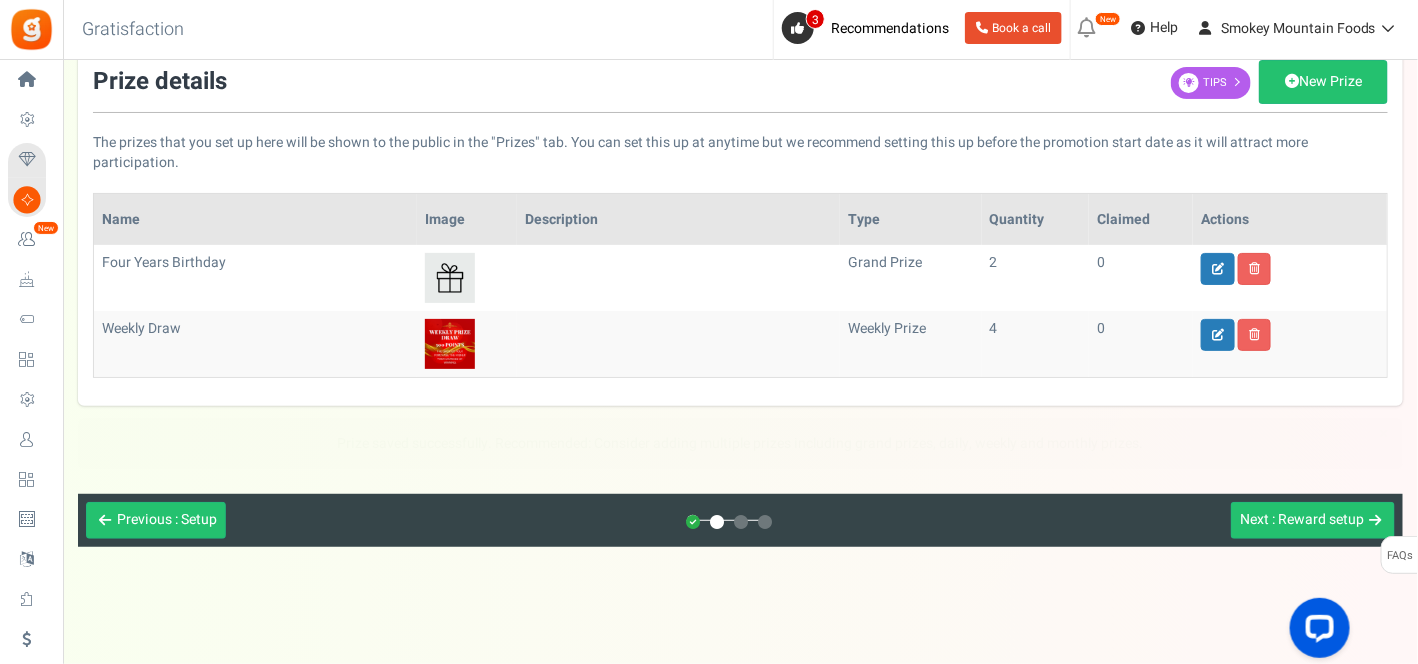 scroll, scrollTop: 74, scrollLeft: 0, axis: vertical 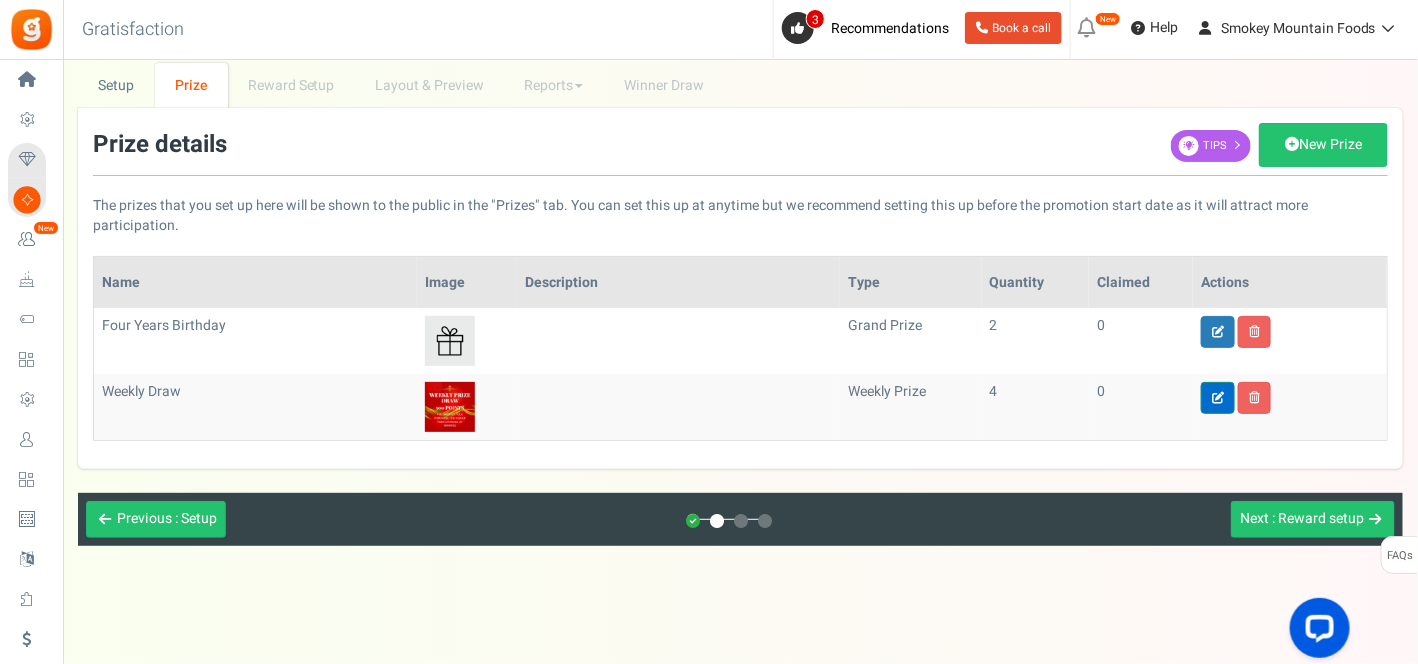 click at bounding box center [1218, 398] 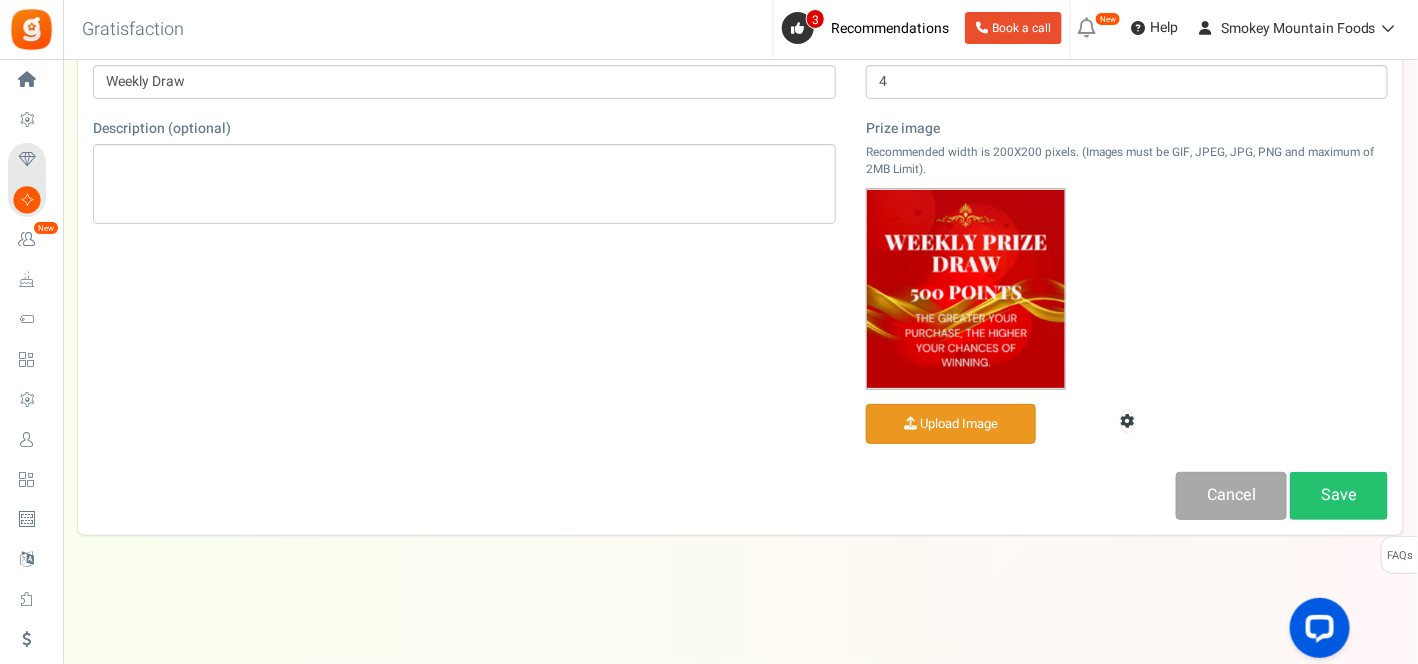 scroll, scrollTop: 280, scrollLeft: 0, axis: vertical 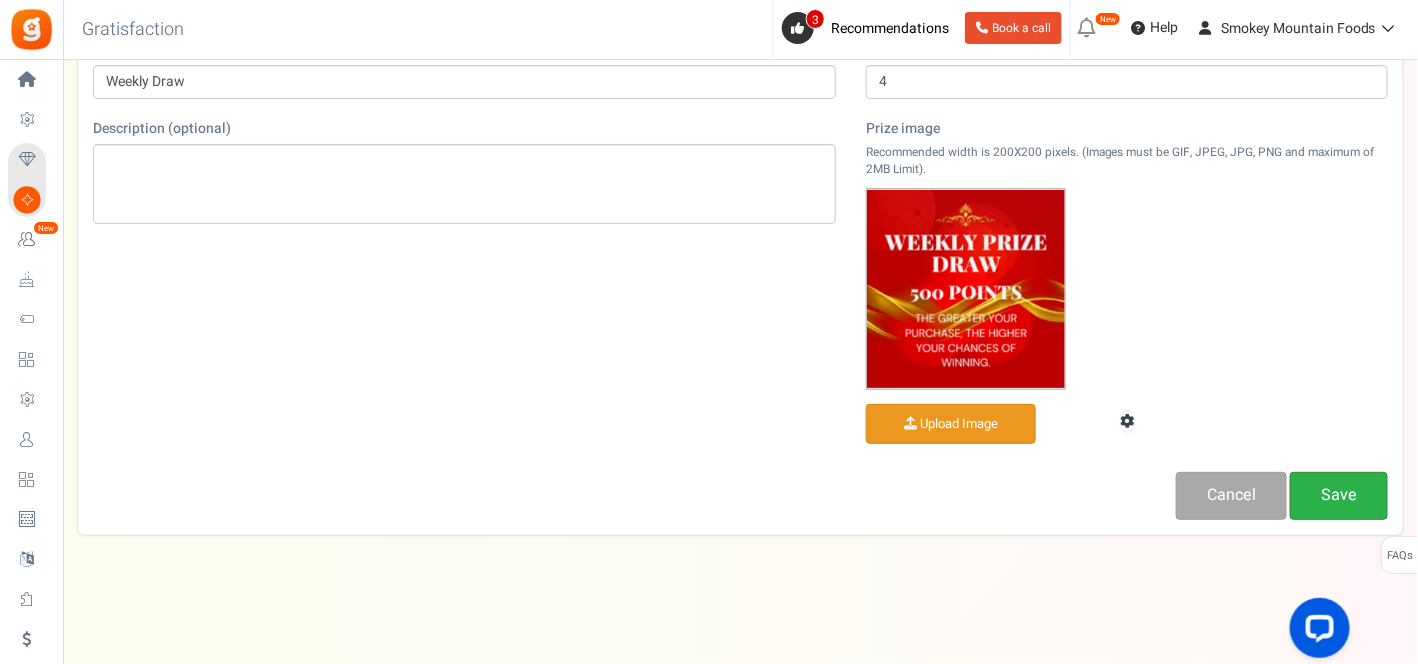 click on "Save" at bounding box center [1339, 495] 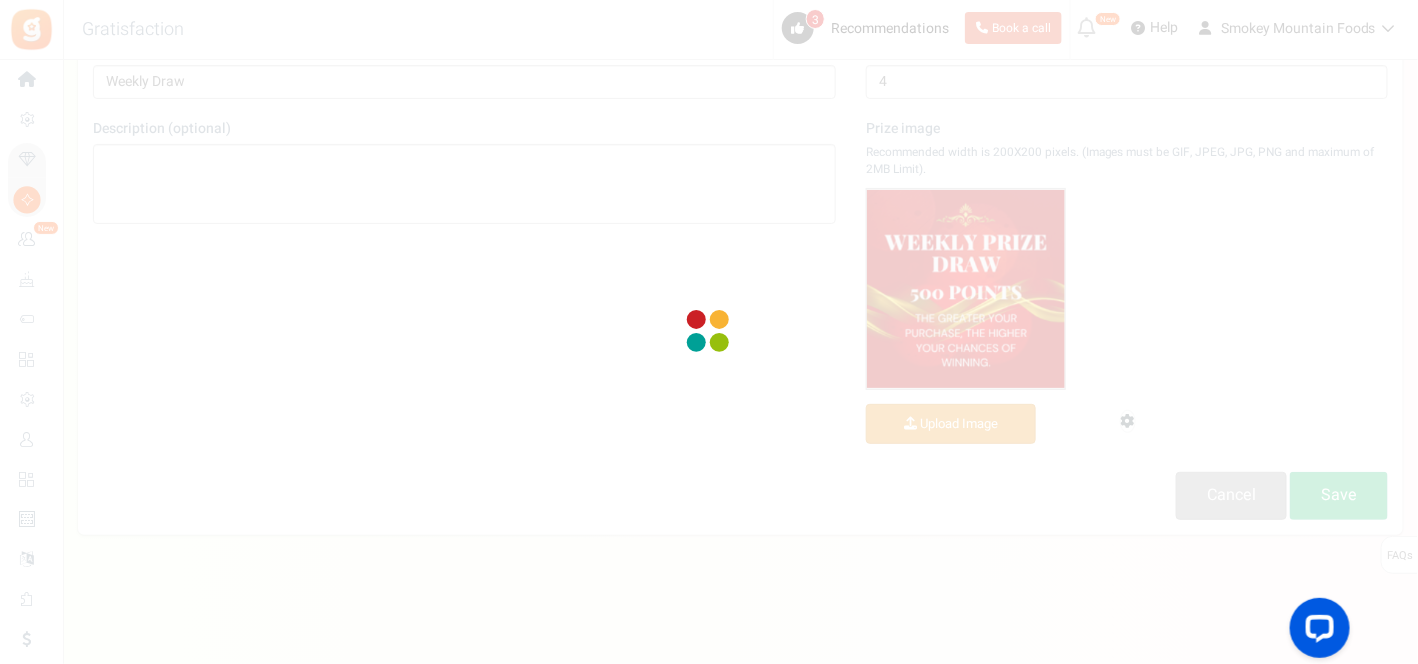 scroll, scrollTop: 137, scrollLeft: 0, axis: vertical 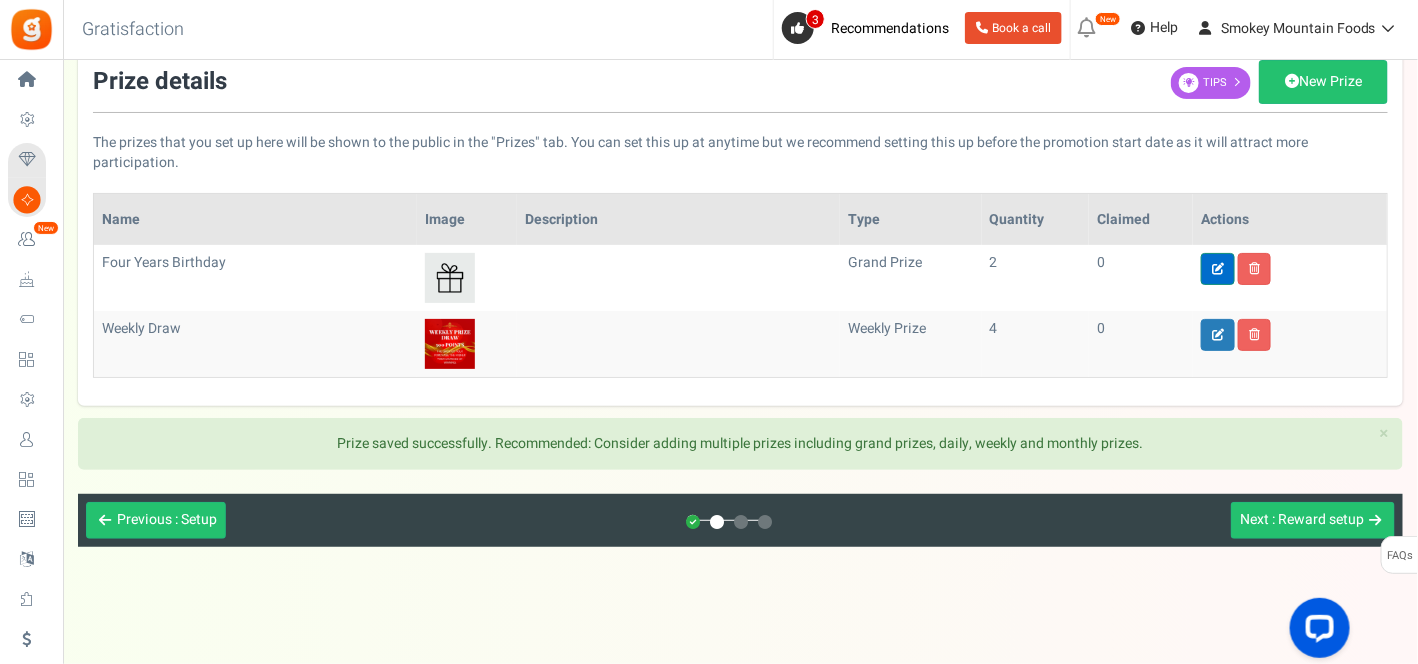 click at bounding box center (1218, 269) 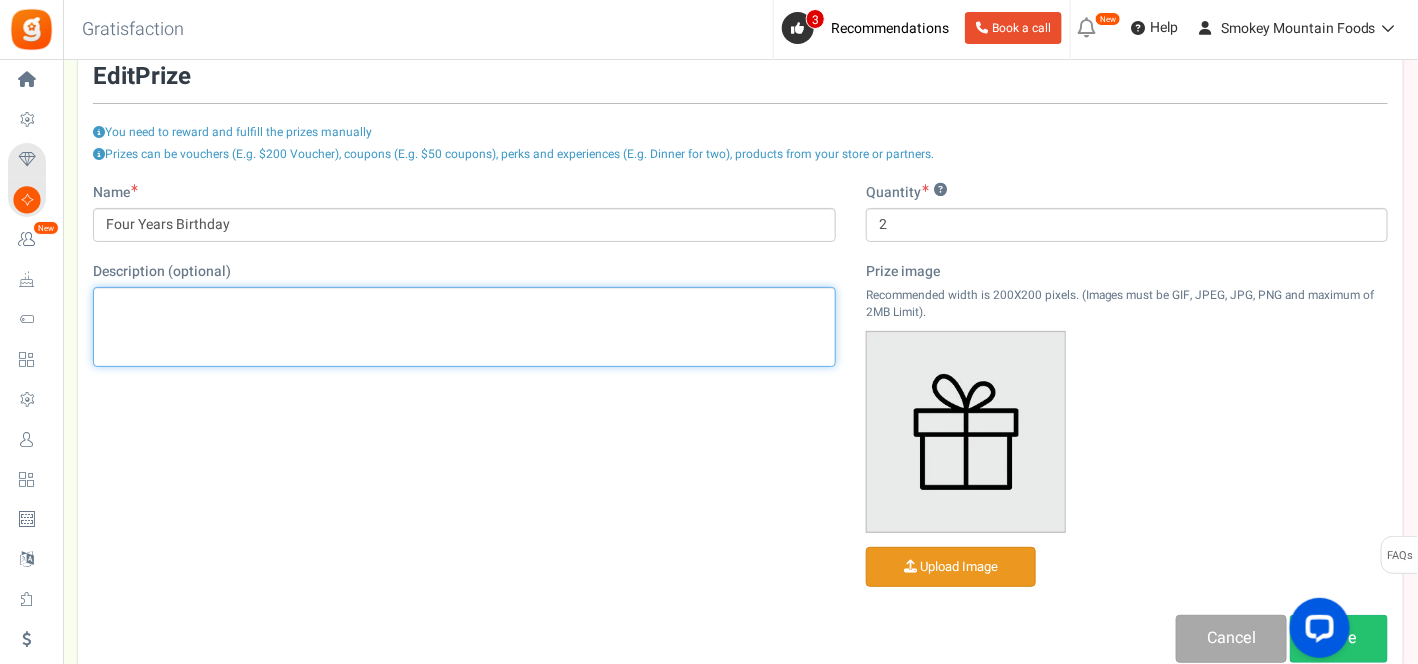 click at bounding box center [464, 304] 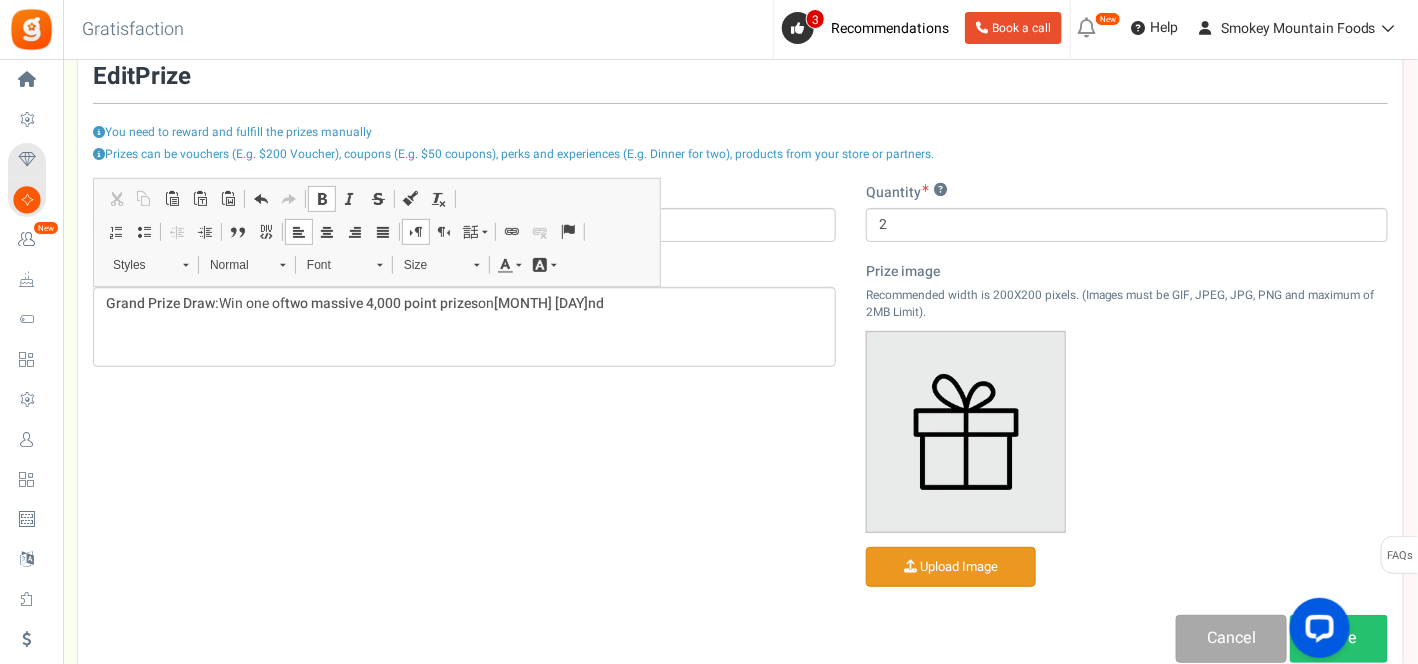 click at bounding box center [951, 567] 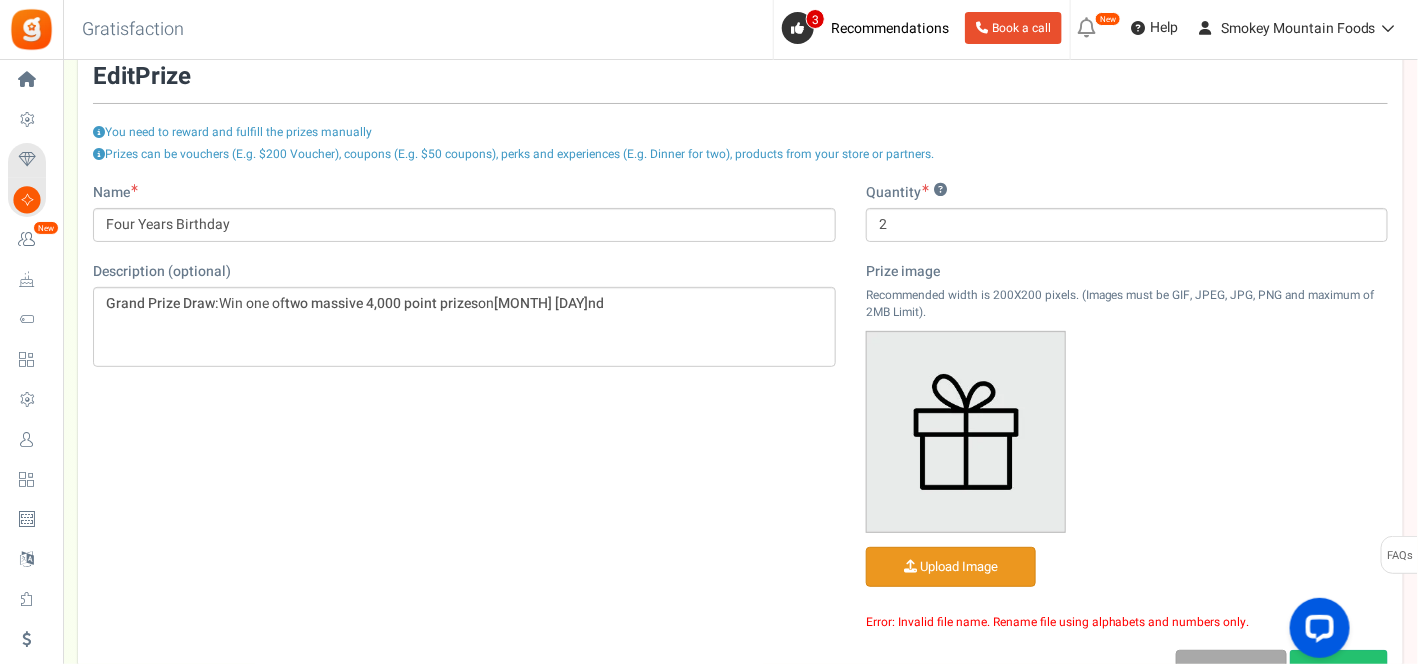 click at bounding box center (951, 567) 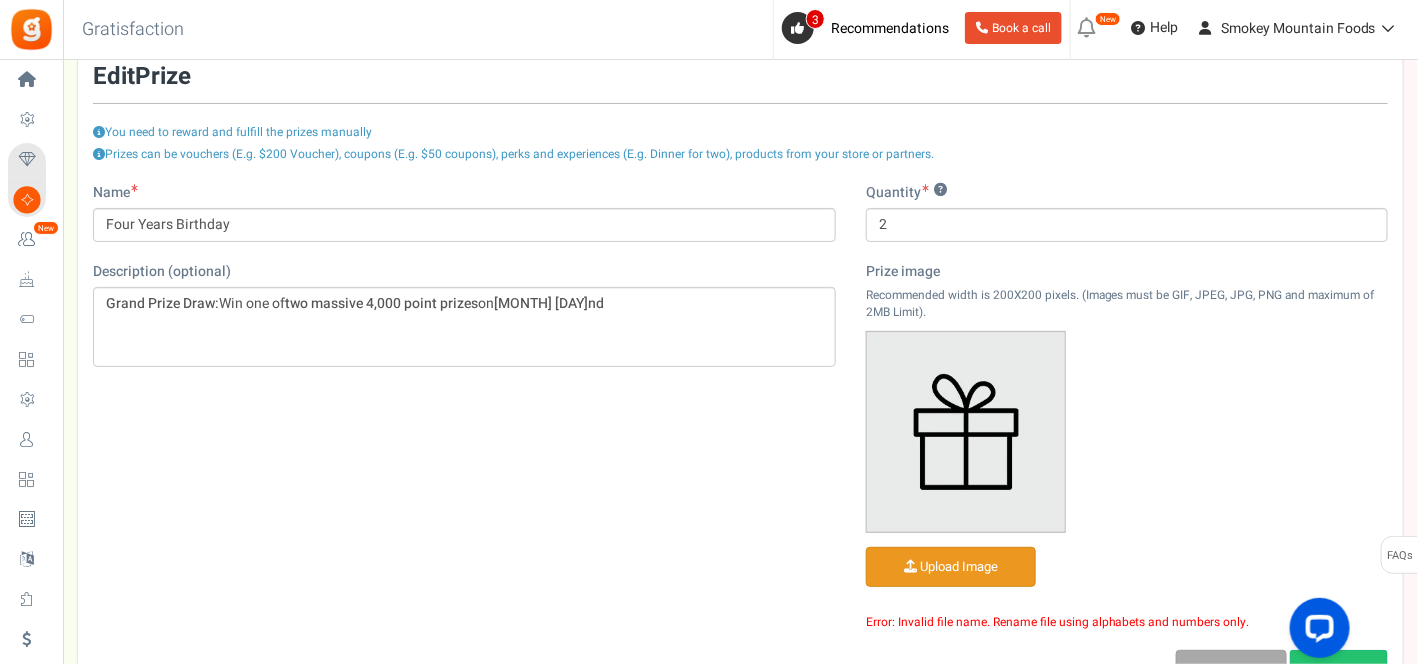 click at bounding box center (951, 567) 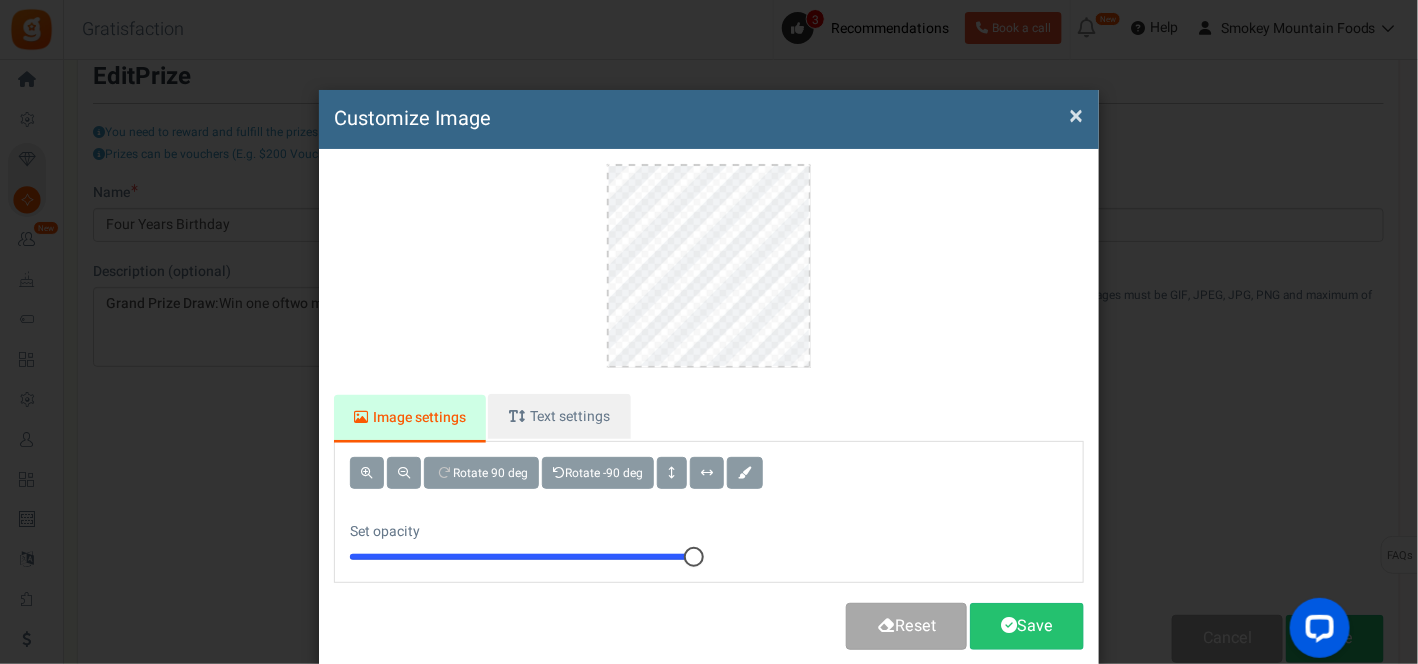 scroll, scrollTop: 0, scrollLeft: 0, axis: both 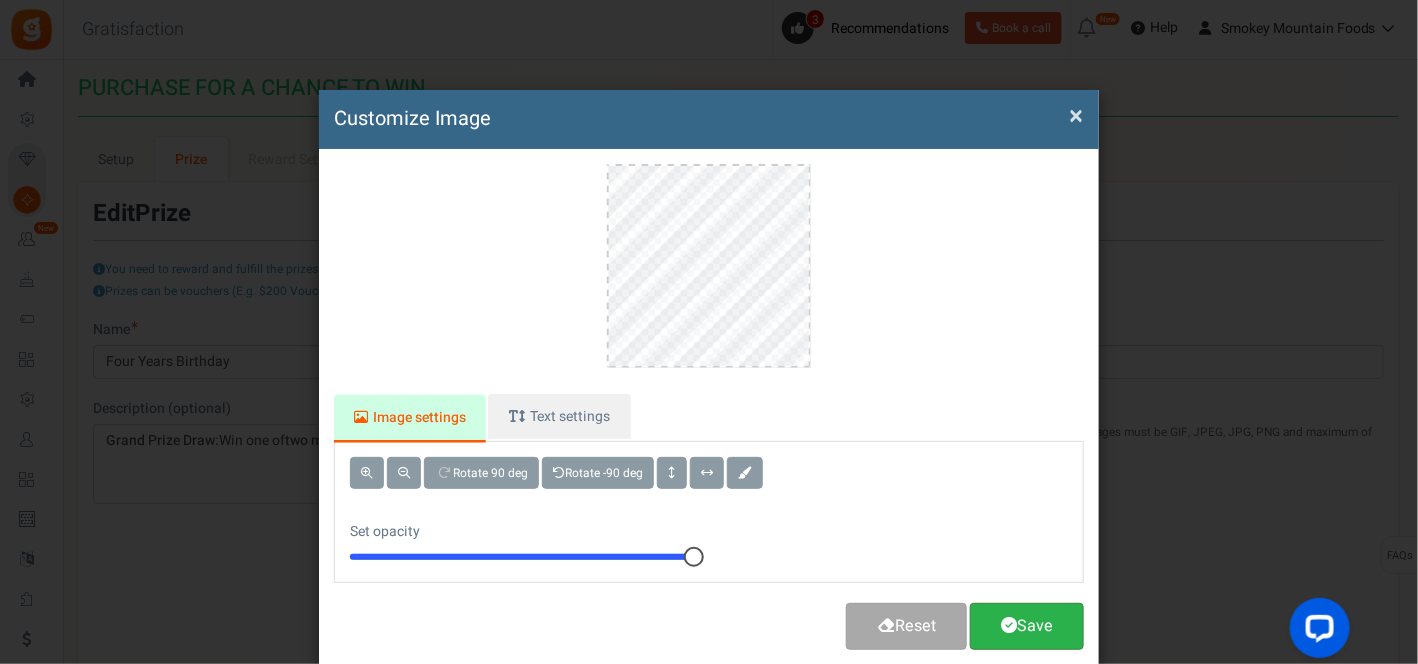 click on "Save" at bounding box center (1027, 626) 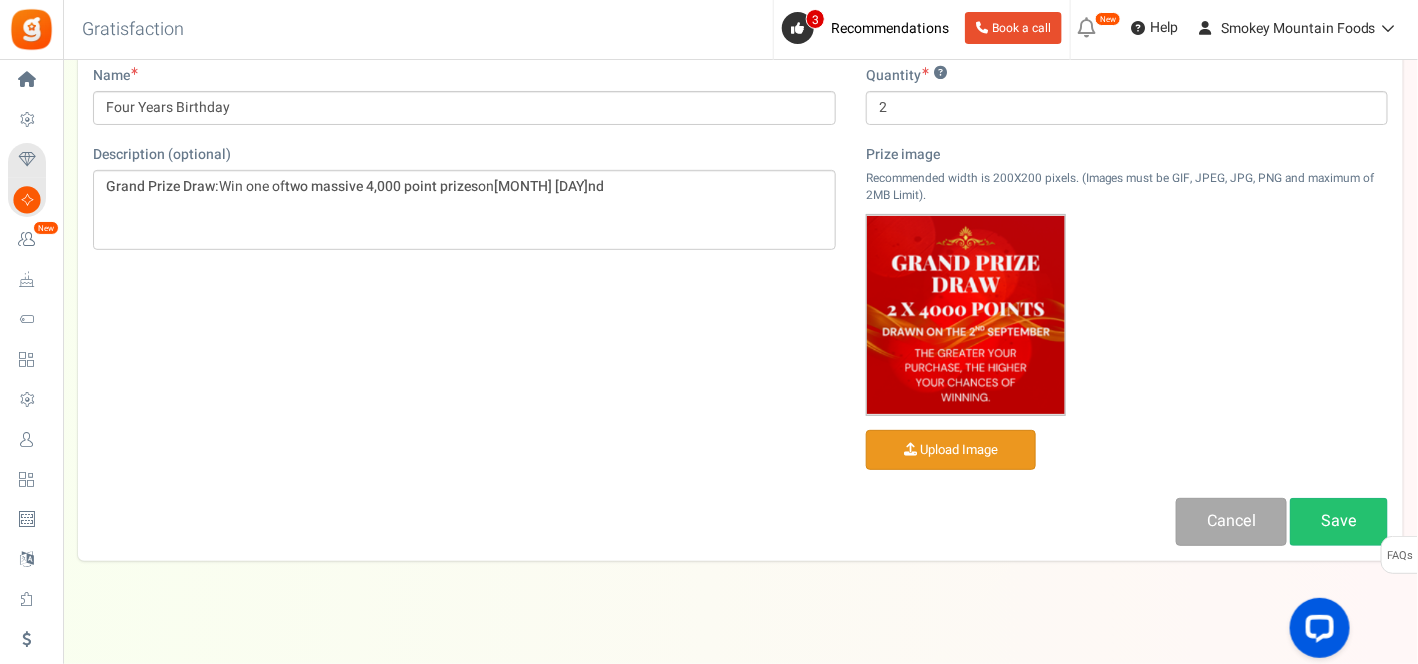 scroll, scrollTop: 280, scrollLeft: 0, axis: vertical 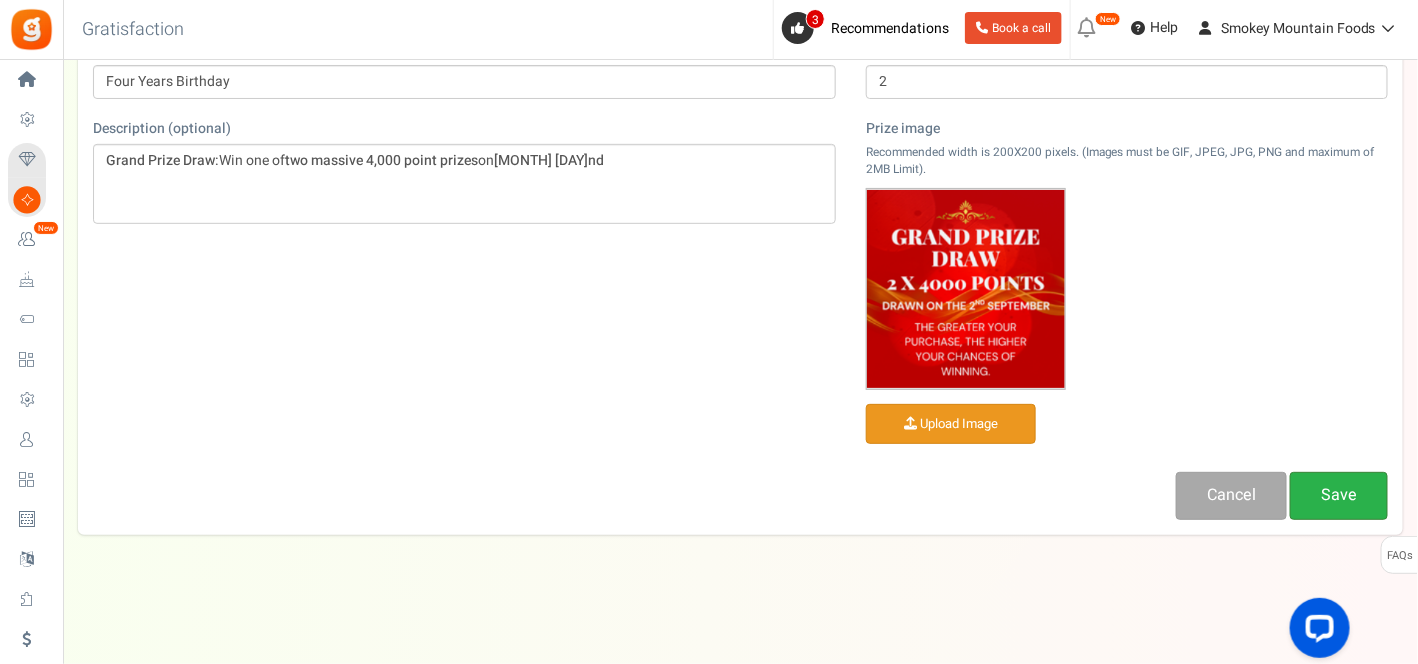click on "Save" at bounding box center (1339, 495) 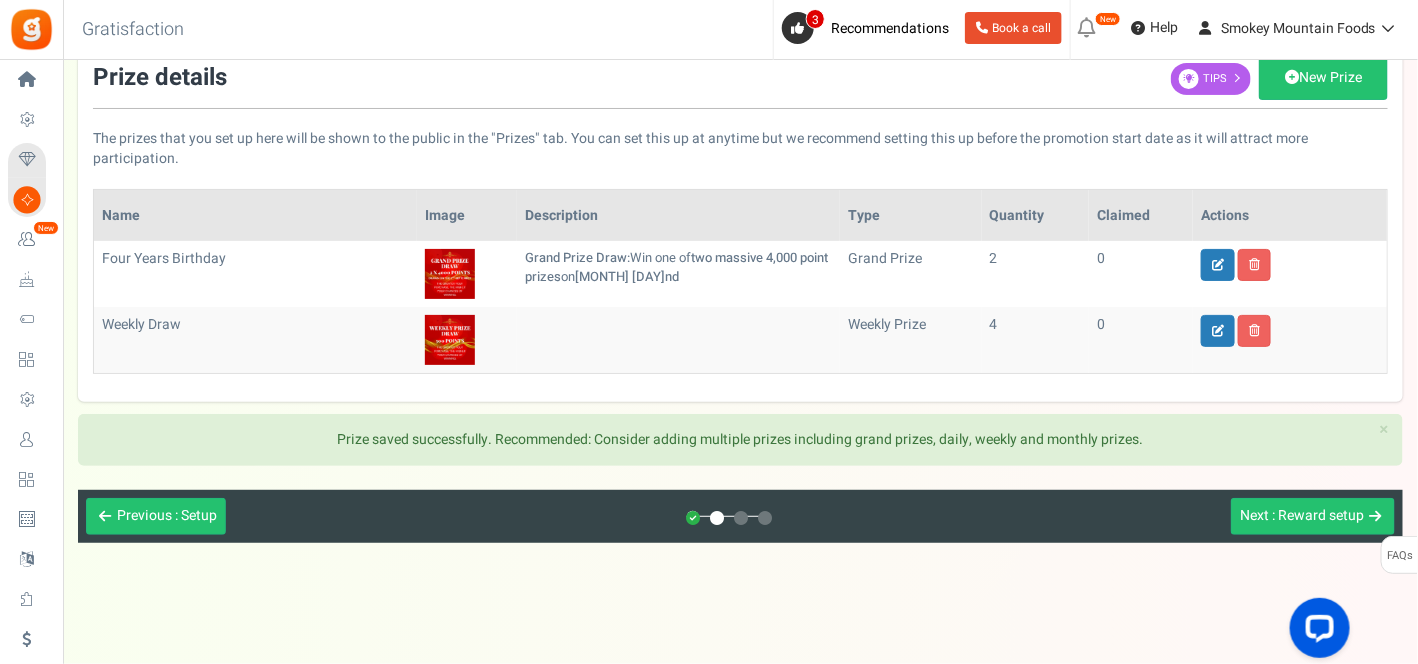 scroll, scrollTop: 137, scrollLeft: 0, axis: vertical 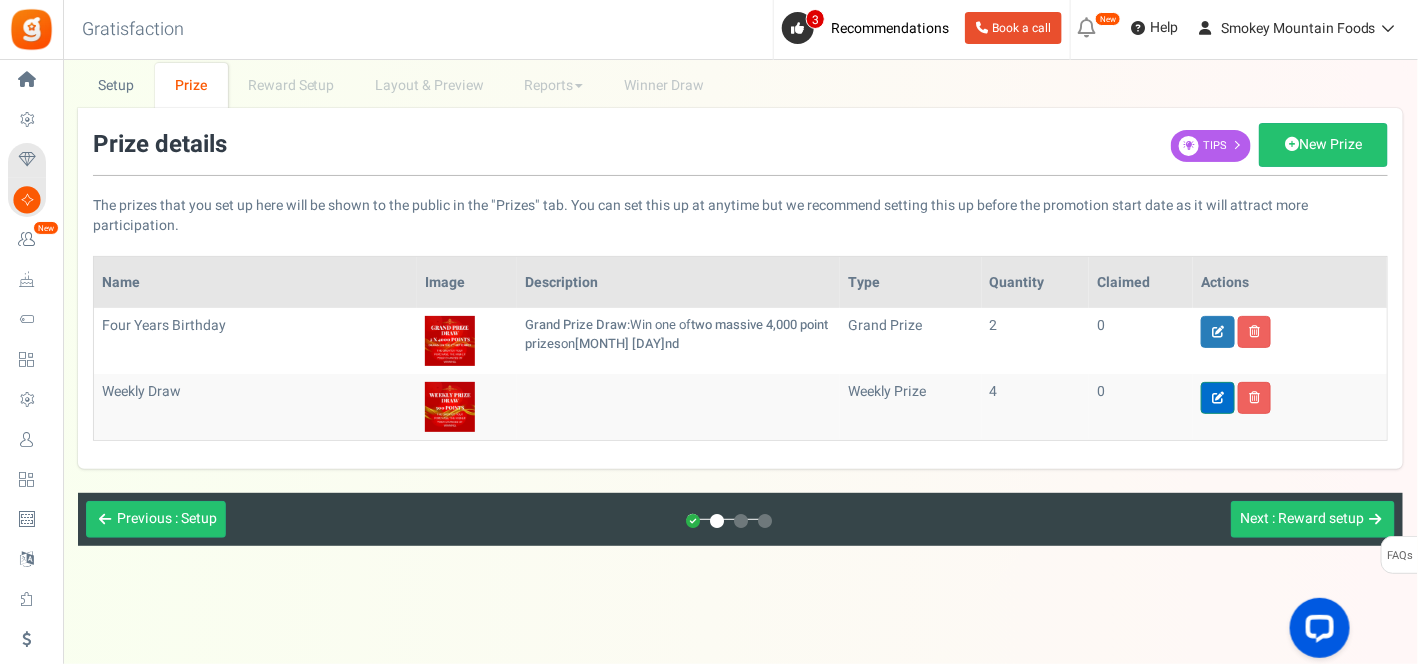 click at bounding box center [1218, 398] 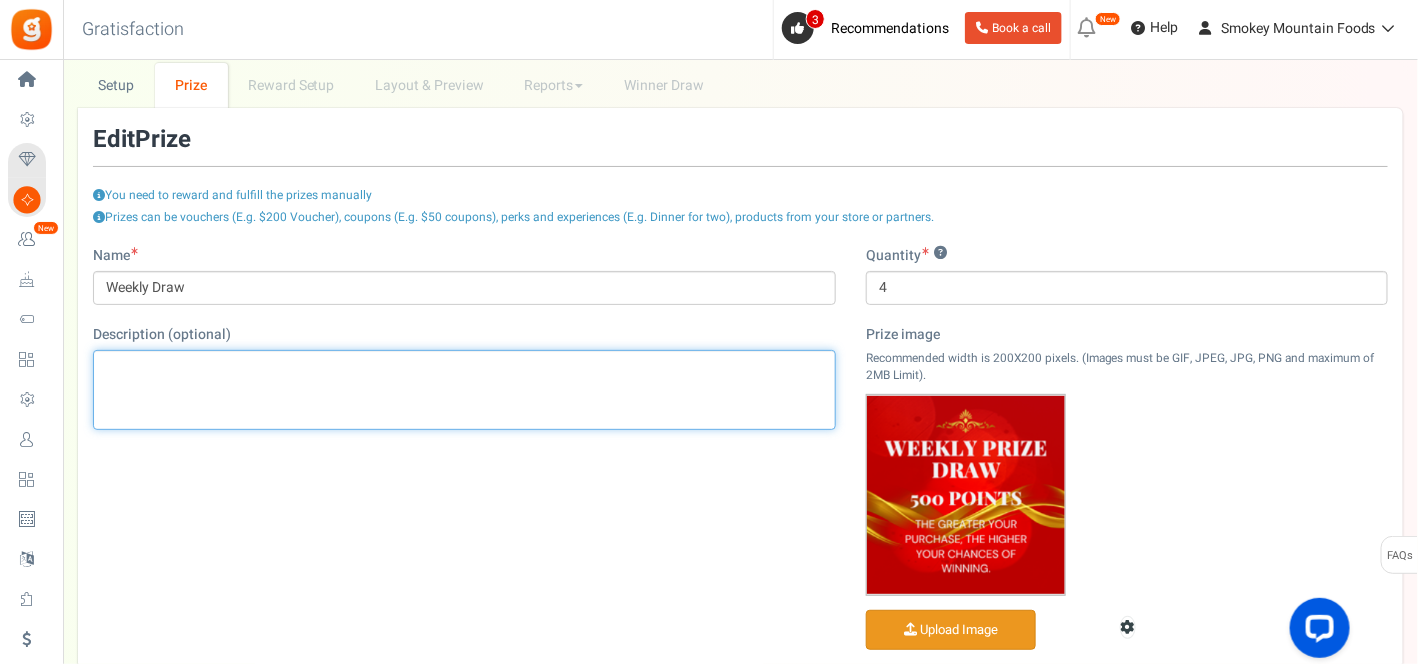 click at bounding box center (464, 390) 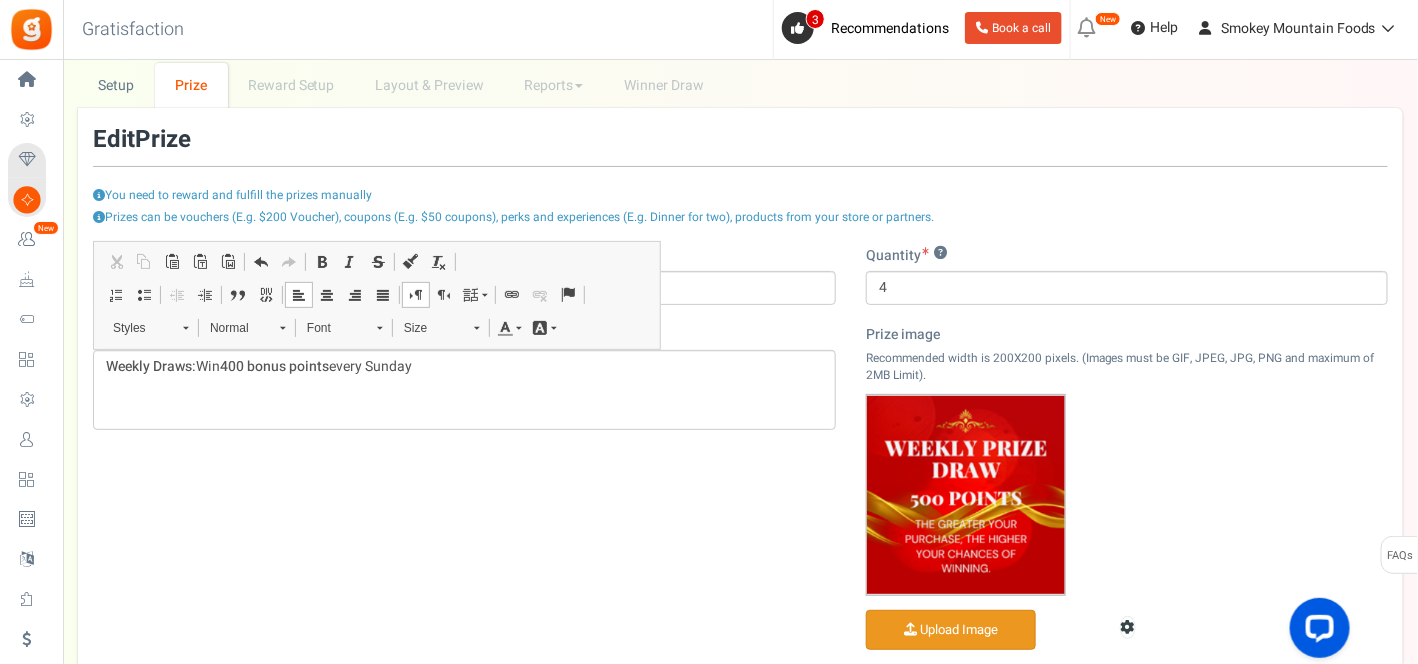 click on "Prize image Recommended width is 200X200 pixels. (Images must be GIF, JPEG, JPG, PNG and maximum of 2MB Limit). Upload Image" at bounding box center (1127, 492) 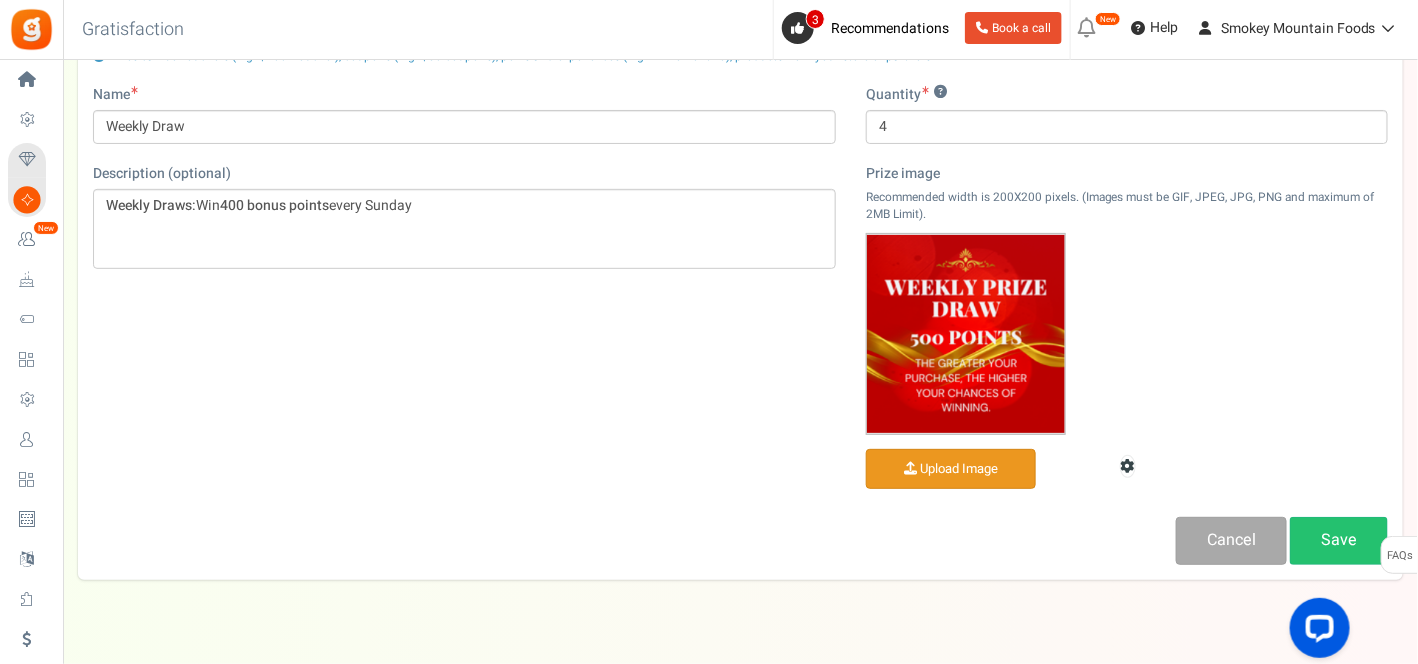 scroll, scrollTop: 280, scrollLeft: 0, axis: vertical 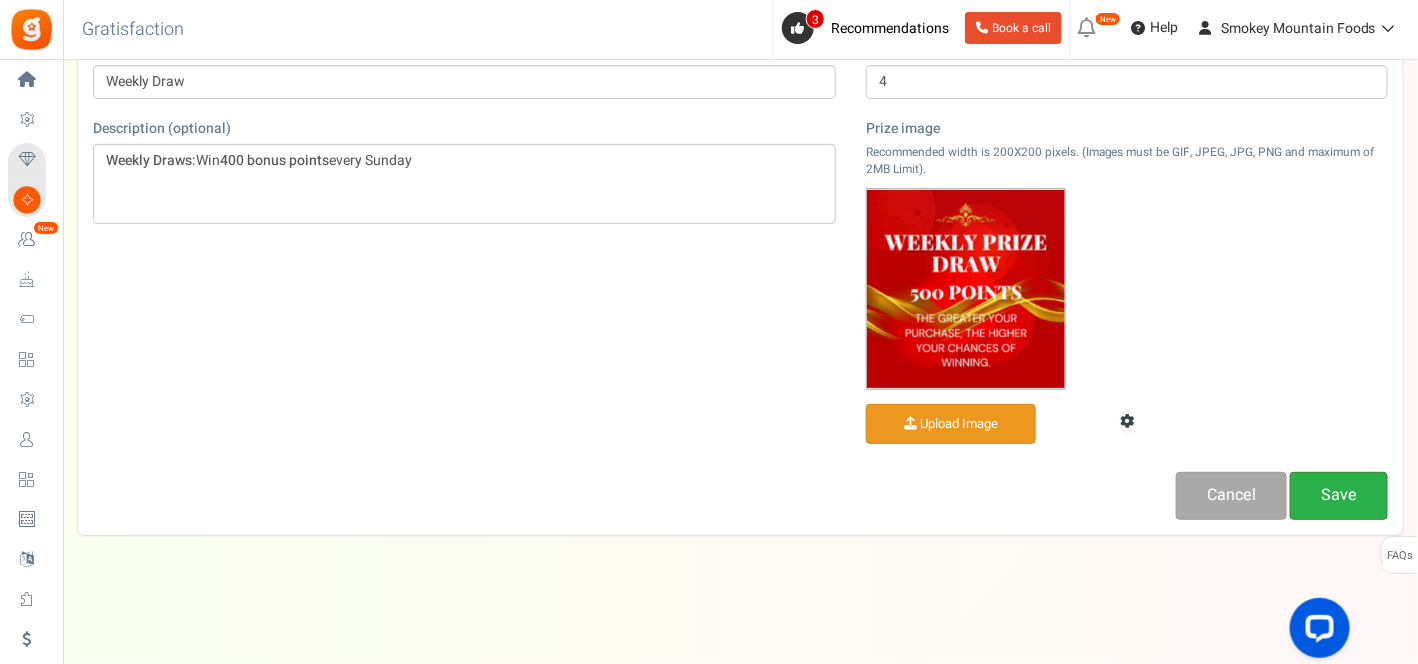 click on "Save" at bounding box center [1339, 495] 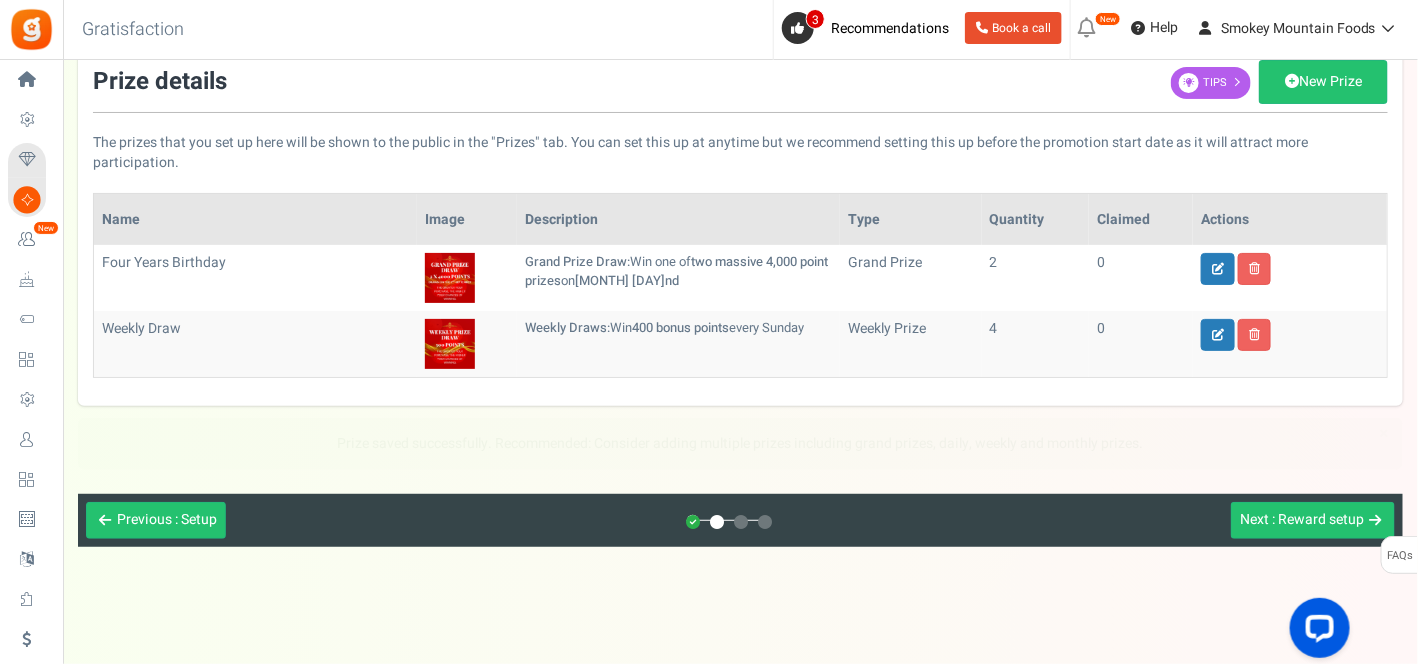 scroll, scrollTop: 74, scrollLeft: 0, axis: vertical 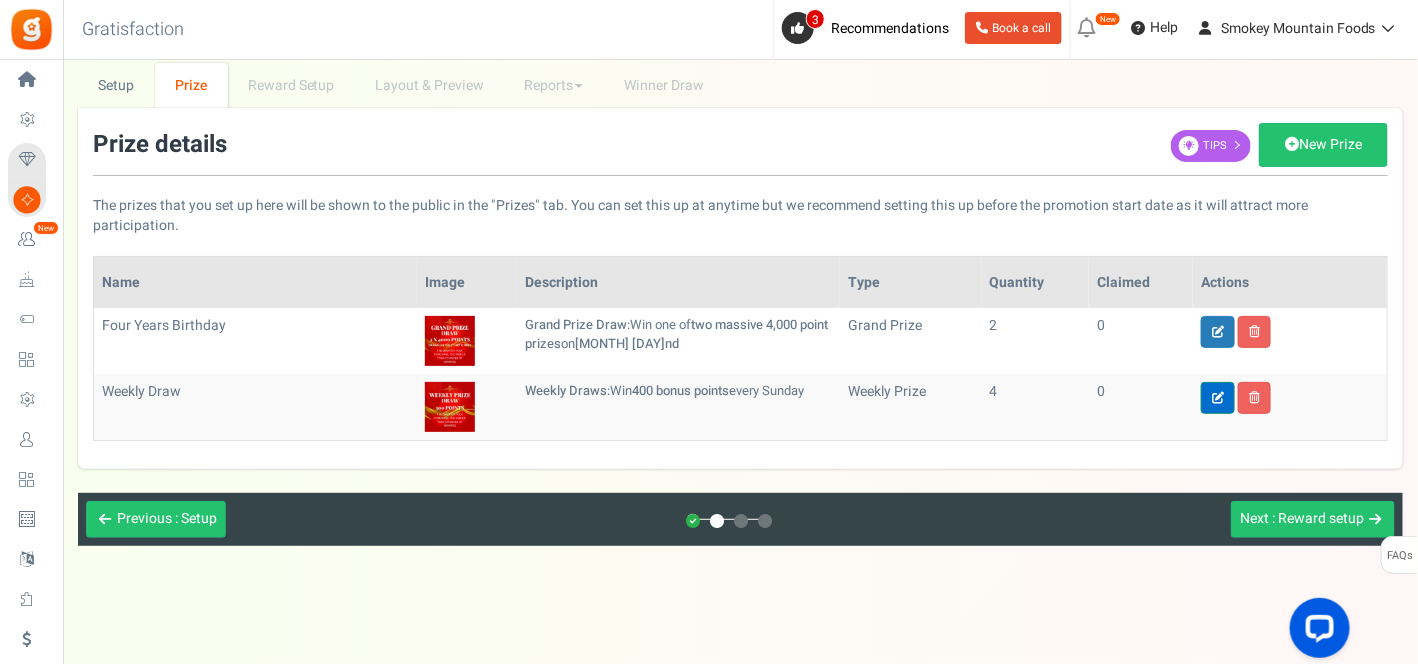 click at bounding box center [1218, 398] 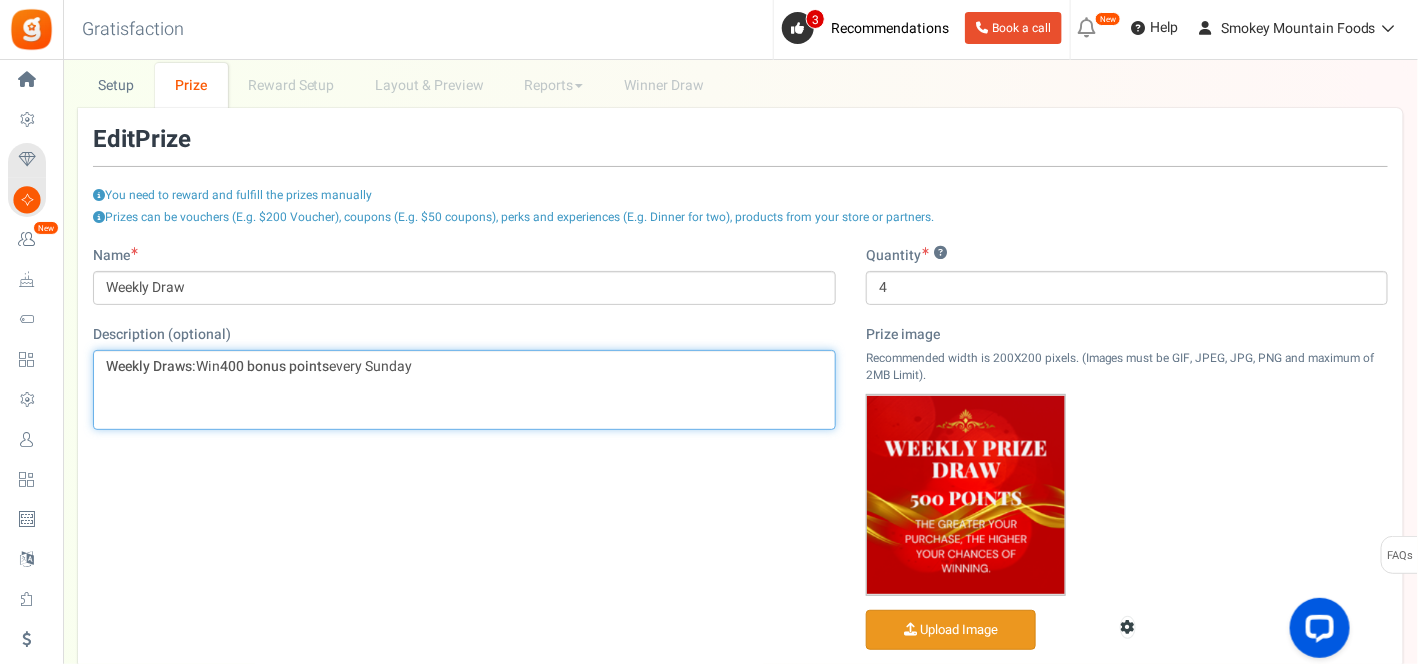 click on "400 bonus points" at bounding box center (274, 366) 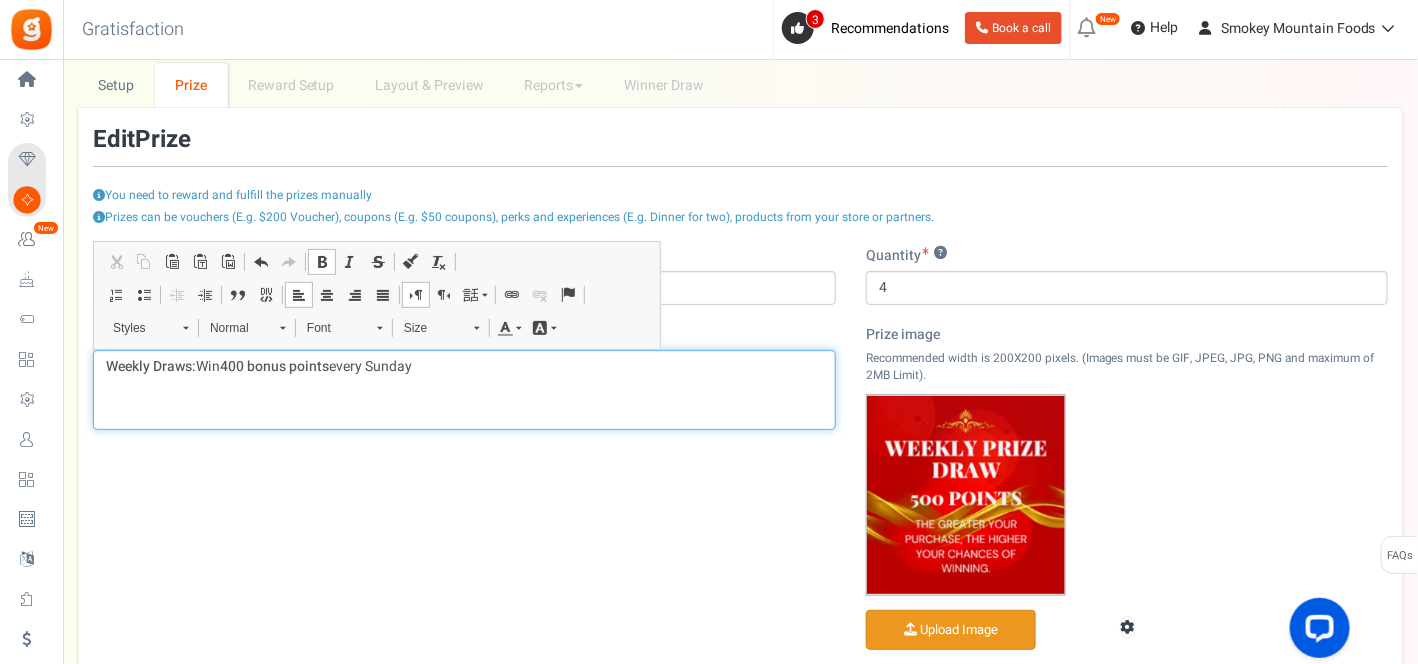 type 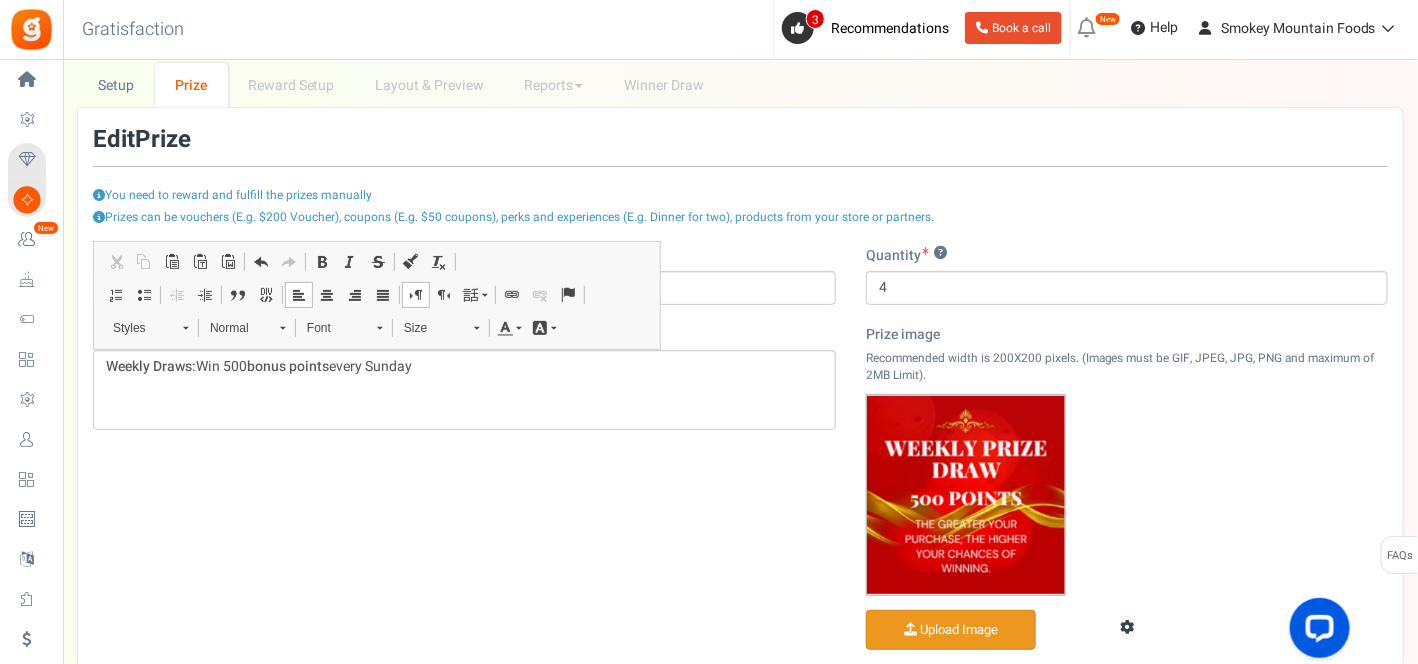 click on "Name Weekly Draw Description (optional) Weekly Draws: Win 500 bonus points every Sunday Type ? Grand Prize Daily Prize Weekly Prize Monthly Prize Quantity ? 4 Prize image Recommended width is 200X200 pixels. (Images must be GIF, JPEG, JPG, PNG and maximum of 2MB Limit). Upload Image Cancel Save" at bounding box center (740, 486) 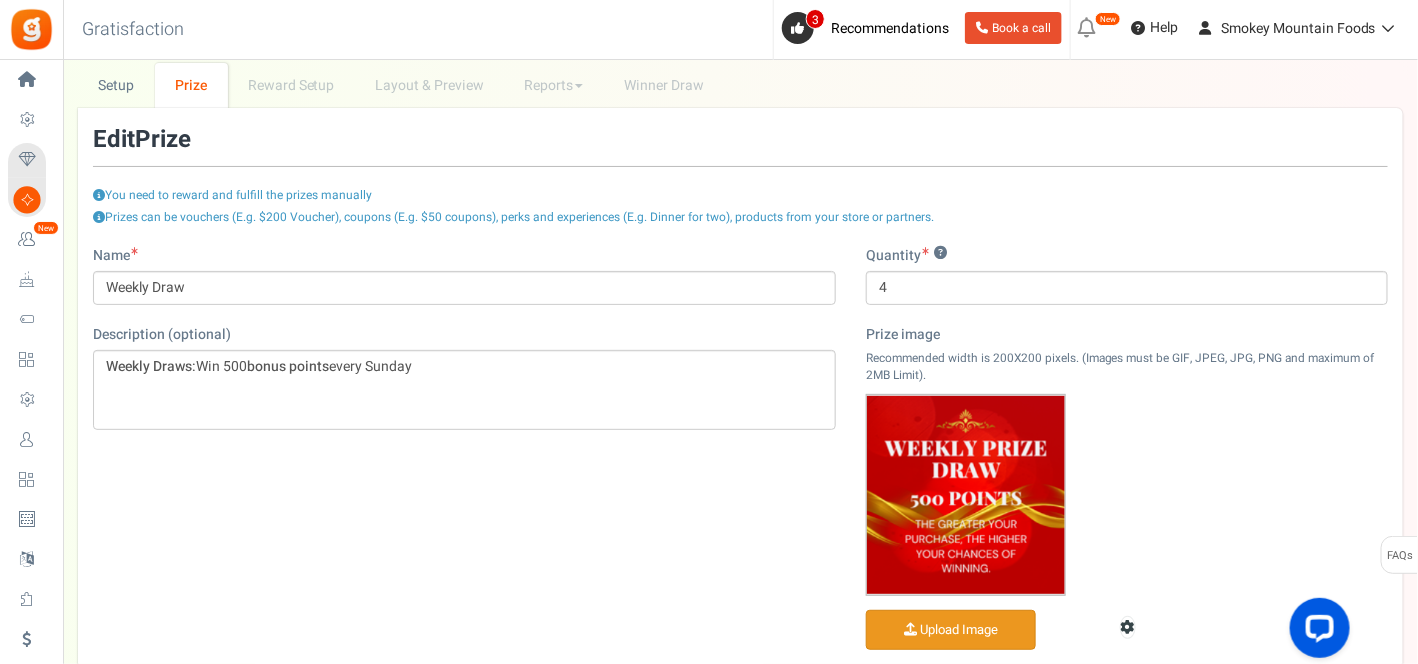 click on "Prize image Recommended width is 200X200 pixels. (Images must be GIF, JPEG, JPG, PNG and maximum of 2MB Limit). Upload Image" at bounding box center (1127, 492) 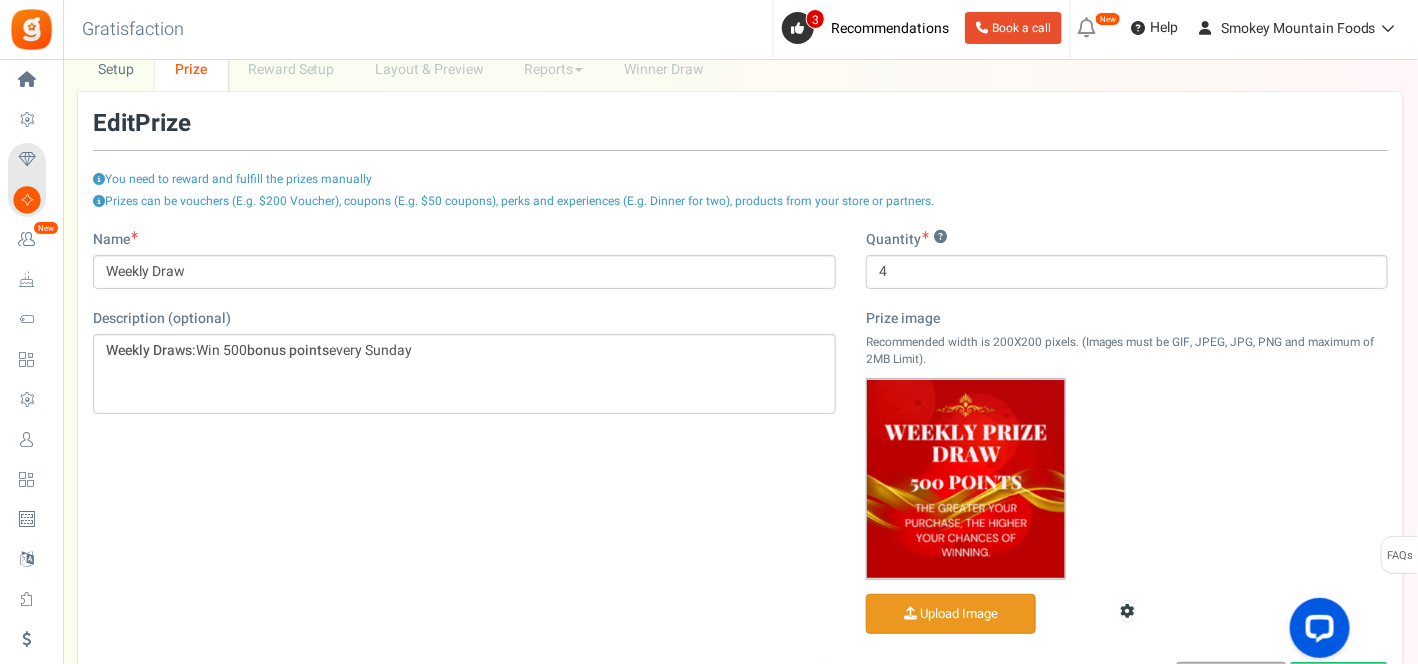 scroll, scrollTop: 280, scrollLeft: 0, axis: vertical 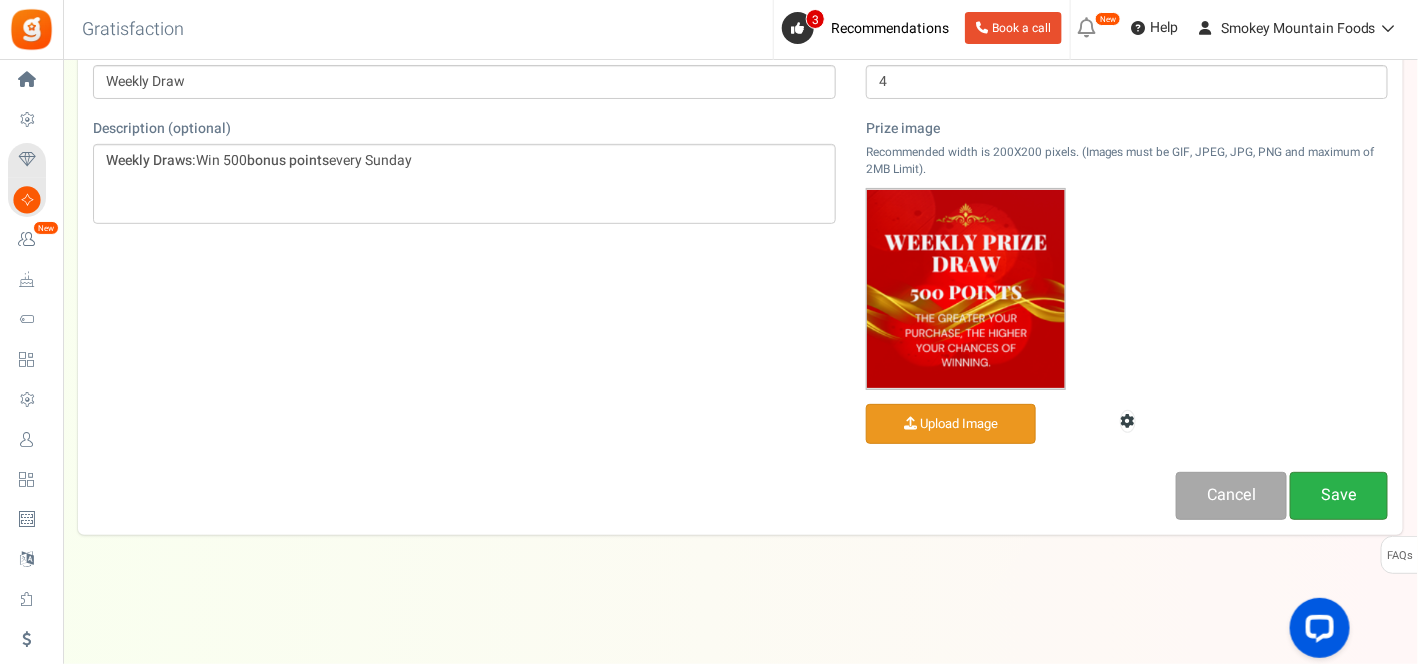 click on "Save" at bounding box center (1339, 495) 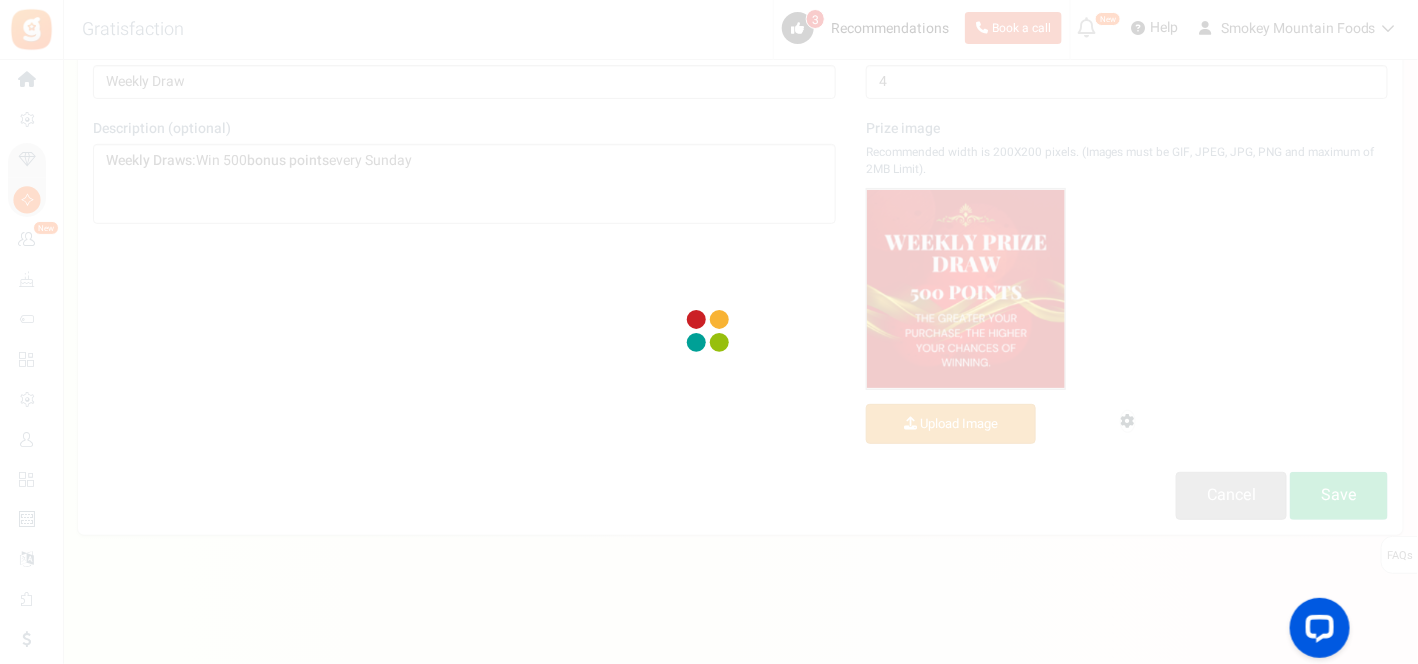 scroll, scrollTop: 137, scrollLeft: 0, axis: vertical 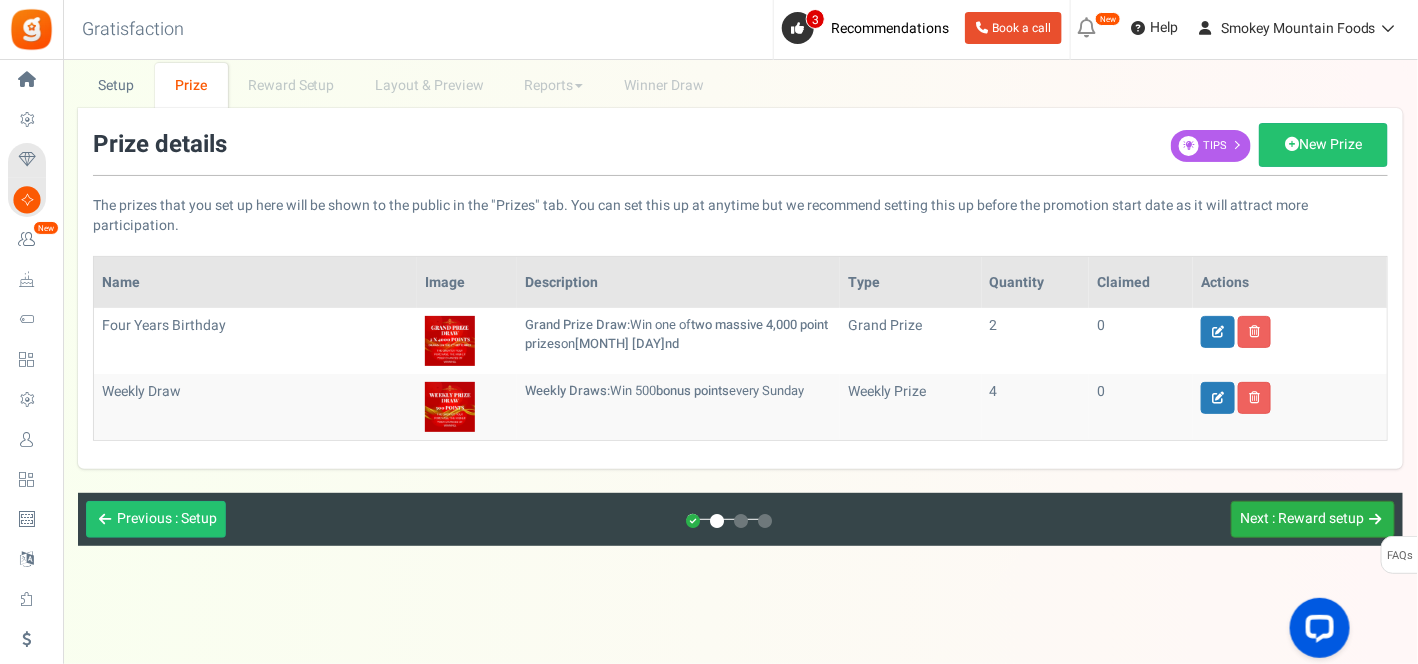 click on ": Reward setup" at bounding box center [1318, 518] 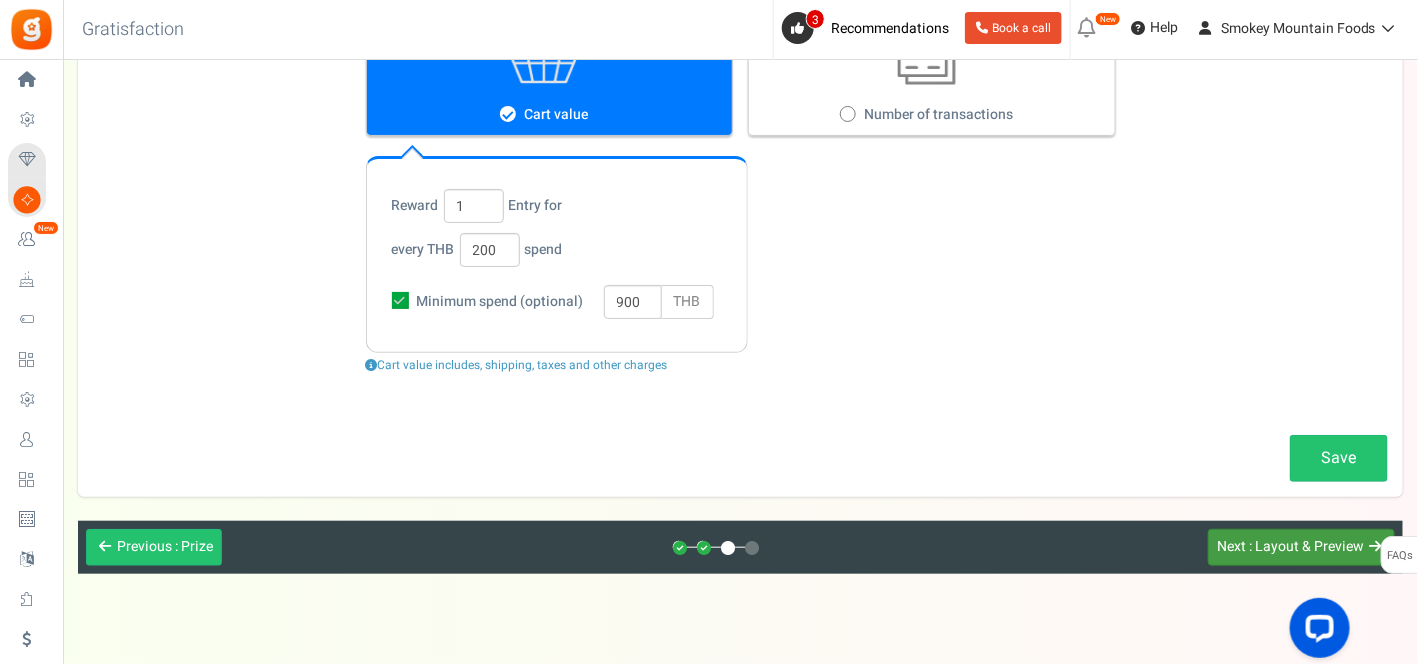 scroll, scrollTop: 375, scrollLeft: 0, axis: vertical 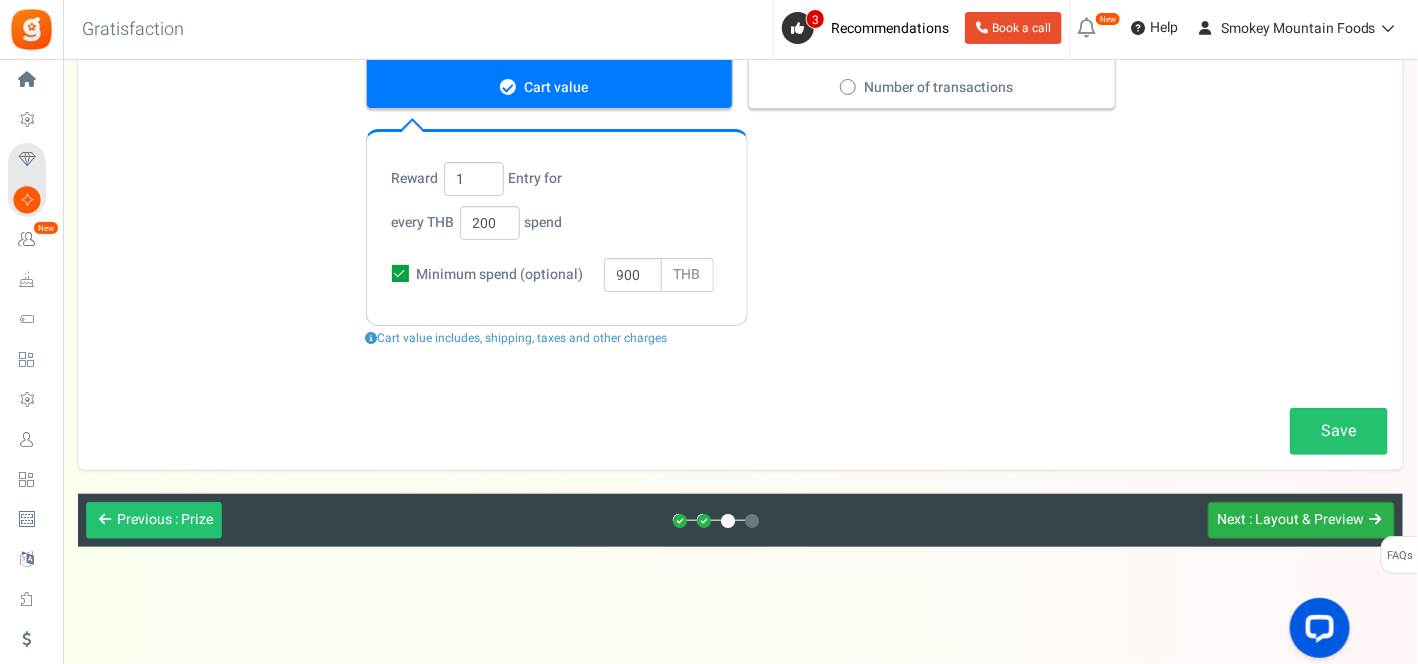 click on ": Layout & Preview" at bounding box center [1306, 519] 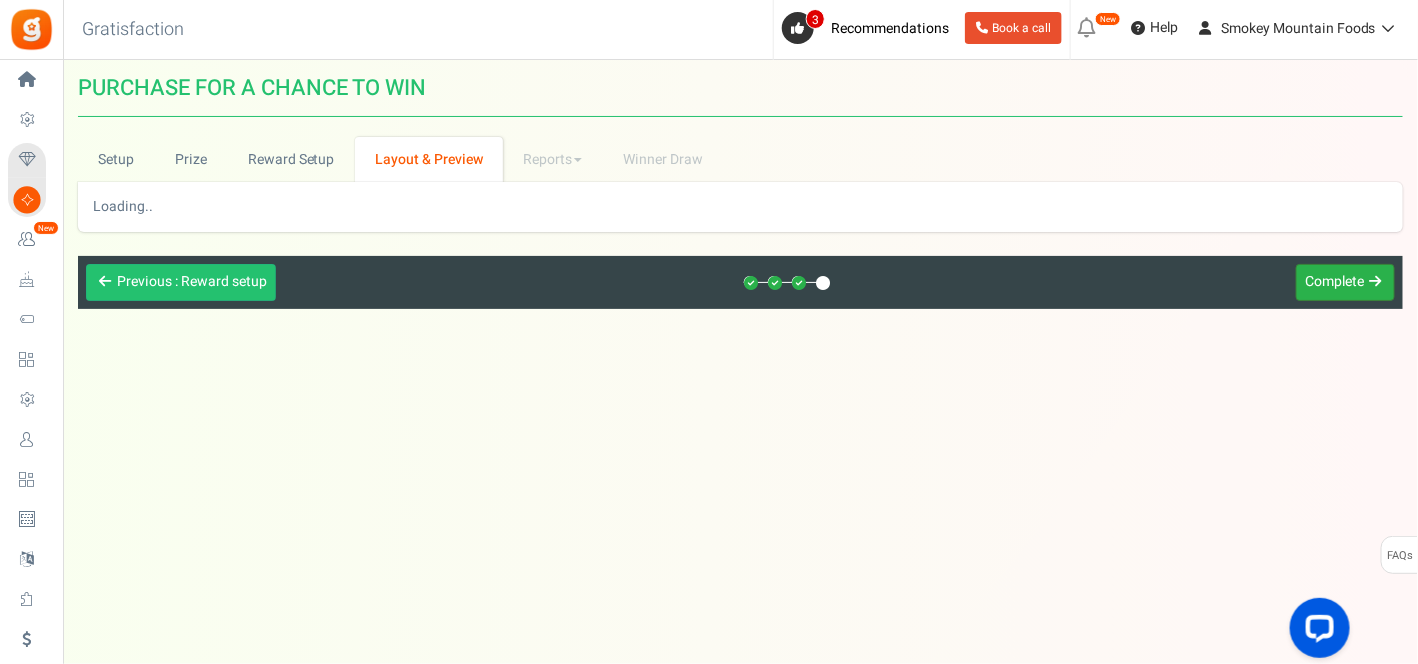 scroll, scrollTop: 0, scrollLeft: 0, axis: both 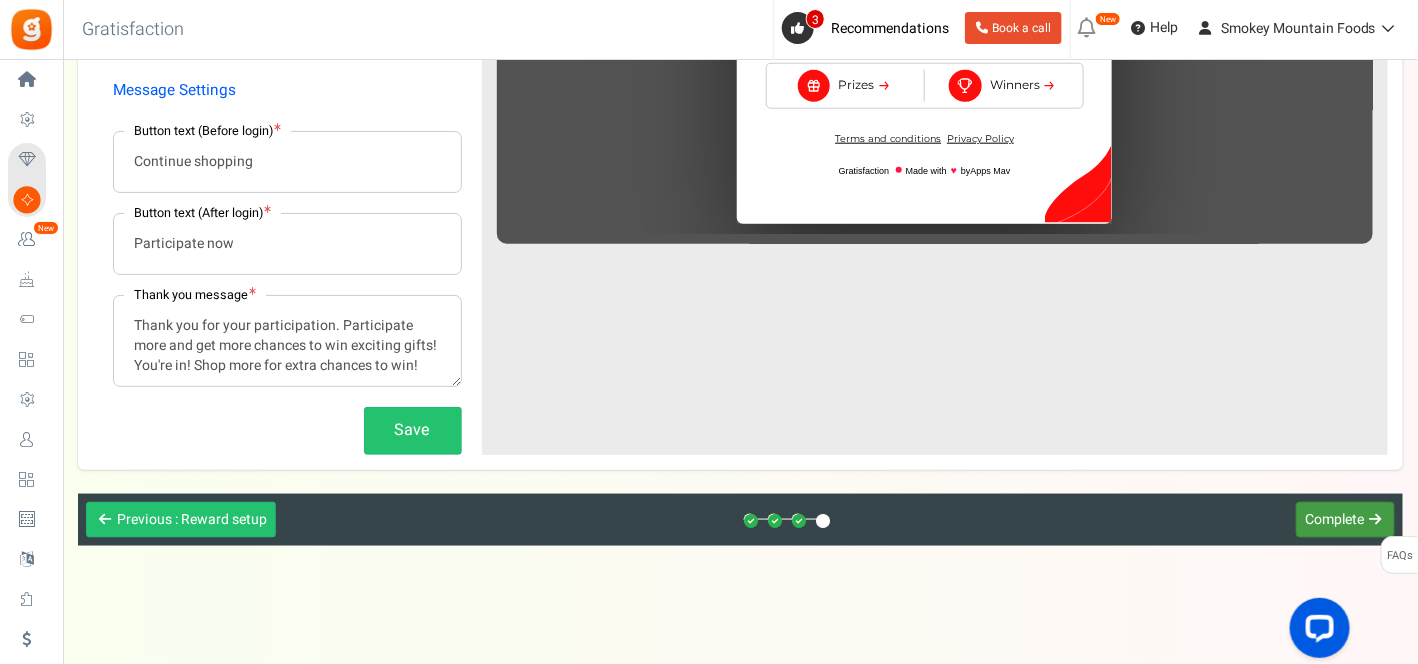 click on "Complete" at bounding box center (1334, 519) 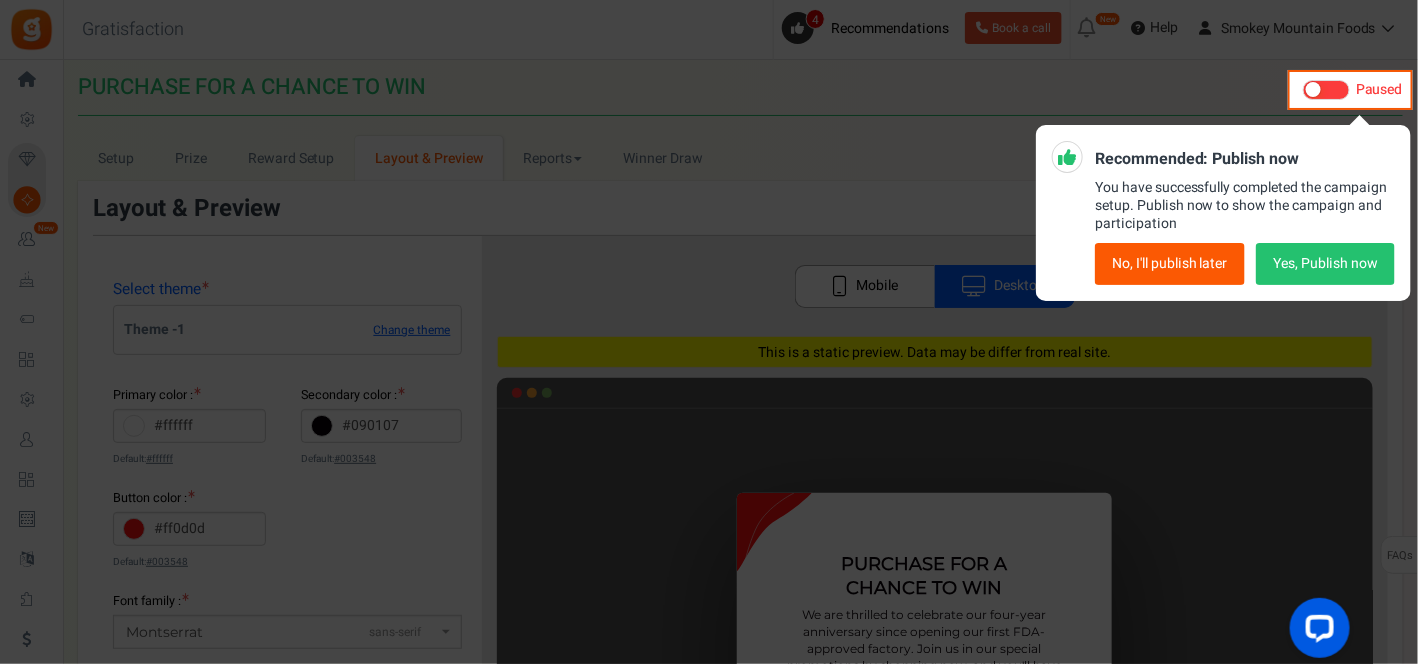 scroll, scrollTop: 0, scrollLeft: 0, axis: both 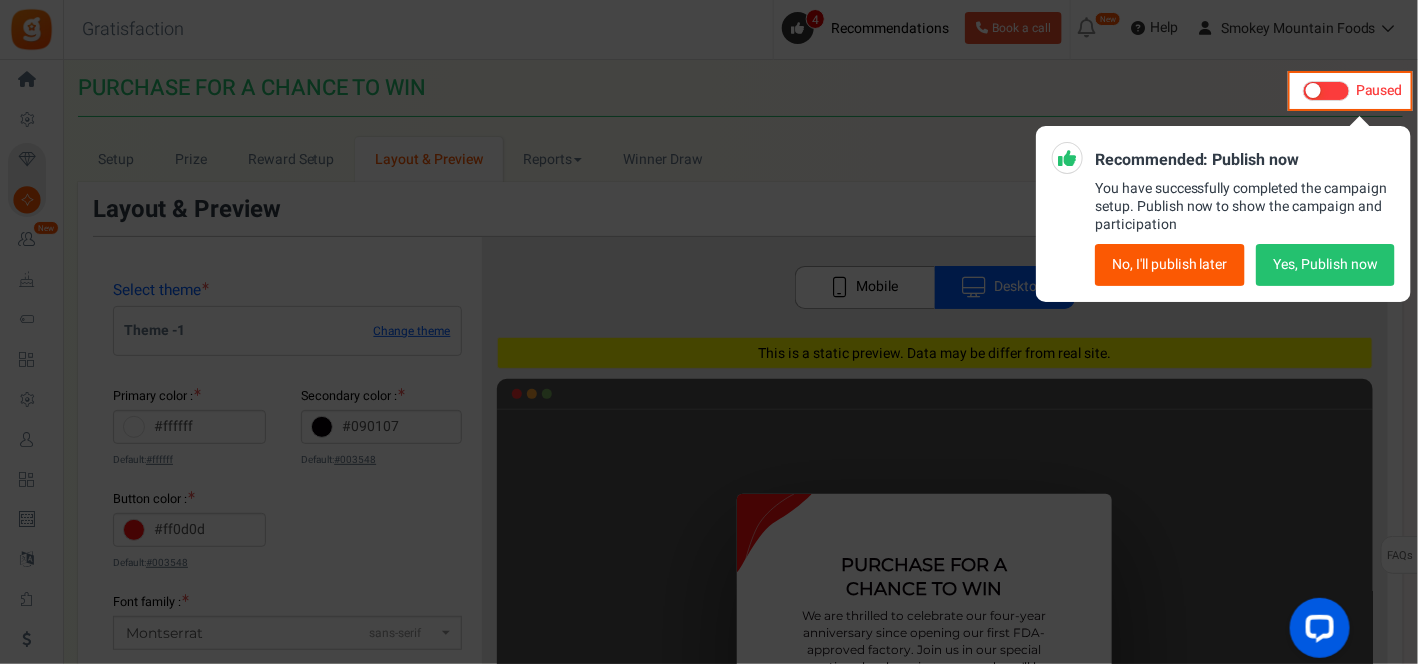 click at bounding box center (709, 332) 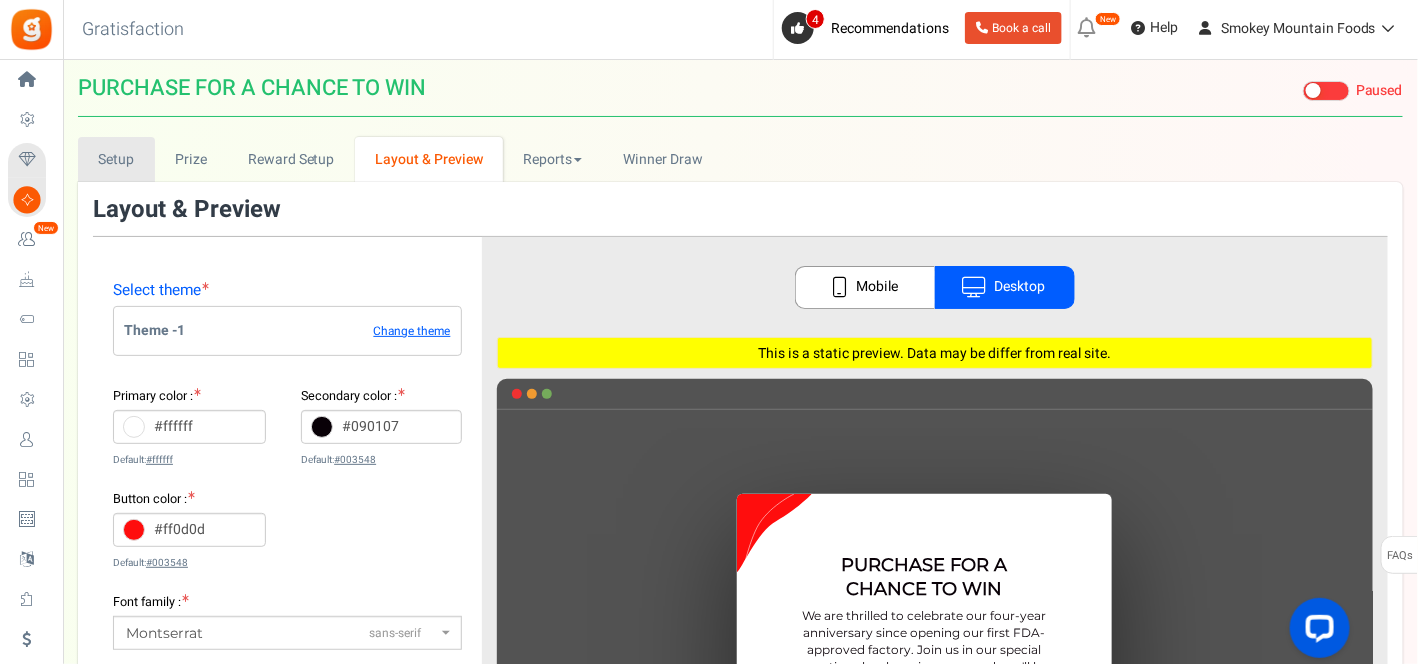 click on "Setup" at bounding box center [116, 159] 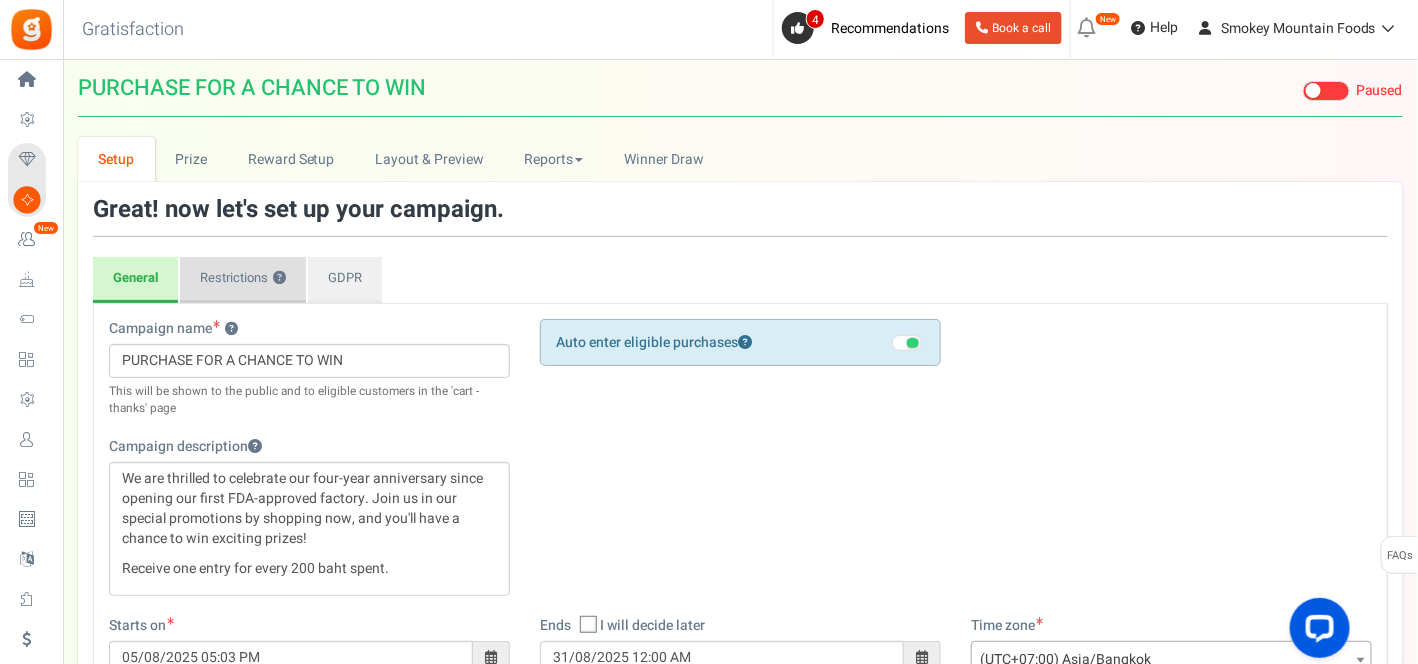 click on "Restrictions  ?" at bounding box center [243, 280] 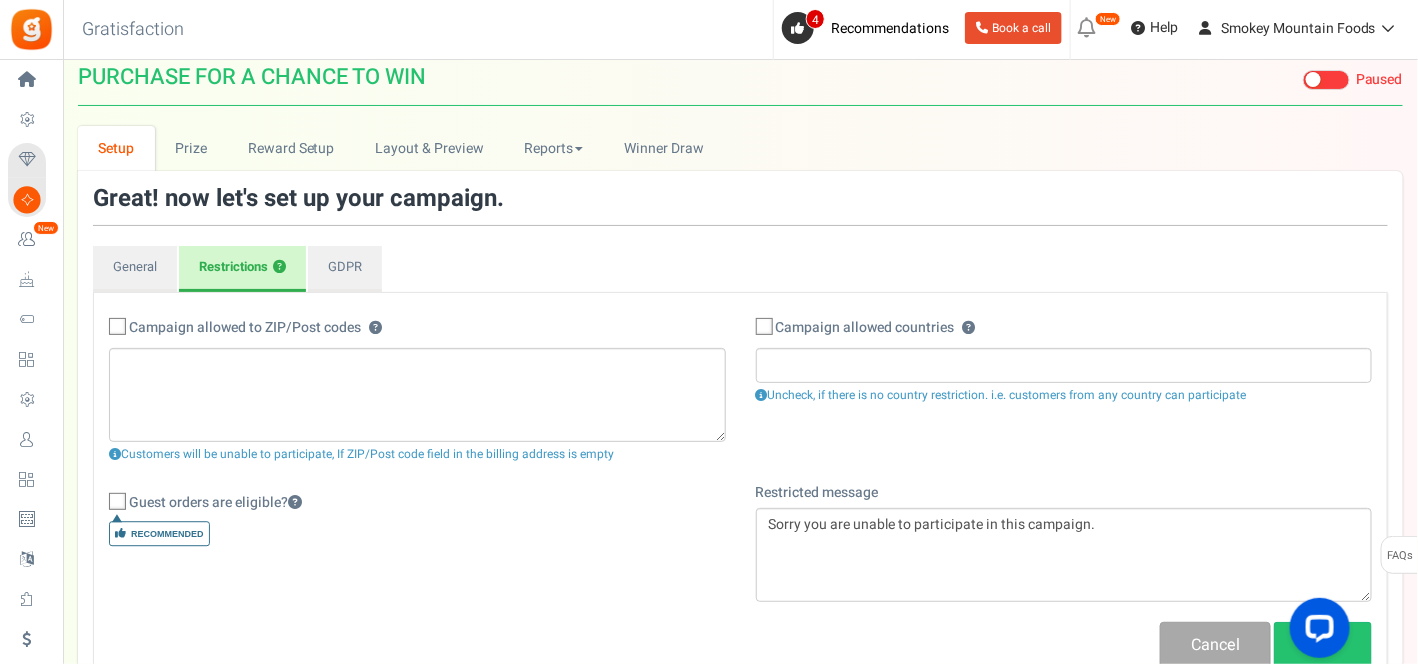 scroll, scrollTop: 0, scrollLeft: 0, axis: both 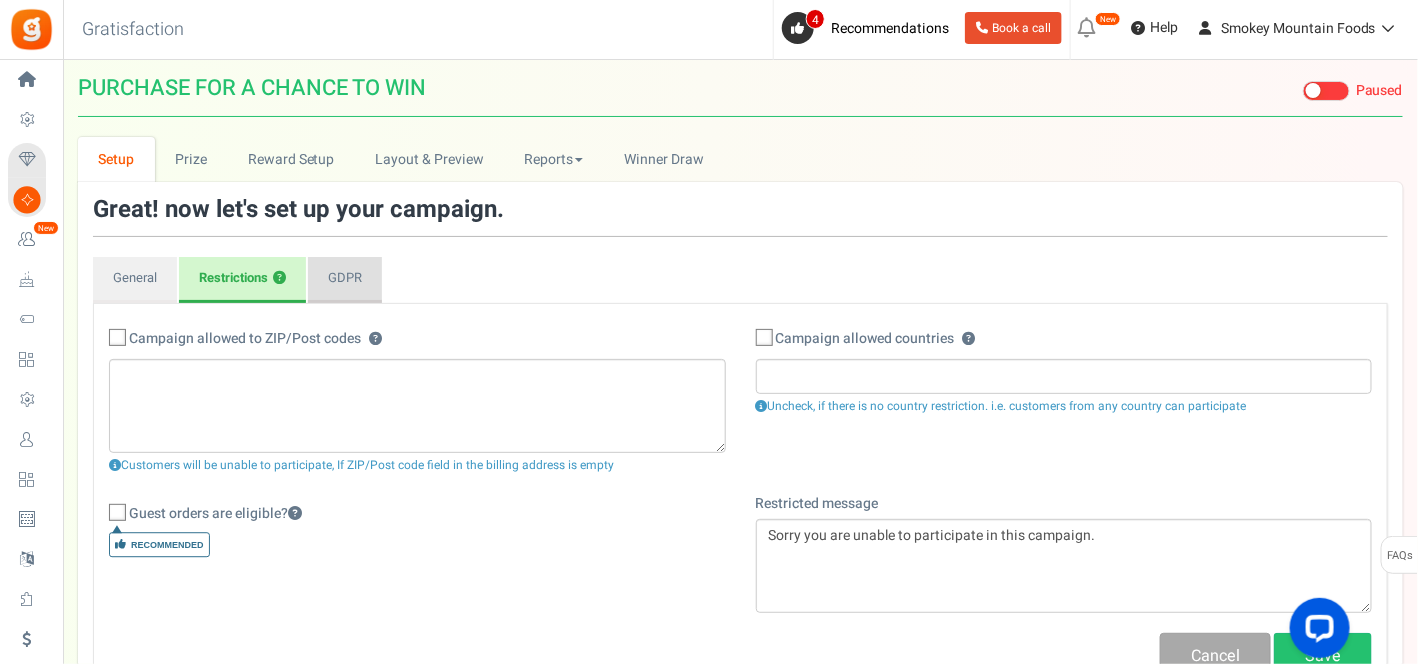 click on "GDPR" at bounding box center [345, 280] 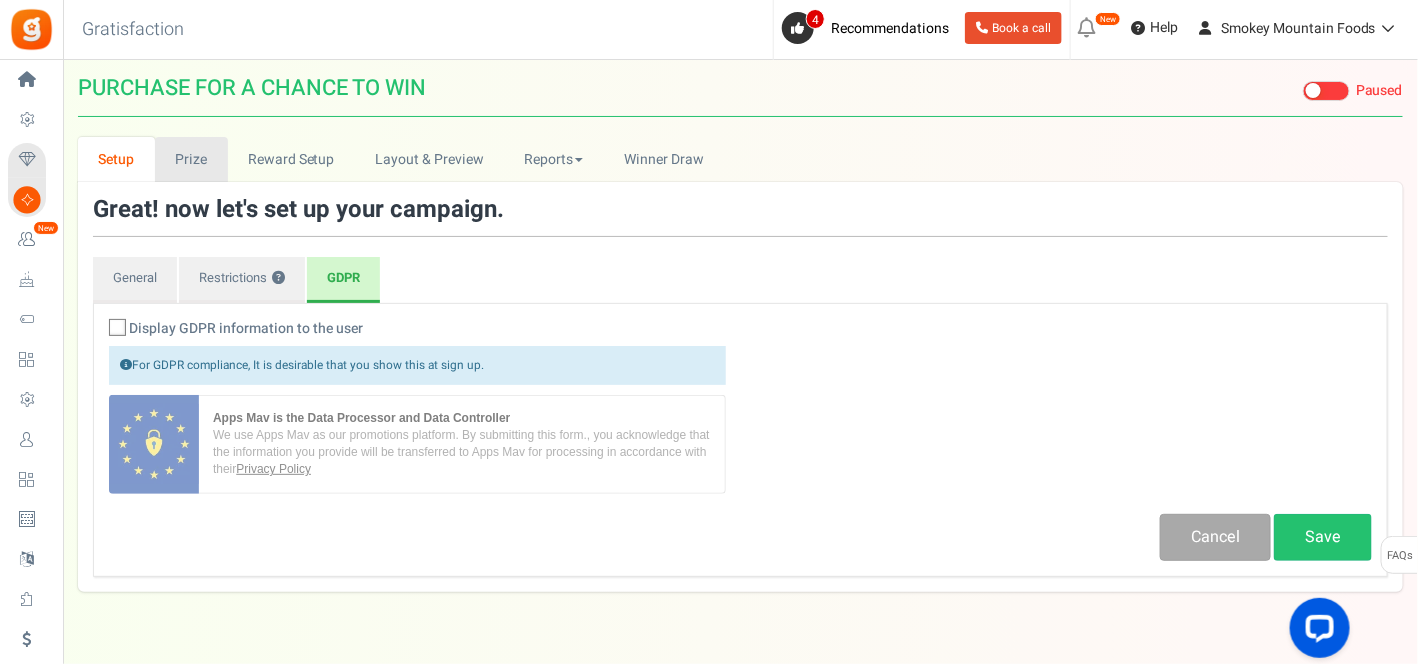click on "Prize" at bounding box center [191, 159] 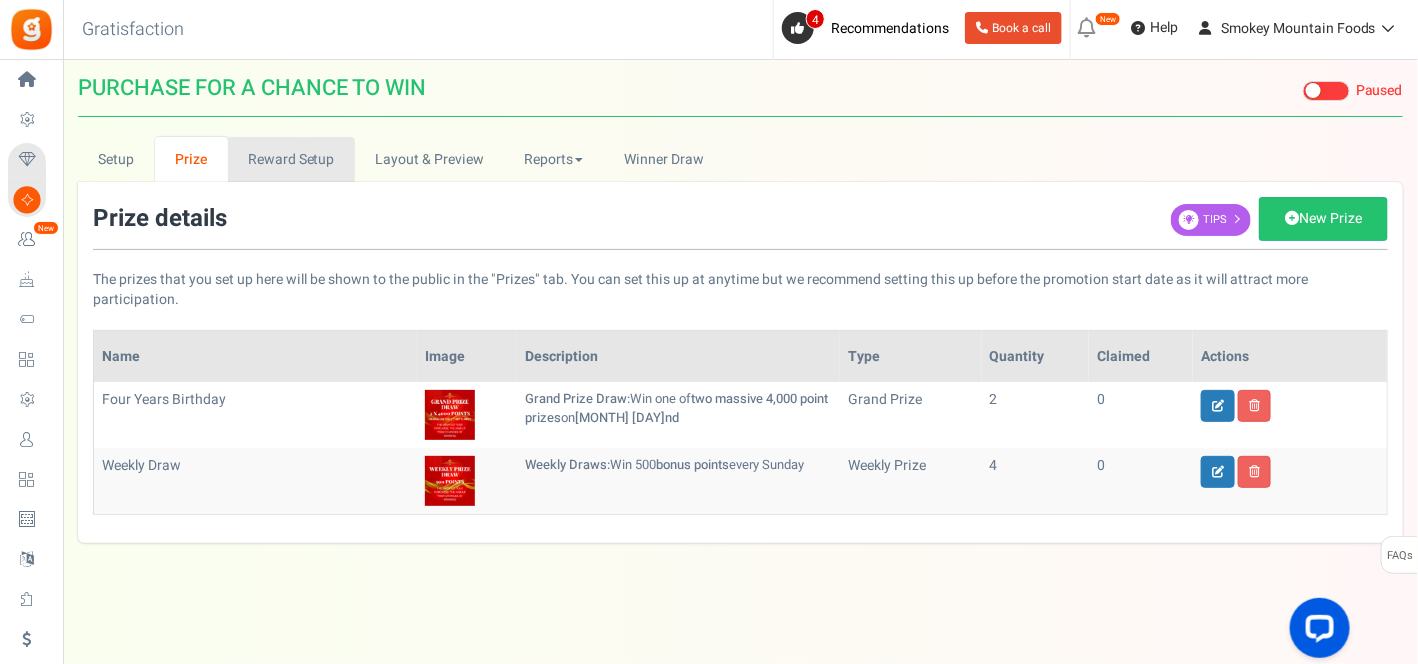 click on "Reward Setup" at bounding box center (291, 159) 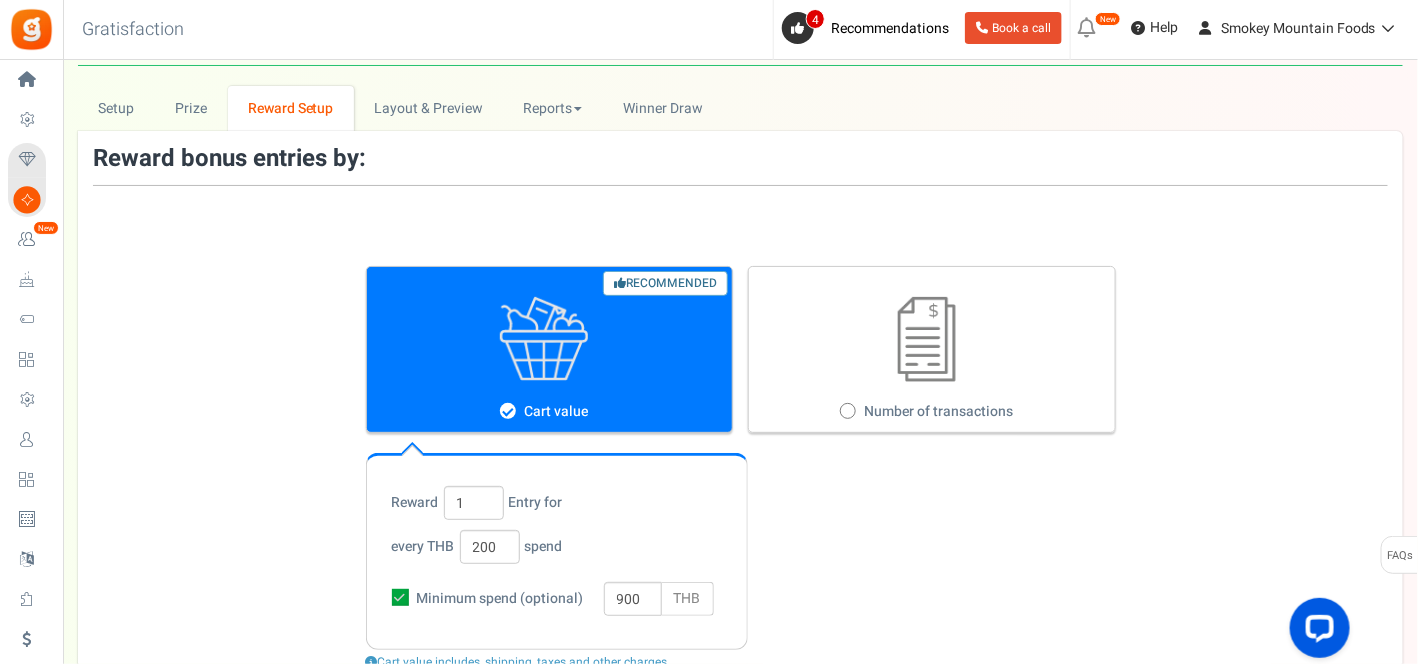 scroll, scrollTop: 0, scrollLeft: 0, axis: both 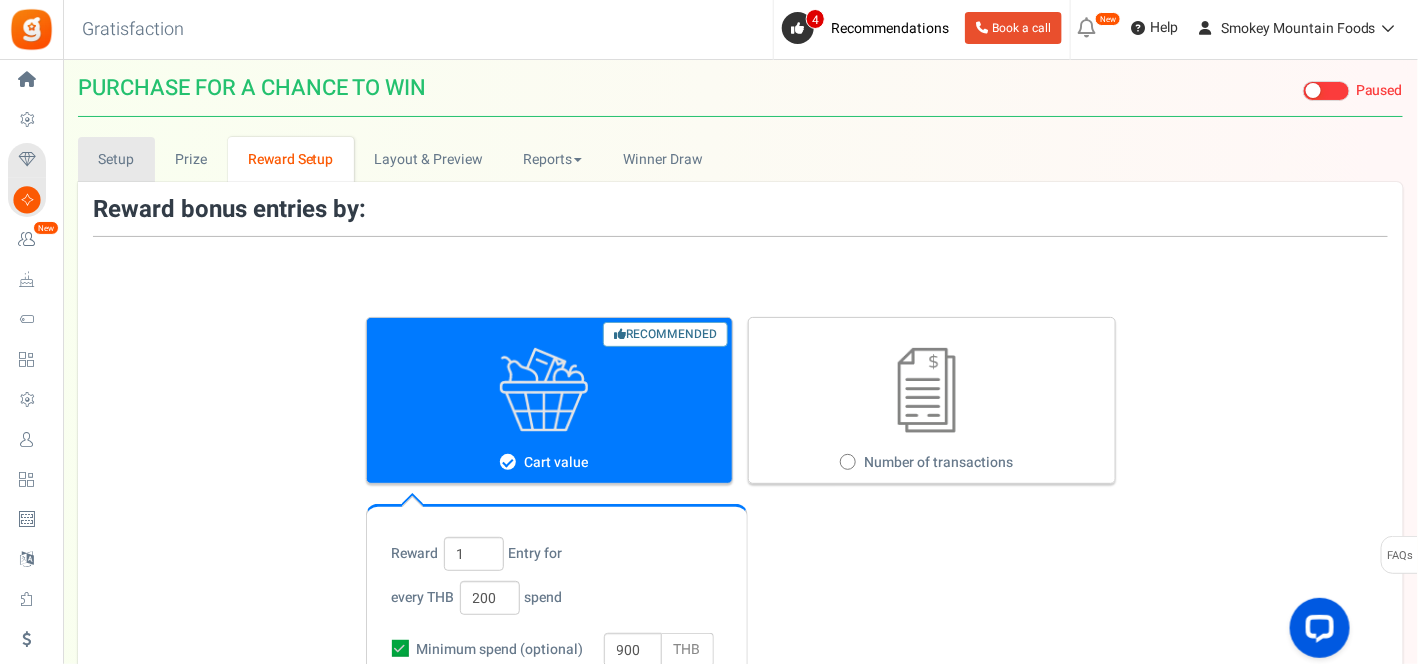 click on "Setup" at bounding box center (116, 159) 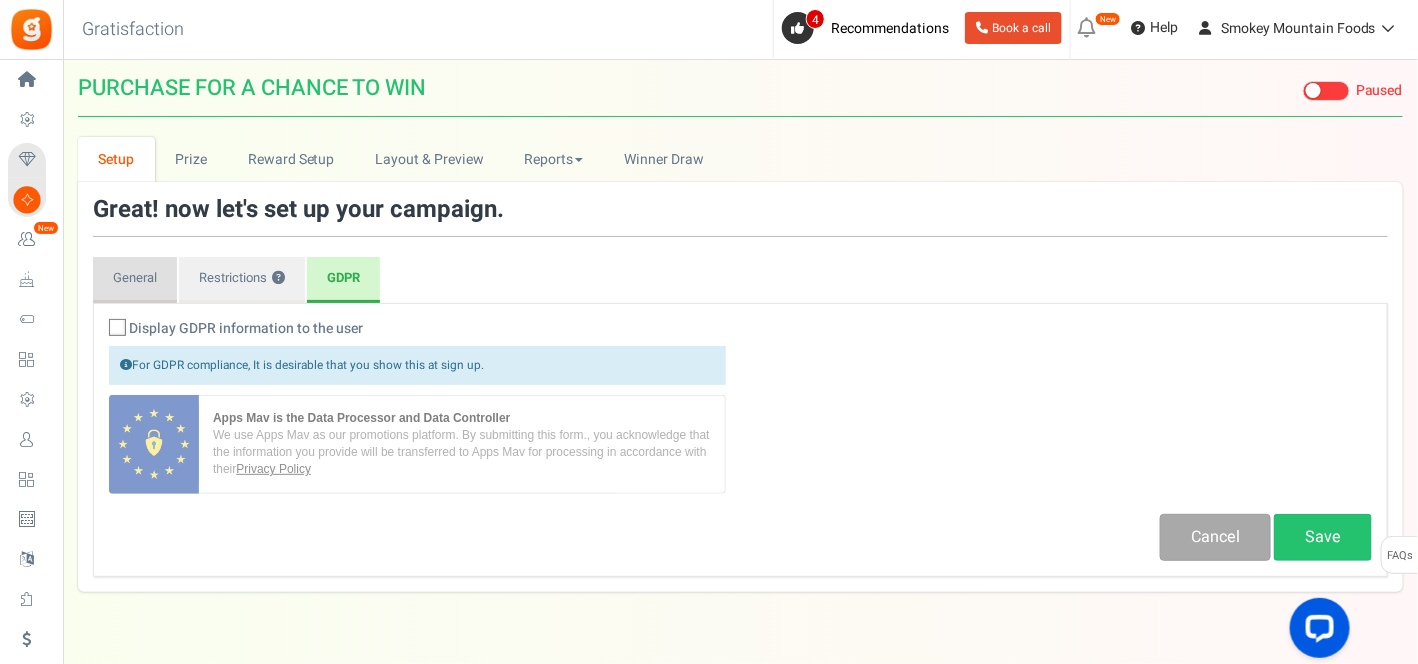 click on "General" at bounding box center (135, 280) 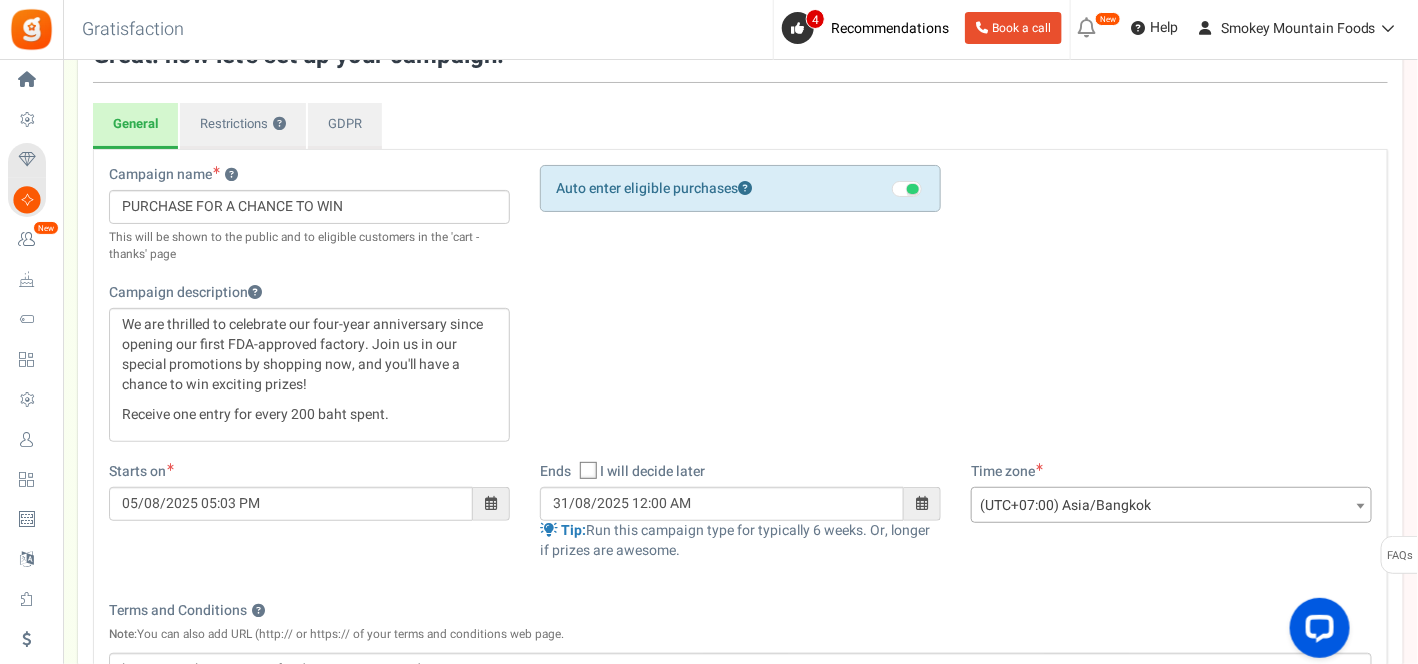 scroll, scrollTop: 222, scrollLeft: 0, axis: vertical 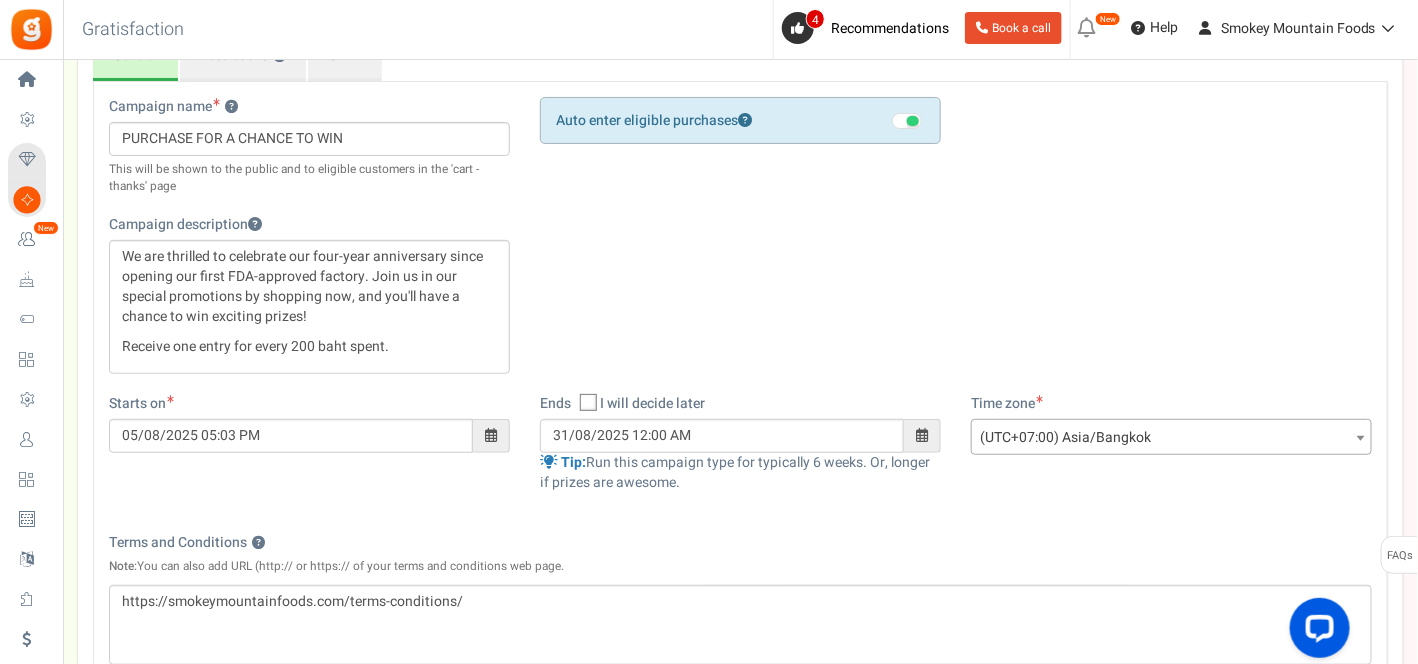 click at bounding box center [922, 435] 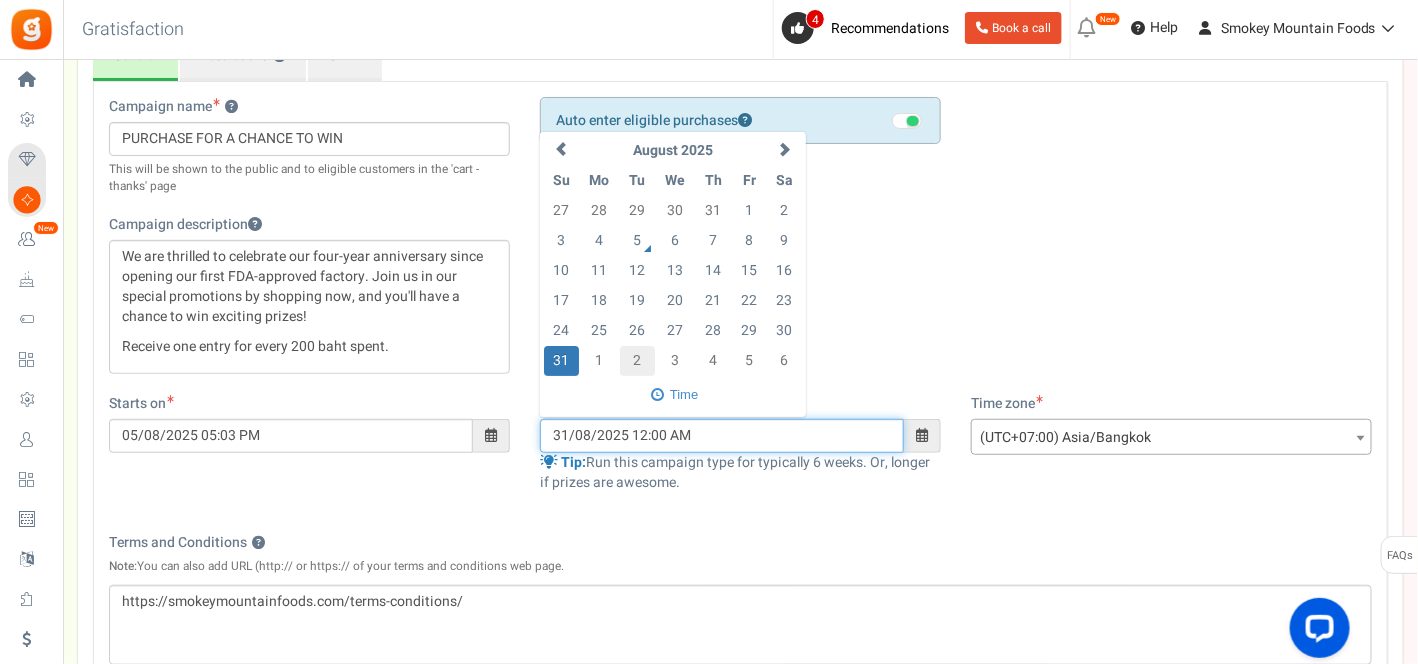 click on "2" at bounding box center [637, 361] 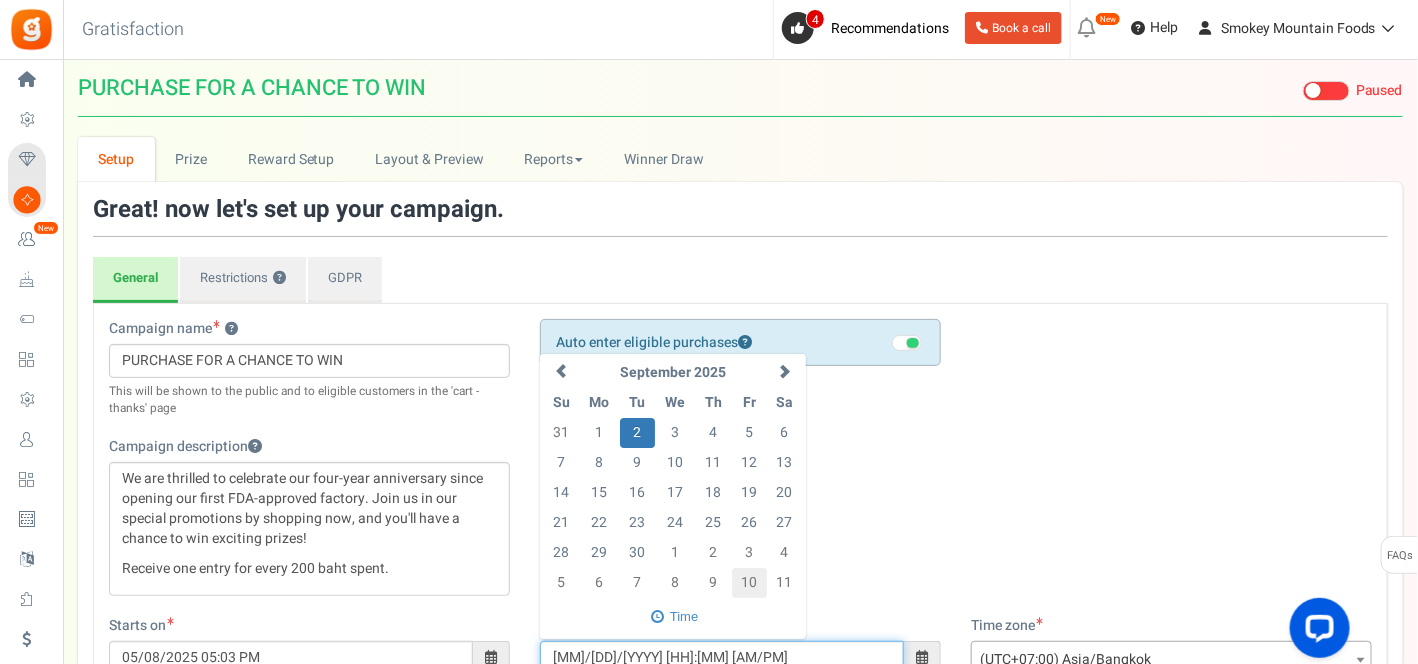 scroll, scrollTop: 111, scrollLeft: 0, axis: vertical 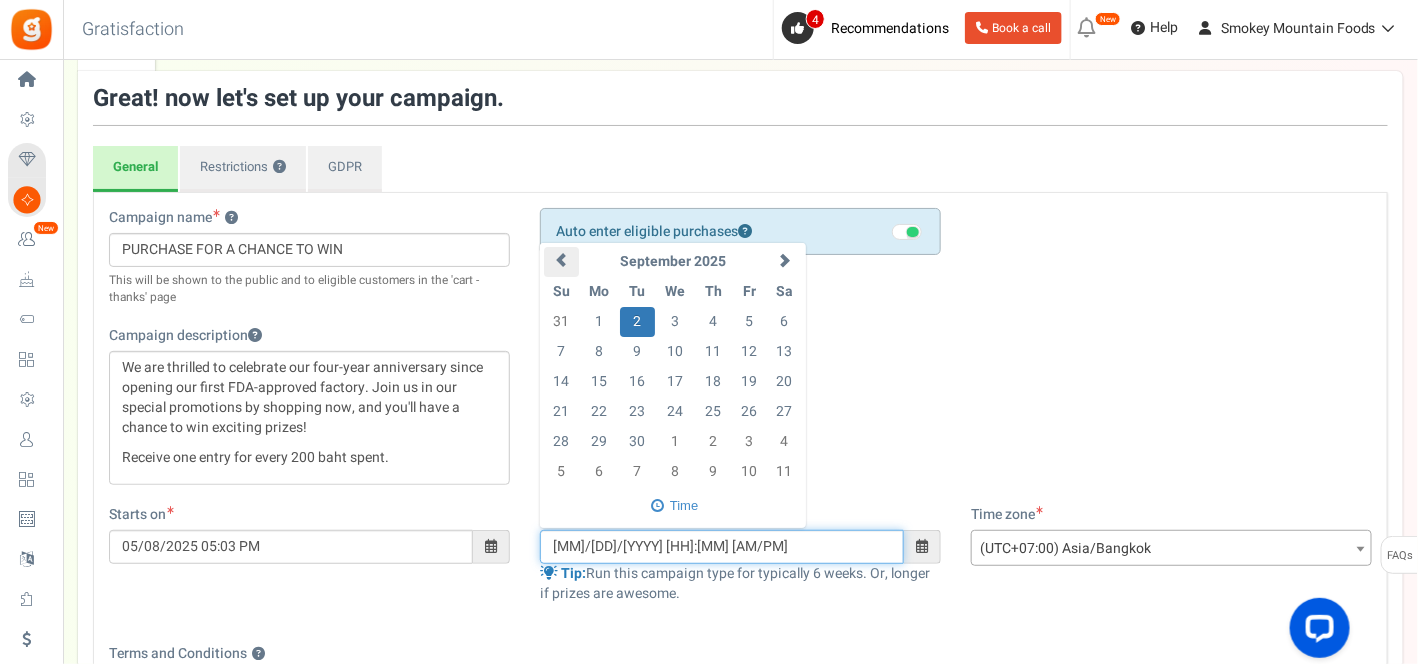 click at bounding box center [562, 260] 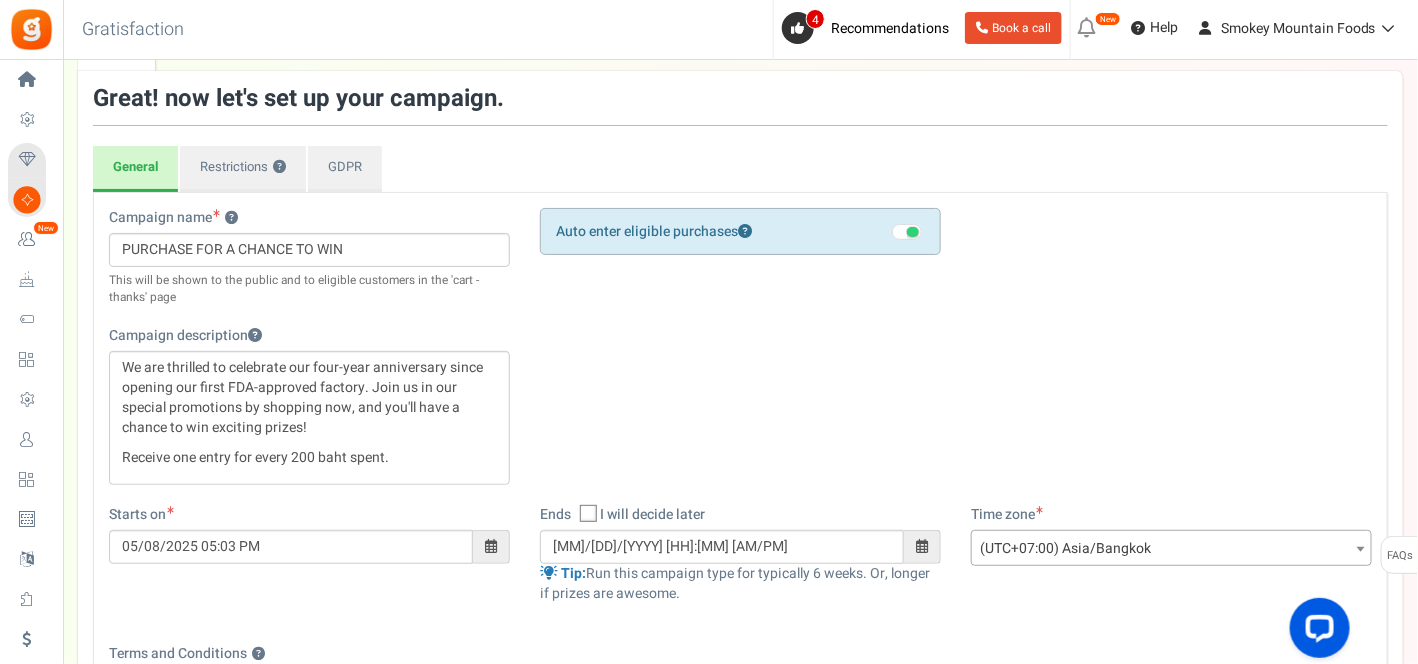 click at bounding box center (922, 546) 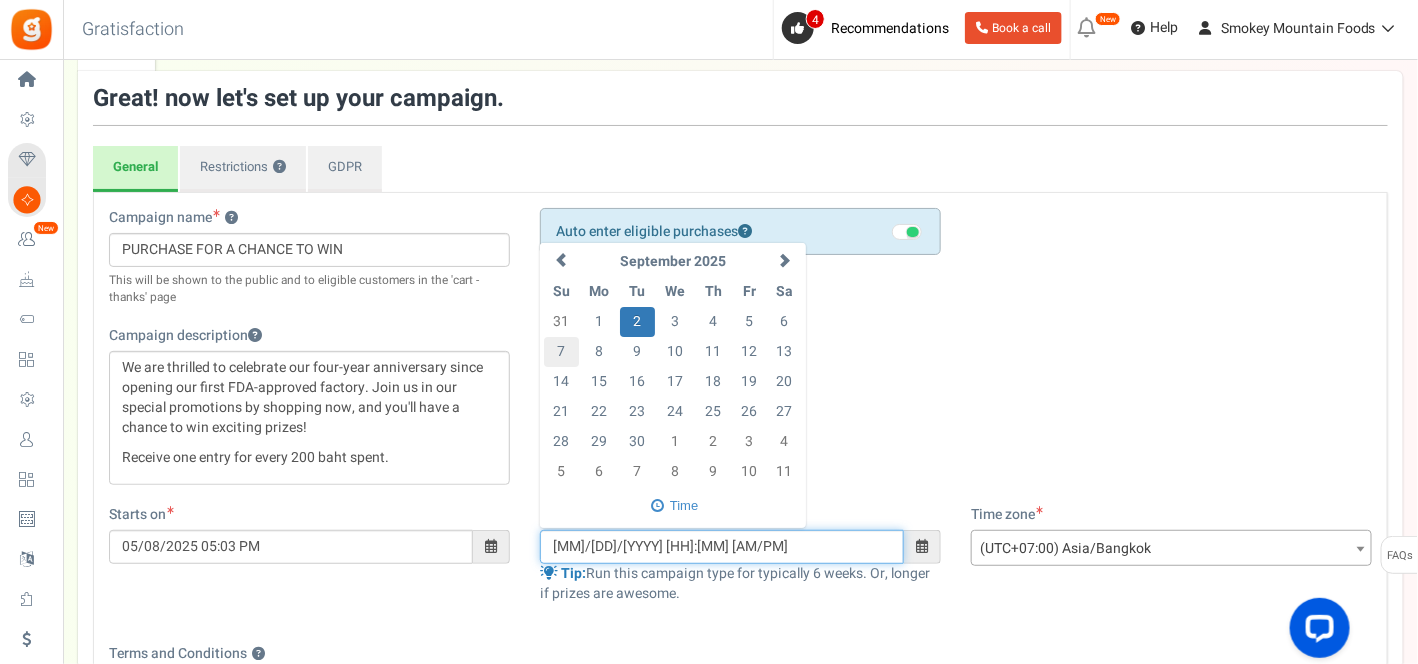 click on "7" at bounding box center (561, 352) 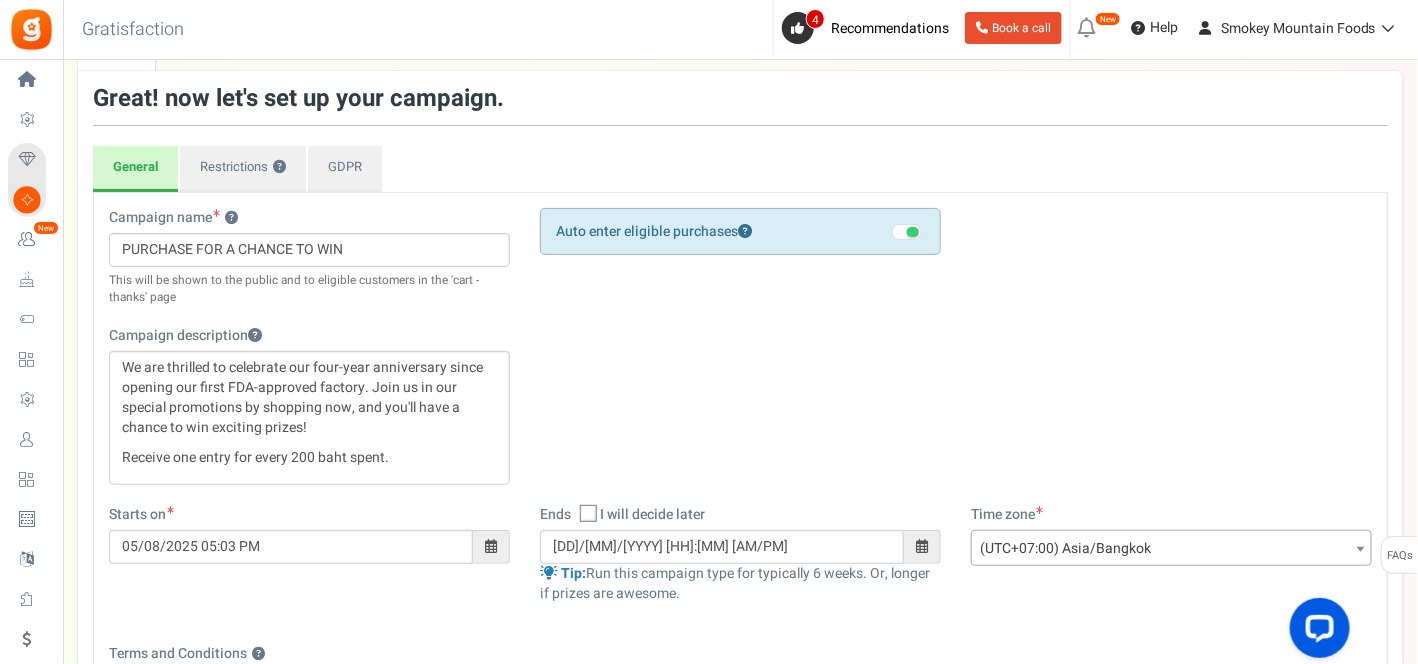 click on "Campaign name  ?
Display
Title shown publicly
PURCHASE FOR A CHANCE TO WIN This will be shown to the public and to eligible customers in the 'cart -thanks' page
Campaign description
Receive one entry for every 200 baht spent. Hide total entry count ?" at bounding box center (740, 356) 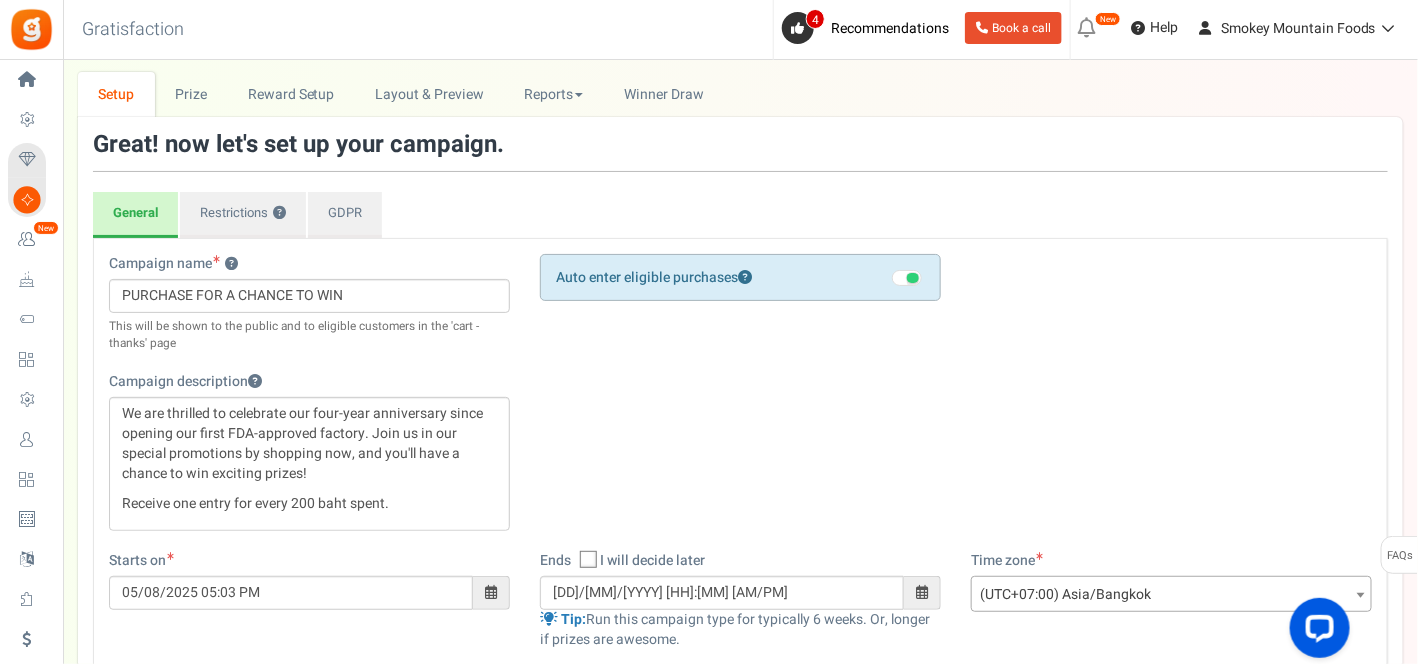 scroll, scrollTop: 0, scrollLeft: 0, axis: both 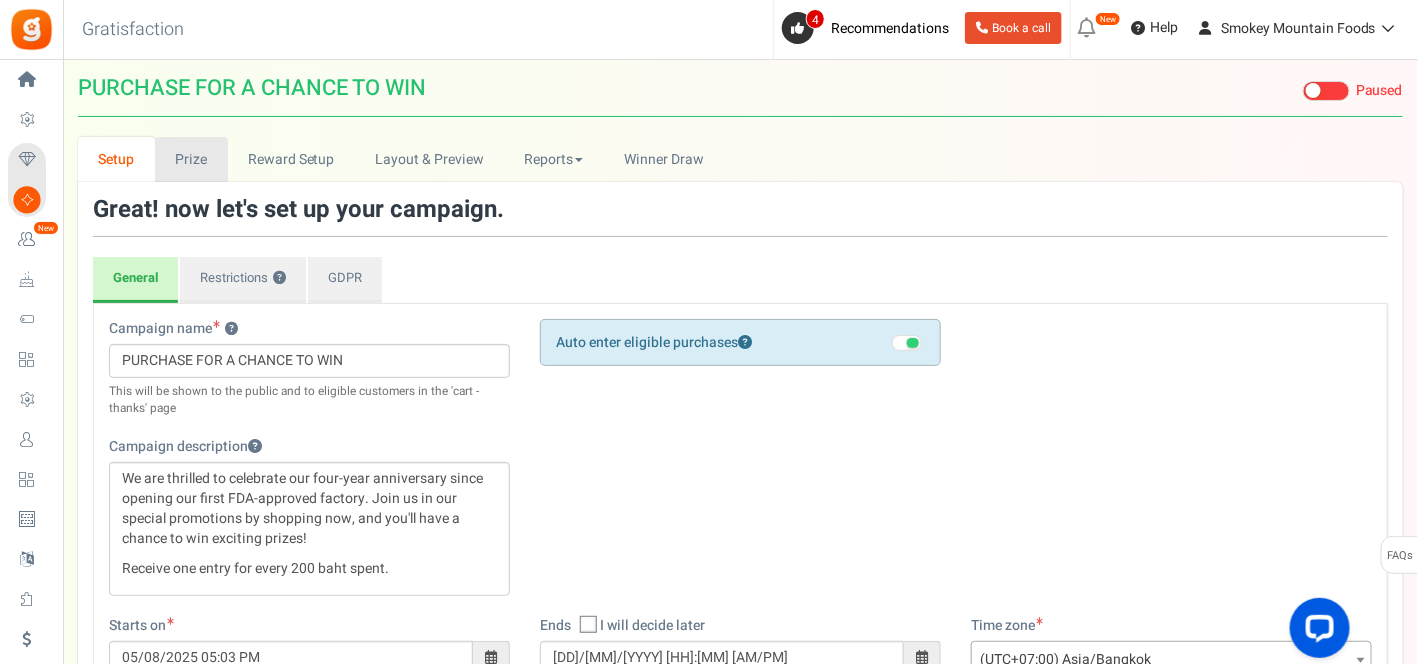 click on "Prize" at bounding box center [191, 159] 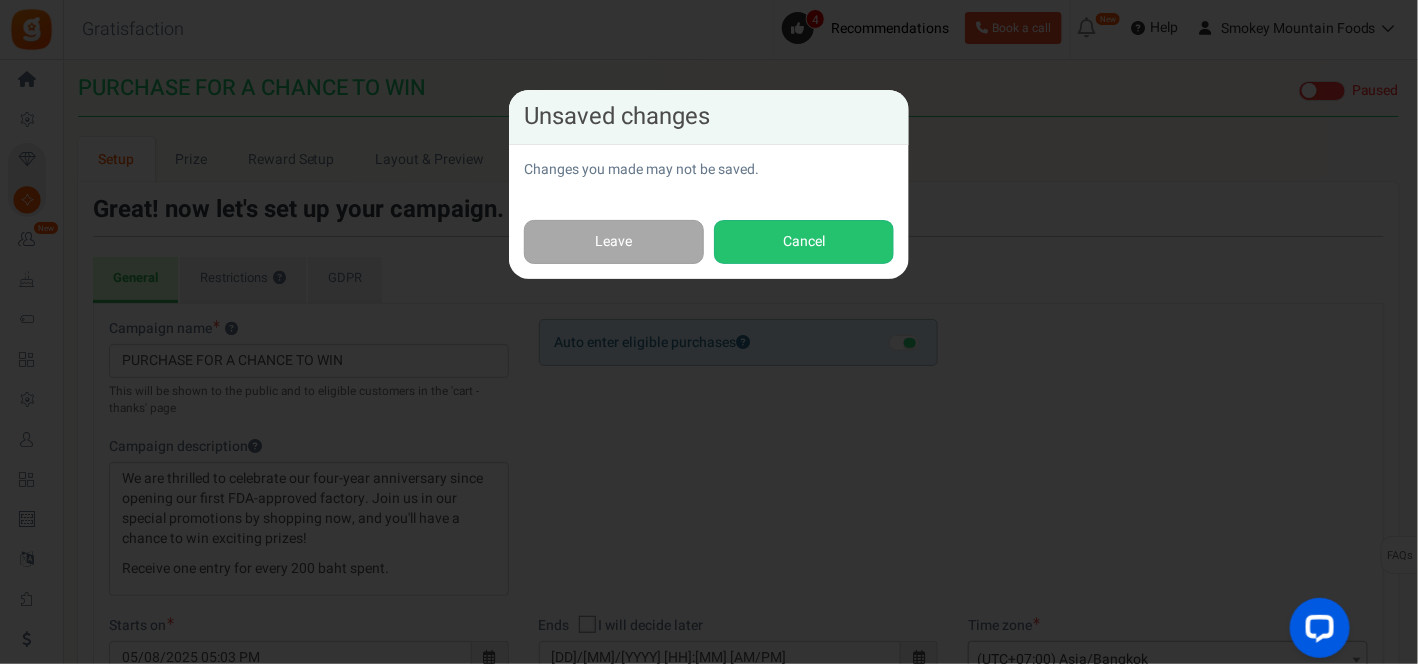 drag, startPoint x: 1151, startPoint y: 341, endPoint x: 937, endPoint y: 315, distance: 215.57365 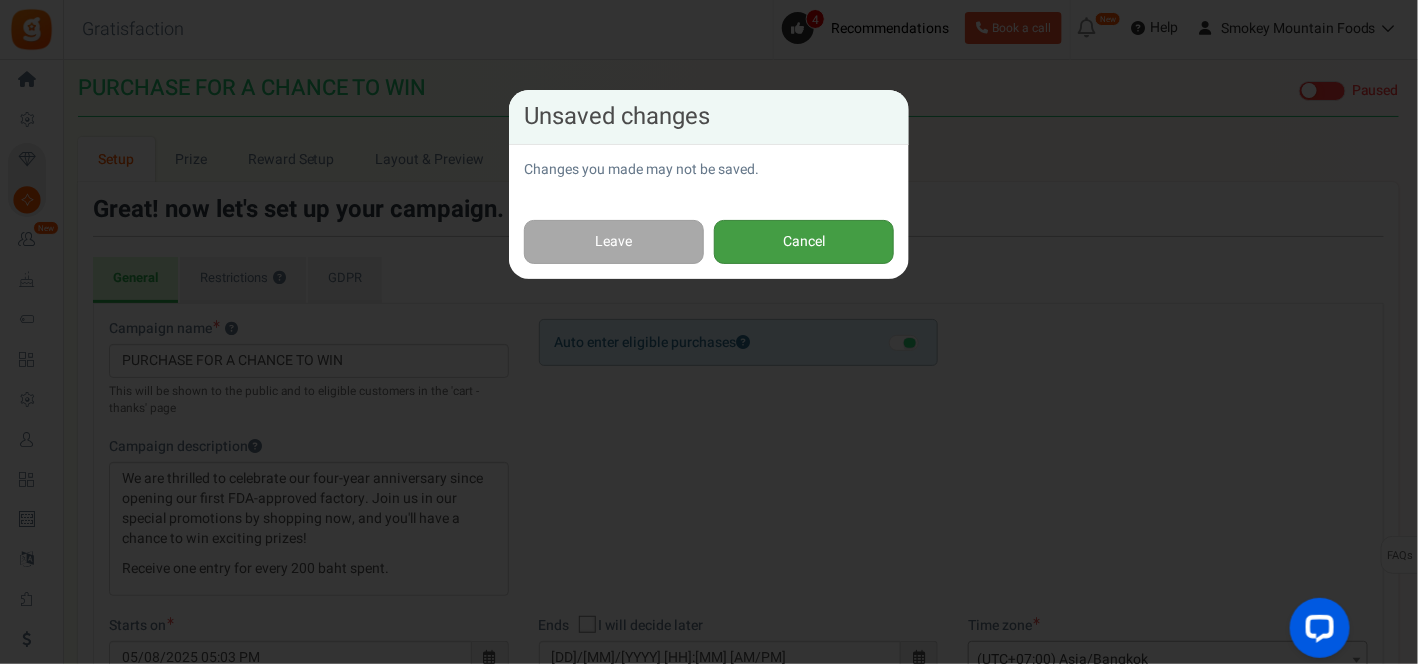drag, startPoint x: 746, startPoint y: 239, endPoint x: 846, endPoint y: 264, distance: 103.077644 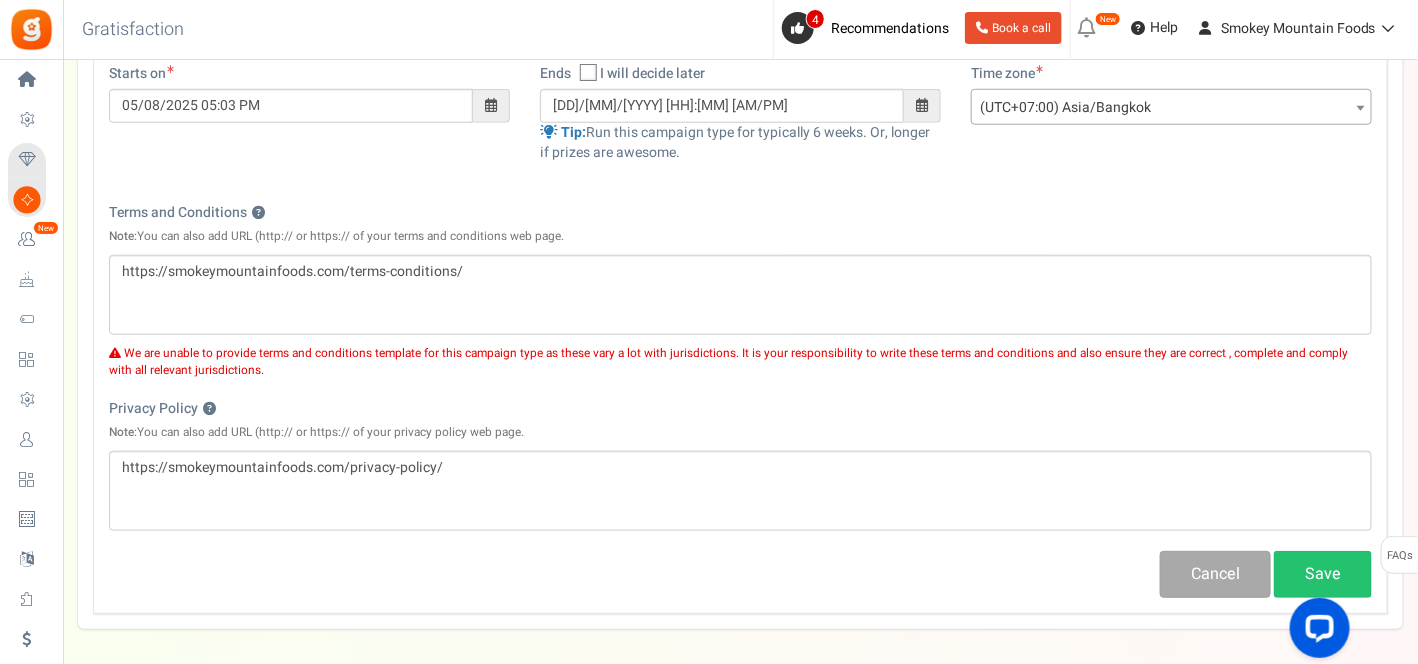 scroll, scrollTop: 555, scrollLeft: 0, axis: vertical 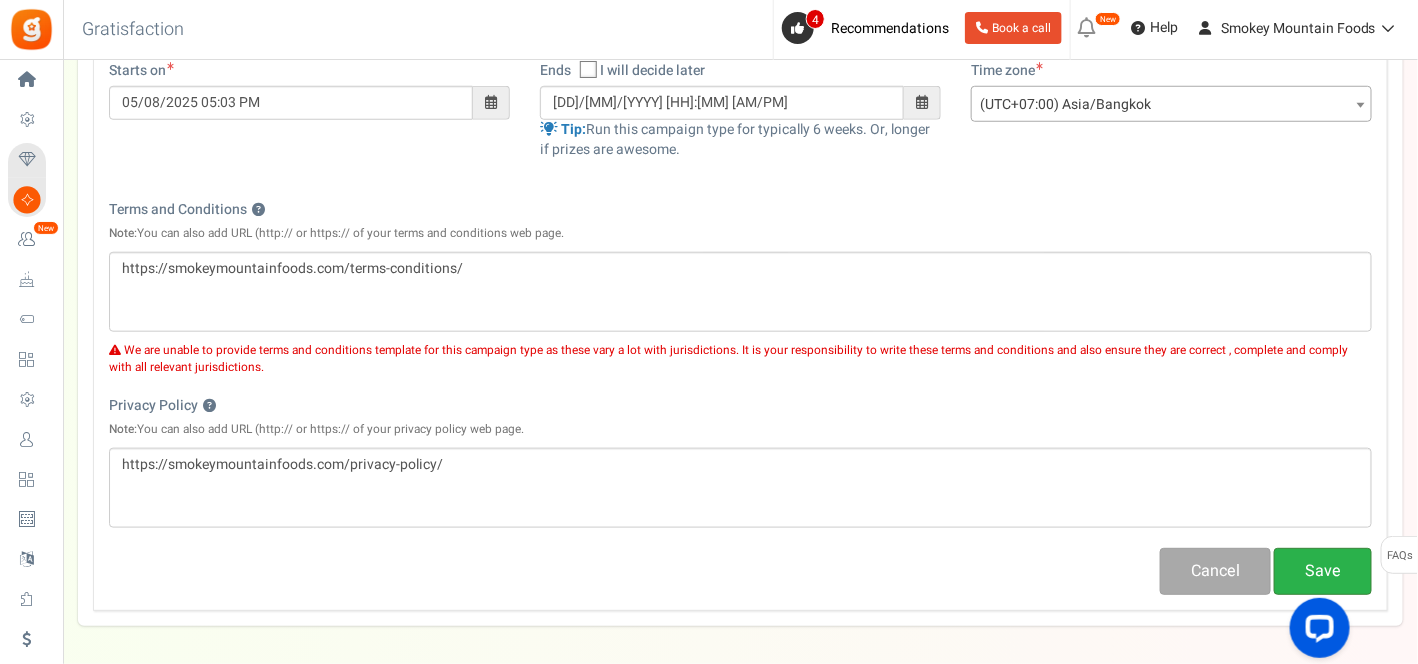 click on "Save" at bounding box center [1323, 571] 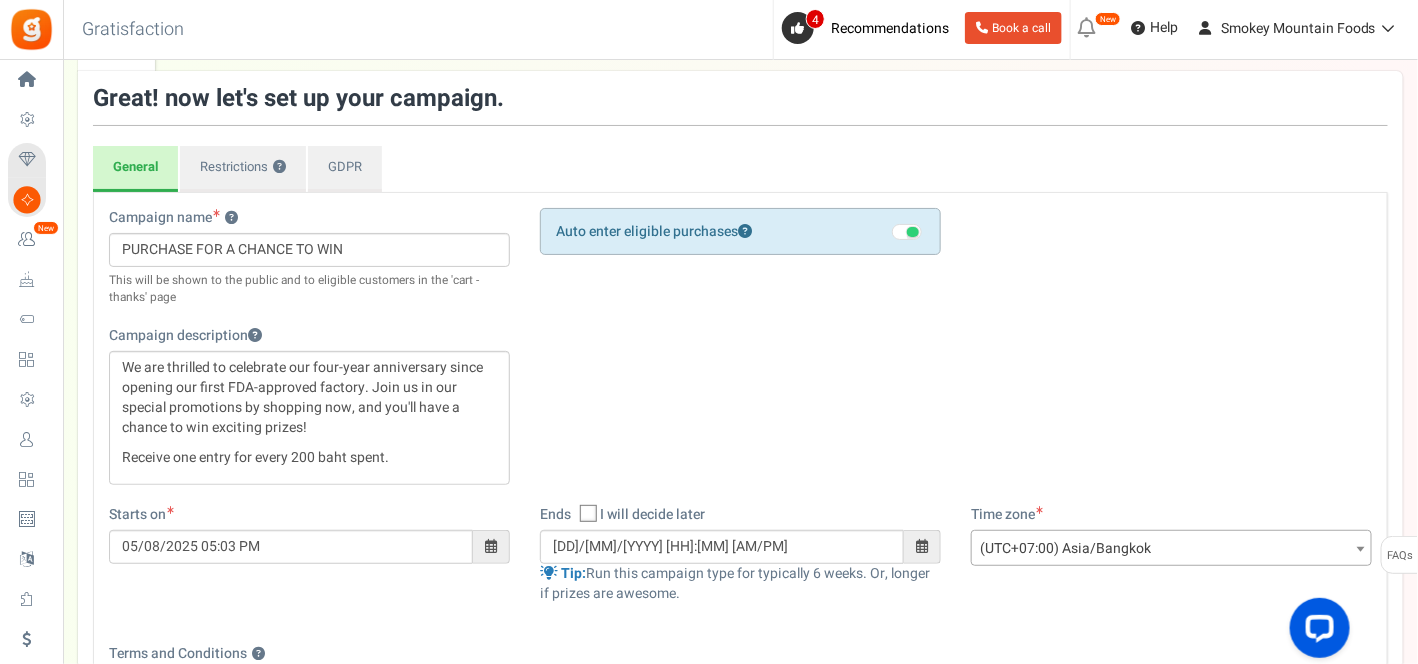 scroll, scrollTop: 0, scrollLeft: 0, axis: both 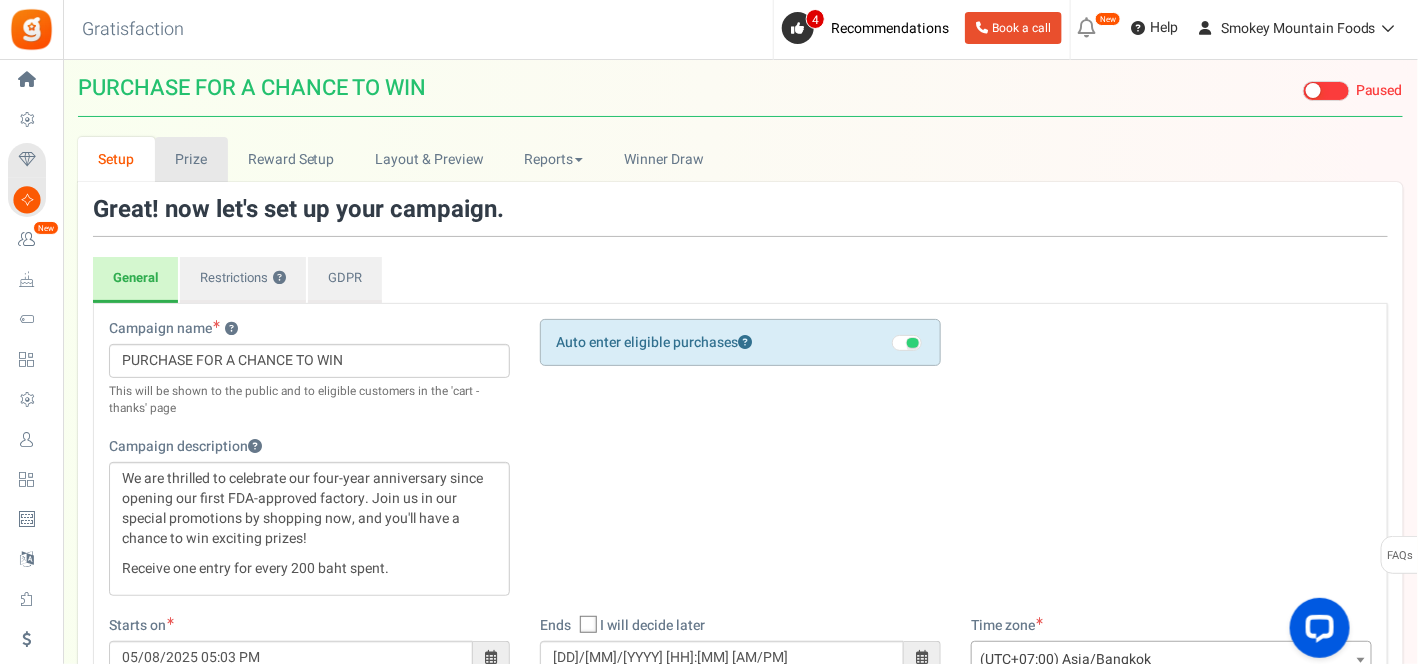 click on "Prize" at bounding box center (191, 159) 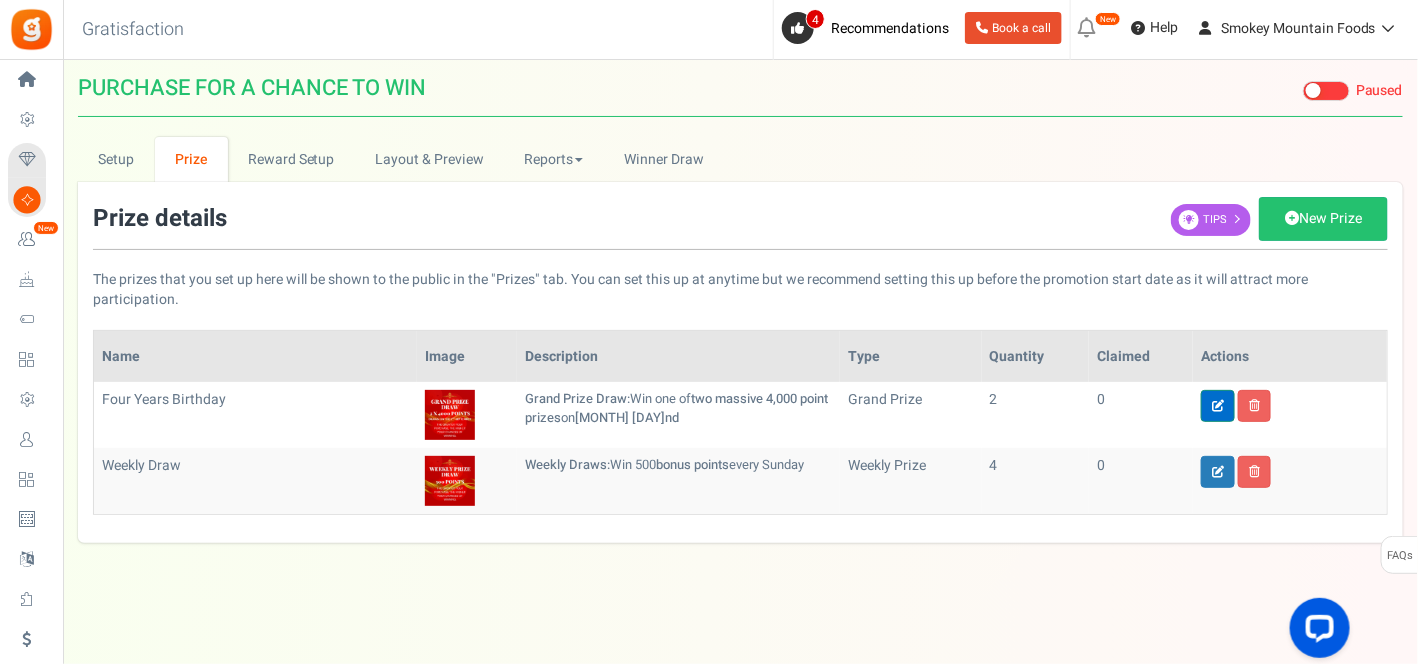 click at bounding box center [1218, 406] 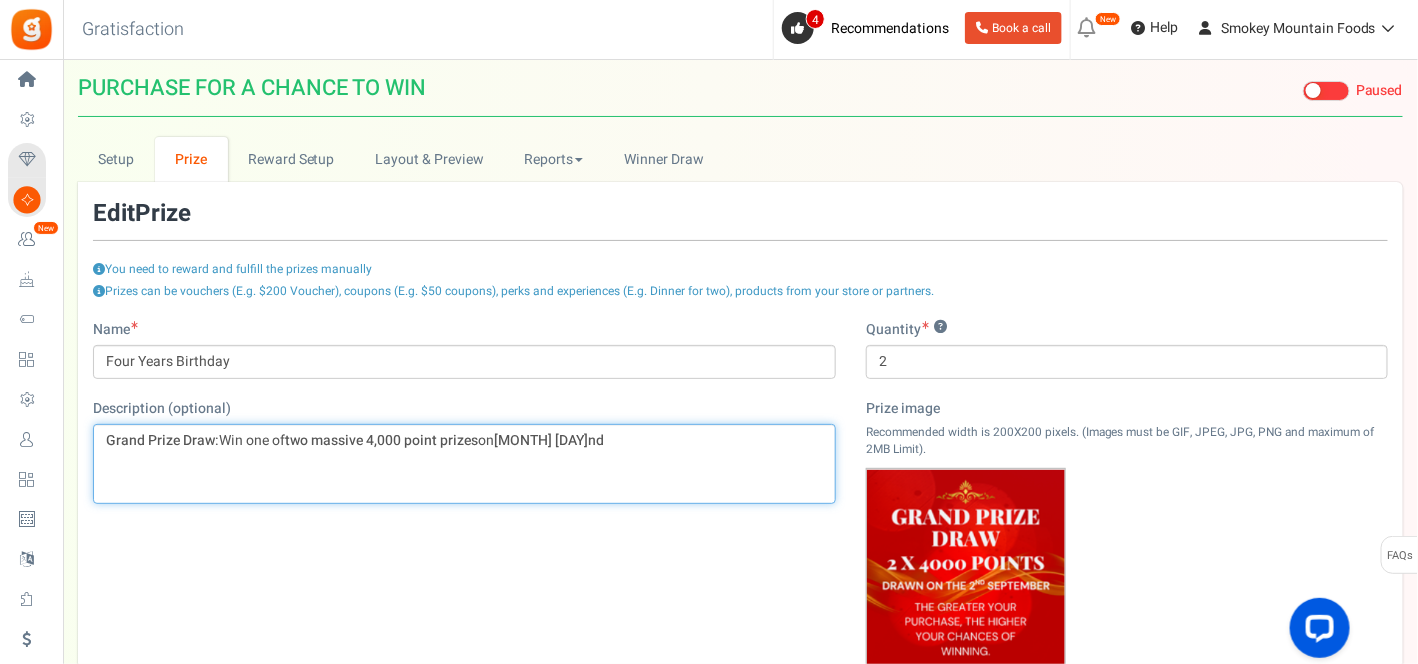 click on "[MONTH] [DAY]nd" at bounding box center (549, 440) 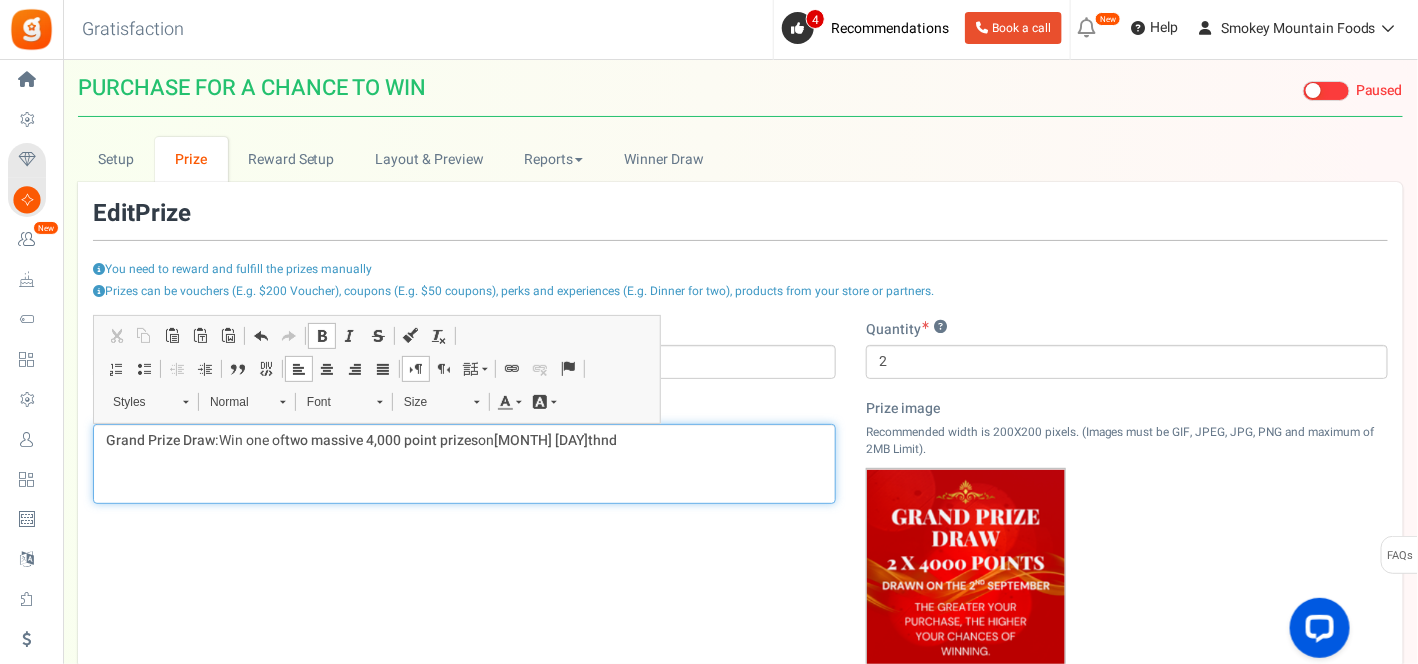 click on "Grand Prize Draw: Win one of two massive 4,000 point prizes on [MONTH] [DAY]thnd" at bounding box center [464, 441] 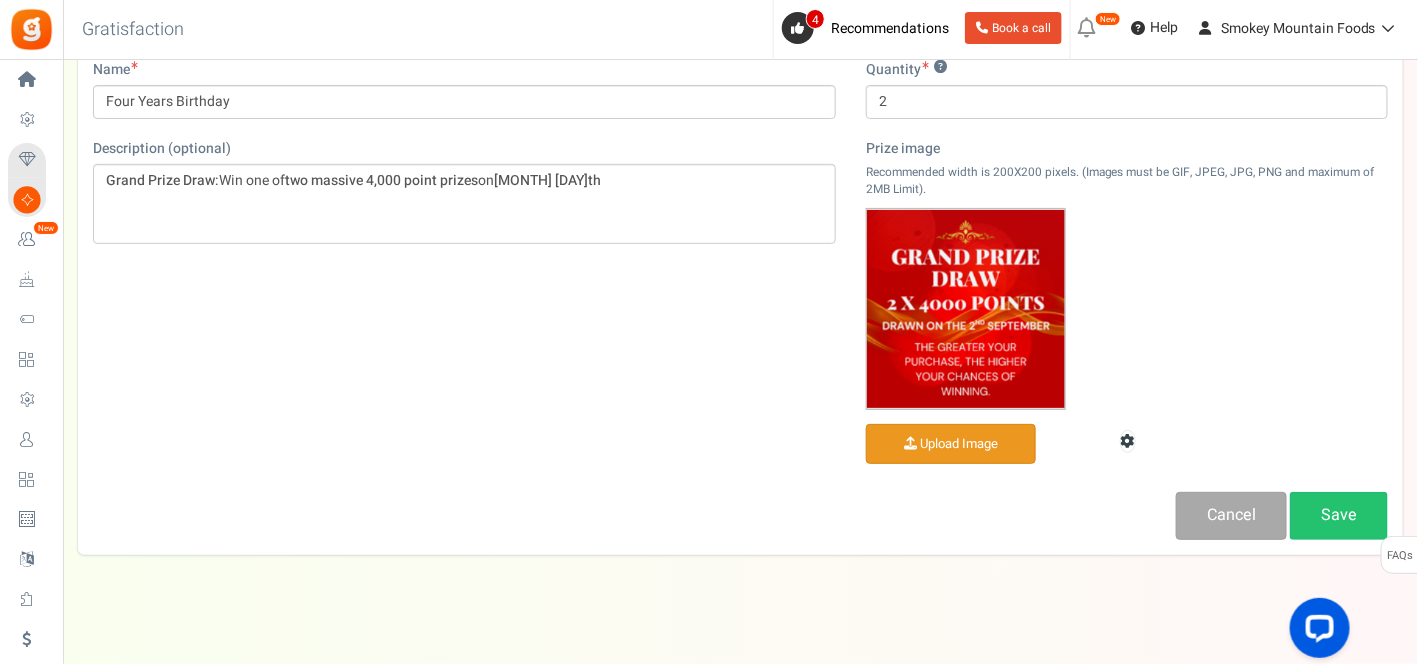 scroll, scrollTop: 280, scrollLeft: 0, axis: vertical 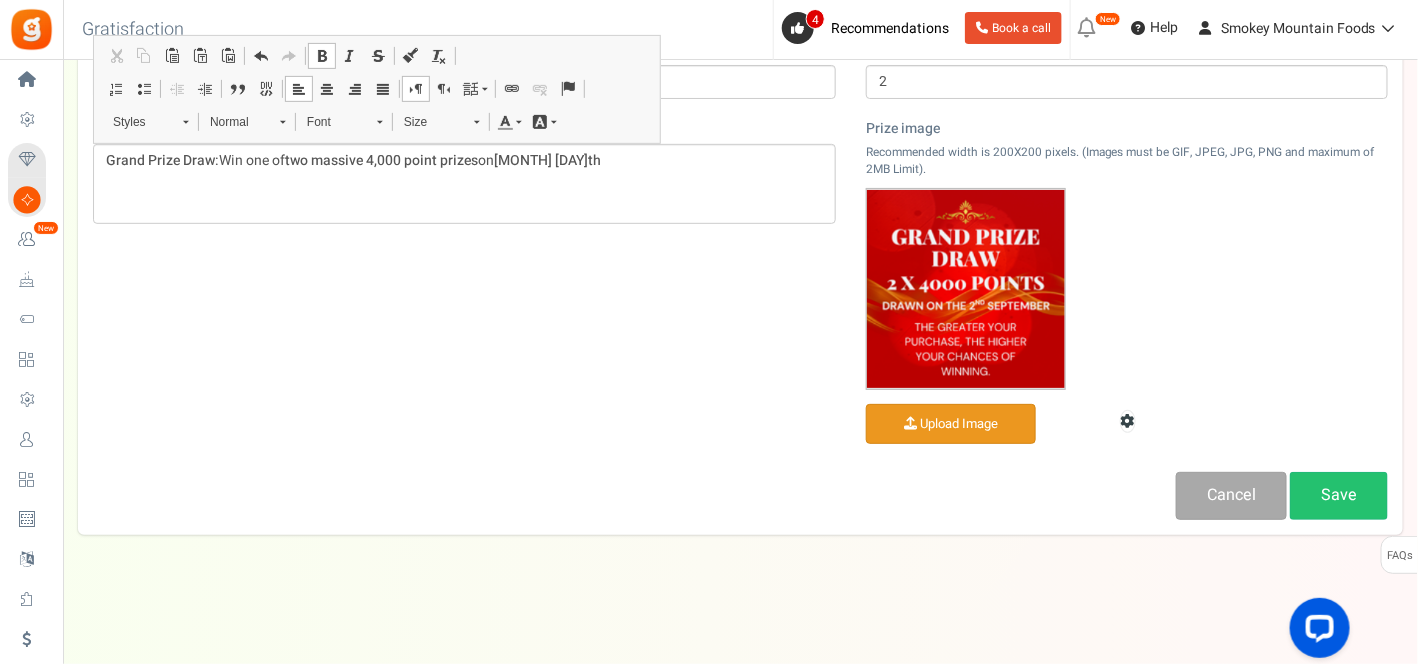 click at bounding box center (966, 289) 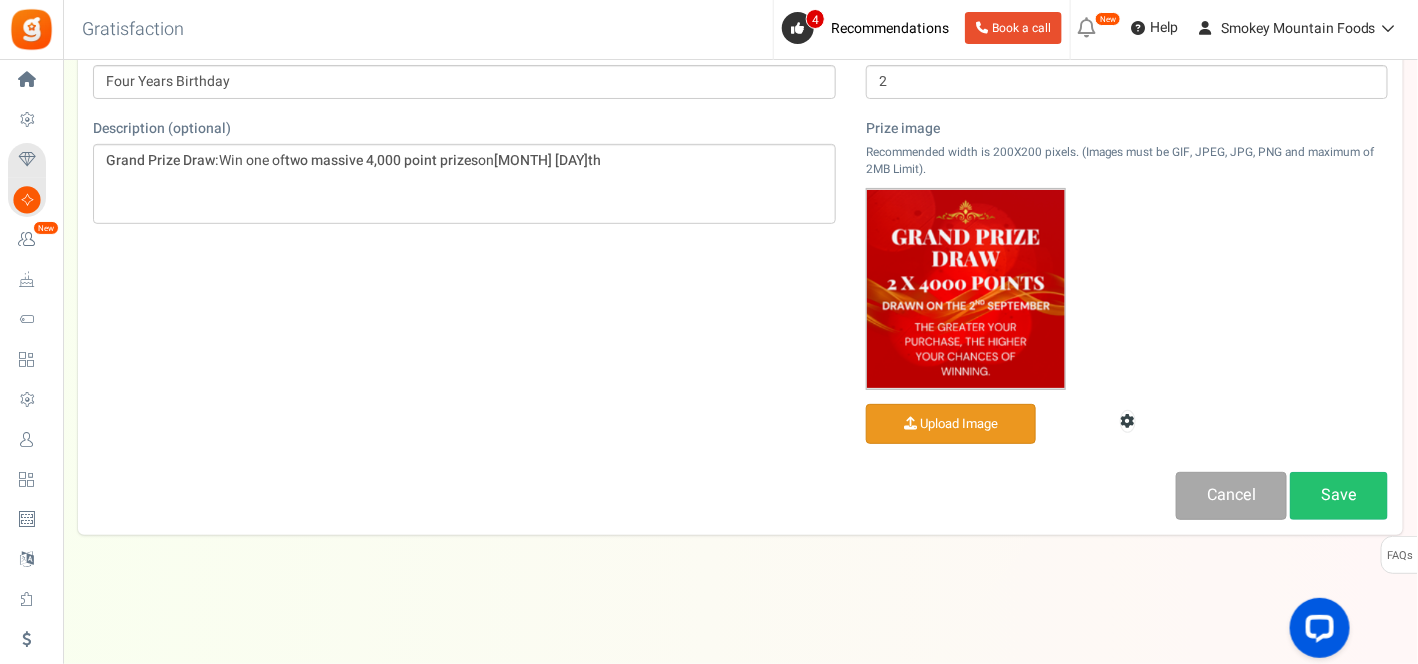 click at bounding box center [951, 424] 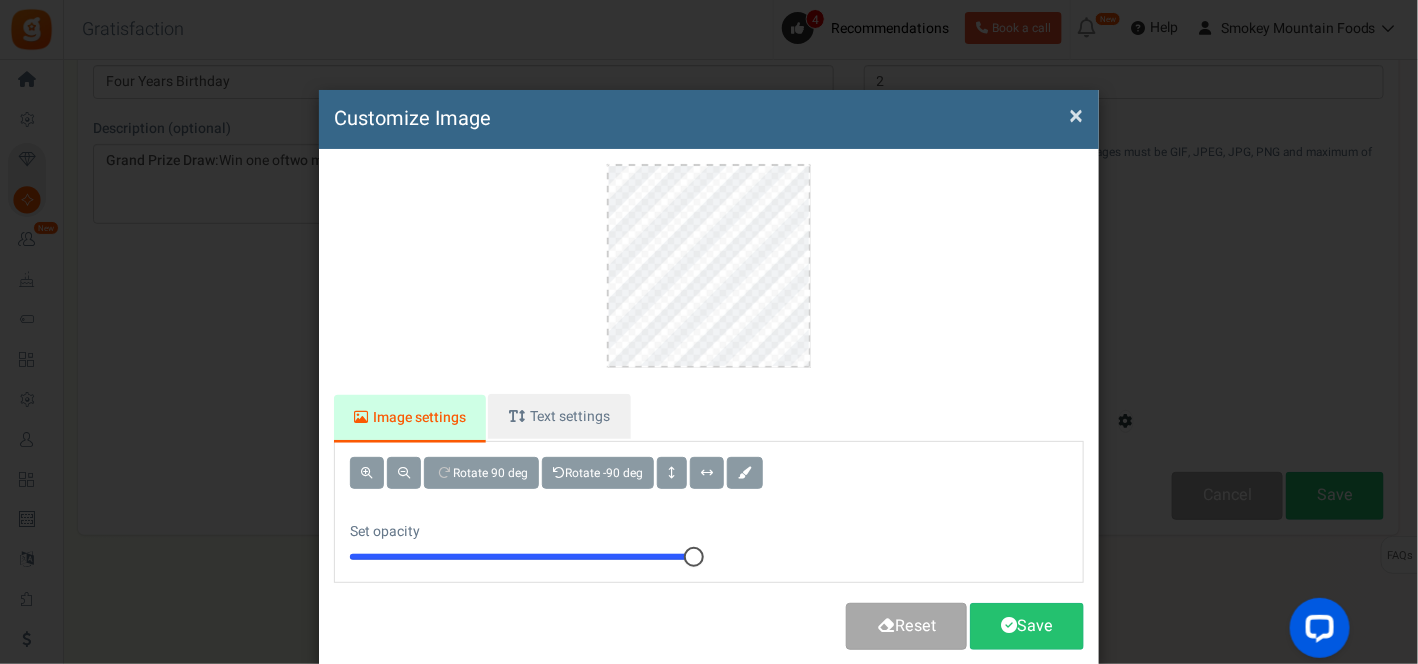 scroll, scrollTop: 0, scrollLeft: 0, axis: both 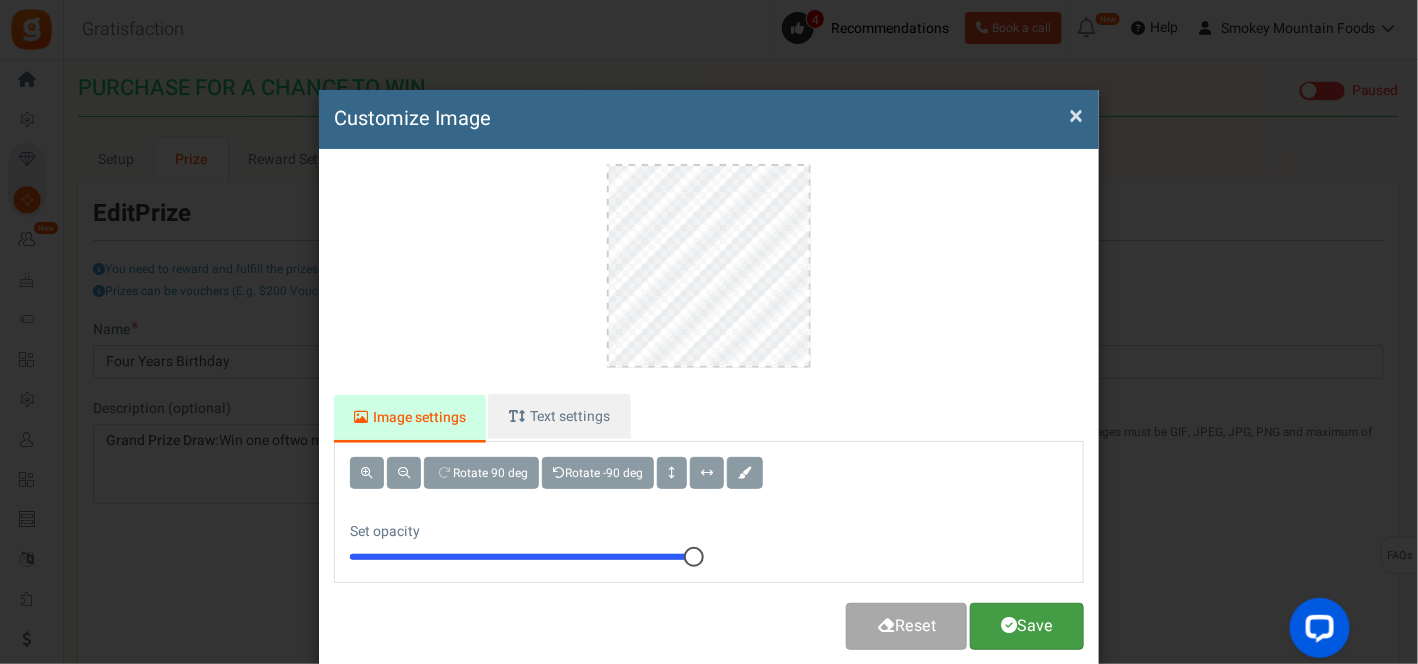 click on "Save" at bounding box center (1027, 626) 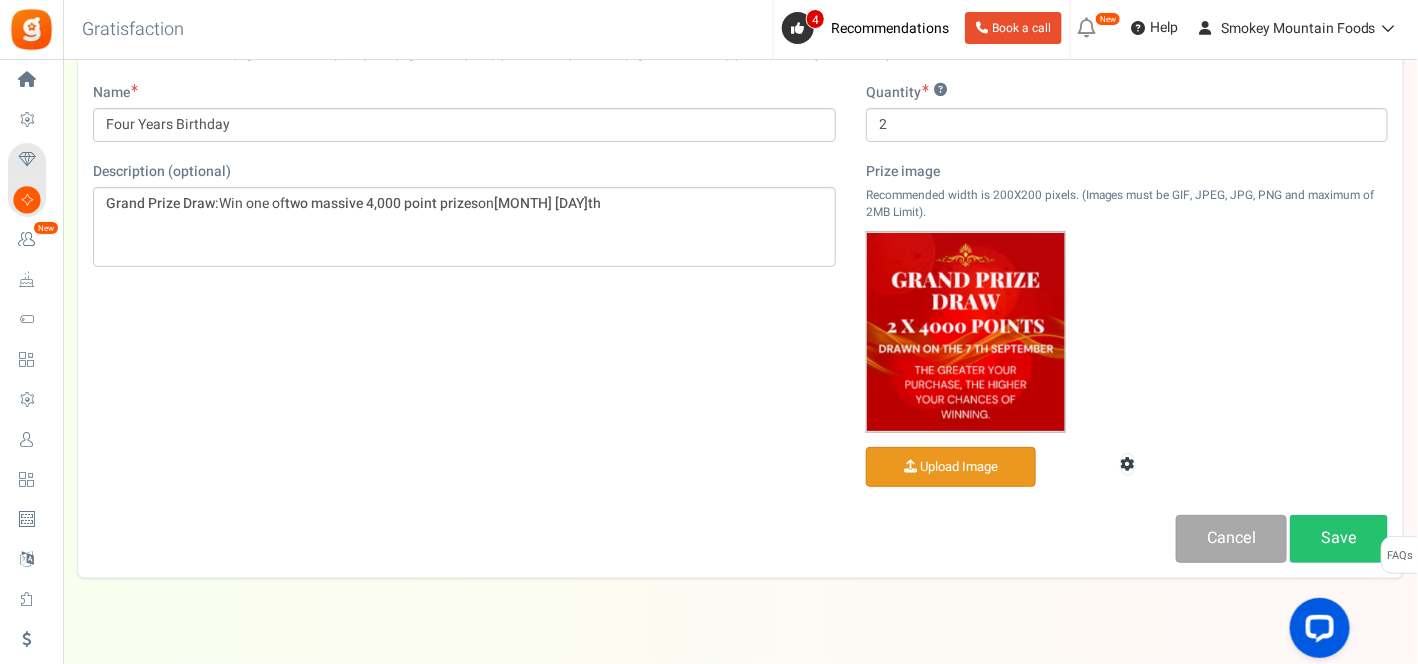 scroll, scrollTop: 280, scrollLeft: 0, axis: vertical 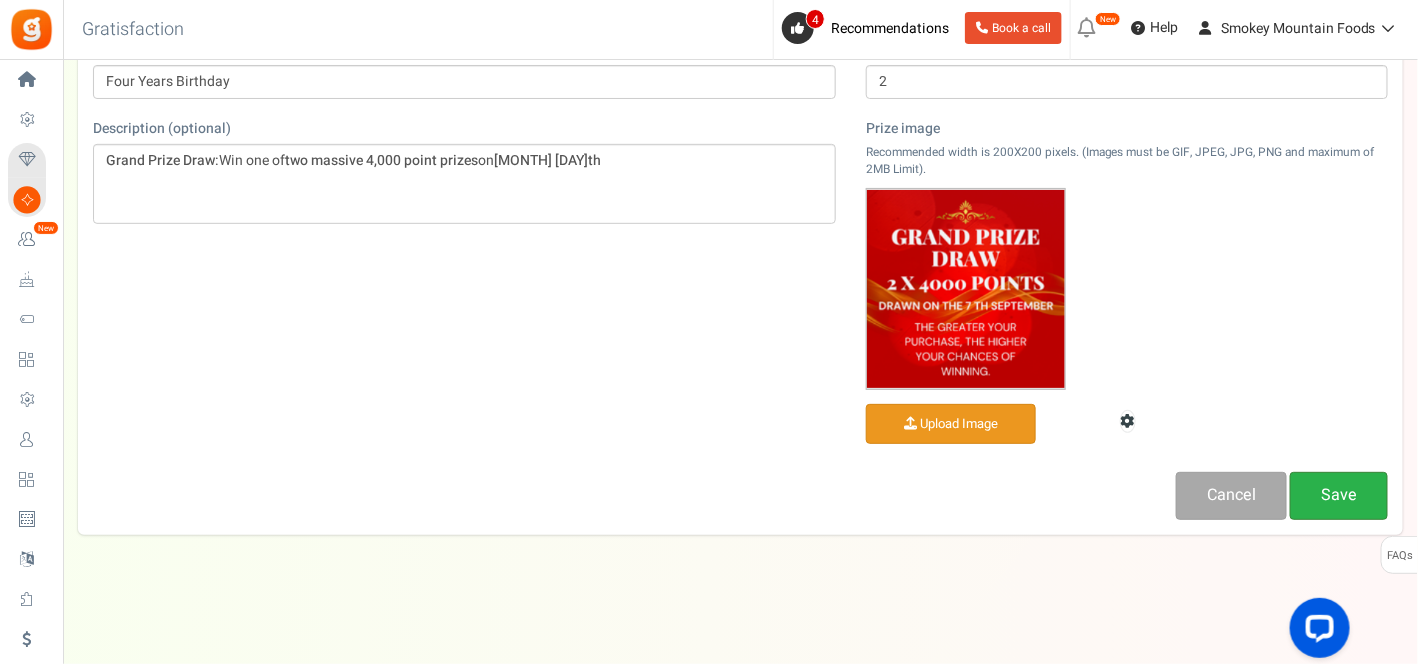 click on "Save" at bounding box center [1339, 495] 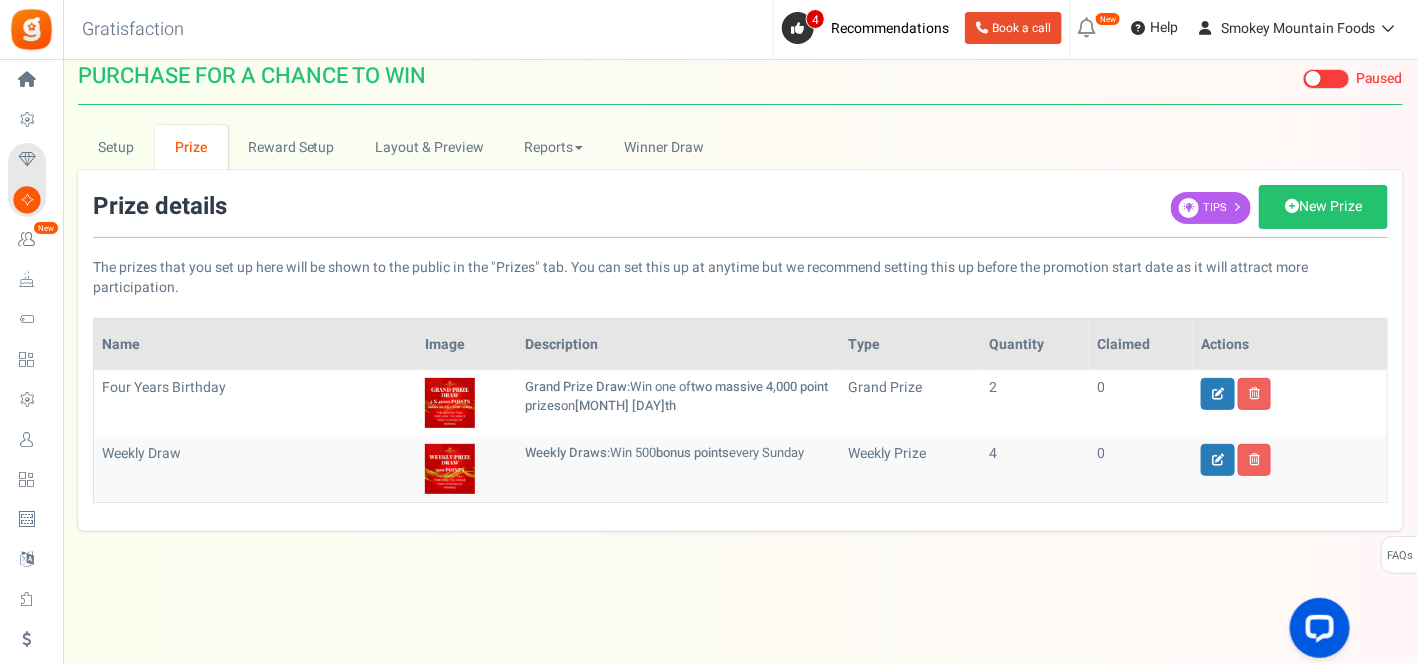 scroll, scrollTop: 10, scrollLeft: 0, axis: vertical 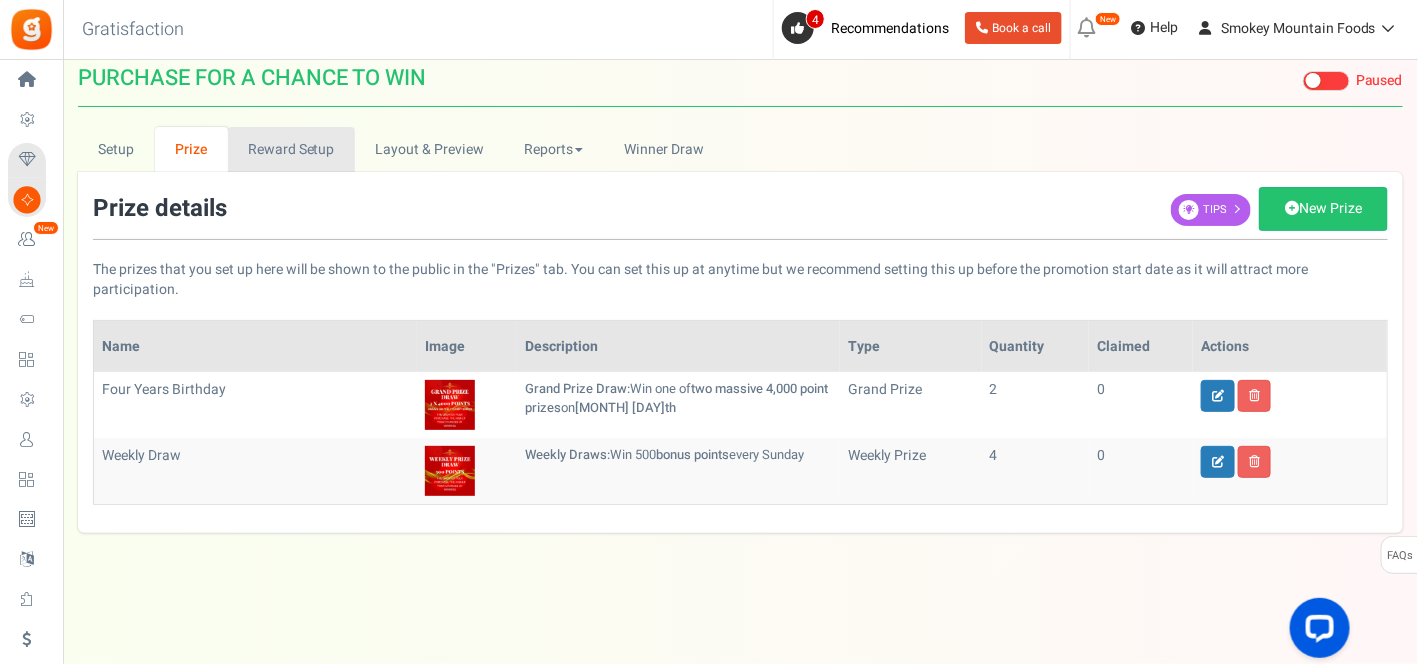 click on "Reward Setup" at bounding box center [291, 149] 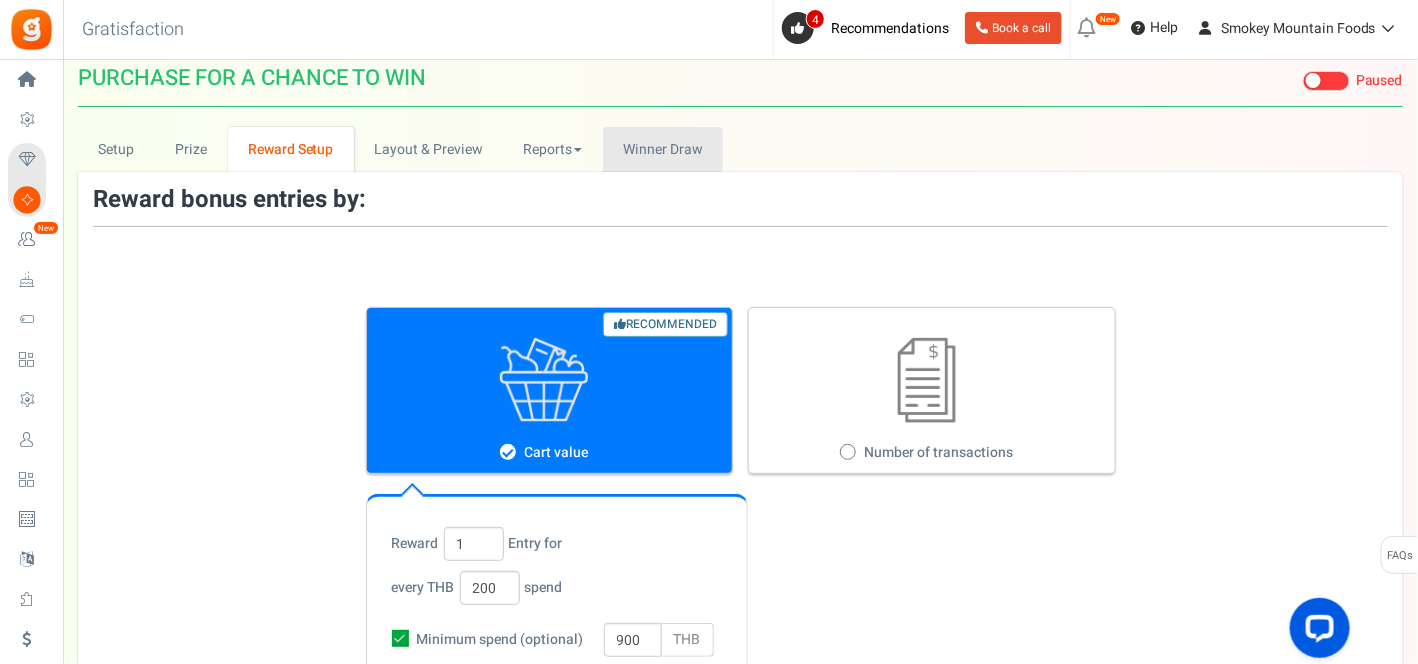click on "Winner Draw" at bounding box center [662, 149] 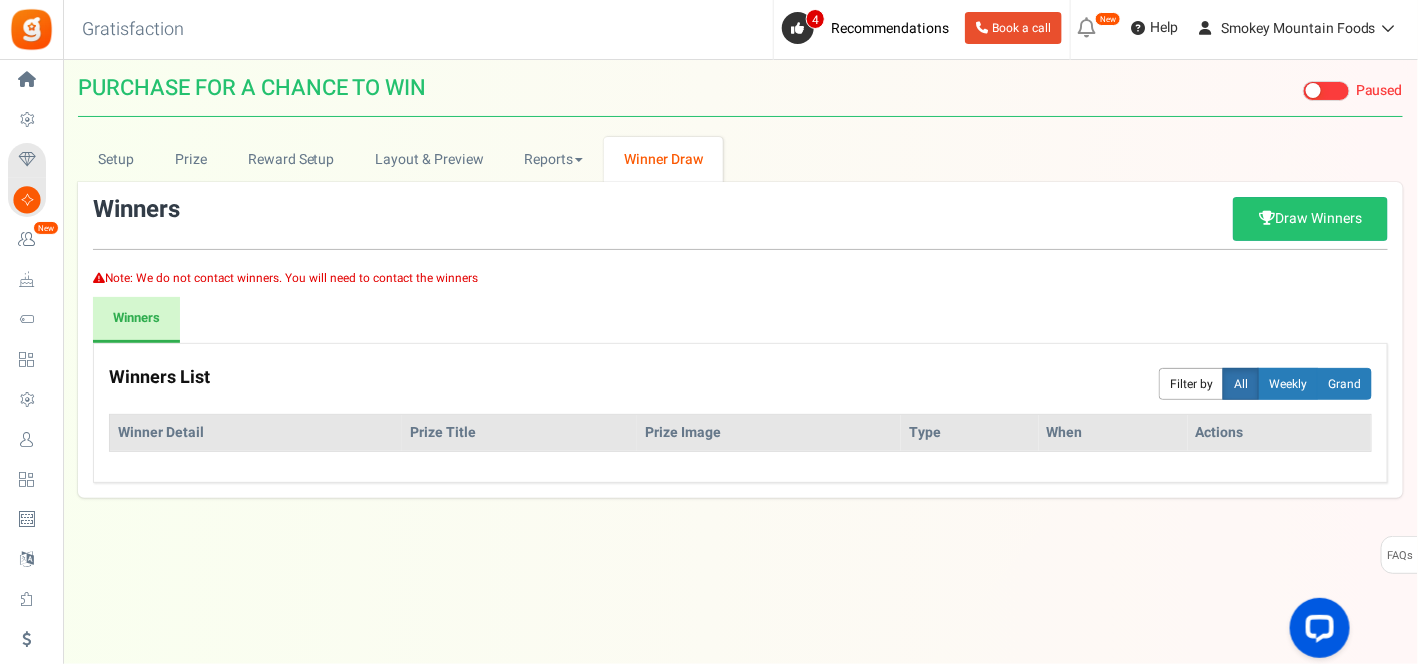 scroll, scrollTop: 0, scrollLeft: 0, axis: both 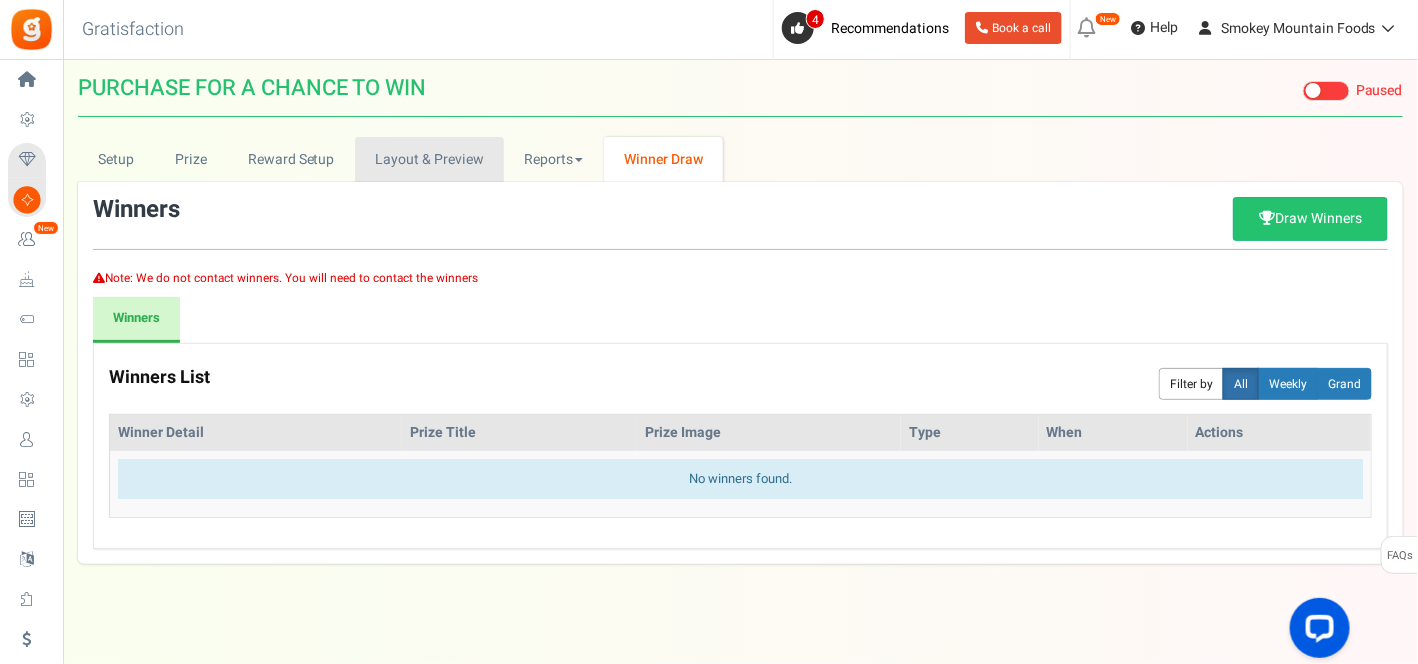 click on "Layout & Preview" at bounding box center (429, 159) 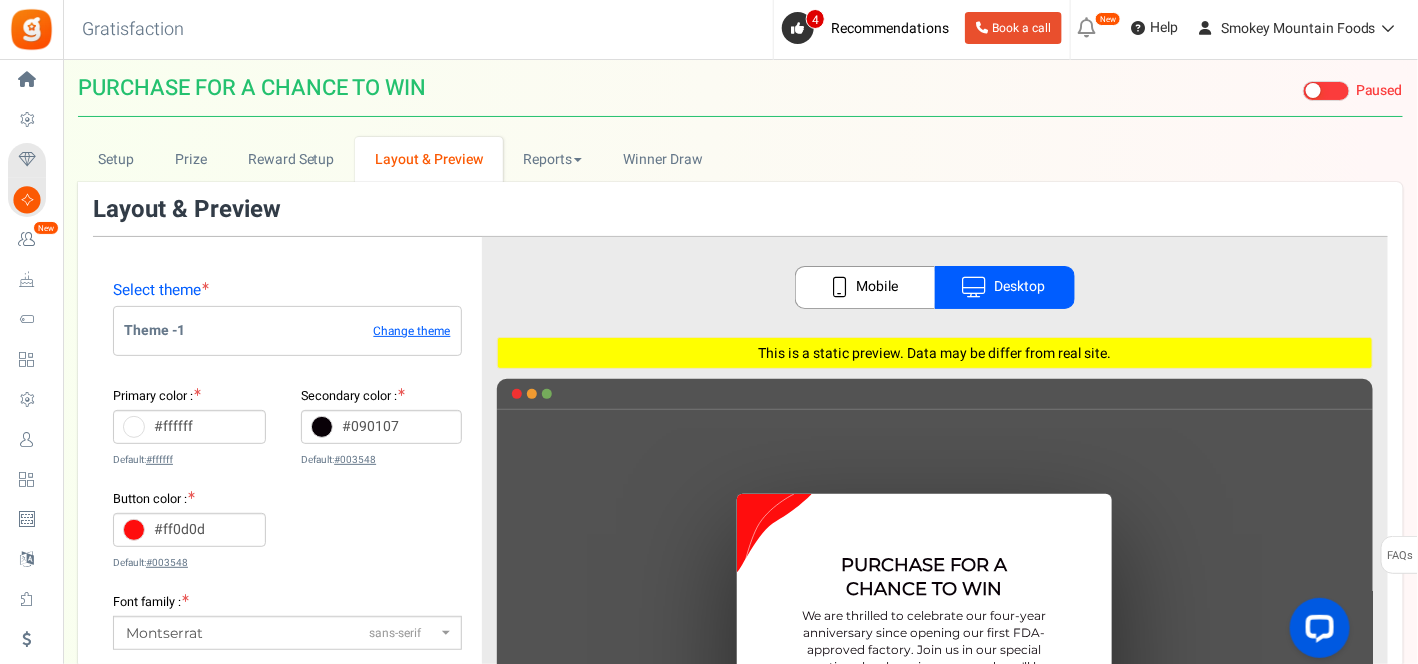 click at bounding box center [1326, 91] 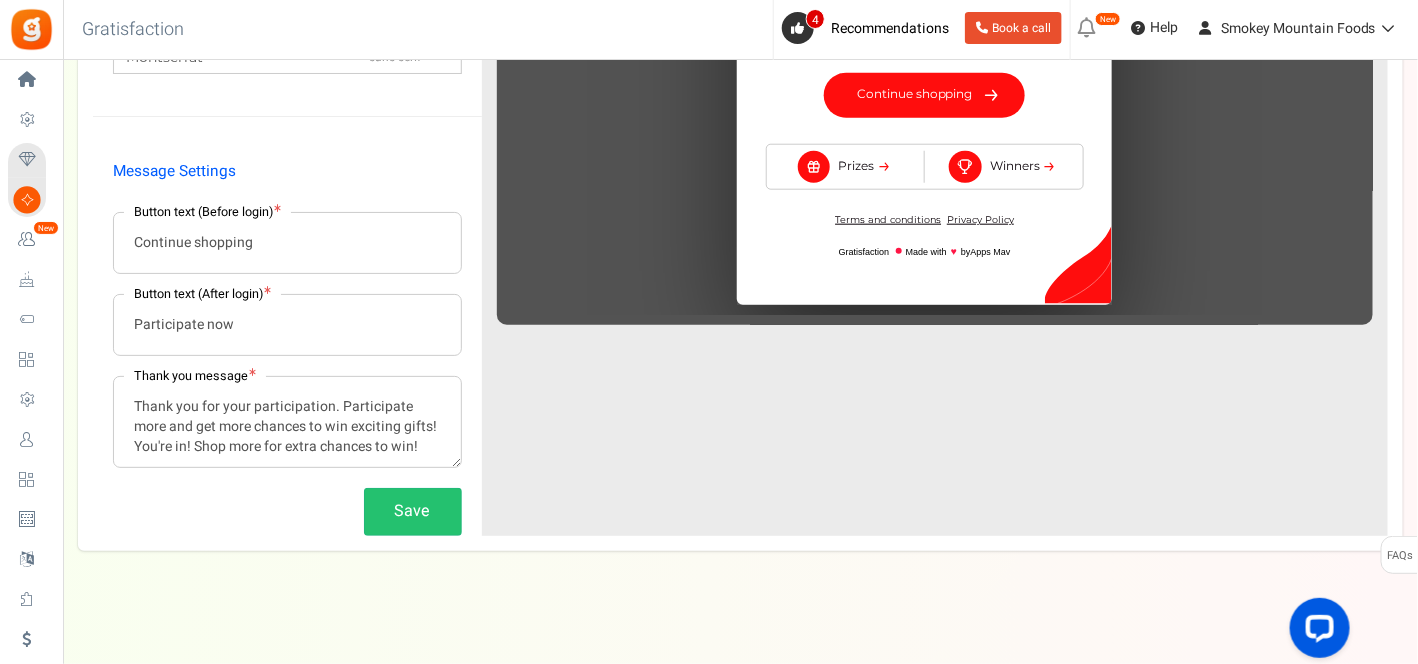 scroll, scrollTop: 671, scrollLeft: 0, axis: vertical 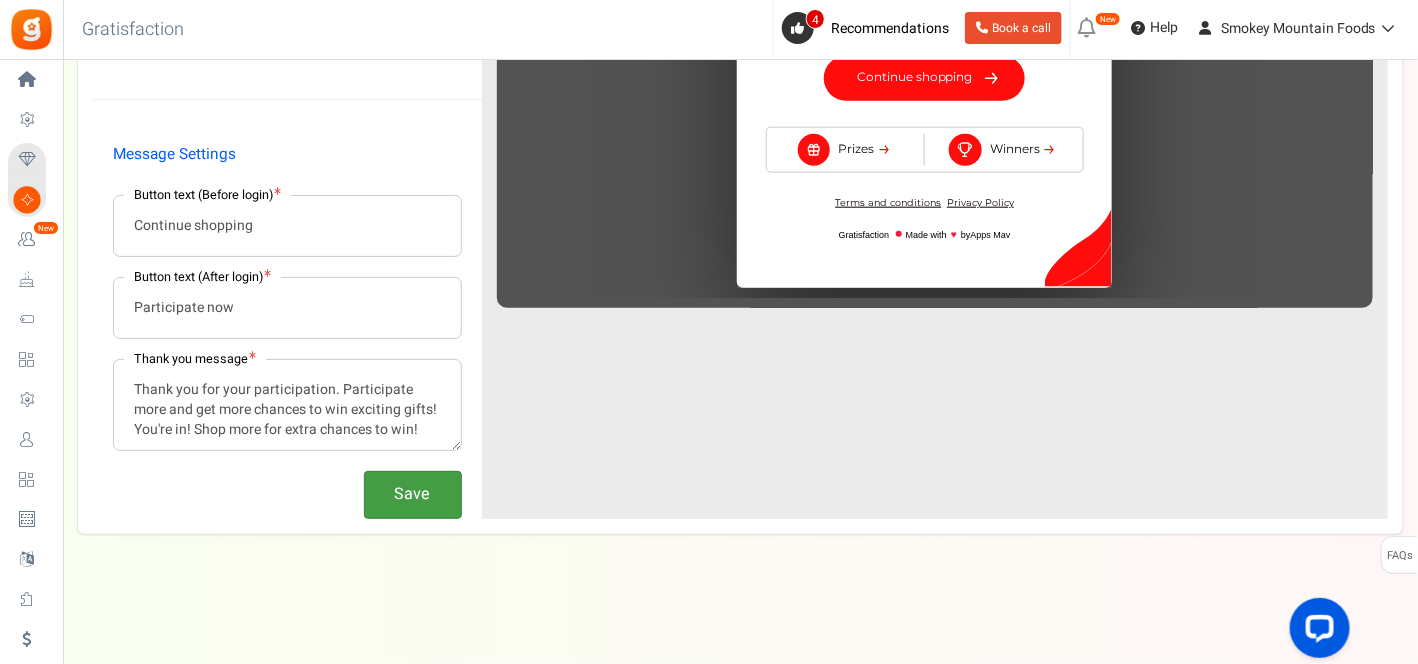 click on "Save" at bounding box center (413, 494) 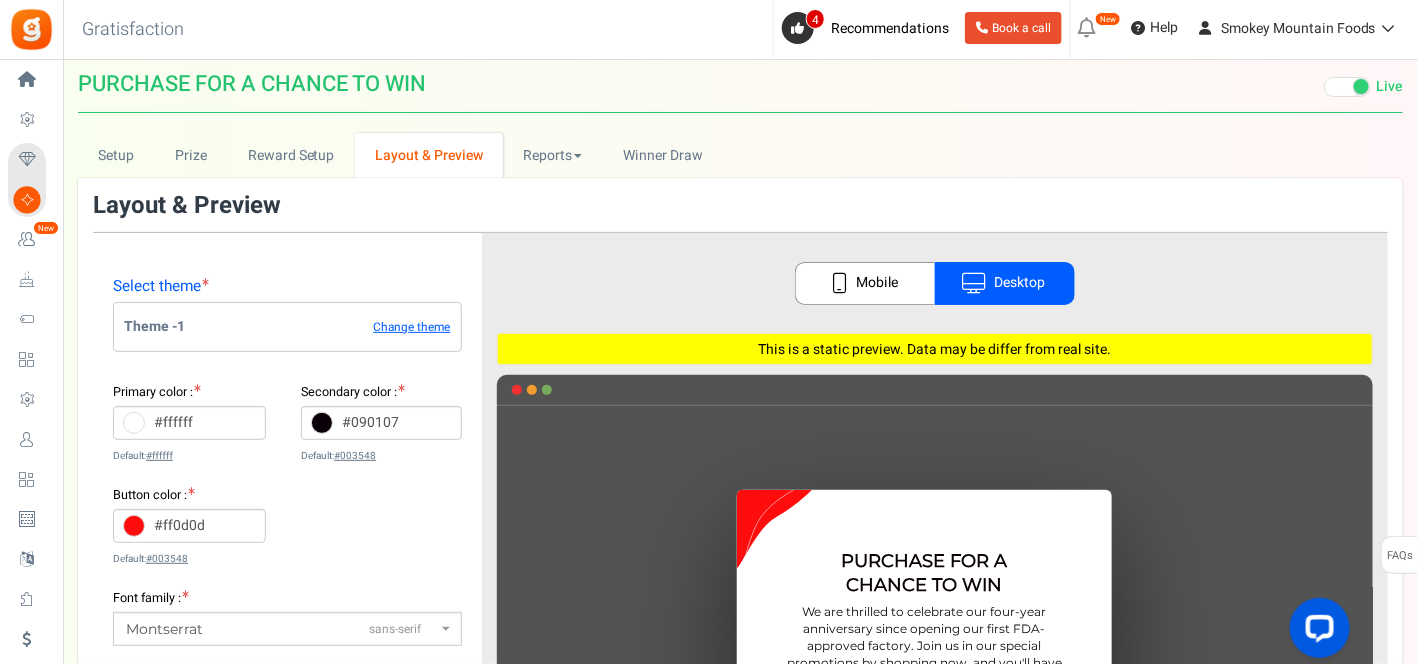 scroll, scrollTop: 0, scrollLeft: 0, axis: both 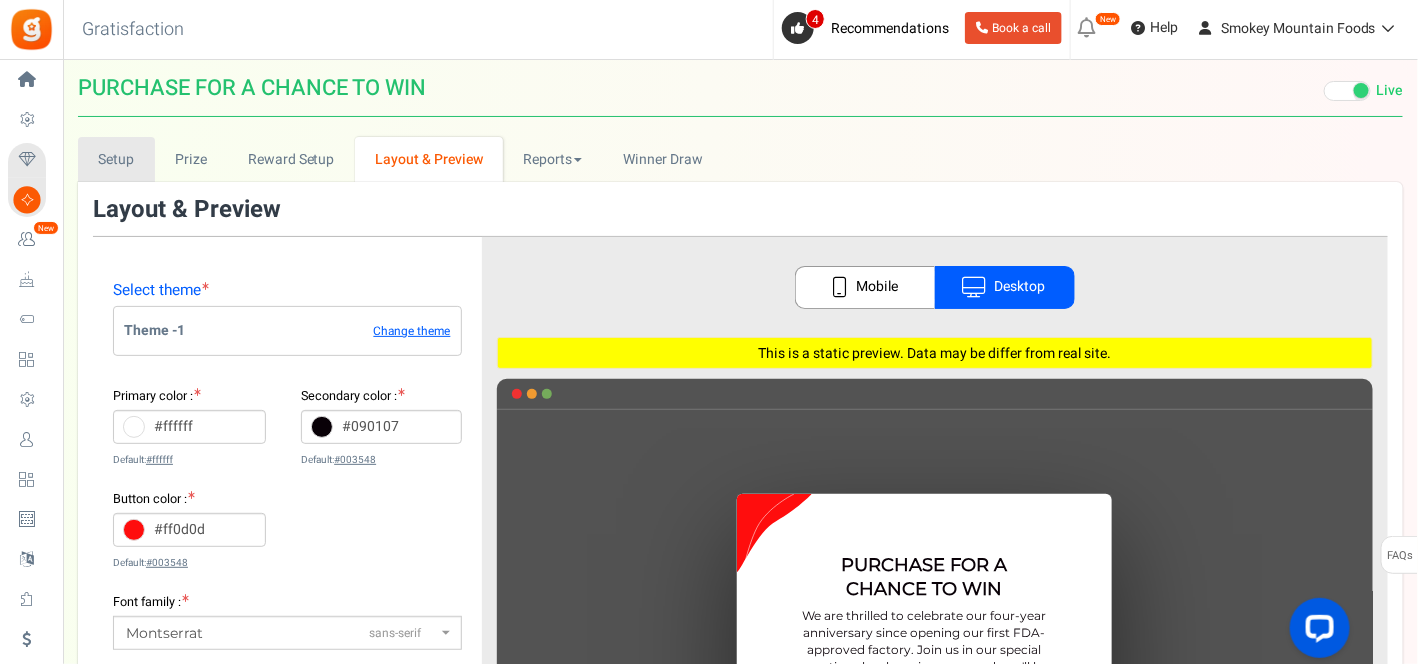 click on "Setup" at bounding box center [116, 159] 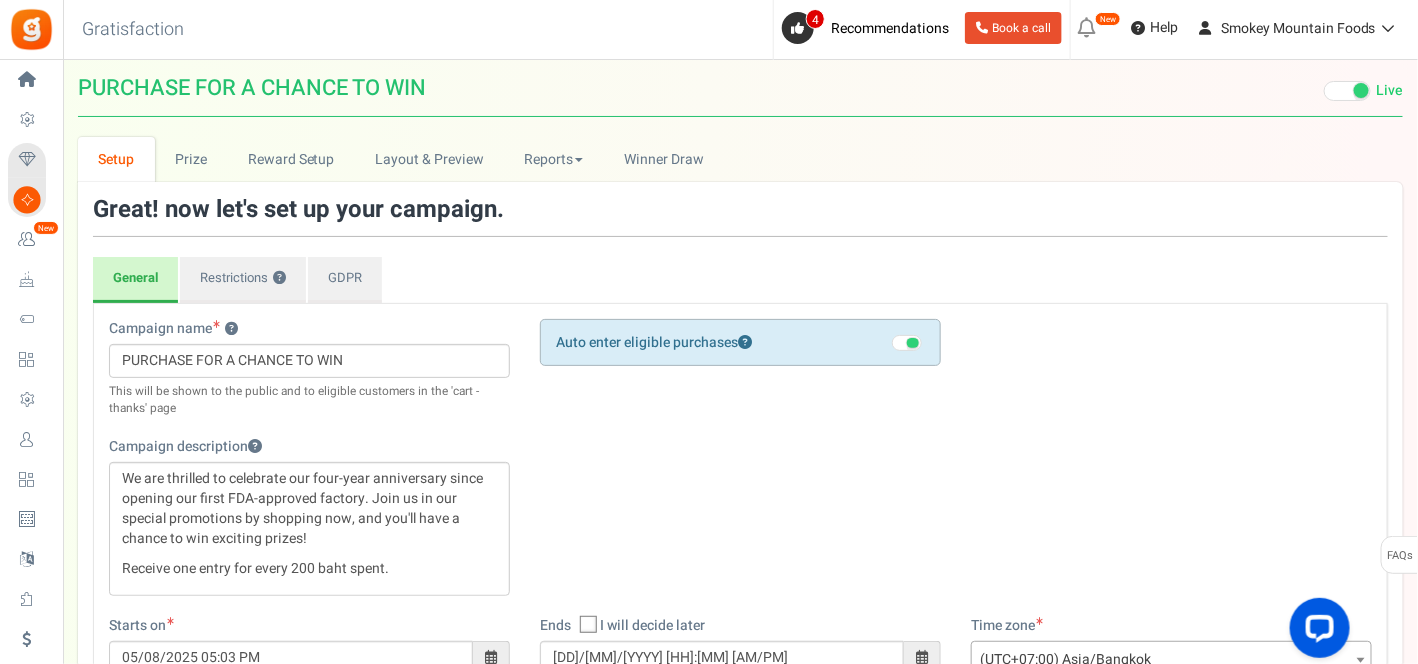 scroll, scrollTop: 0, scrollLeft: 0, axis: both 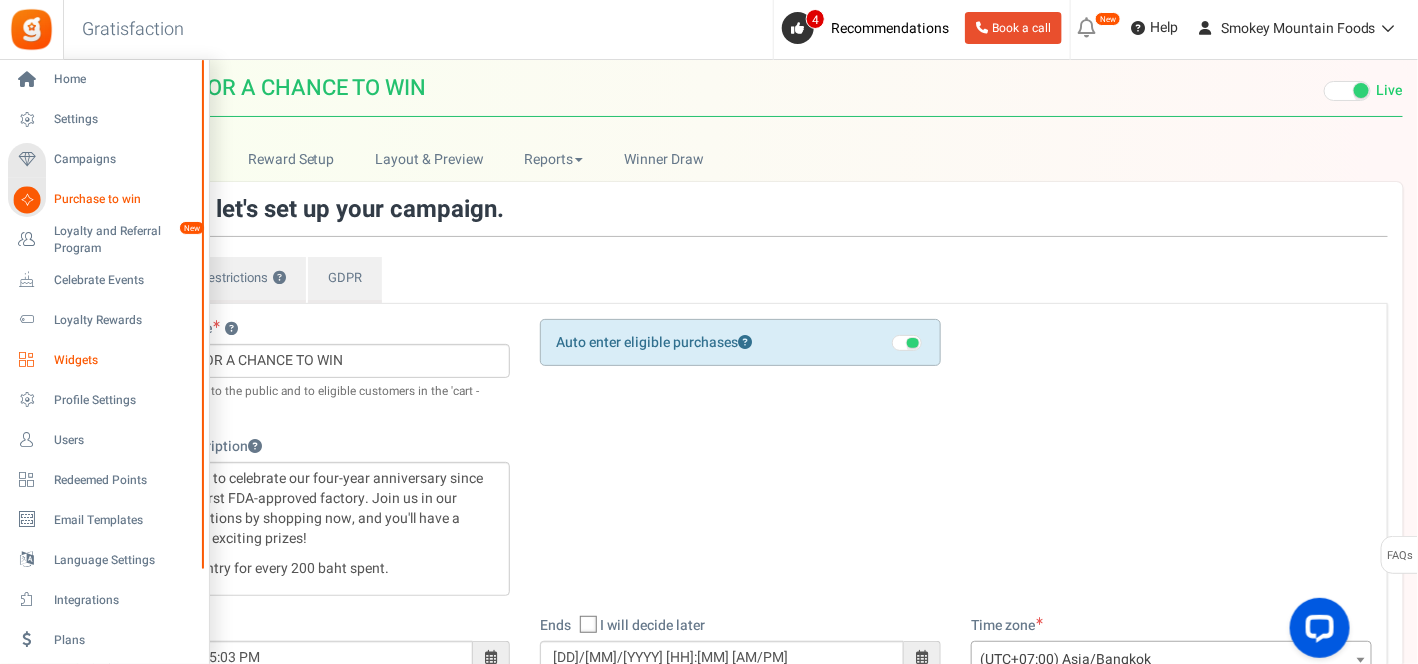 click on "Widgets" at bounding box center [124, 360] 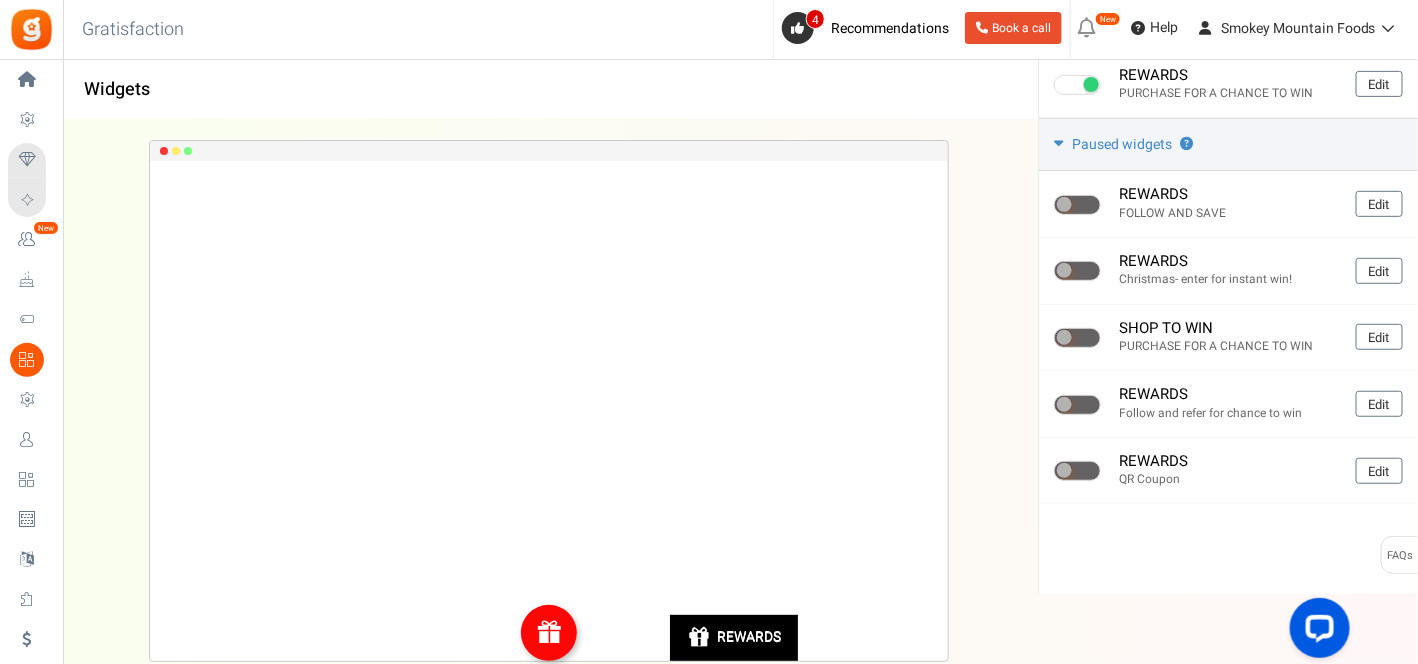 scroll, scrollTop: 280, scrollLeft: 0, axis: vertical 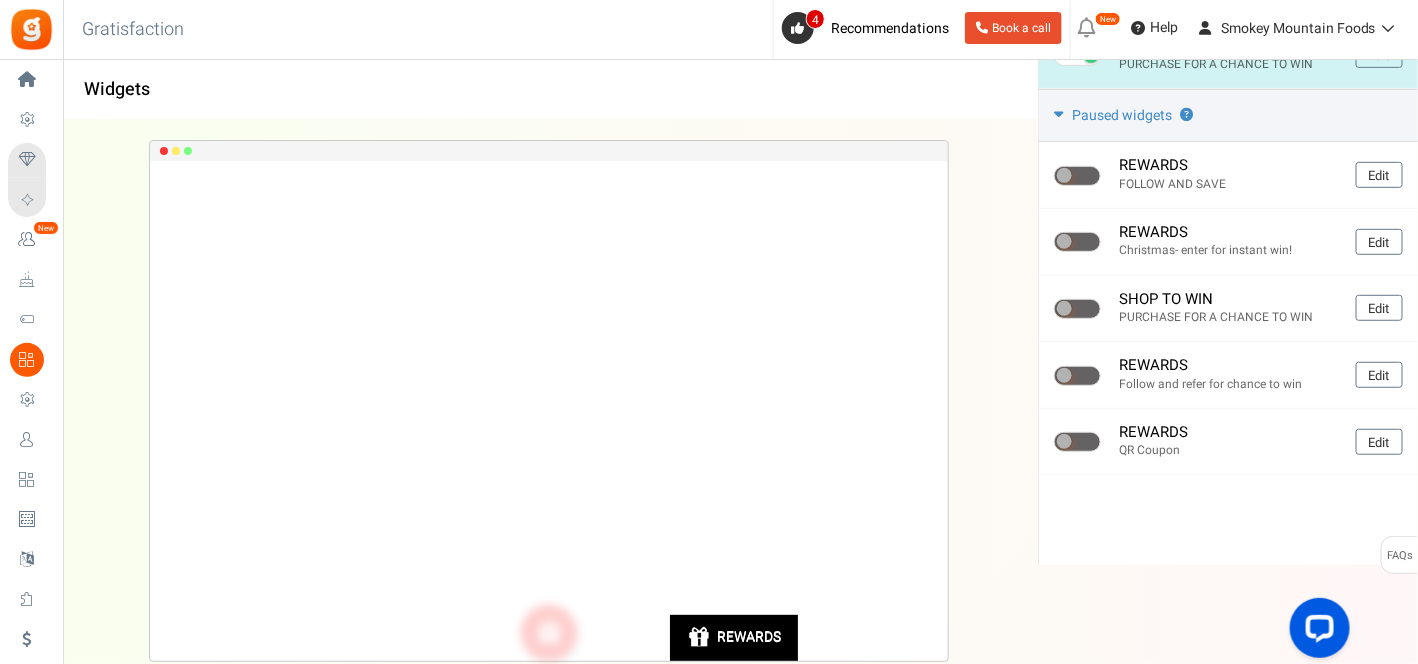 click on "REWARDS" at bounding box center [749, 638] 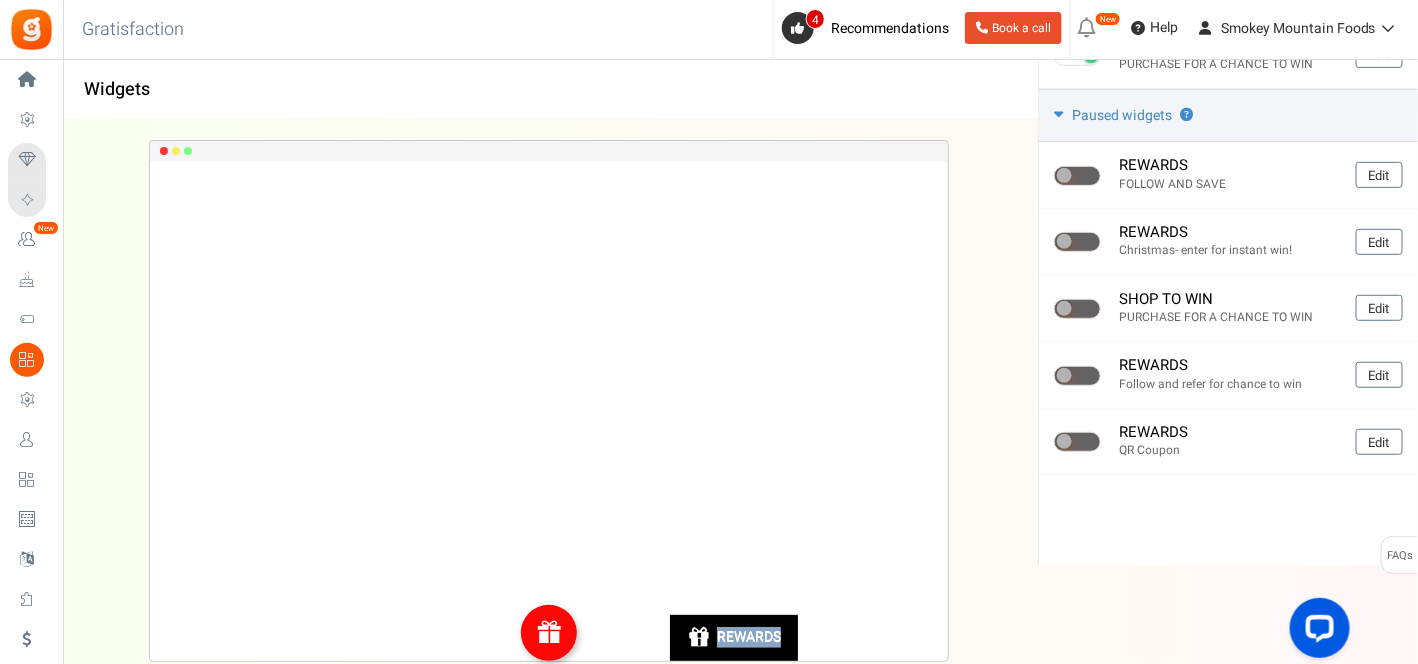 drag, startPoint x: 745, startPoint y: 637, endPoint x: 754, endPoint y: 571, distance: 66.61081 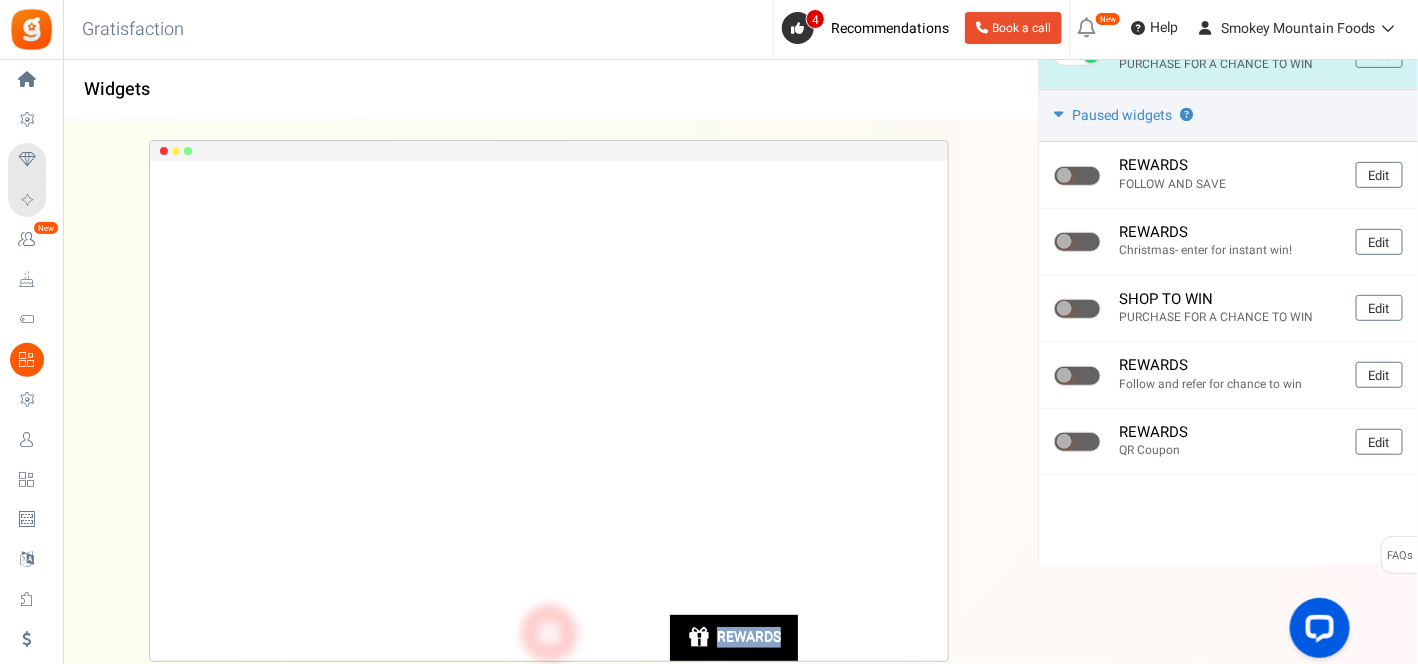 click on "REWARDS" at bounding box center (749, 638) 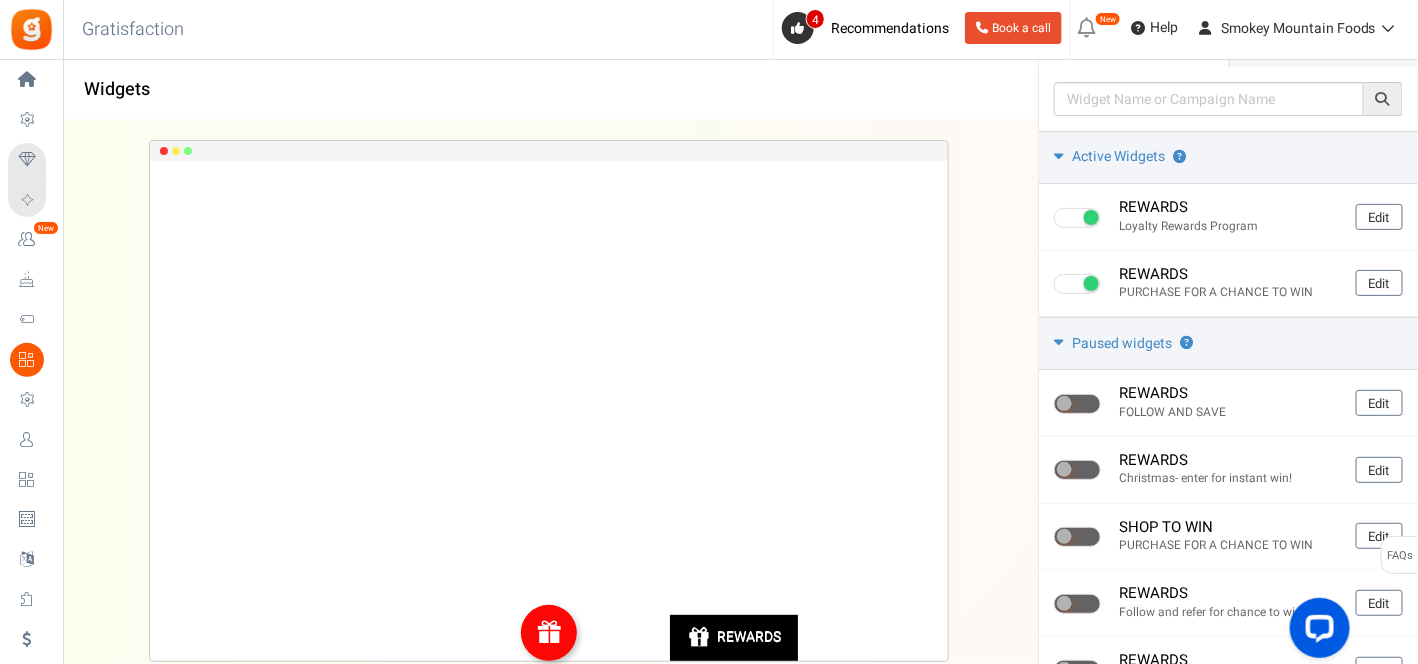 scroll, scrollTop: 0, scrollLeft: 0, axis: both 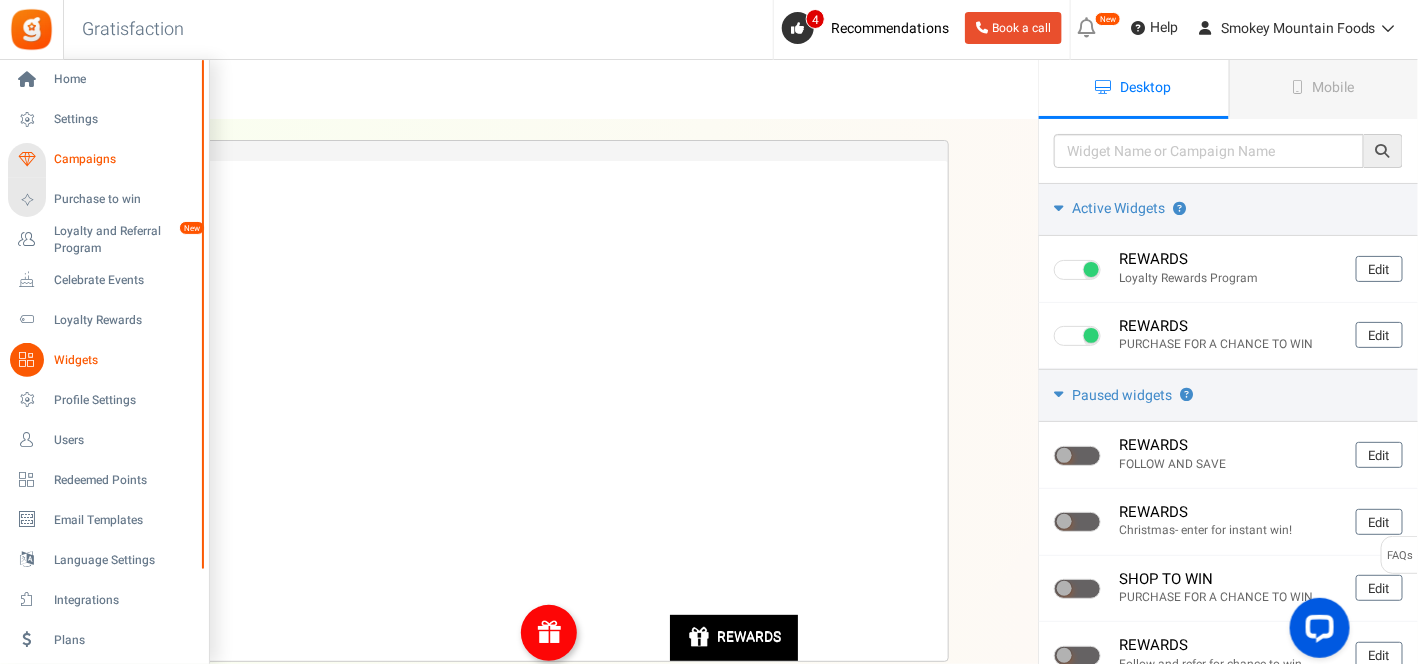 click on "Campaigns" at bounding box center [124, 159] 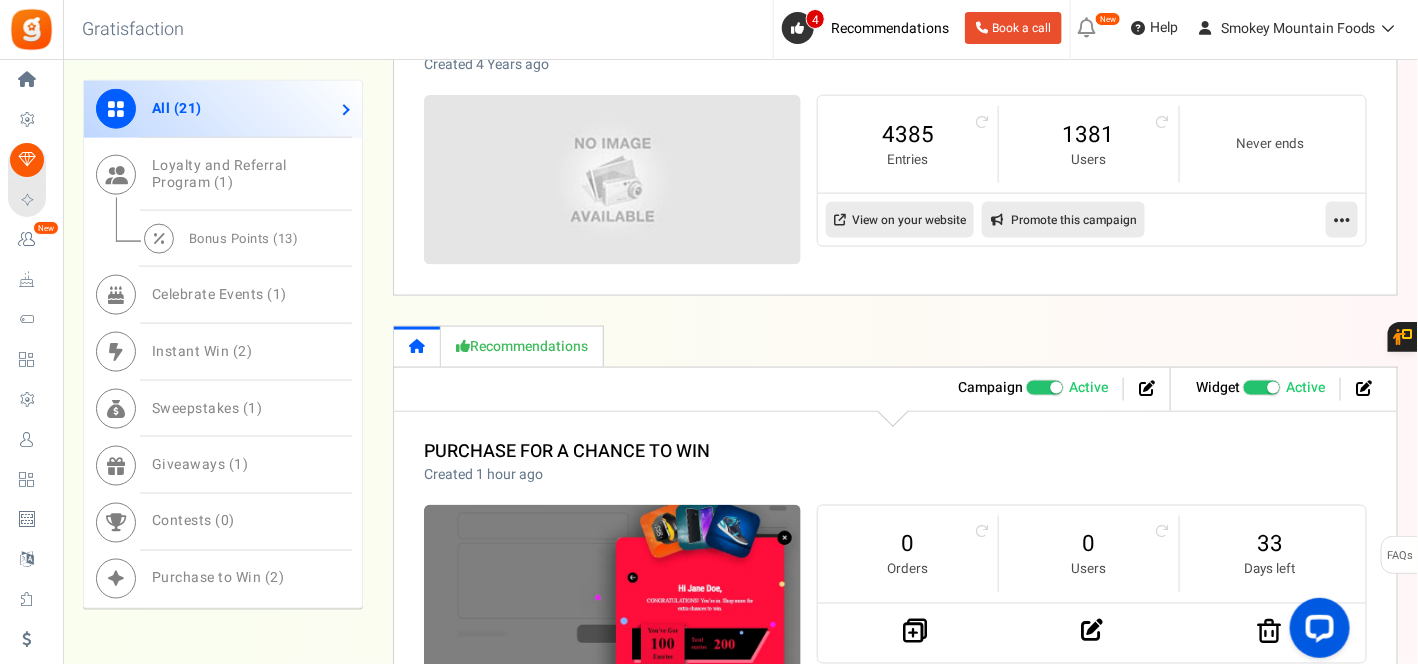 scroll, scrollTop: 888, scrollLeft: 0, axis: vertical 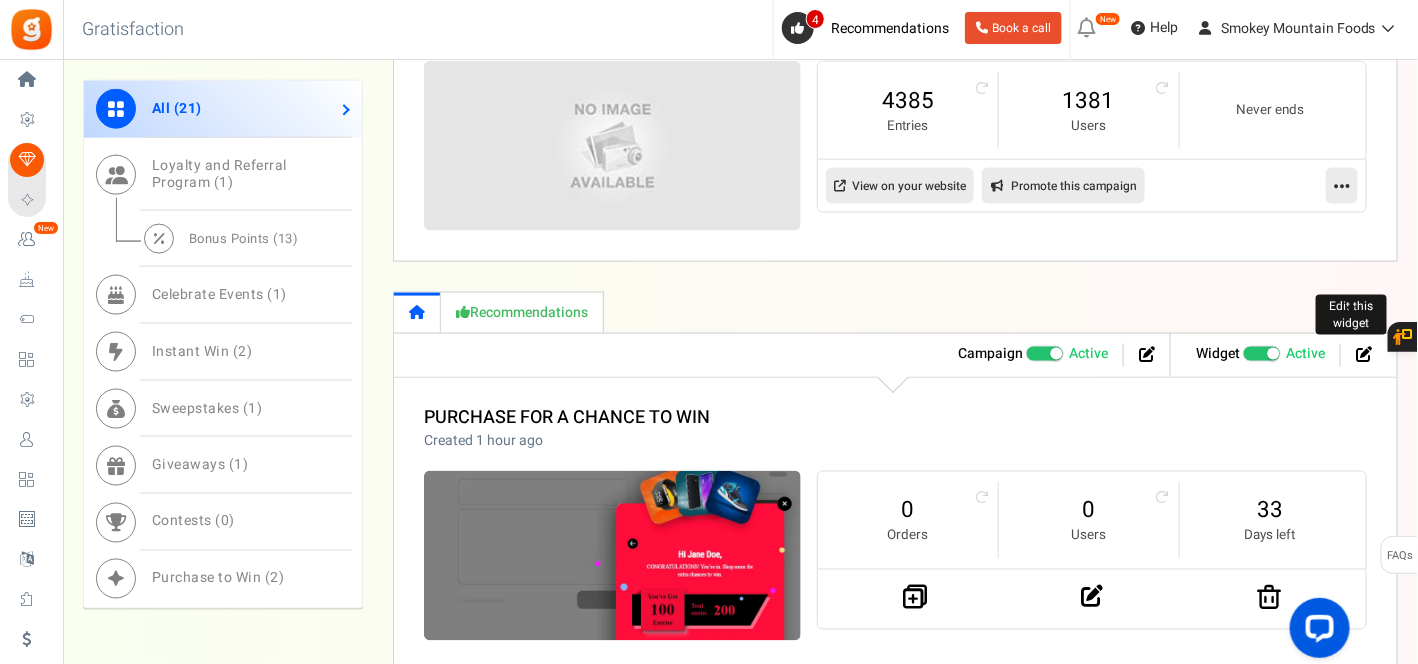 click at bounding box center (1364, 354) 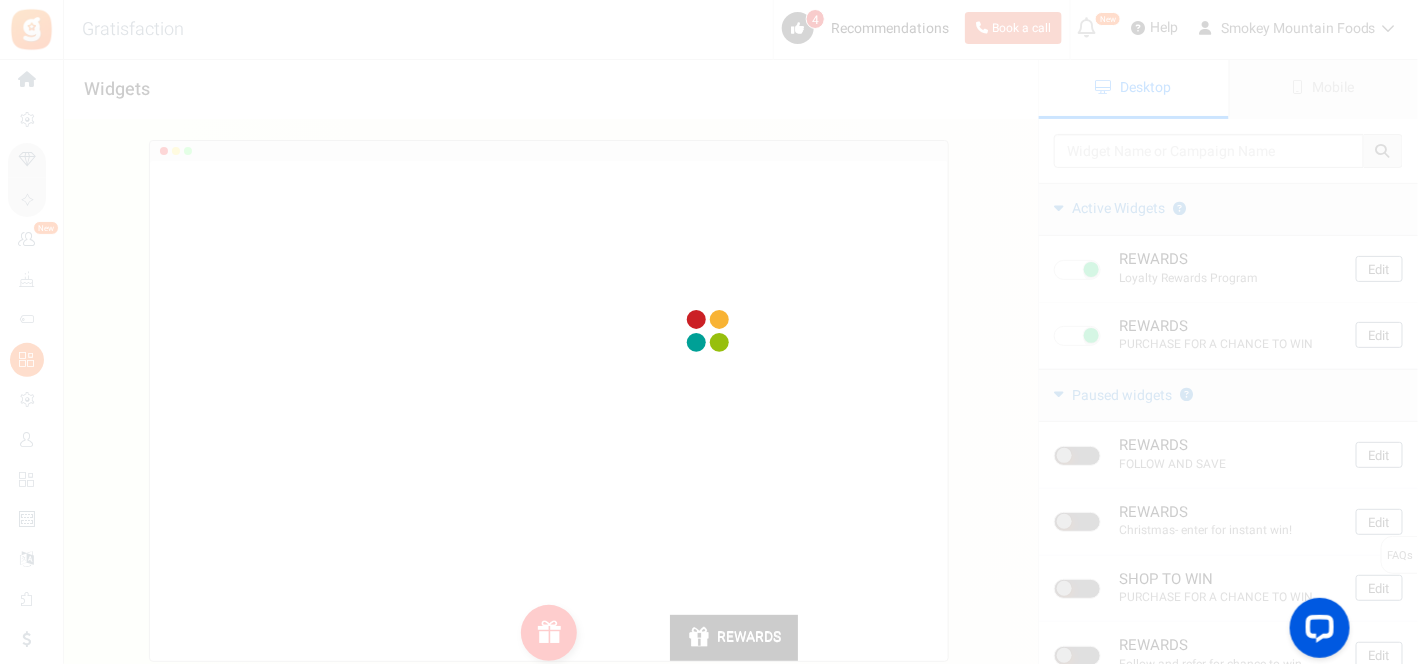 scroll, scrollTop: 0, scrollLeft: 0, axis: both 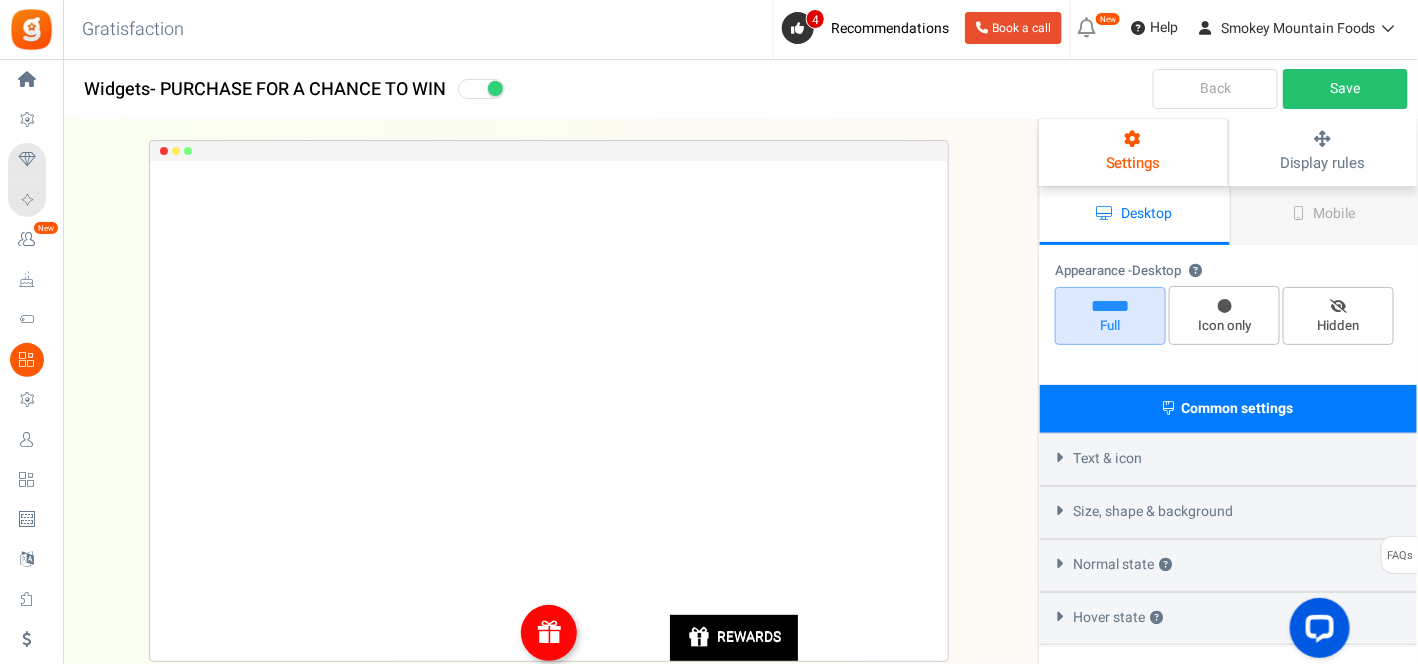 select on "mid-bottom-bar" 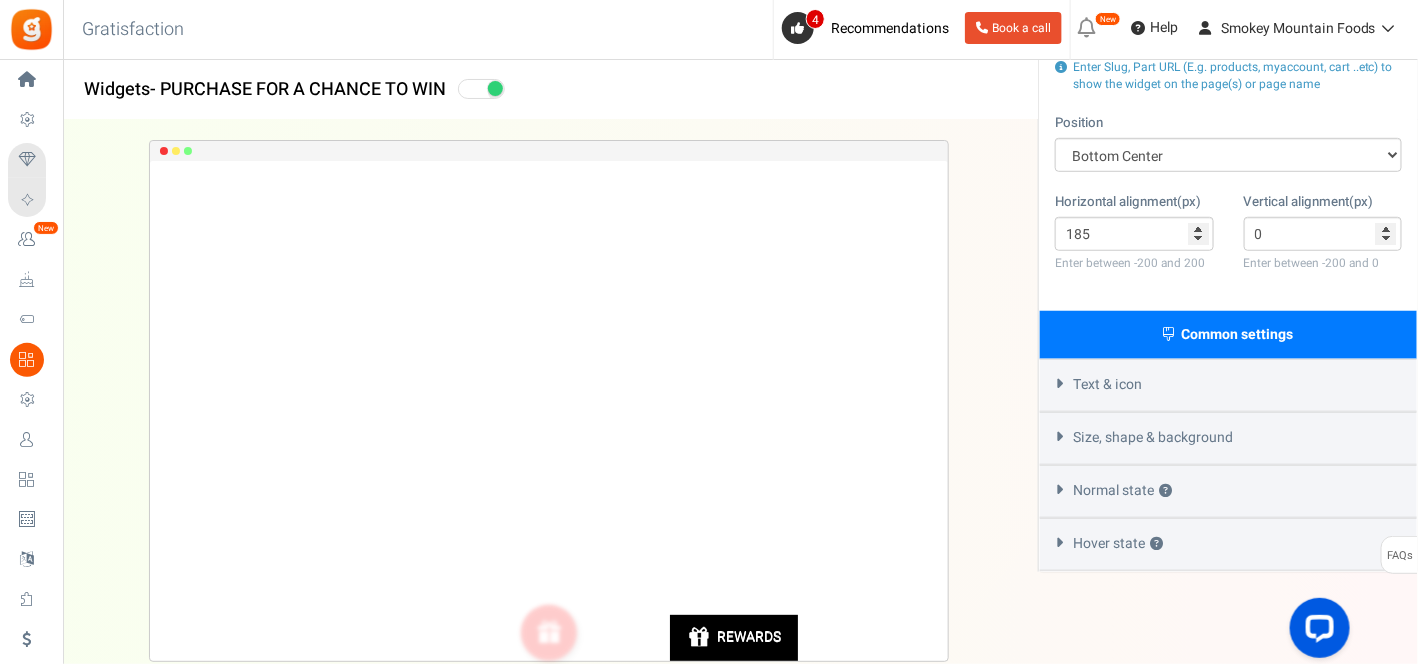 scroll, scrollTop: 411, scrollLeft: 0, axis: vertical 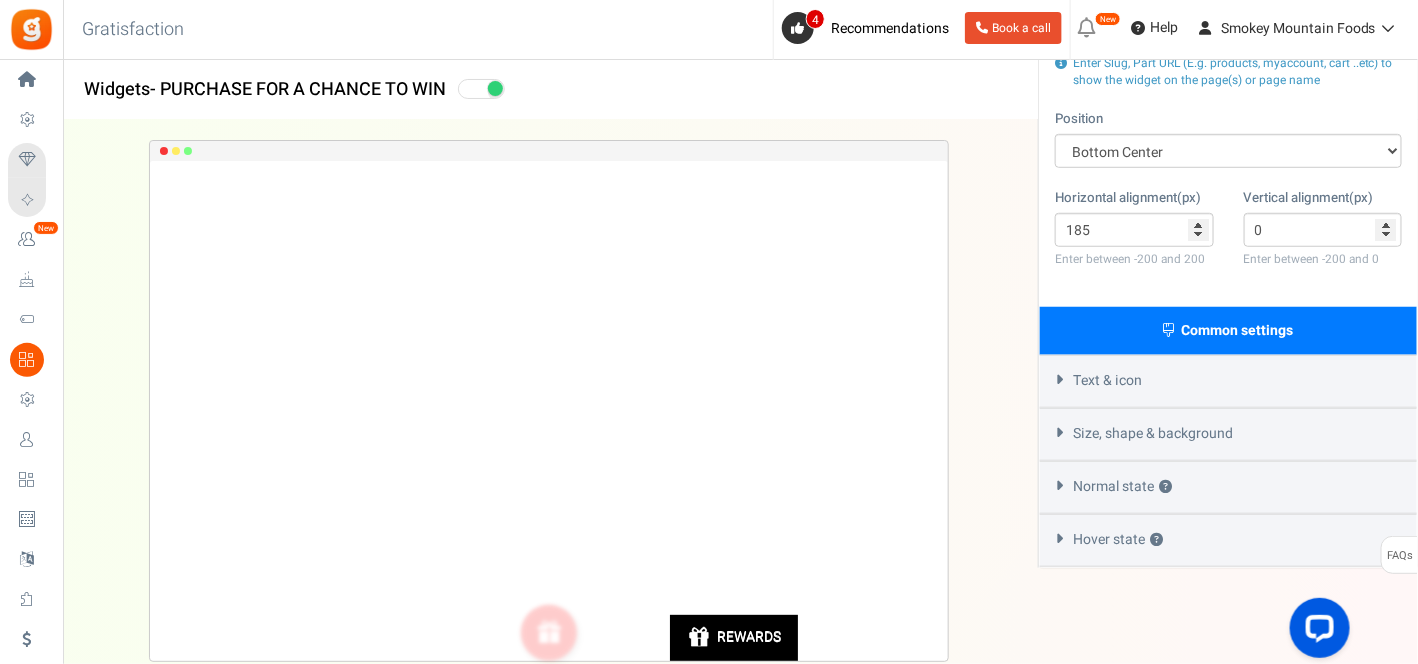 click on "Text & icon" at bounding box center [1107, 381] 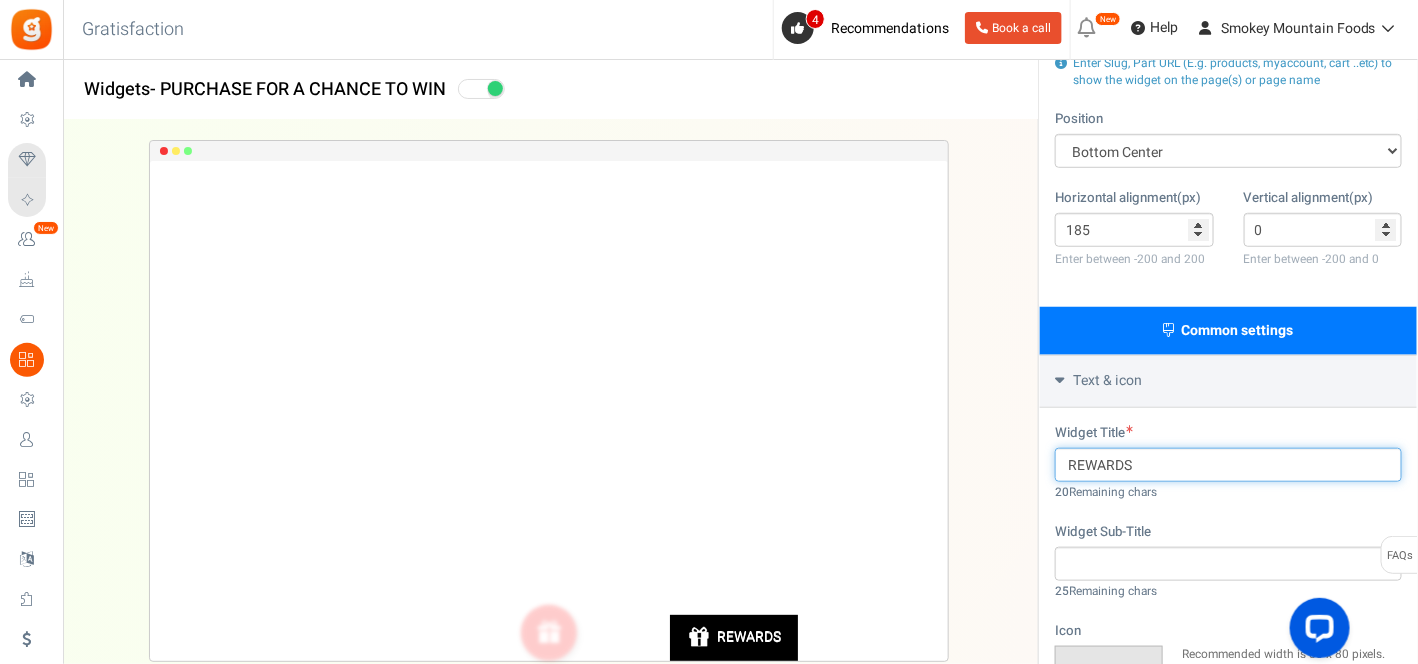 drag, startPoint x: 1139, startPoint y: 463, endPoint x: 1042, endPoint y: 465, distance: 97.020615 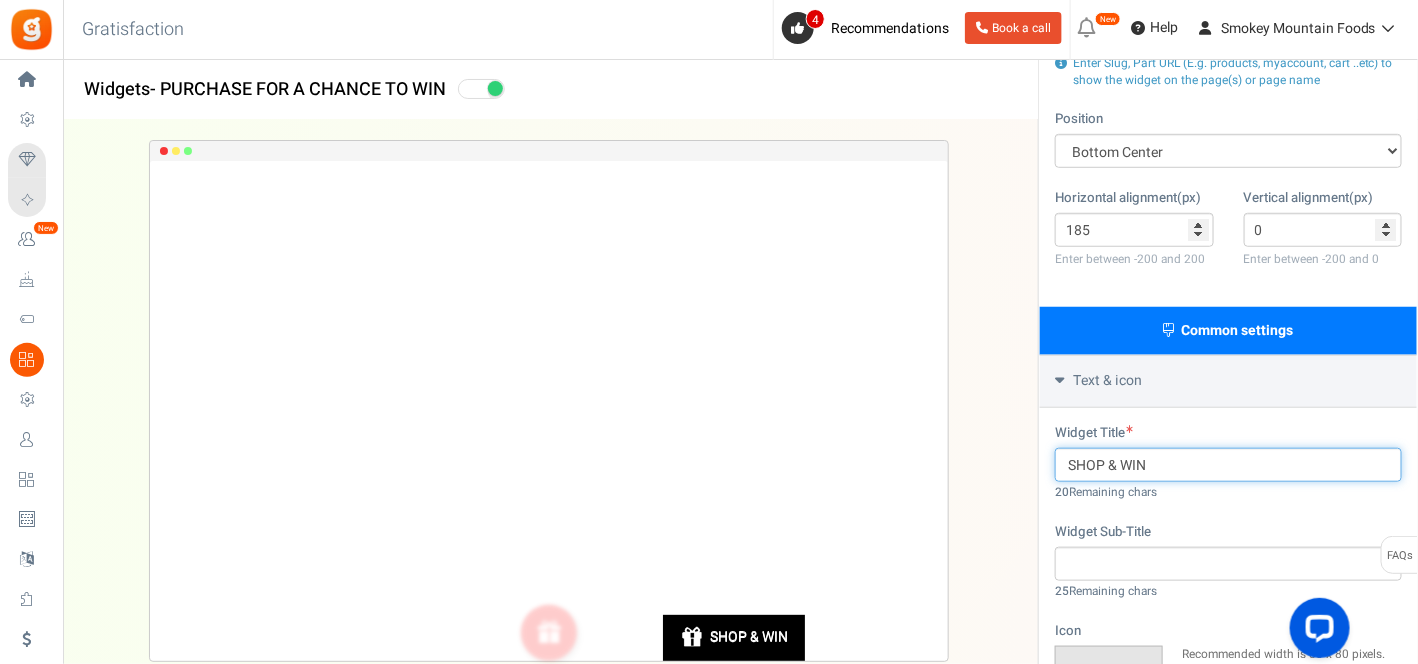 type on "SHOP & WIN" 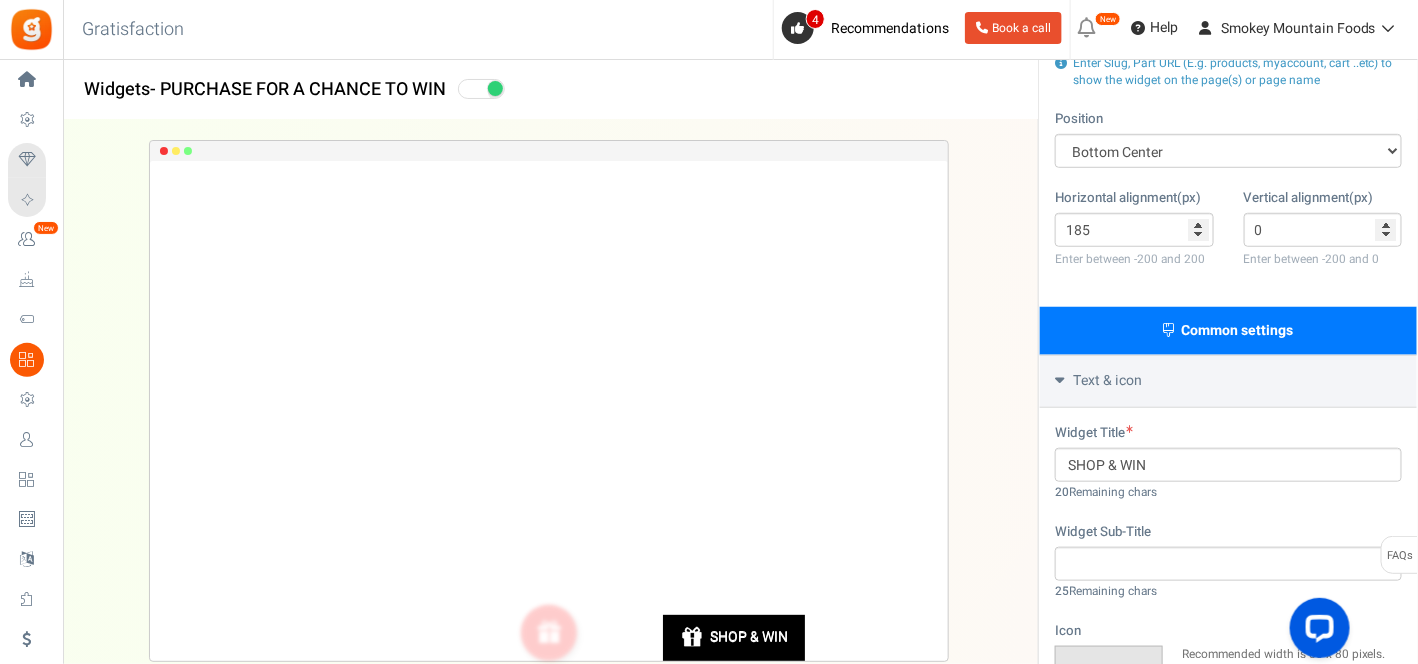 click on "SHOP & WIN
Loading..
×
To configure LightBox layout please  Click here
REWARDS" at bounding box center (549, 401) 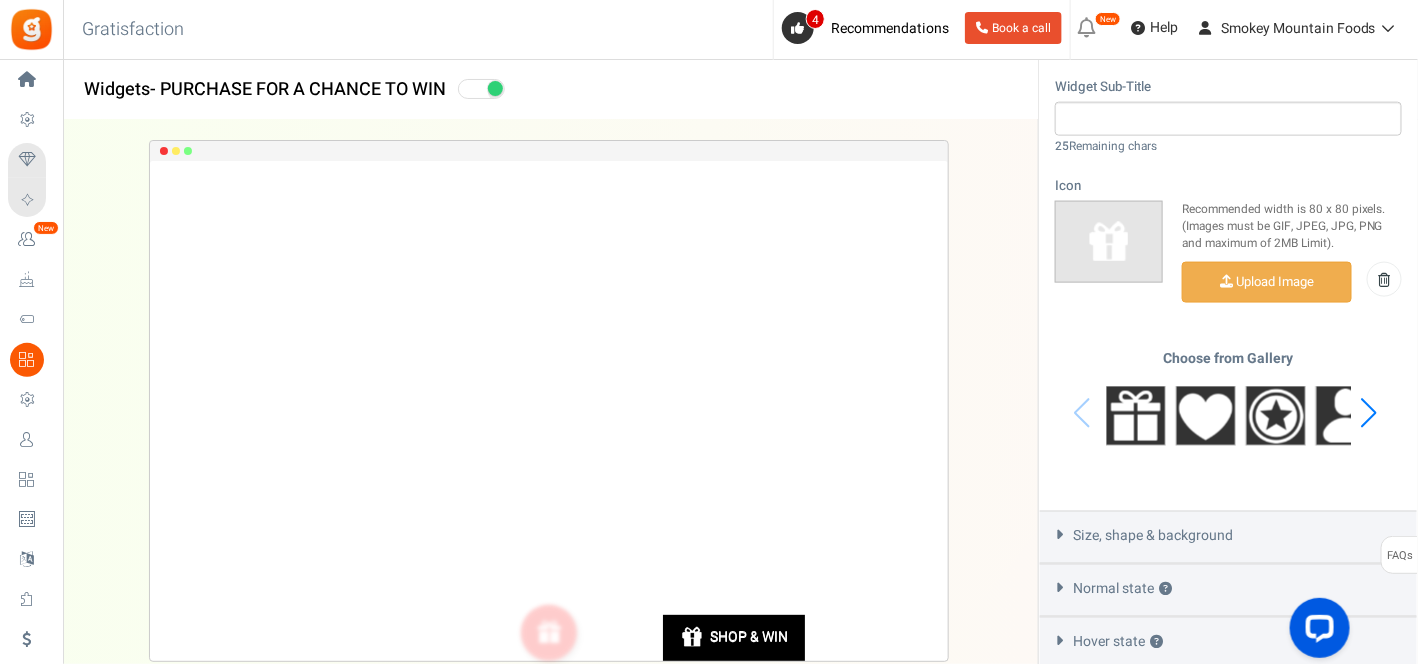 scroll, scrollTop: 958, scrollLeft: 0, axis: vertical 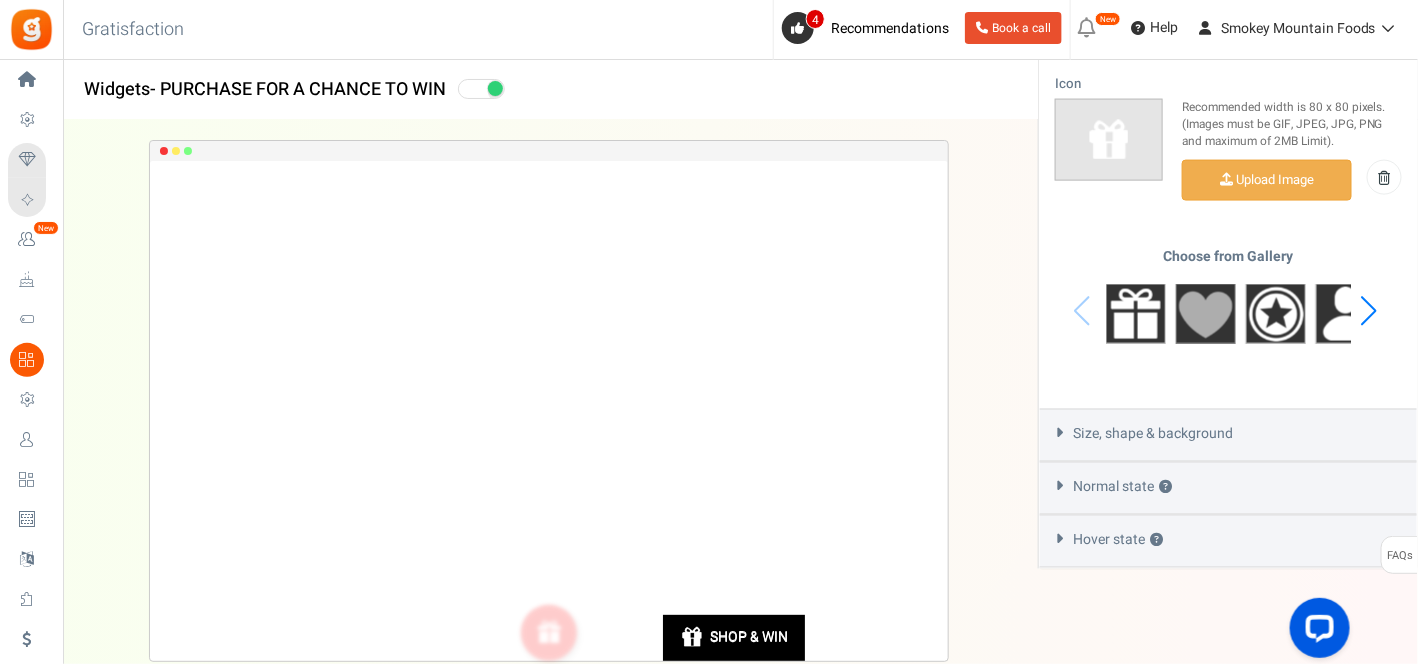 click at bounding box center (1206, 314) 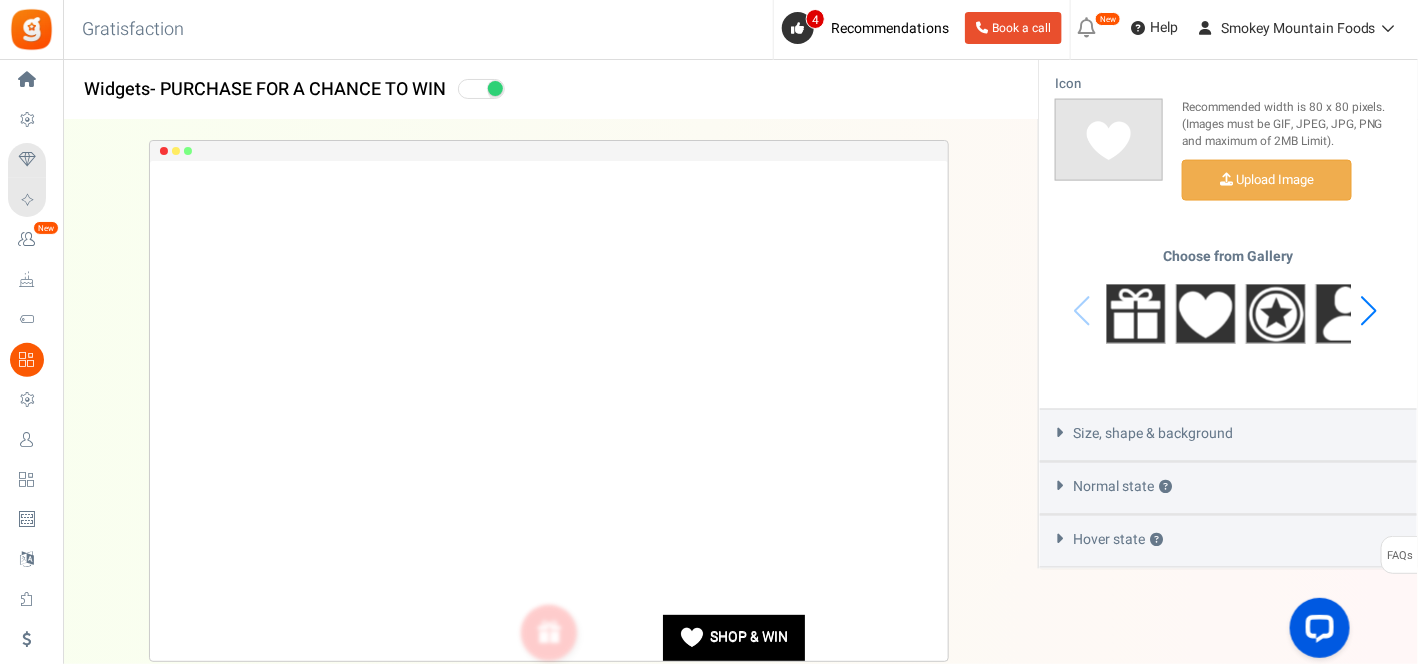 click at bounding box center [1368, 311] 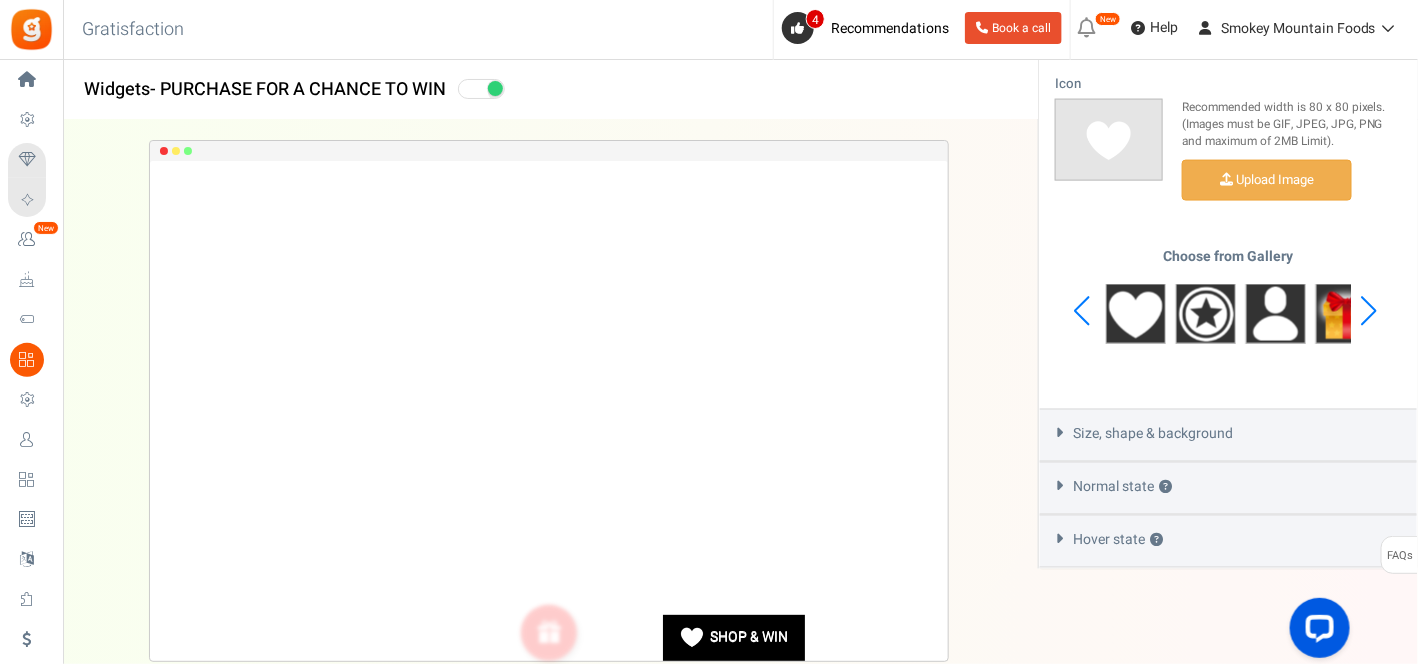 click at bounding box center [1368, 311] 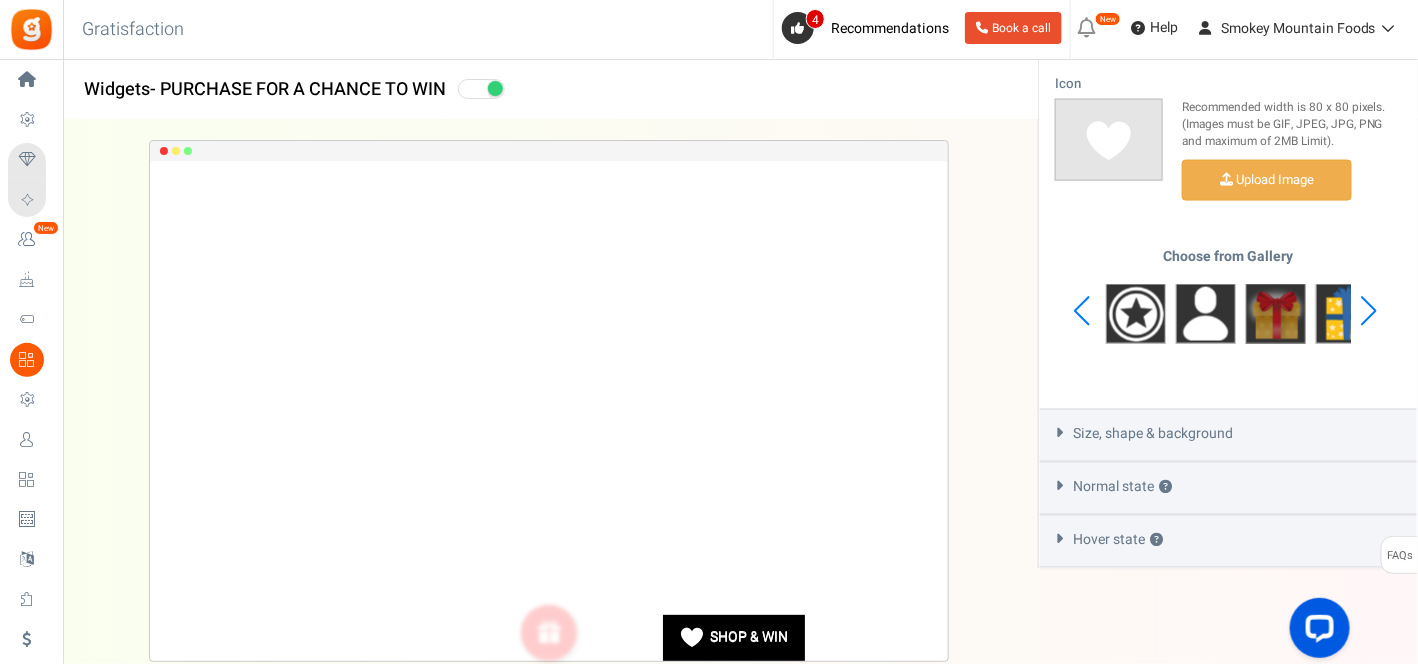 click at bounding box center [1276, 314] 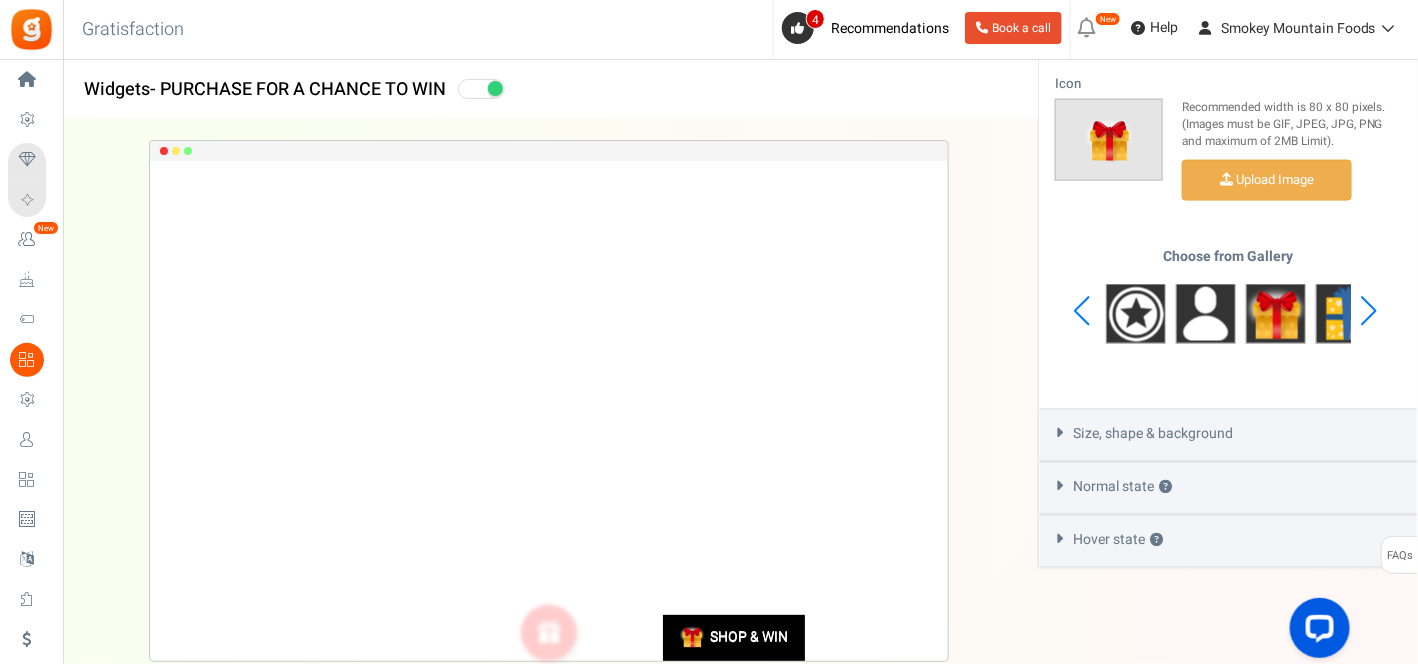 click on "Size, shape & background" at bounding box center (1153, 435) 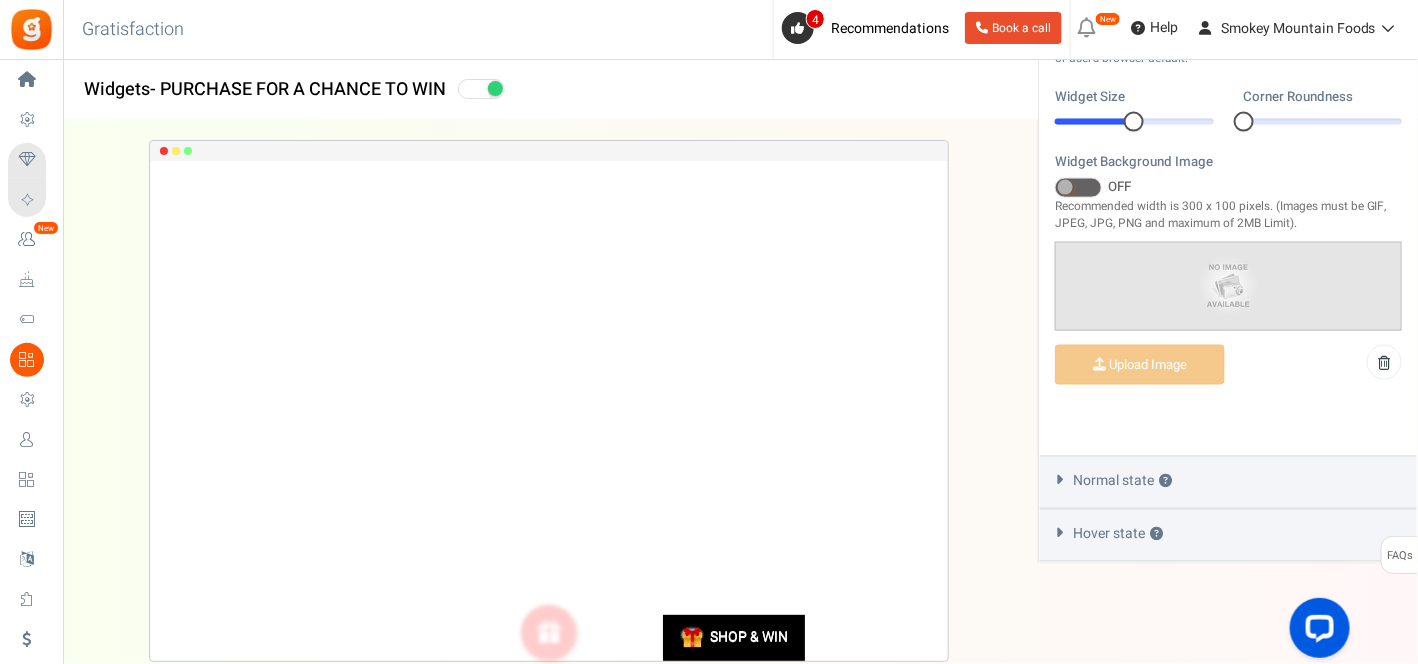scroll, scrollTop: 840, scrollLeft: 0, axis: vertical 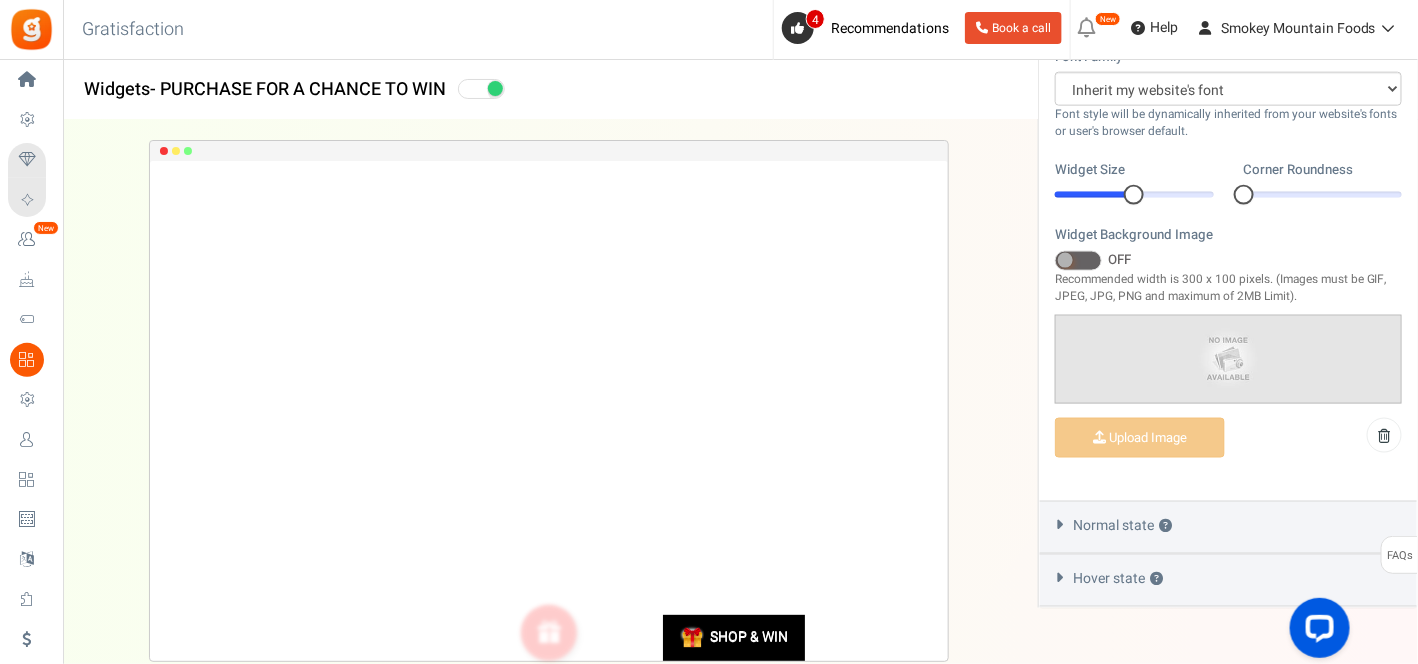 drag, startPoint x: 1242, startPoint y: 192, endPoint x: 1283, endPoint y: 192, distance: 41 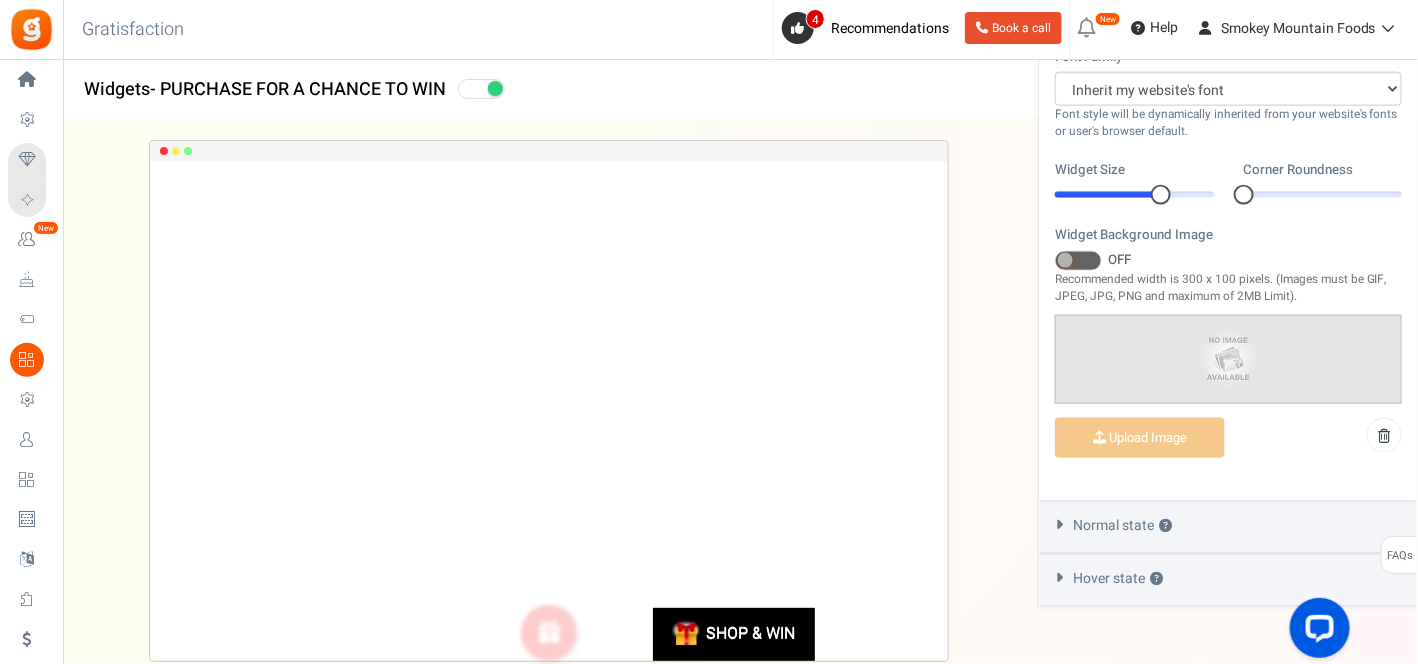 drag, startPoint x: 1131, startPoint y: 190, endPoint x: 1157, endPoint y: 190, distance: 26 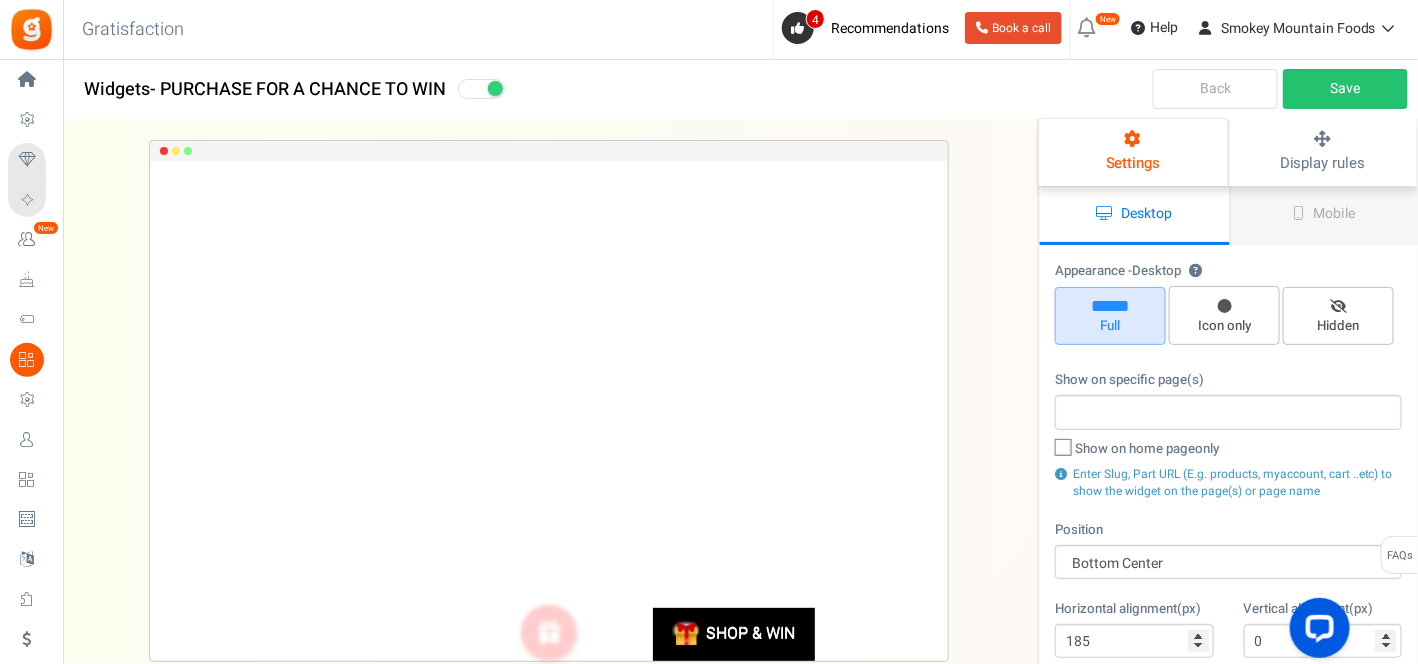 scroll, scrollTop: 222, scrollLeft: 0, axis: vertical 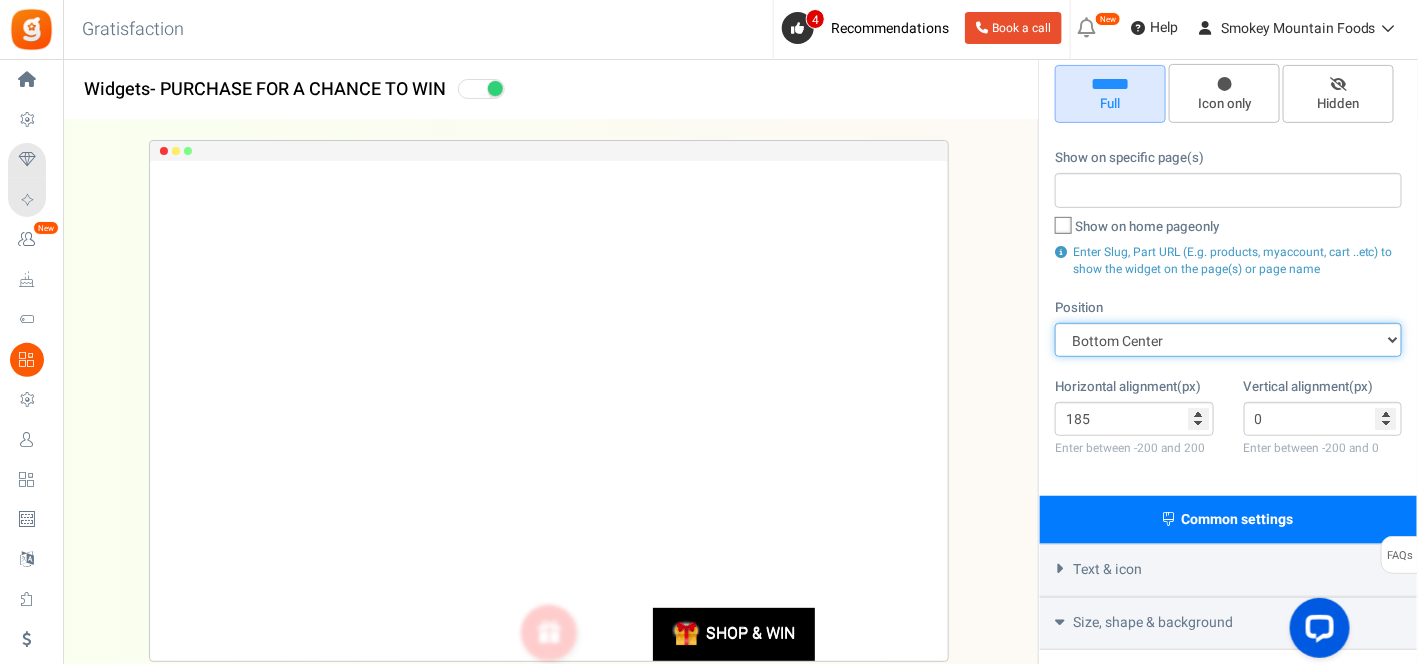 click on "Mid Right
Mid Left
Top Bar
Top Left
Top Right
Top Center
Bottom Bar
Bottom Left
Bottom Right
Bottom Center" at bounding box center (1228, 340) 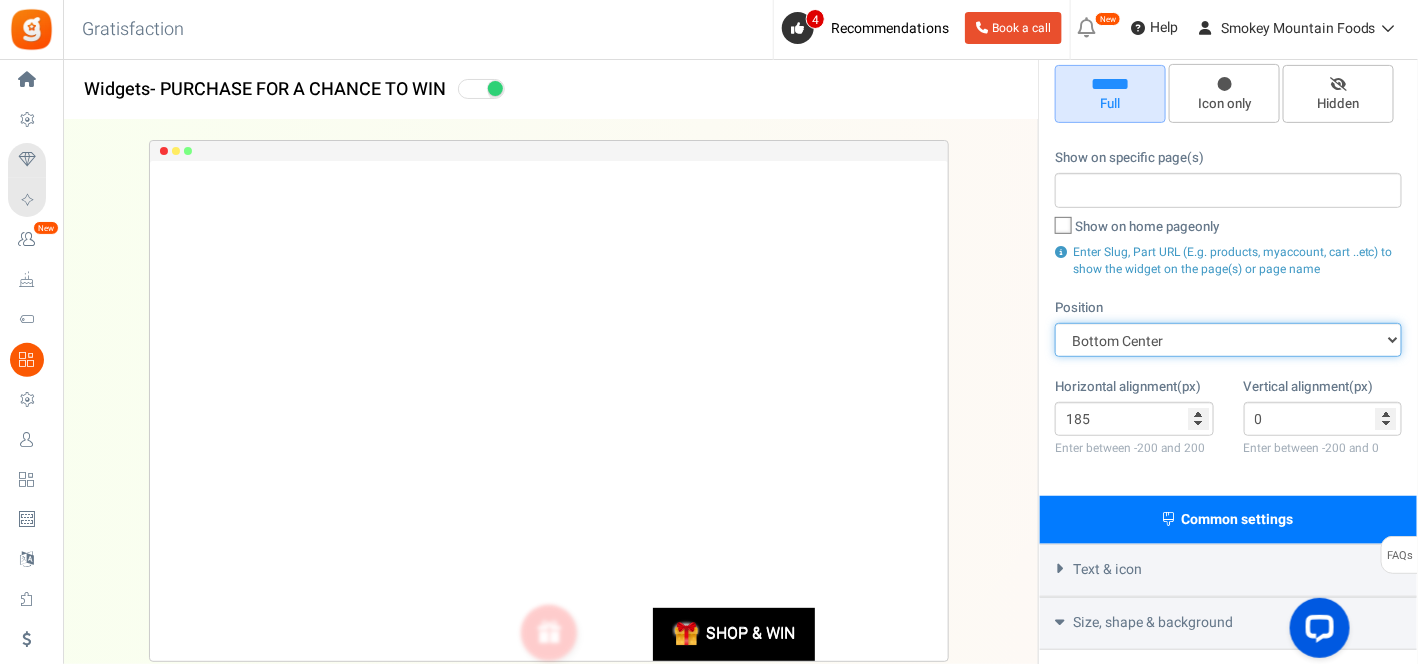 click on "Mid Right
Mid Left
Top Bar
Top Left
Top Right
Top Center
Bottom Bar
Bottom Left
Bottom Right
Bottom Center" at bounding box center [1228, 340] 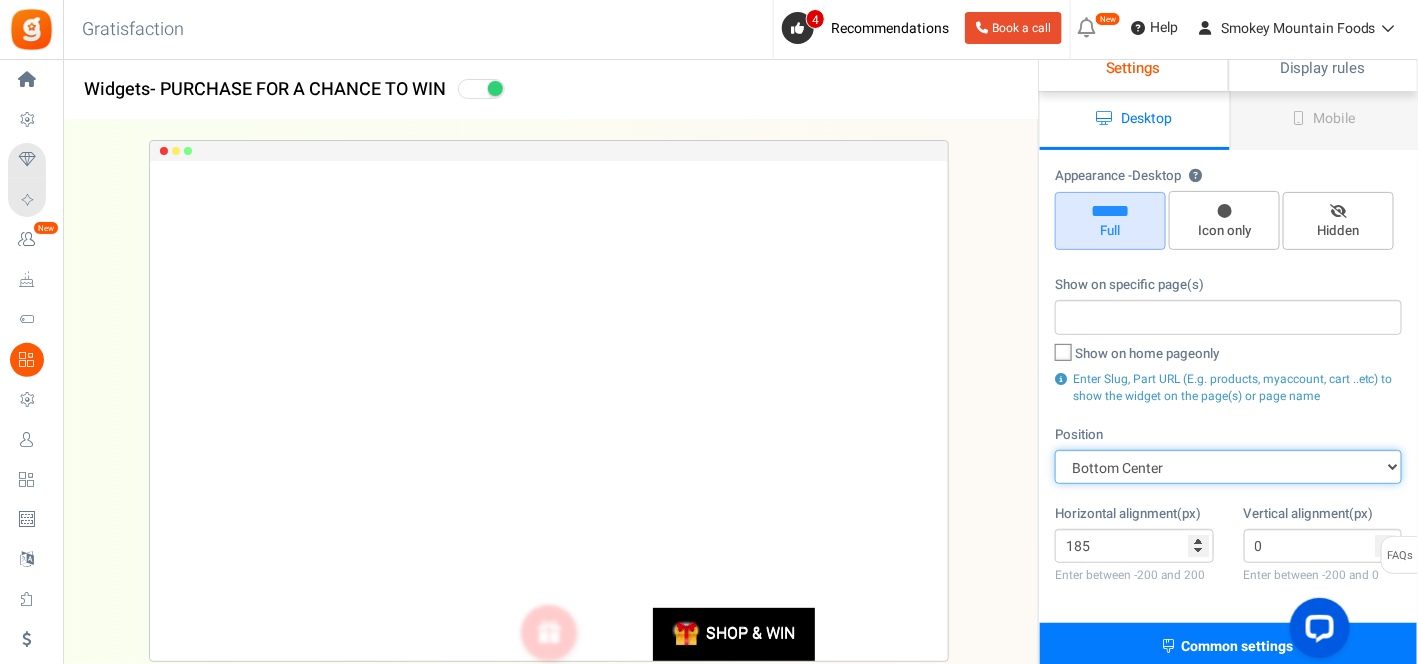 scroll, scrollTop: 0, scrollLeft: 0, axis: both 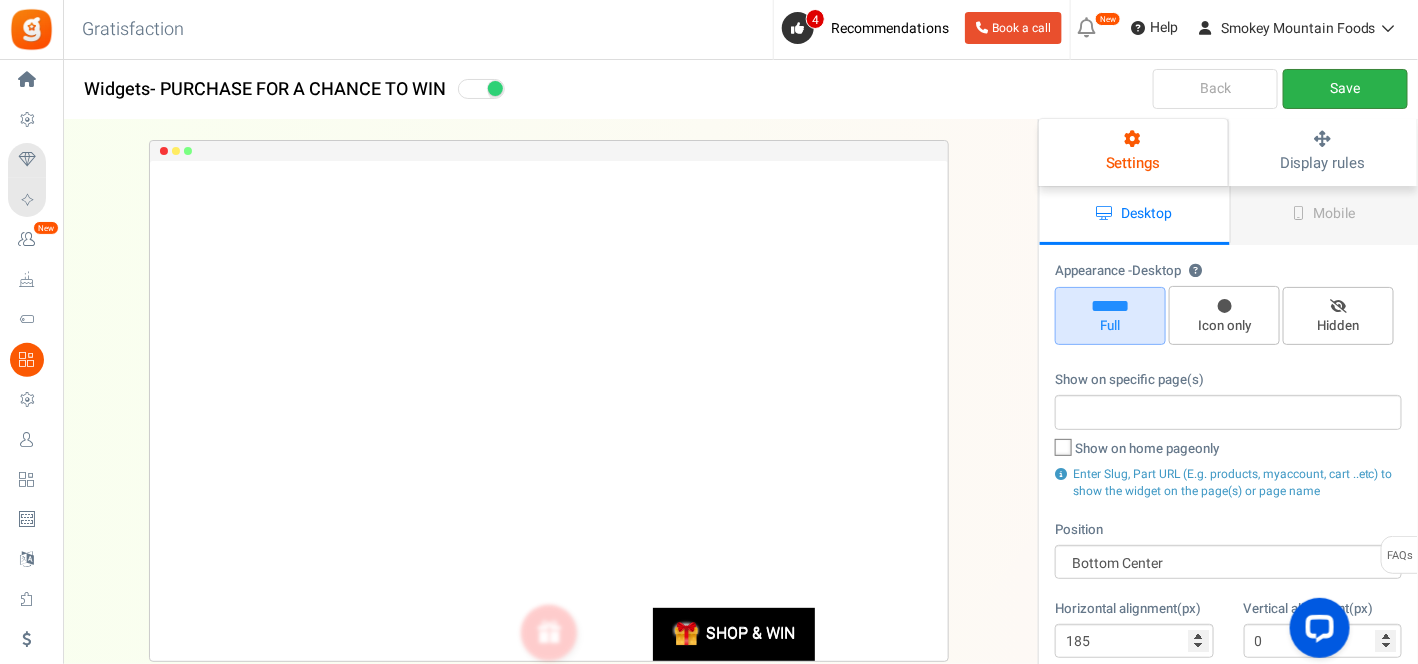 click on "Save" at bounding box center (1345, 89) 